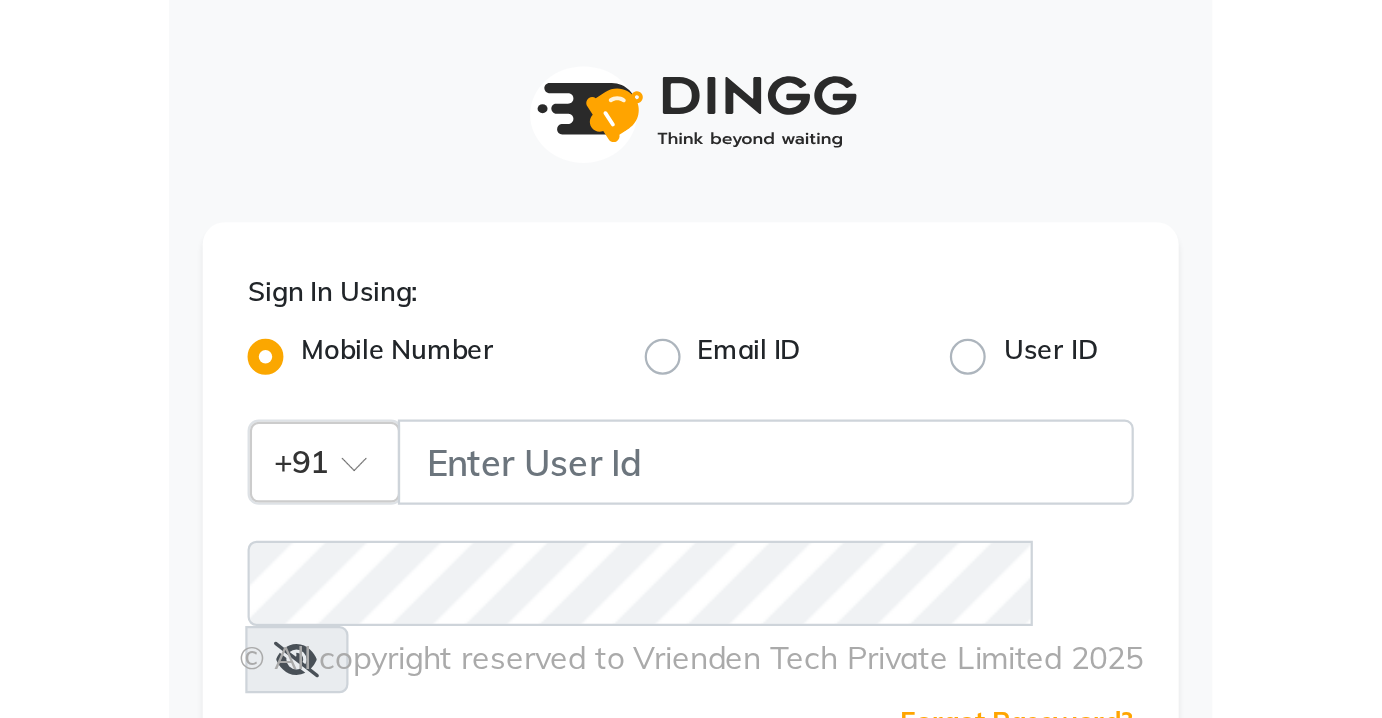 scroll, scrollTop: 0, scrollLeft: 0, axis: both 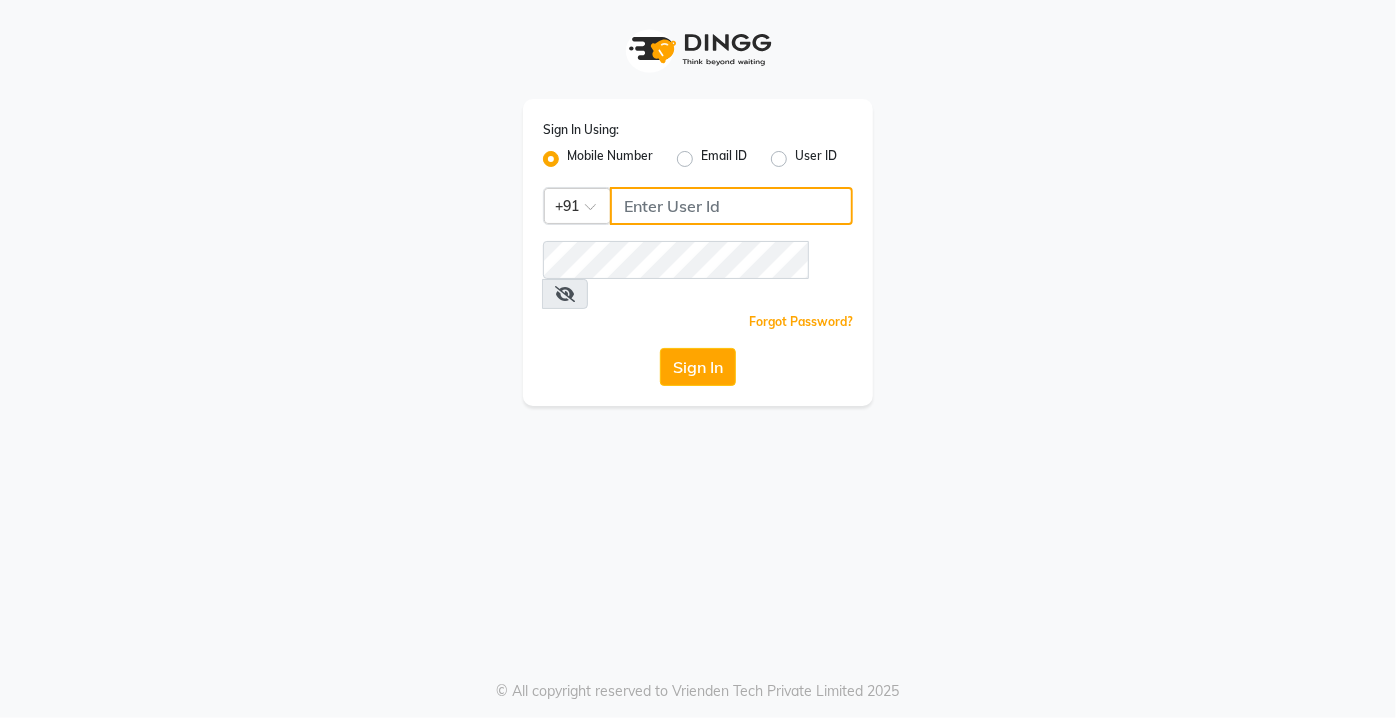 type on "9599343200" 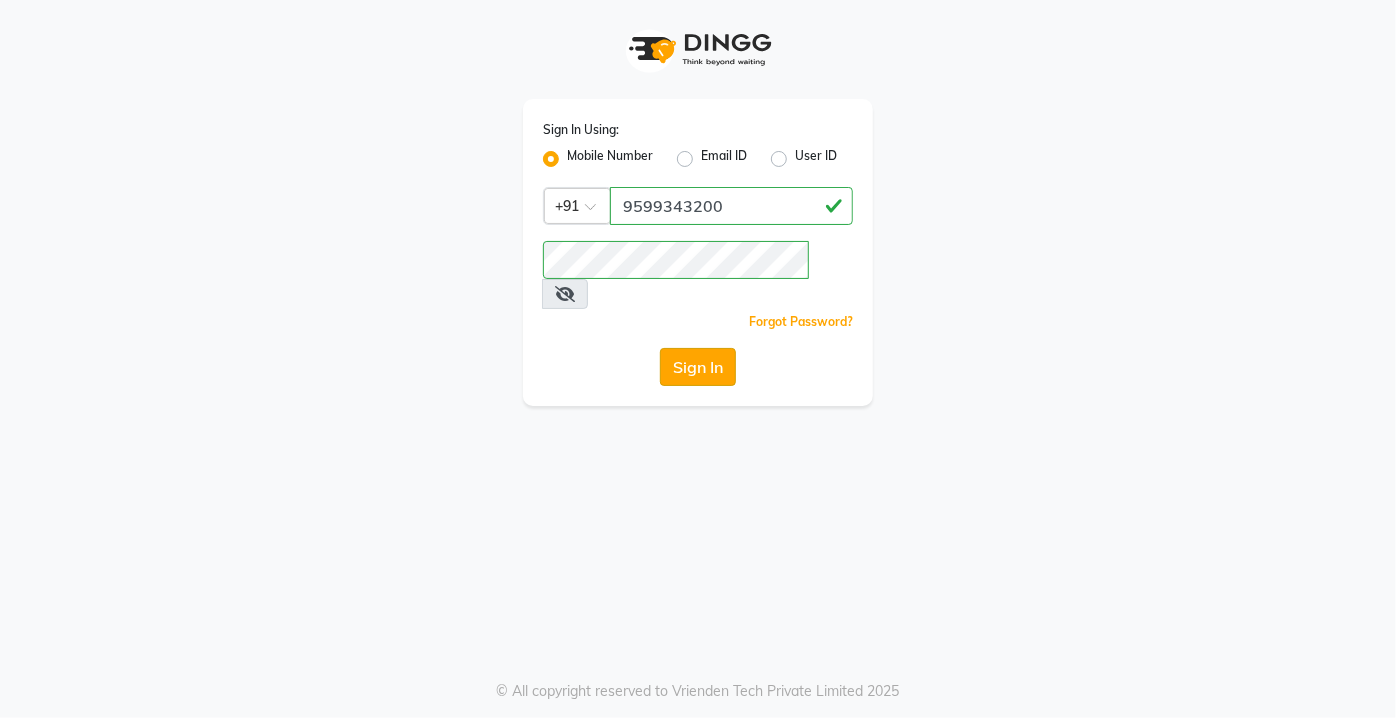 drag, startPoint x: 653, startPoint y: 355, endPoint x: 664, endPoint y: 350, distance: 12.083046 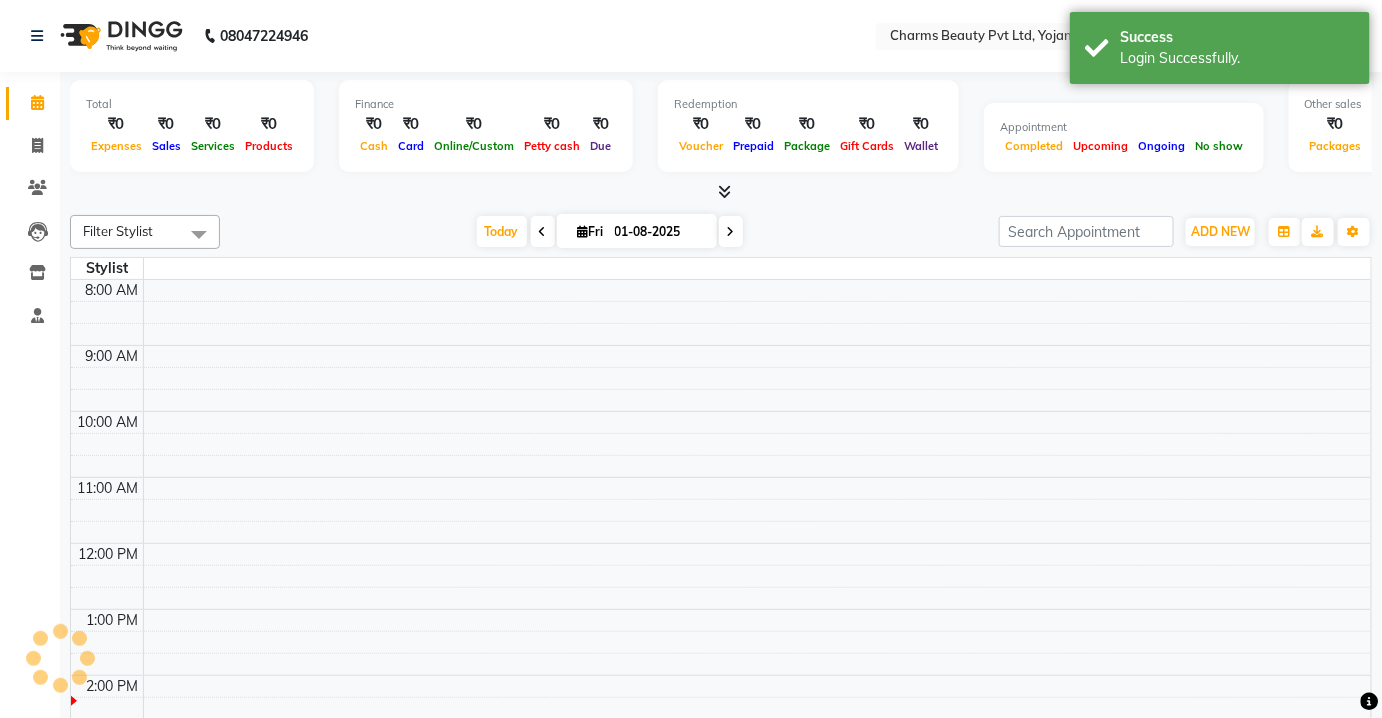 select on "en" 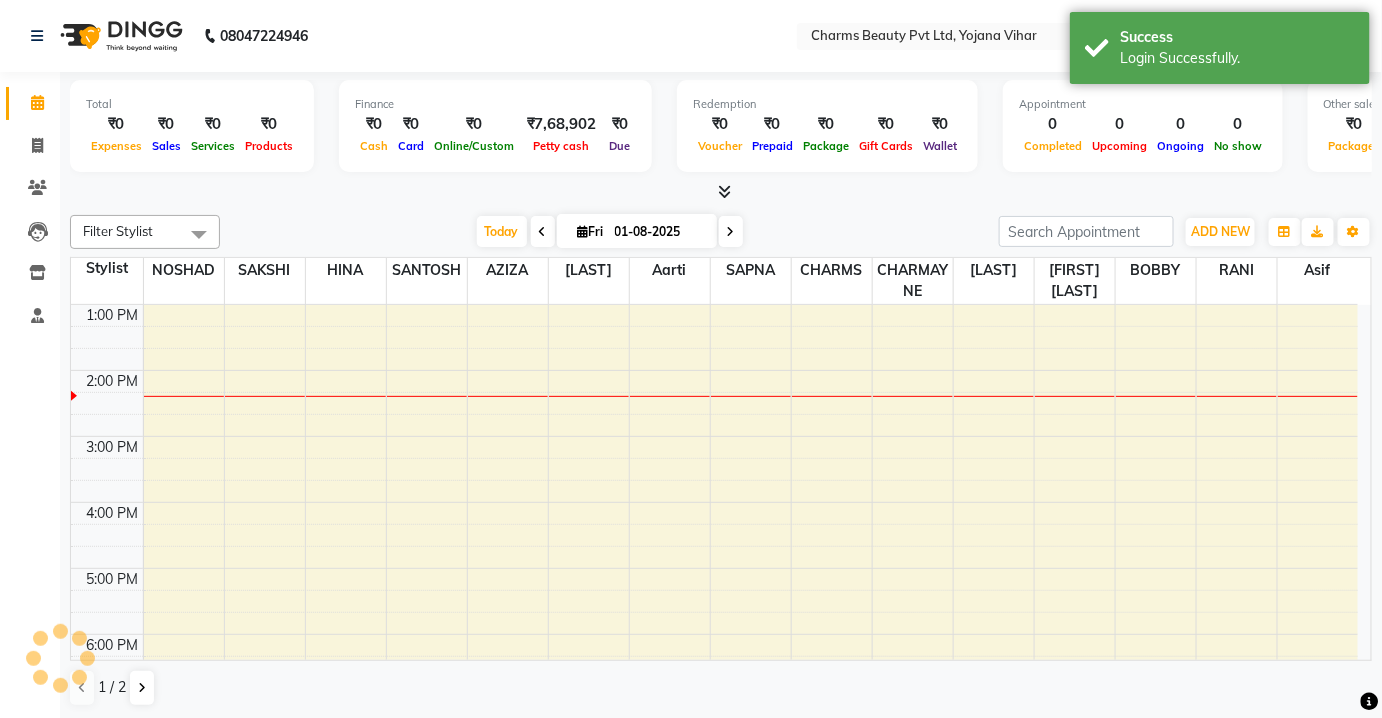 scroll, scrollTop: 0, scrollLeft: 0, axis: both 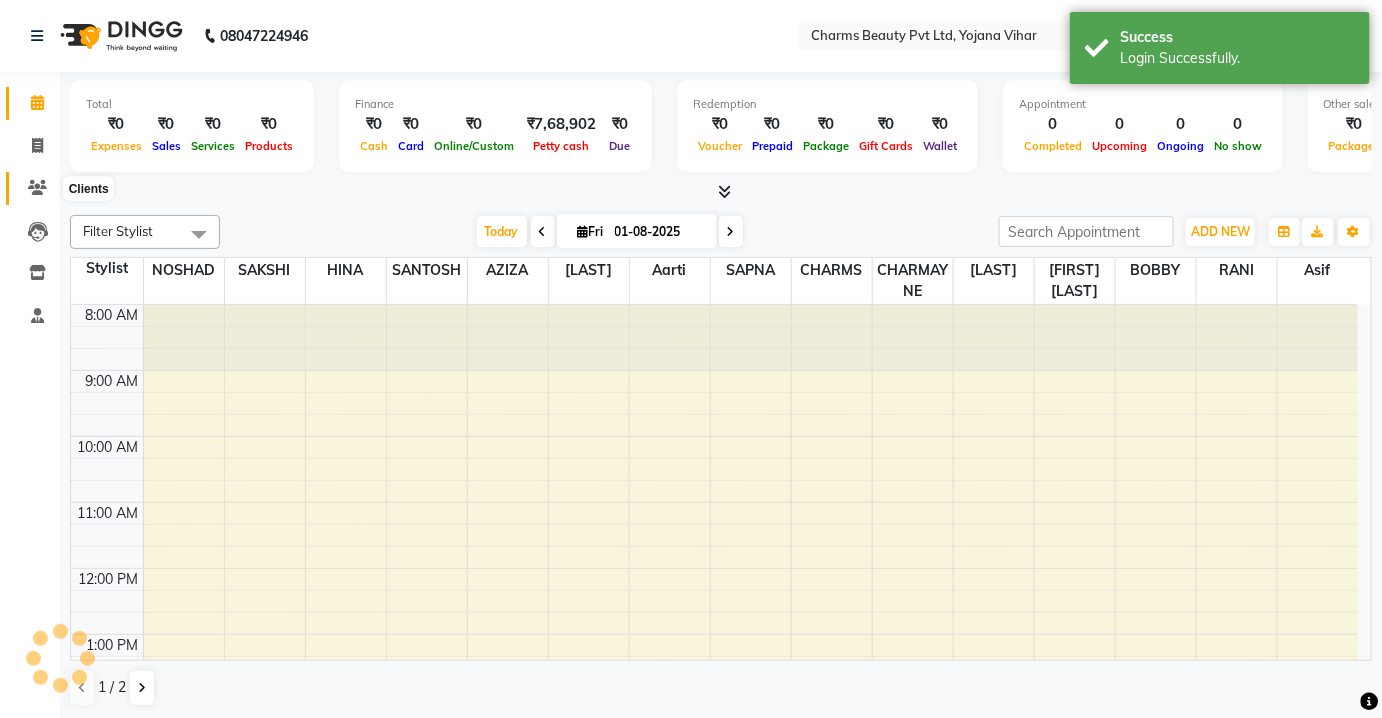 click 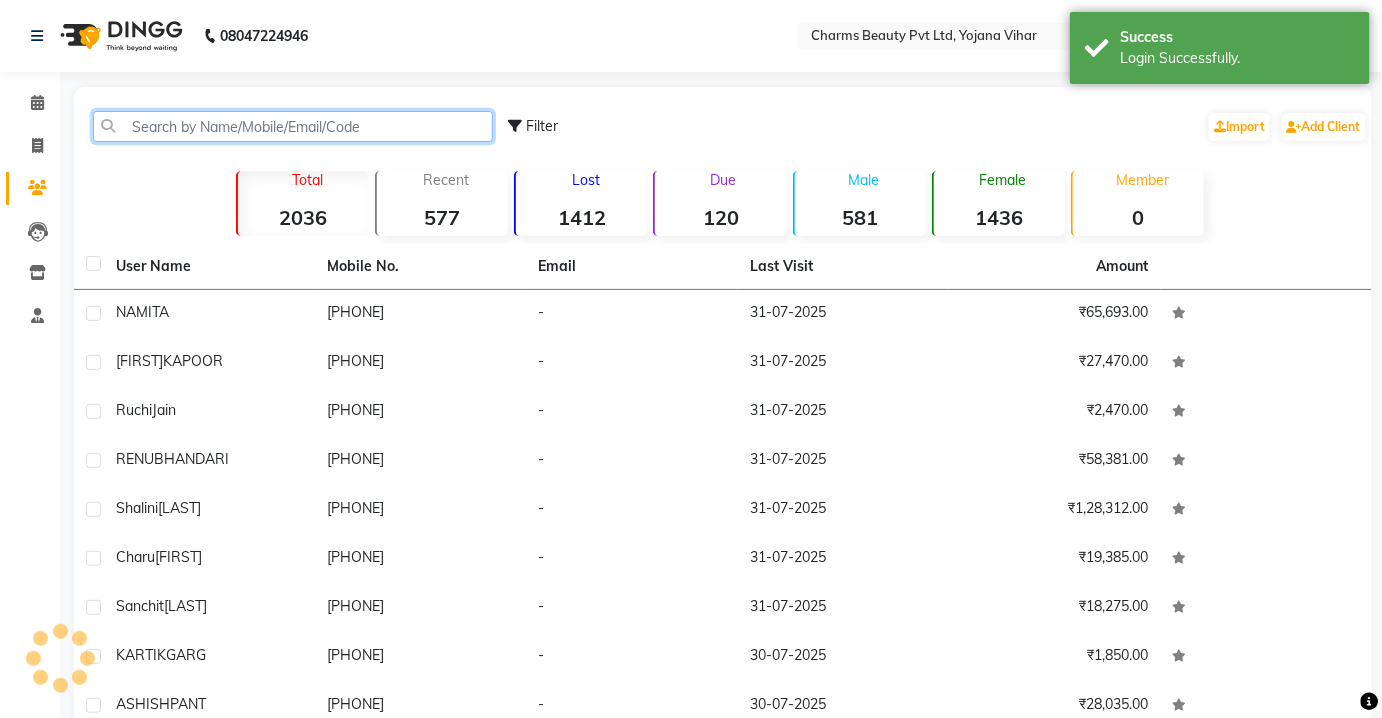 click 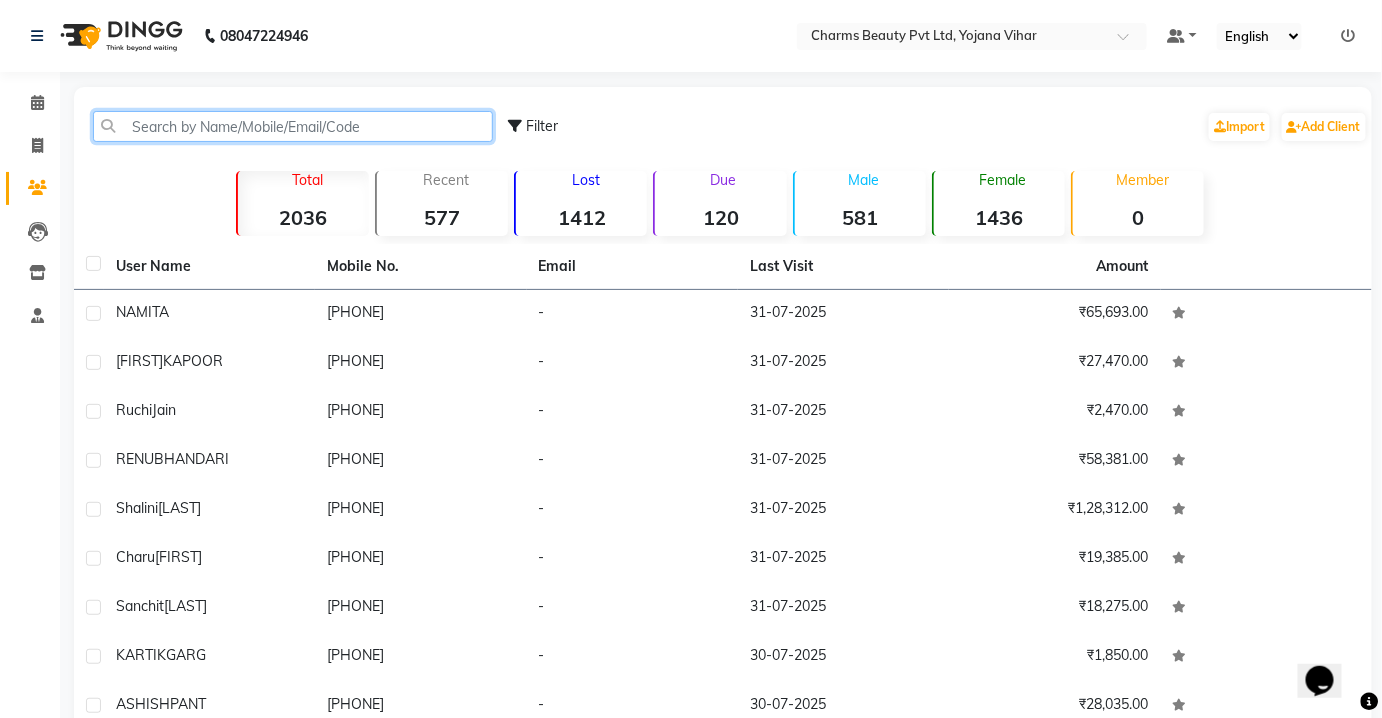 scroll, scrollTop: 0, scrollLeft: 0, axis: both 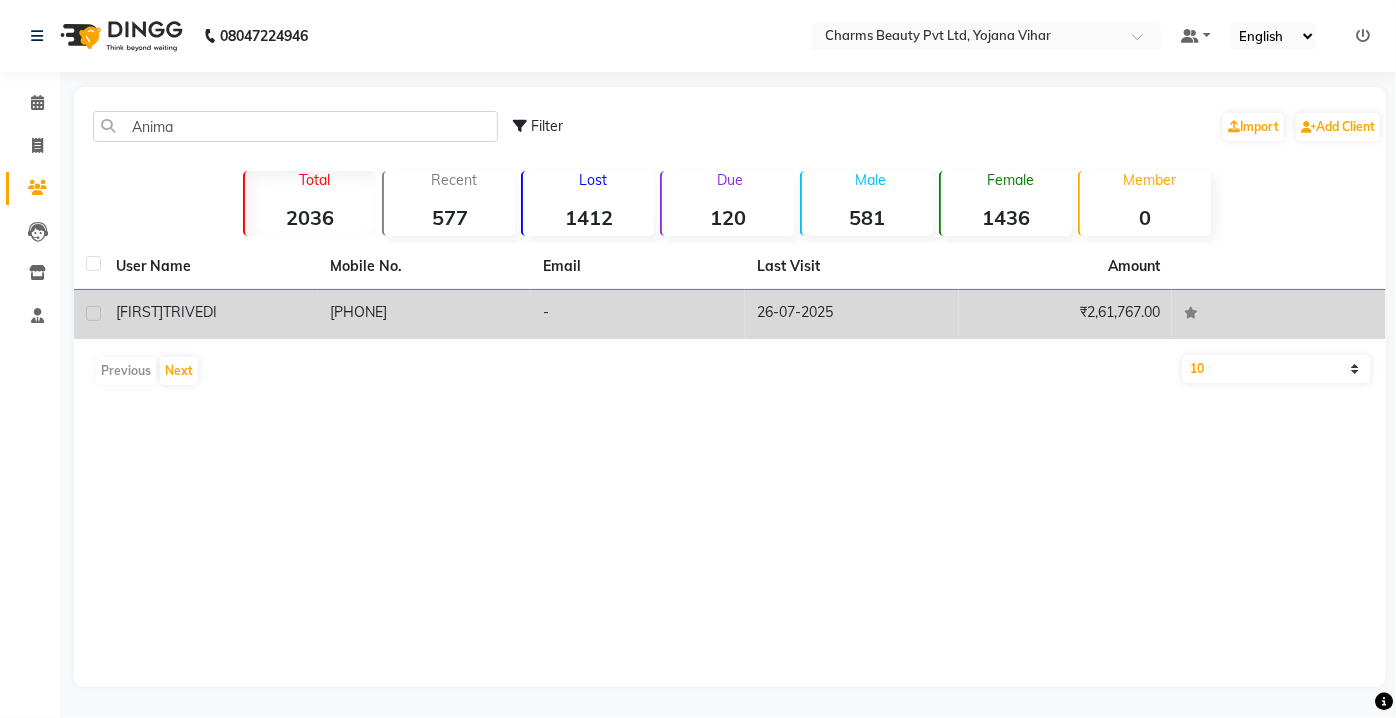 click on "[FIRST] [LAST]" 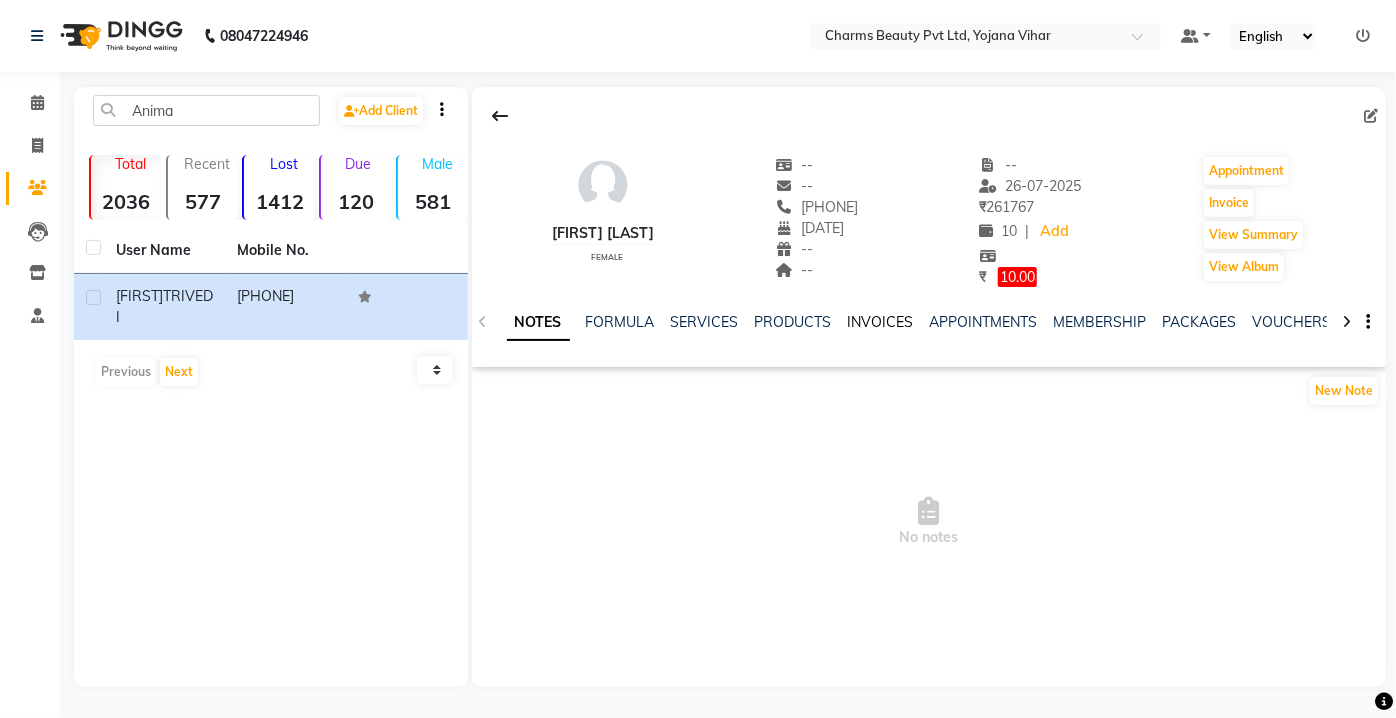 click on "INVOICES" 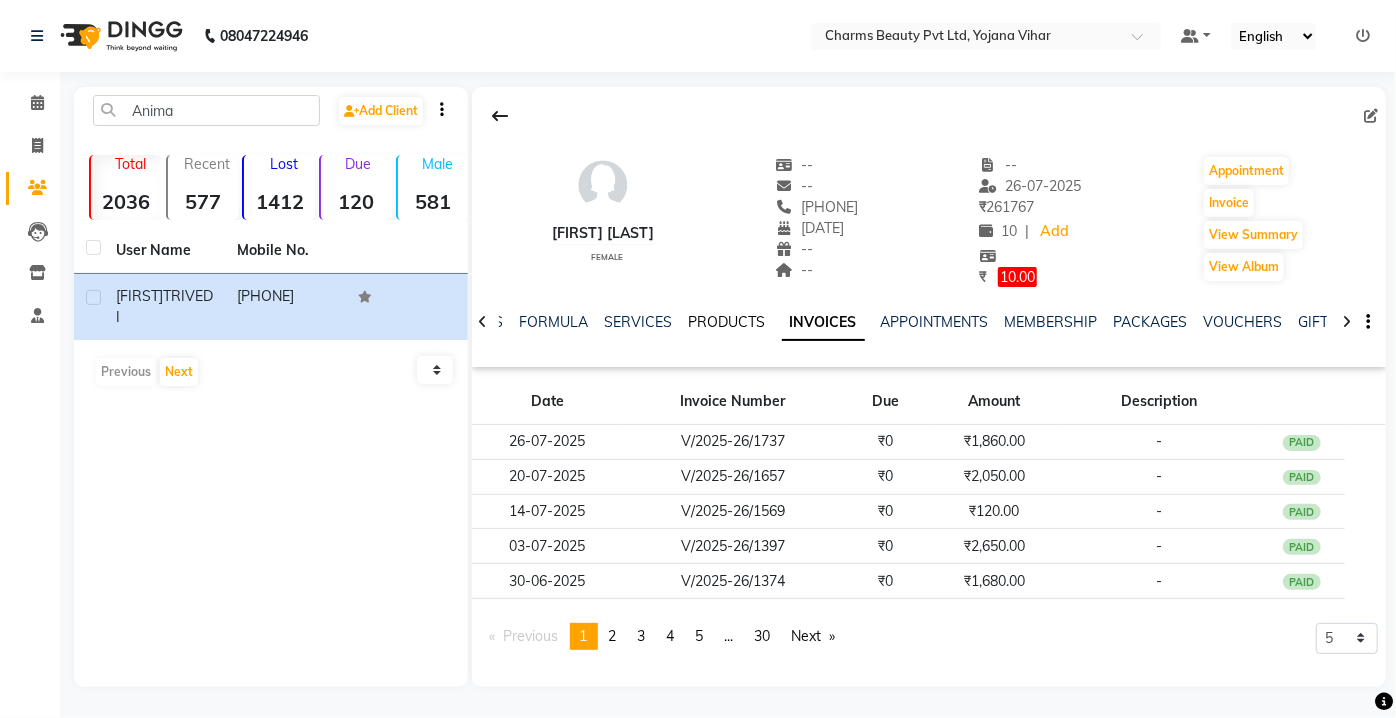 click on "PRODUCTS" 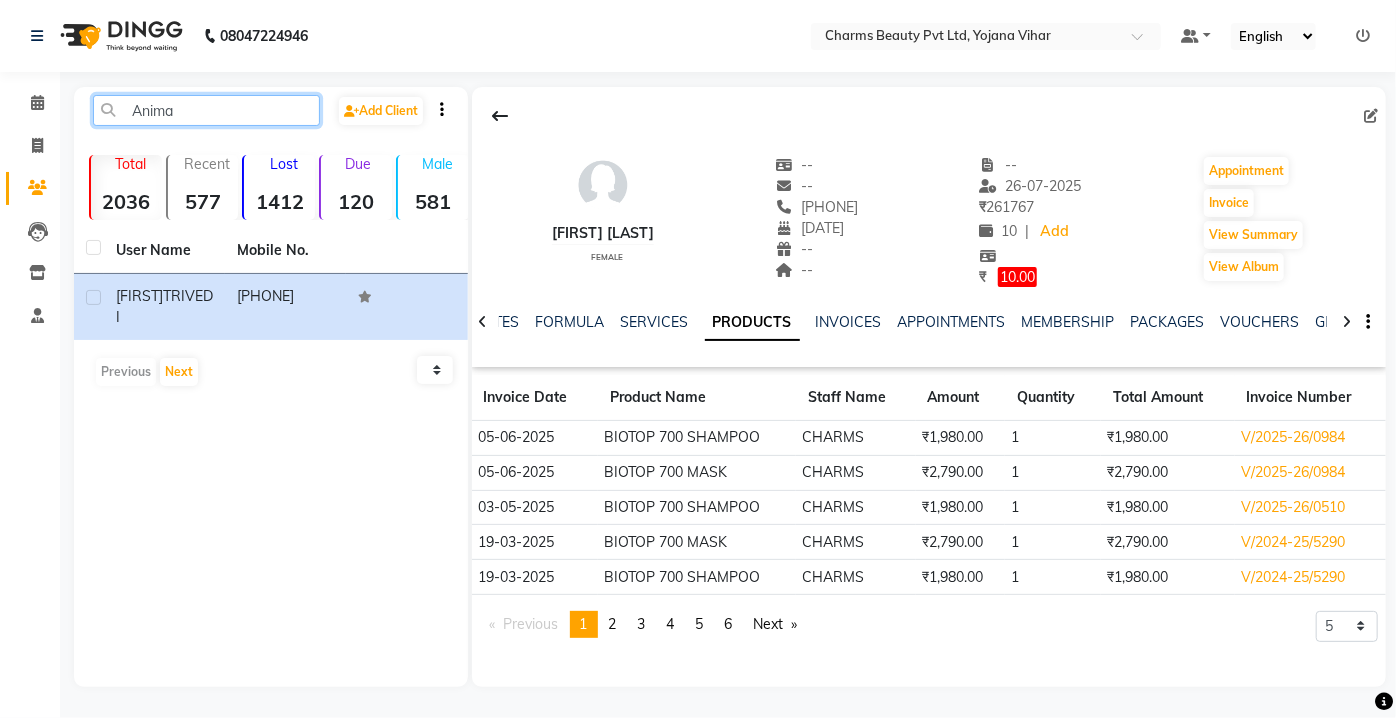 click on "Anima" 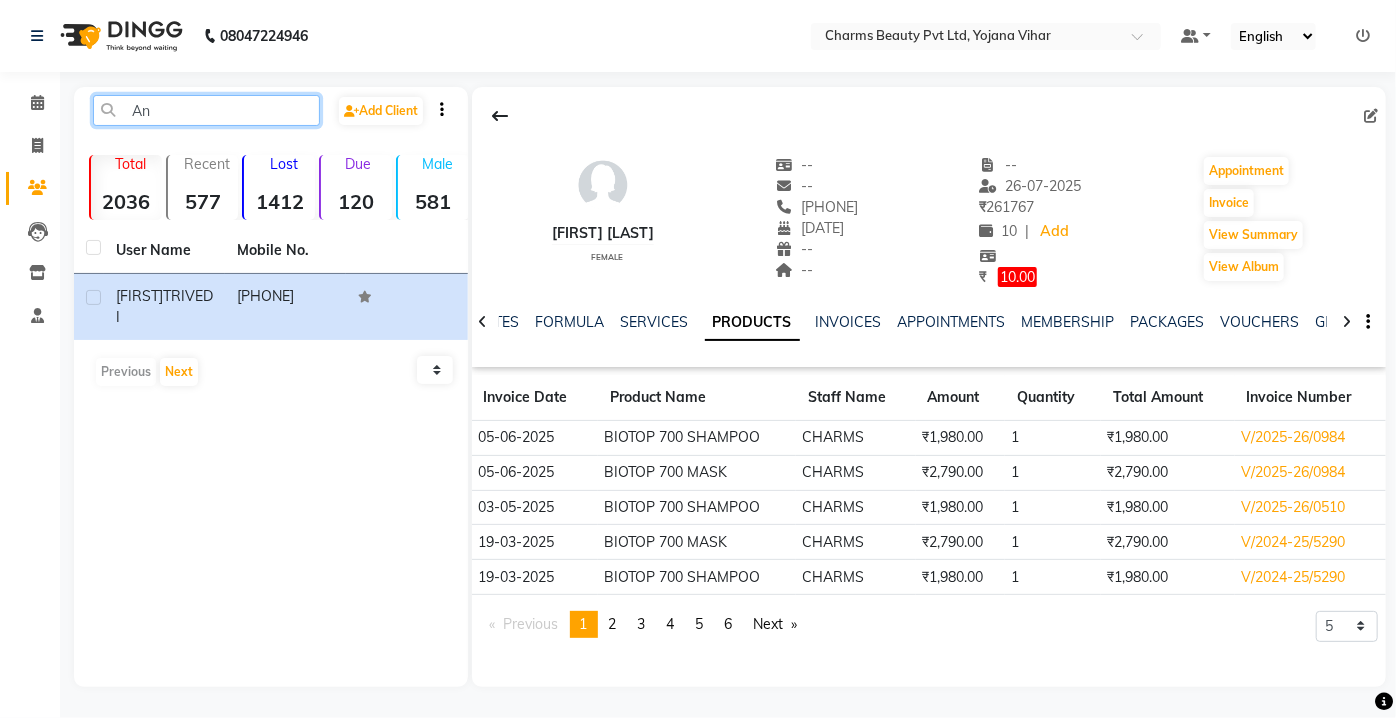 type on "A" 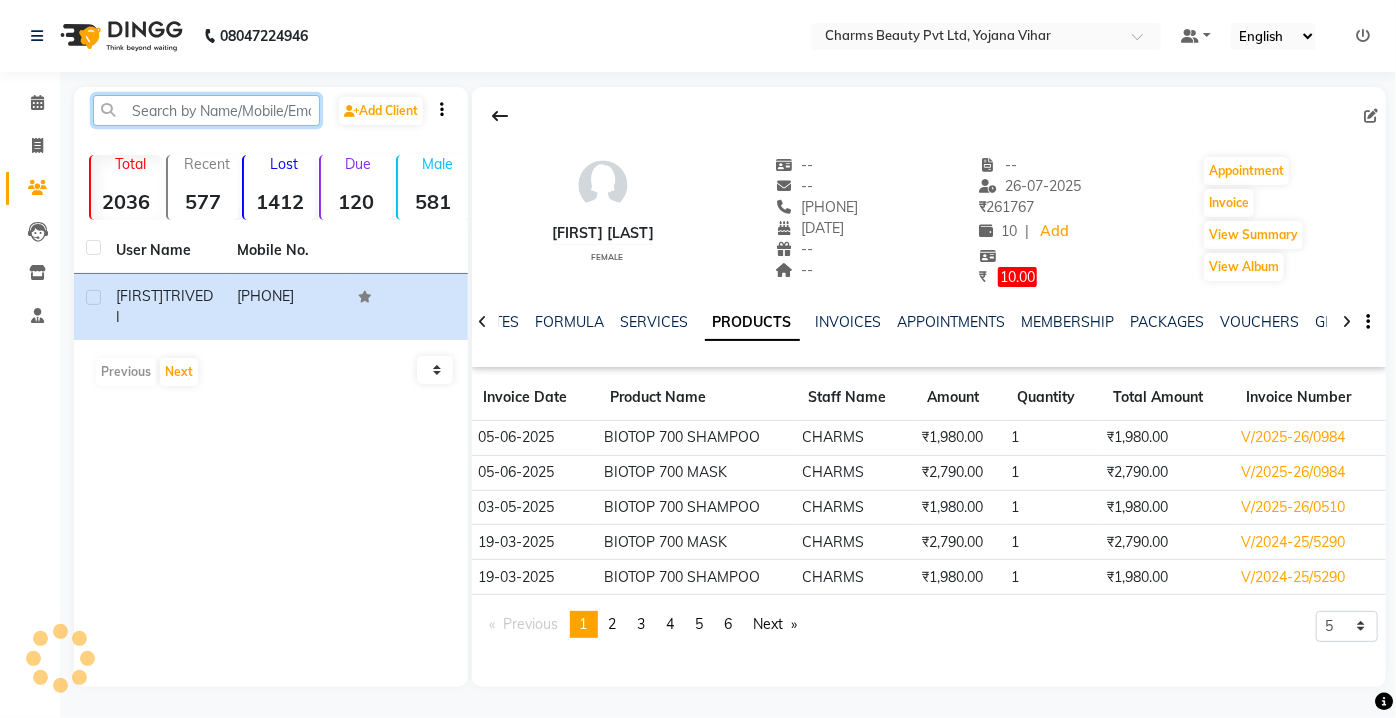 type on "a" 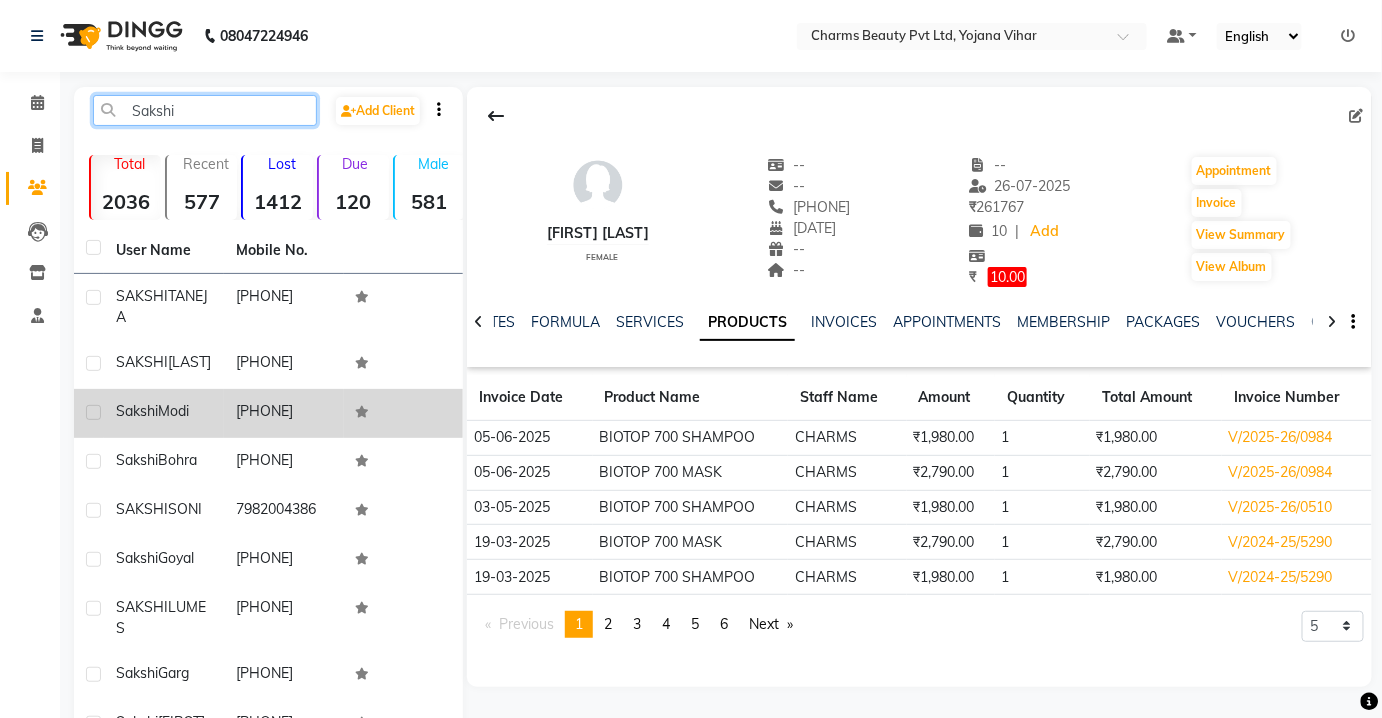 type on "Sakshi" 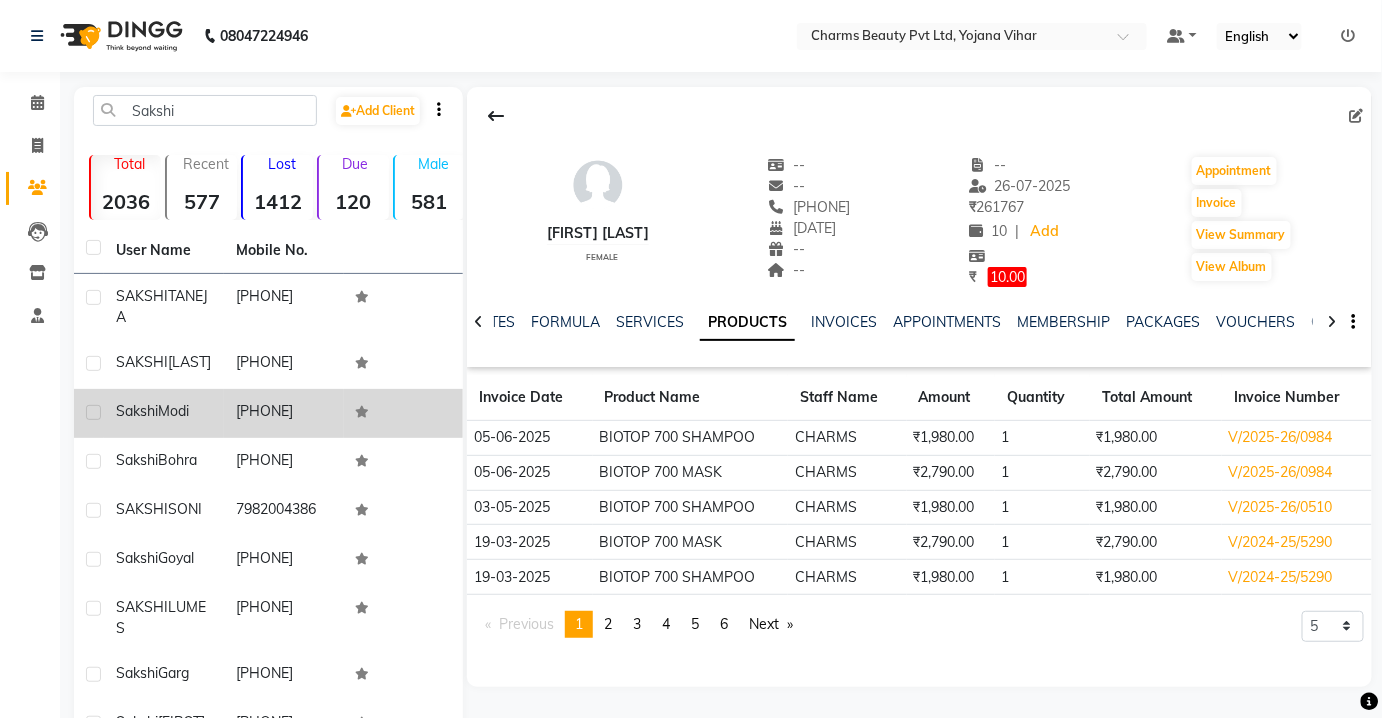 click on "[PHONE]" 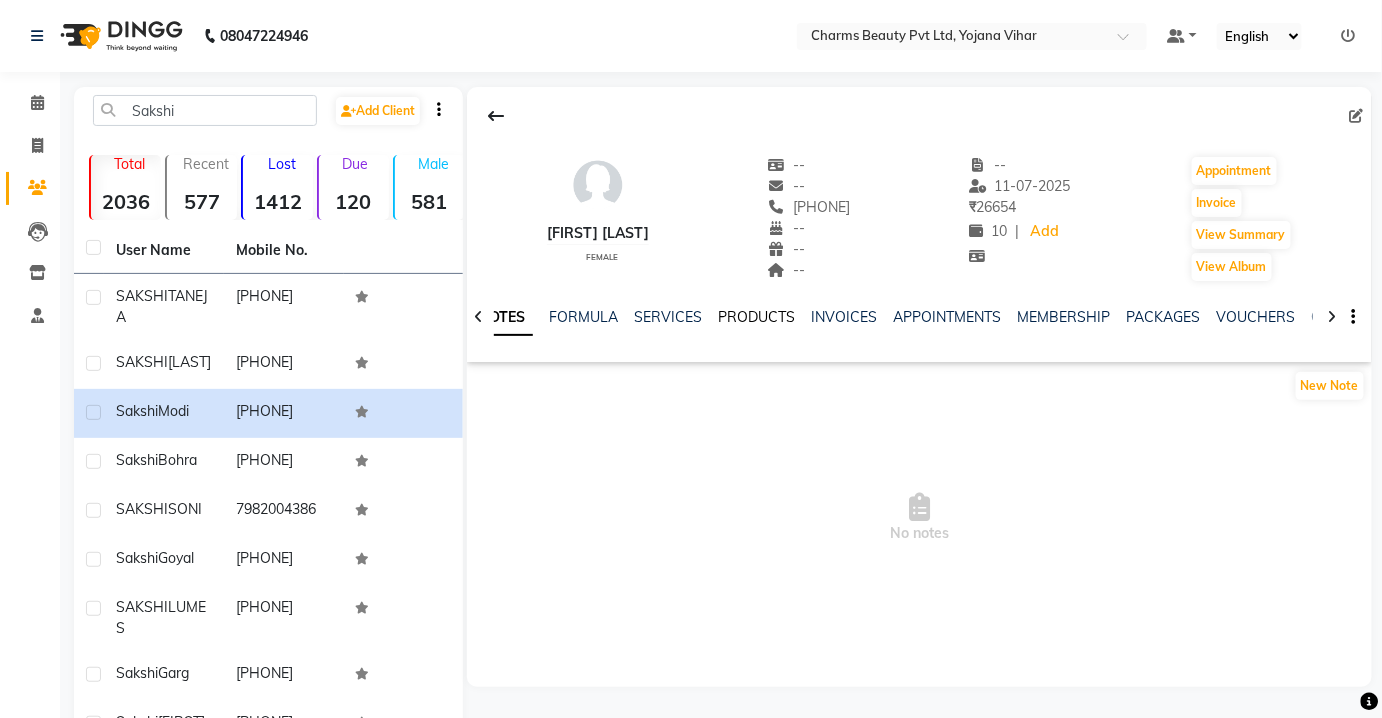 click on "PRODUCTS" 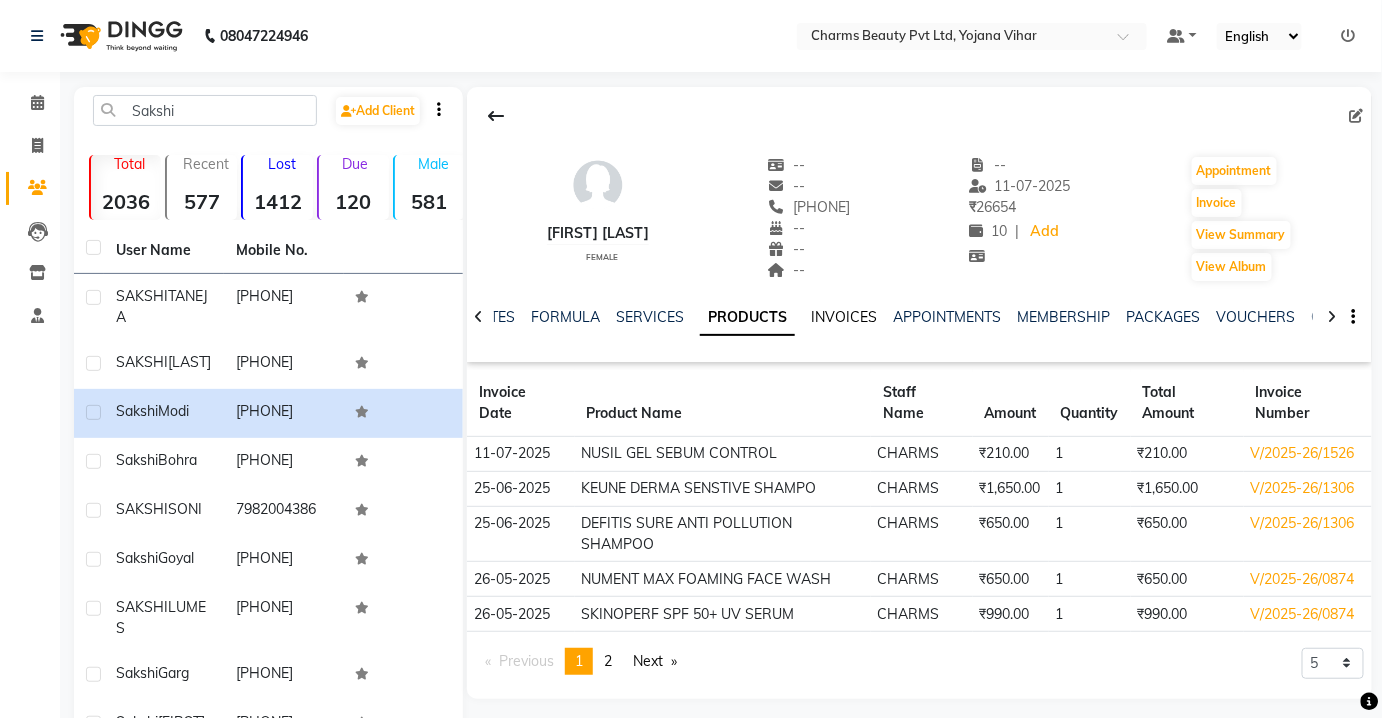 click on "INVOICES" 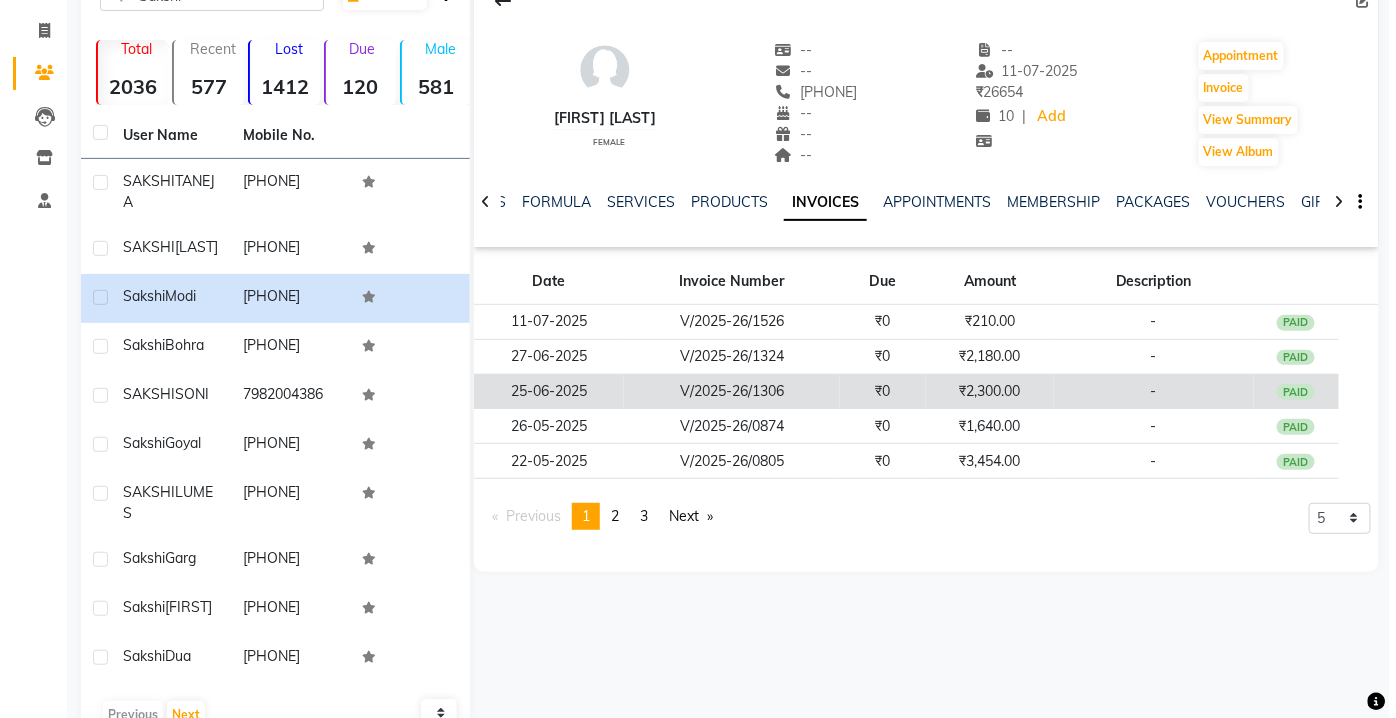 scroll, scrollTop: 181, scrollLeft: 0, axis: vertical 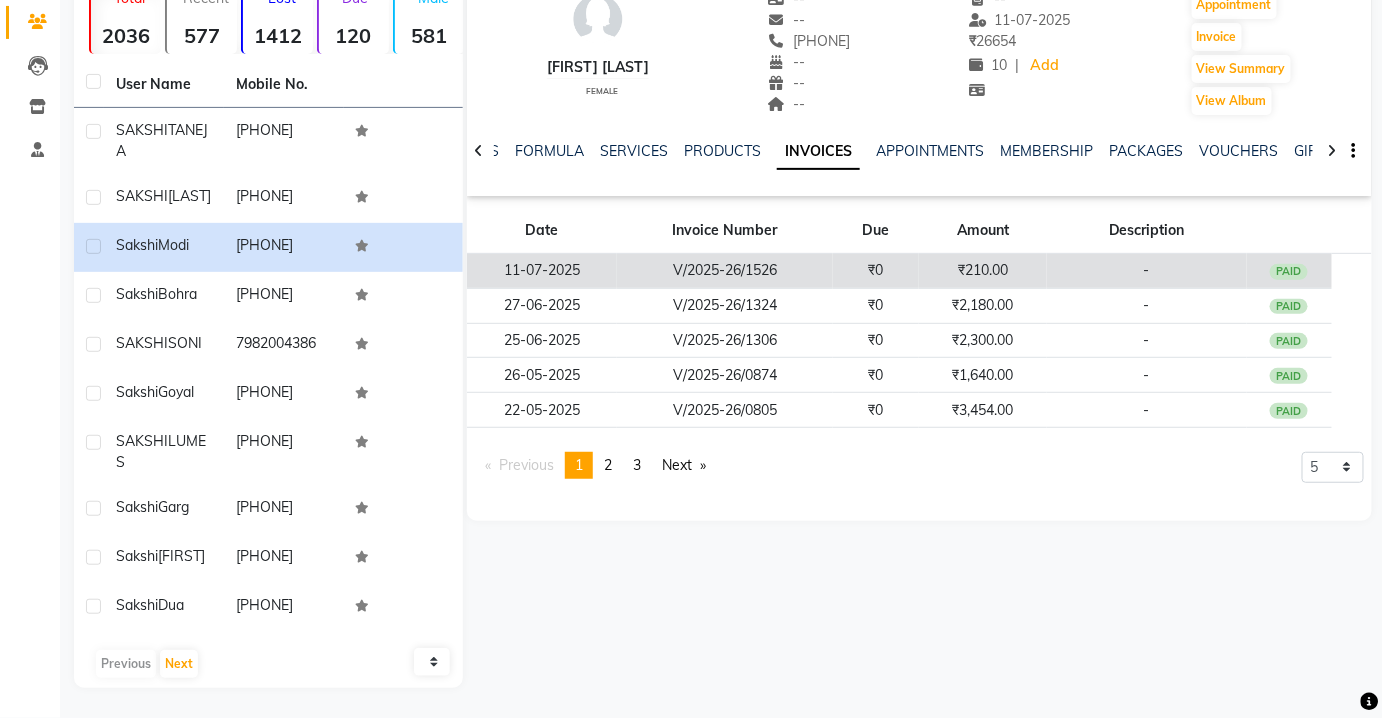 click on "₹210.00" 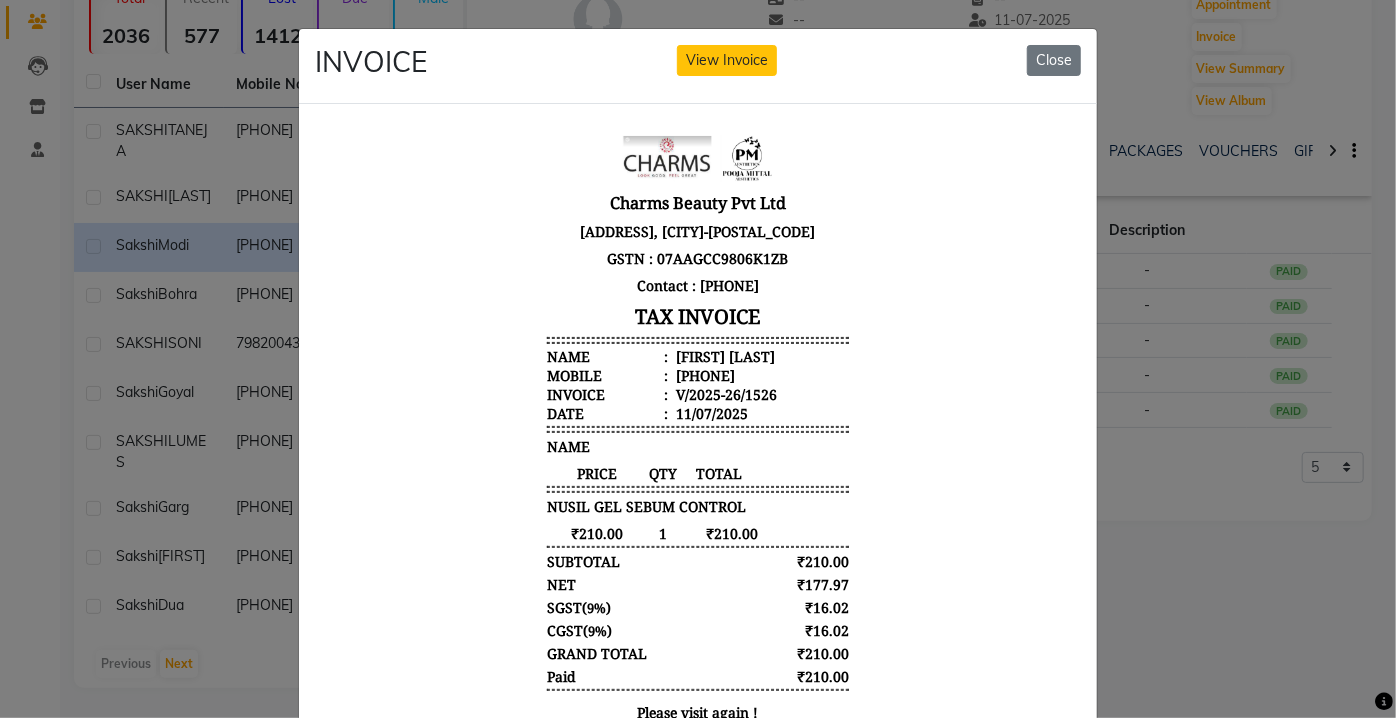 scroll, scrollTop: 0, scrollLeft: 0, axis: both 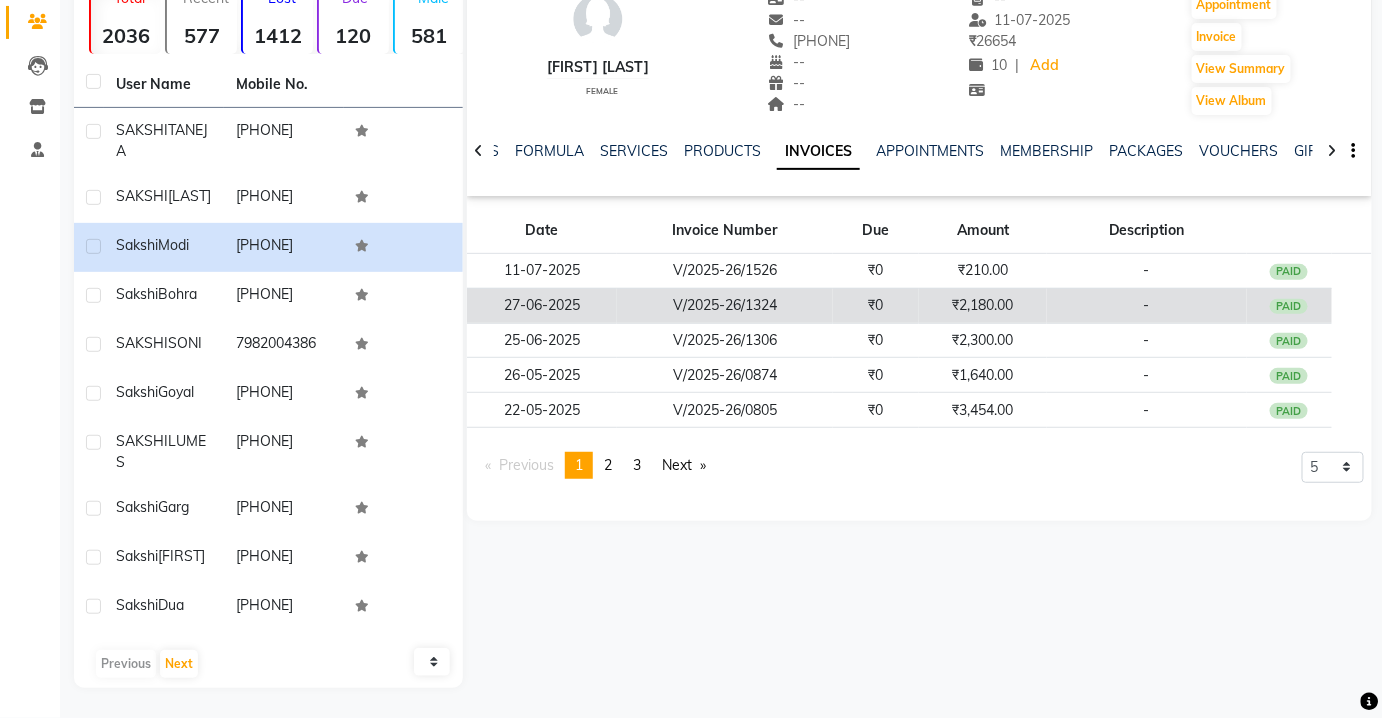 click on "₹2,180.00" 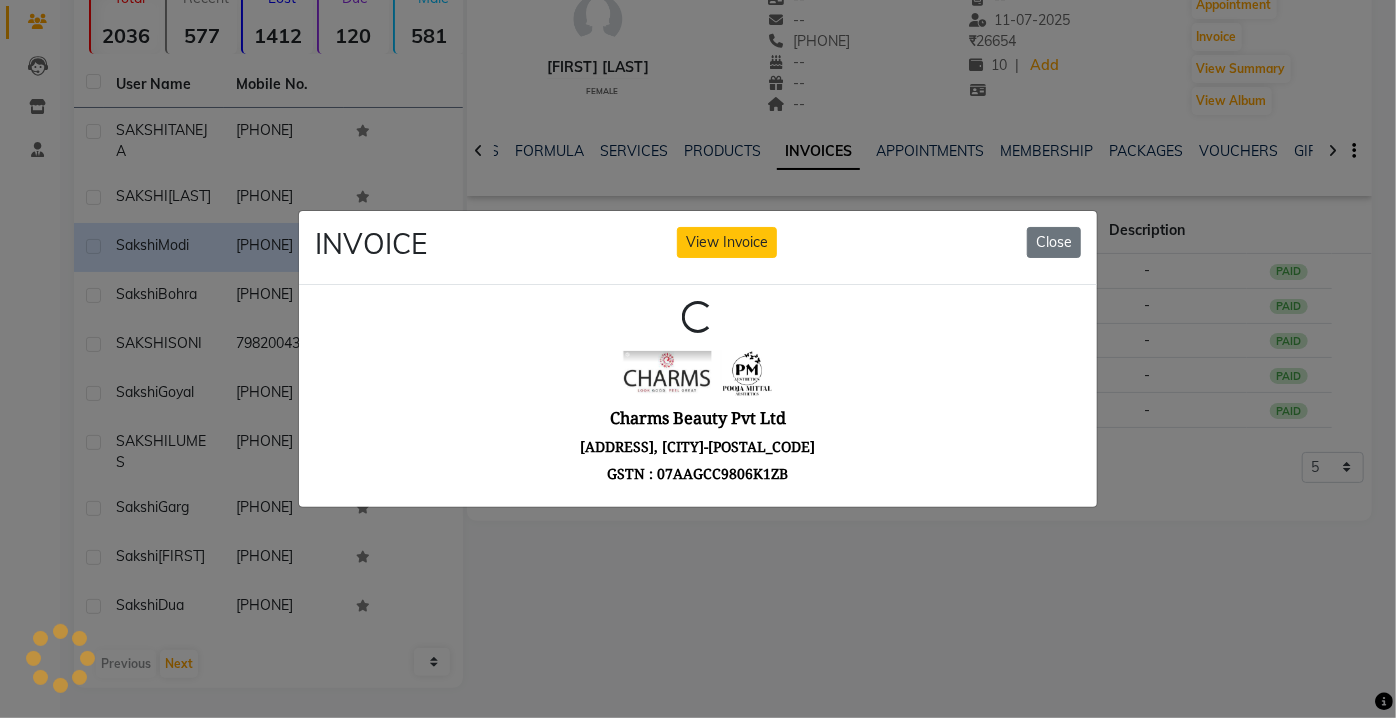 scroll, scrollTop: 0, scrollLeft: 0, axis: both 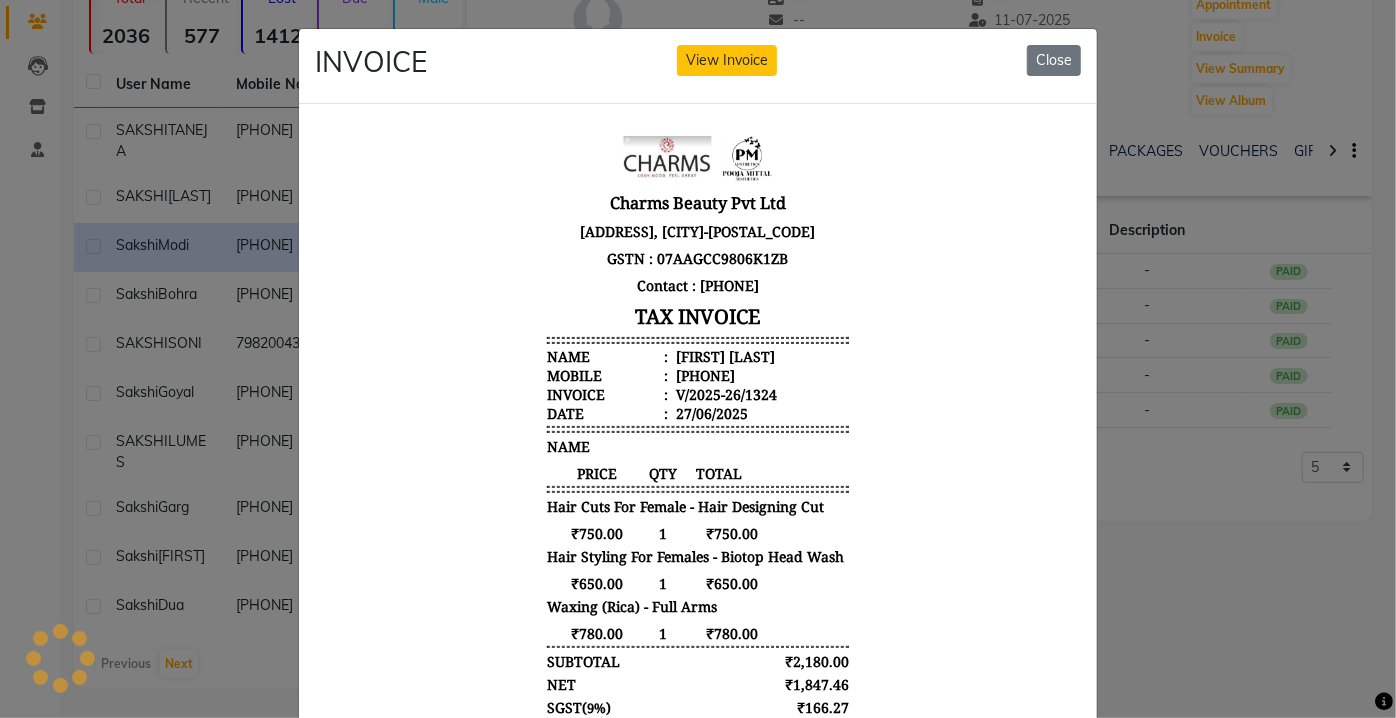 drag, startPoint x: 1153, startPoint y: 545, endPoint x: 1118, endPoint y: 459, distance: 92.84934 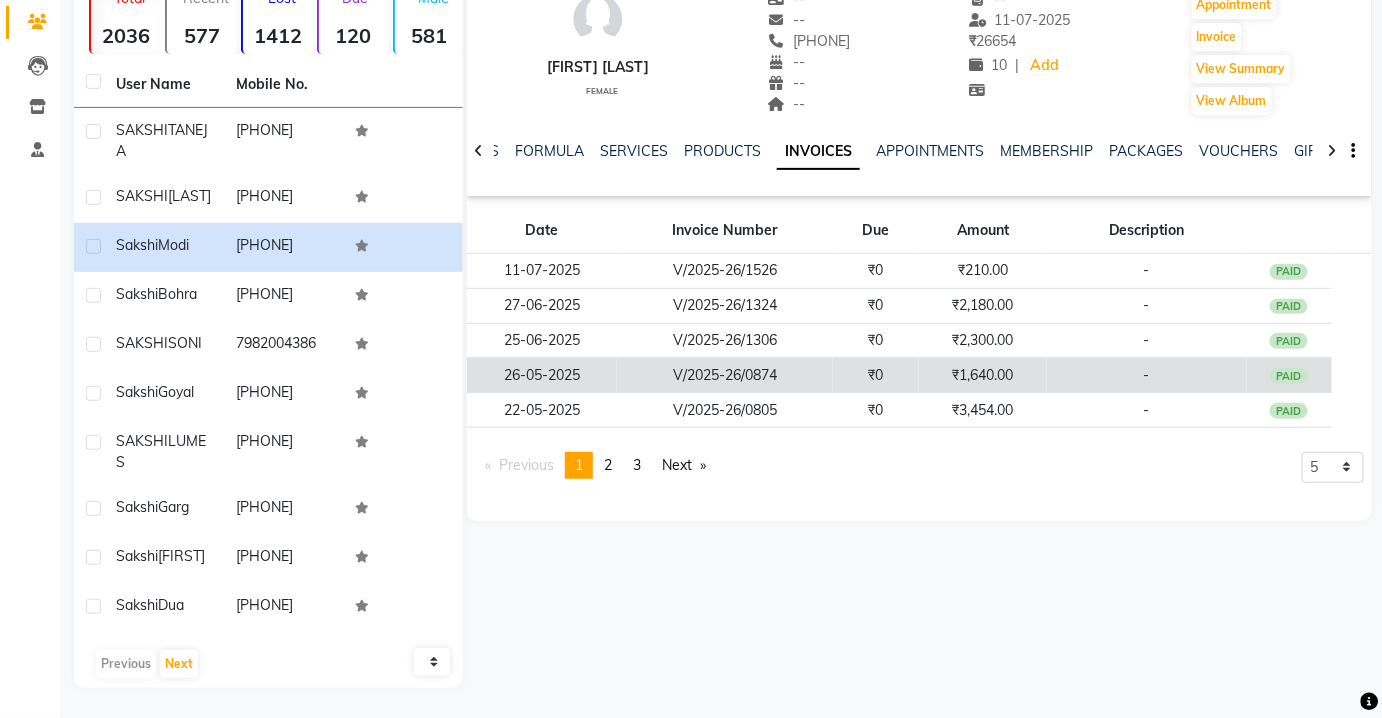click on "₹1,640.00" 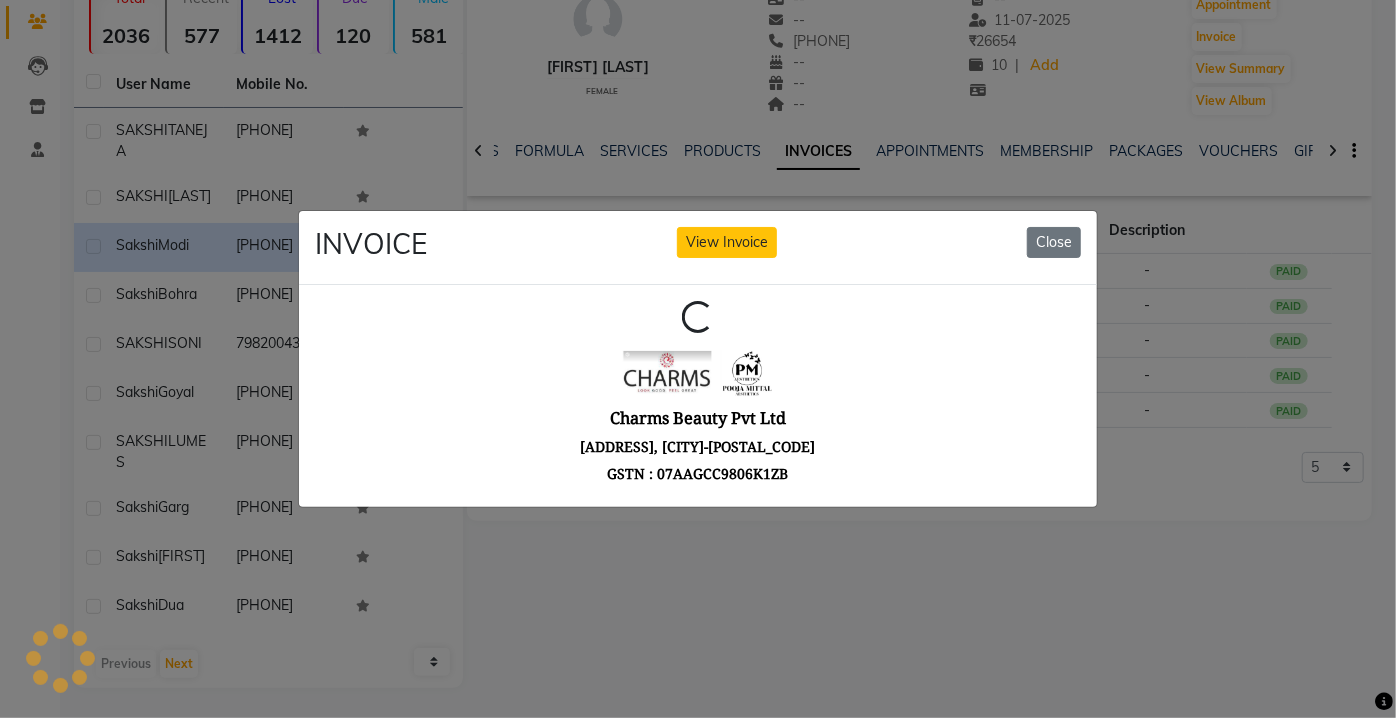 scroll, scrollTop: 0, scrollLeft: 0, axis: both 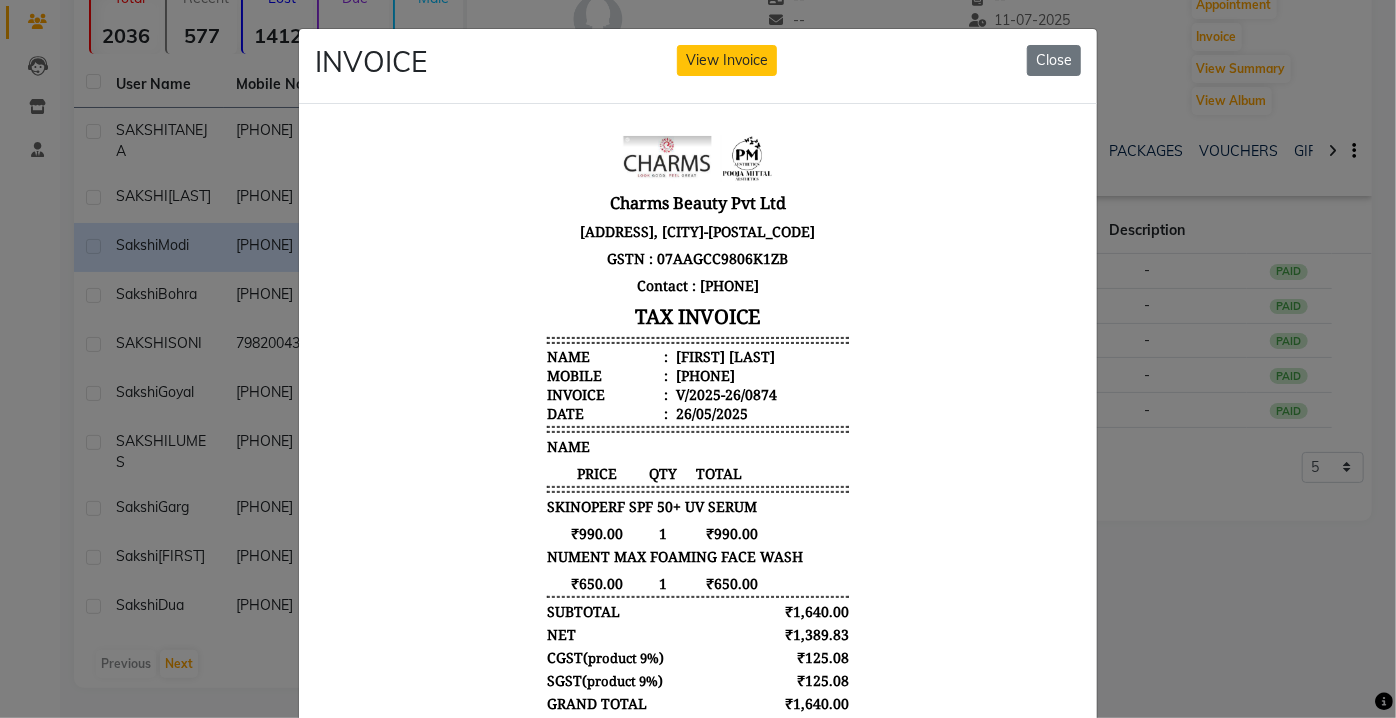 drag, startPoint x: 1232, startPoint y: 588, endPoint x: 1226, endPoint y: 562, distance: 26.683329 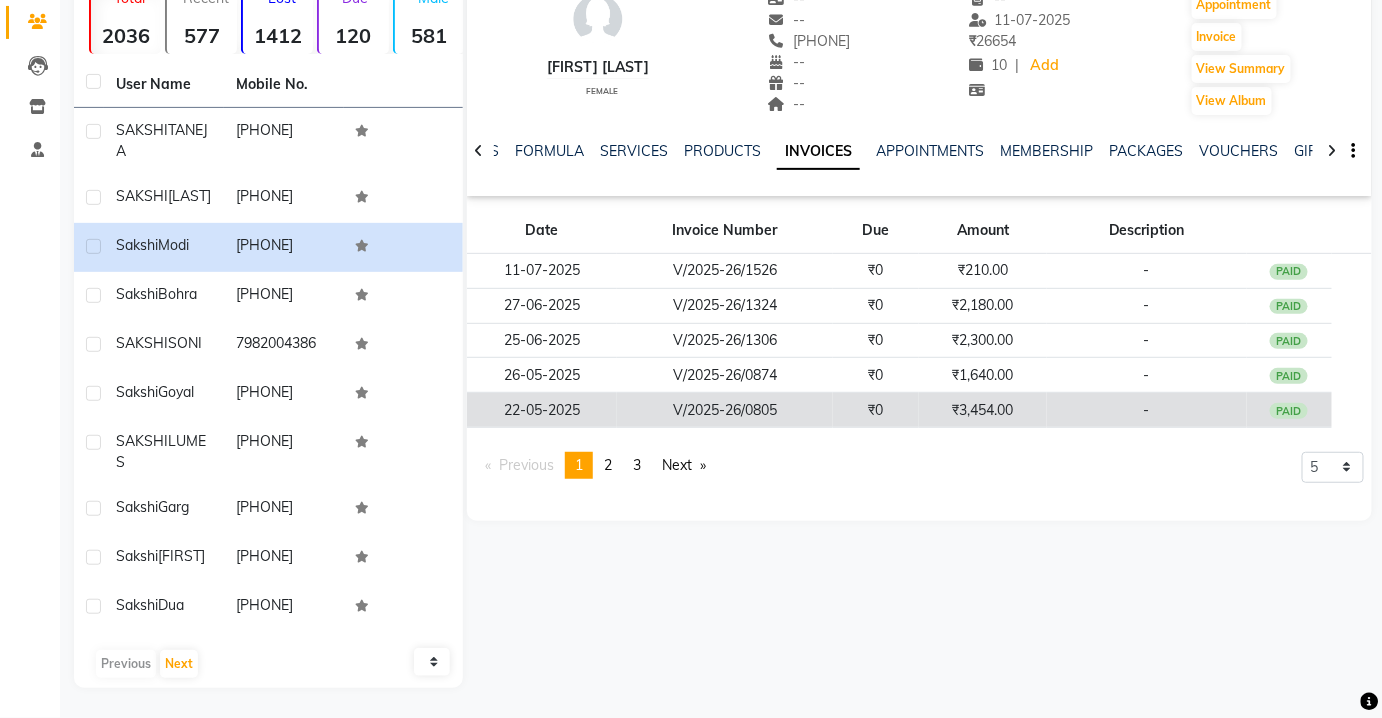 click on "-" 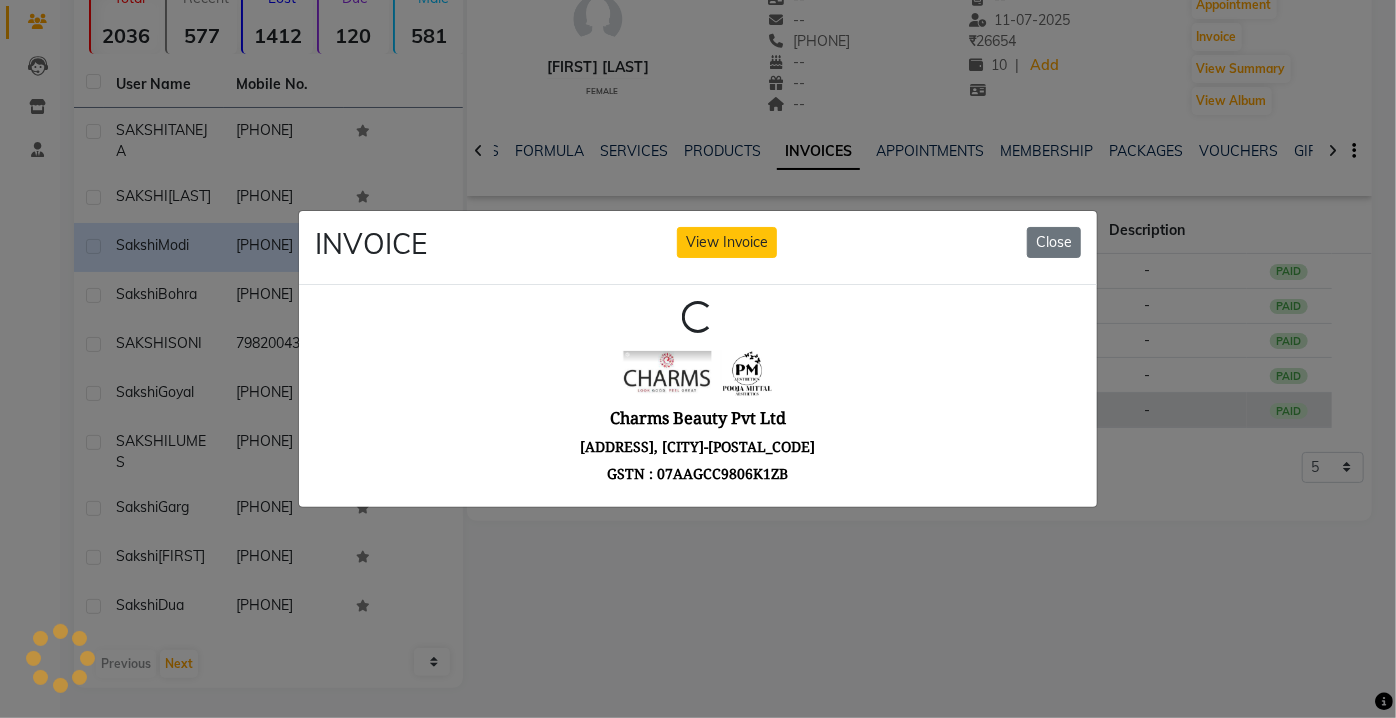 scroll, scrollTop: 0, scrollLeft: 0, axis: both 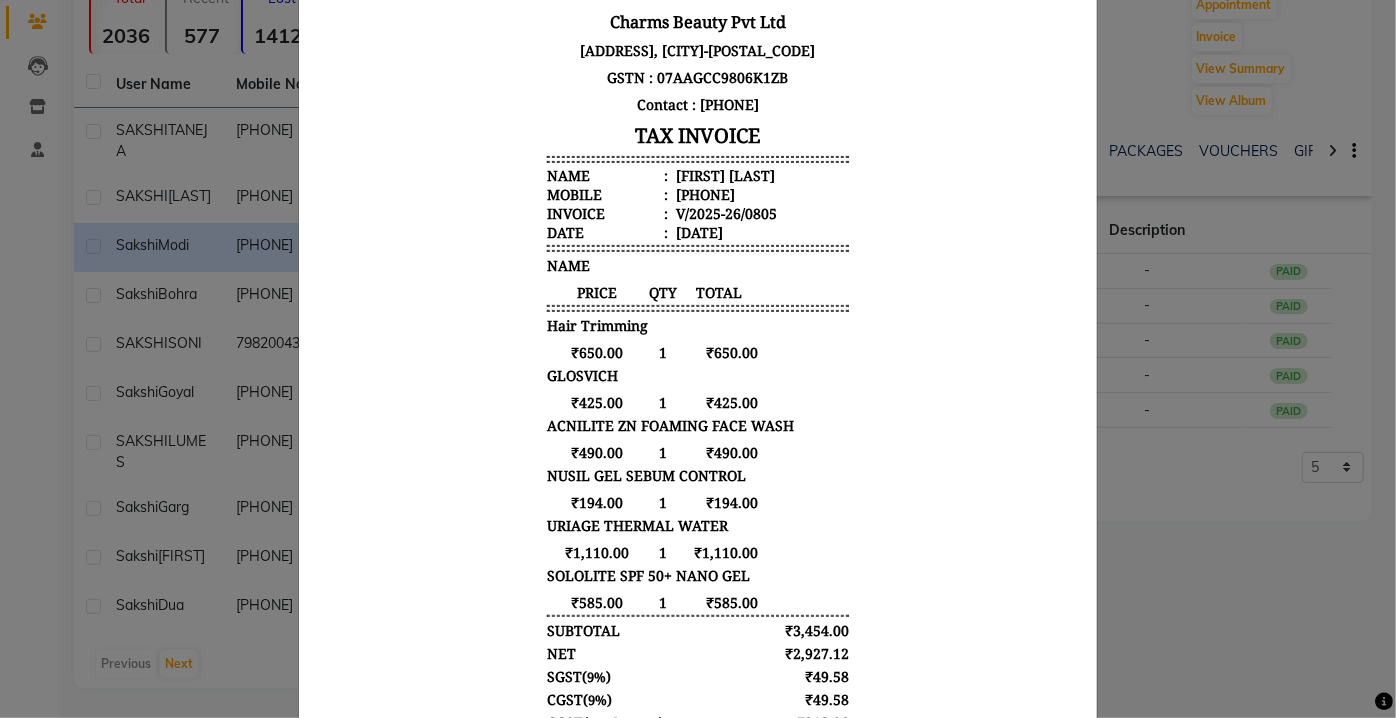 click on "INVOICE View Invoice Close" 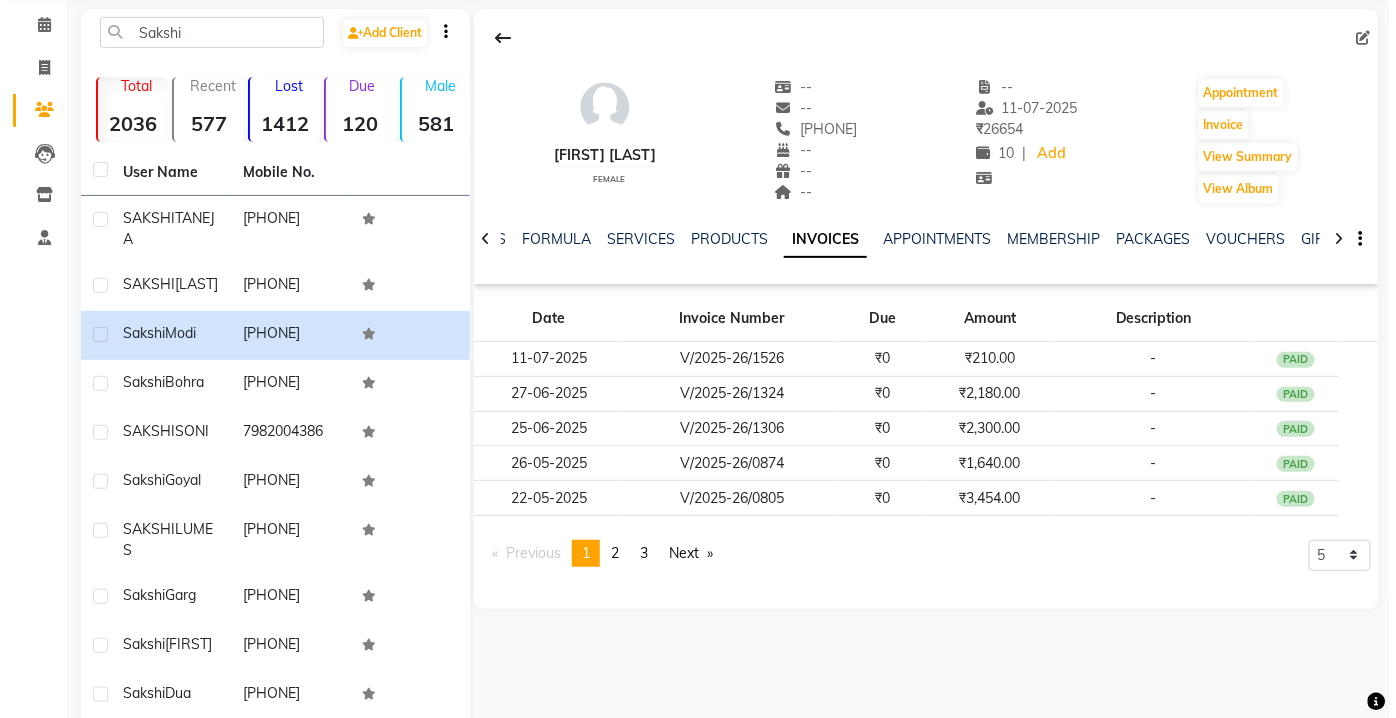 scroll, scrollTop: 0, scrollLeft: 0, axis: both 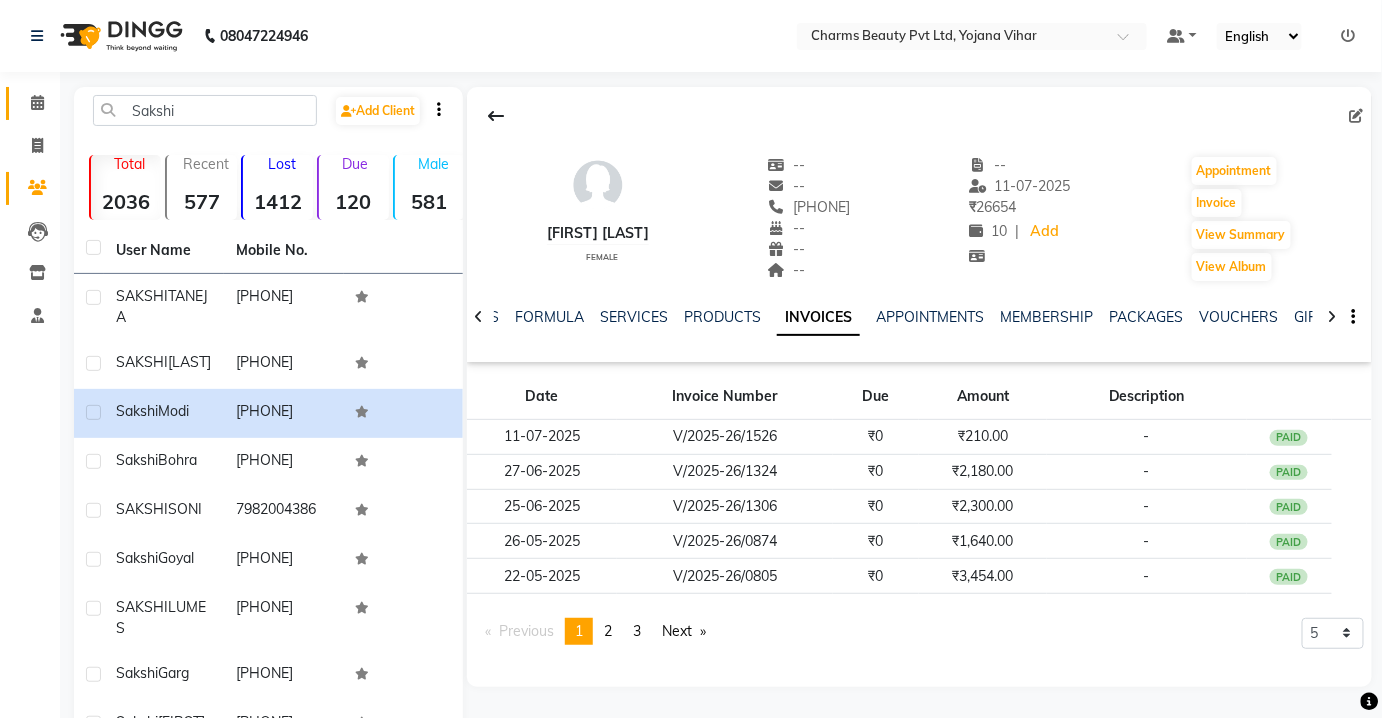 click on "Calendar" 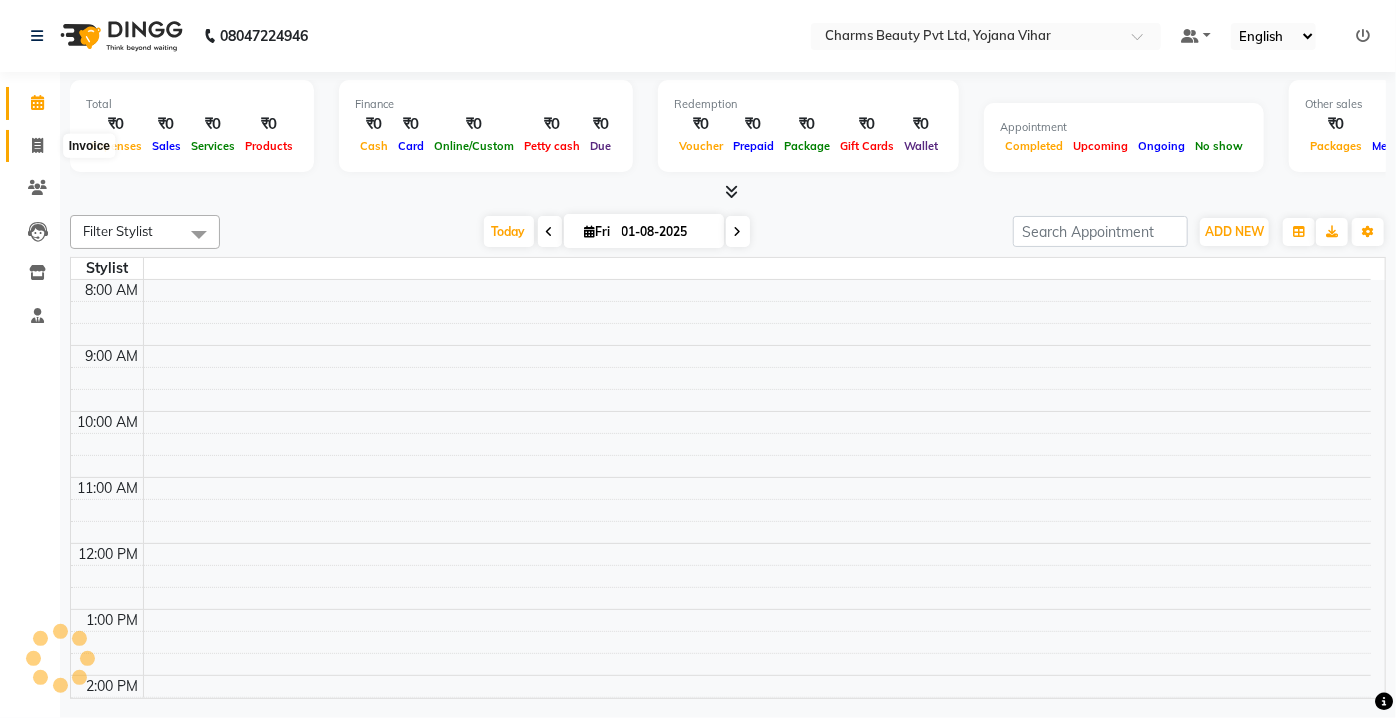 click 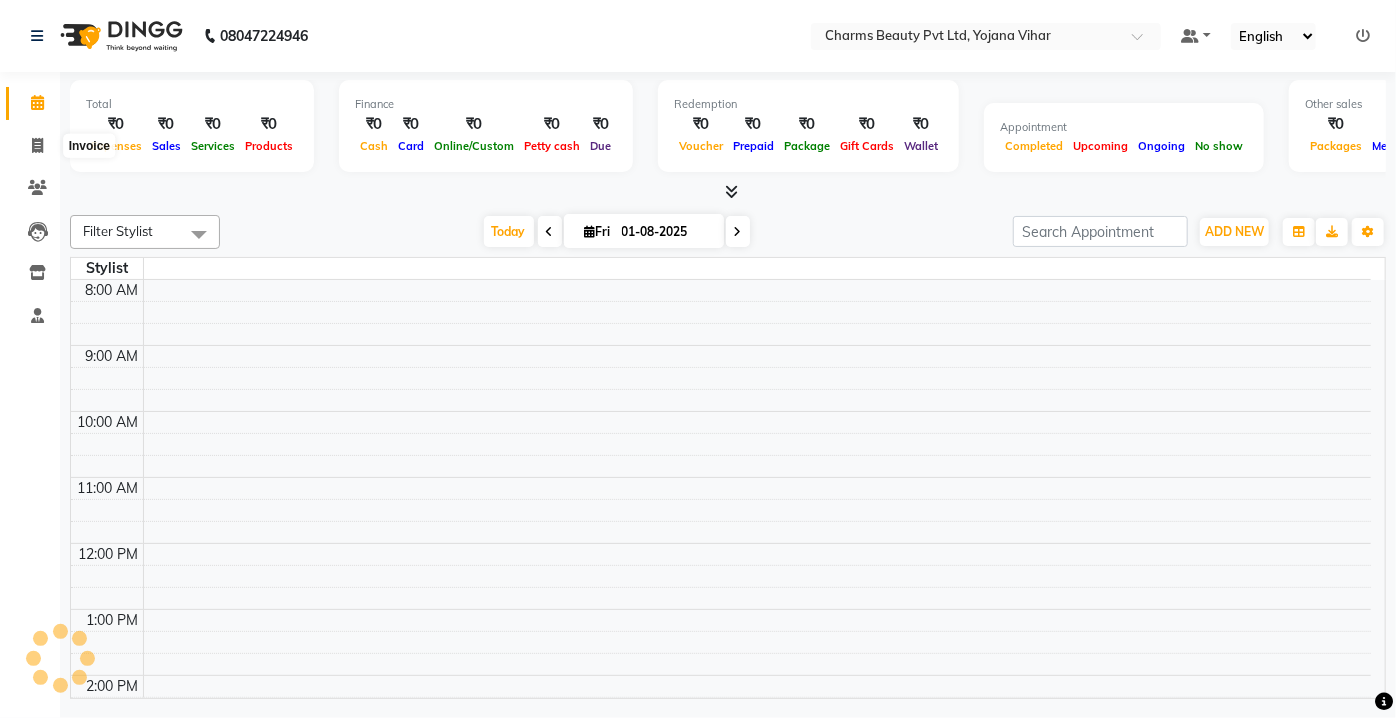 select on "service" 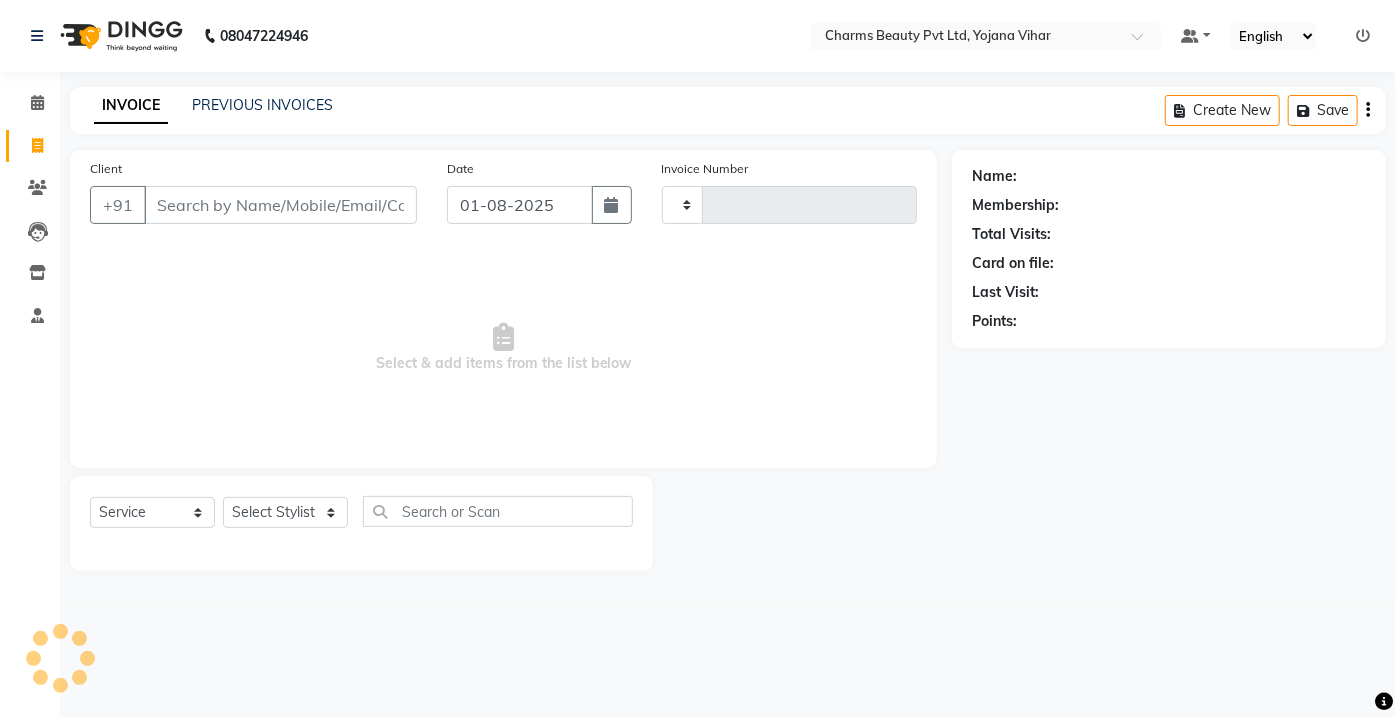 type on "1806" 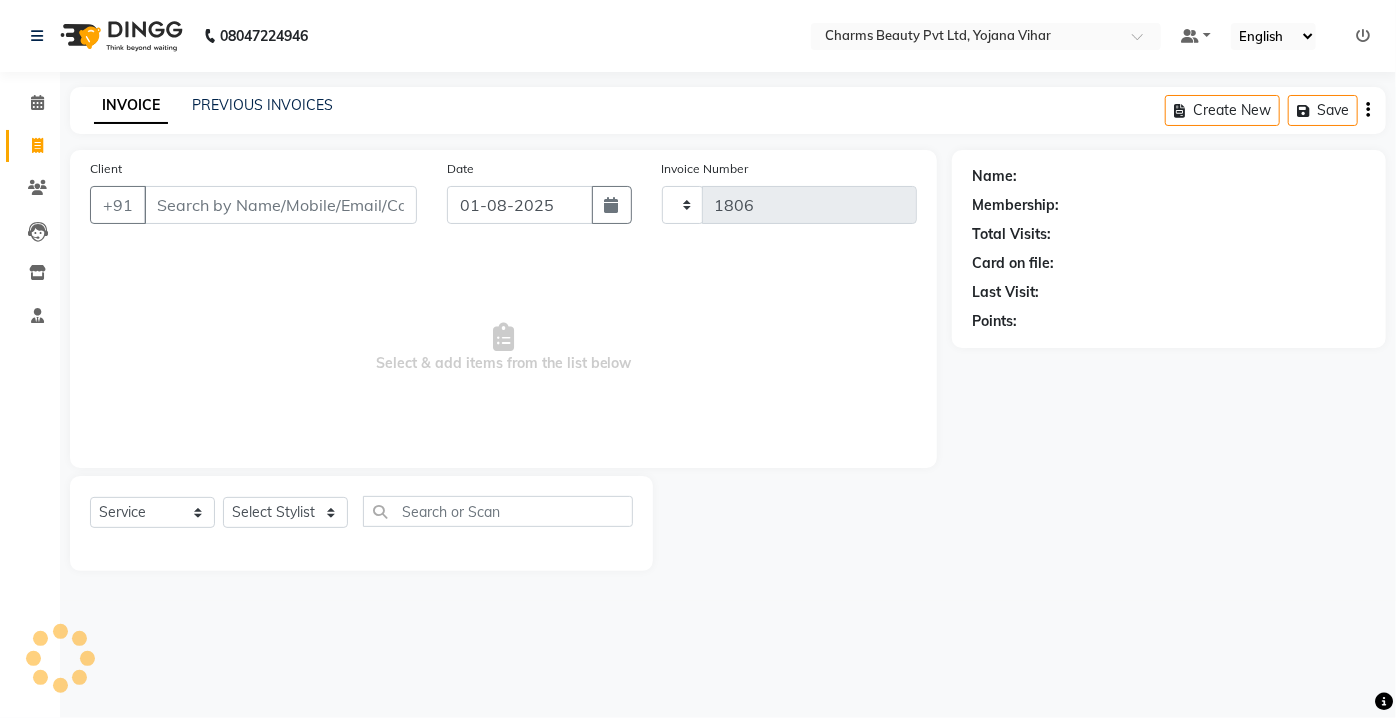 select on "3743" 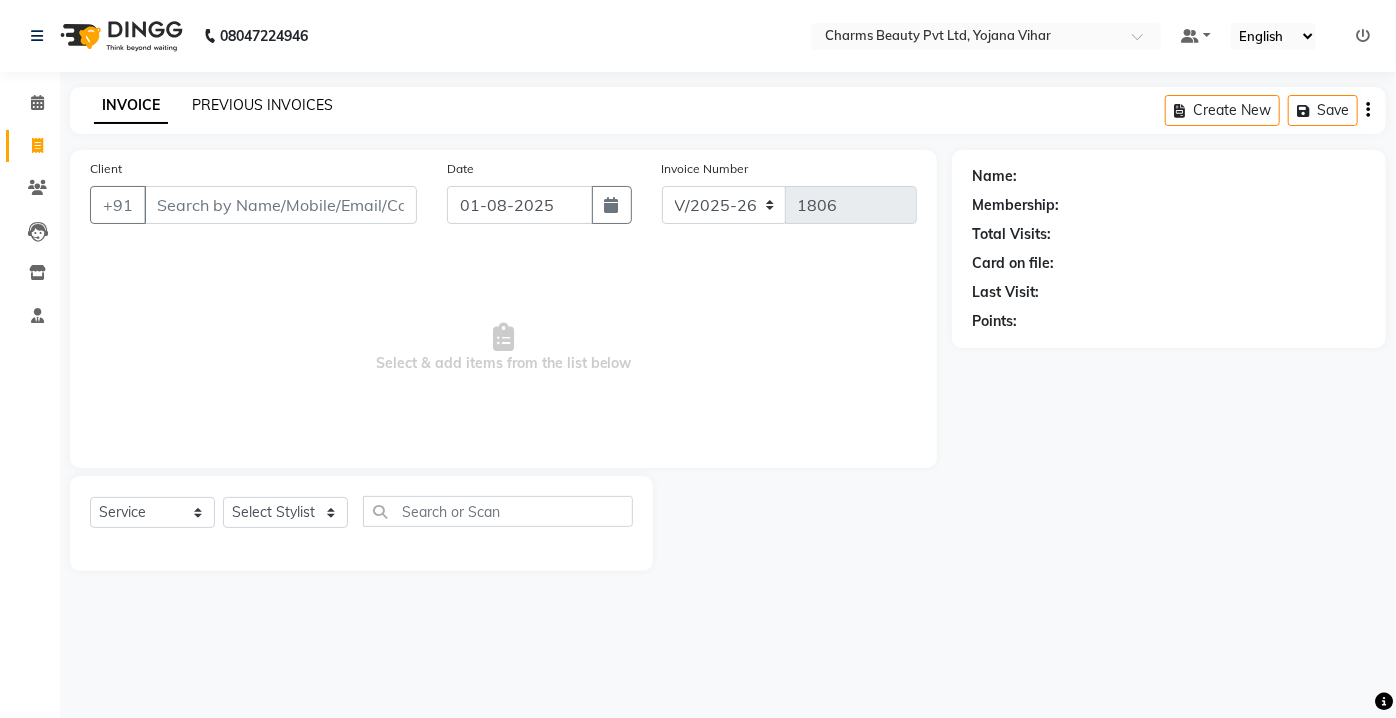 click on "PREVIOUS INVOICES" 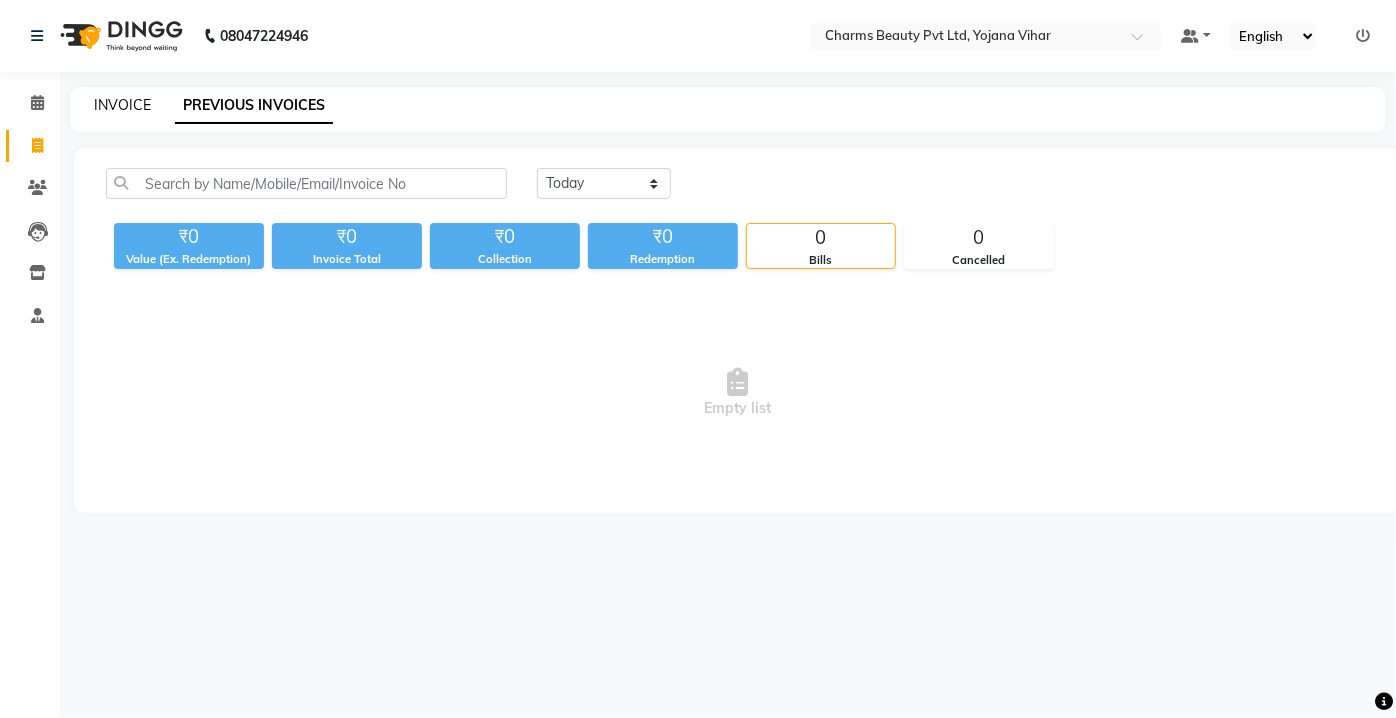 click on "INVOICE" 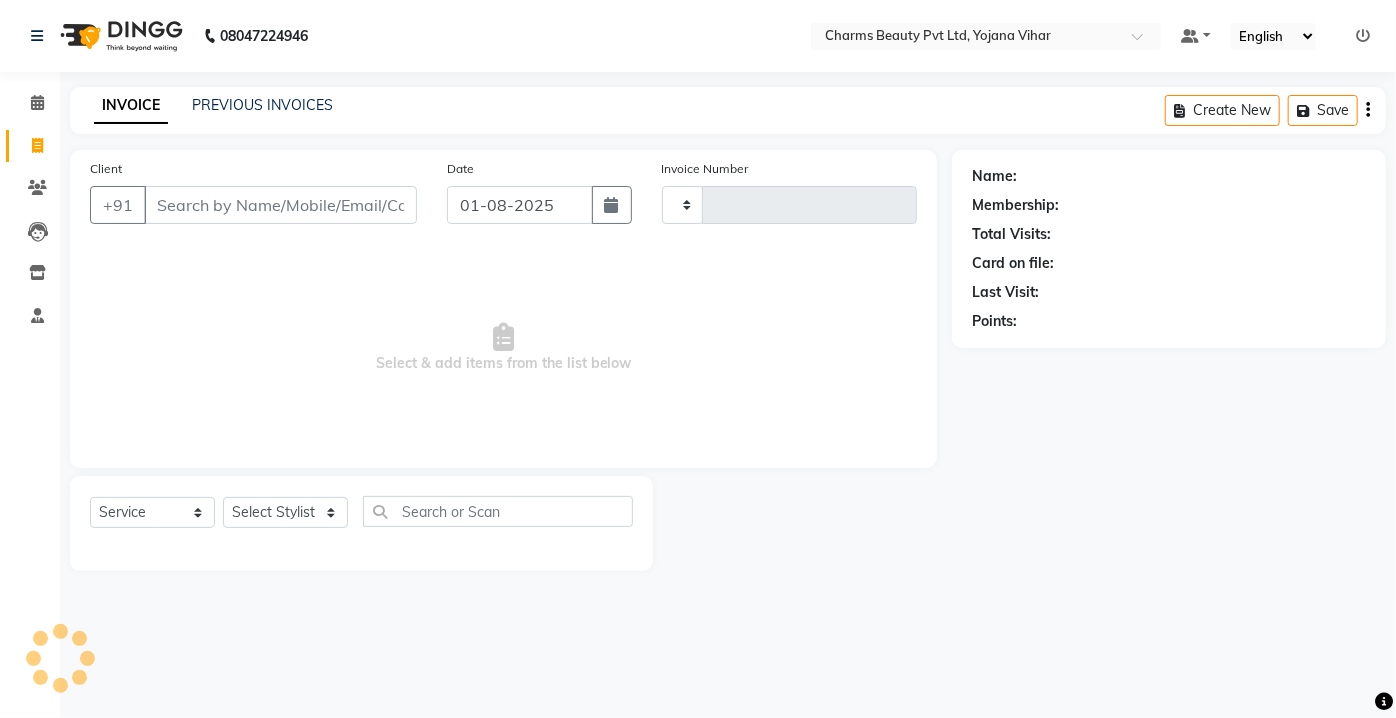 type on "1806" 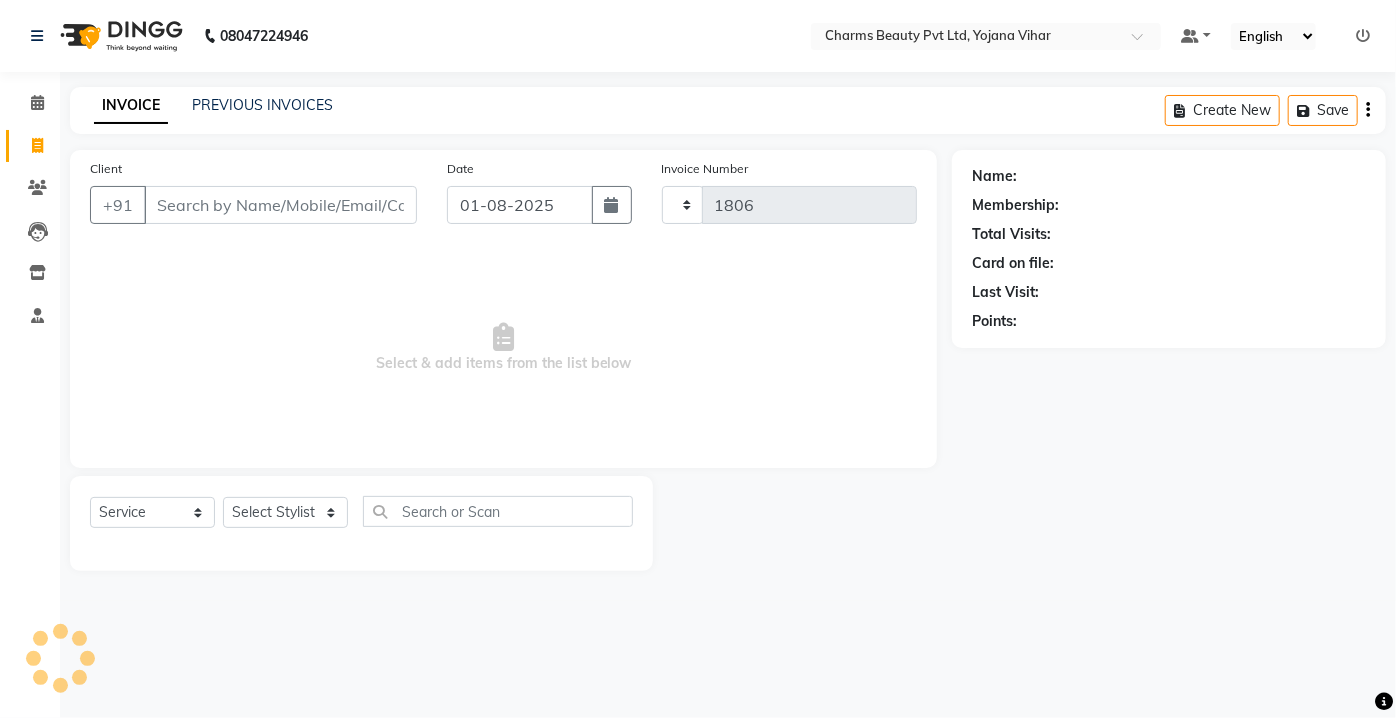select on "3743" 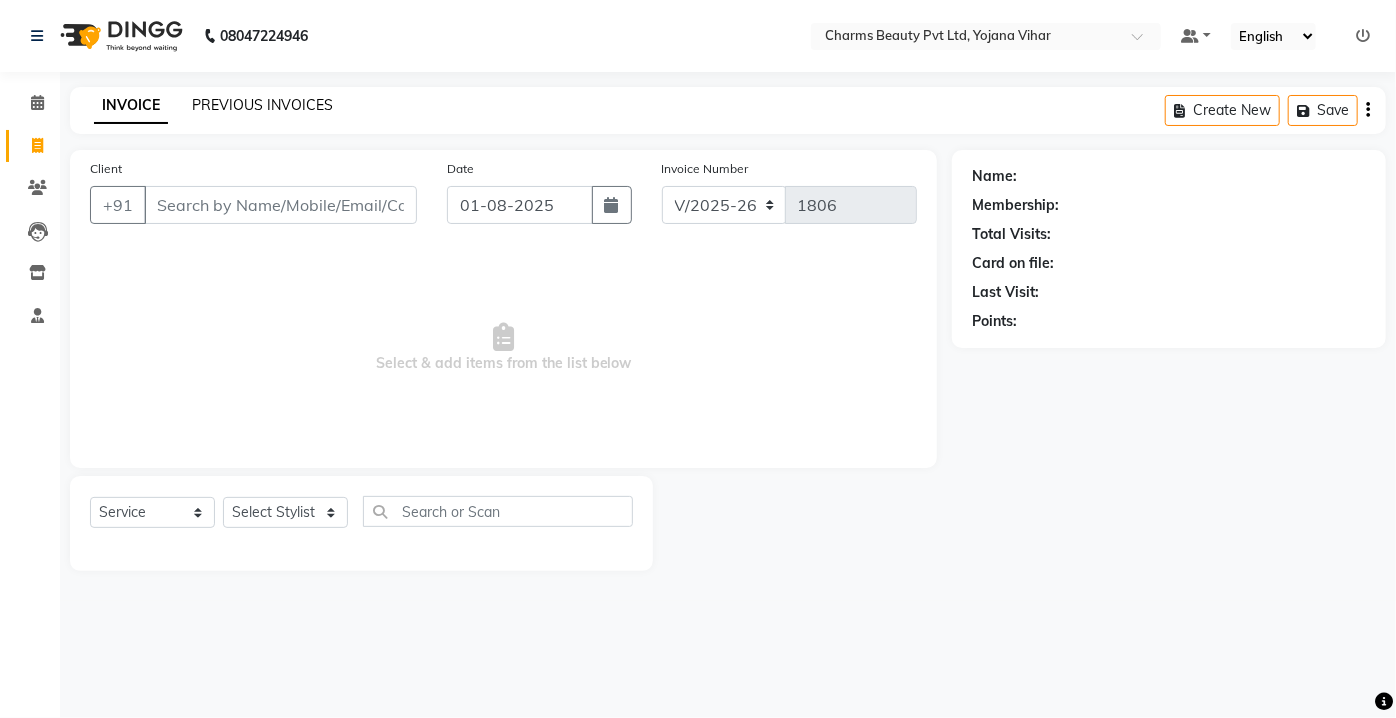 click on "PREVIOUS INVOICES" 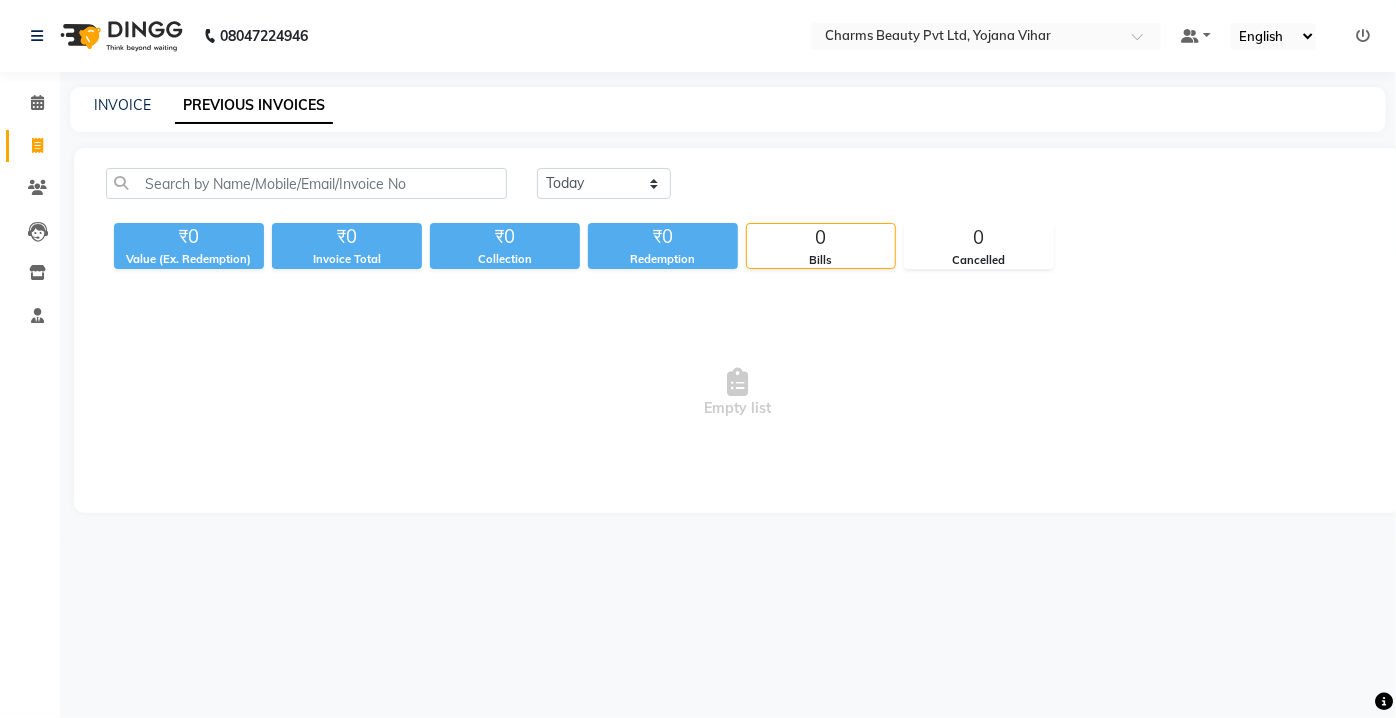 click on "INVOICE PREVIOUS INVOICES" 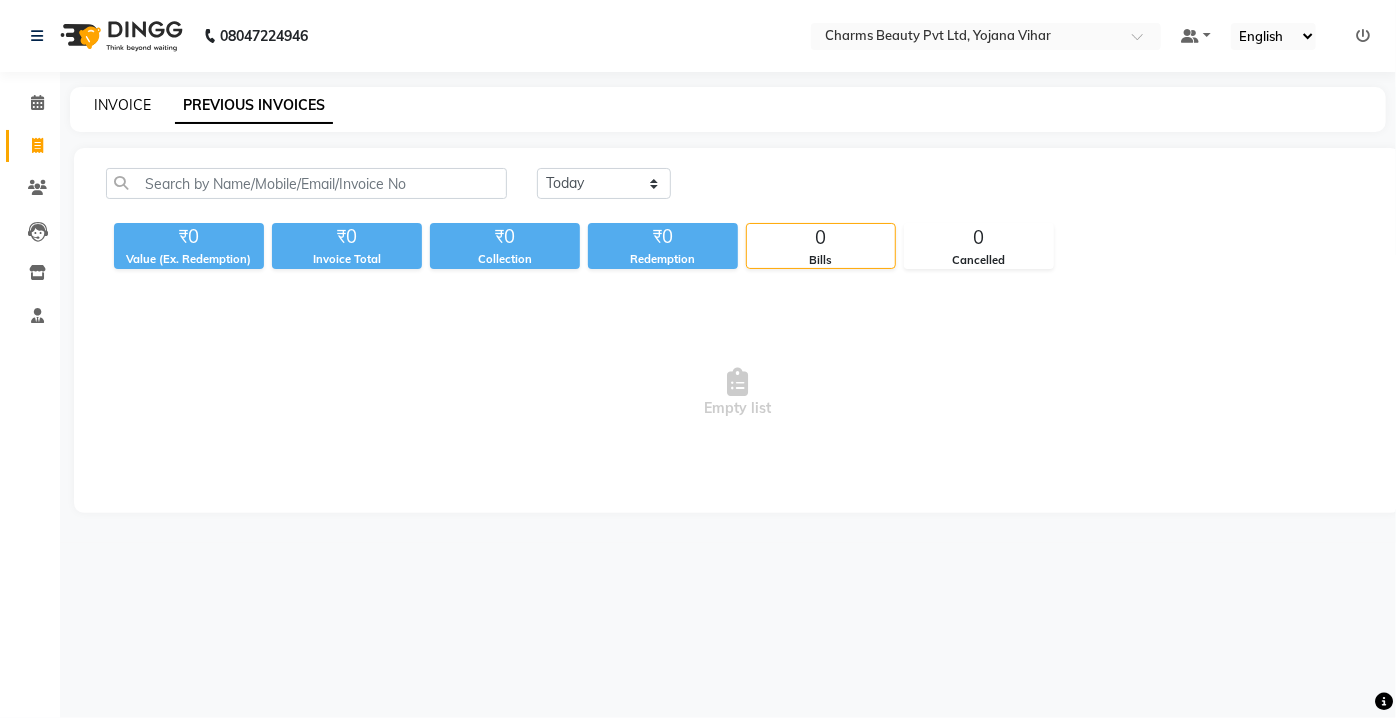 click on "INVOICE" 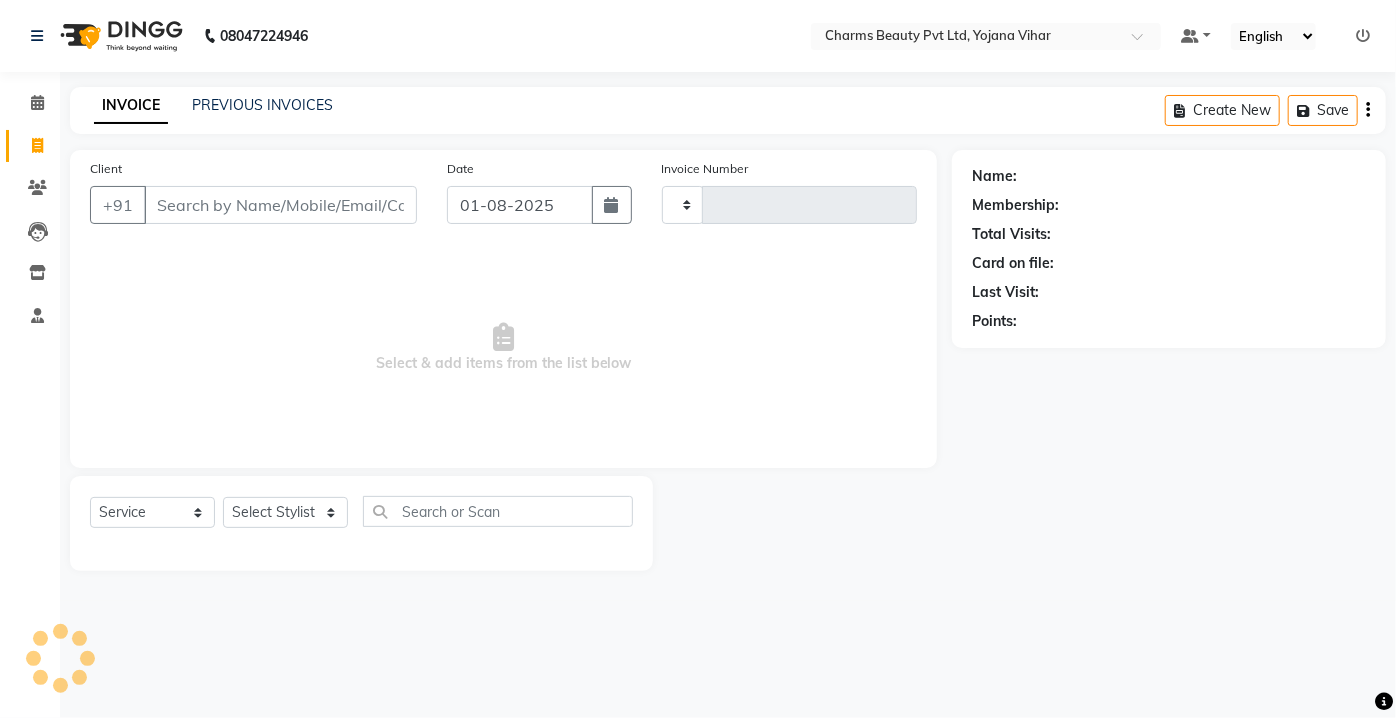 type on "1806" 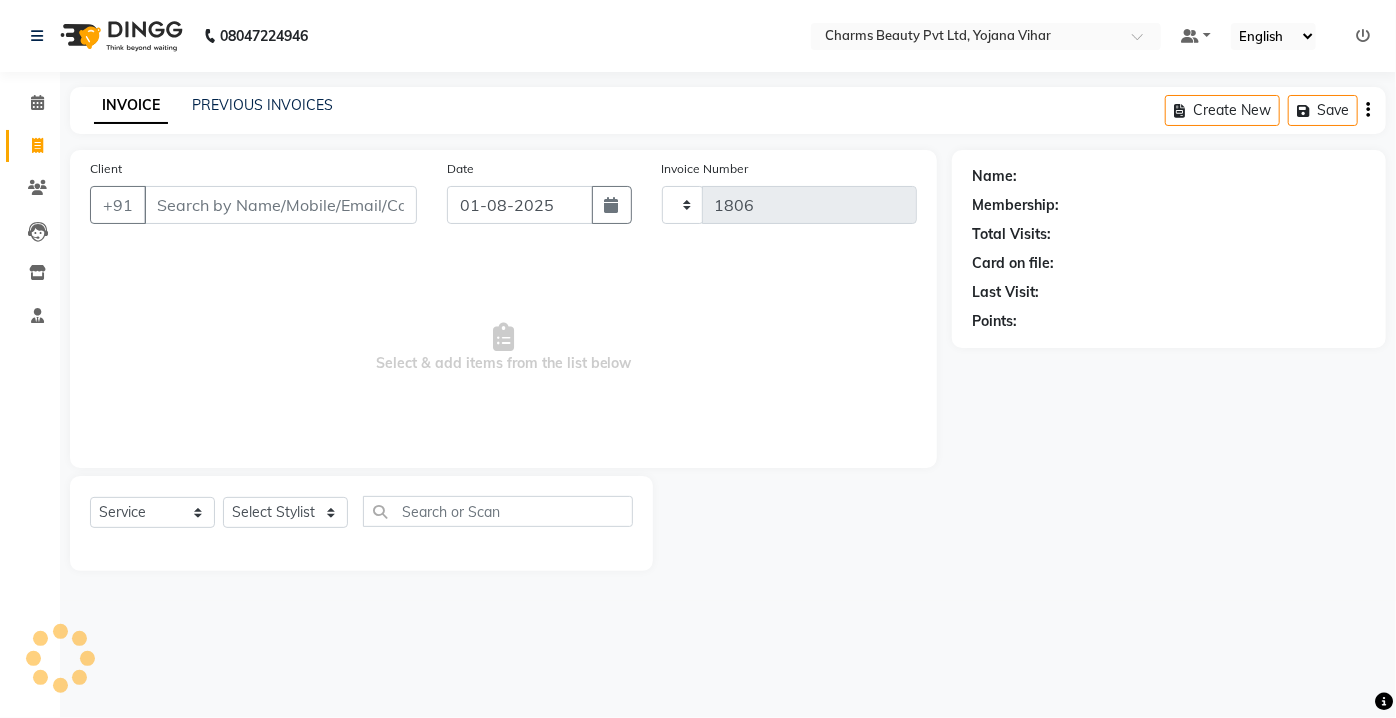 select on "3743" 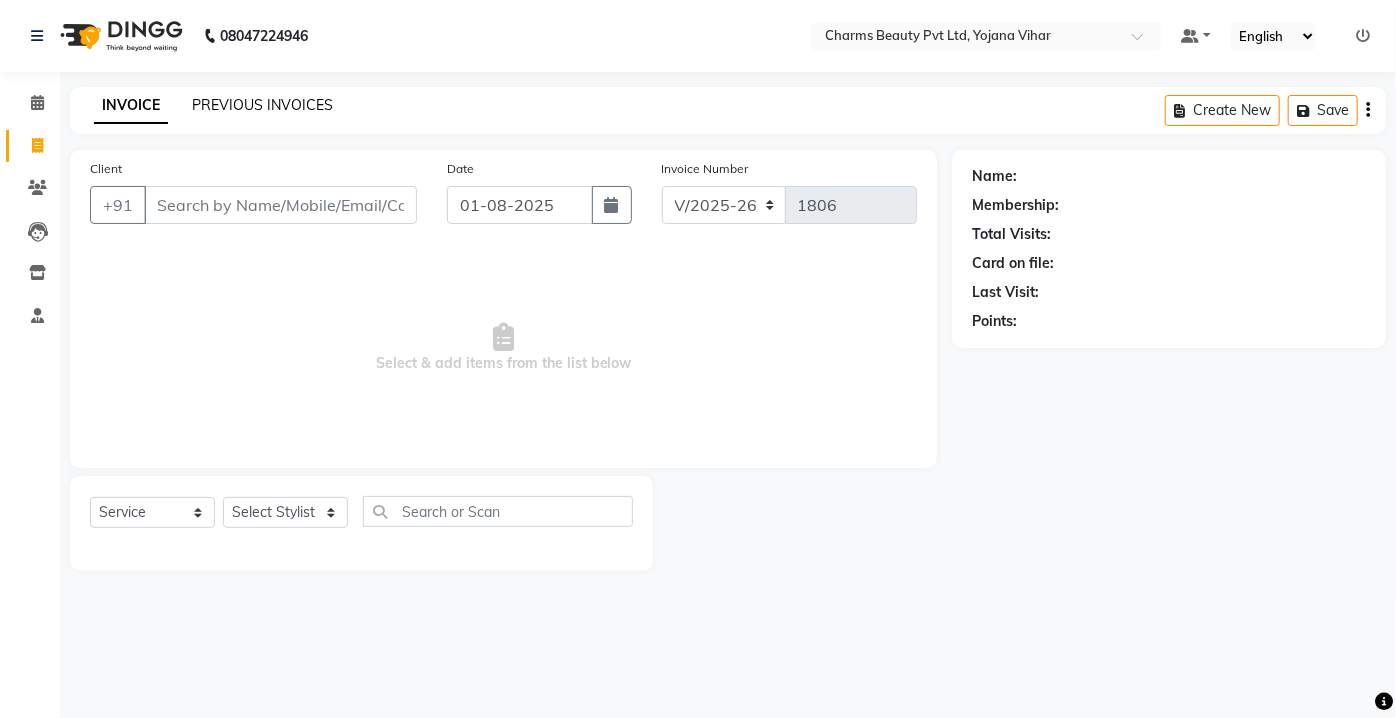 click on "PREVIOUS INVOICES" 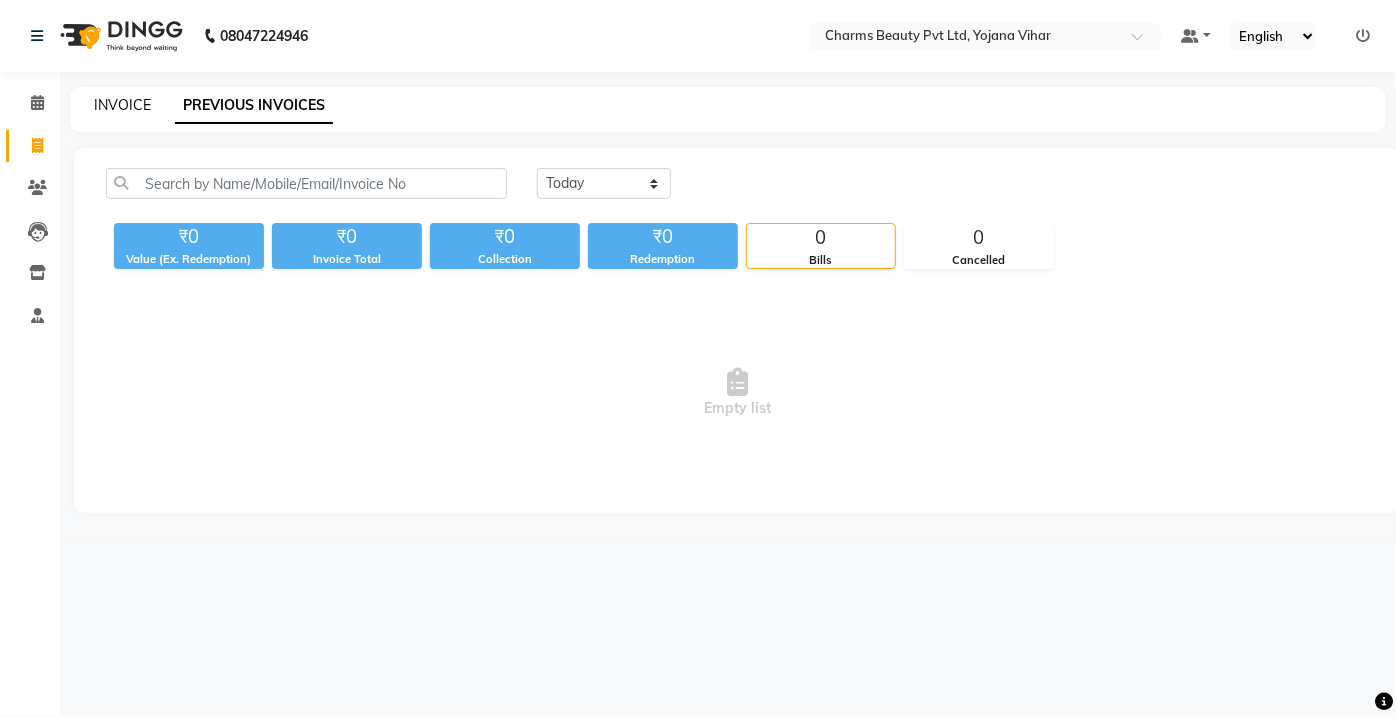 click on "INVOICE" 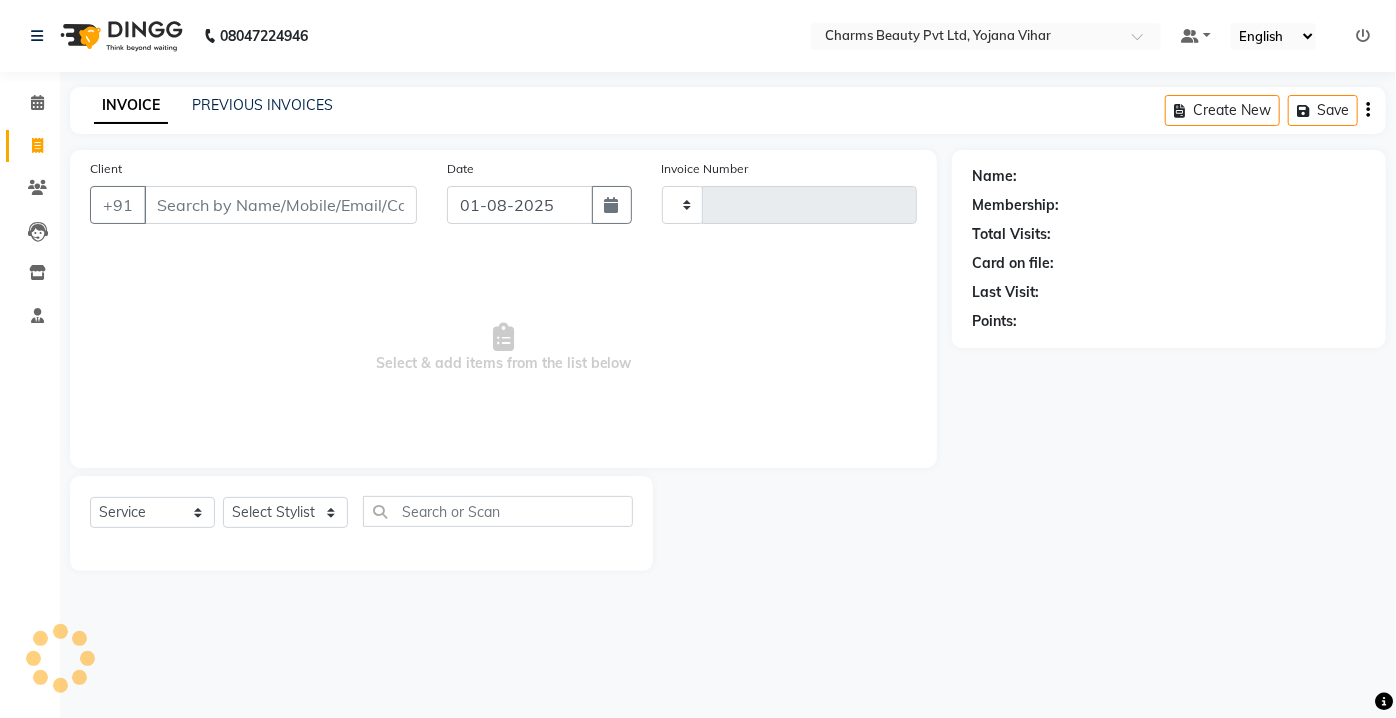 type on "1806" 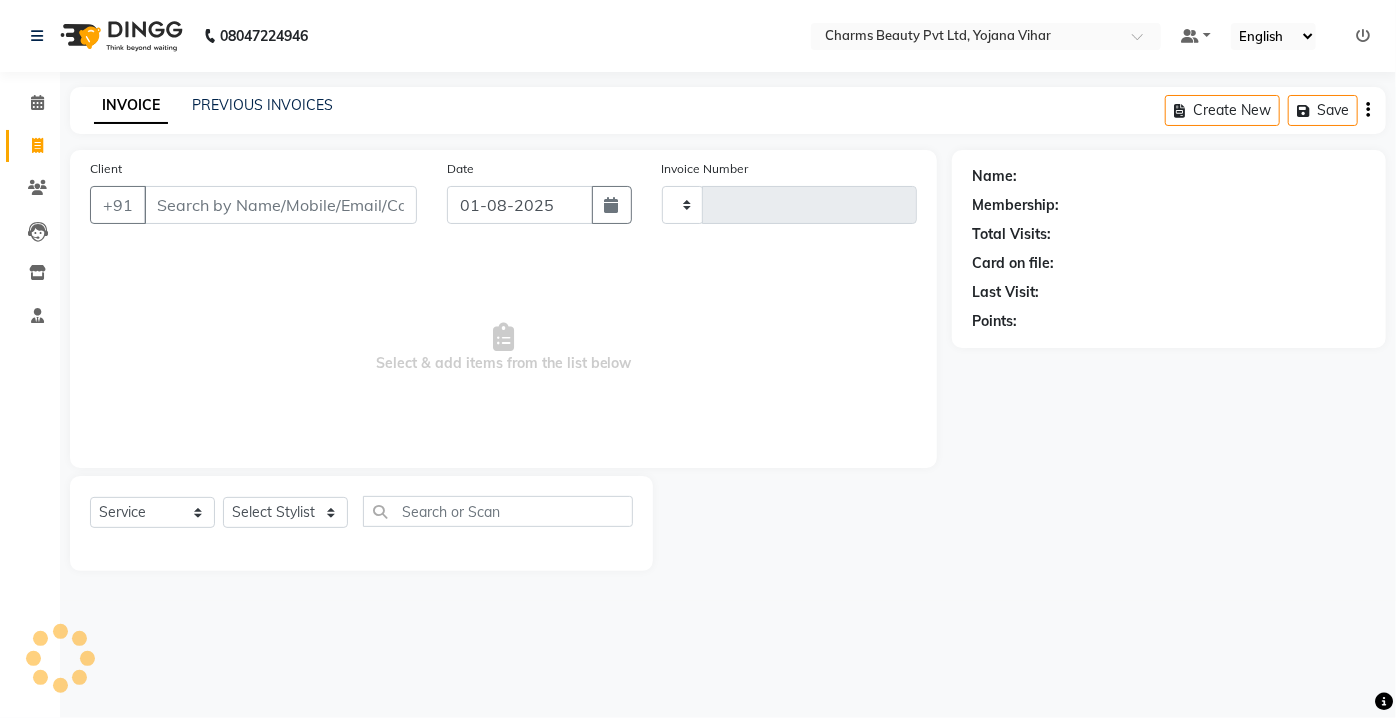 select on "3743" 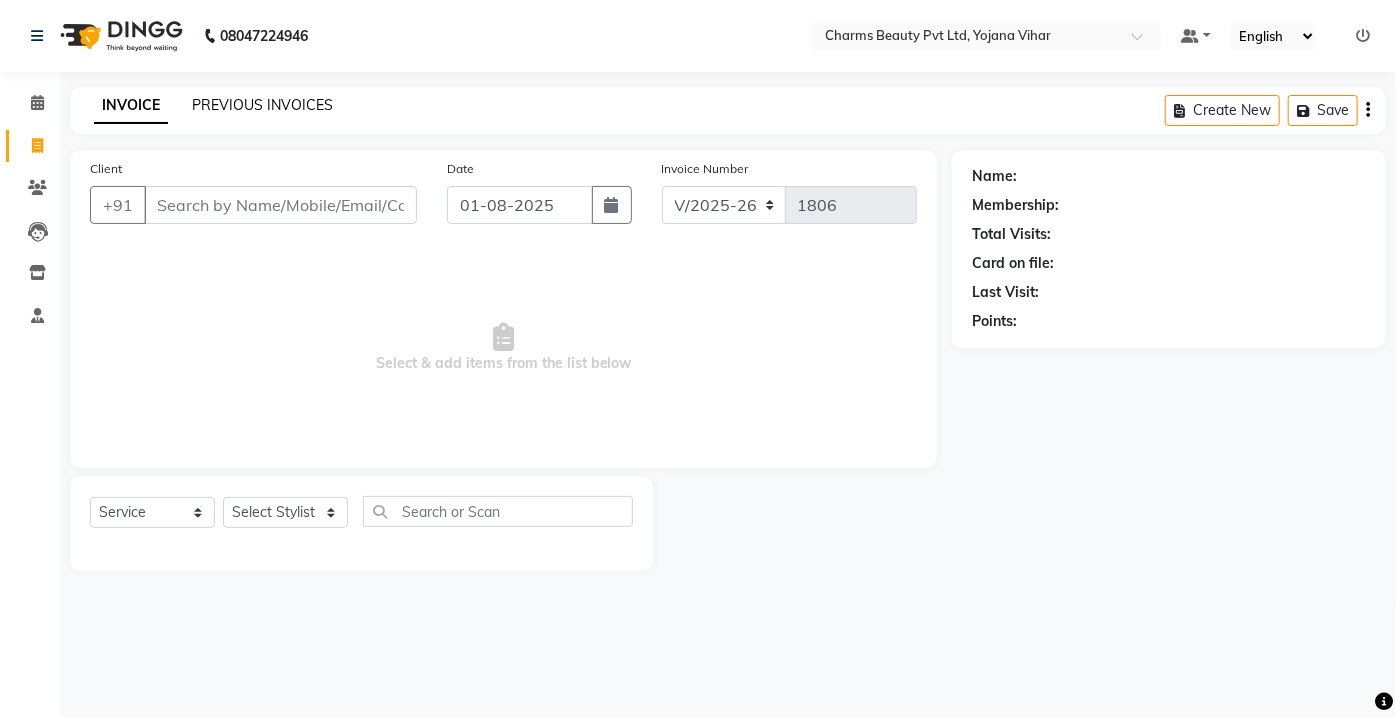 click on "PREVIOUS INVOICES" 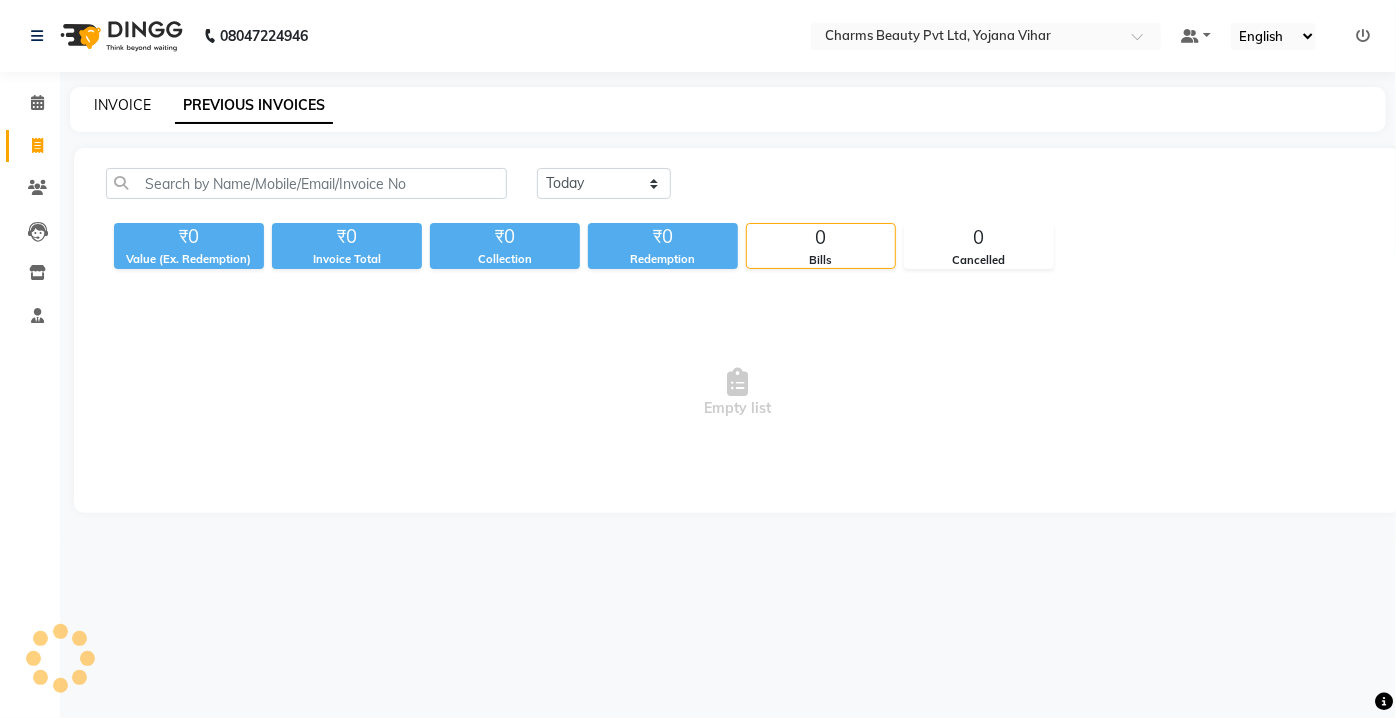 click on "INVOICE" 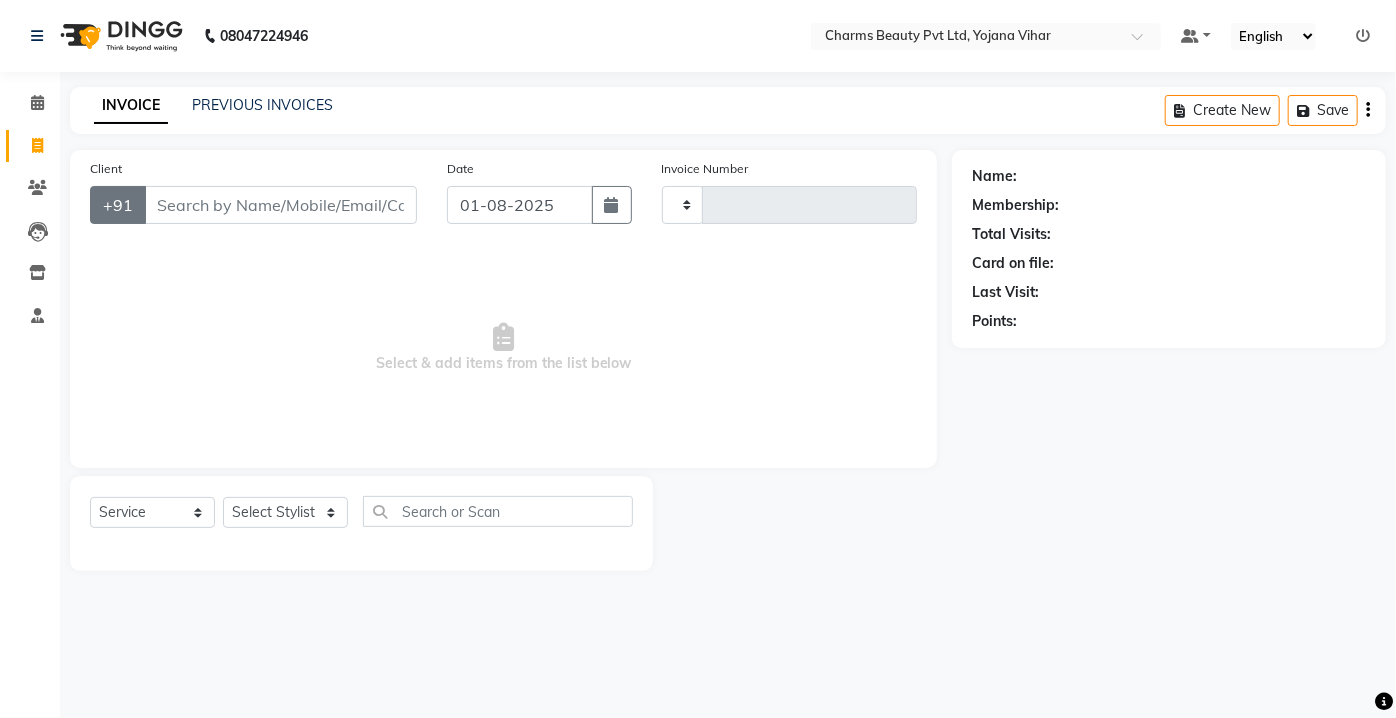 type on "1806" 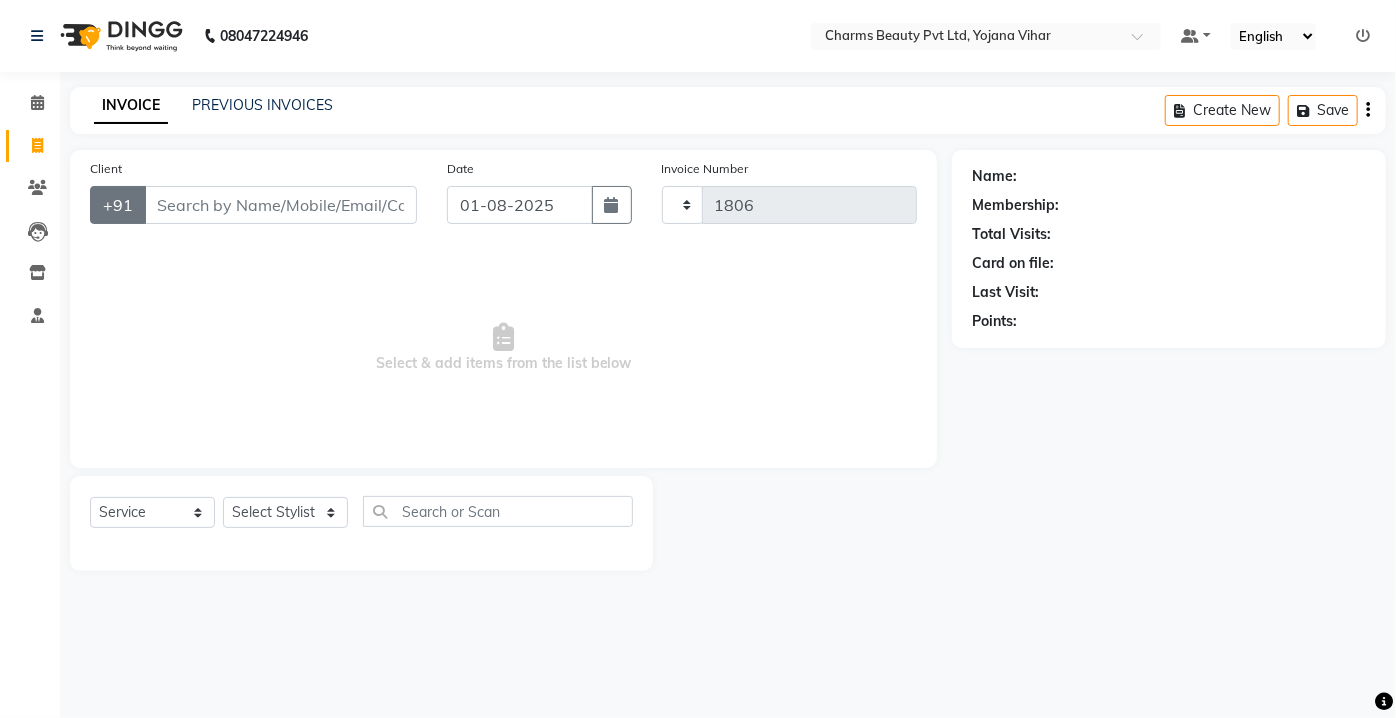 select on "3743" 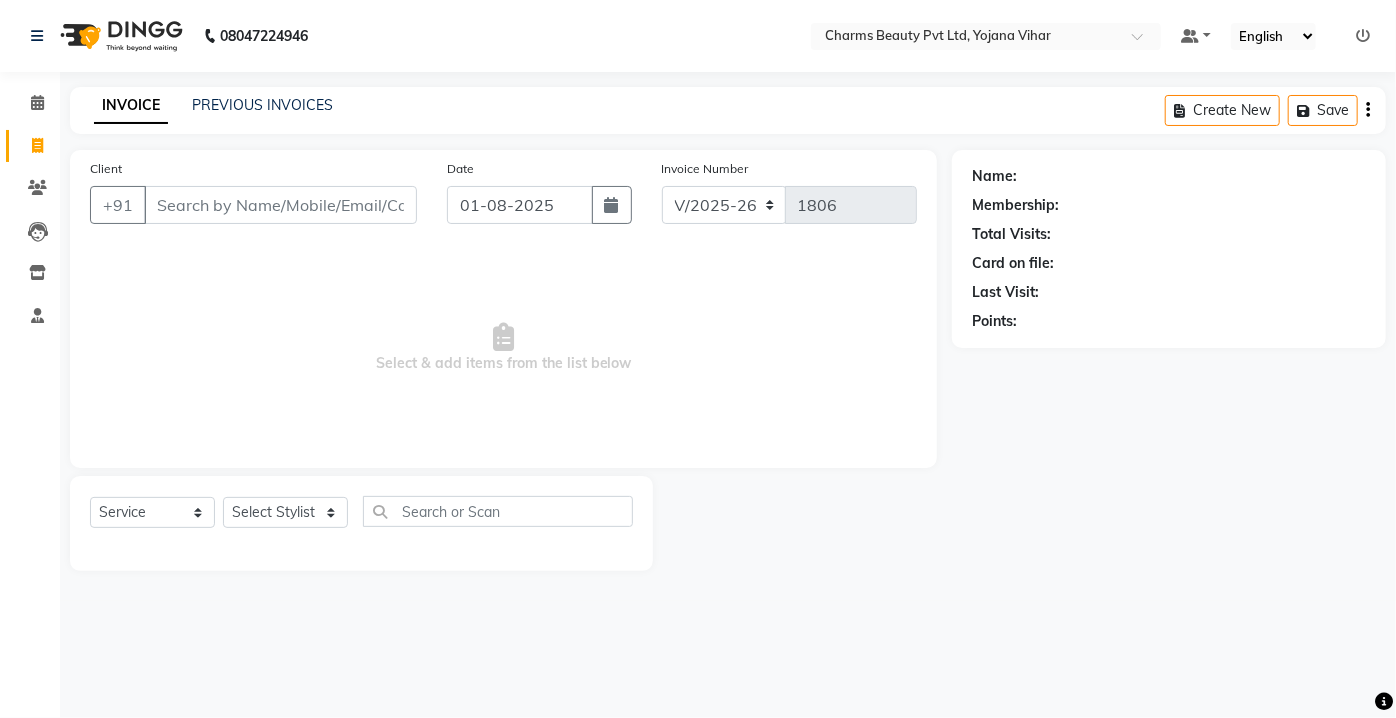 click on "Client" at bounding box center (280, 205) 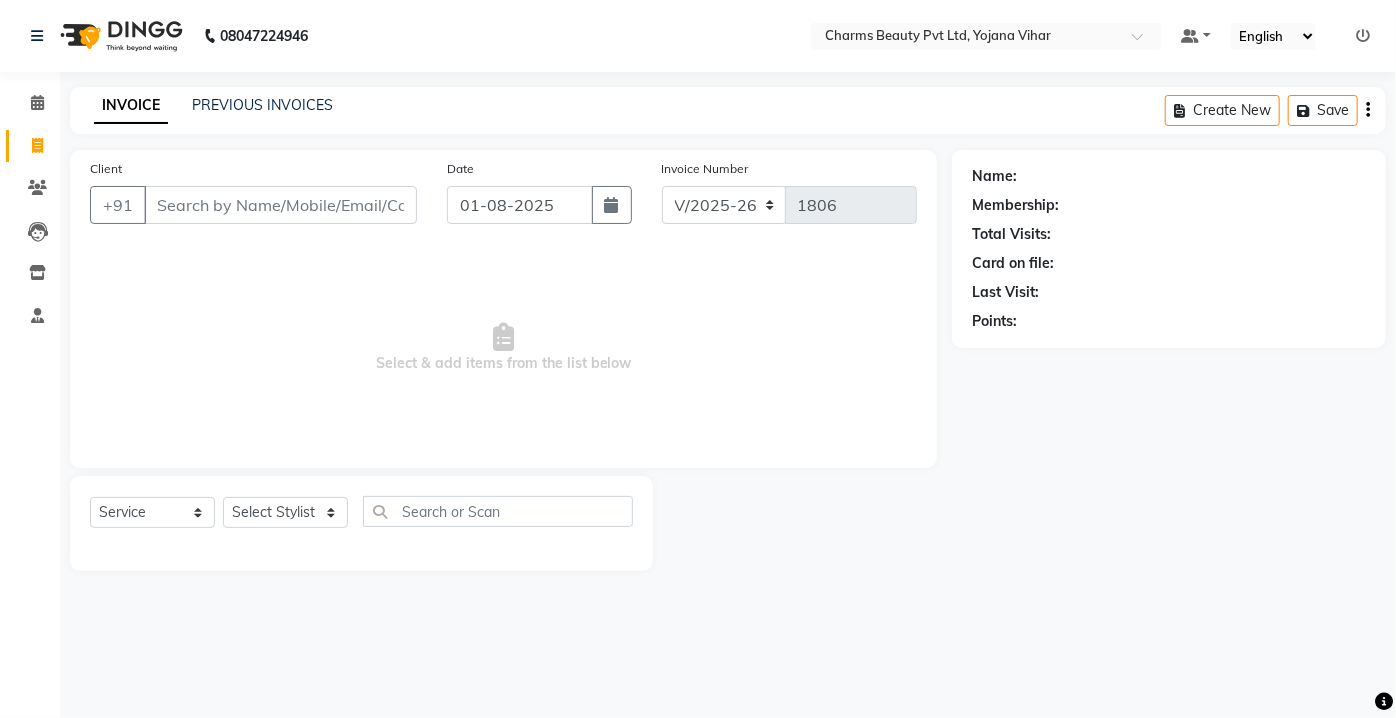 click on "INVOICE PREVIOUS INVOICES Create New   Save" 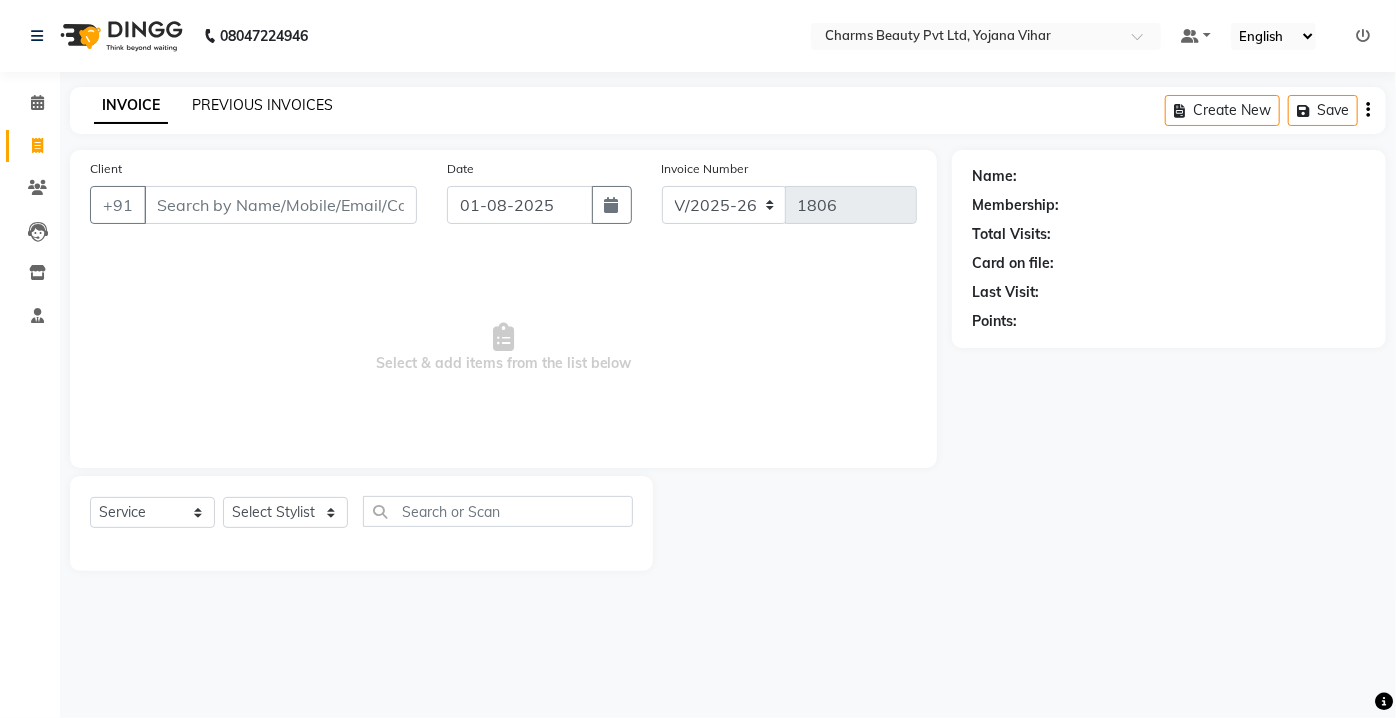 click on "PREVIOUS INVOICES" 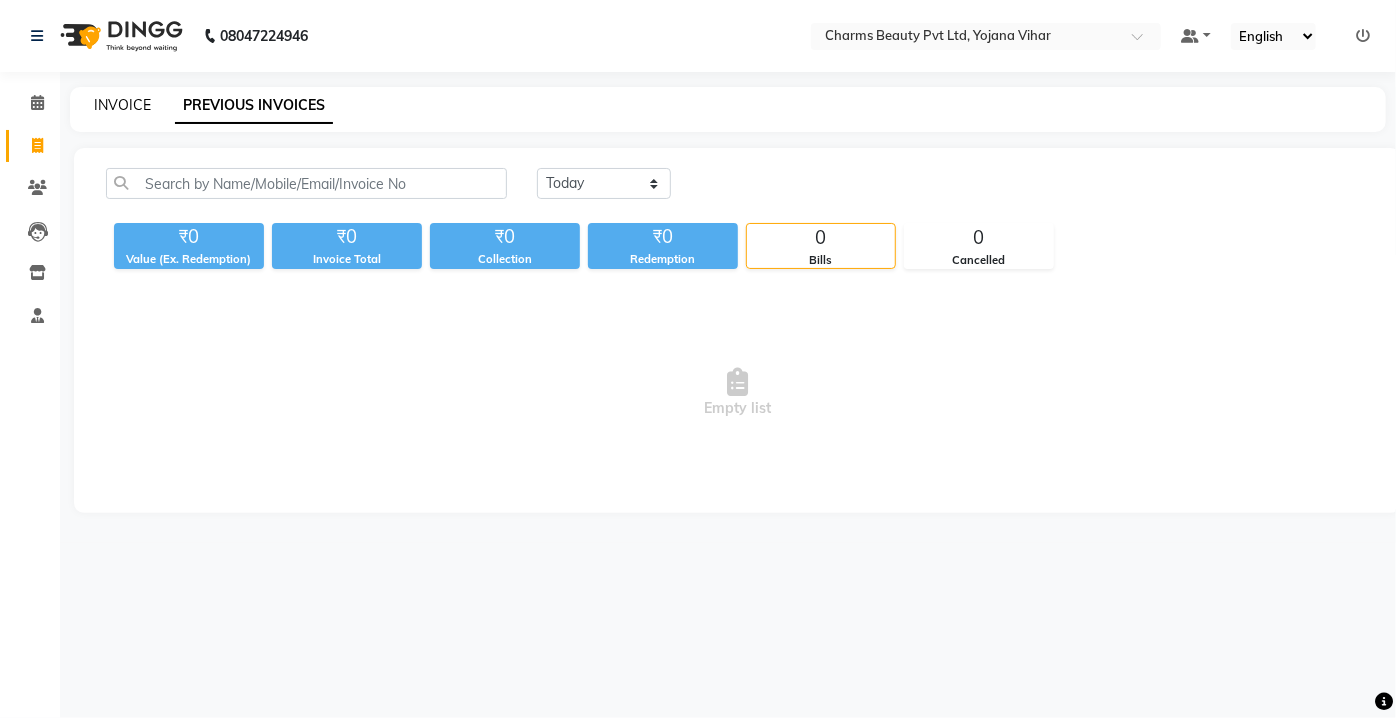 click on "INVOICE" 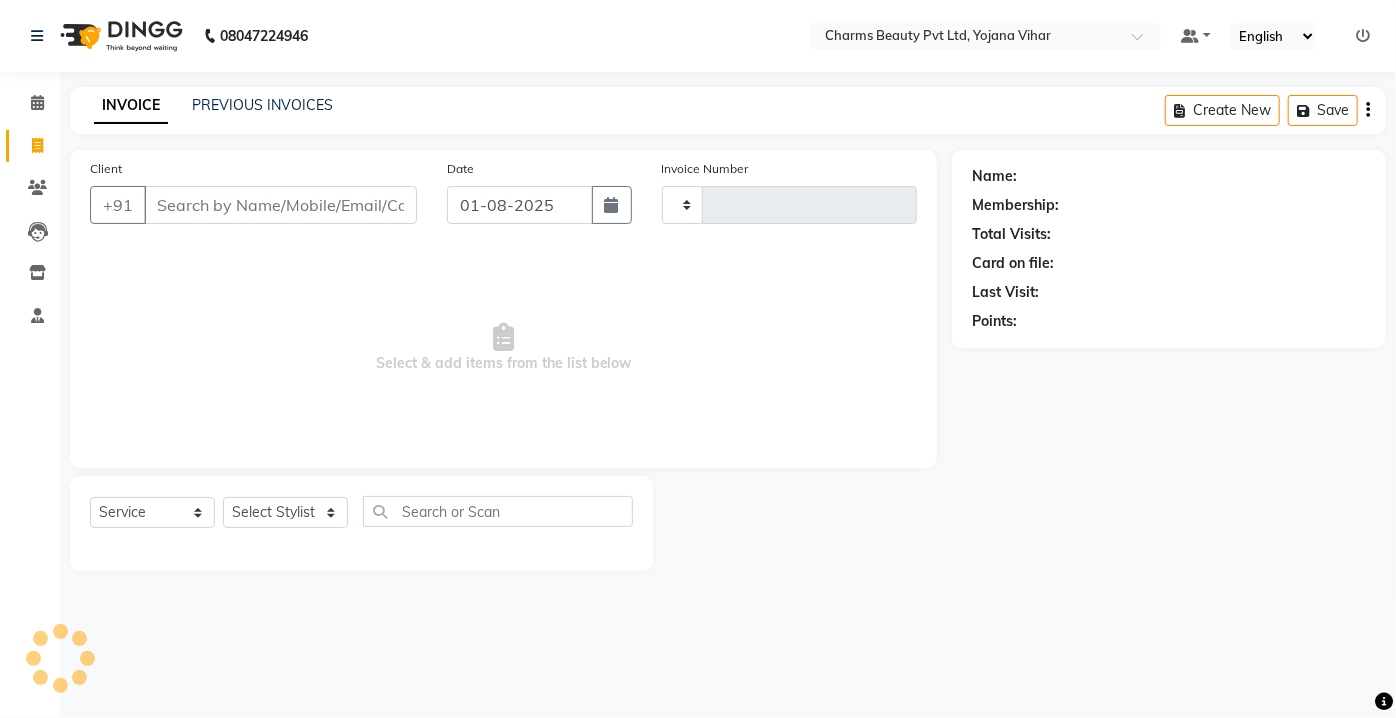 type on "1806" 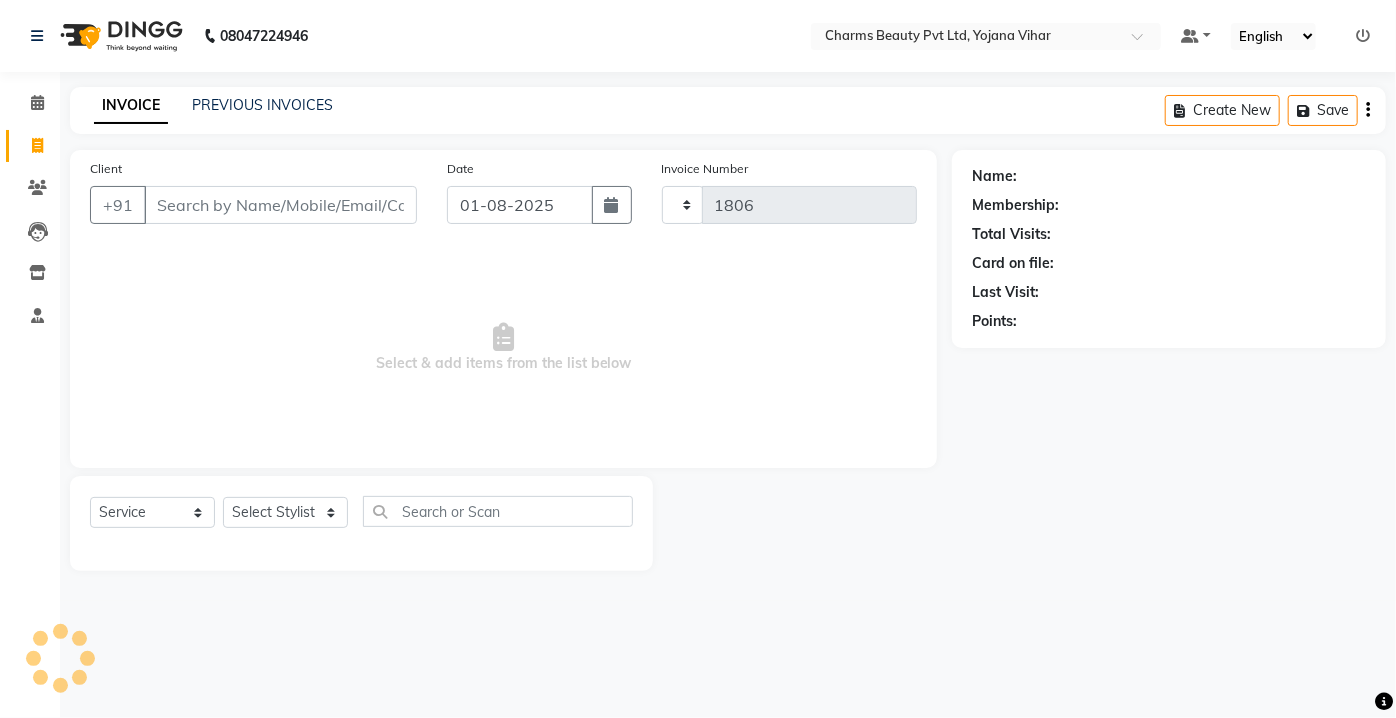 select on "3743" 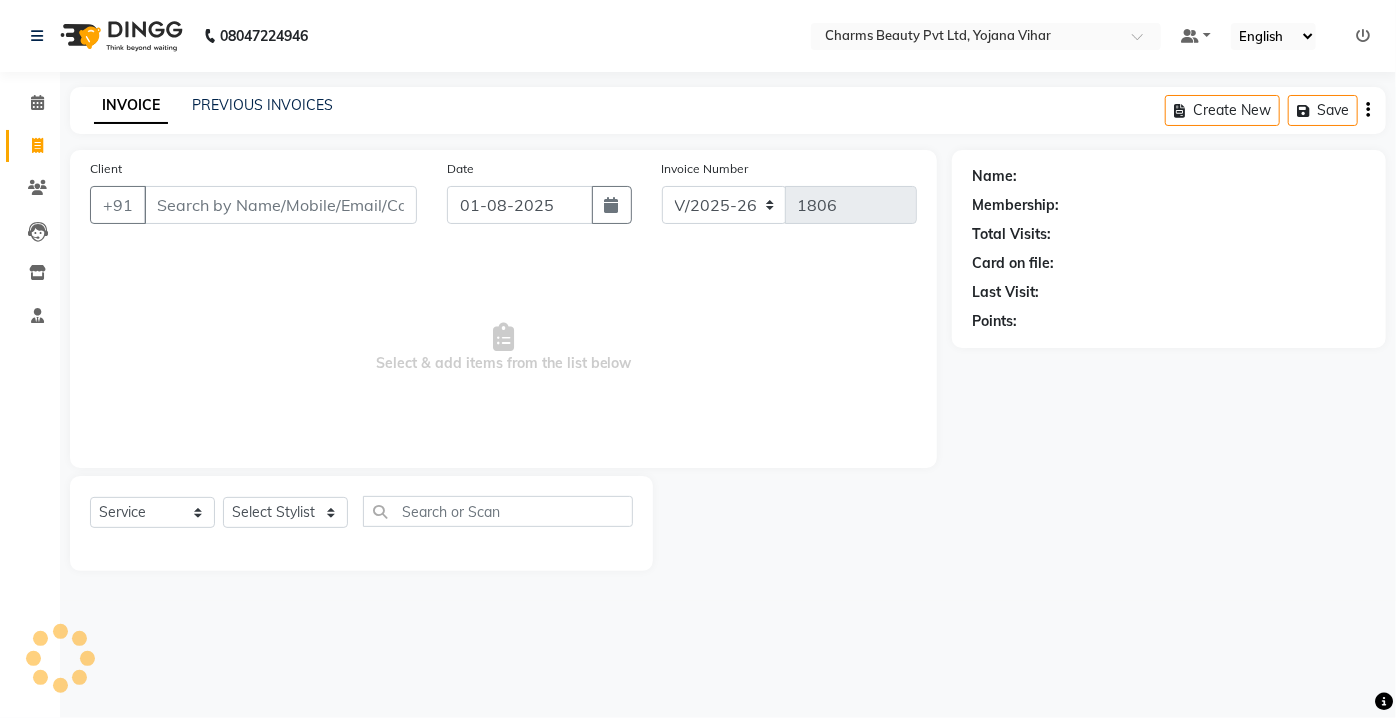 click on "Client" at bounding box center [280, 205] 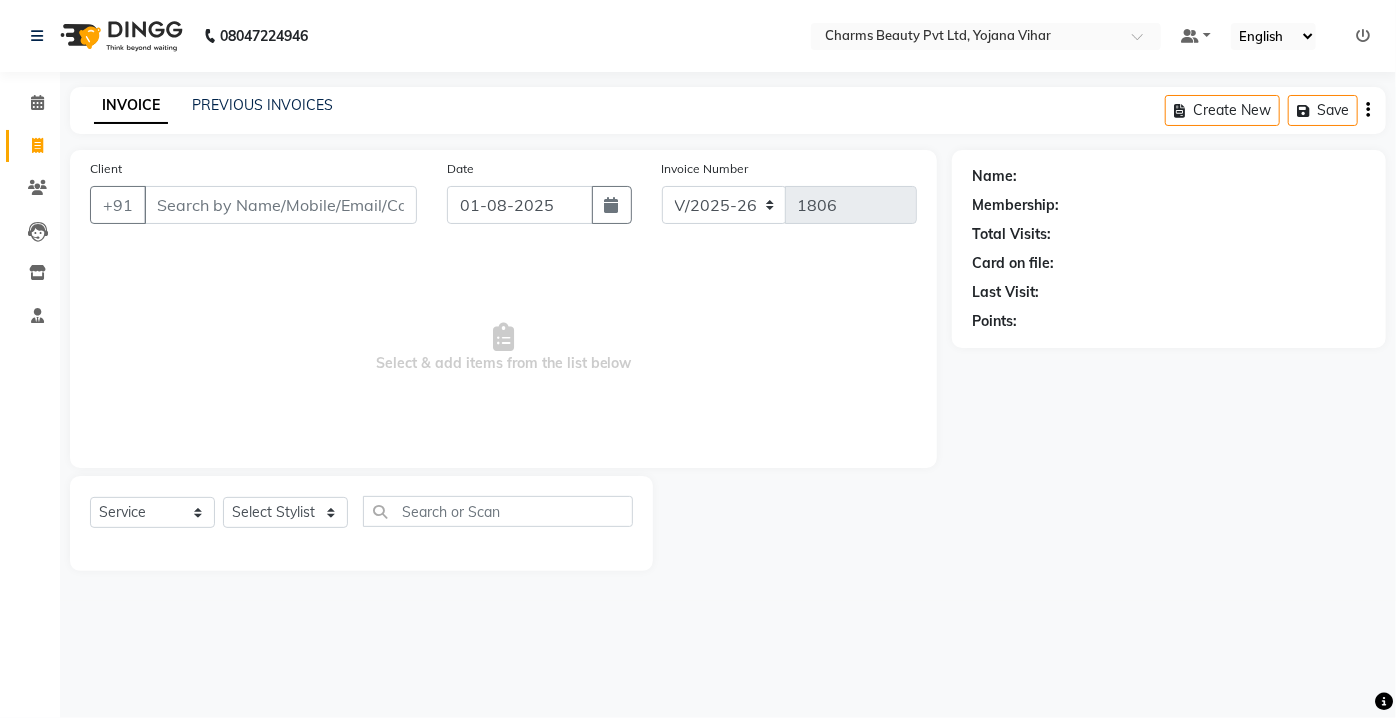 click on "[PHONE] [DATE]" at bounding box center (698, 359) 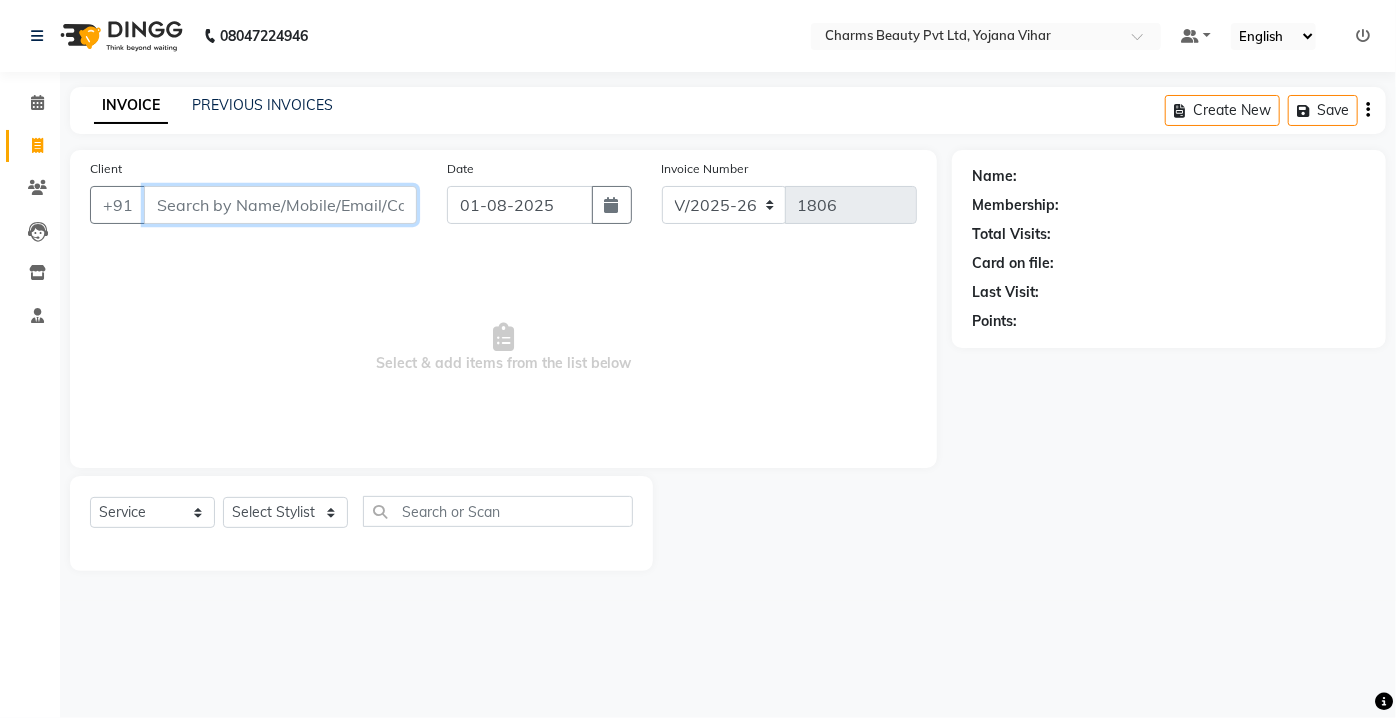 click on "Client" at bounding box center (280, 205) 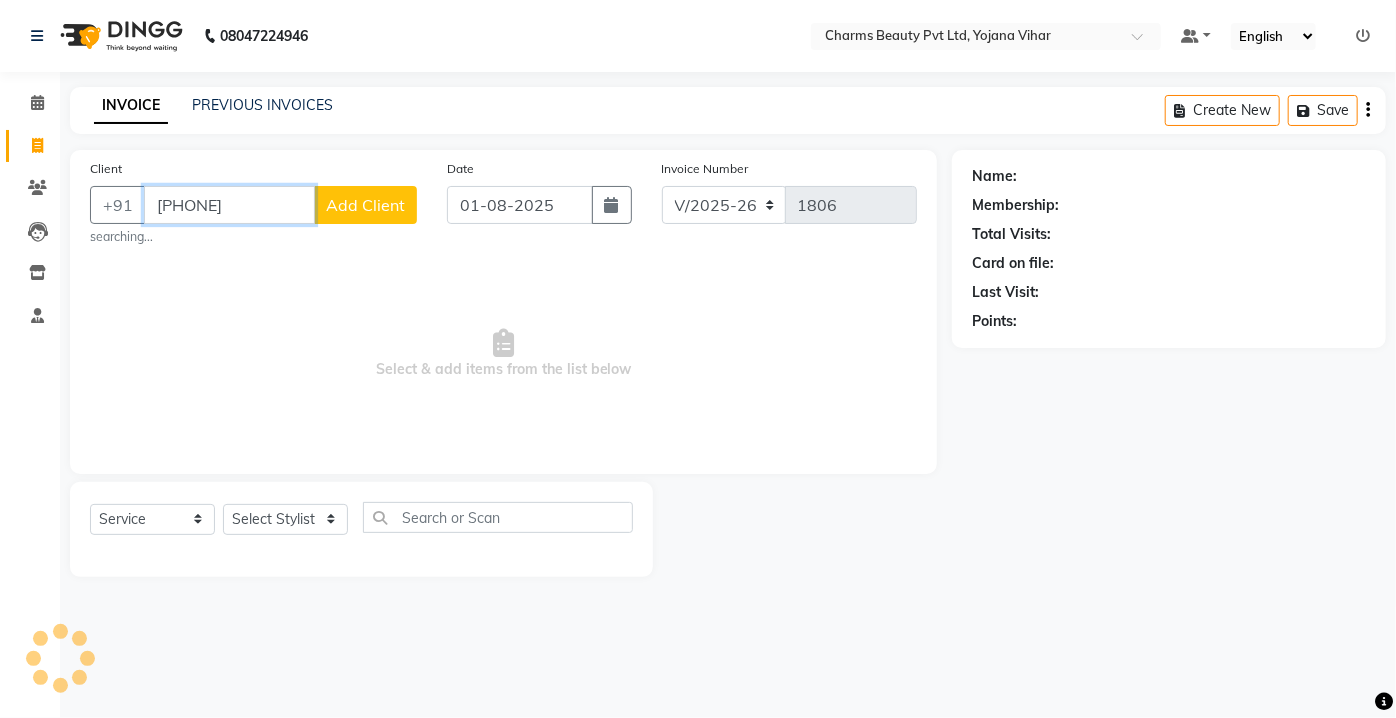 type on "[PHONE]" 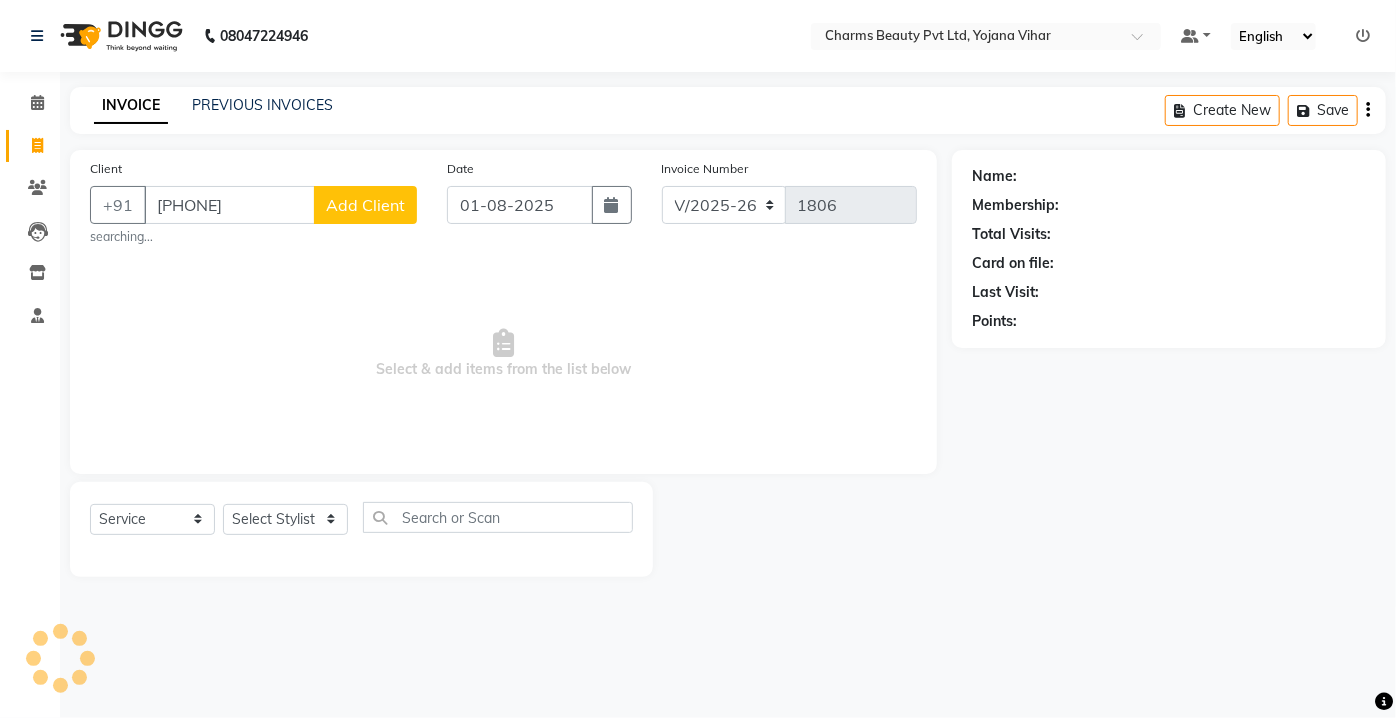 click on "Add Client" 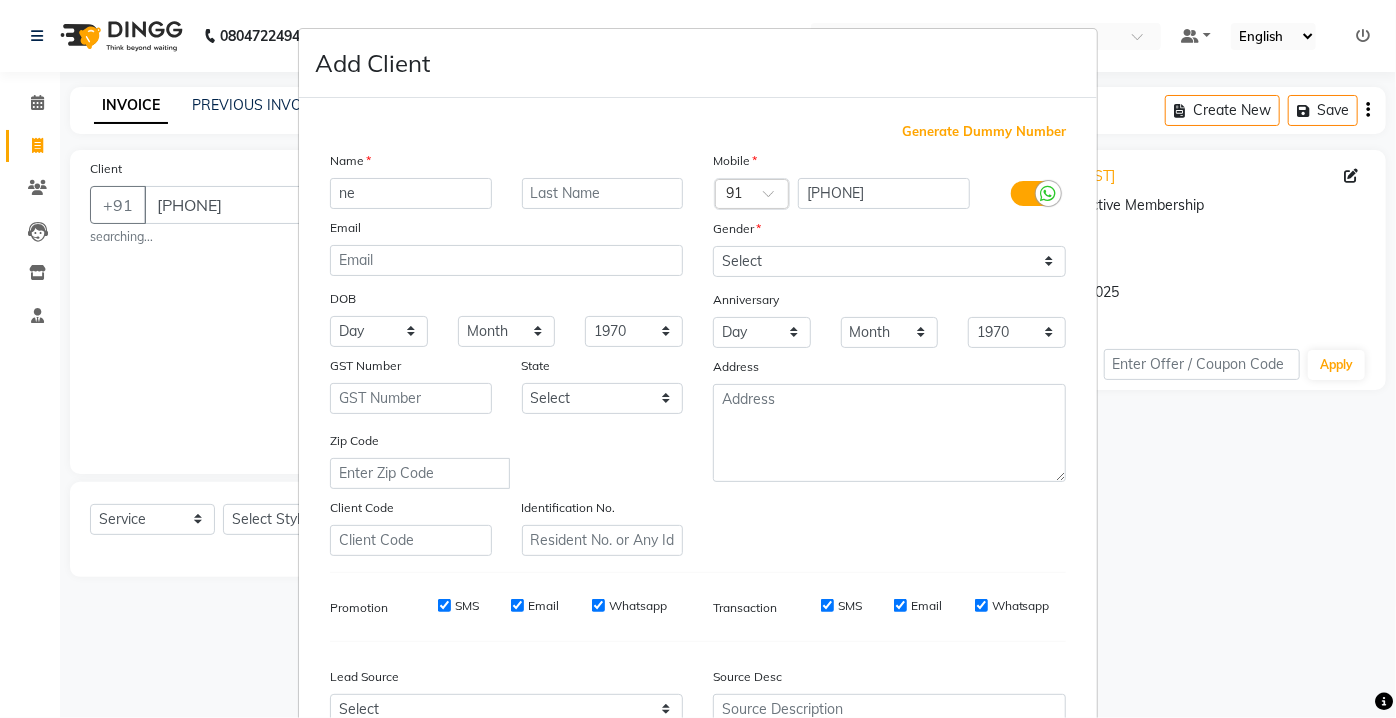 type on "n" 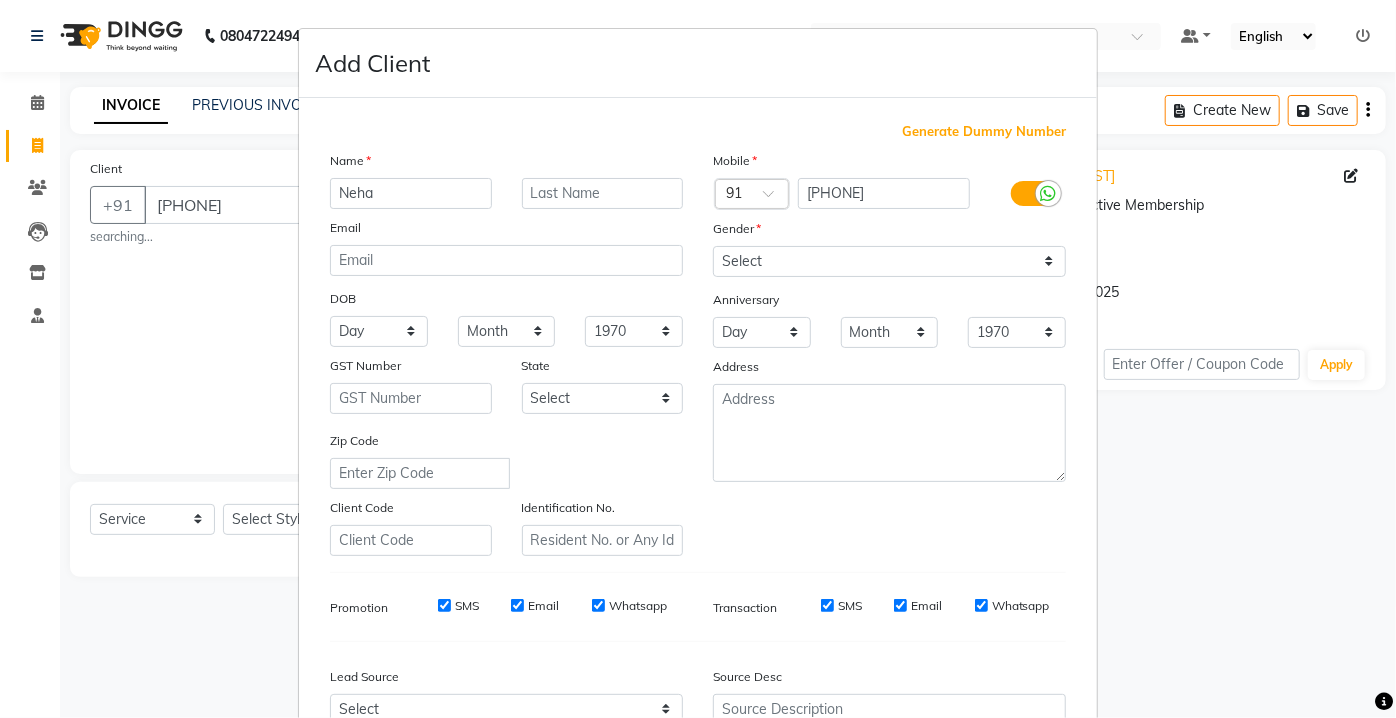 type on "Neha" 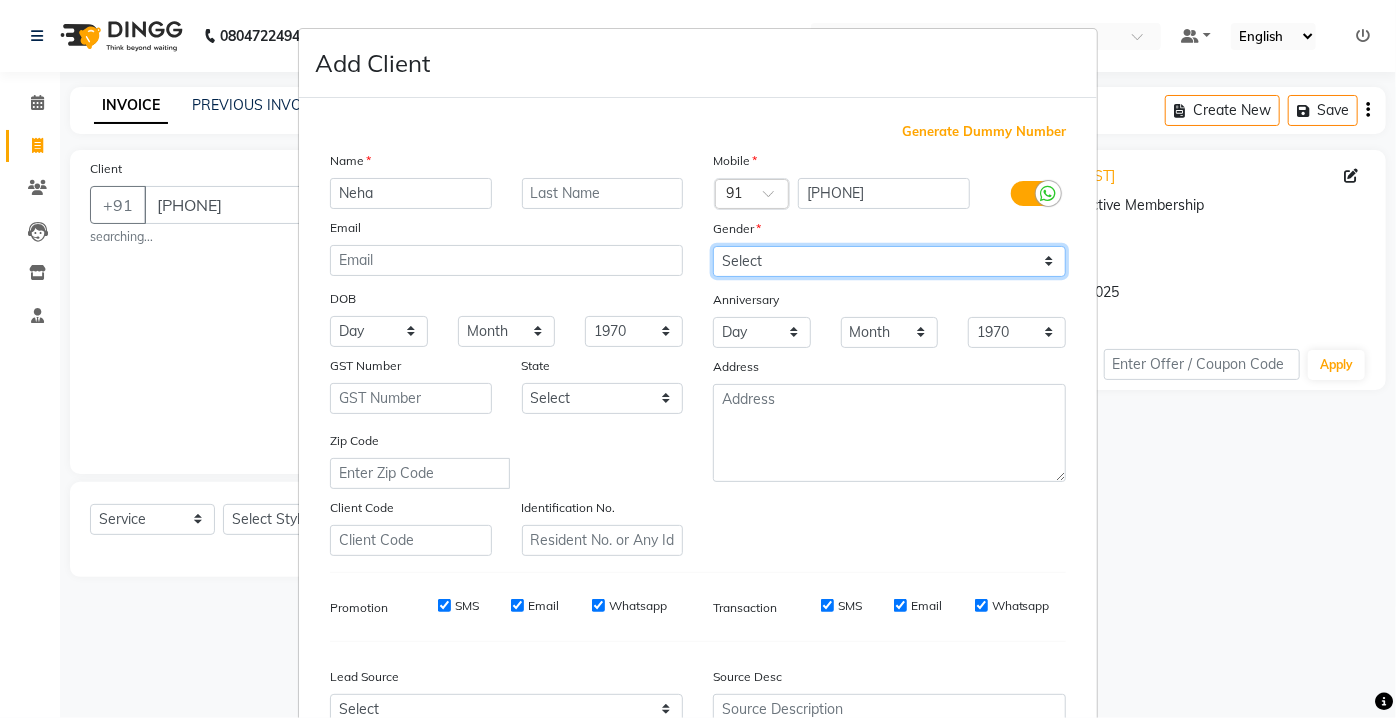 click on "Select Male Female Other Prefer Not To Say" at bounding box center (889, 261) 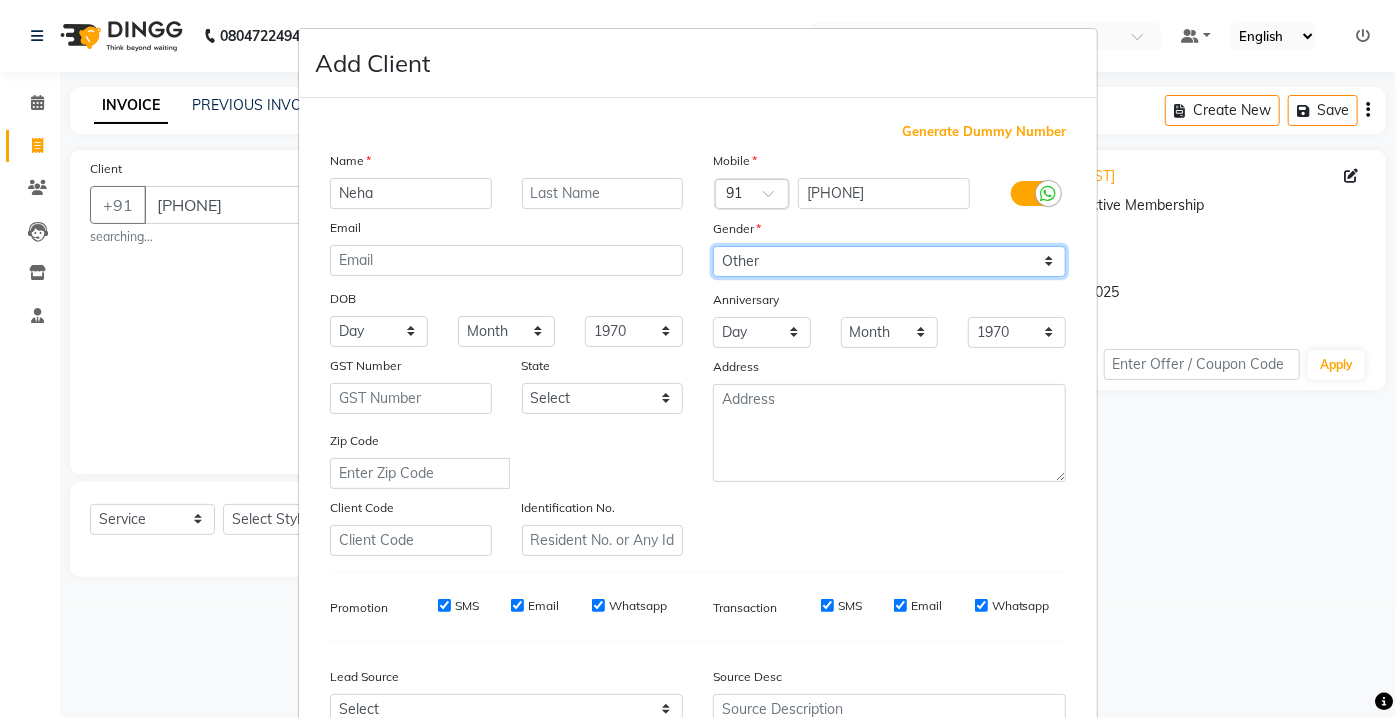 click on "Select Male Female Other Prefer Not To Say" at bounding box center [889, 261] 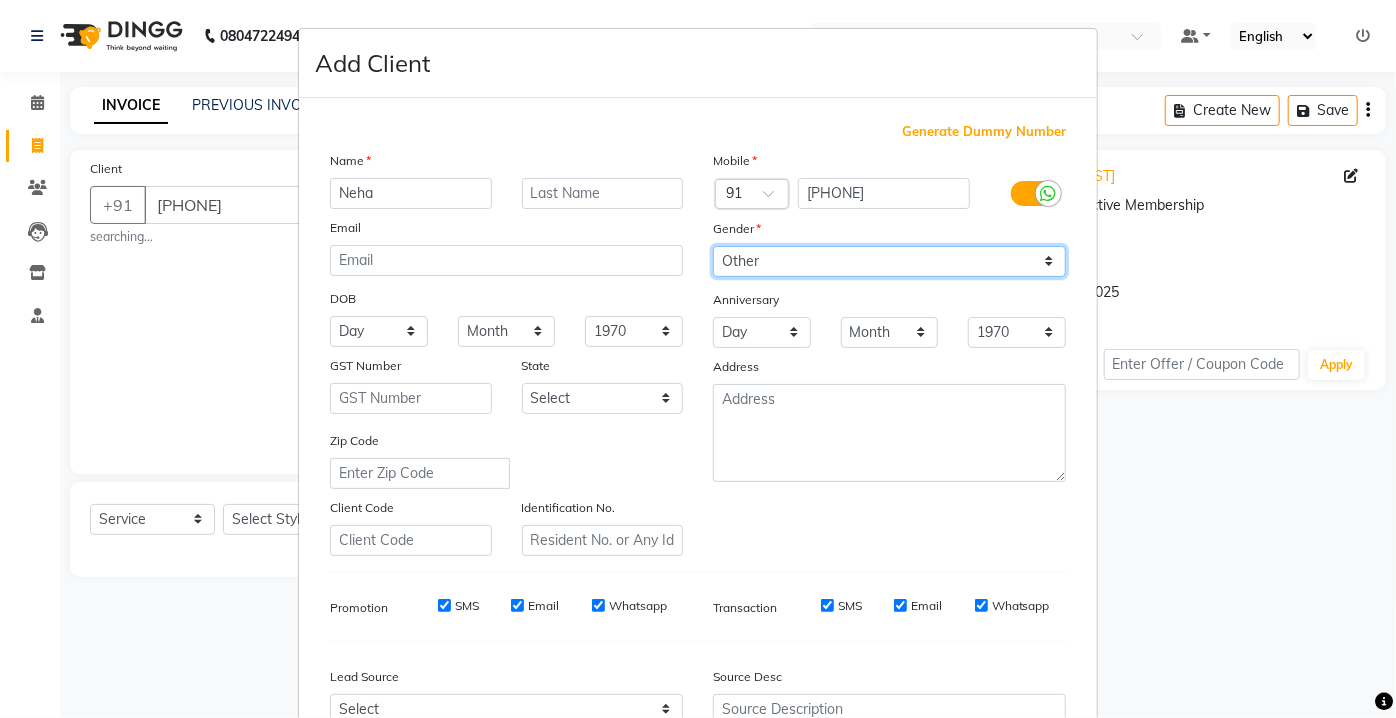 drag, startPoint x: 749, startPoint y: 257, endPoint x: 736, endPoint y: 270, distance: 18.384777 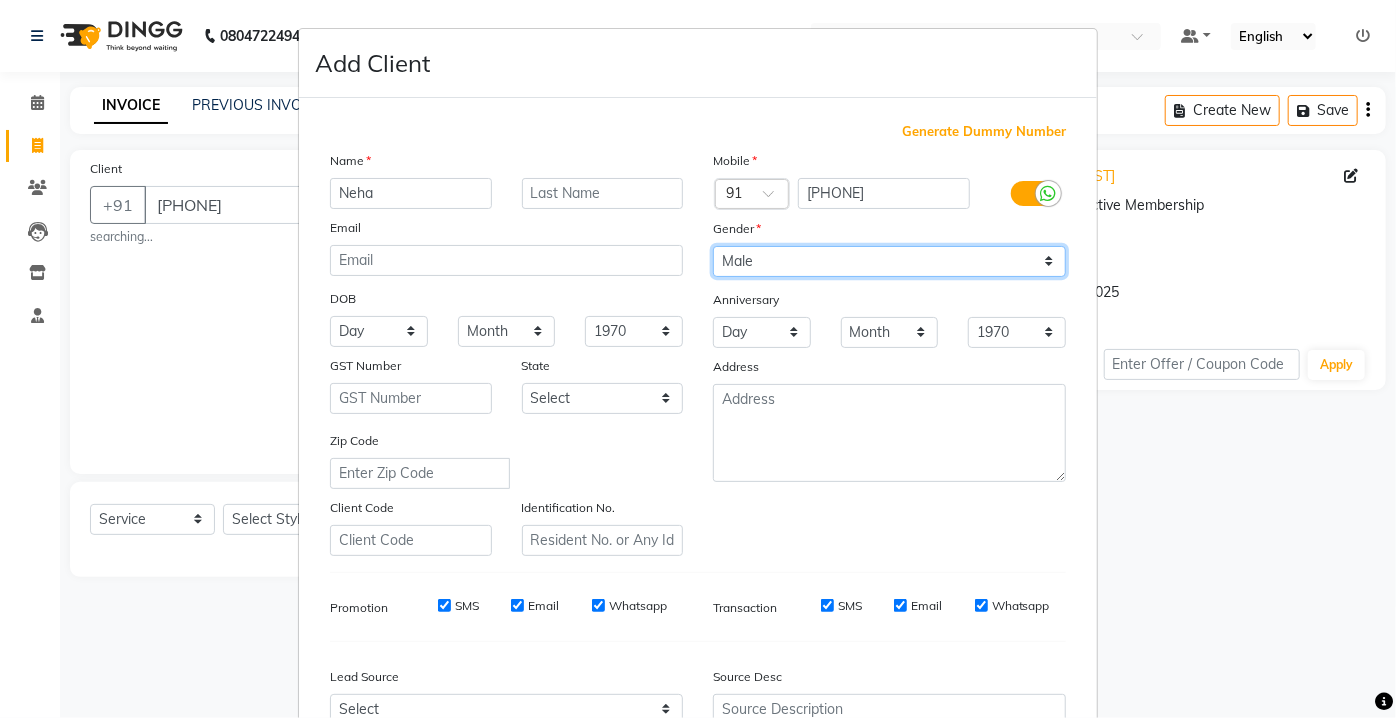click on "Select Male Female Other Prefer Not To Say" at bounding box center [889, 261] 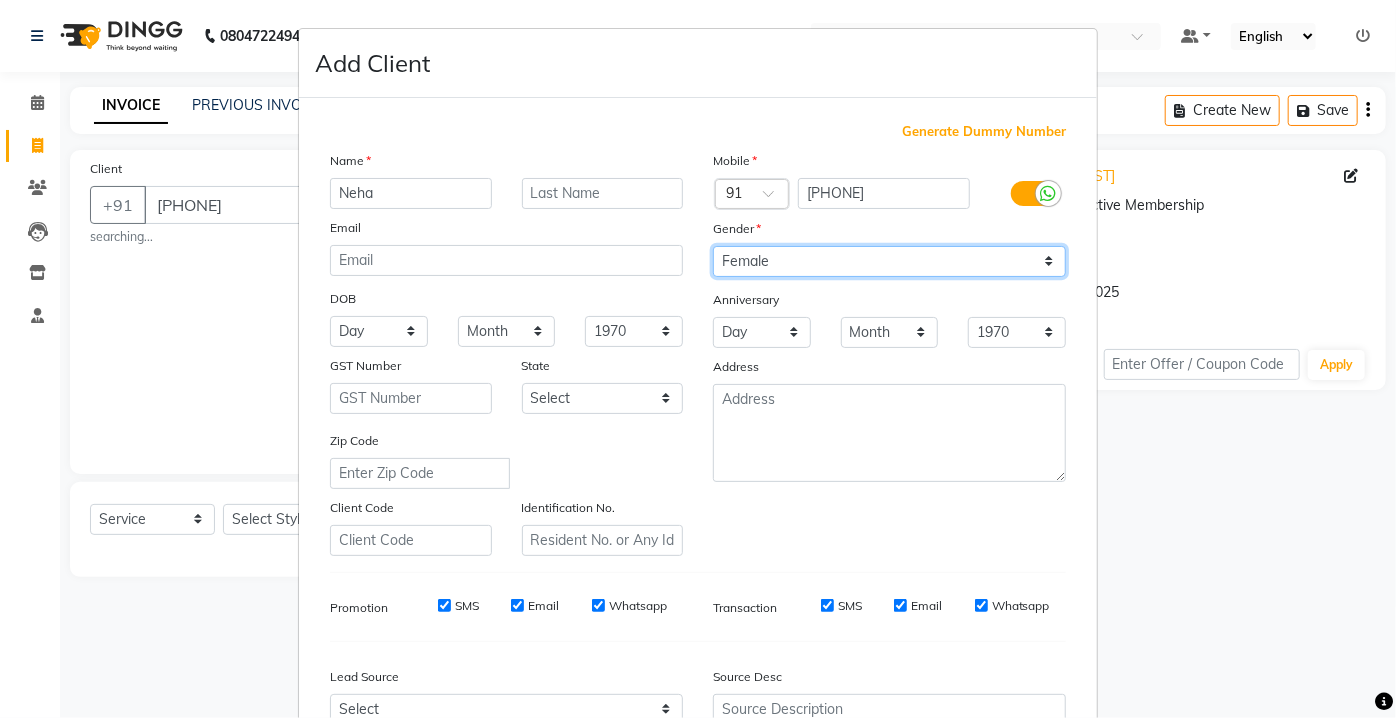 click on "Select Male Female Other Prefer Not To Say" at bounding box center [889, 261] 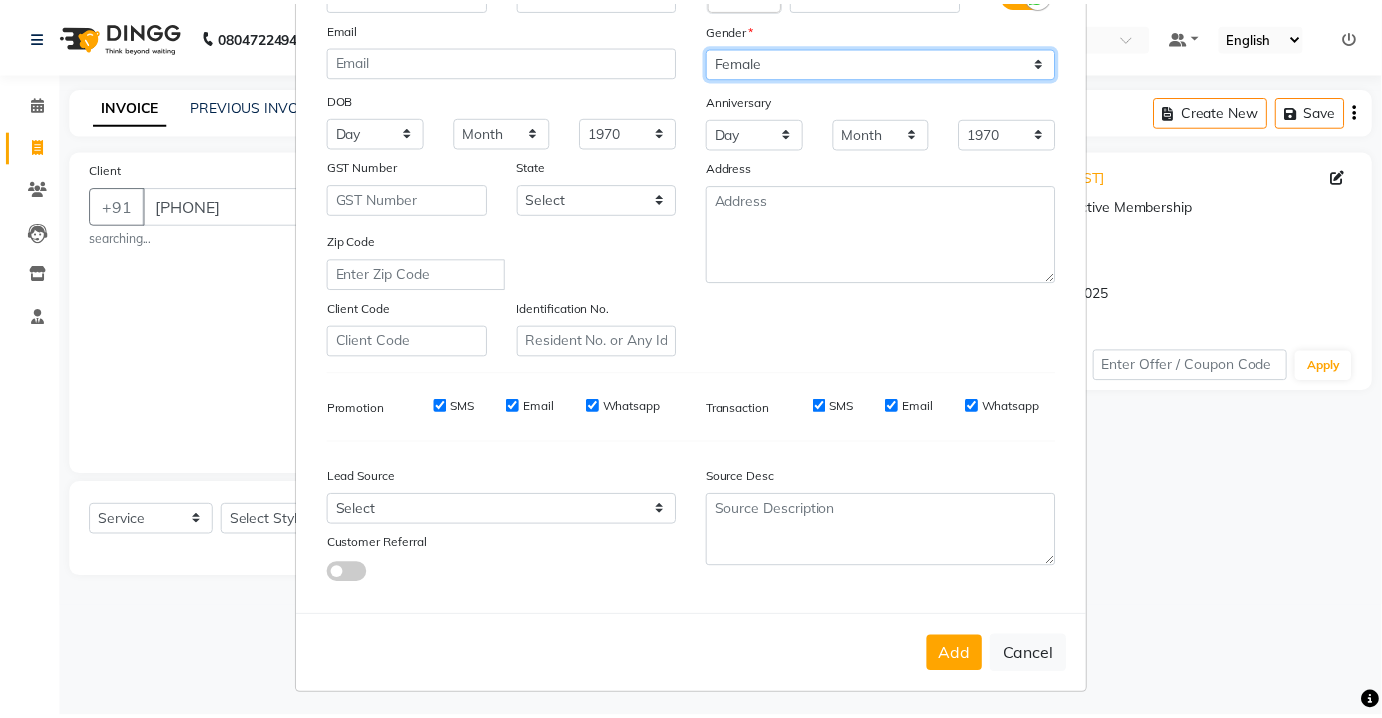 scroll, scrollTop: 203, scrollLeft: 0, axis: vertical 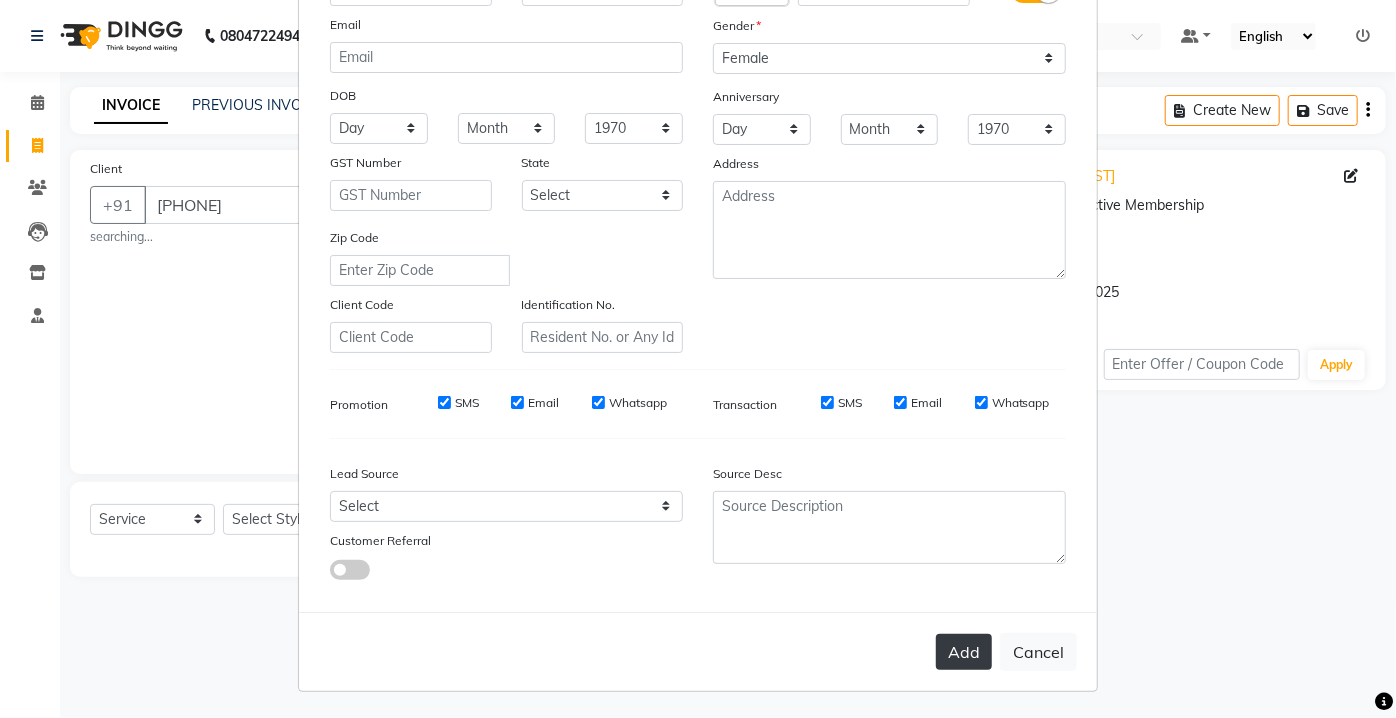 click on "Add" at bounding box center (964, 652) 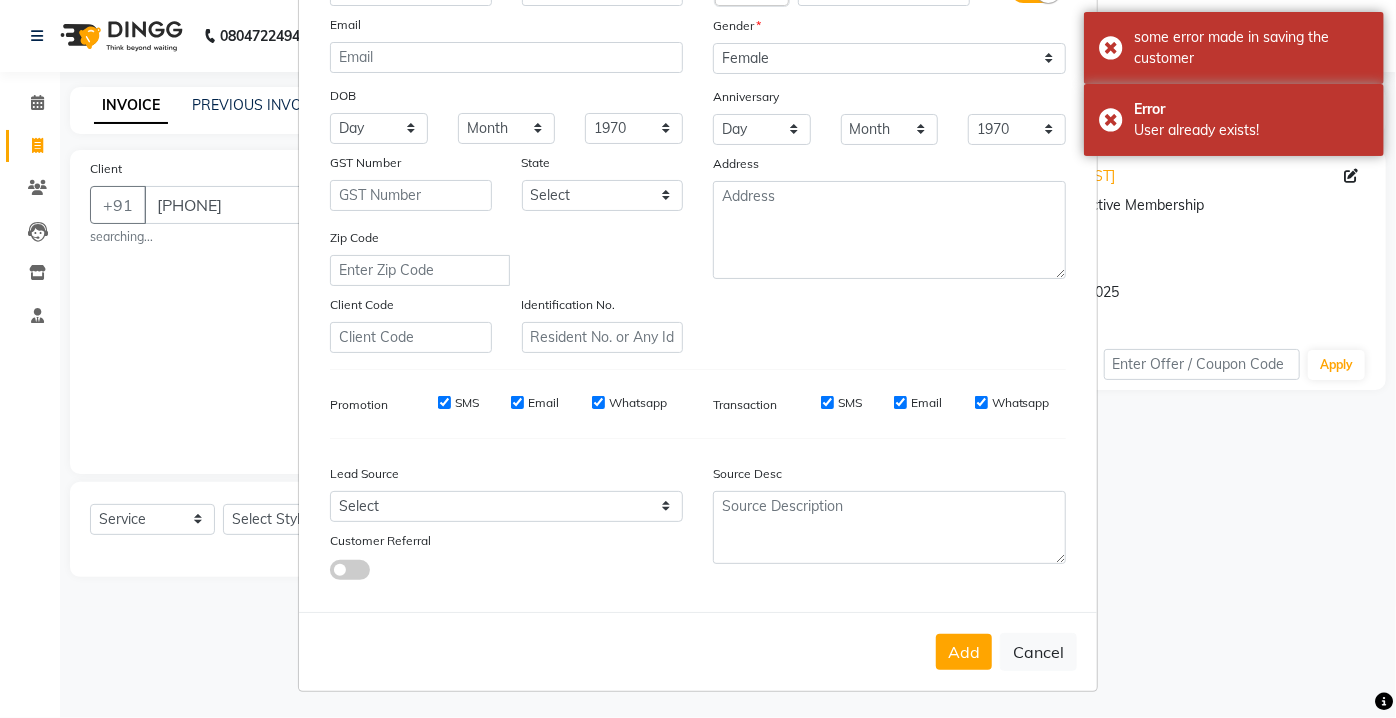 click on "Add Client Generate Dummy Number Name Neha Email DOB Day 01 02 03 04 05 06 07 08 09 10 11 12 13 14 15 16 17 18 19 20 21 22 23 24 25 26 27 28 29 30 31 Month January February March April May June July August September October November December 1940 1941 1942 1943 1944 1945 1946 1947 1948 1949 1950 1951 1952 1953 1954 1955 1956 1957 1958 1959 1960 1961 1962 1963 1964 1965 1966 1967 1968 1969 1970 1971 1972 1973 1974 1975 1976 1977 1978 1979 1980 1981 1982 1983 1984 1985 1986 1987 1988 1989 1990 1991 1992 1993 1994 1995 1996 1997 1998 1999 2000 2001 2002 2003 2004 2005 2006 2007 2008 2009 2010 2011 2012 2013 2014 2015 2016 2017 2018 2019 2020 2021 2022 2023 2024 GST Number State Select Andaman and Nicobar Islands Andhra Pradesh Arunachal Pradesh Assam Bihar Chandigarh Chhattisgarh Dadra and Nagar Haveli Daman and Diu Delhi Goa Gujarat Haryana Himachal Pradesh Jammu and Kashmir Jharkhand Karnataka Kerala Lakshadweep Madhya Pradesh Maharashtra Manipur Meghalaya Mizoram Nagaland Odisha Pondicherry Punjab Rajasthan" at bounding box center [698, 359] 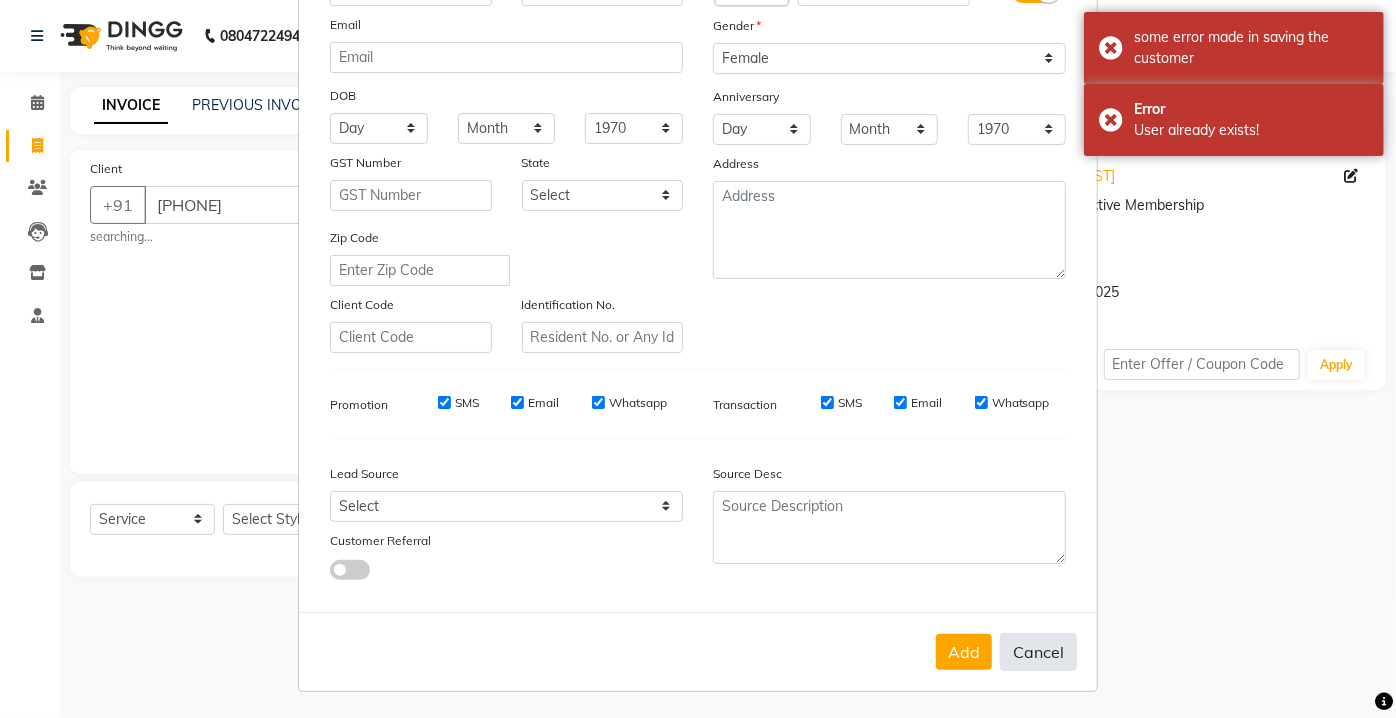 click on "Cancel" at bounding box center (1038, 652) 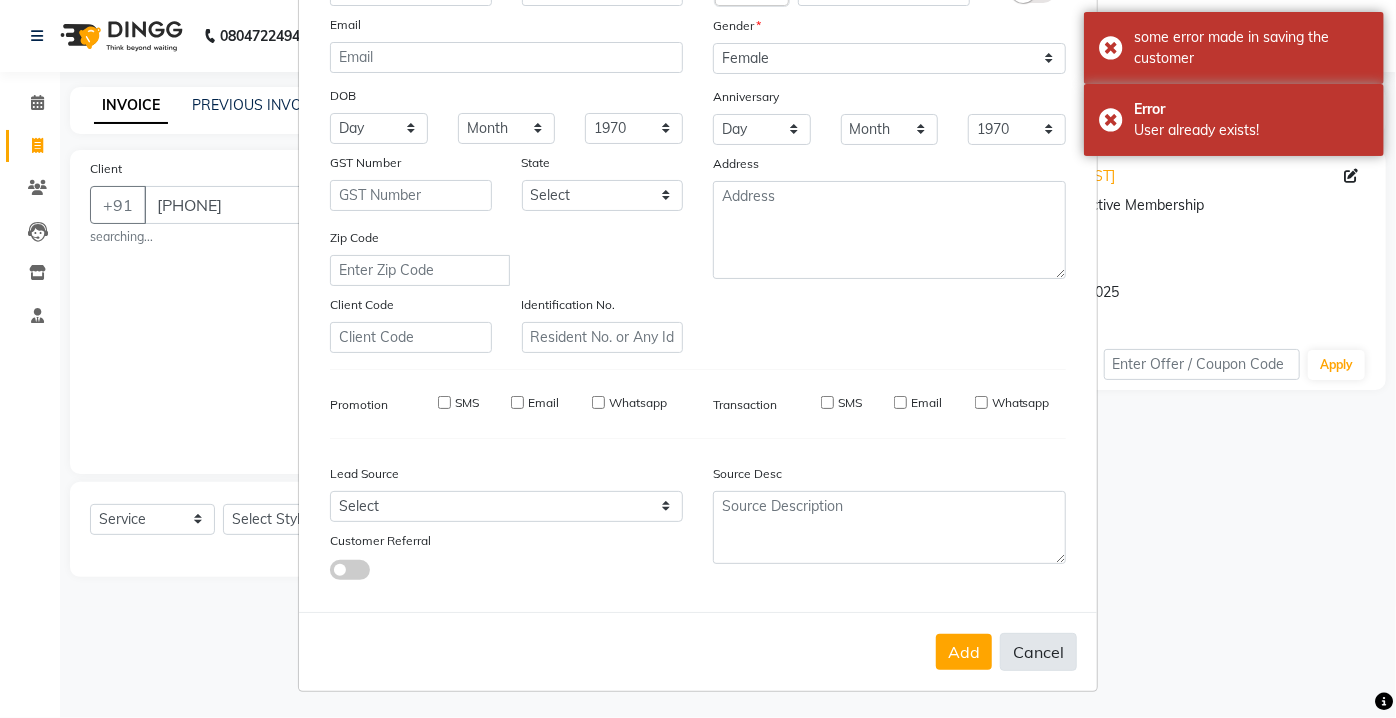 type 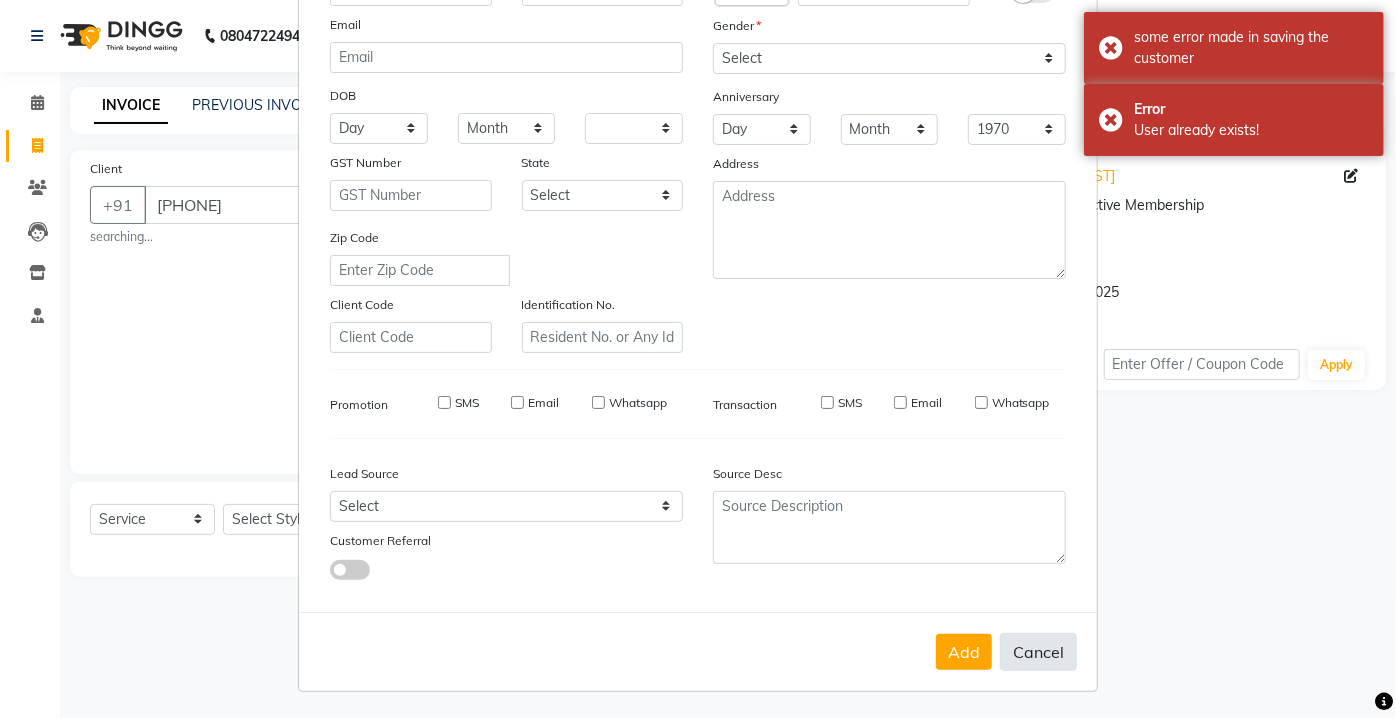 select 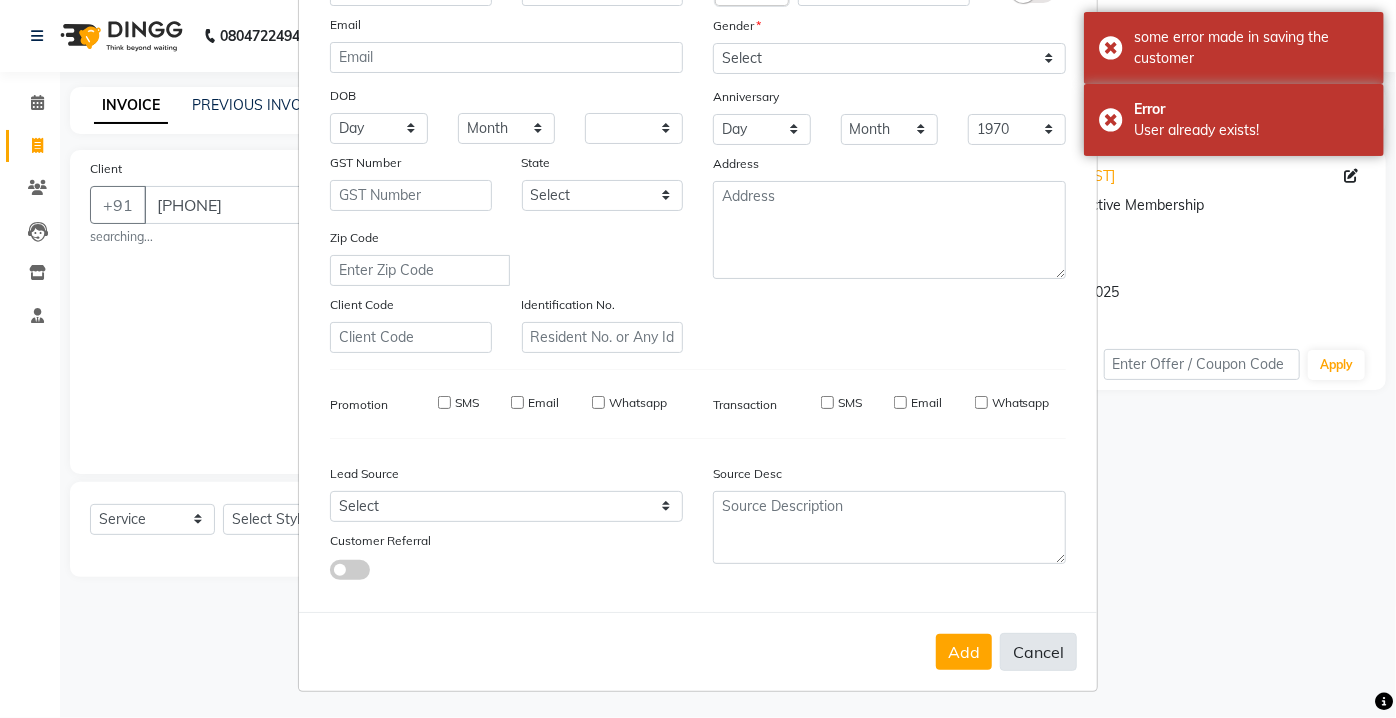 checkbox on "false" 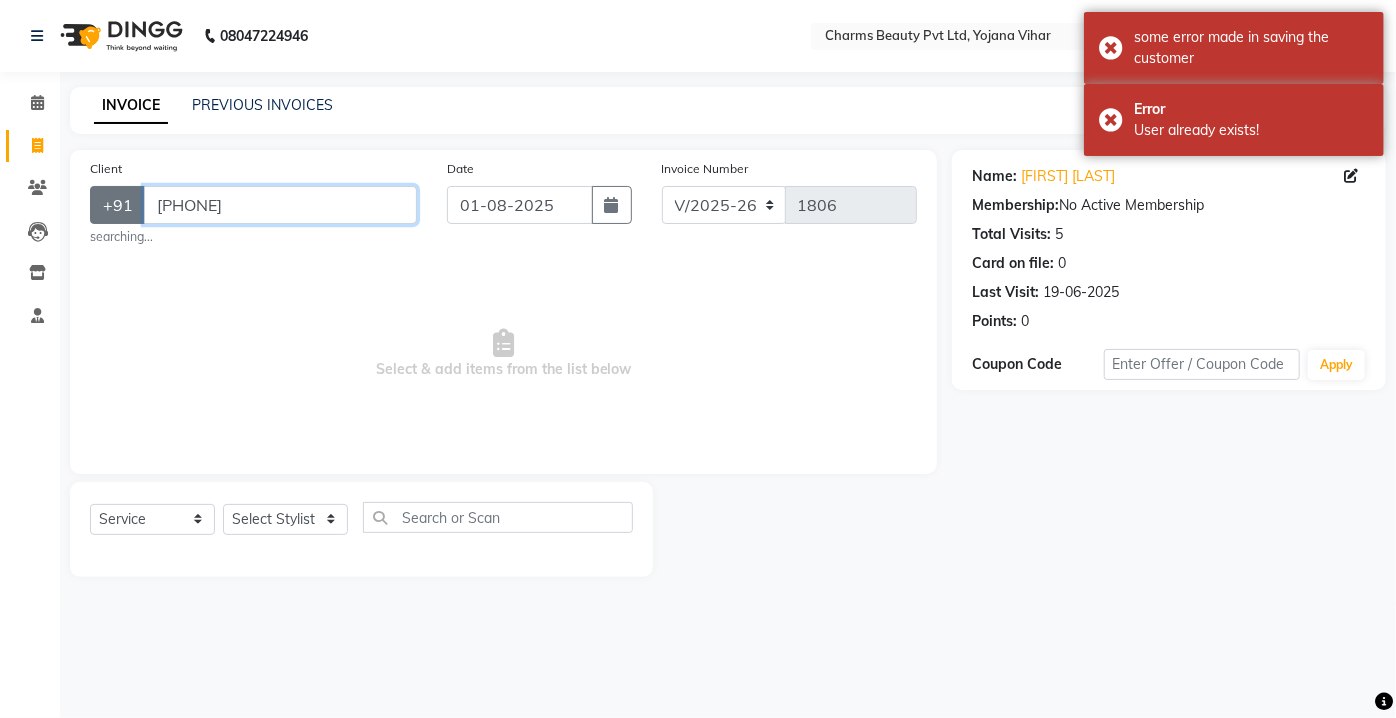 drag, startPoint x: 354, startPoint y: 208, endPoint x: 112, endPoint y: 222, distance: 242.40462 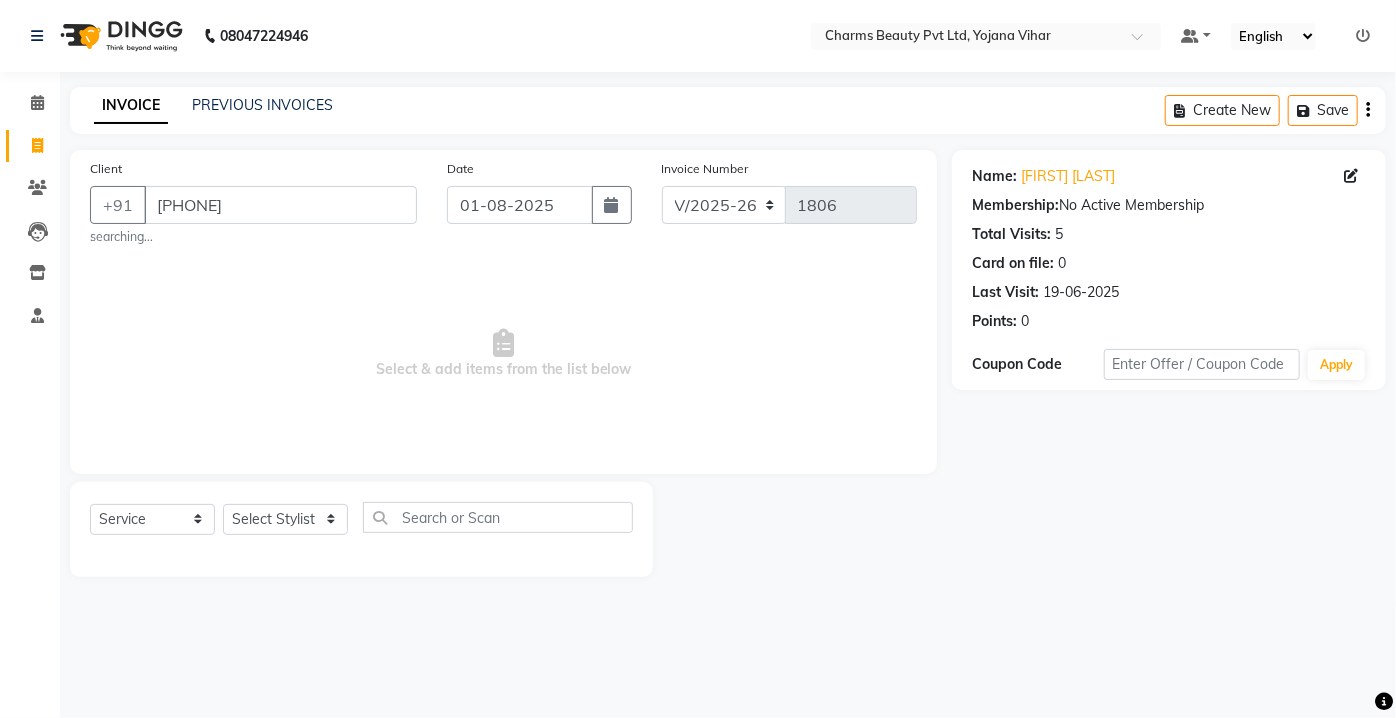click on "[PHONE] [DATE]" 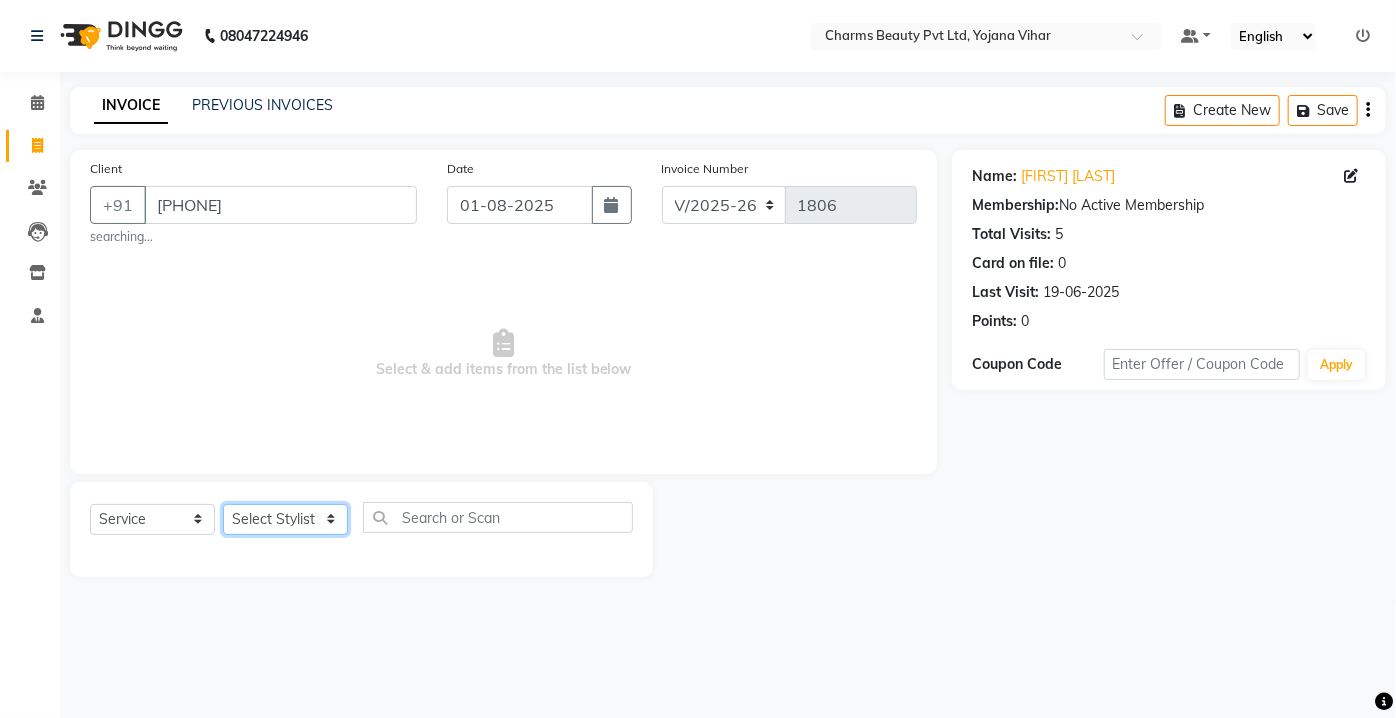 click on "Select Stylist Aarti Asif AZIZA BOBBY CHARMAYNE CHARMS DR. POOJA MITTAL HINA HUSSAN NOSHAD RANI RAVI SOOD  SAKSHI SANTOSH SAPNA TABBASUM" 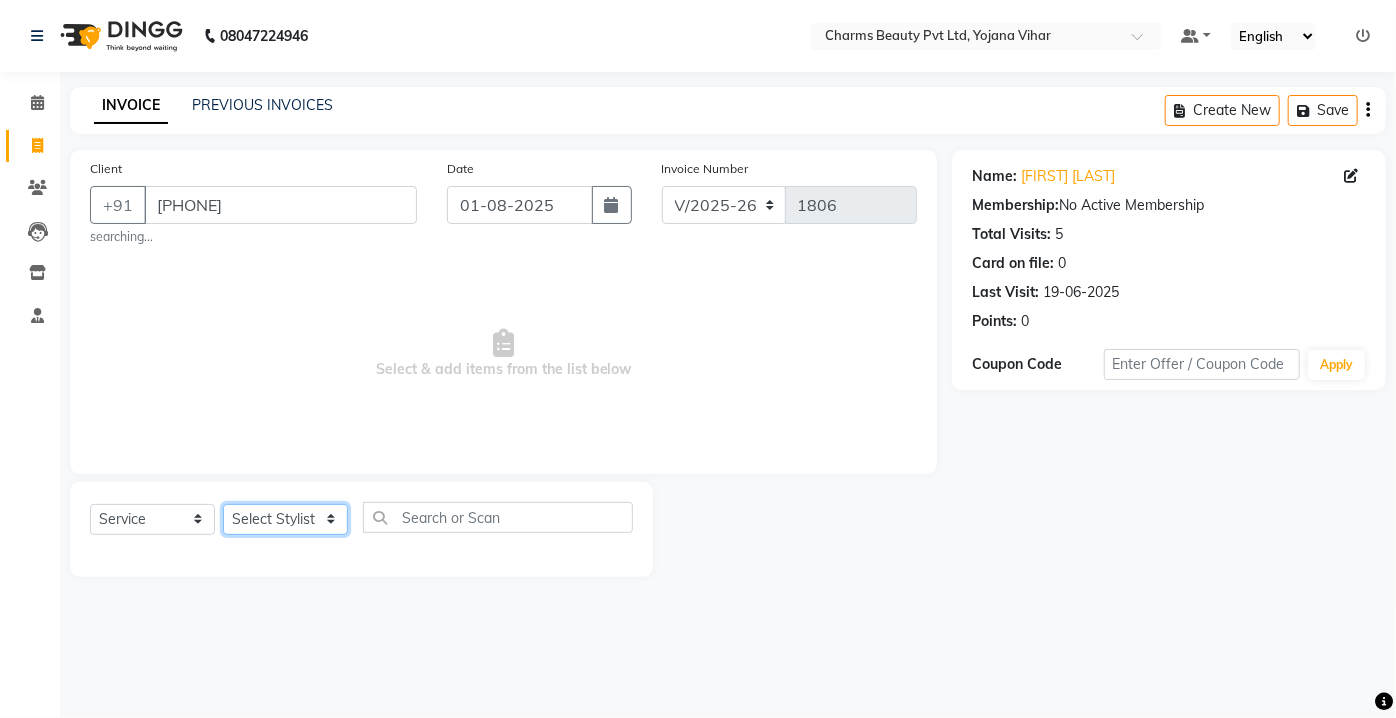 select on "17842" 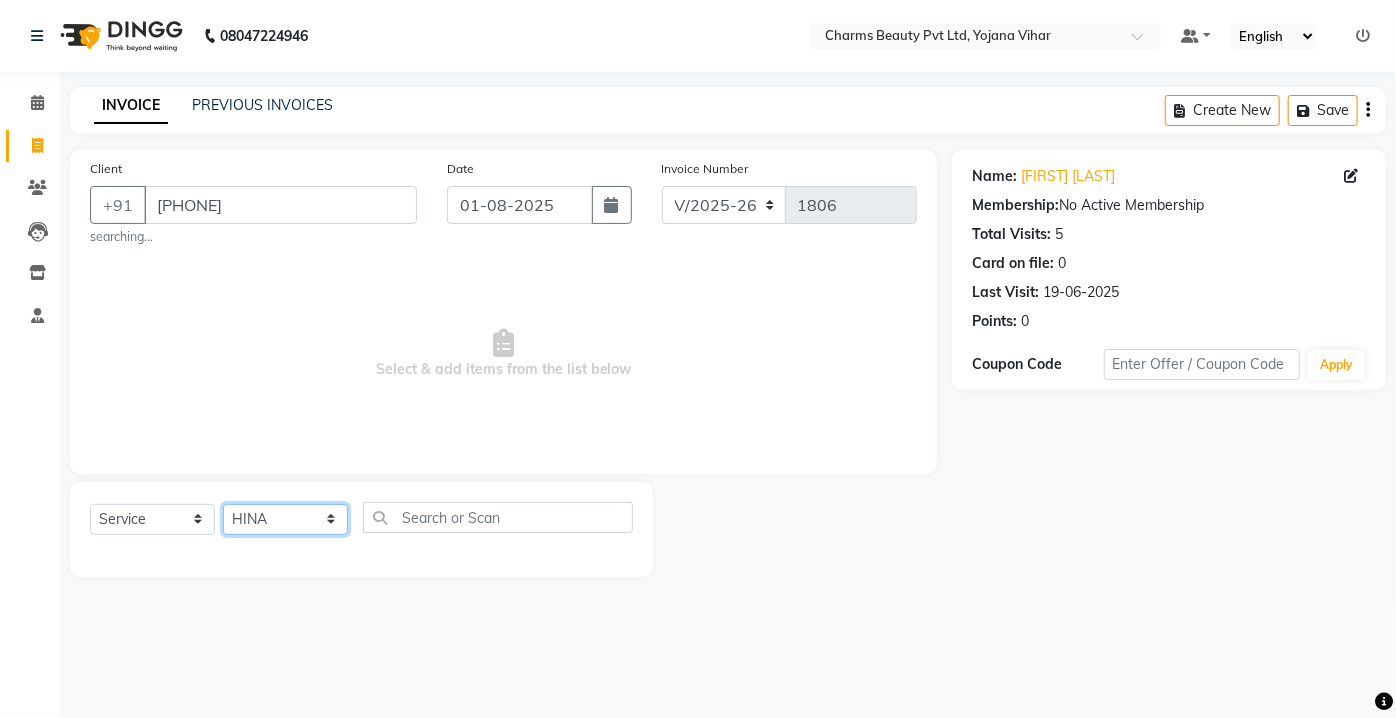 click on "Select Stylist Aarti Asif AZIZA BOBBY CHARMAYNE CHARMS DR. POOJA MITTAL HINA HUSSAN NOSHAD RANI RAVI SOOD  SAKSHI SANTOSH SAPNA TABBASUM" 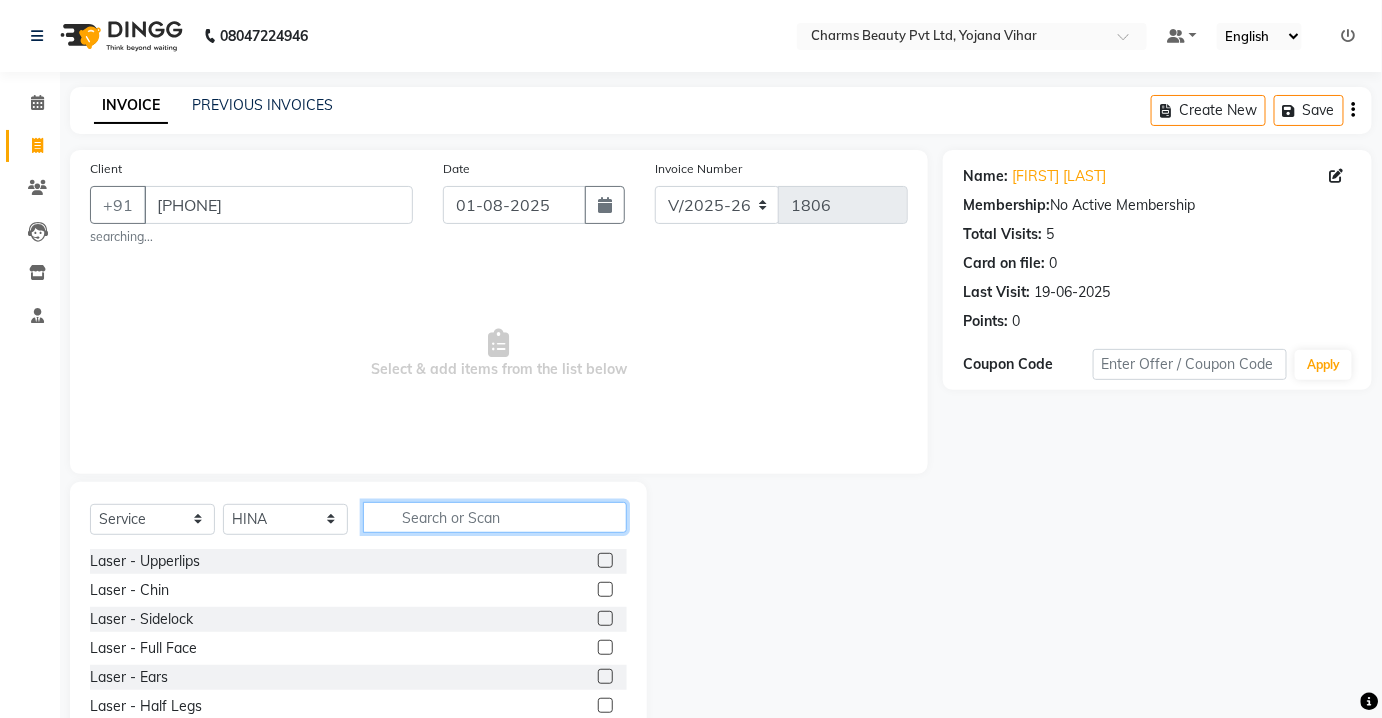 click 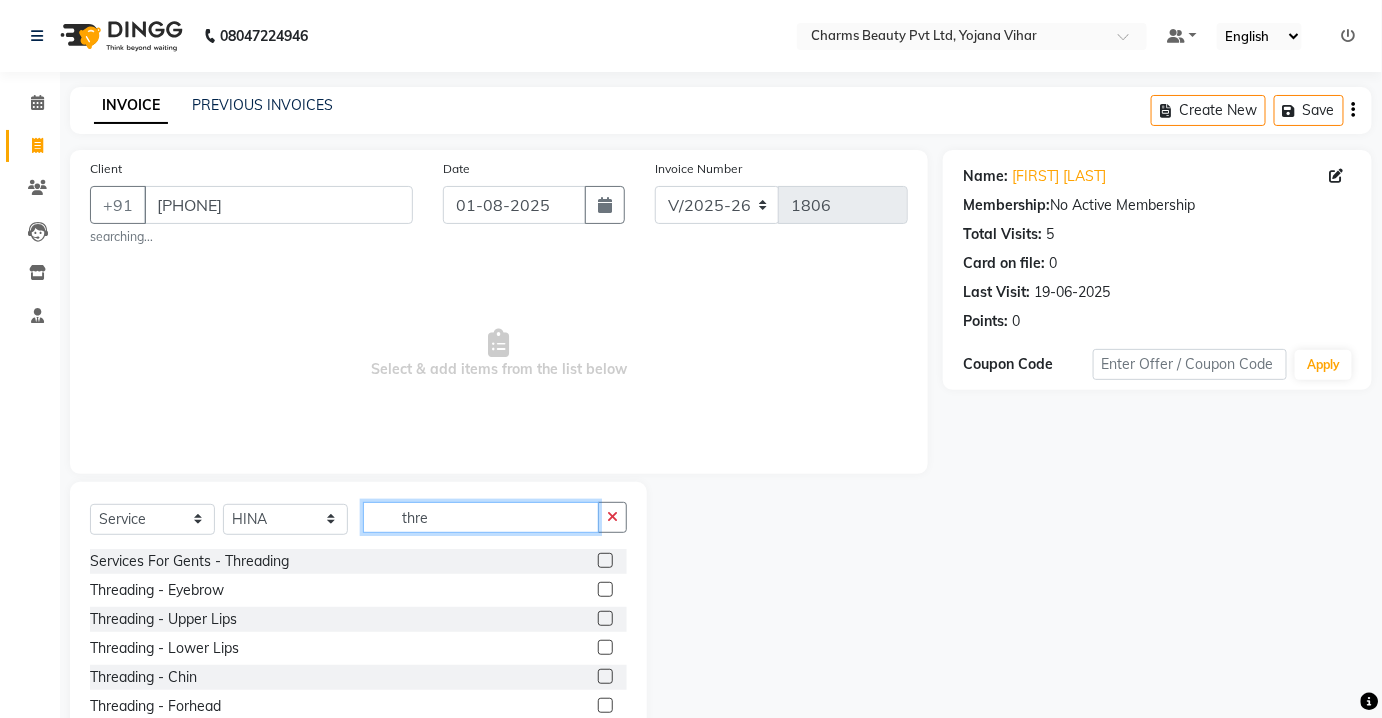 type on "thre" 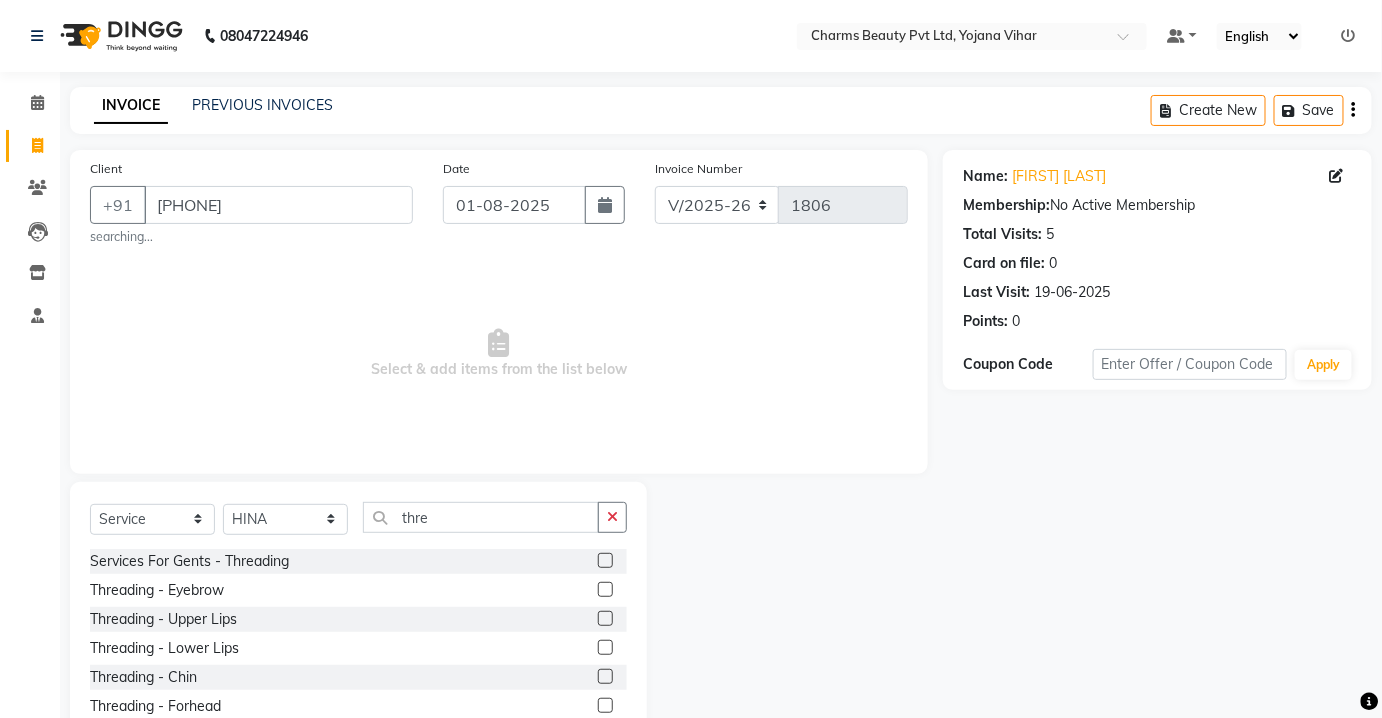 drag, startPoint x: 592, startPoint y: 588, endPoint x: 584, endPoint y: 630, distance: 42.755116 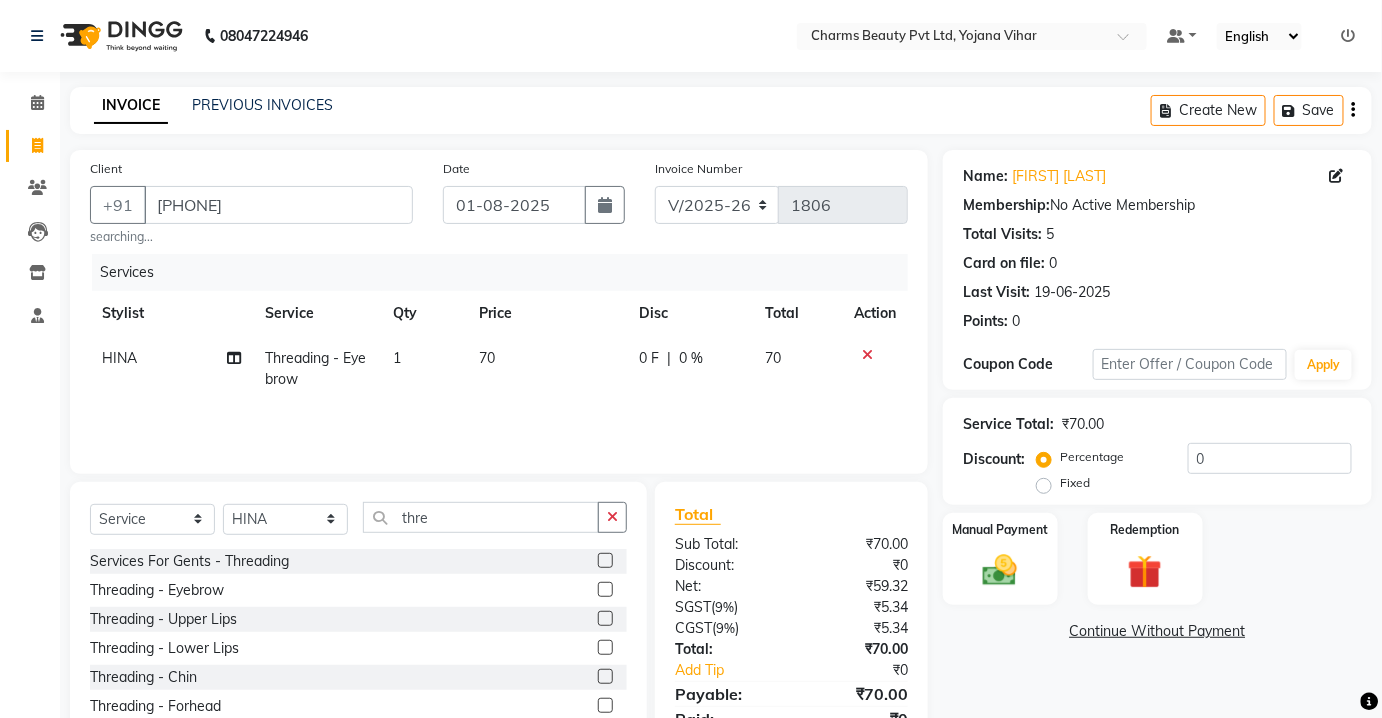 checkbox on "false" 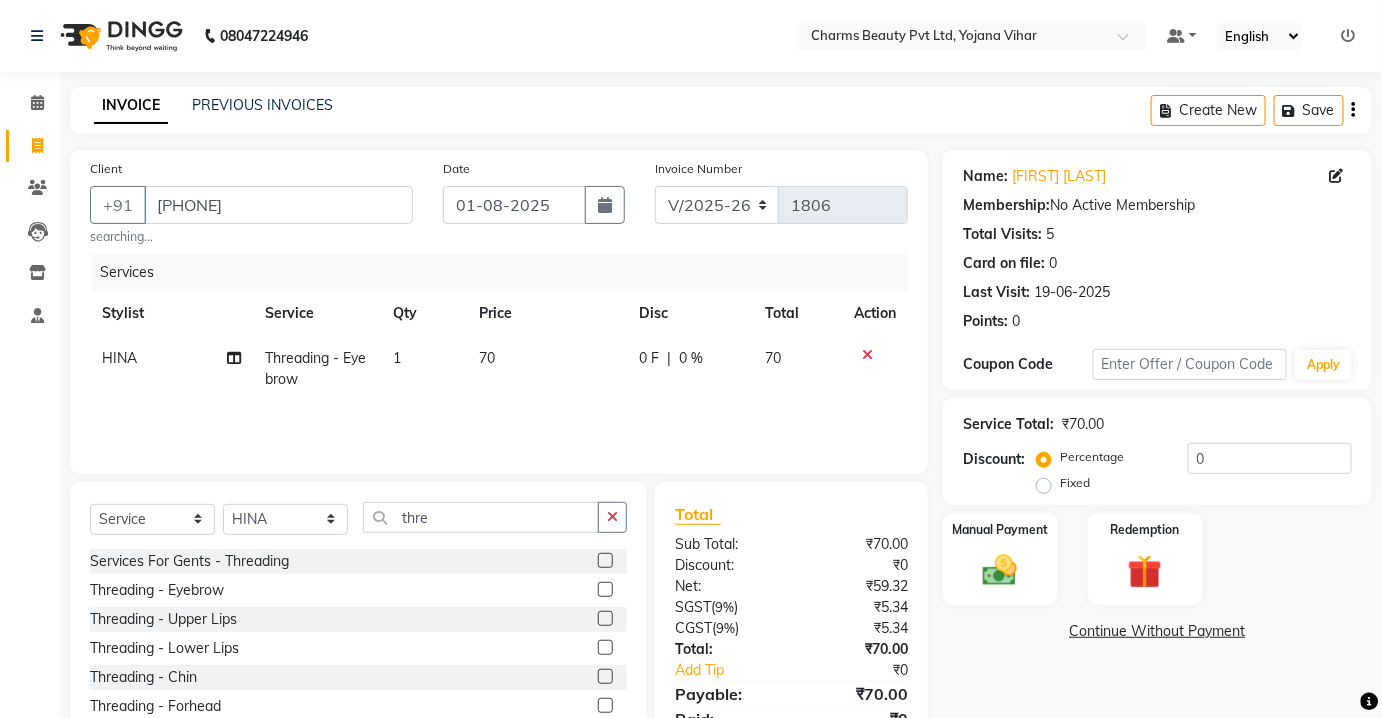 drag, startPoint x: 587, startPoint y: 618, endPoint x: 605, endPoint y: 617, distance: 18.027756 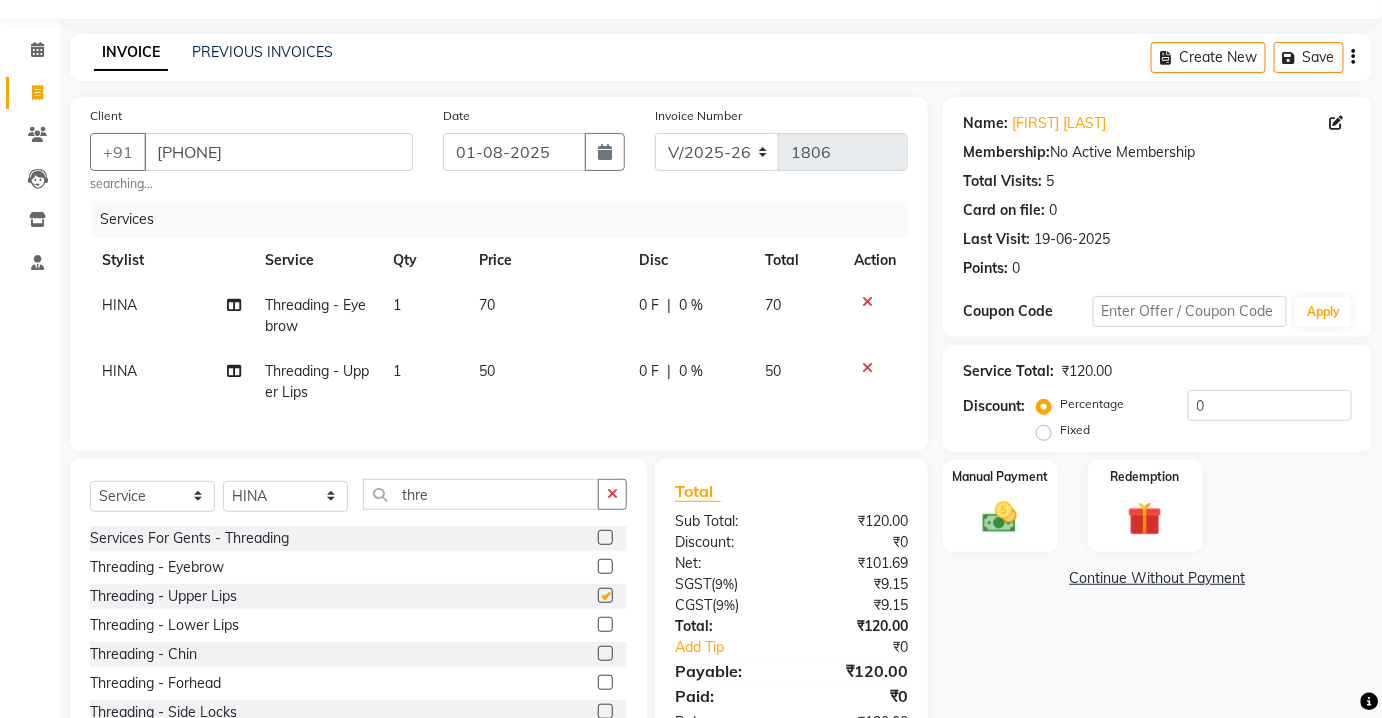 scroll, scrollTop: 132, scrollLeft: 0, axis: vertical 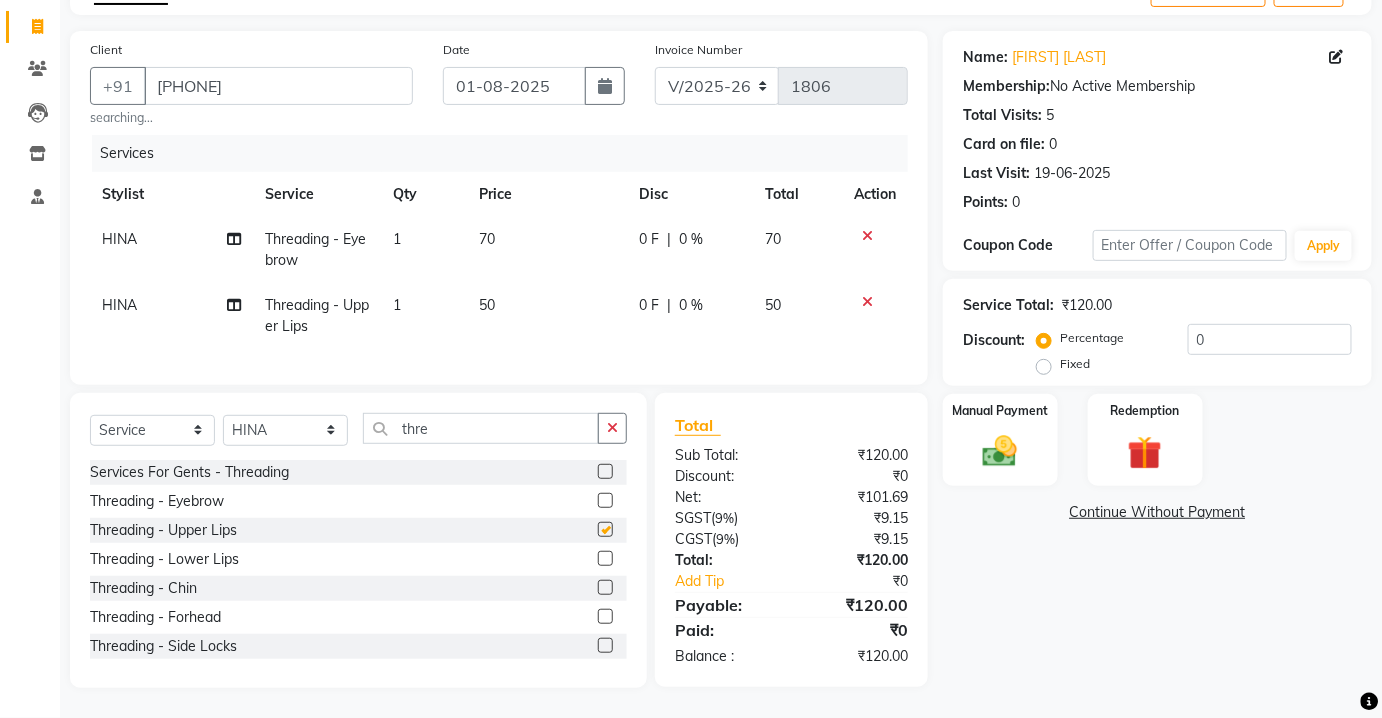 checkbox on "false" 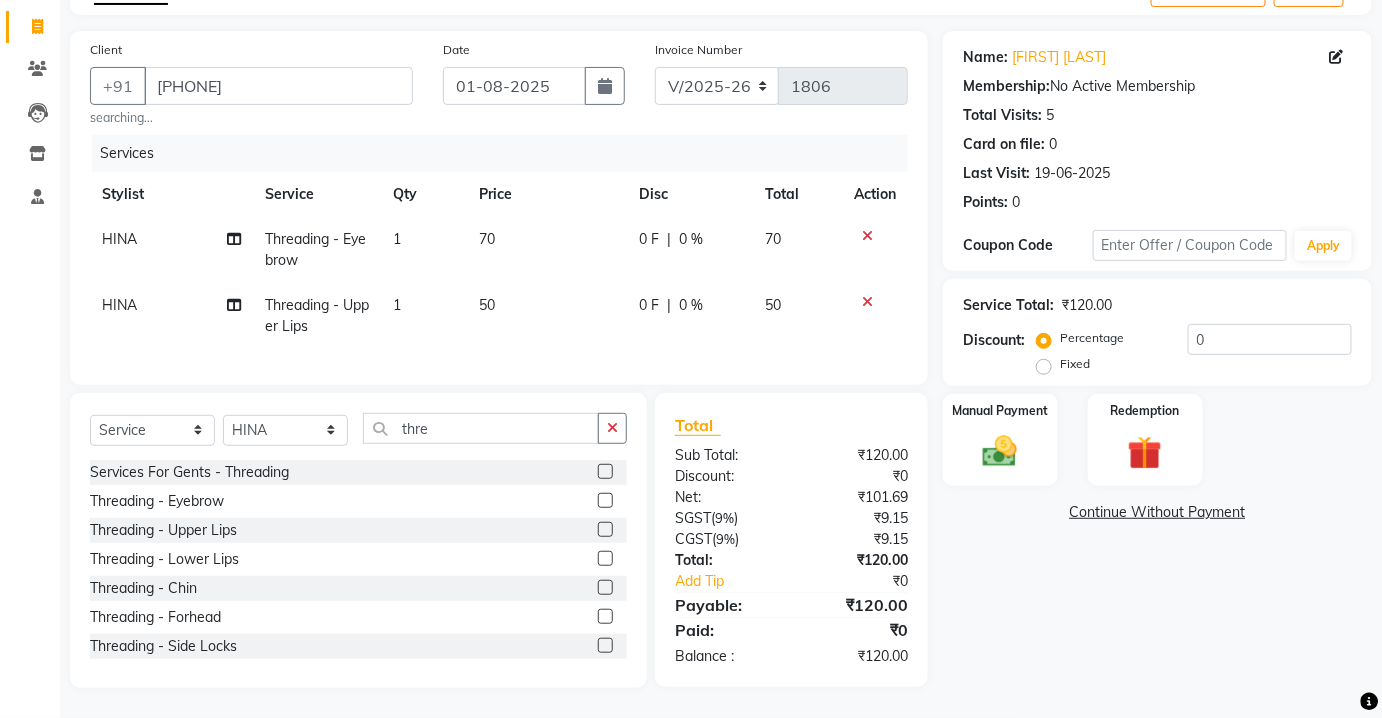 click on "Service Total:  ₹120.00  Discount:  Percentage   Fixed  0" 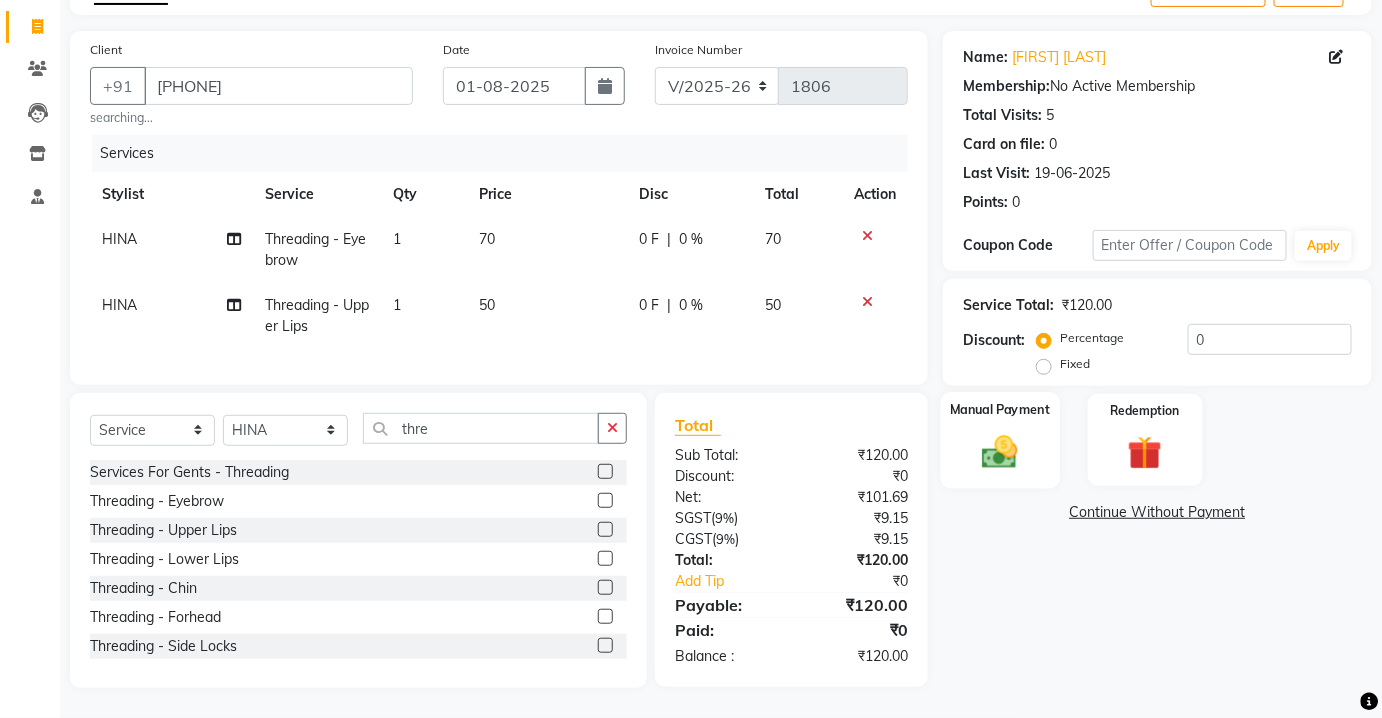 click on "Manual Payment" 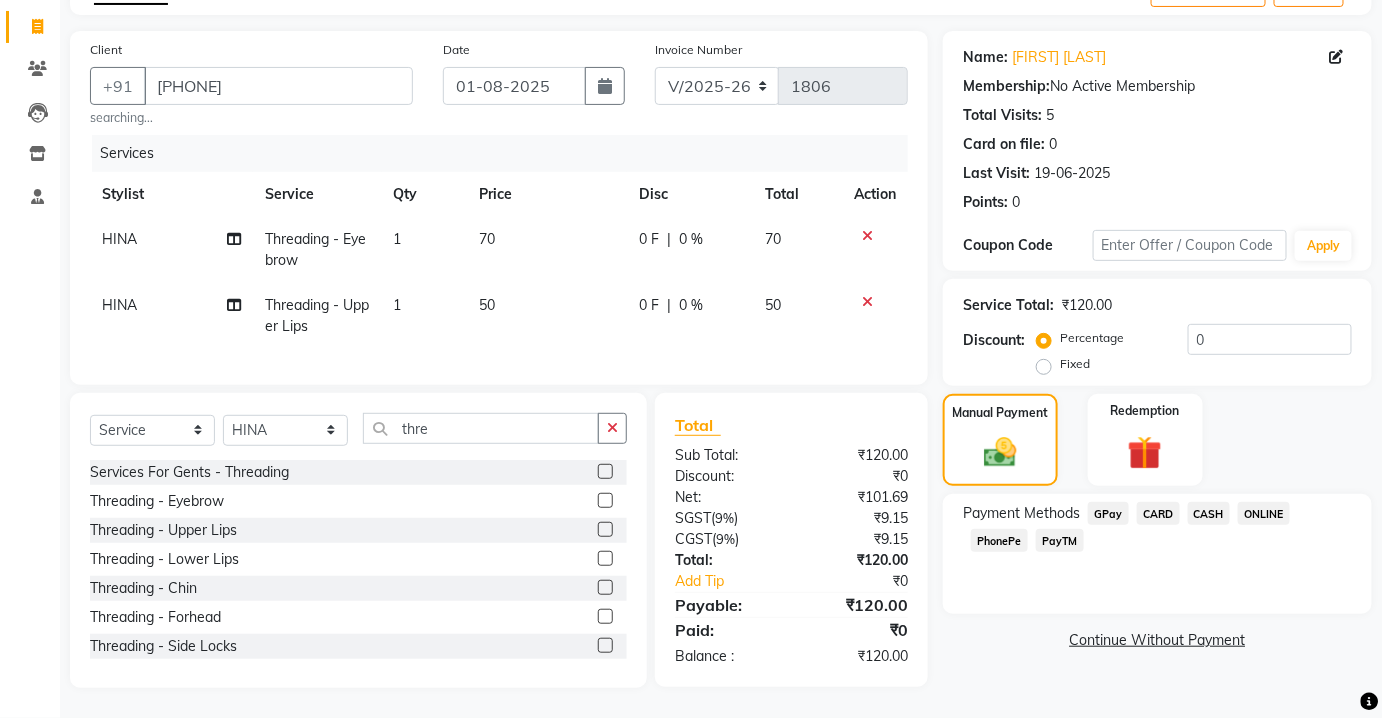click on "CASH" 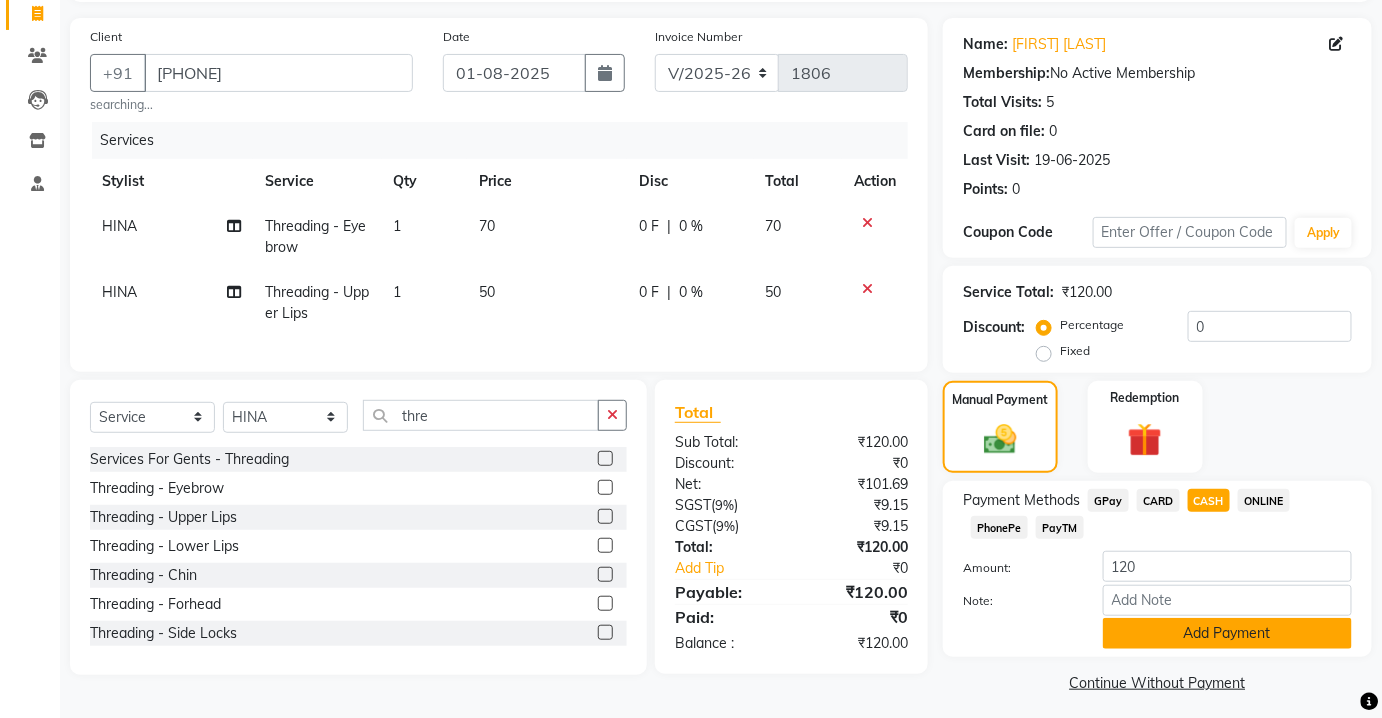 click on "Amount: 120 Note: Add Payment" 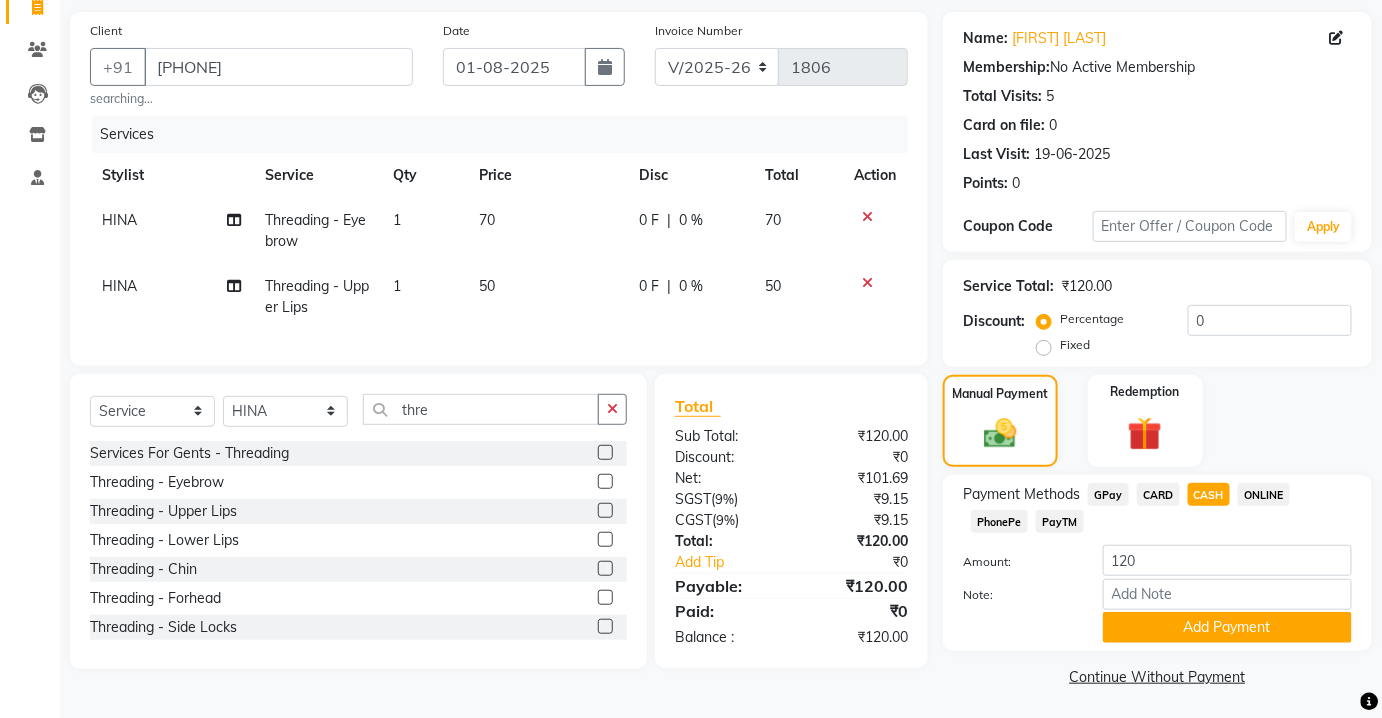 scroll, scrollTop: 141, scrollLeft: 0, axis: vertical 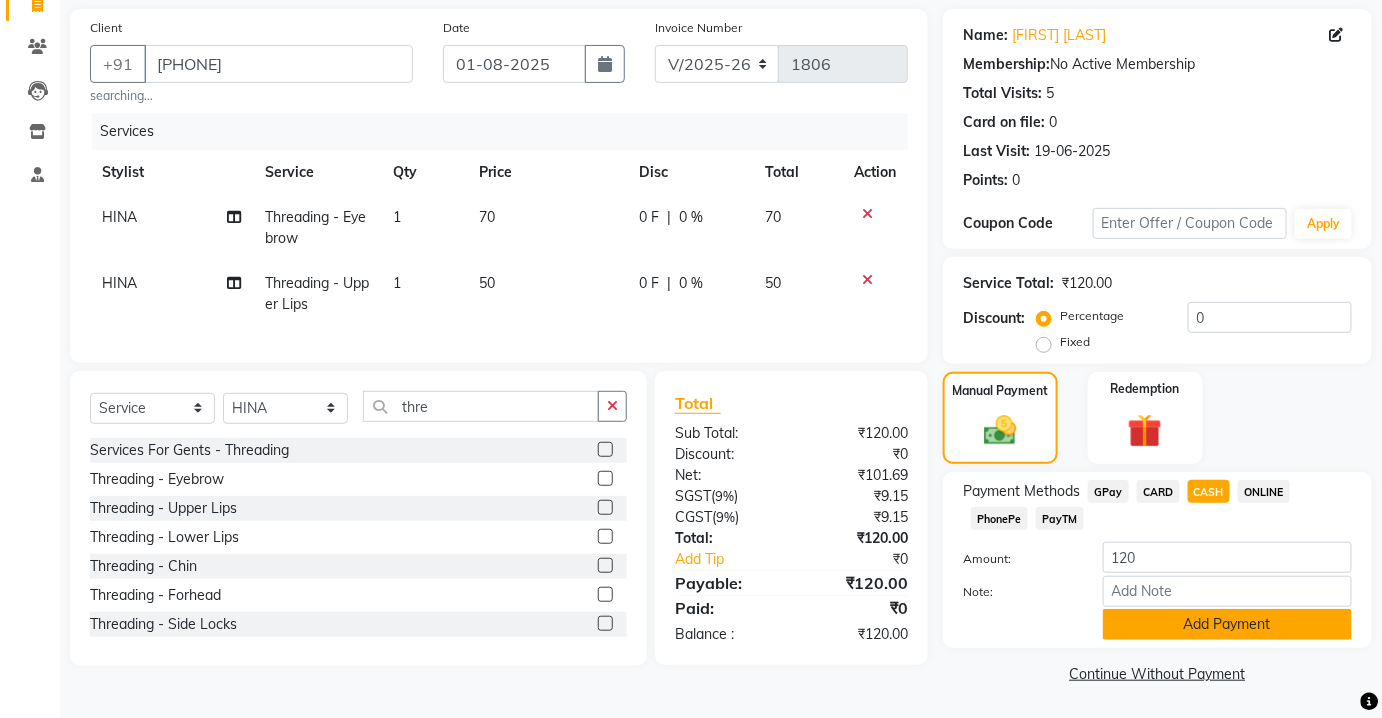 click on "Add Payment" 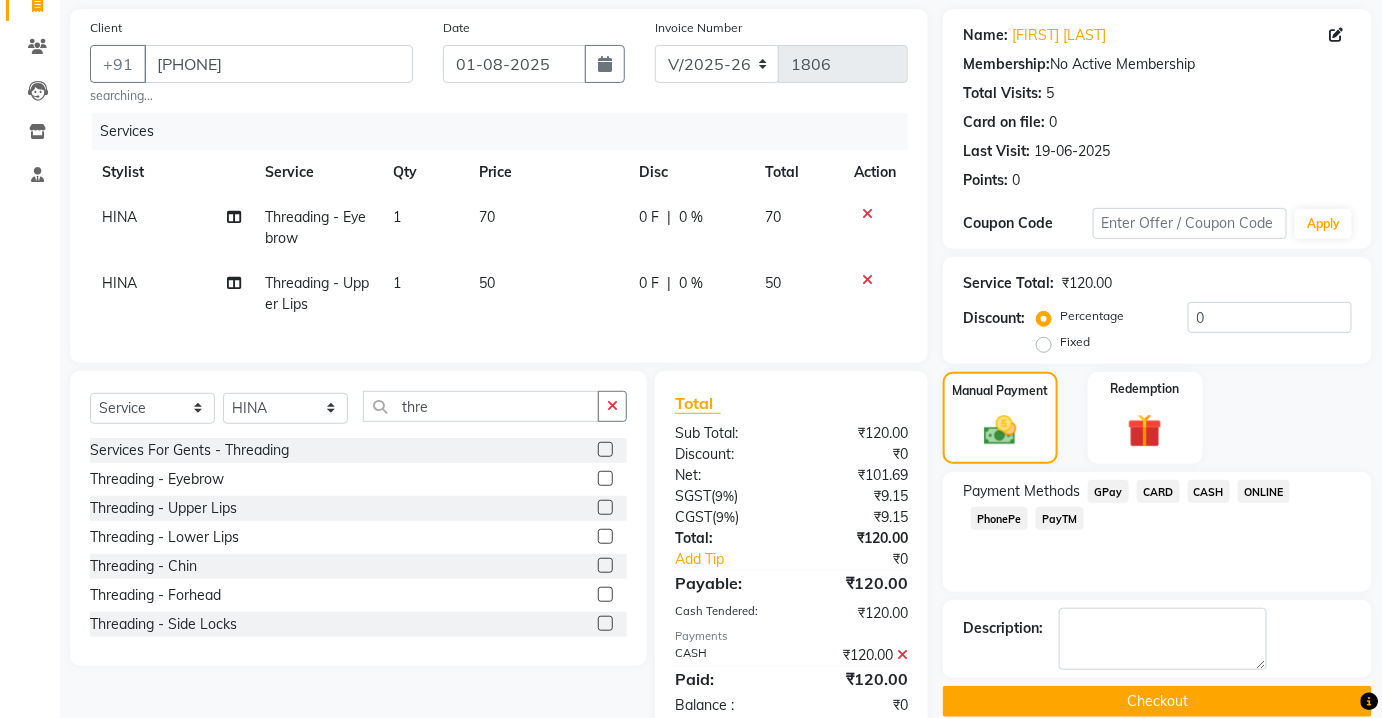 click on "Checkout" 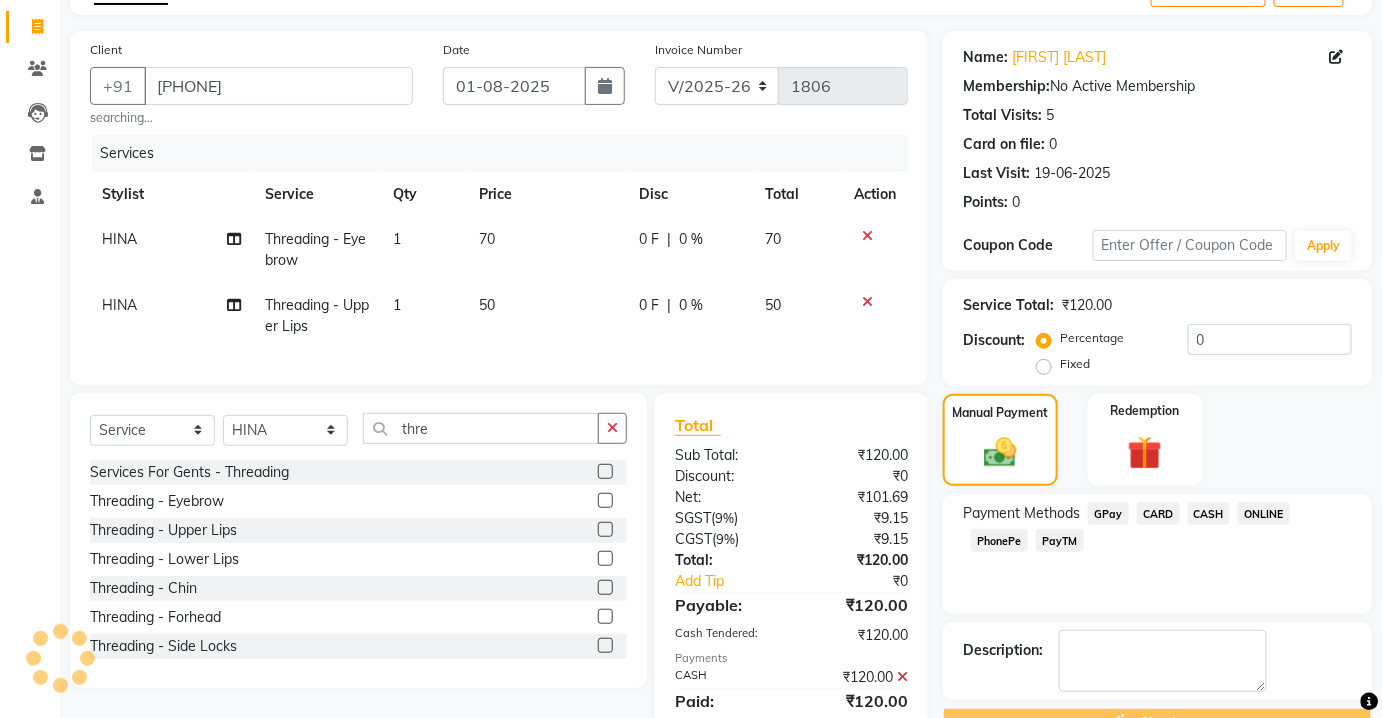 scroll, scrollTop: 0, scrollLeft: 0, axis: both 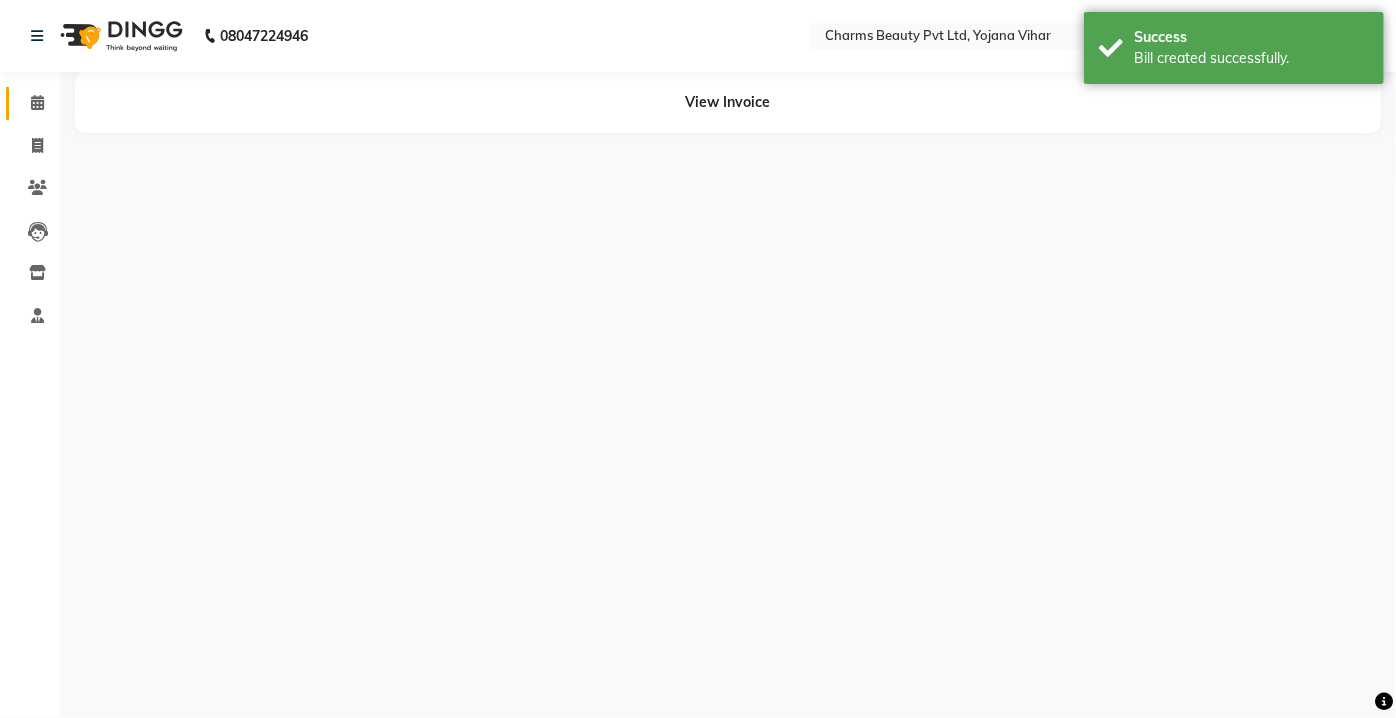 click on "Calendar" 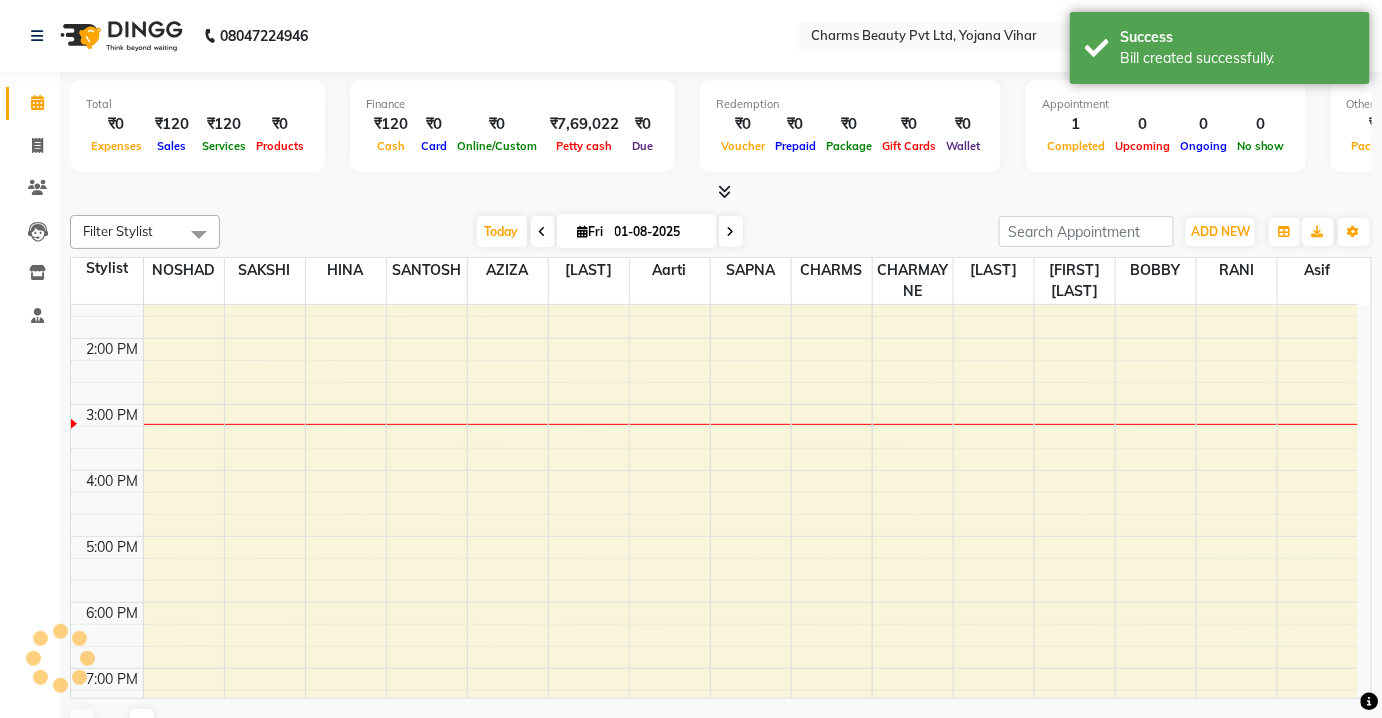 scroll, scrollTop: 0, scrollLeft: 0, axis: both 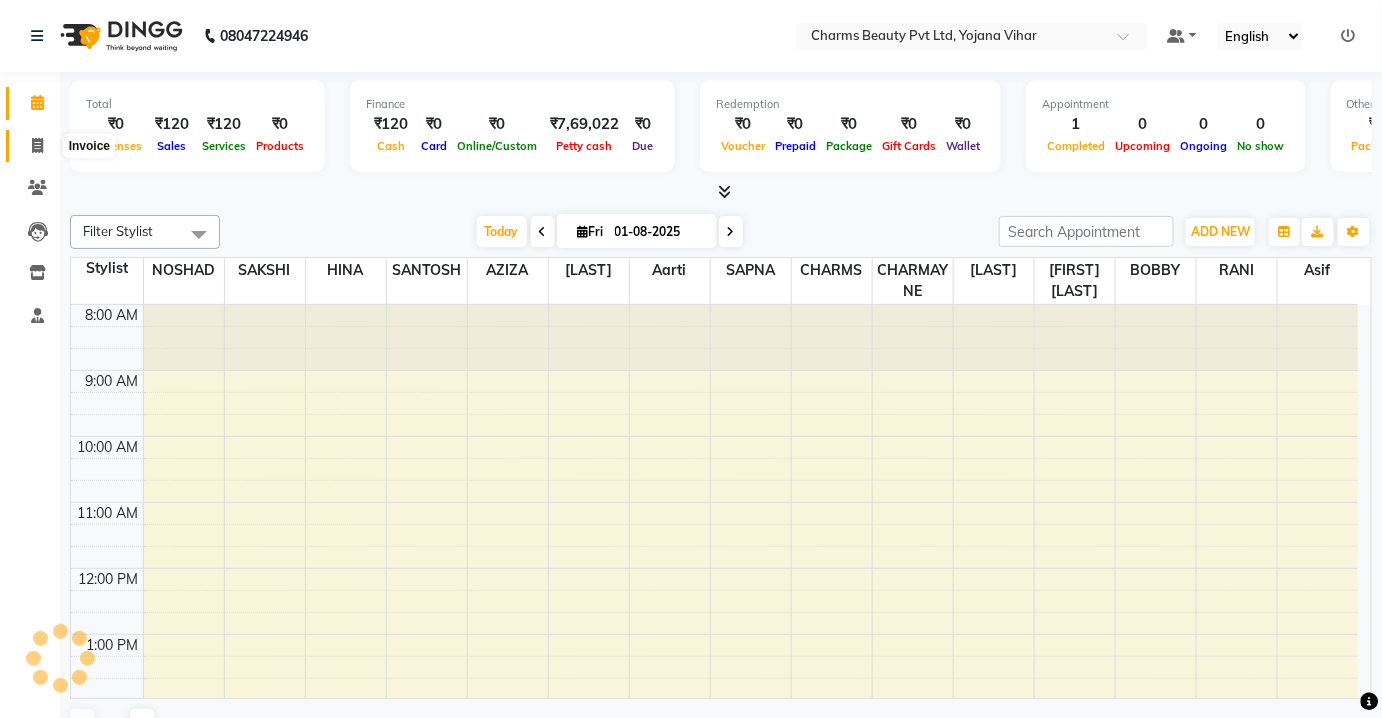 click 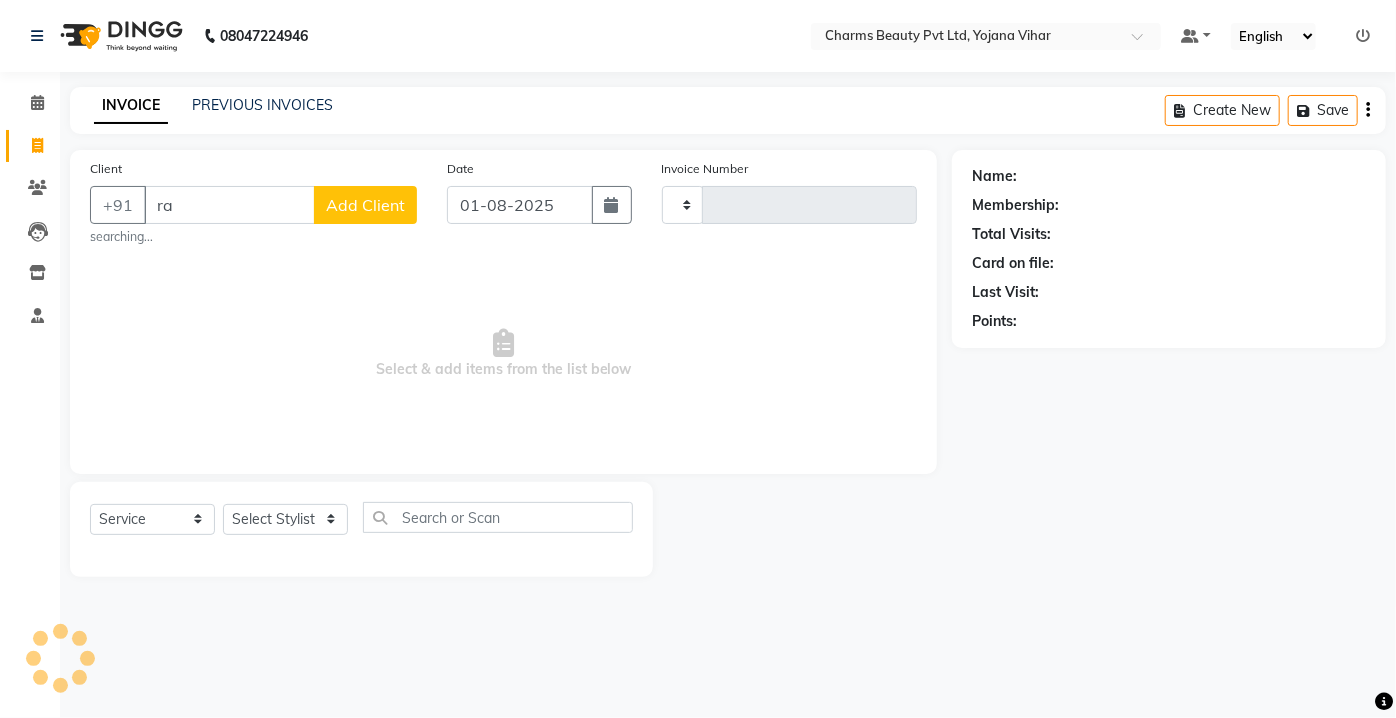 type on "r" 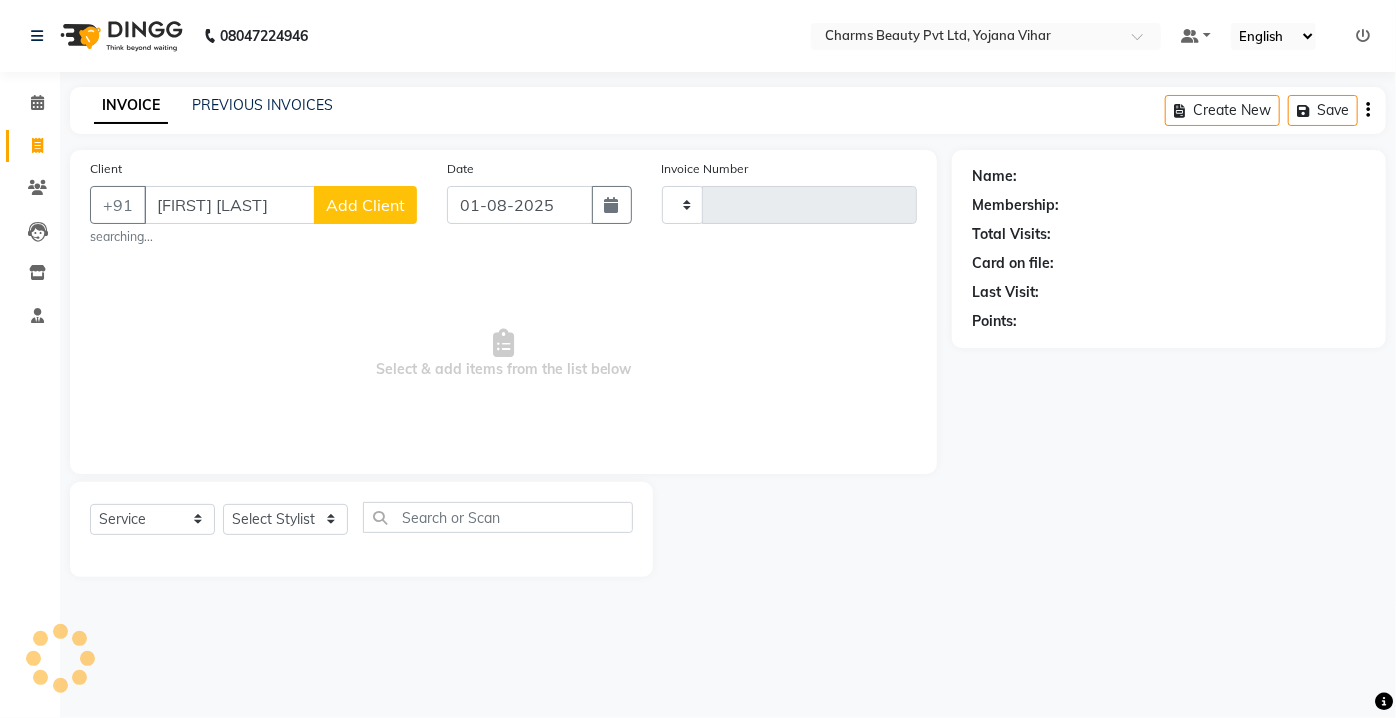 type on "[FIRST] [LAST]" 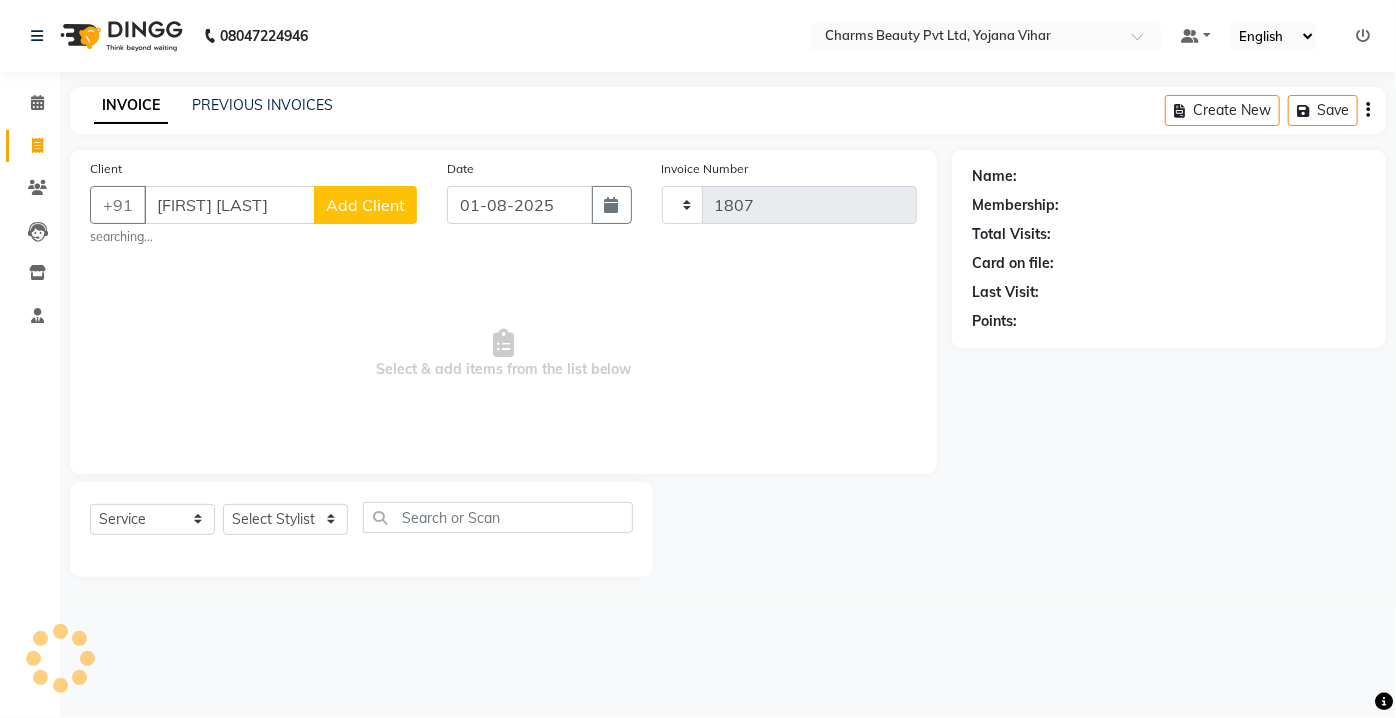 select on "3743" 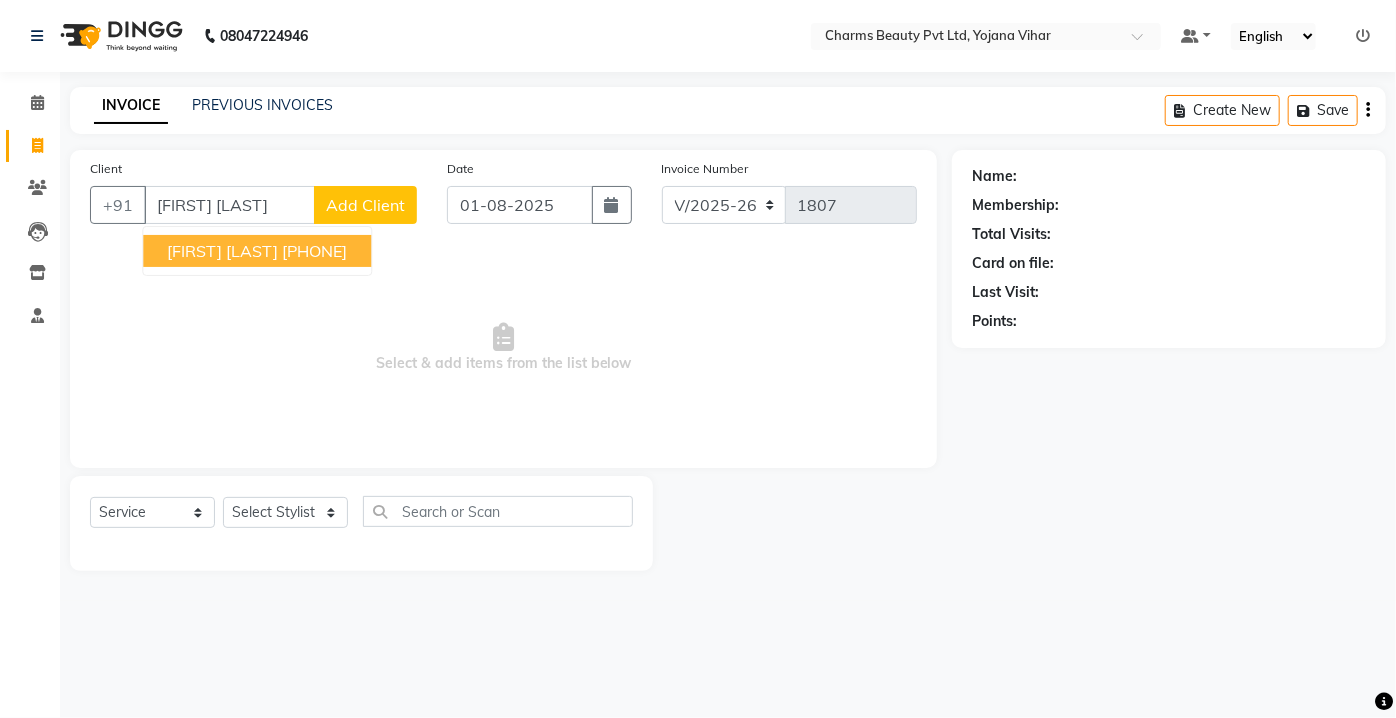 click on "[FIRST] [LAST] [PHONE]" at bounding box center [257, 251] 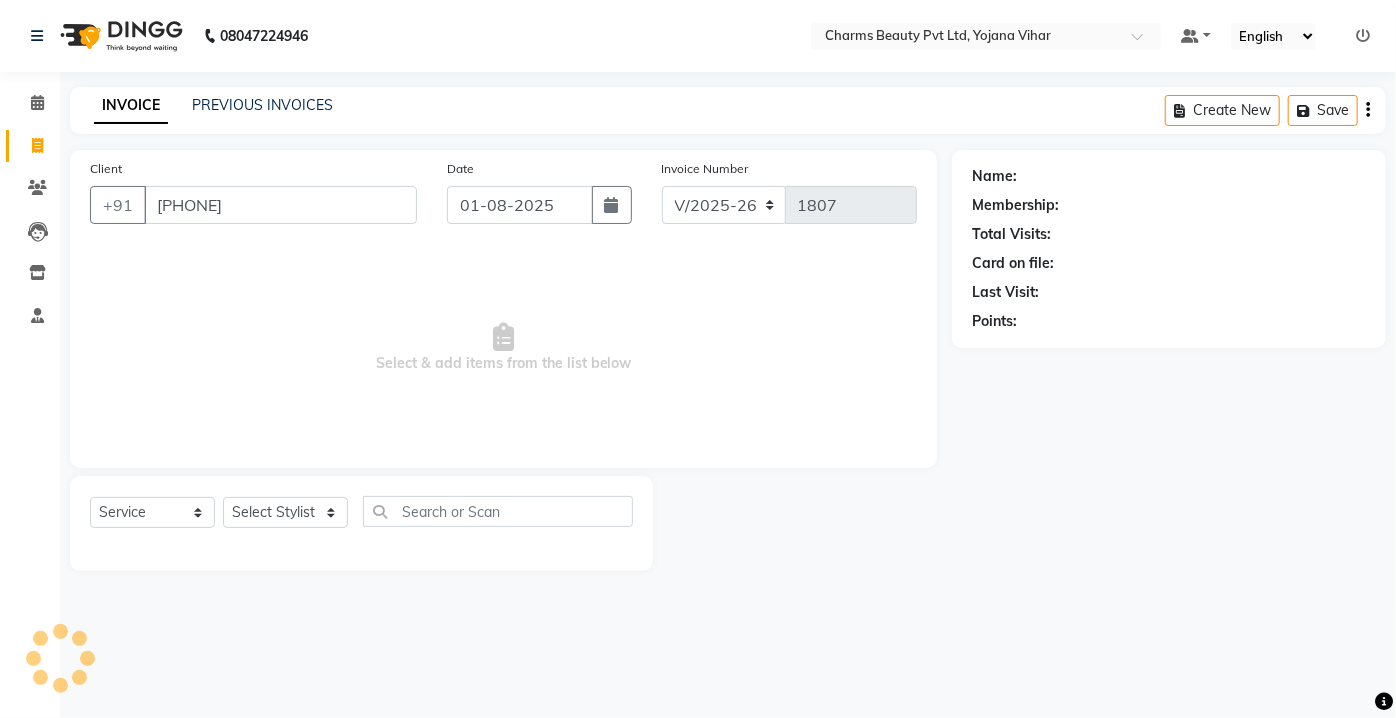 type on "[PHONE]" 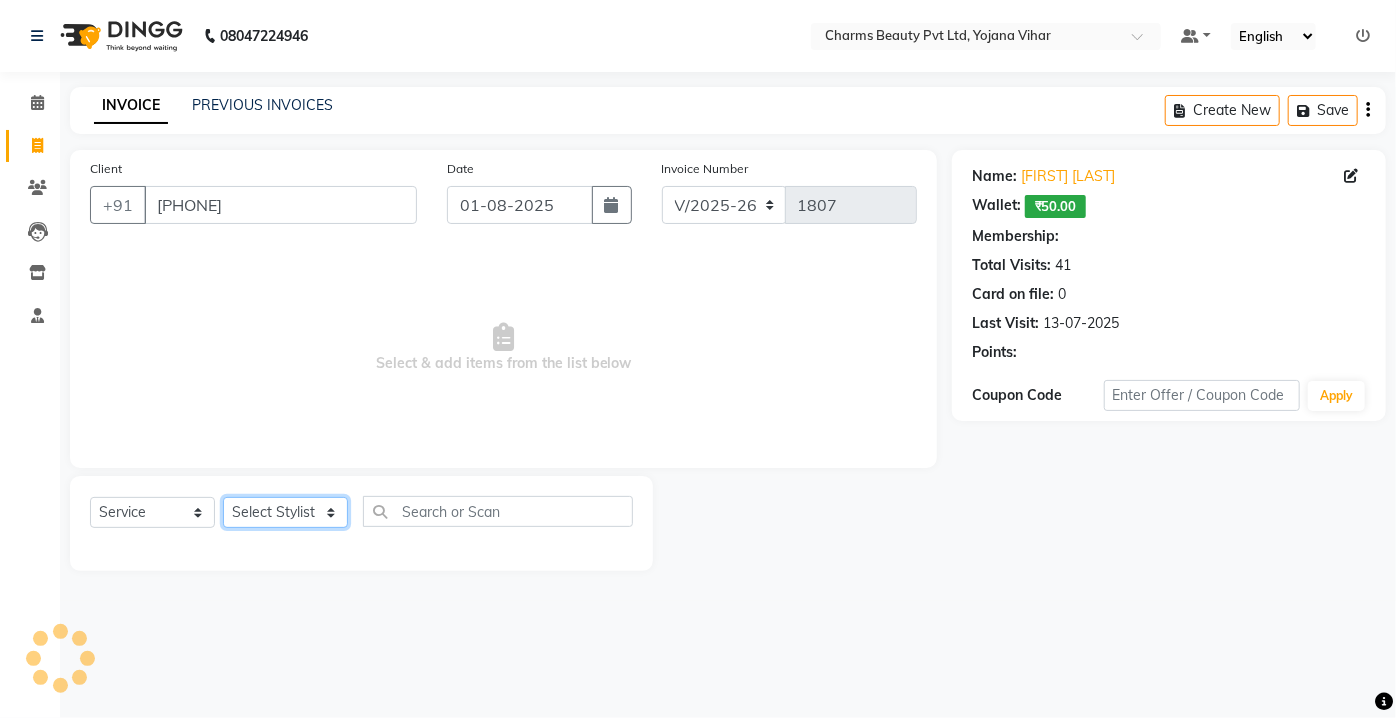 click on "Select Stylist Aarti Asif AZIZA BOBBY CHARMAYNE CHARMS DR. POOJA MITTAL HINA HUSSAN NOSHAD RANI RAVI SOOD  SAKSHI SANTOSH SAPNA TABBASUM" 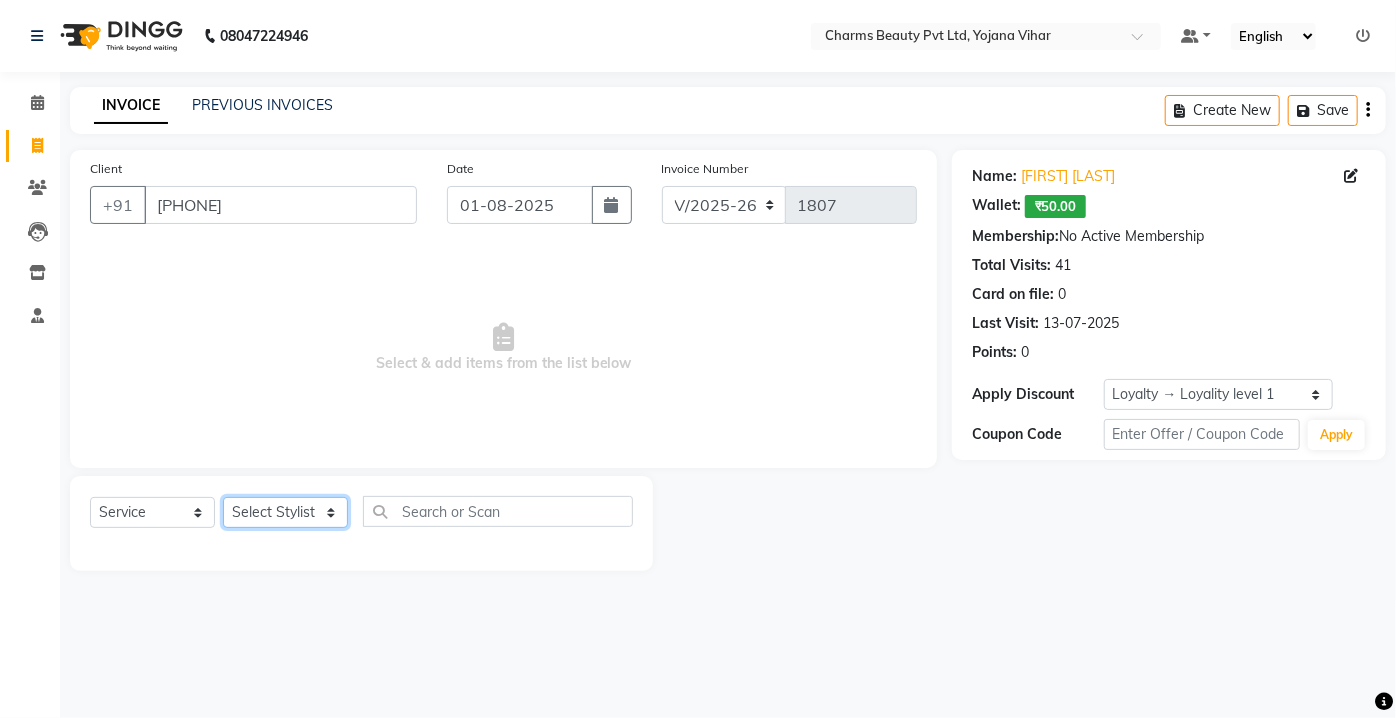 select on "17827" 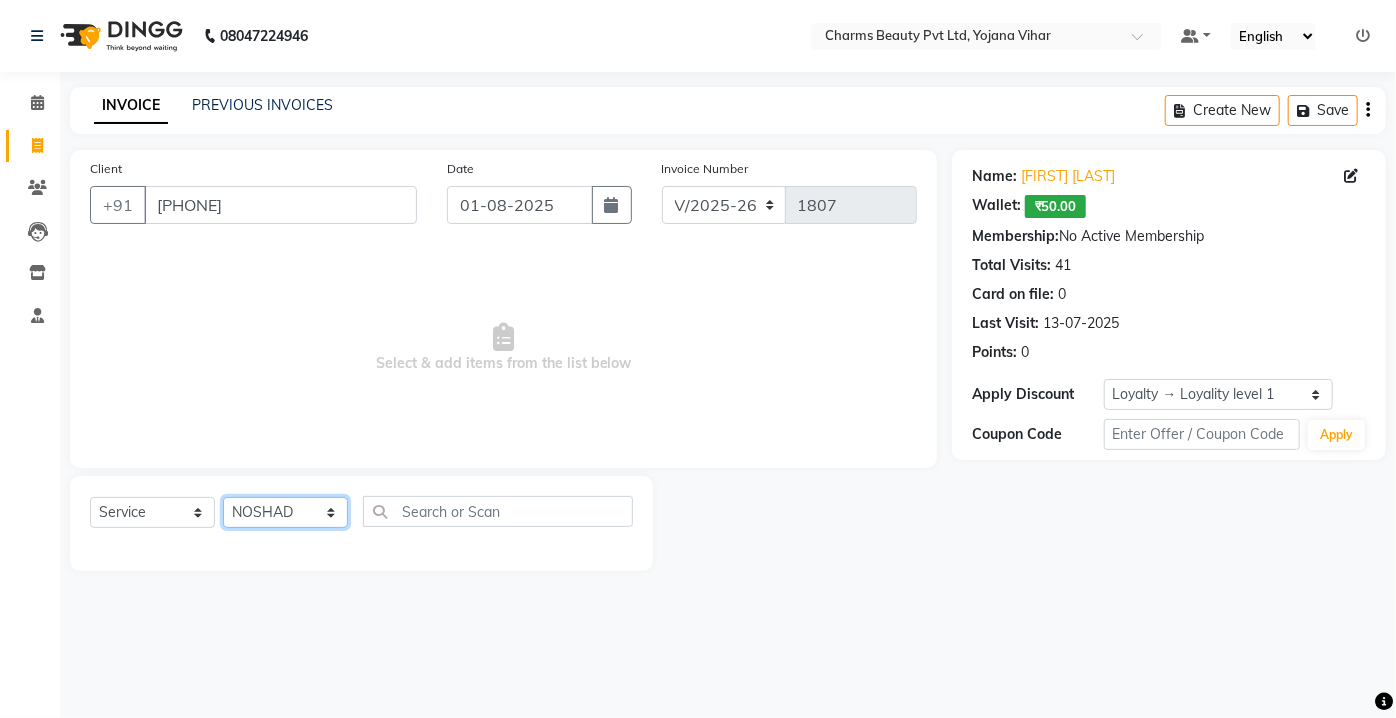 click on "Select Stylist Aarti Asif AZIZA BOBBY CHARMAYNE CHARMS DR. POOJA MITTAL HINA HUSSAN NOSHAD RANI RAVI SOOD  SAKSHI SANTOSH SAPNA TABBASUM" 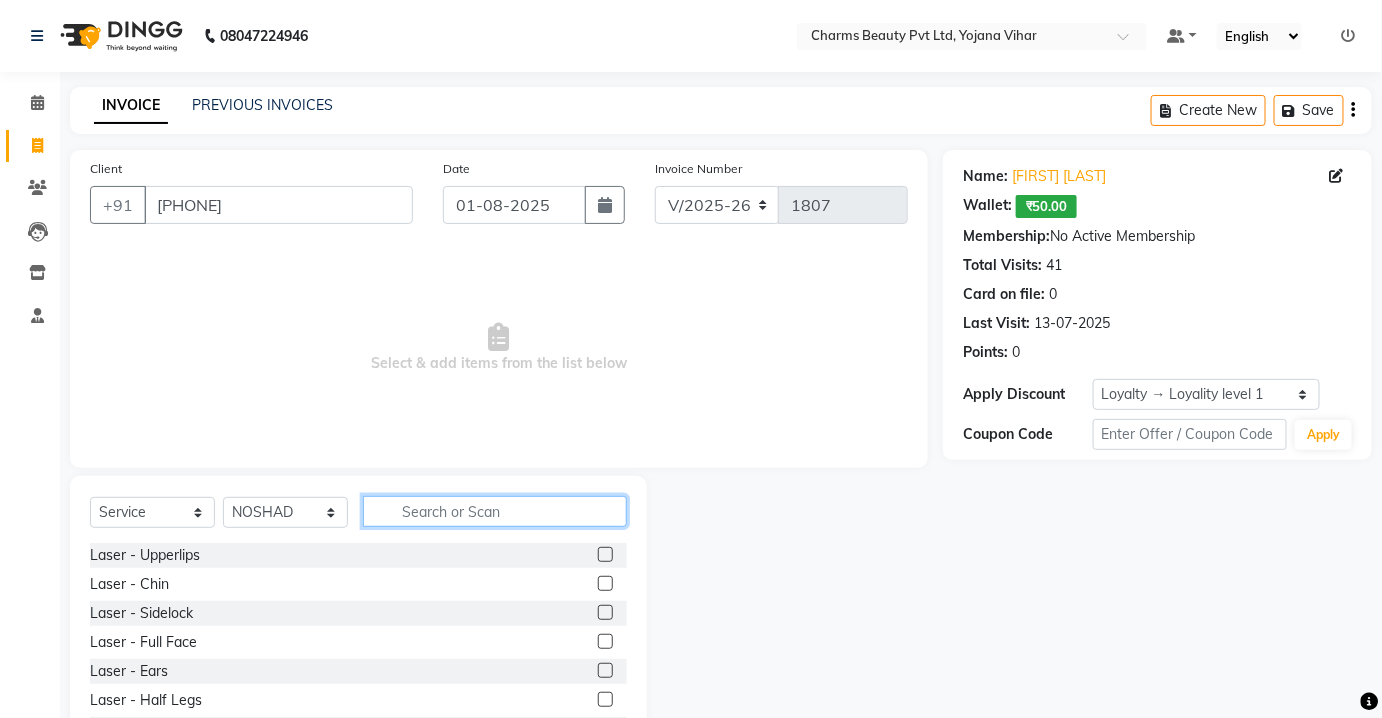 click 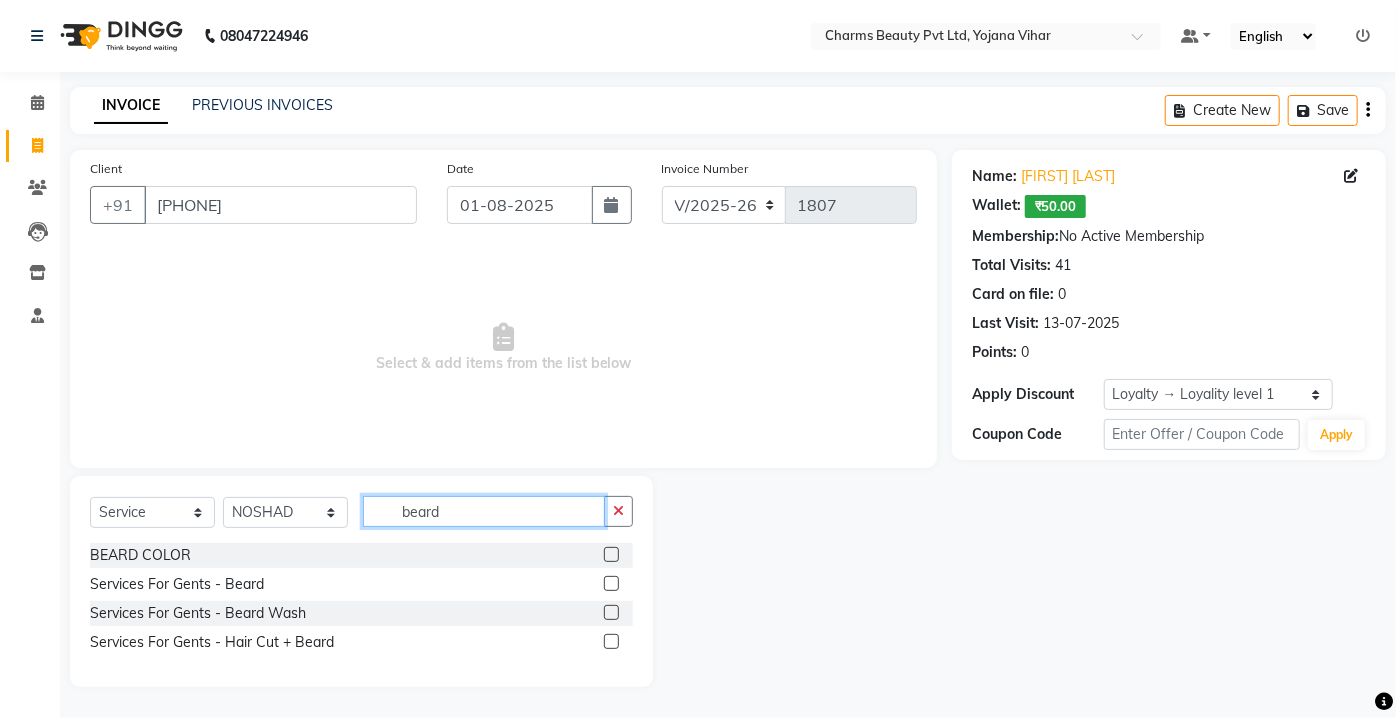 type on "beard" 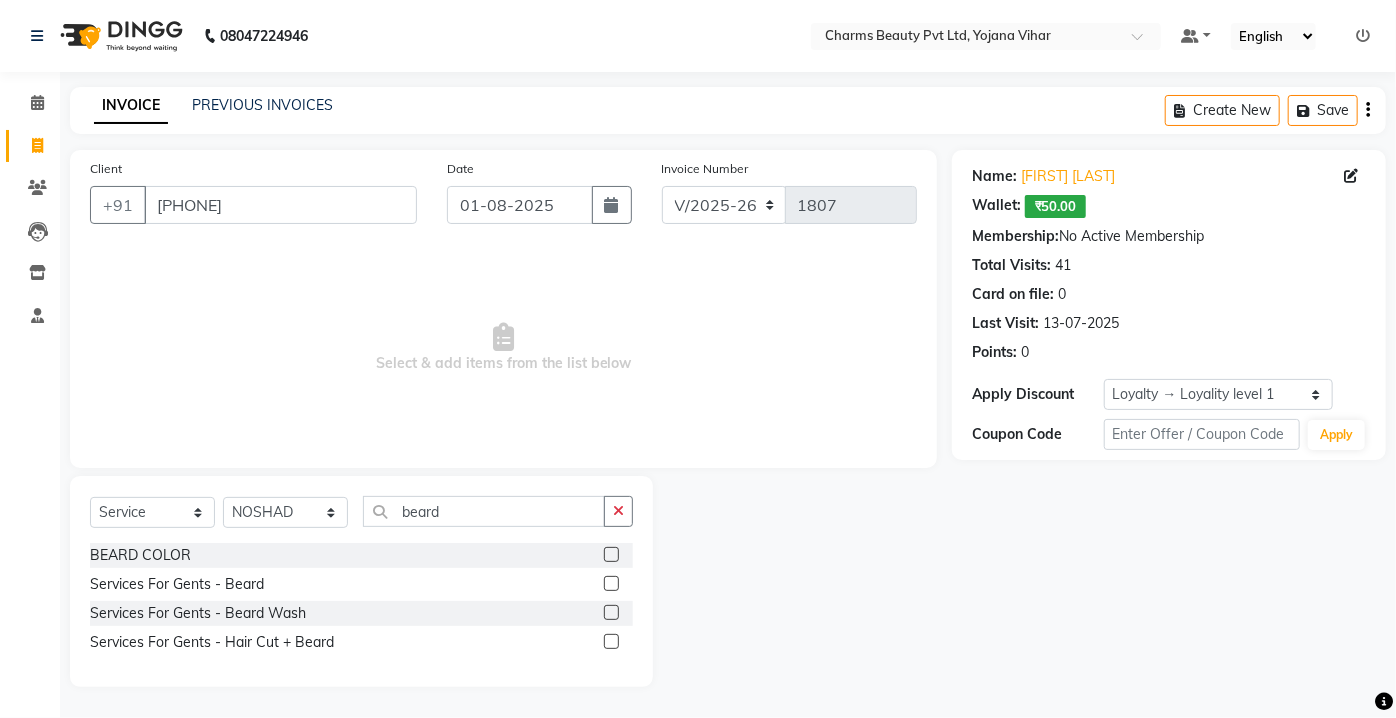 click 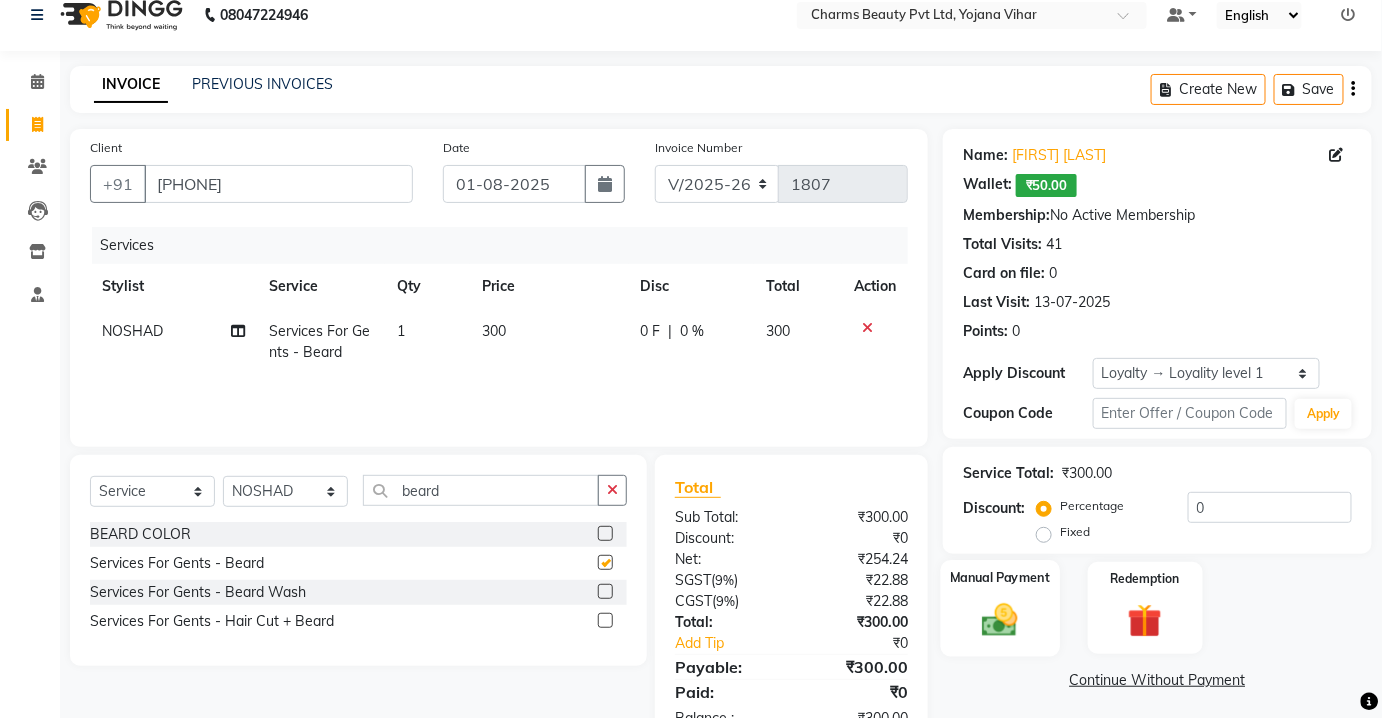 scroll, scrollTop: 80, scrollLeft: 0, axis: vertical 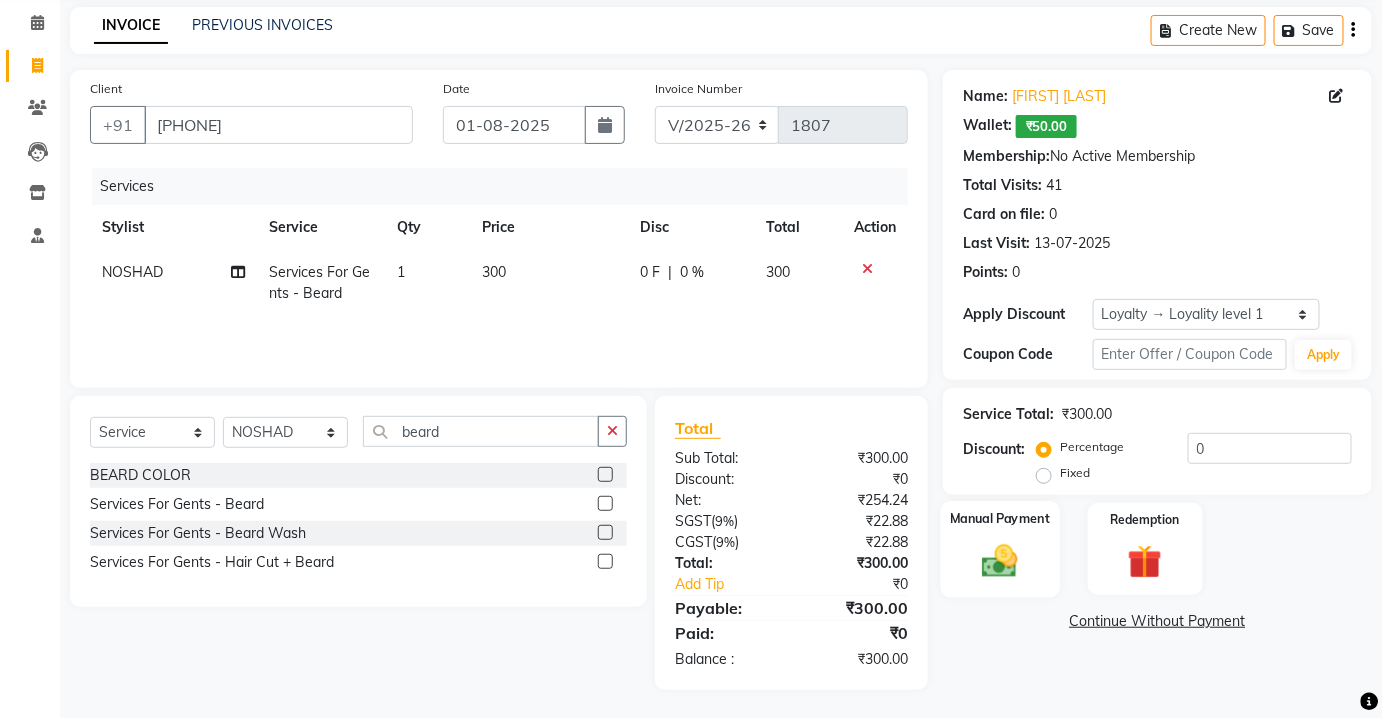 checkbox on "false" 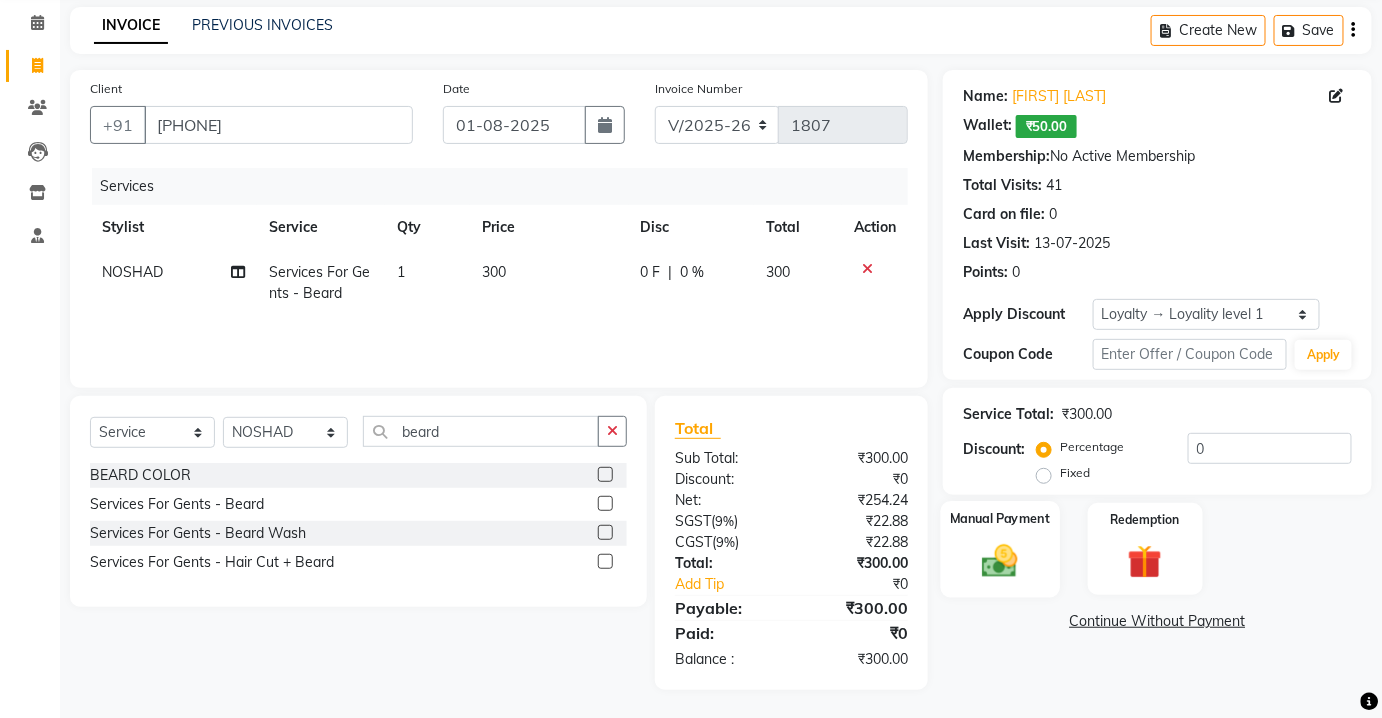 click on "Manual Payment" 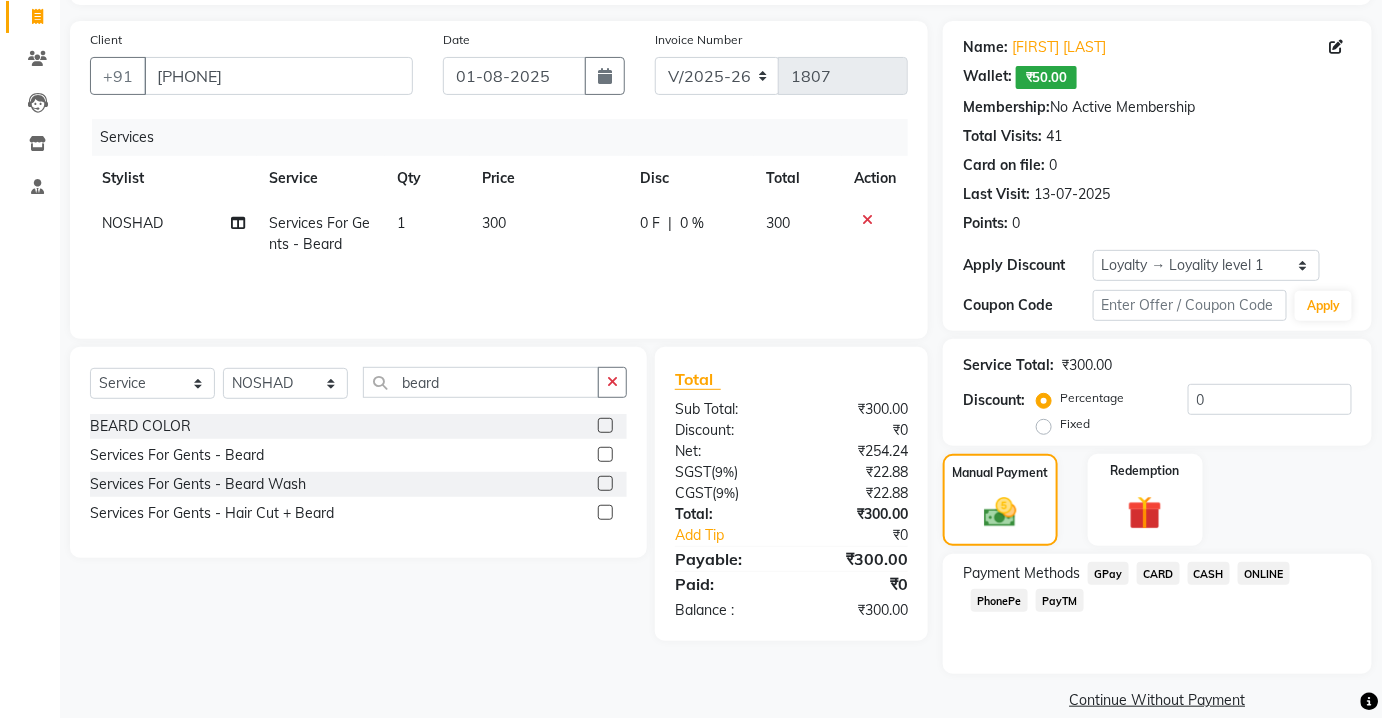 scroll, scrollTop: 155, scrollLeft: 0, axis: vertical 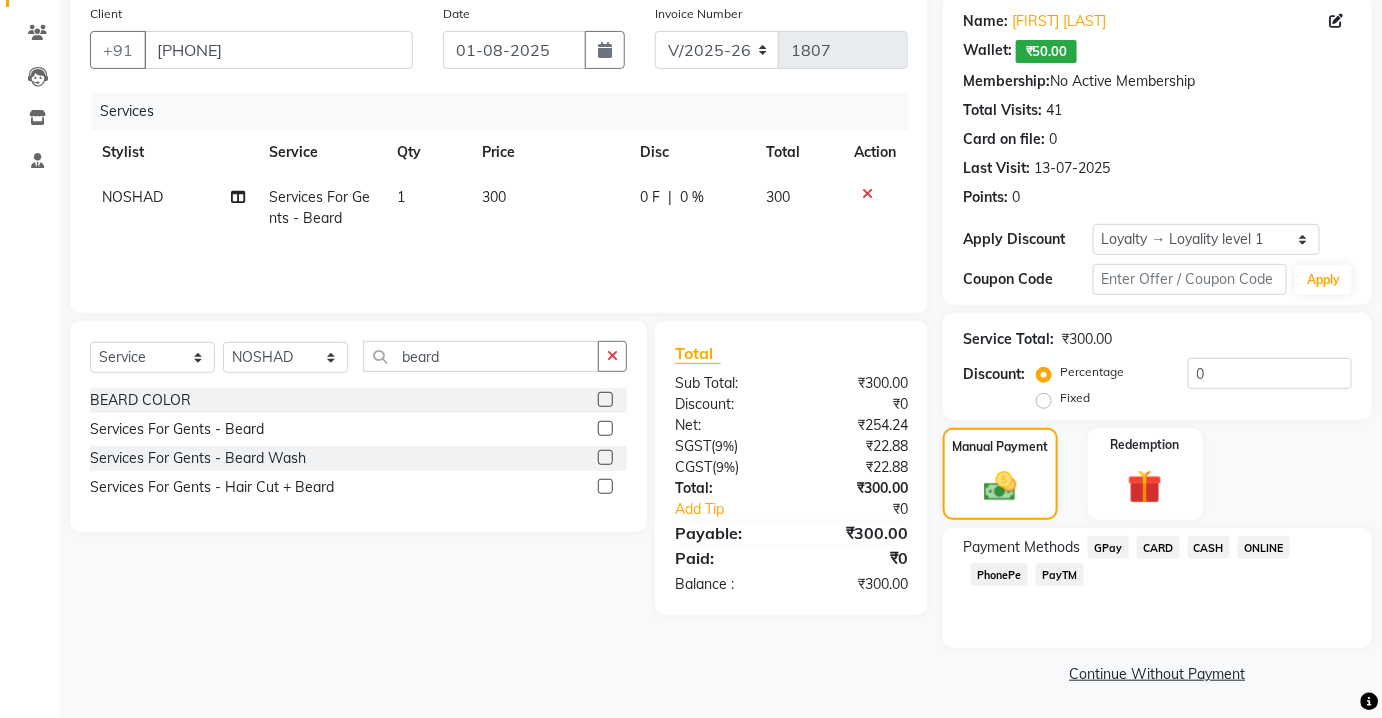 drag, startPoint x: 1257, startPoint y: 556, endPoint x: 1242, endPoint y: 551, distance: 15.811388 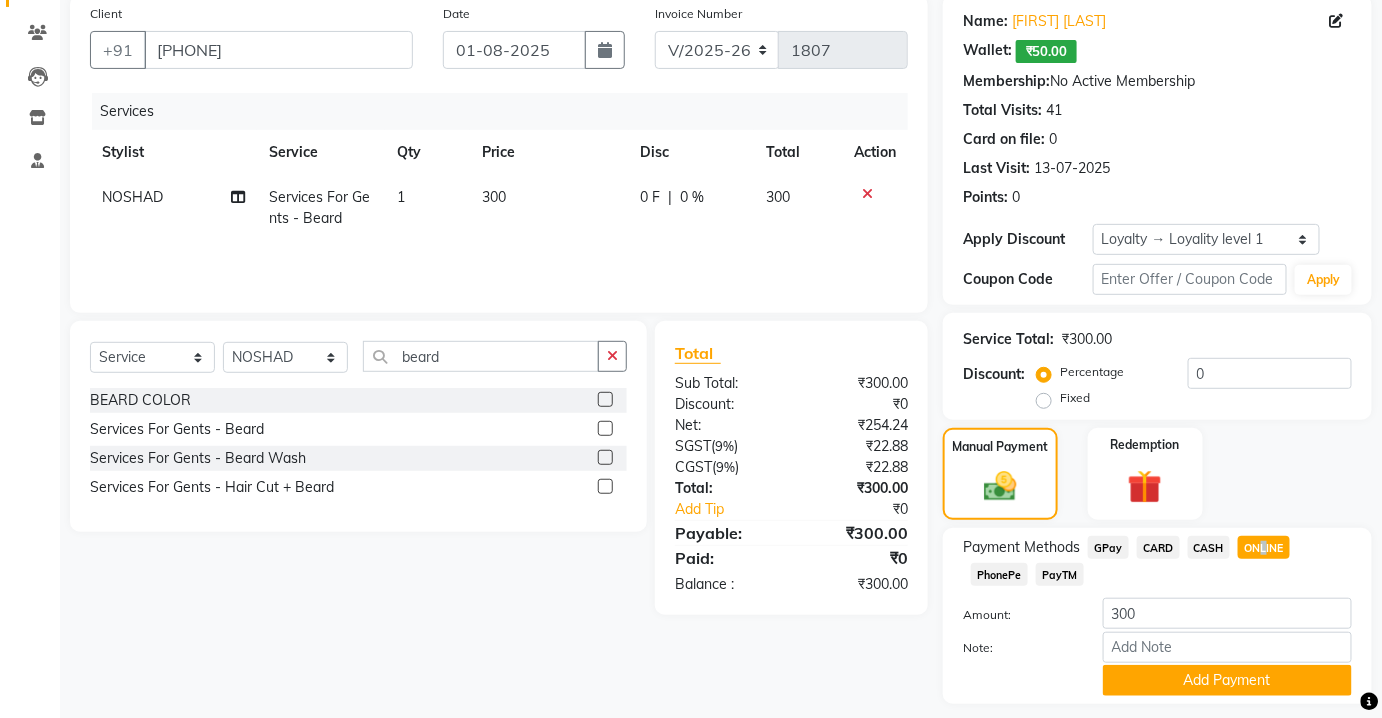 click on "CASH" 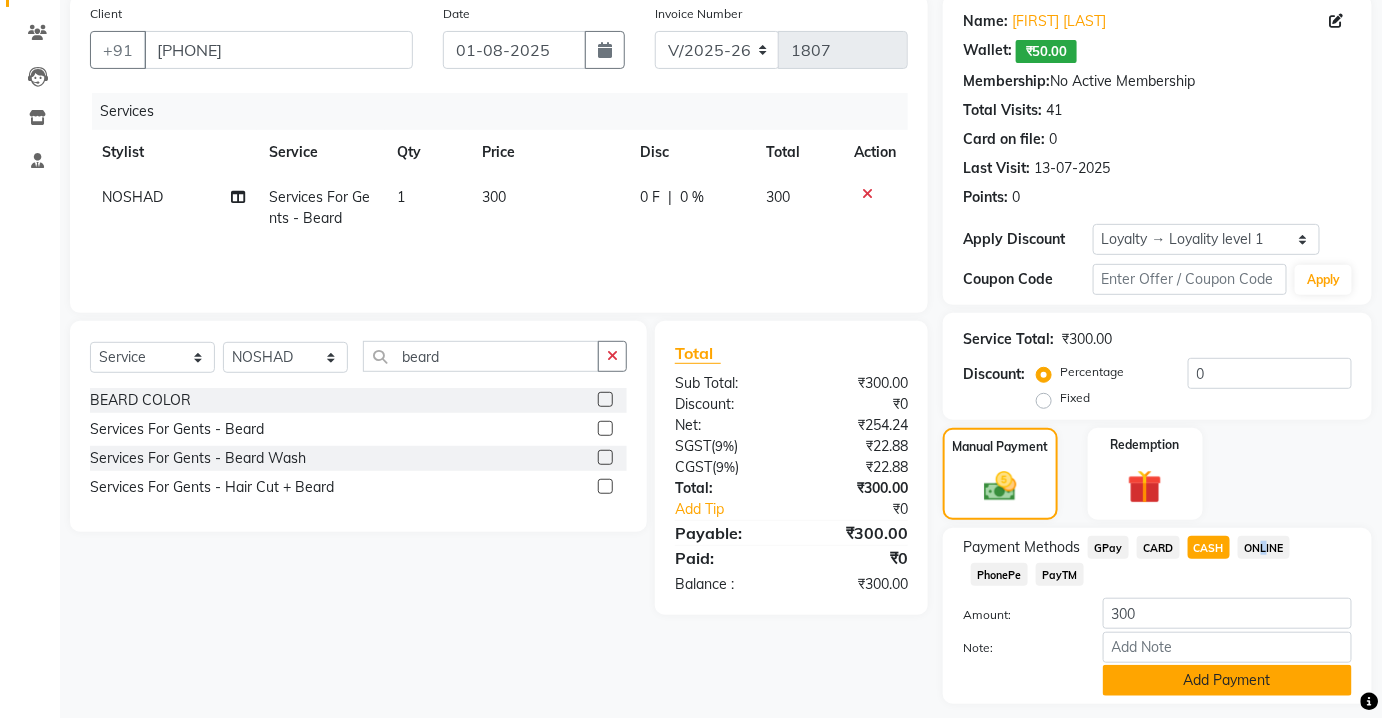 click on "Add Payment" 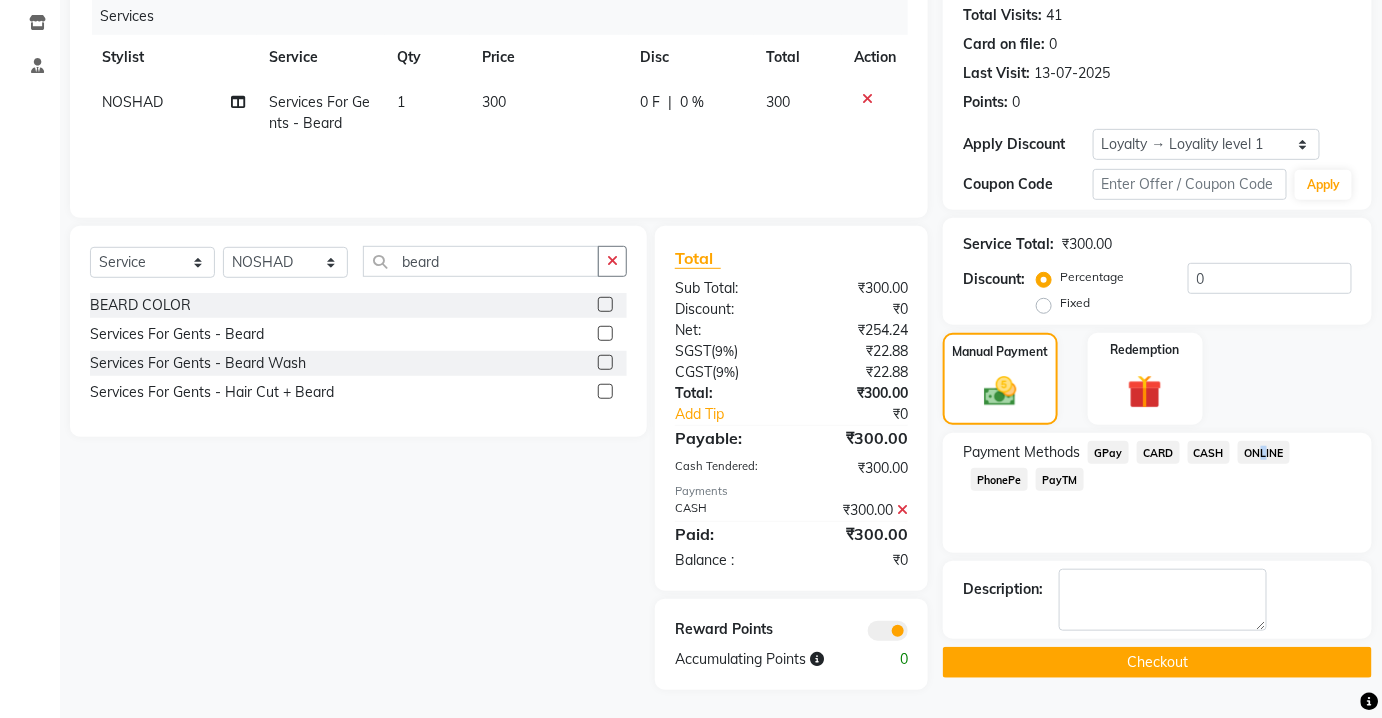 drag, startPoint x: 1210, startPoint y: 670, endPoint x: 1200, endPoint y: 673, distance: 10.440307 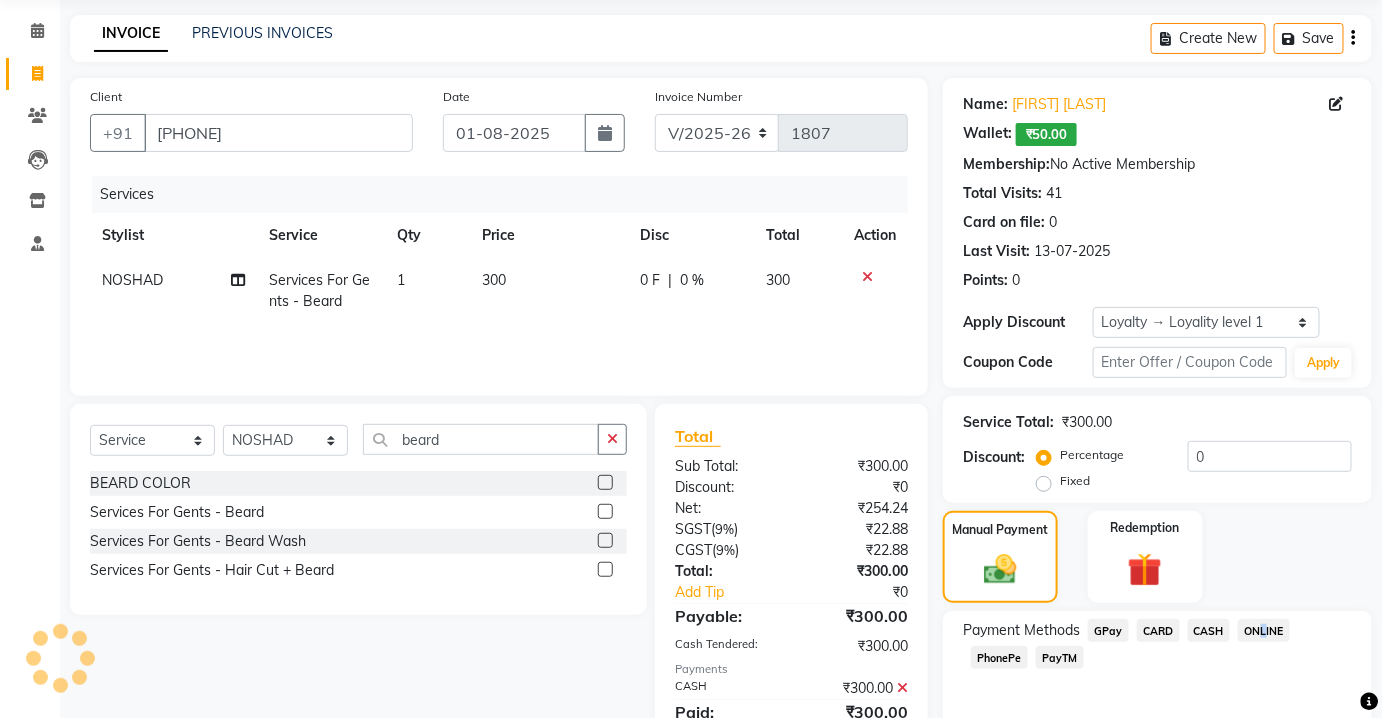scroll, scrollTop: 0, scrollLeft: 0, axis: both 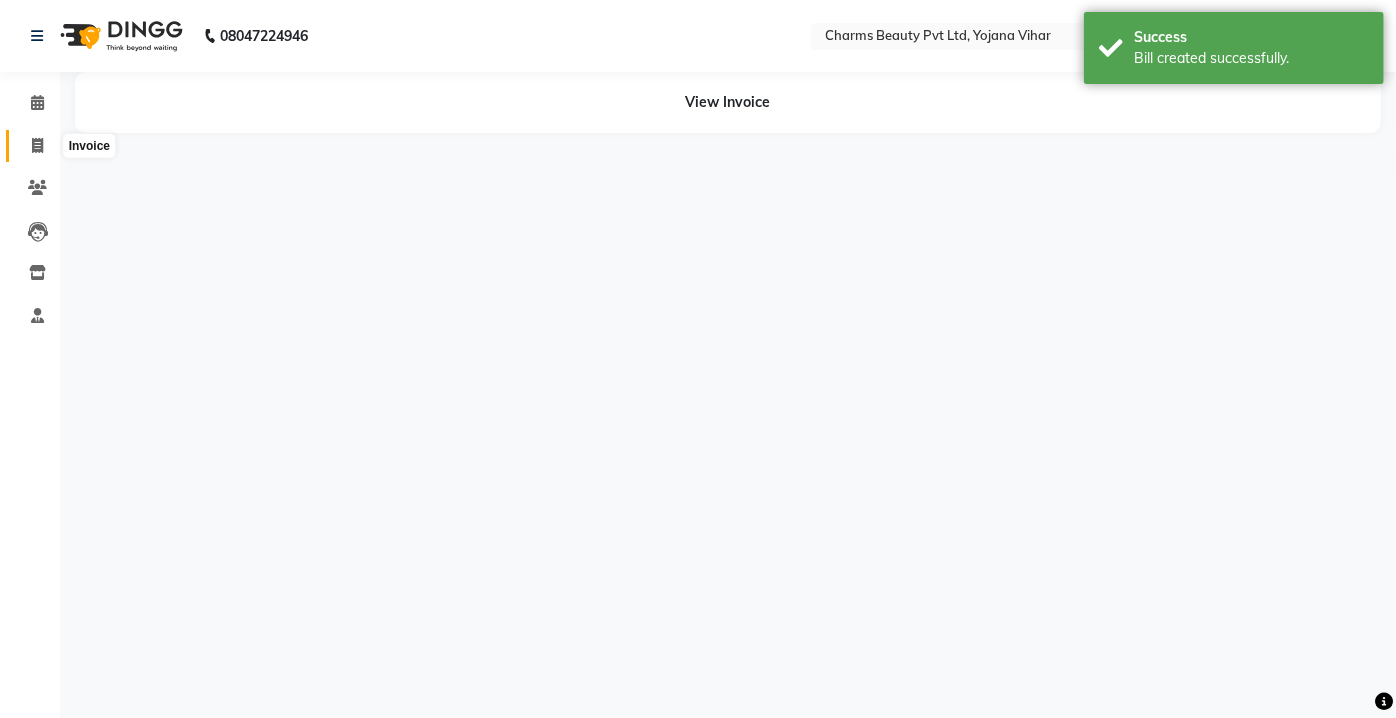 click 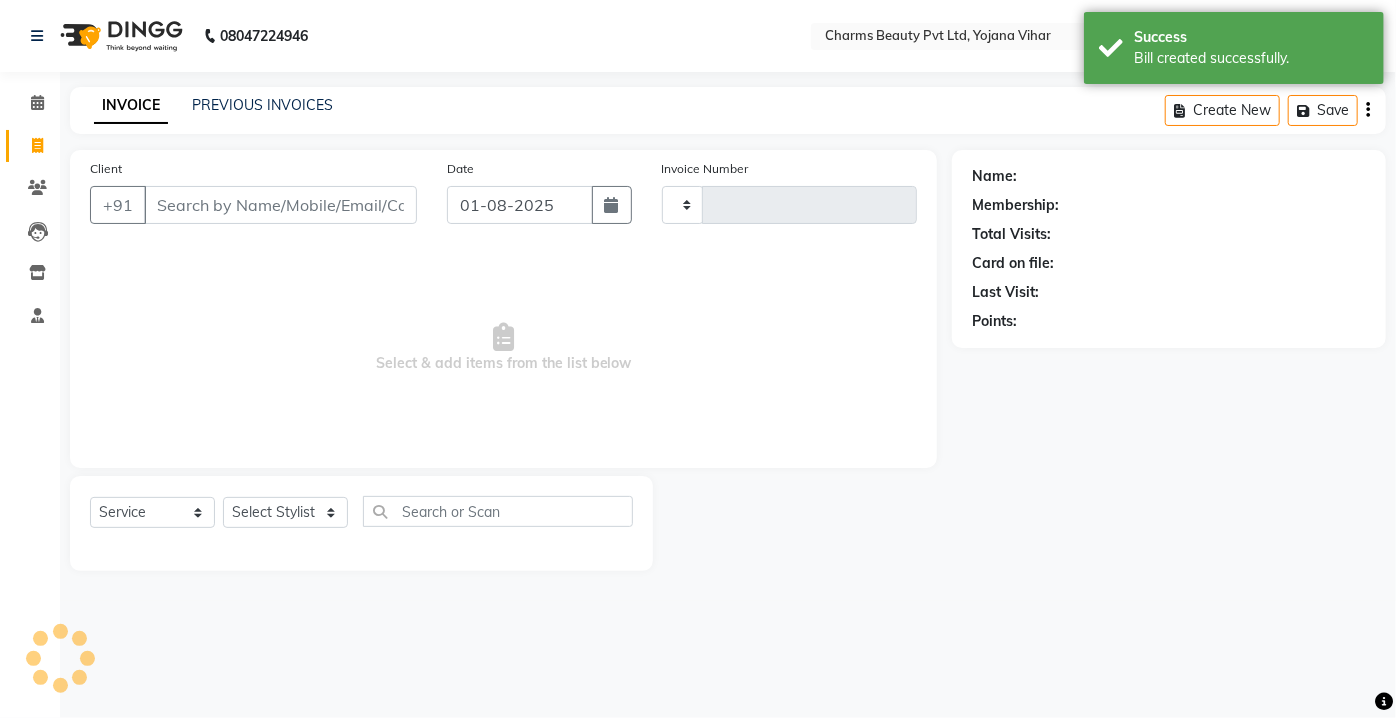 click on "Client" at bounding box center (280, 205) 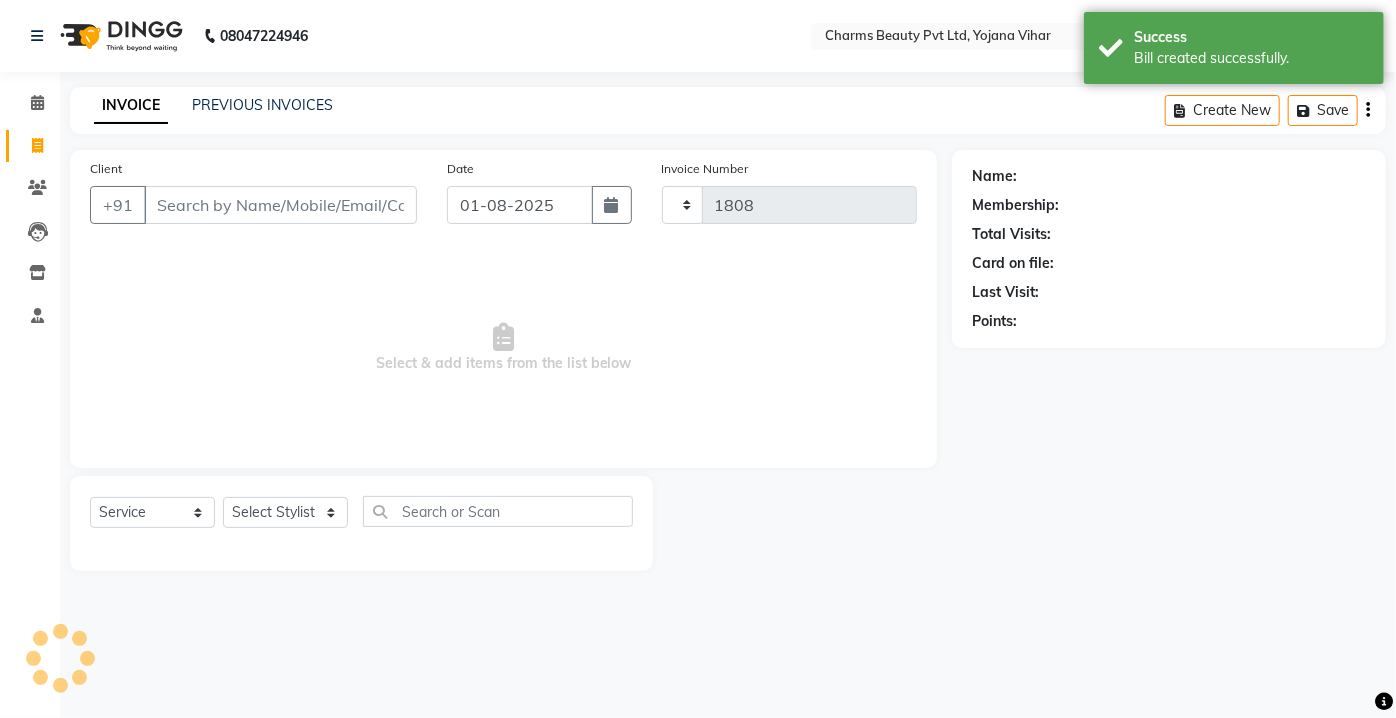 select on "3743" 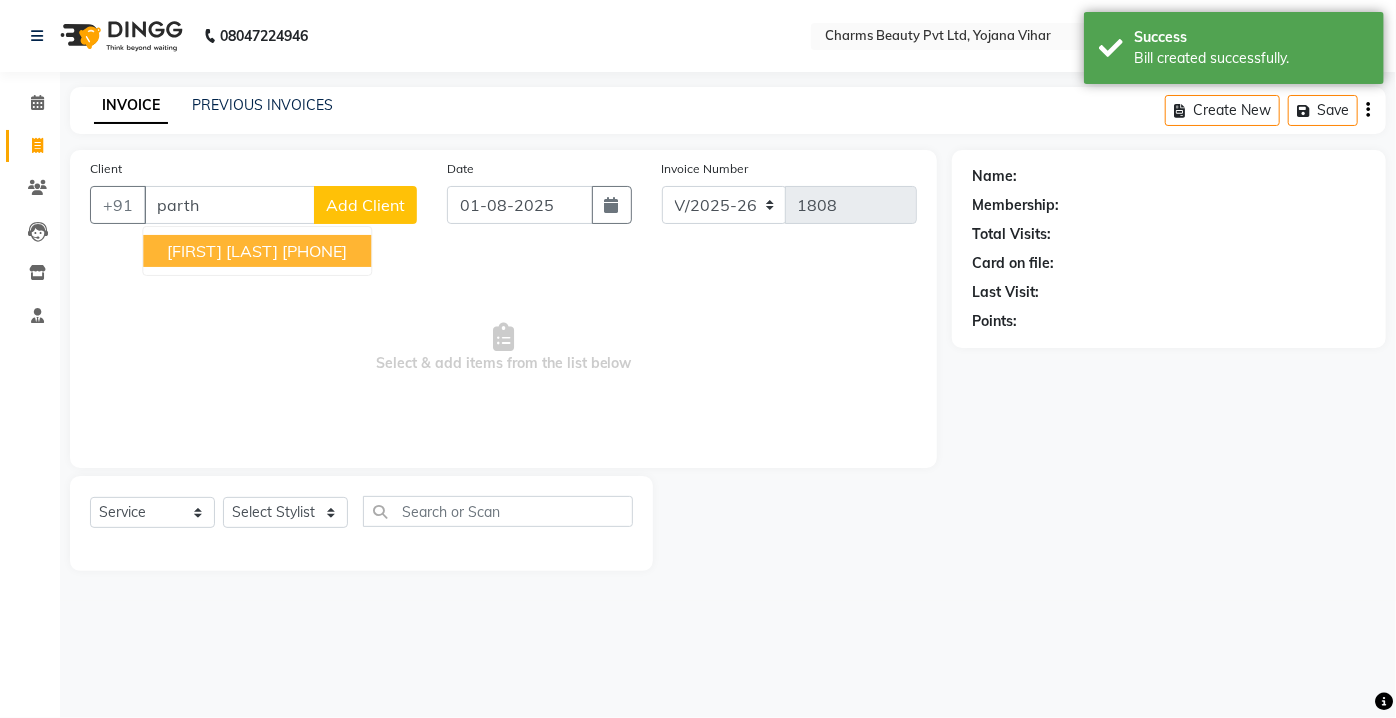click on "[FIRST] [LAST]" at bounding box center [222, 251] 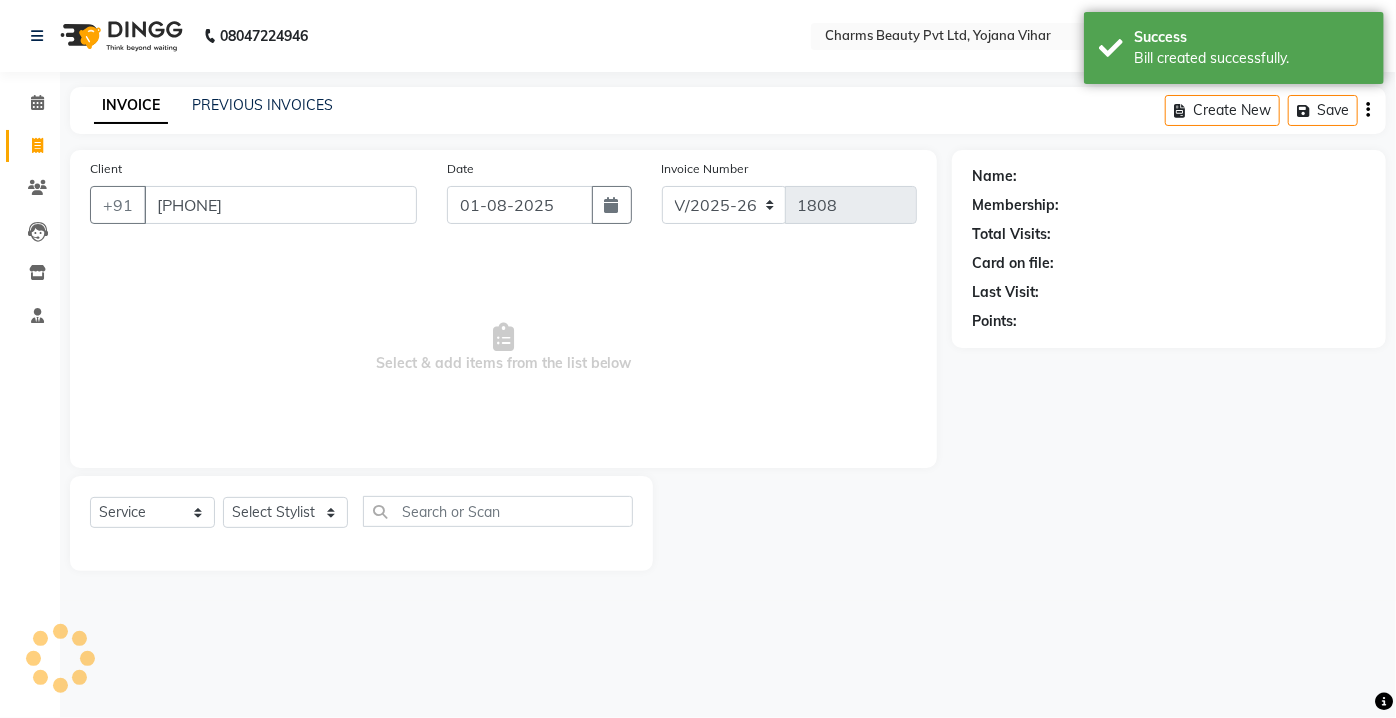 type on "[PHONE]" 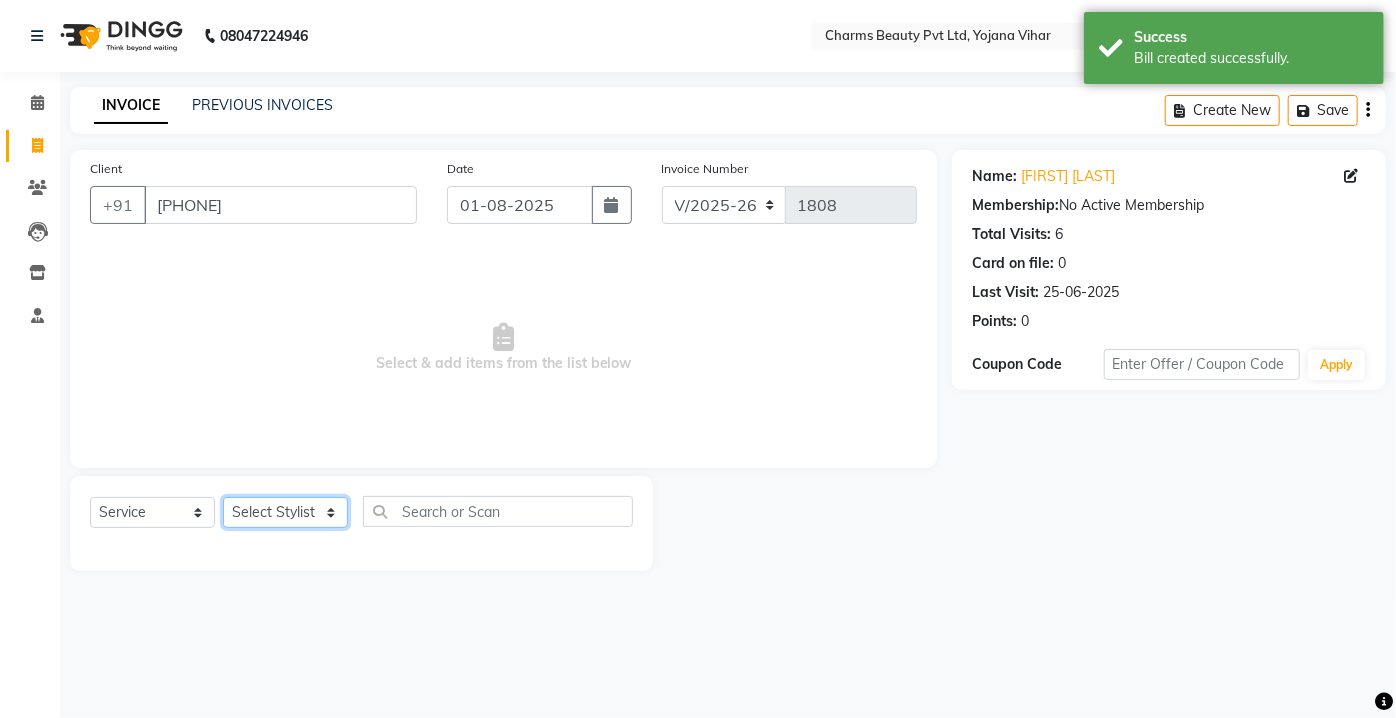 click on "Select Stylist Aarti Asif AZIZA BOBBY CHARMAYNE CHARMS DR. POOJA MITTAL HINA HUSSAN NOSHAD RANI RAVI SOOD  SAKSHI SANTOSH SAPNA TABBASUM" 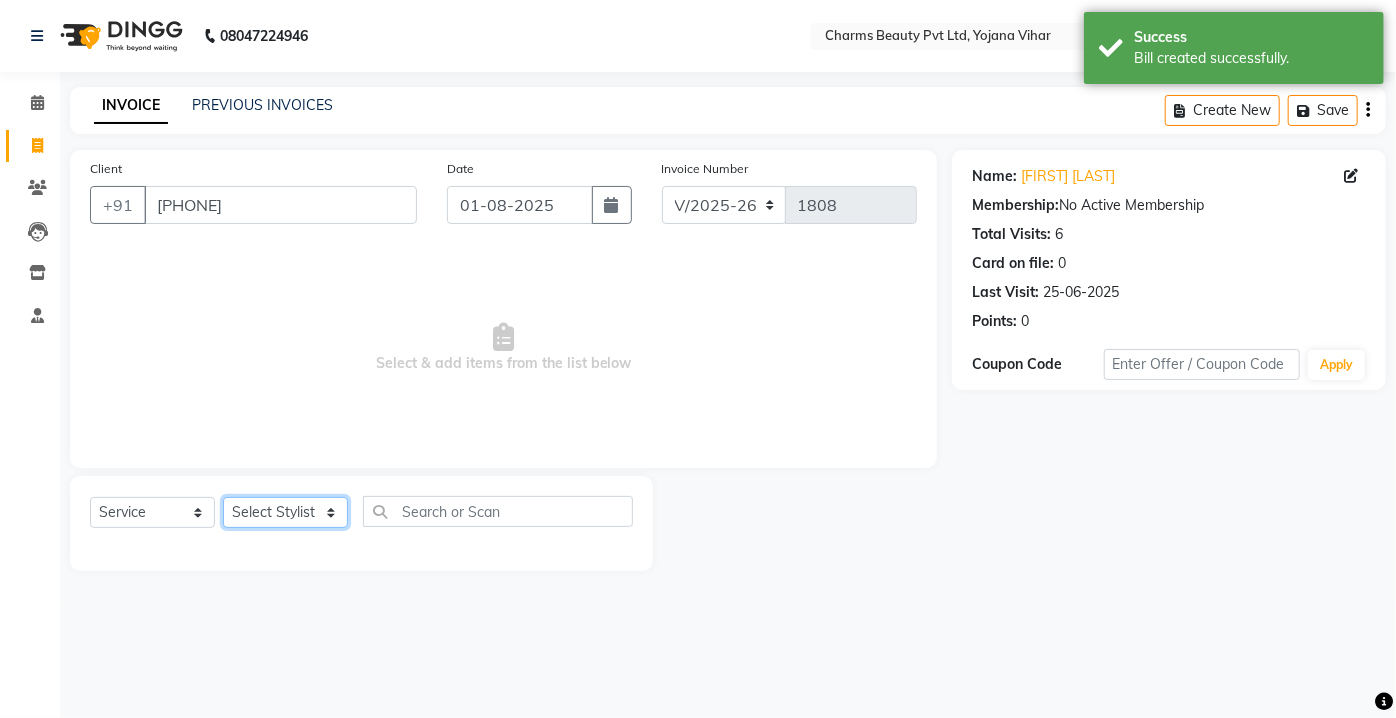 select on "43786" 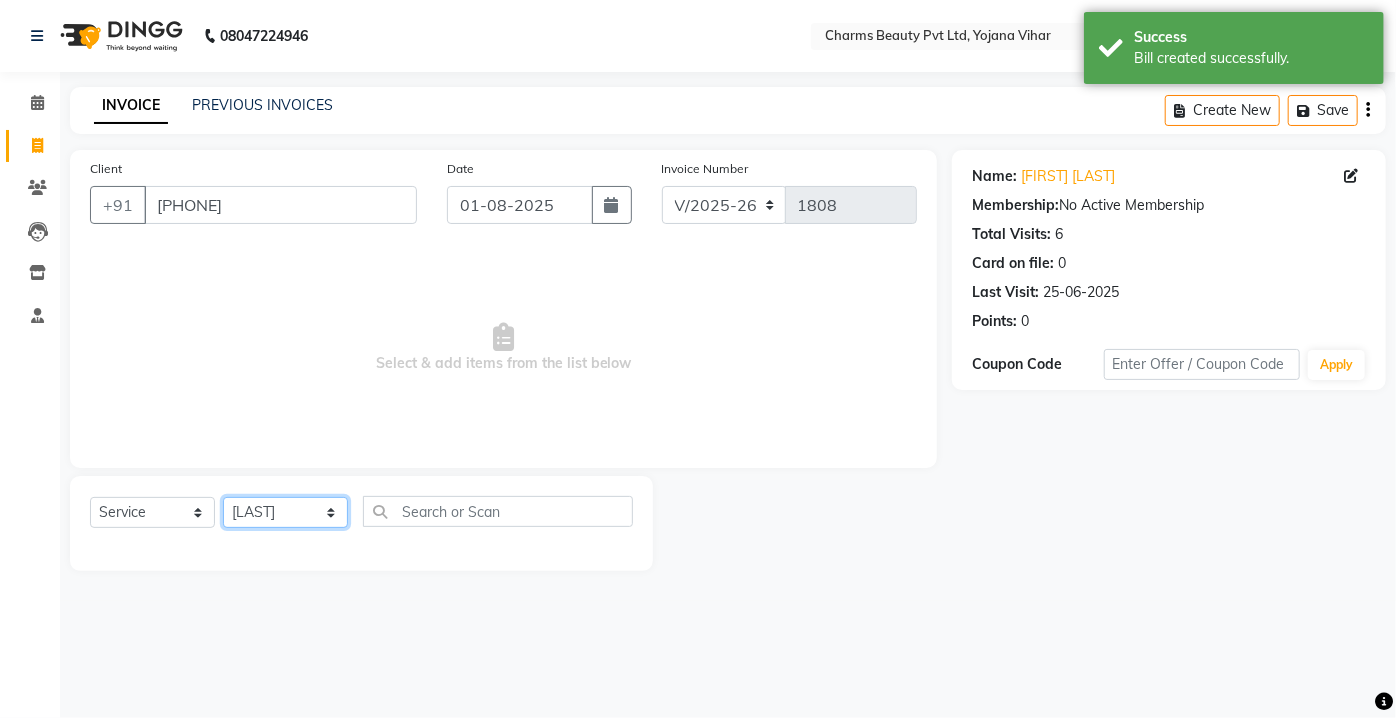 click on "Select Stylist Aarti Asif AZIZA BOBBY CHARMAYNE CHARMS DR. POOJA MITTAL HINA HUSSAN NOSHAD RANI RAVI SOOD  SAKSHI SANTOSH SAPNA TABBASUM" 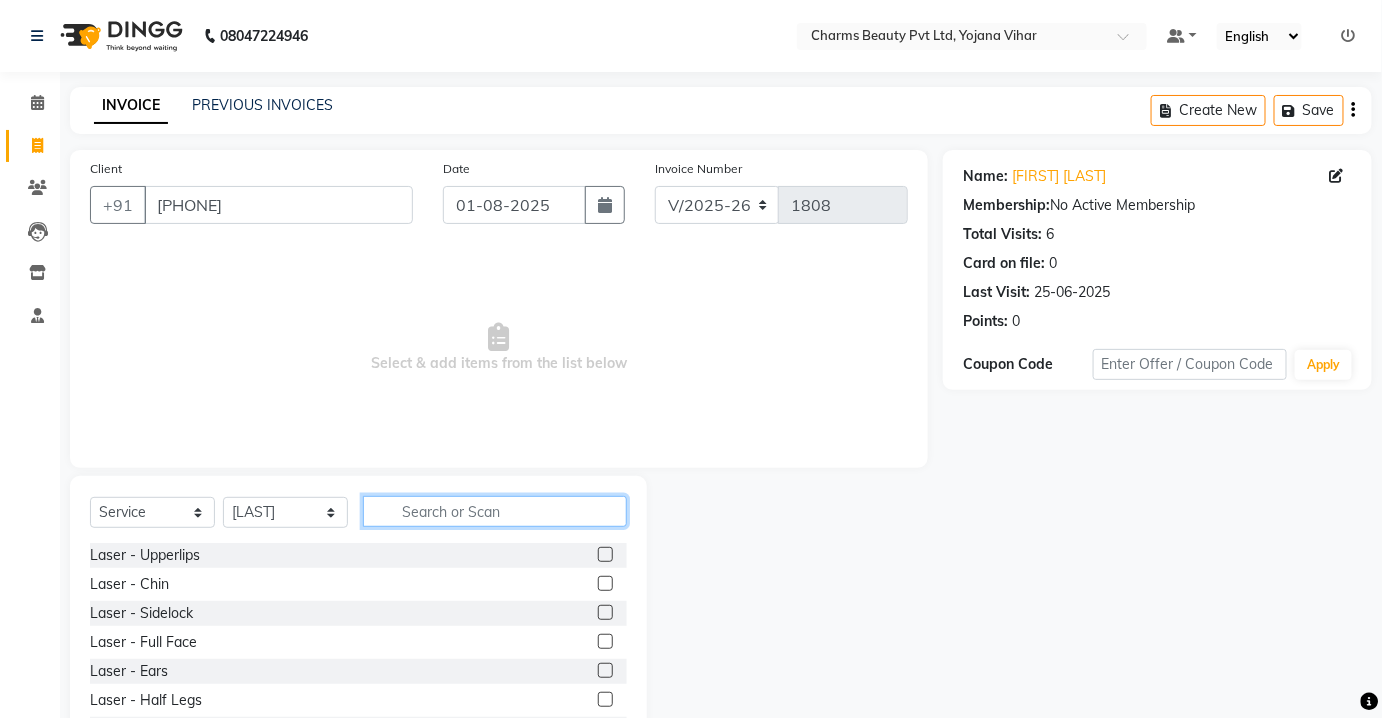 click 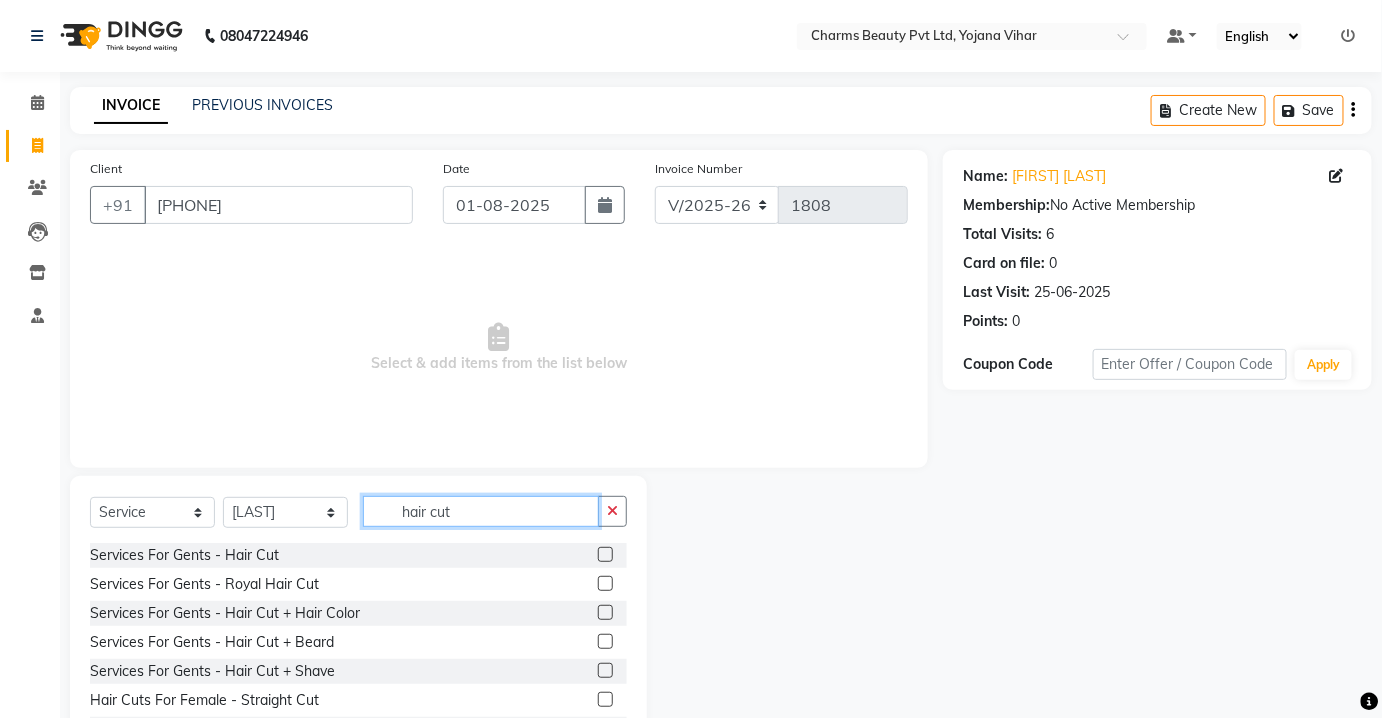 type on "hair cut" 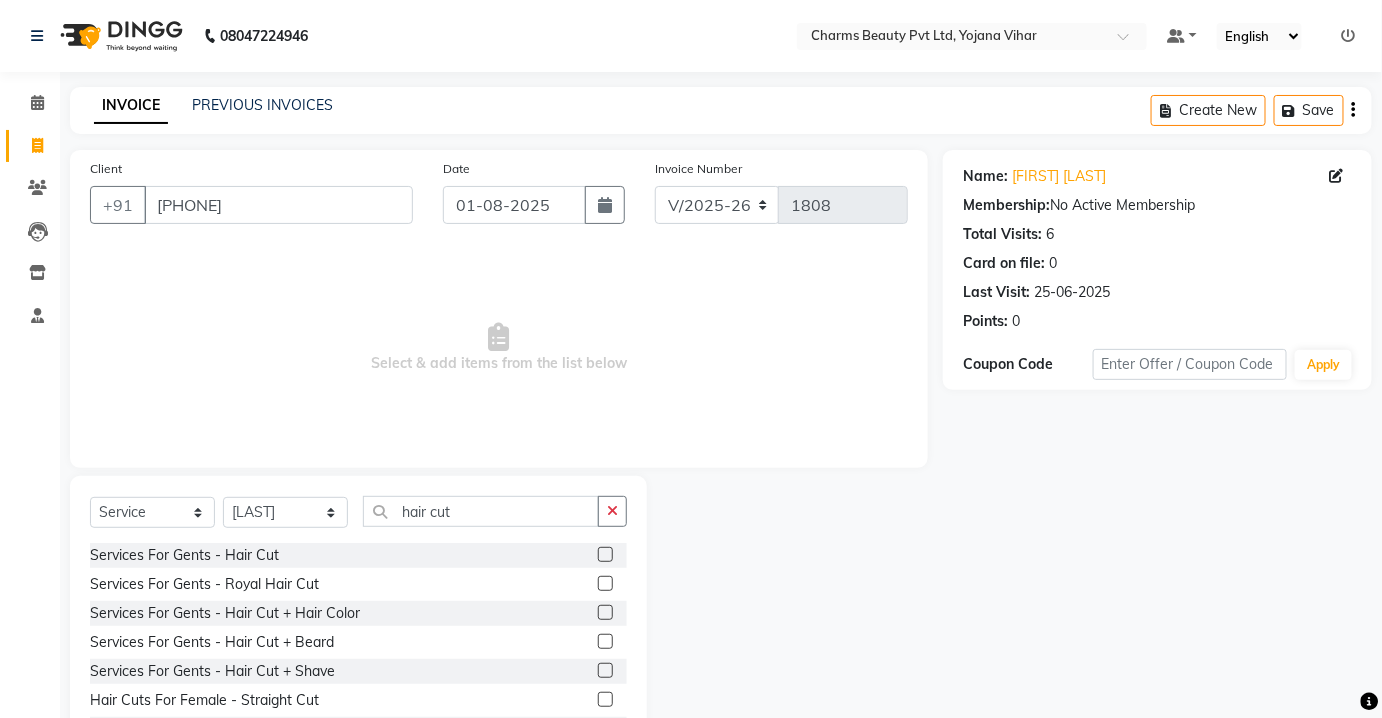 click on "Services For Gents  -  Hair Cut" 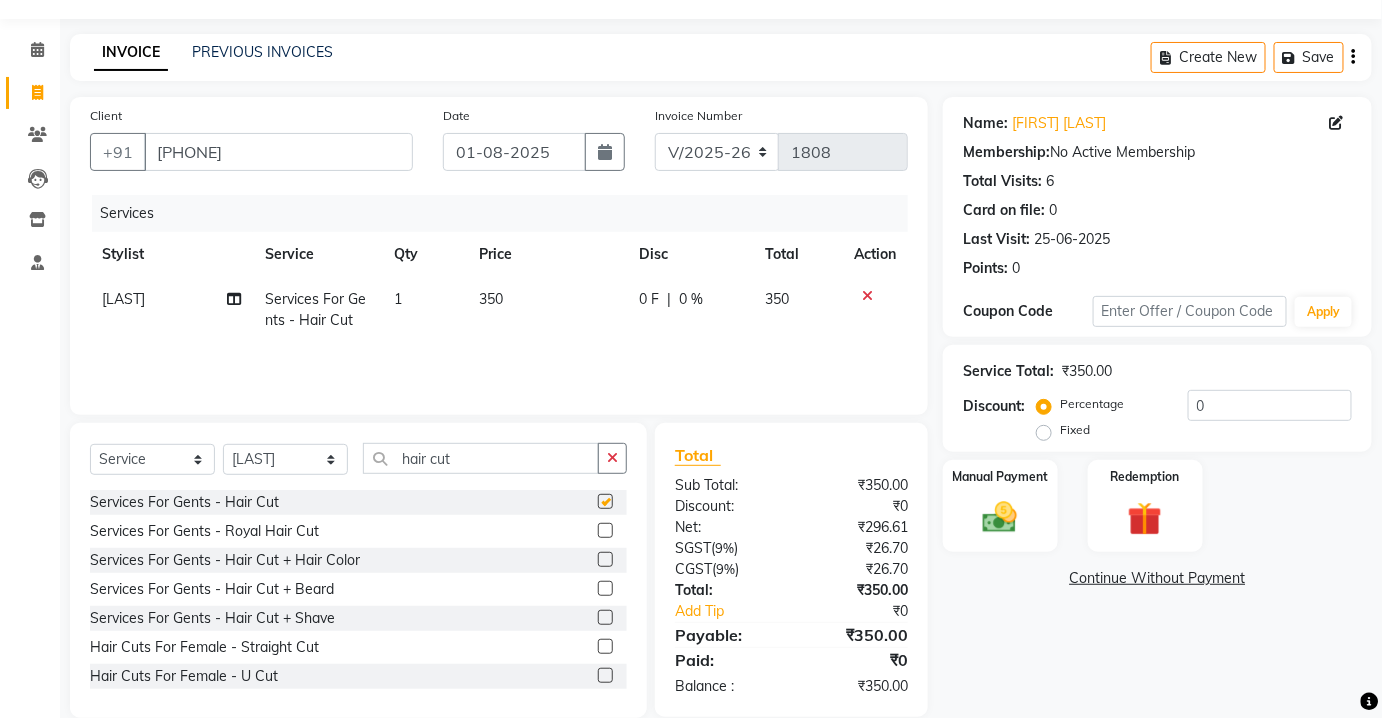 scroll, scrollTop: 82, scrollLeft: 0, axis: vertical 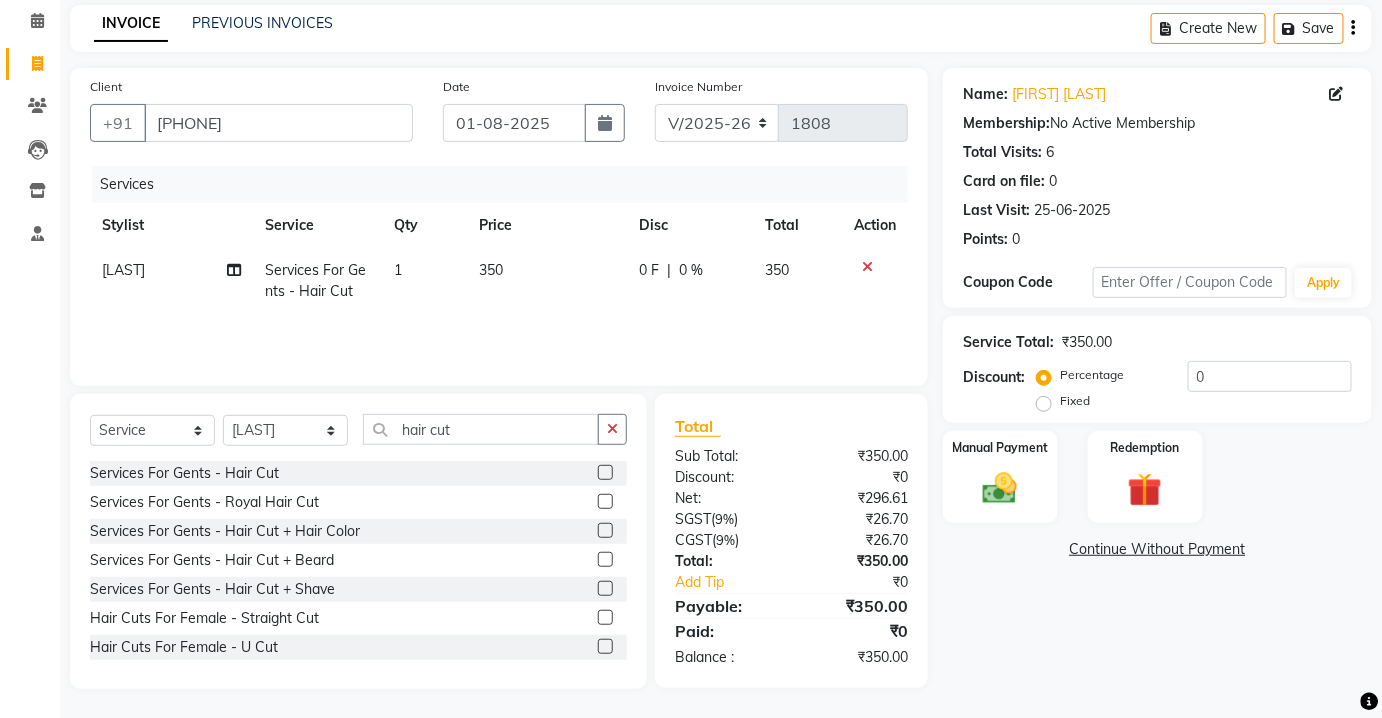 checkbox on "false" 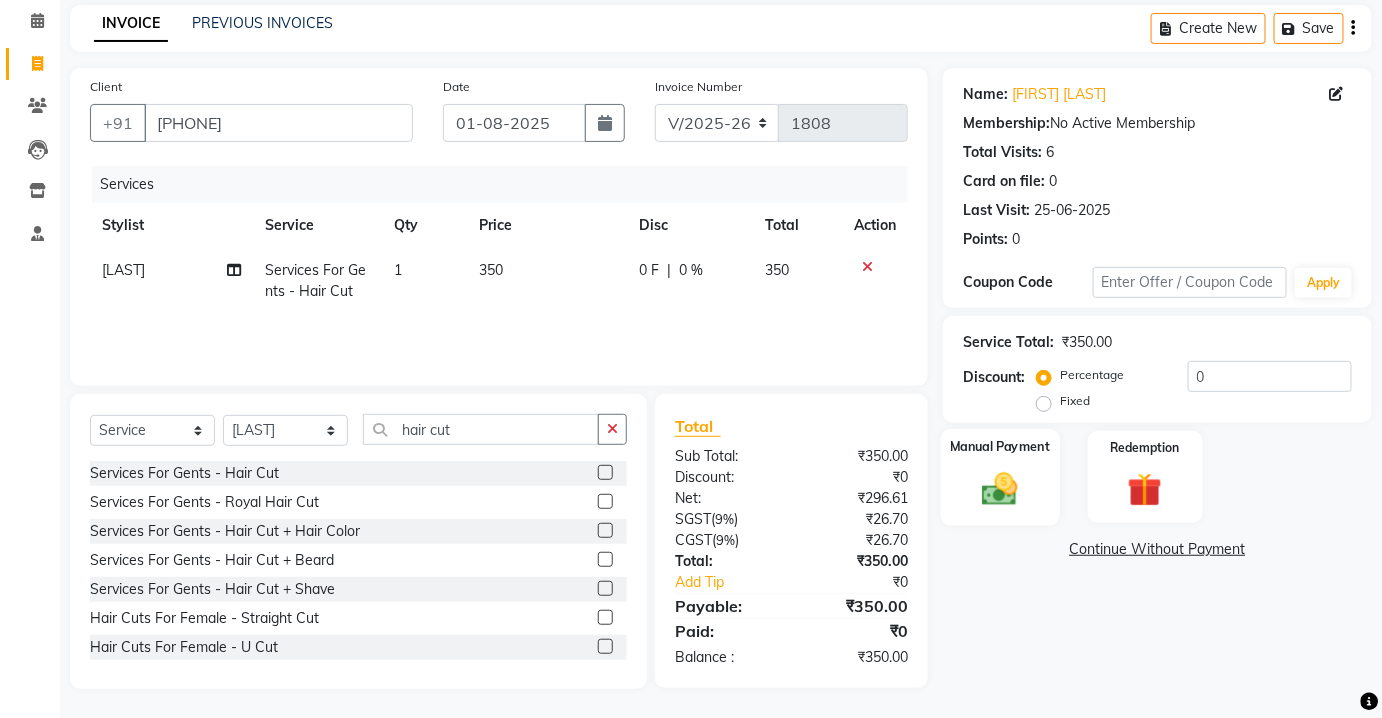 click on "Manual Payment" 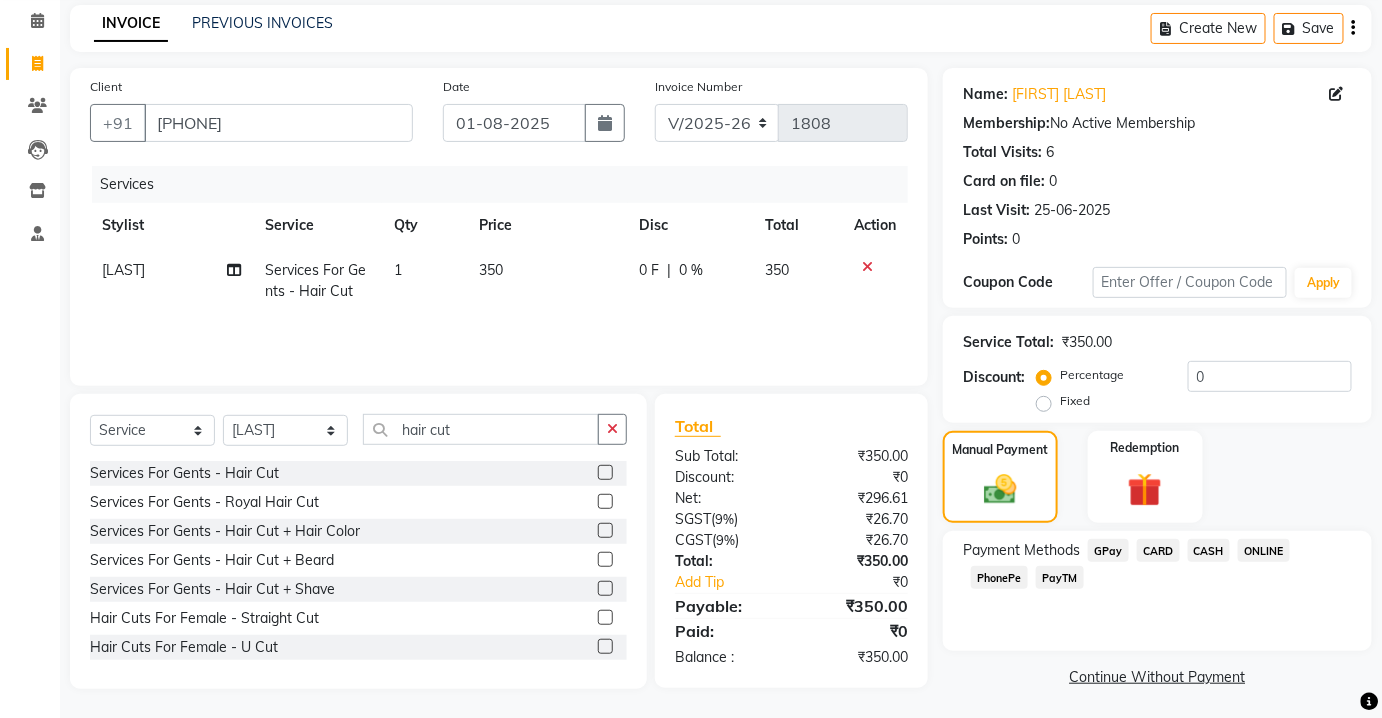 click on "CASH" 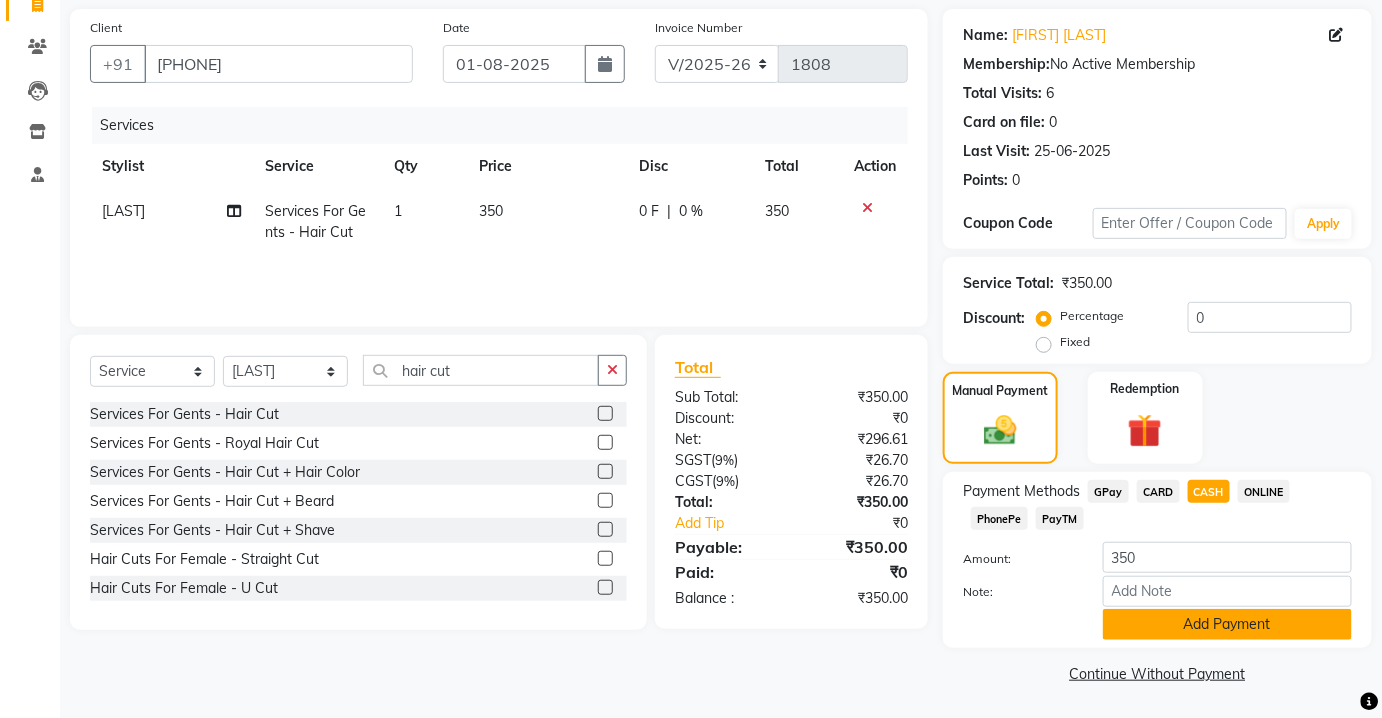 click on "Add Payment" 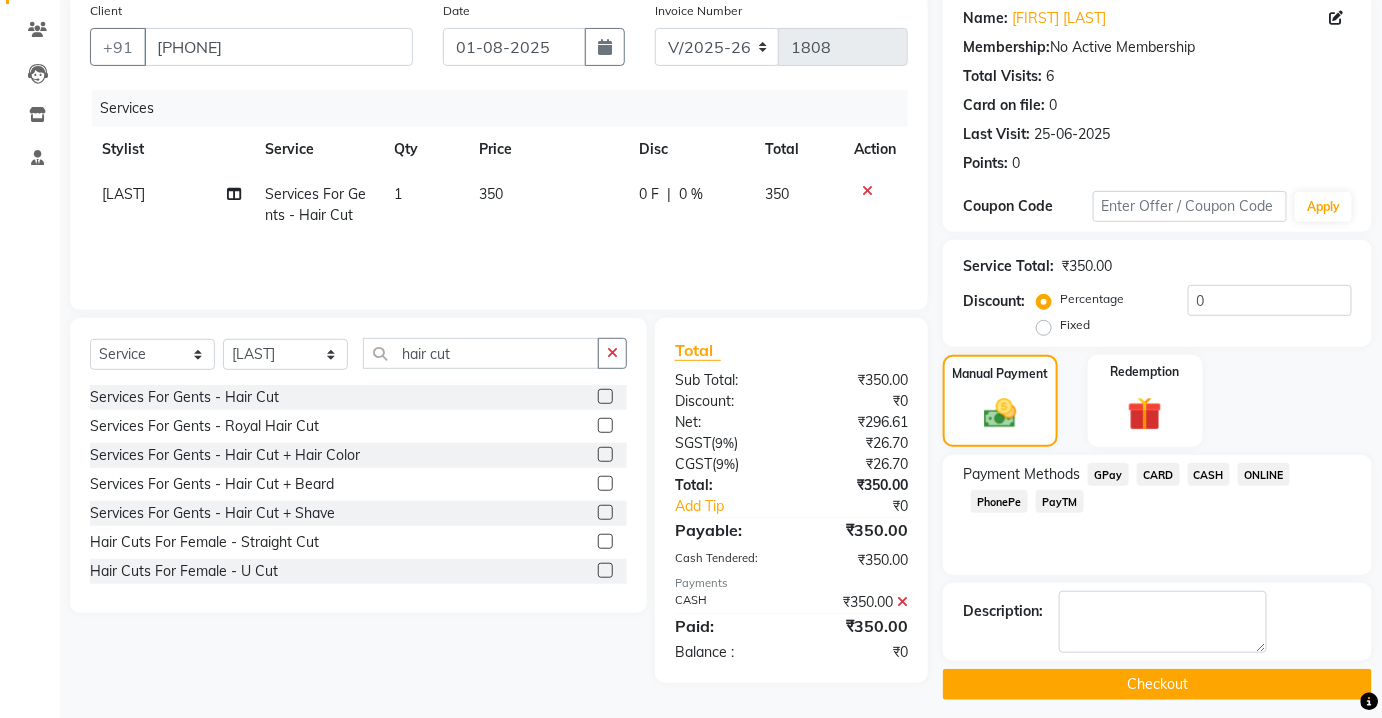 scroll, scrollTop: 168, scrollLeft: 0, axis: vertical 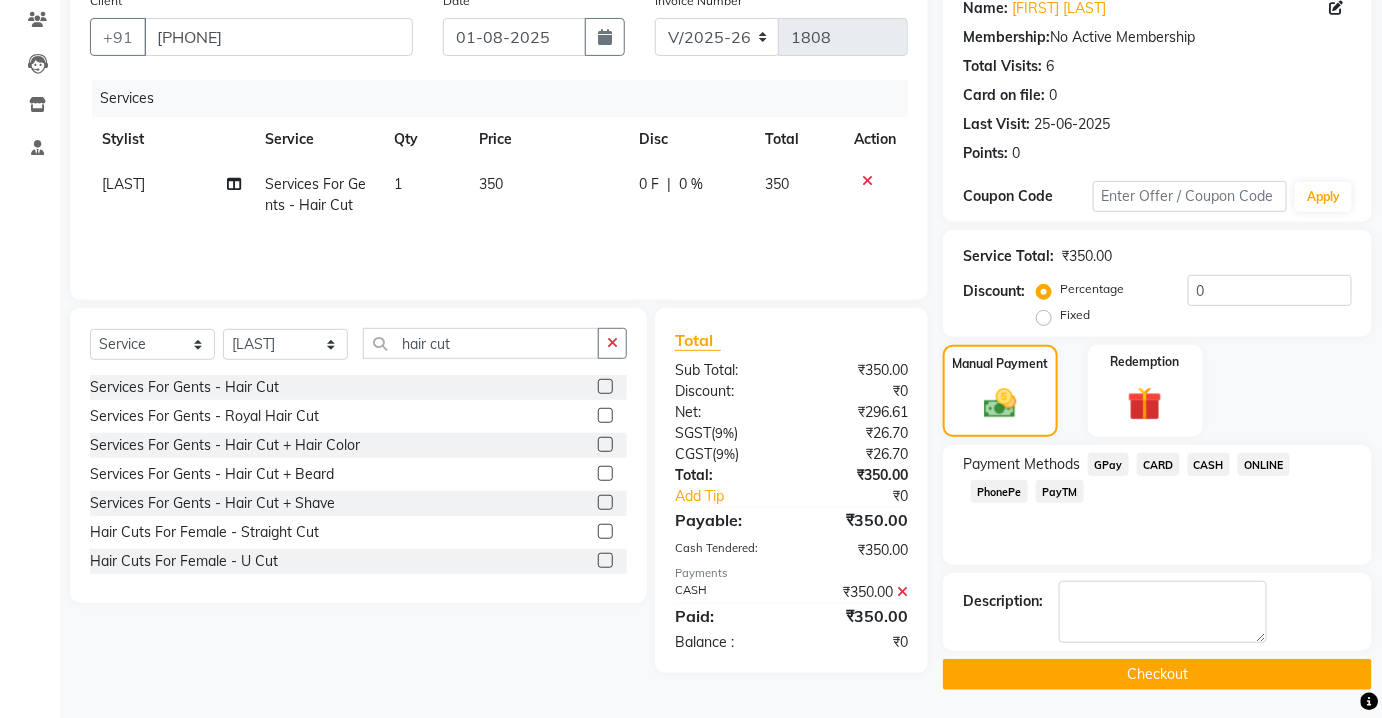 click on "Checkout" 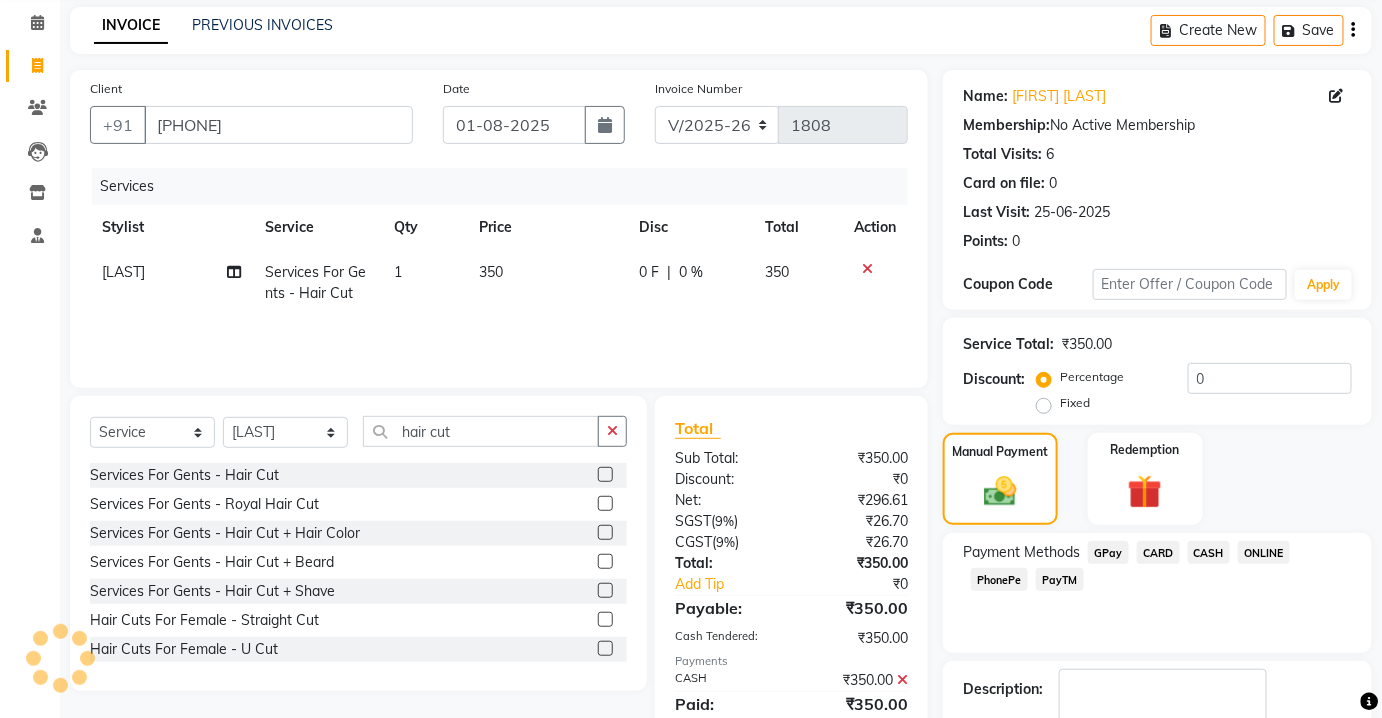 scroll, scrollTop: 0, scrollLeft: 0, axis: both 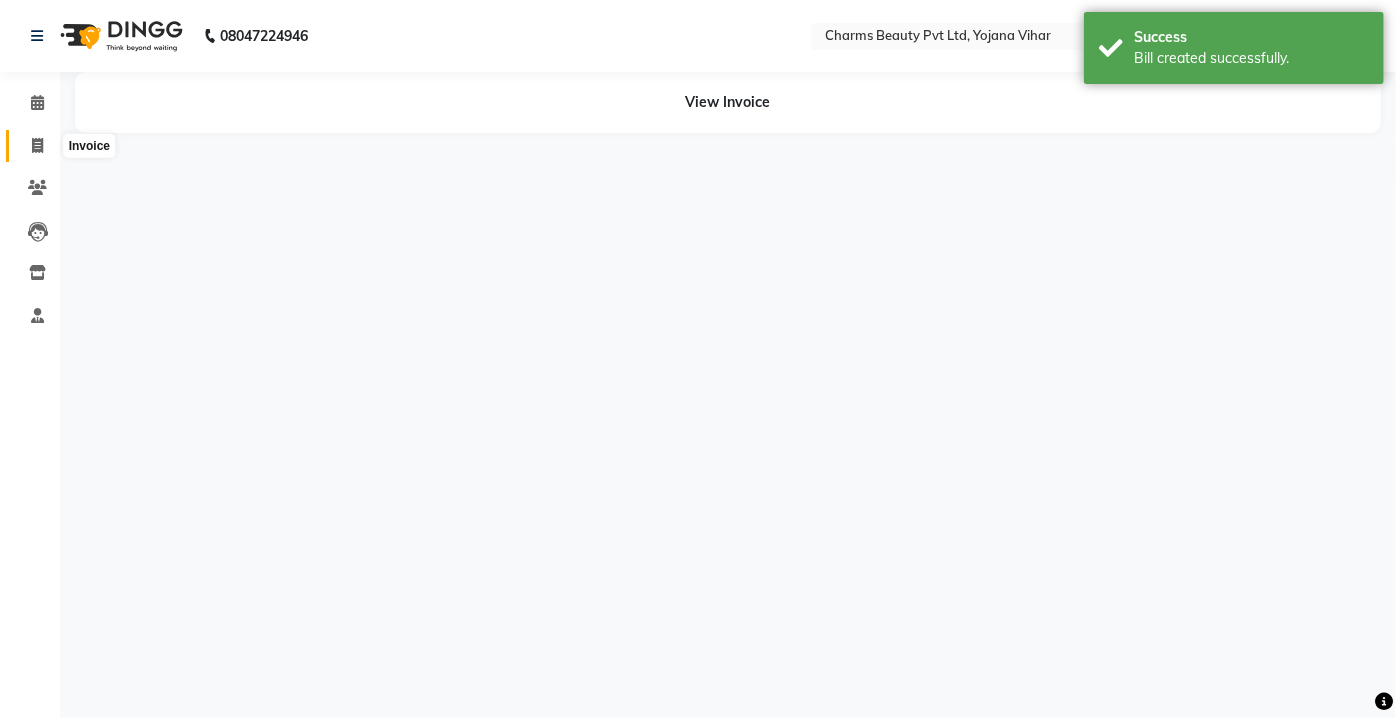 click 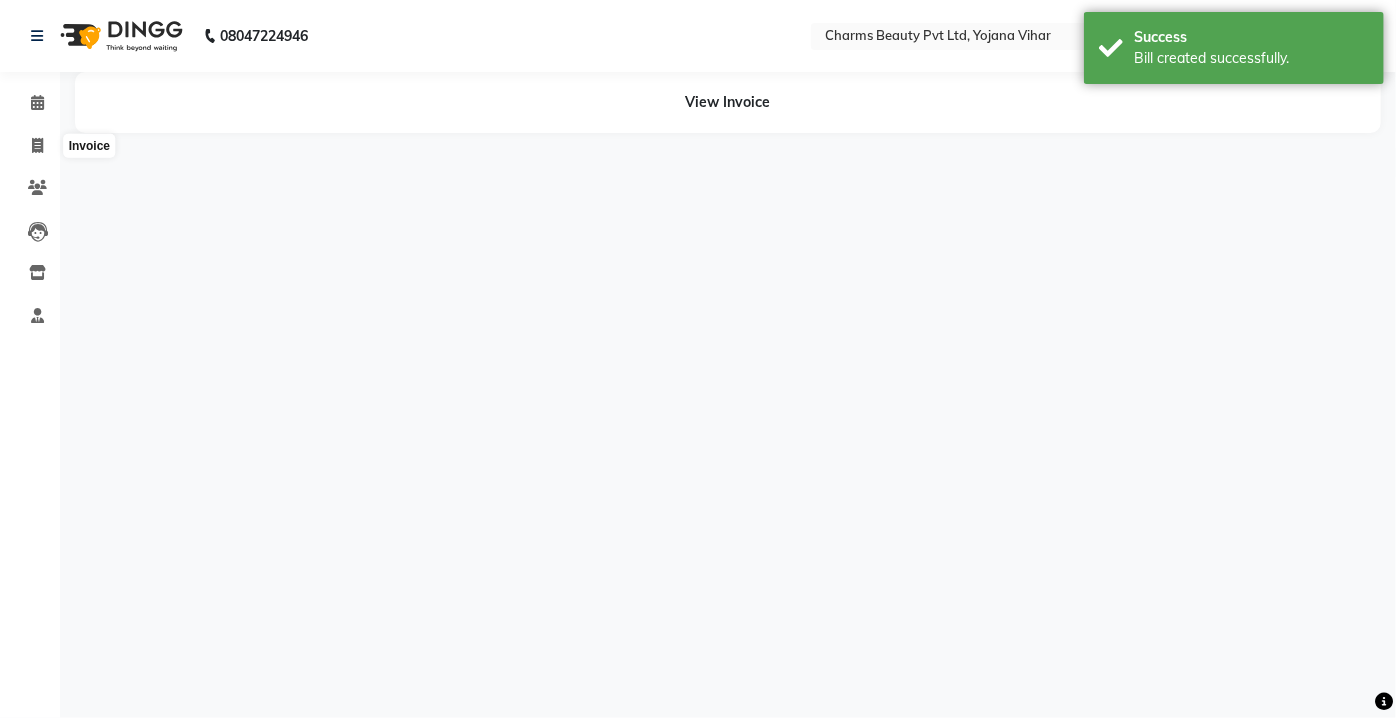 select on "service" 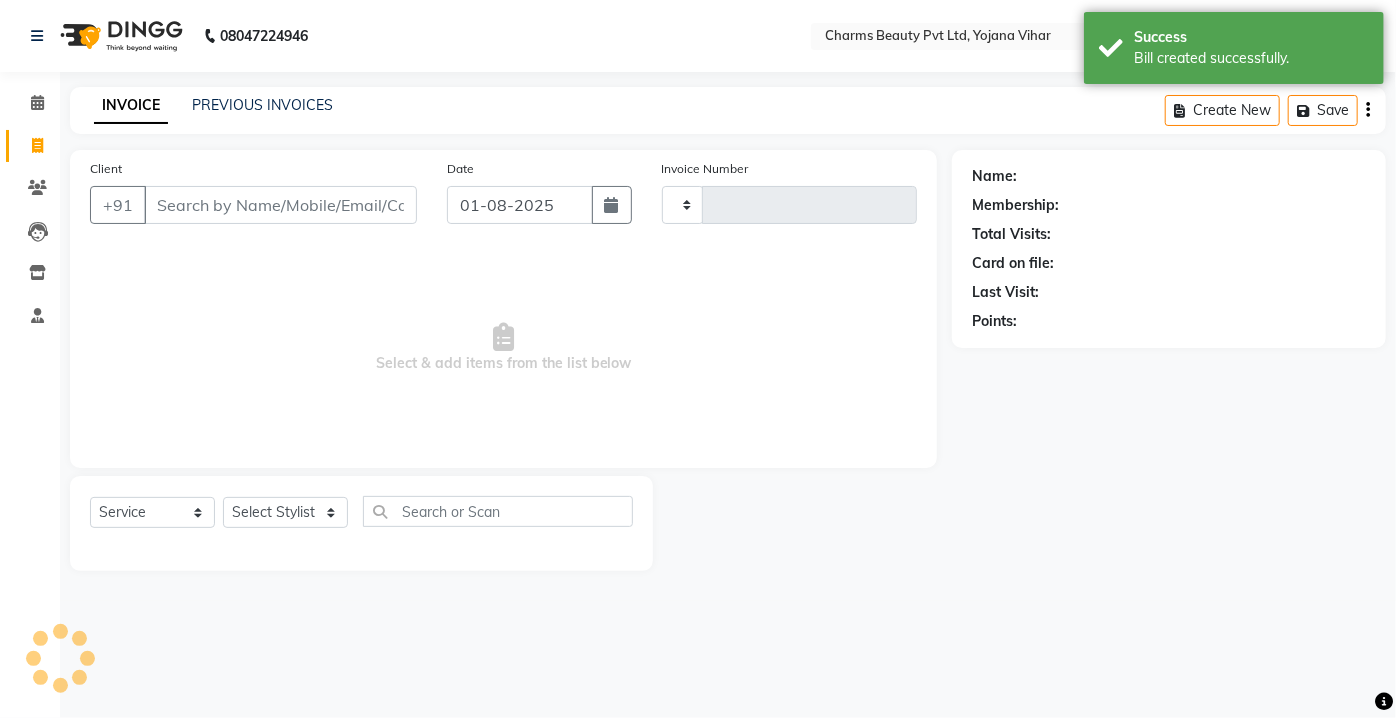 type on "1809" 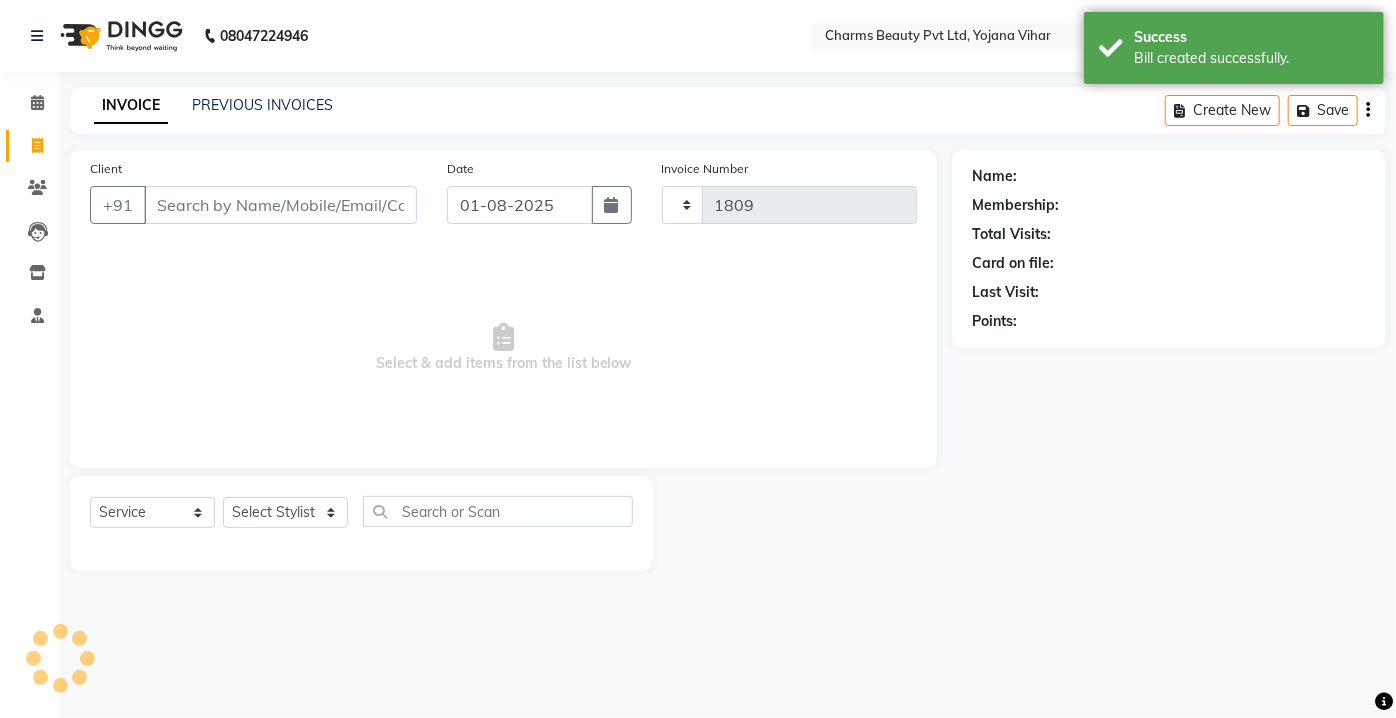 select on "3743" 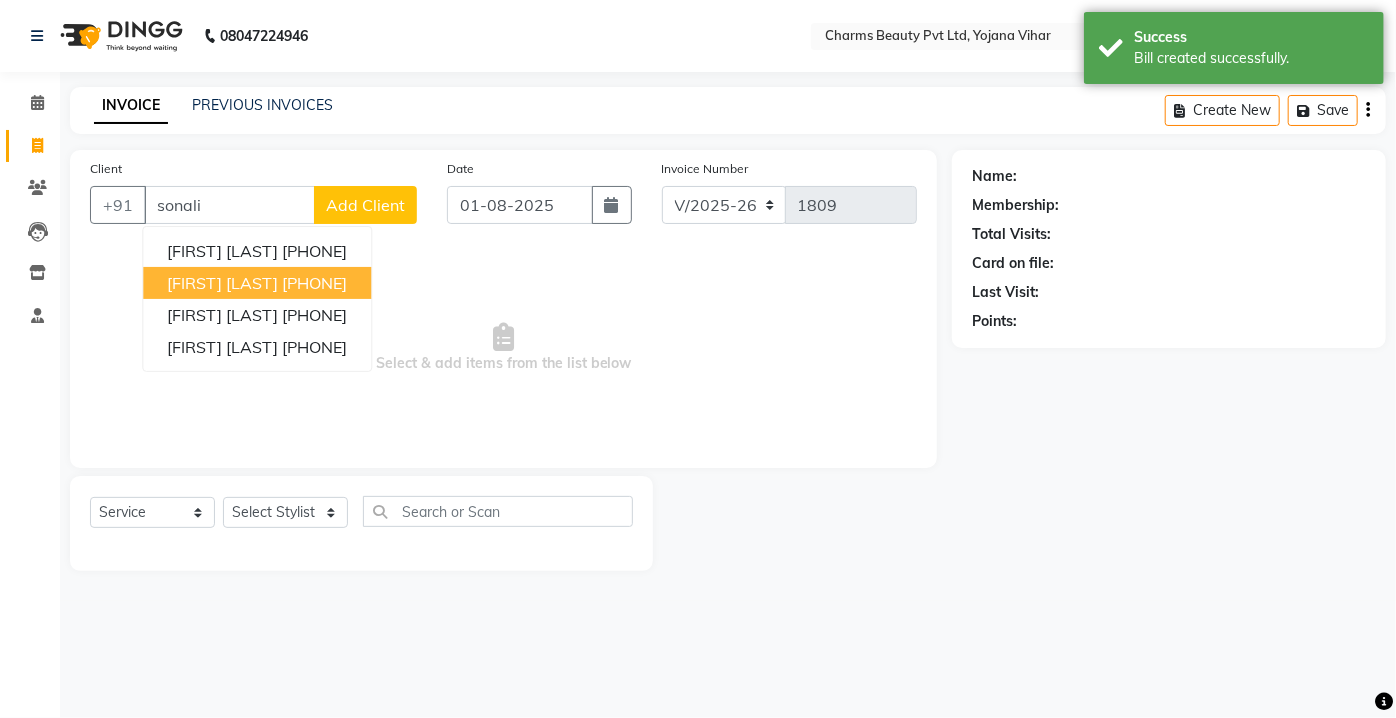 click on "[FIRST] [LAST]" at bounding box center (222, 283) 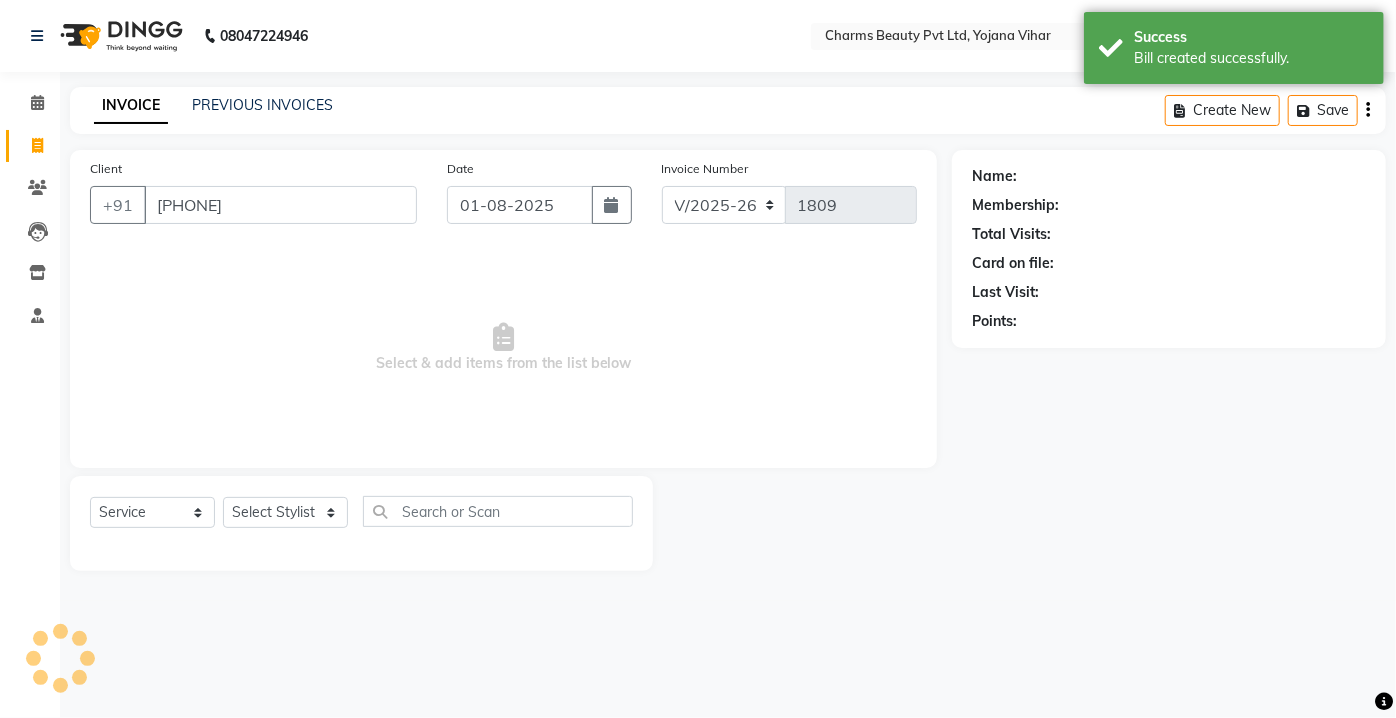 type on "[PHONE]" 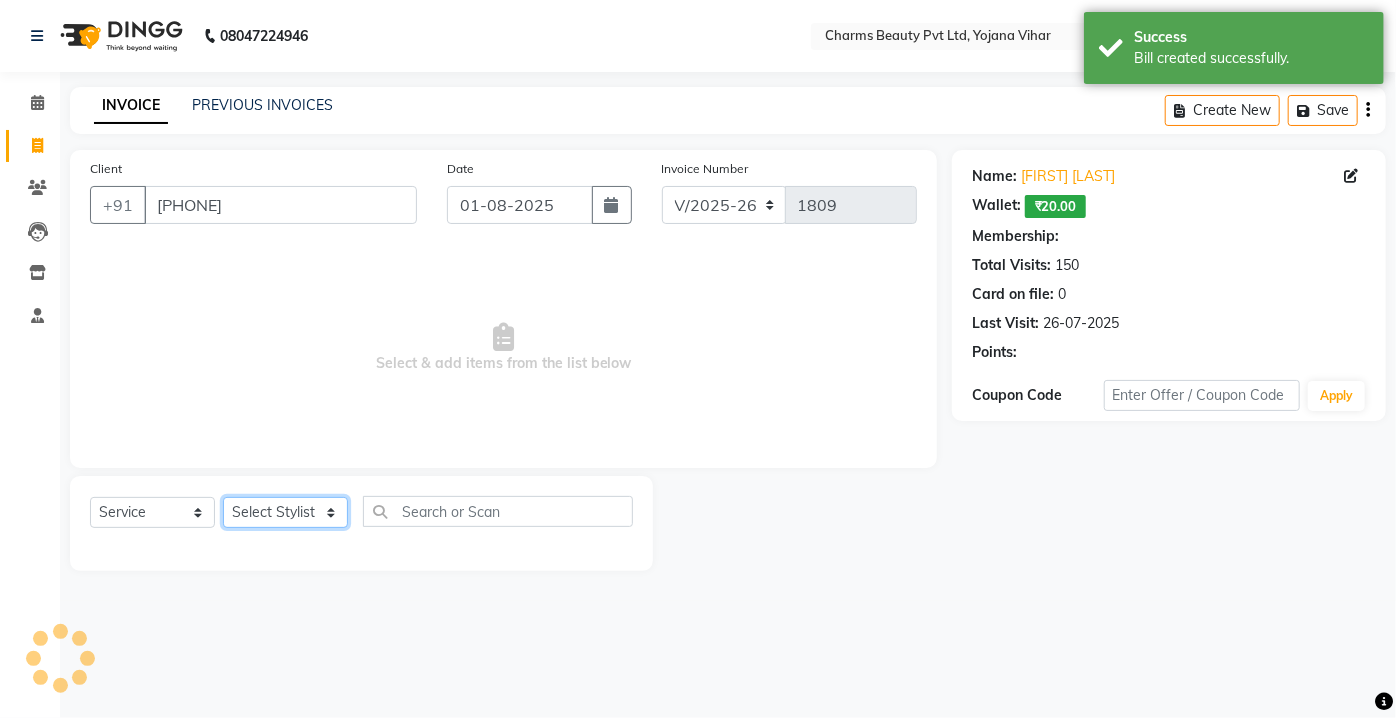 click on "Select Stylist Aarti Asif AZIZA BOBBY CHARMAYNE CHARMS DR. POOJA MITTAL HINA HUSSAN NOSHAD RANI RAVI SOOD  SAKSHI SANTOSH SAPNA TABBASUM" 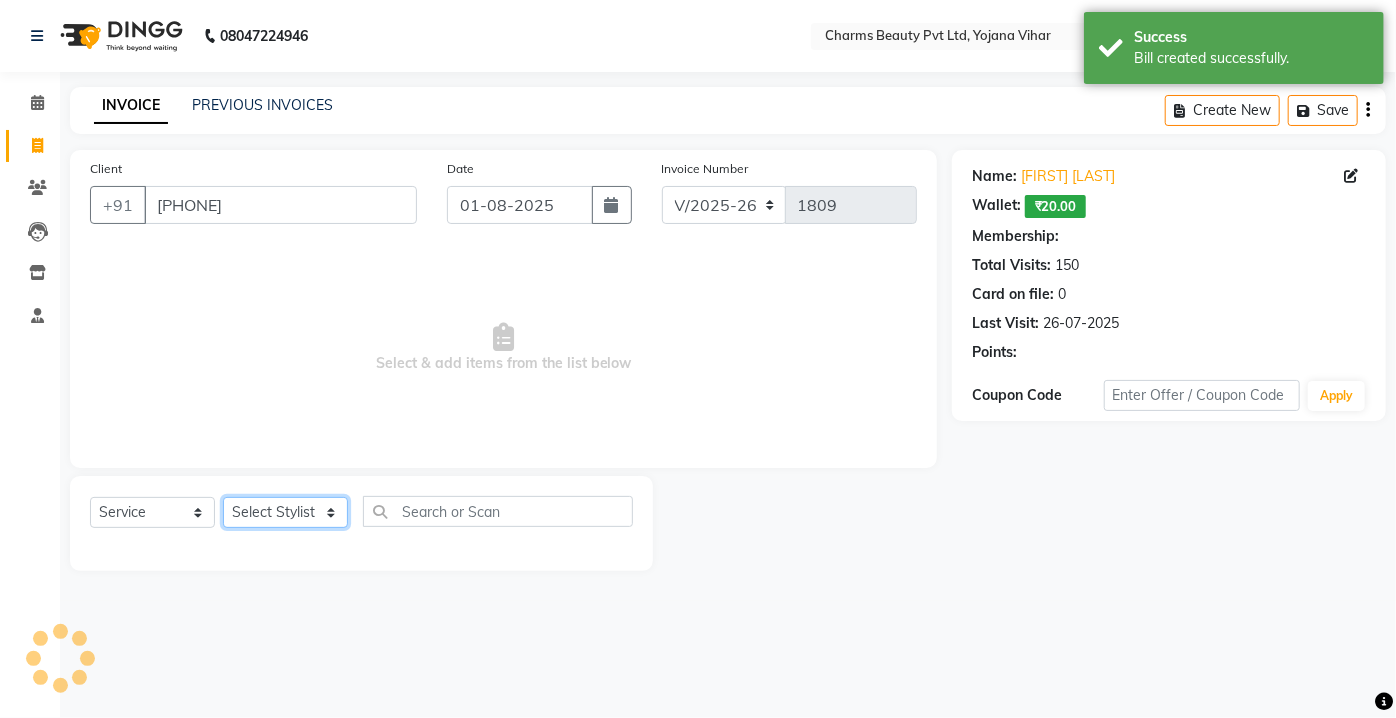 select on "1: Object" 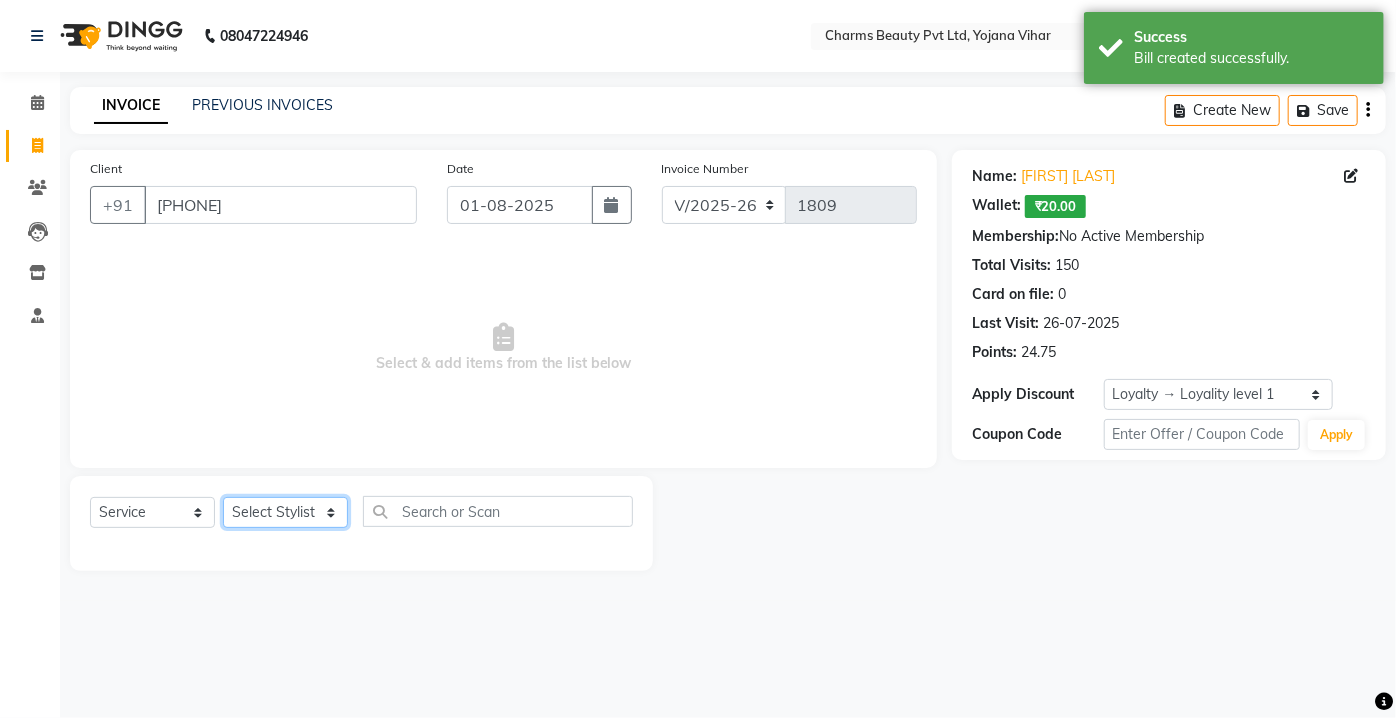 select on "17827" 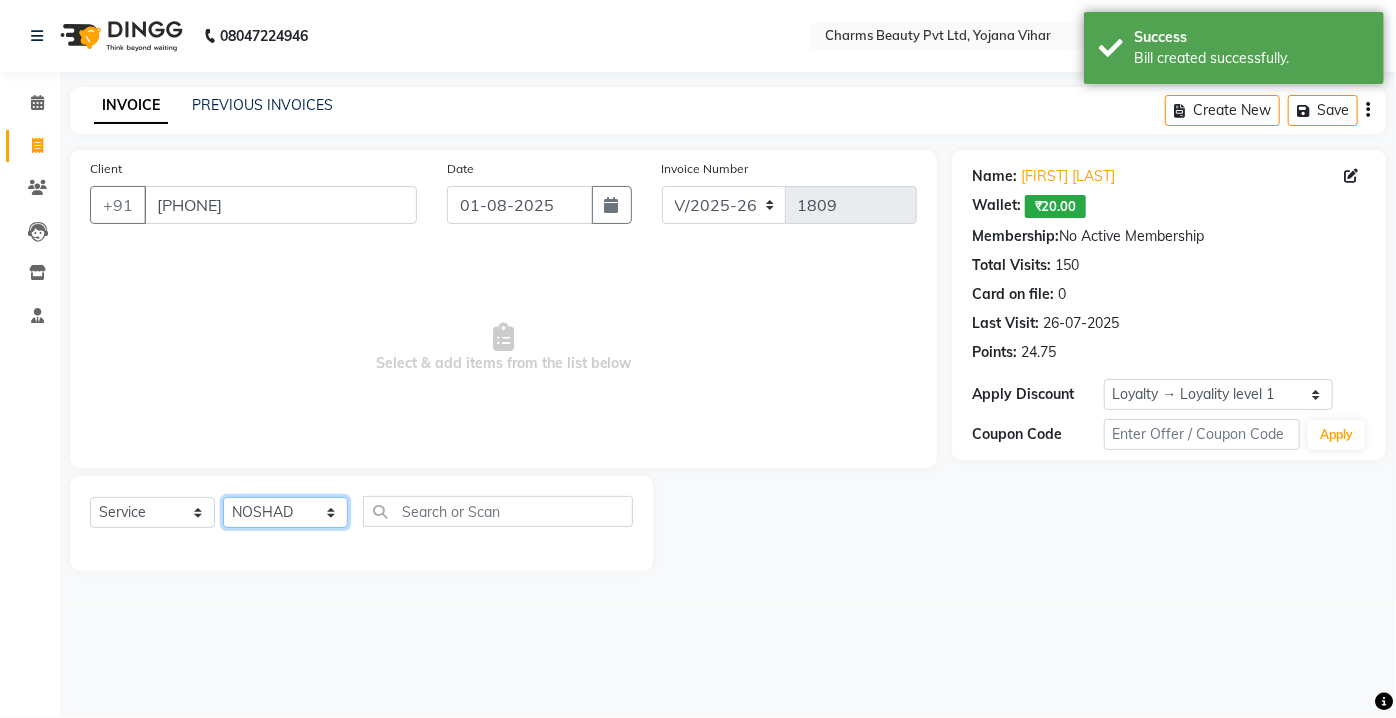 click on "Select Stylist Aarti Asif AZIZA BOBBY CHARMAYNE CHARMS DR. POOJA MITTAL HINA HUSSAN NOSHAD RANI RAVI SOOD  SAKSHI SANTOSH SAPNA TABBASUM" 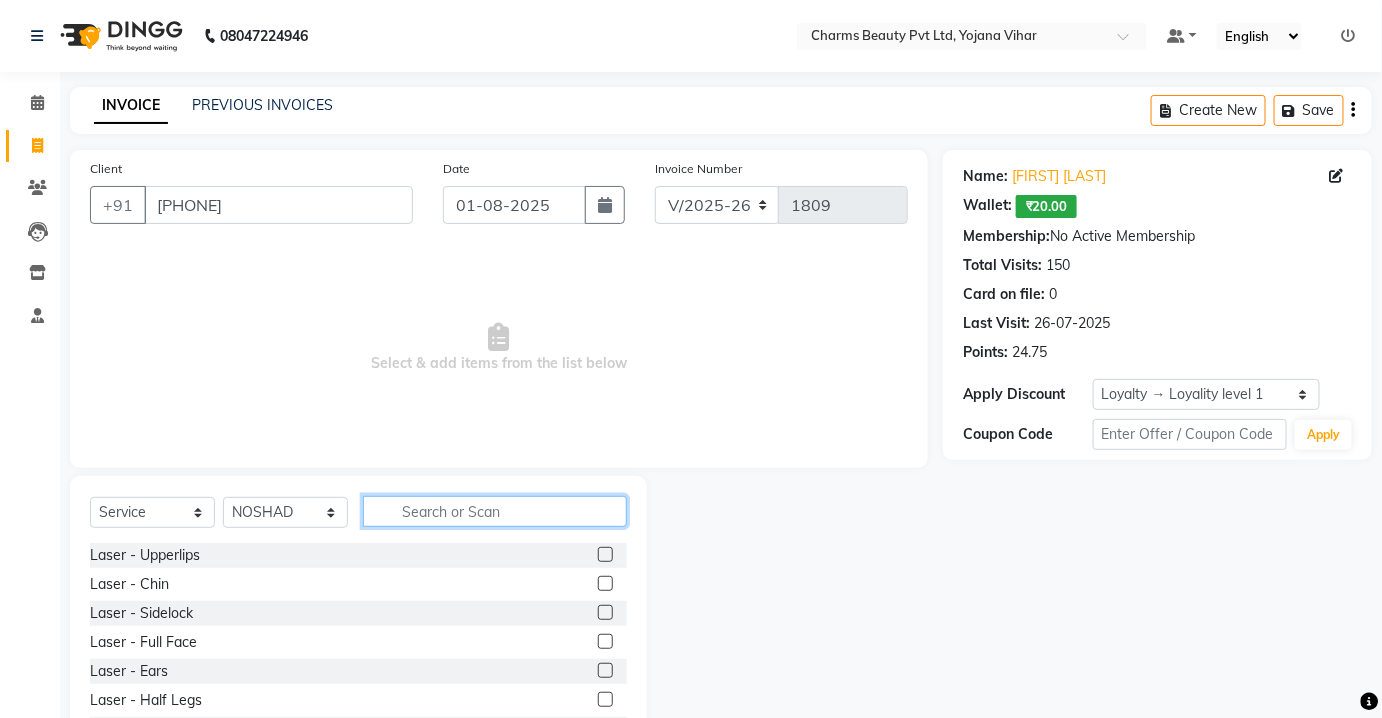 click 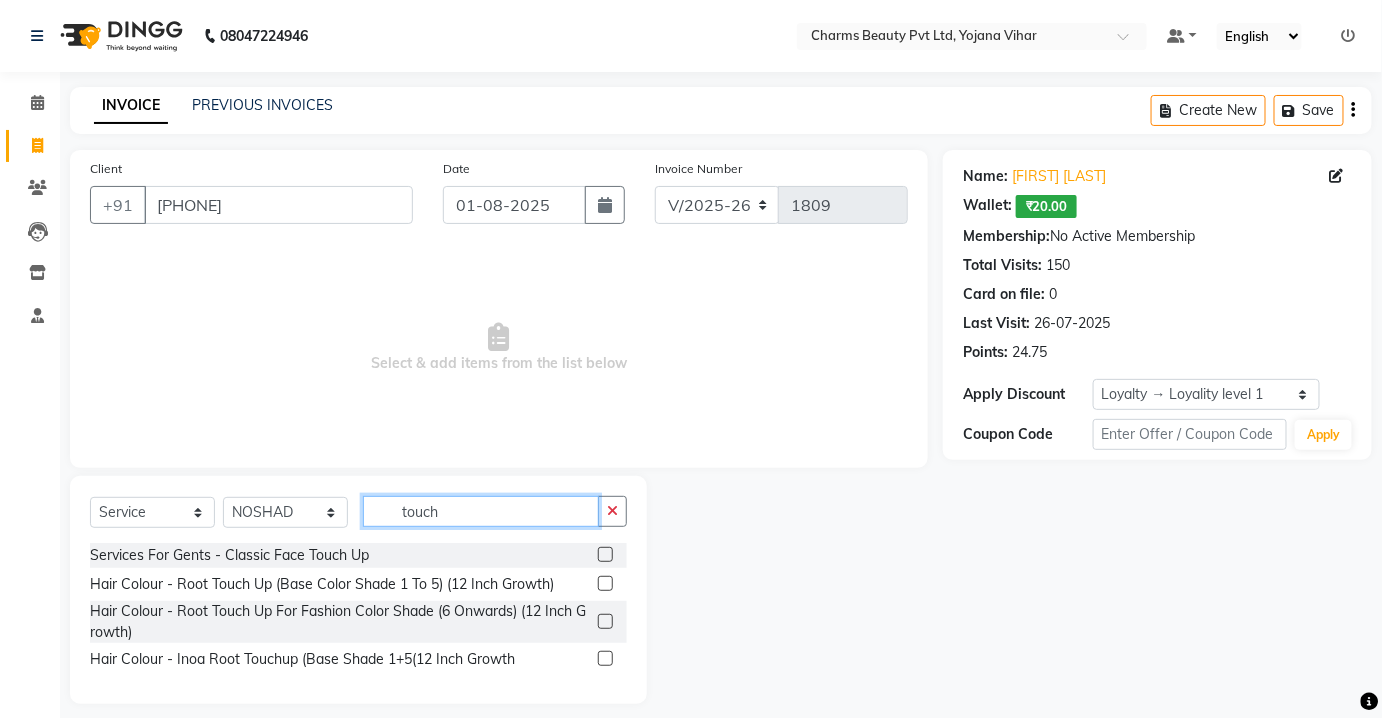 type on "touch" 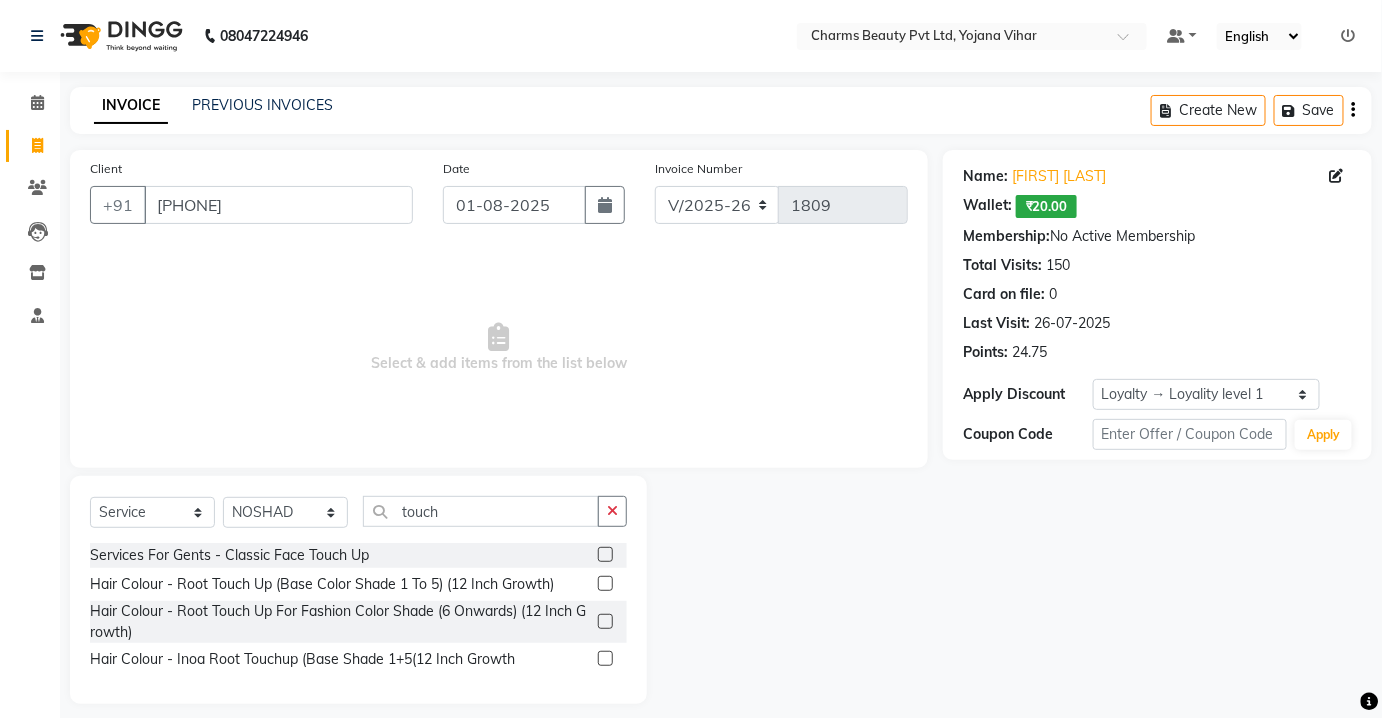 click on "Services For Gents  -  Classic Face Touch Up  Hair Colour  -  Root Touch Up (Base Color Shade 1 To 5) (12 Inch Growth)  Hair Colour  -  Root Touch Up For Fashion Color Shade (6 Onwards) (12 Inch Growth)  Hair Colour  -  Inoa Root Touchup (Base Shade 1+5(12 Inch Growth)" 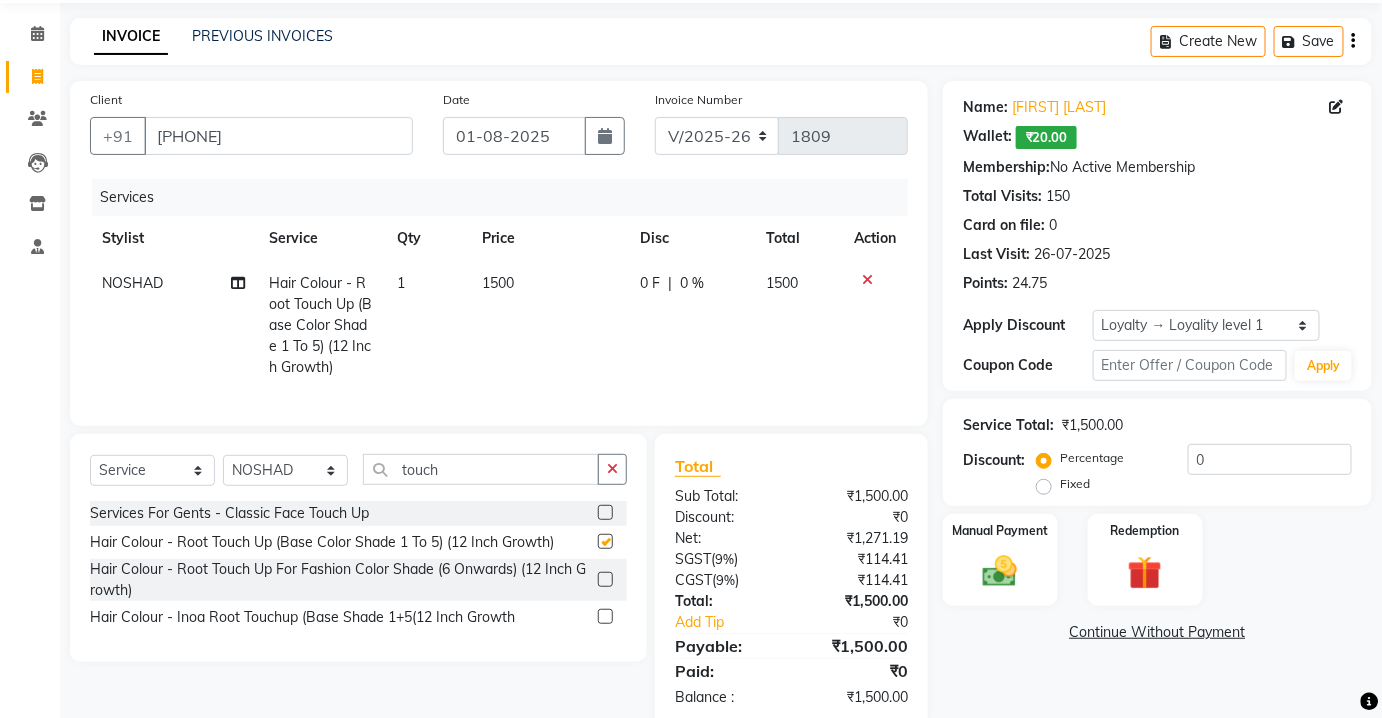 scroll, scrollTop: 121, scrollLeft: 0, axis: vertical 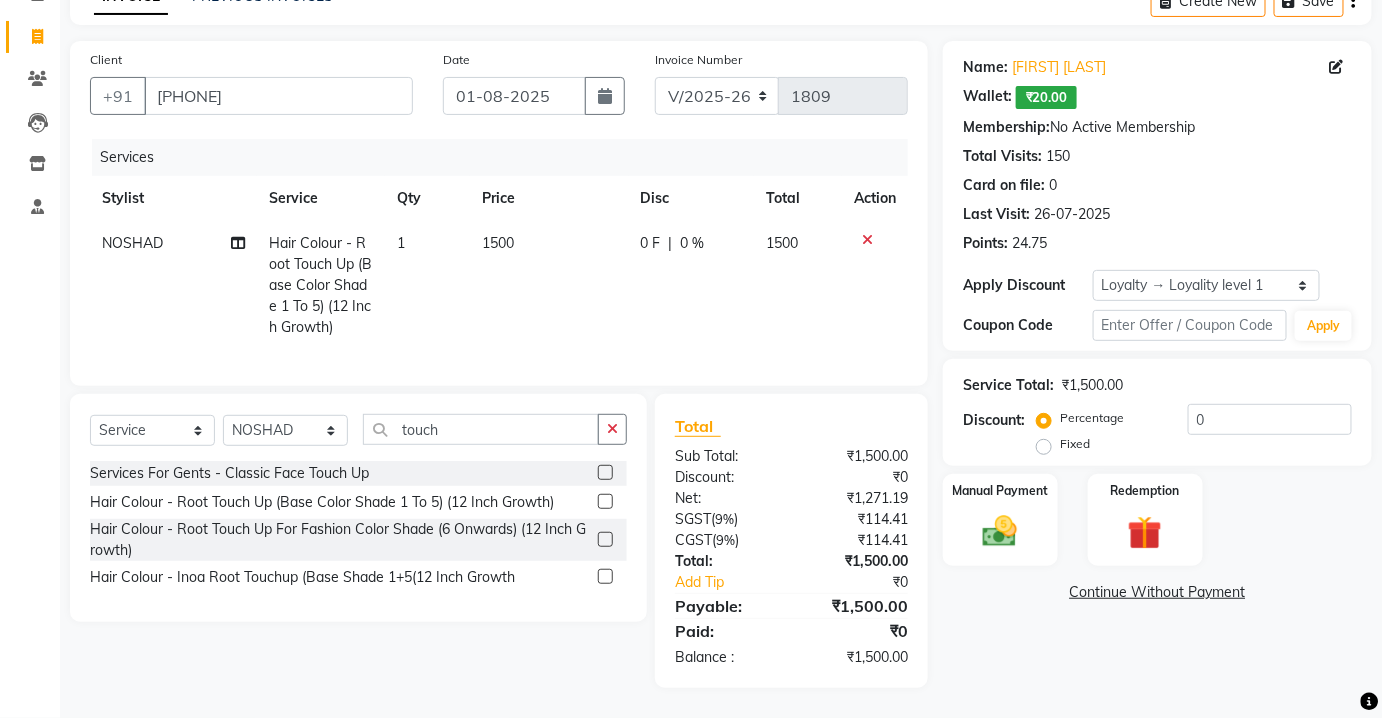 checkbox on "false" 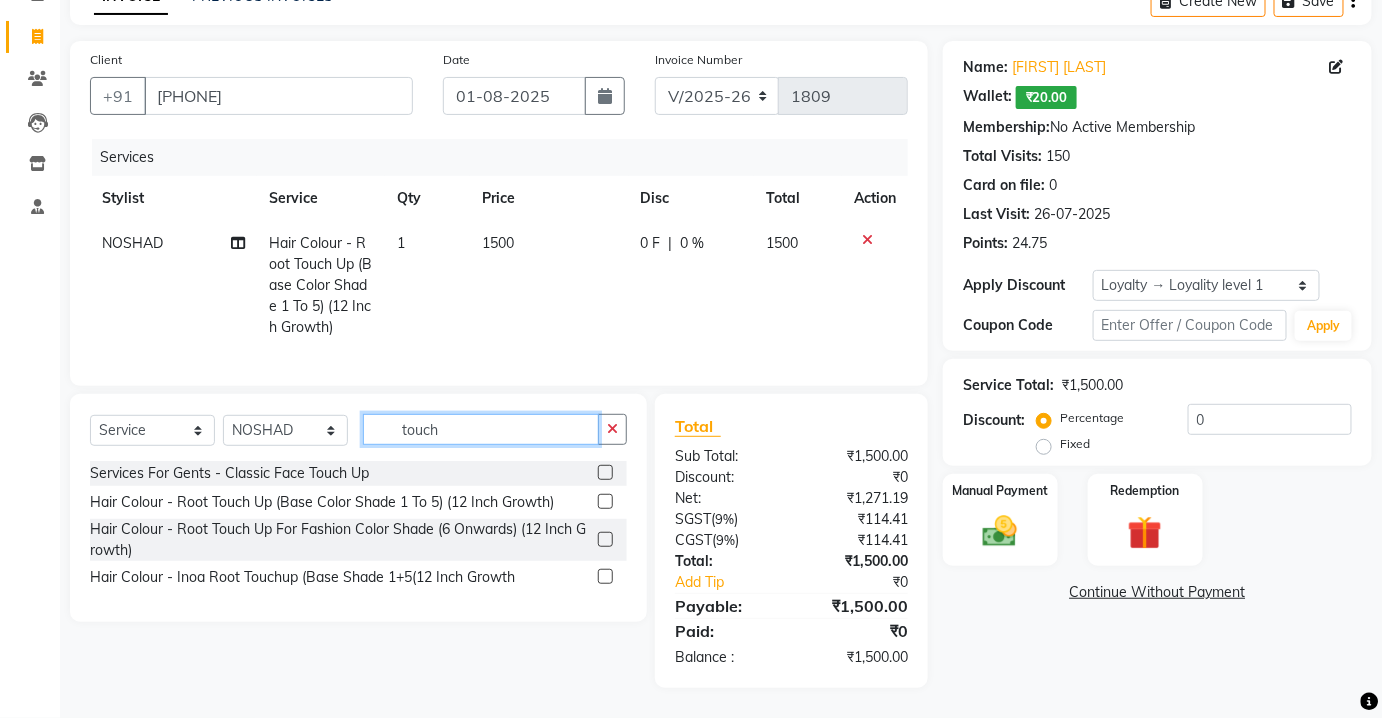 click on "touch" 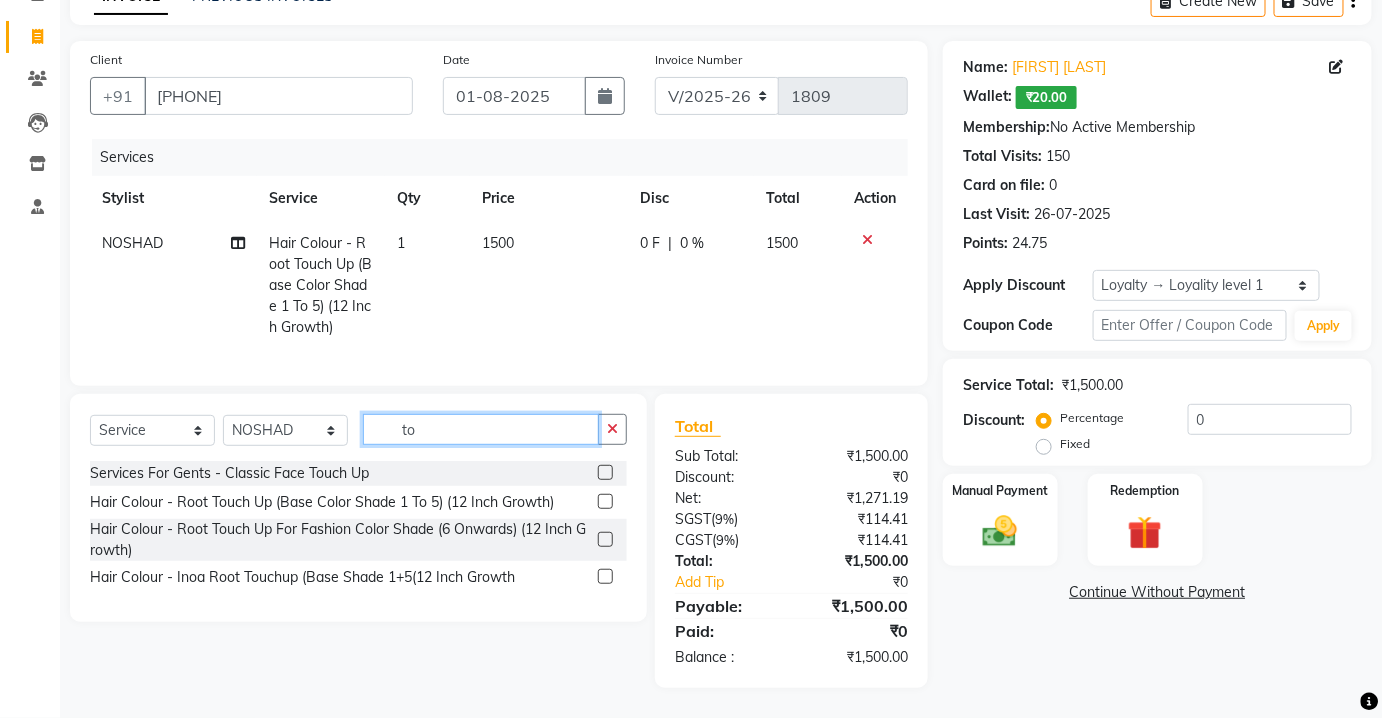 type on "t" 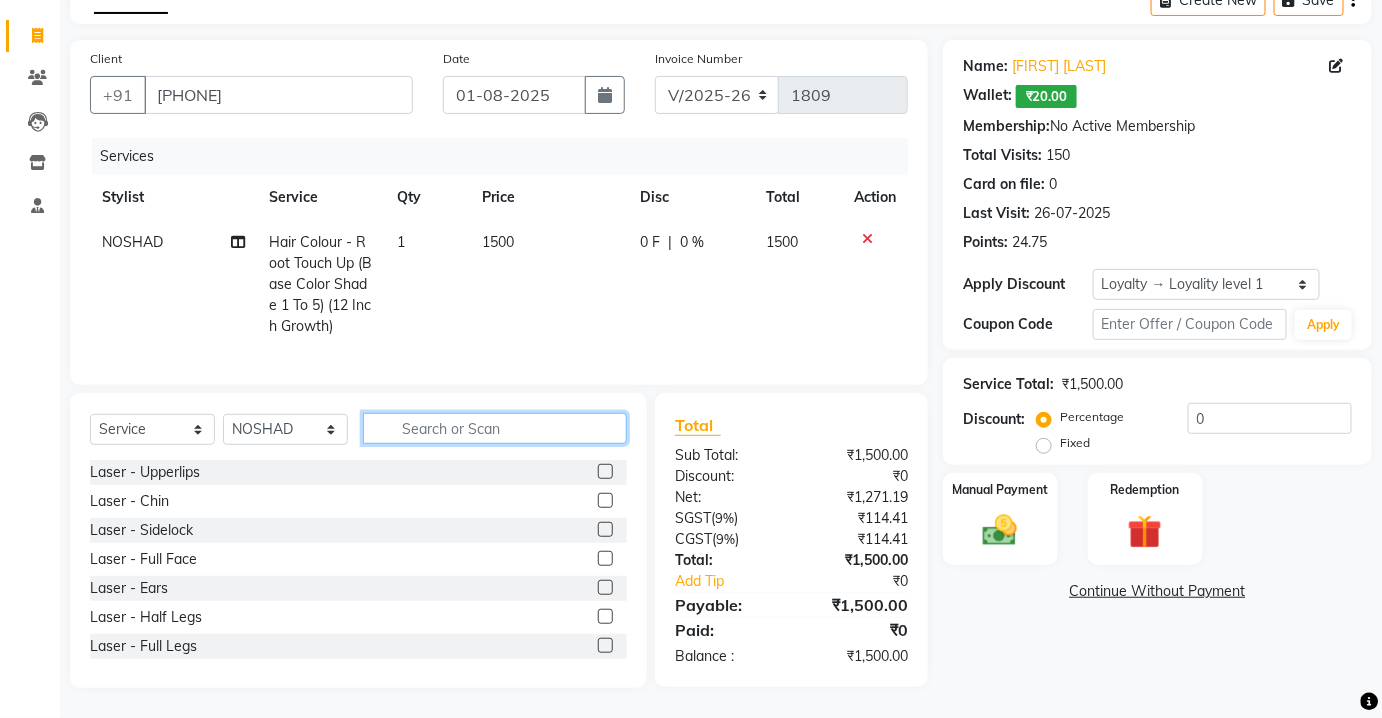 type 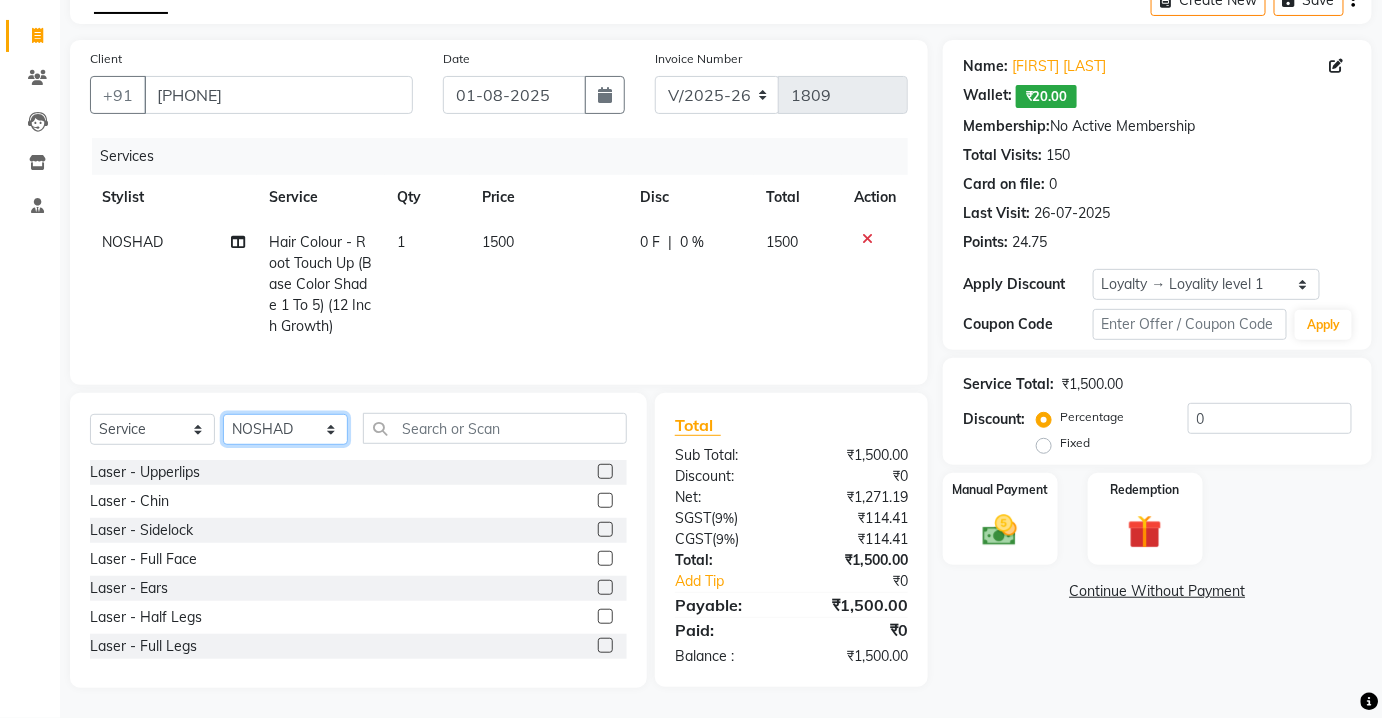 click on "Select Stylist Aarti Asif AZIZA BOBBY CHARMAYNE CHARMS DR. POOJA MITTAL HINA HUSSAN NOSHAD RANI RAVI SOOD  SAKSHI SANTOSH SAPNA TABBASUM" 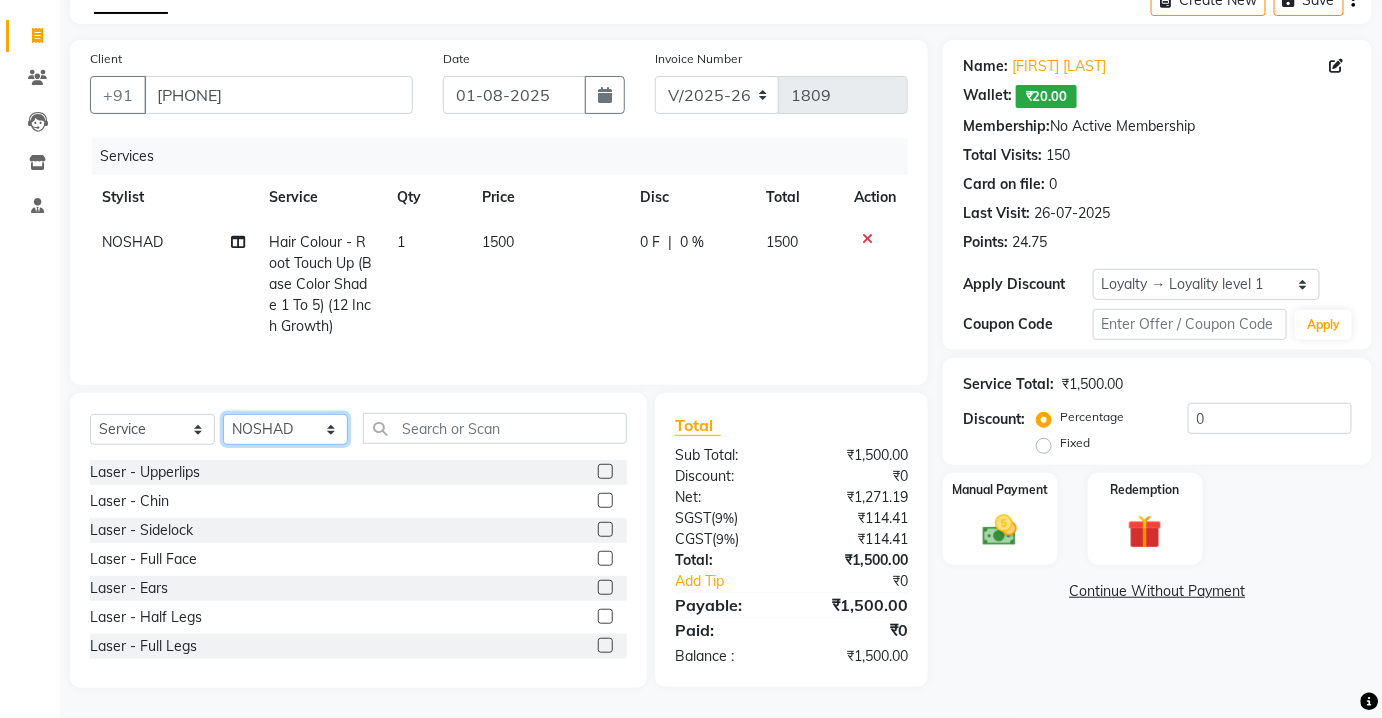 select on "72250" 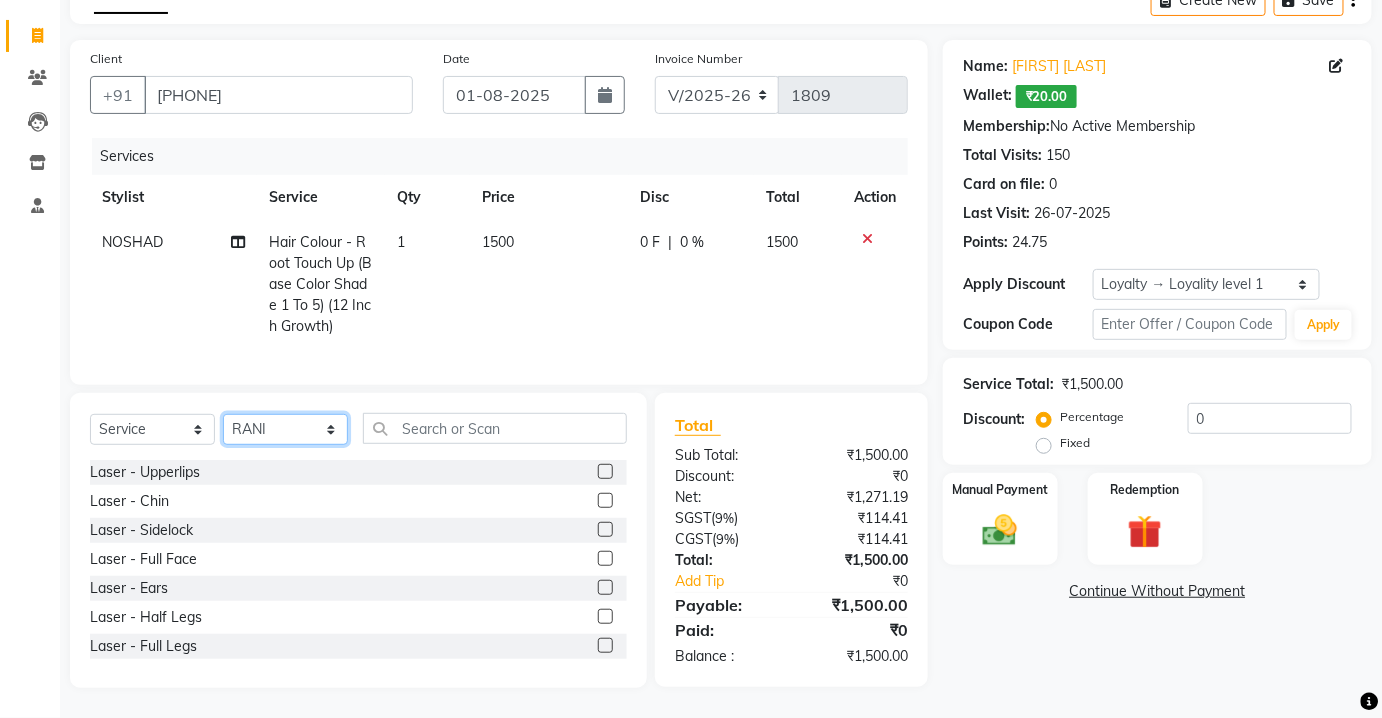 click on "Select Stylist Aarti Asif AZIZA BOBBY CHARMAYNE CHARMS DR. POOJA MITTAL HINA HUSSAN NOSHAD RANI RAVI SOOD  SAKSHI SANTOSH SAPNA TABBASUM" 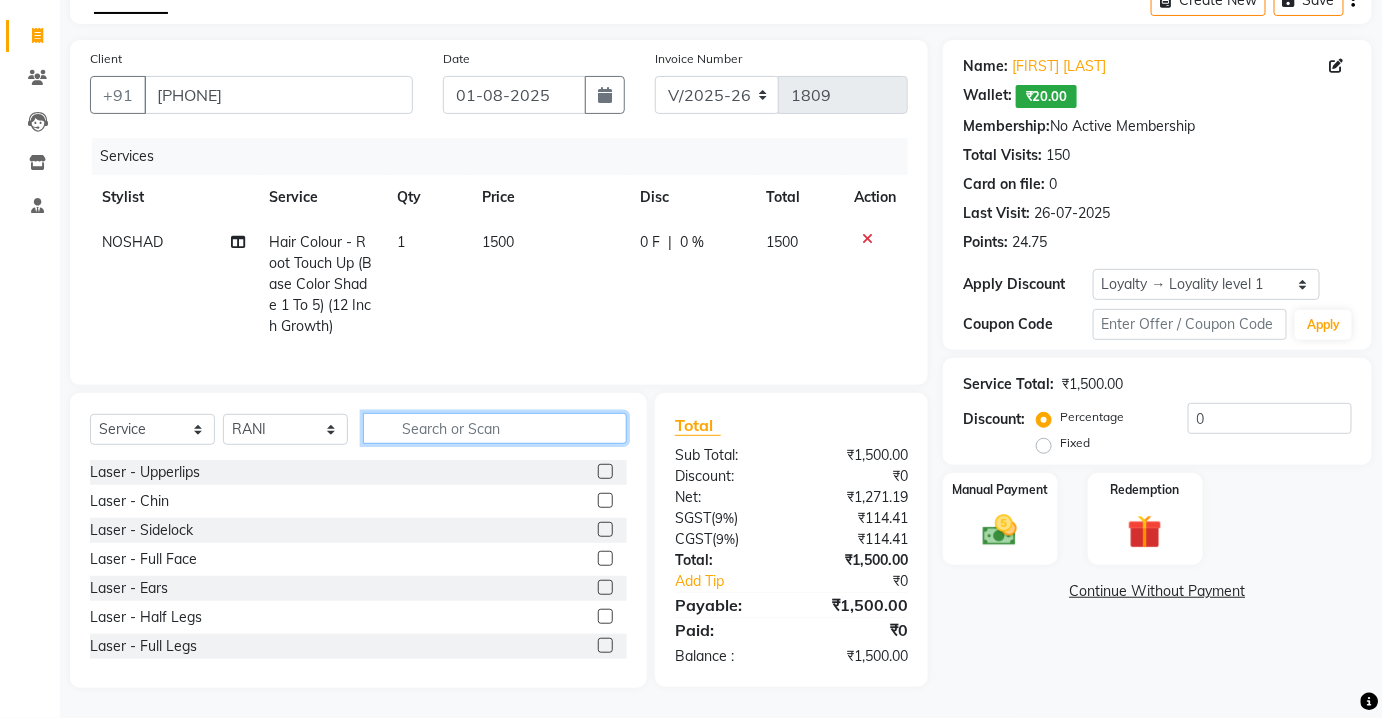 click 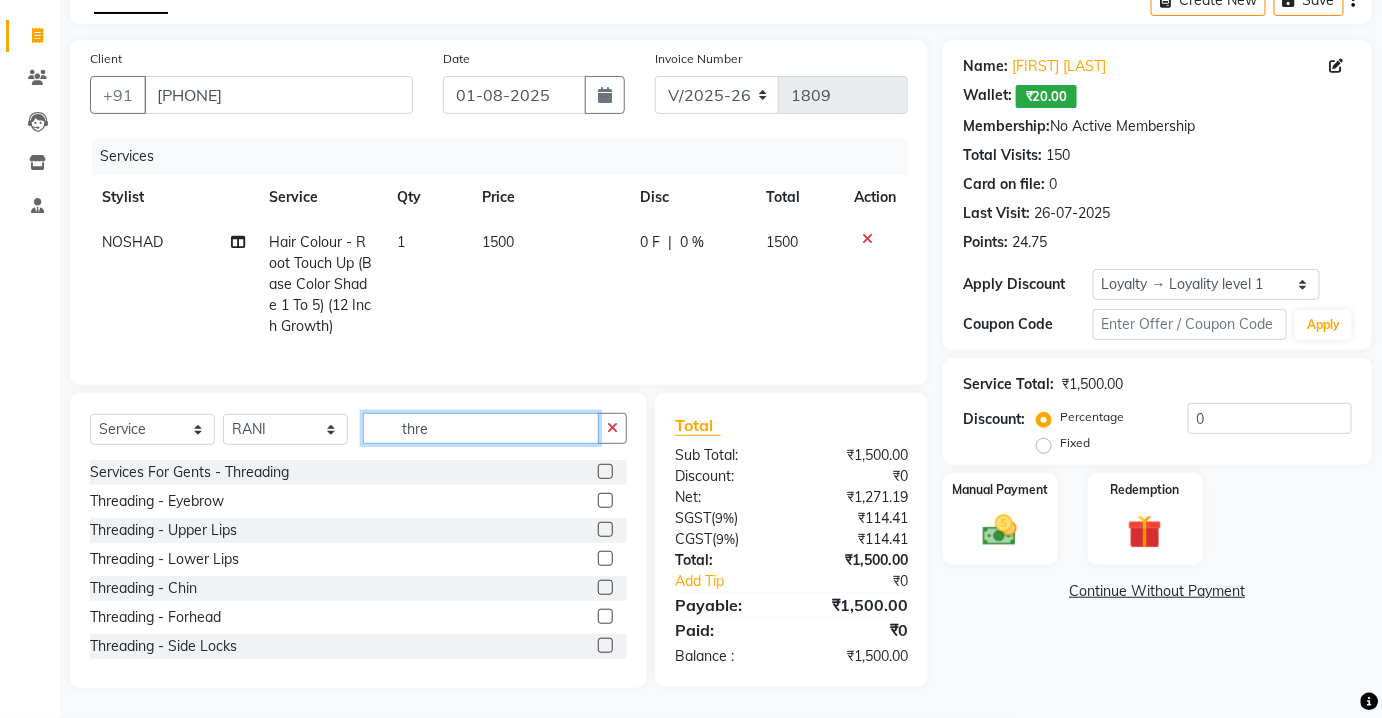 type on "thre" 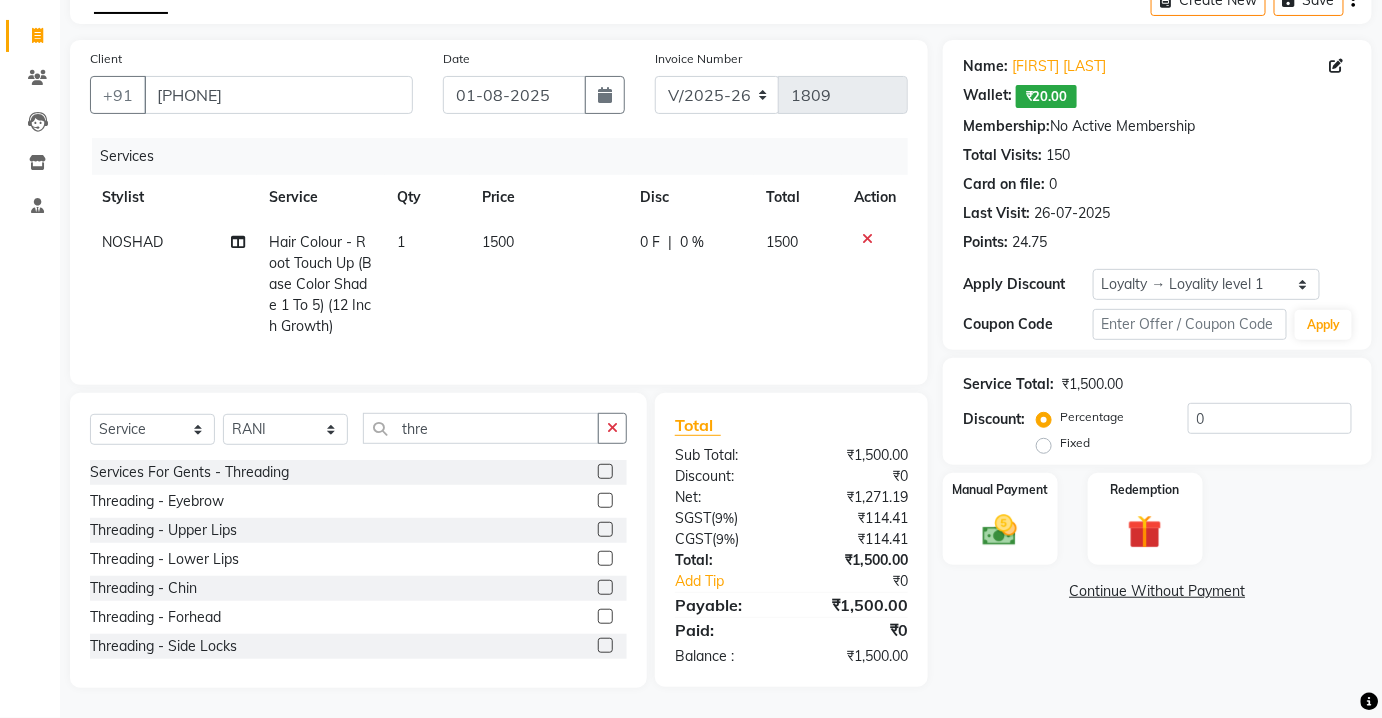 click on "Threading  -  Eyebrow" 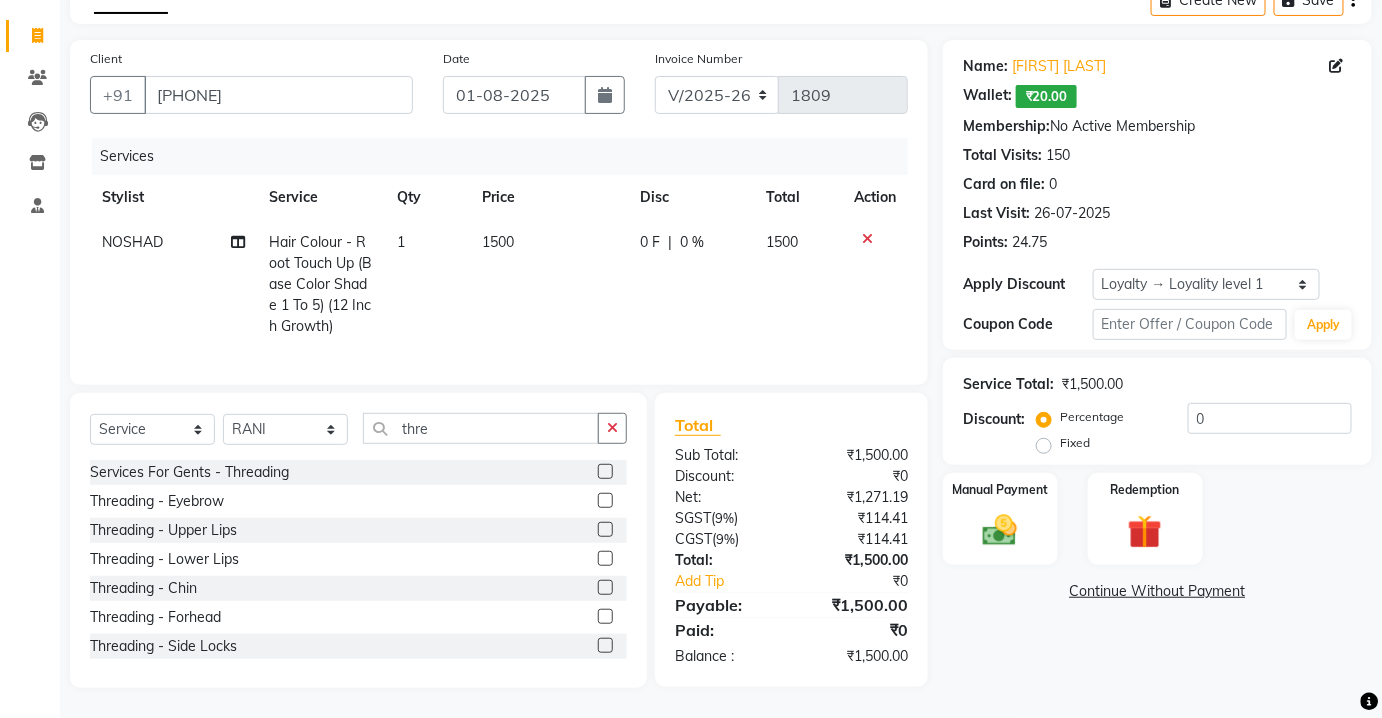 drag, startPoint x: 592, startPoint y: 503, endPoint x: 493, endPoint y: 452, distance: 111.364265 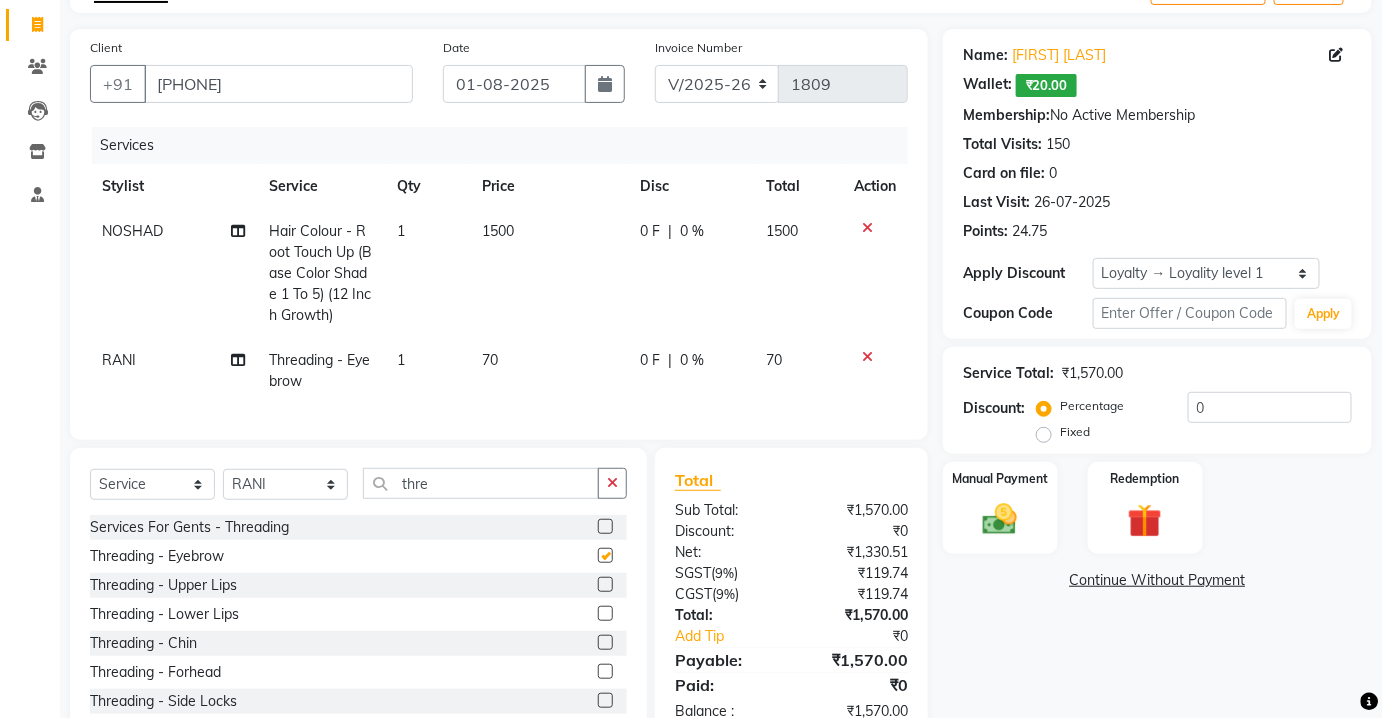 checkbox on "false" 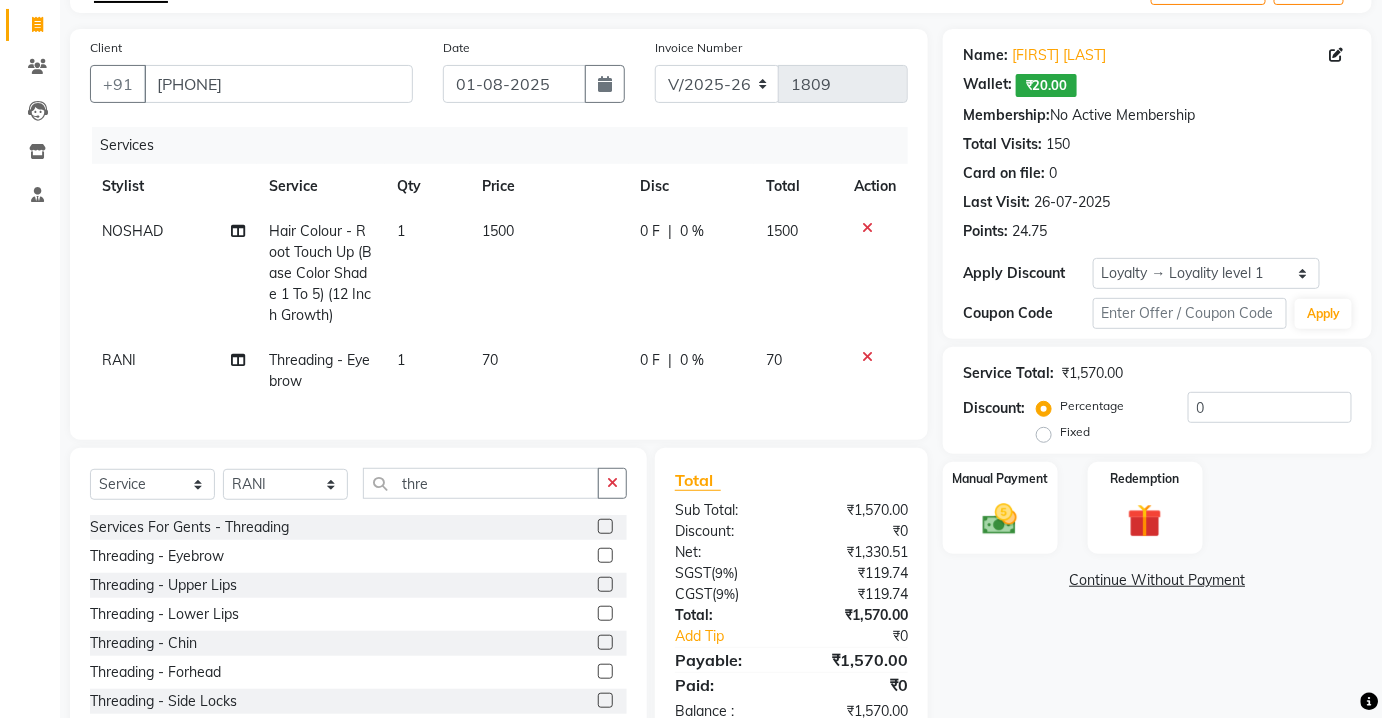 click on "[FIRST]" 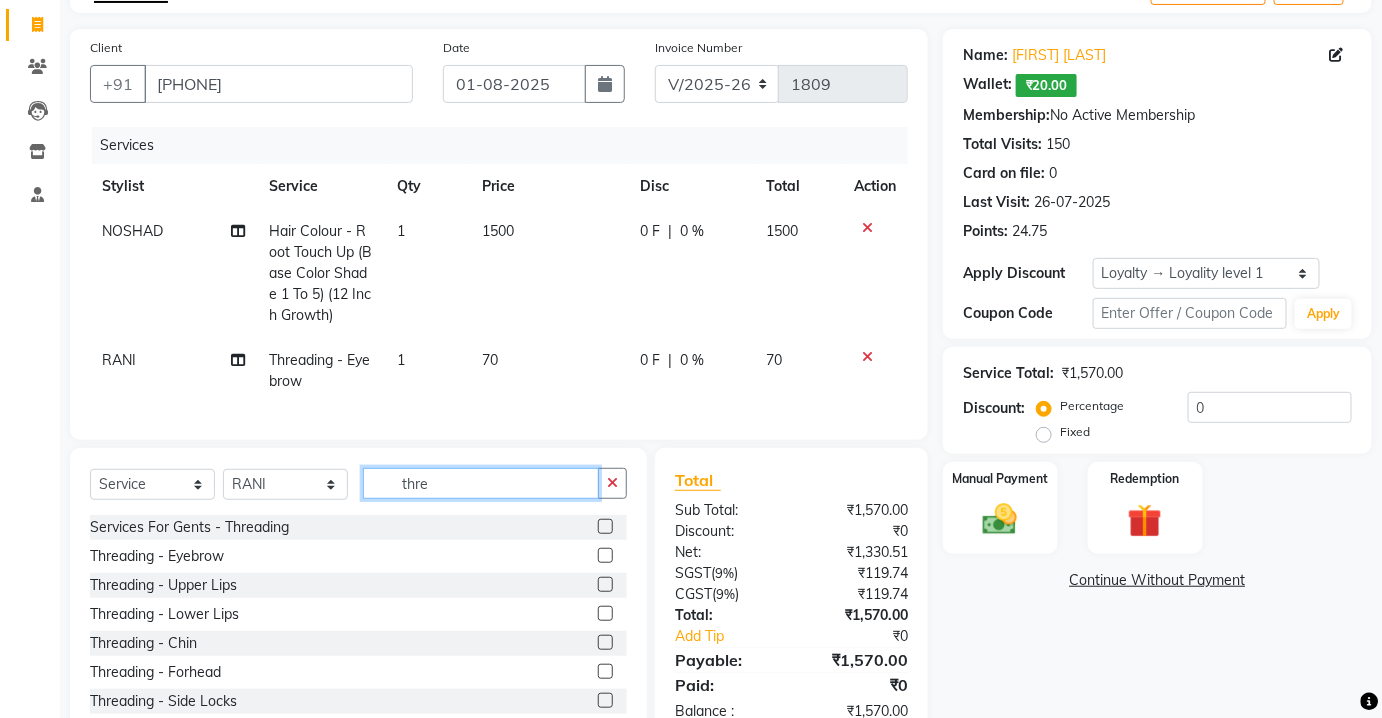 click on "thre" 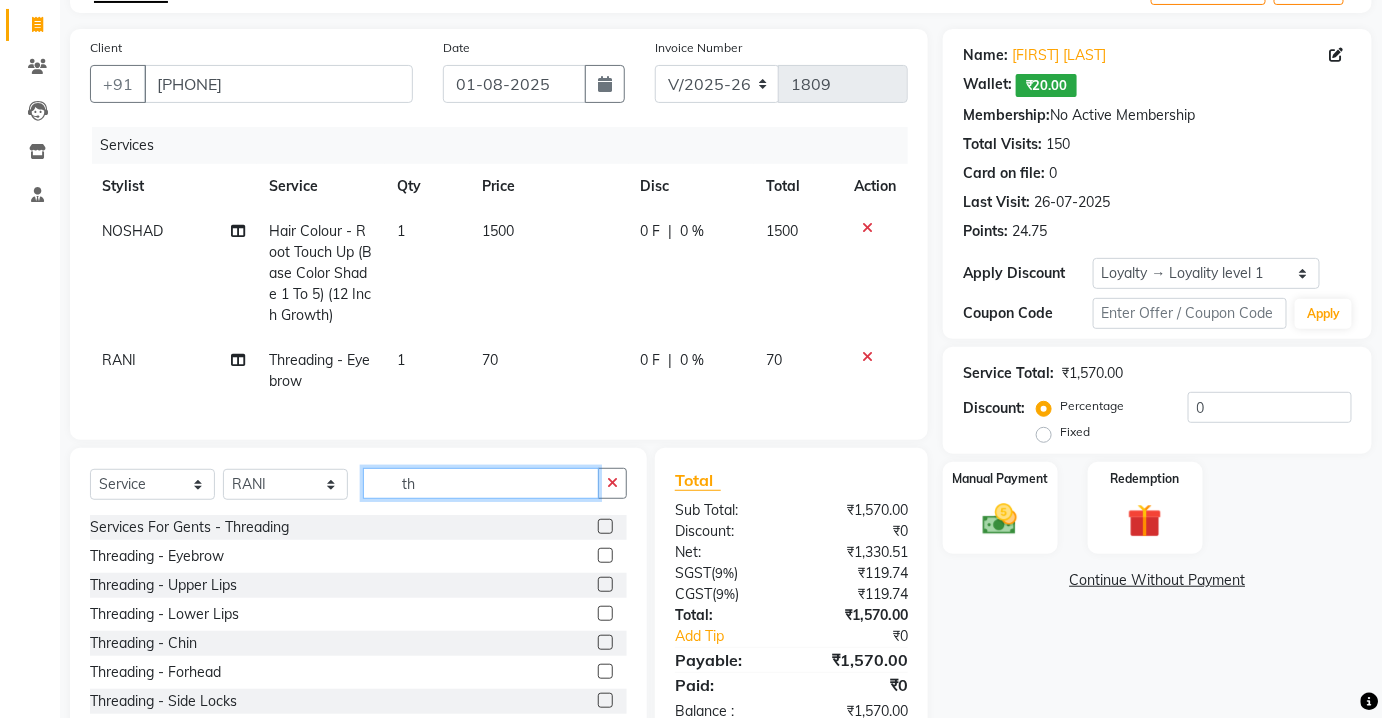 type on "t" 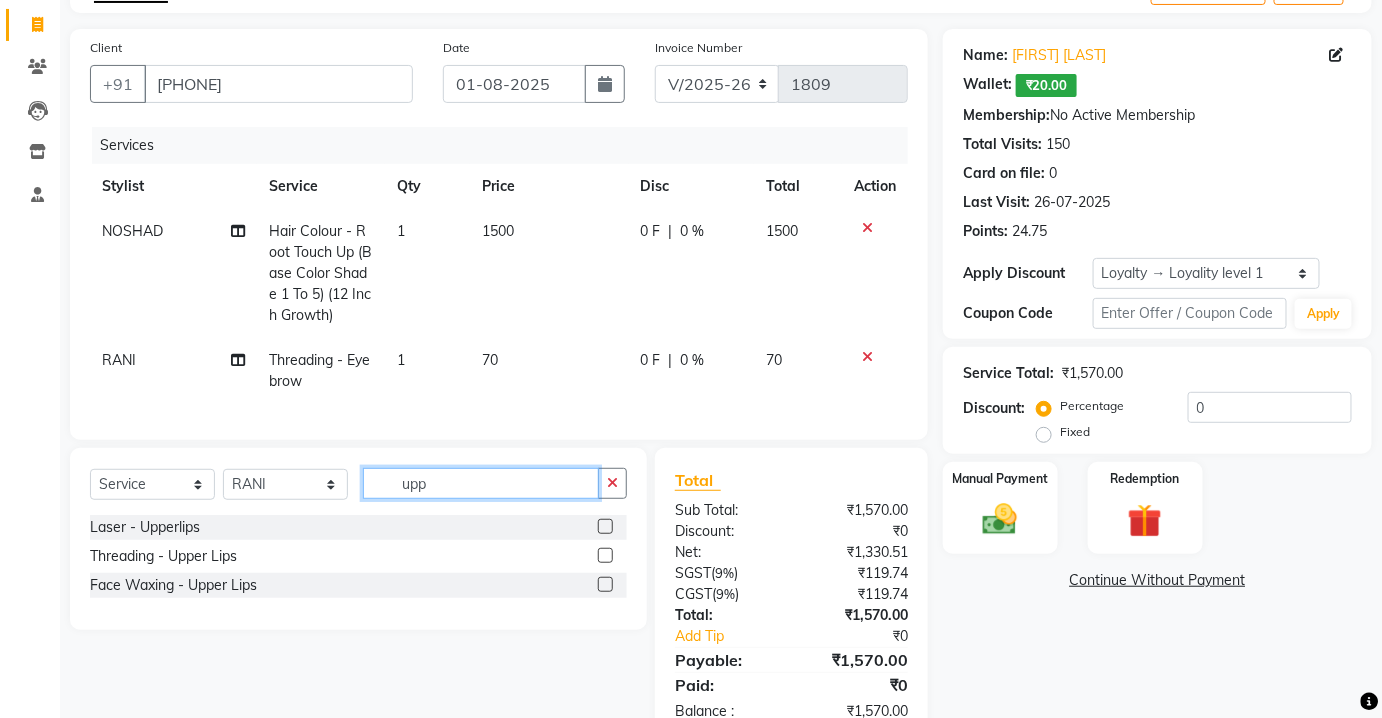 type on "upp" 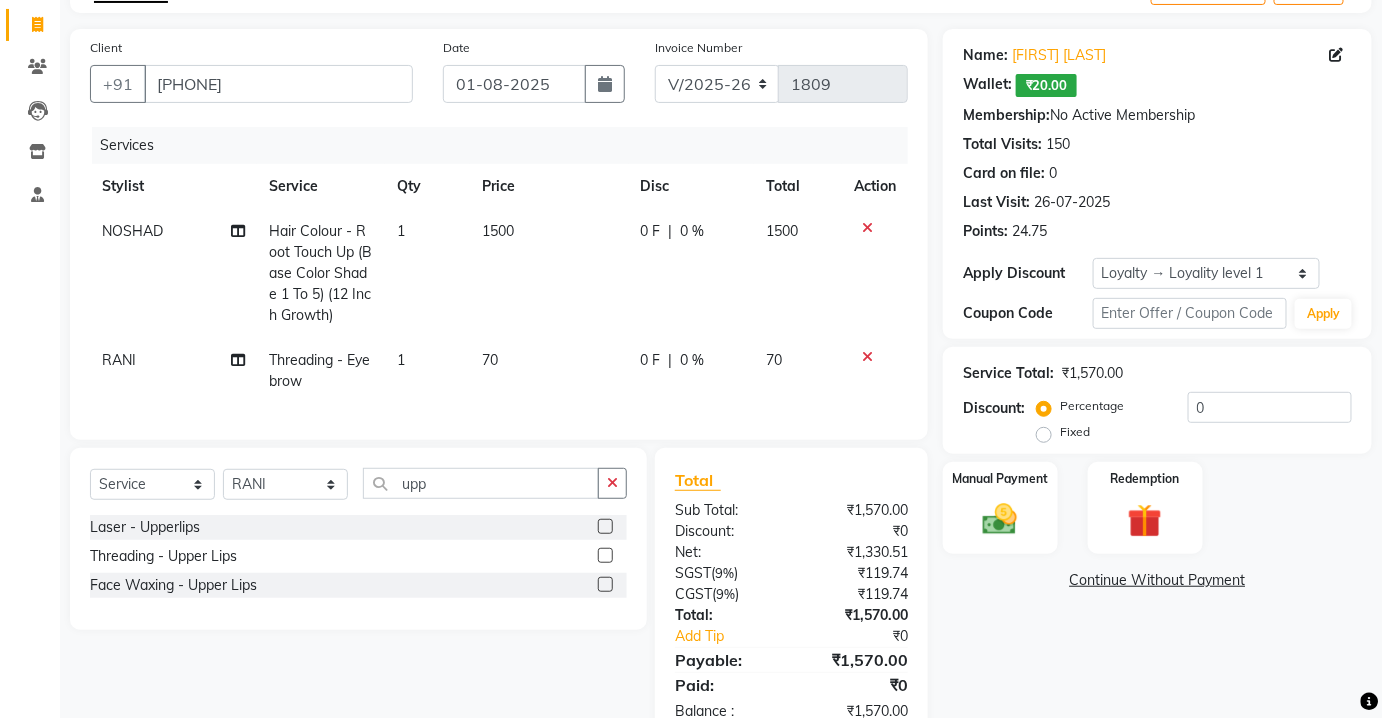 click 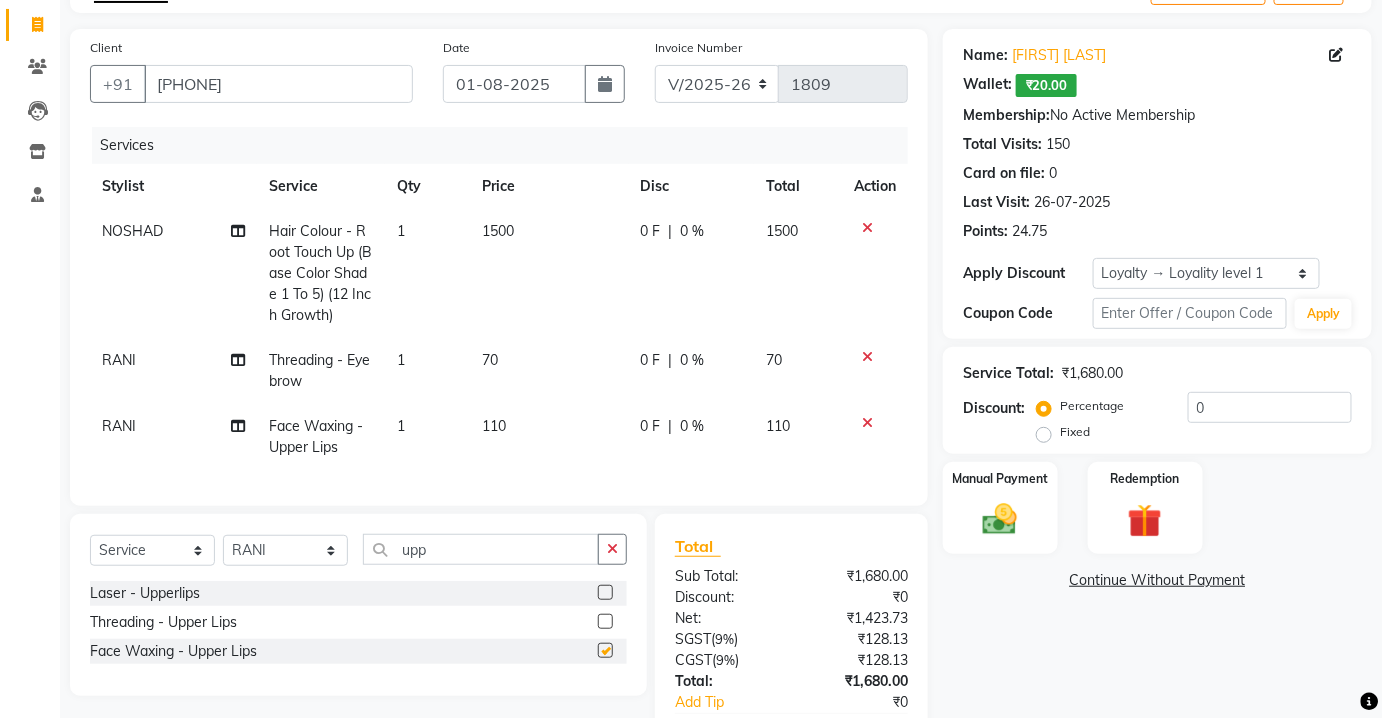 checkbox on "false" 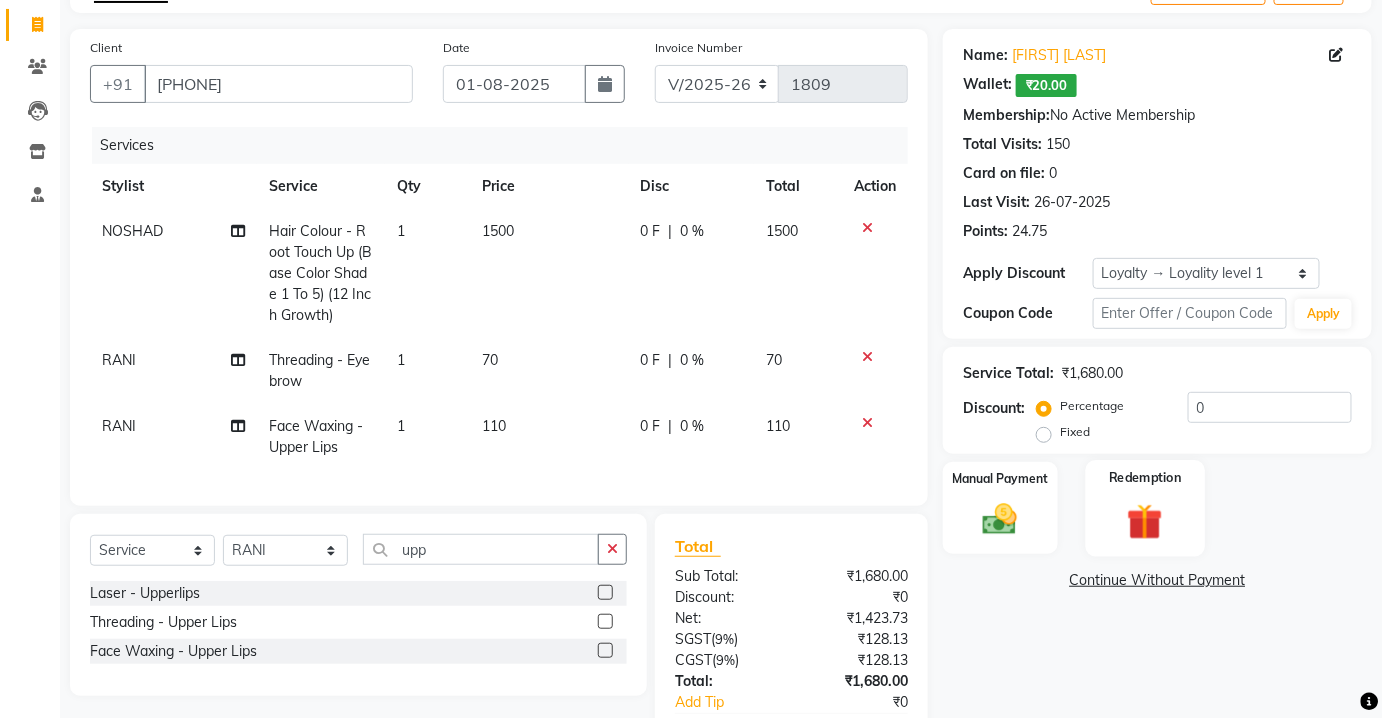 scroll, scrollTop: 253, scrollLeft: 0, axis: vertical 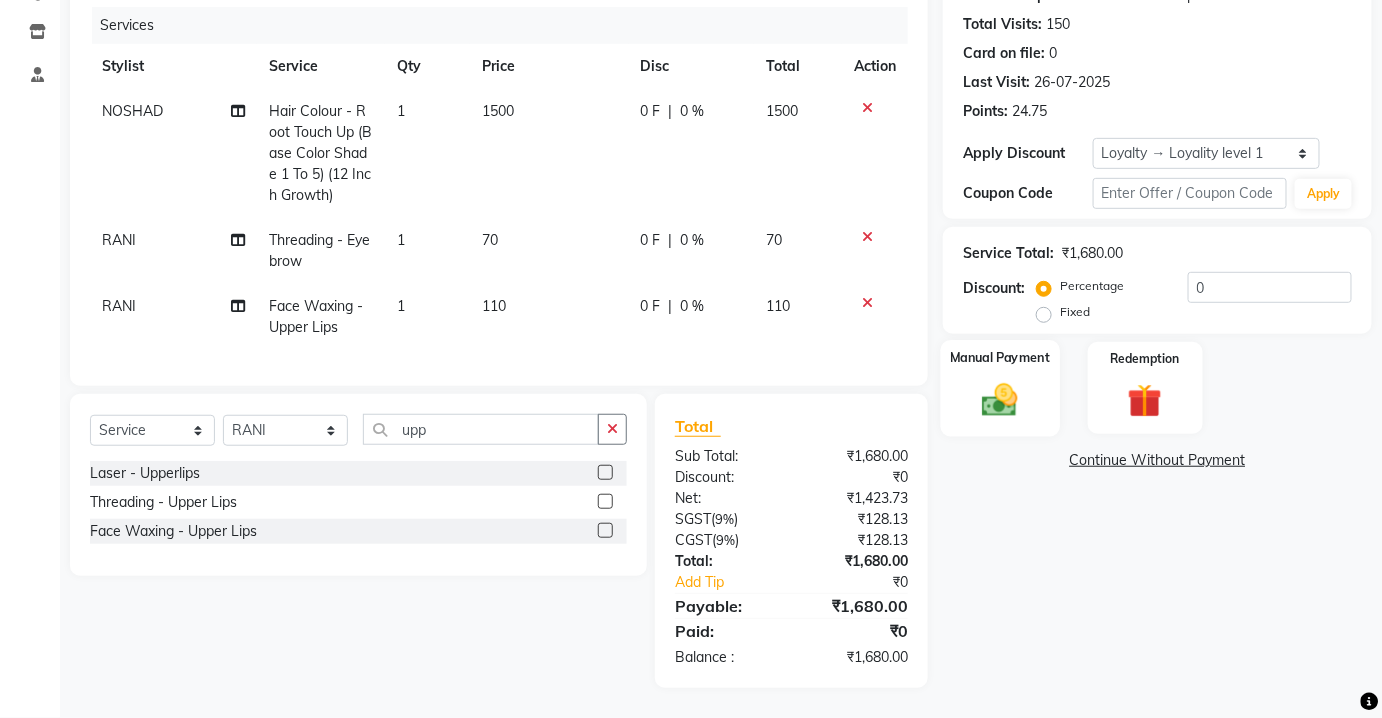 click 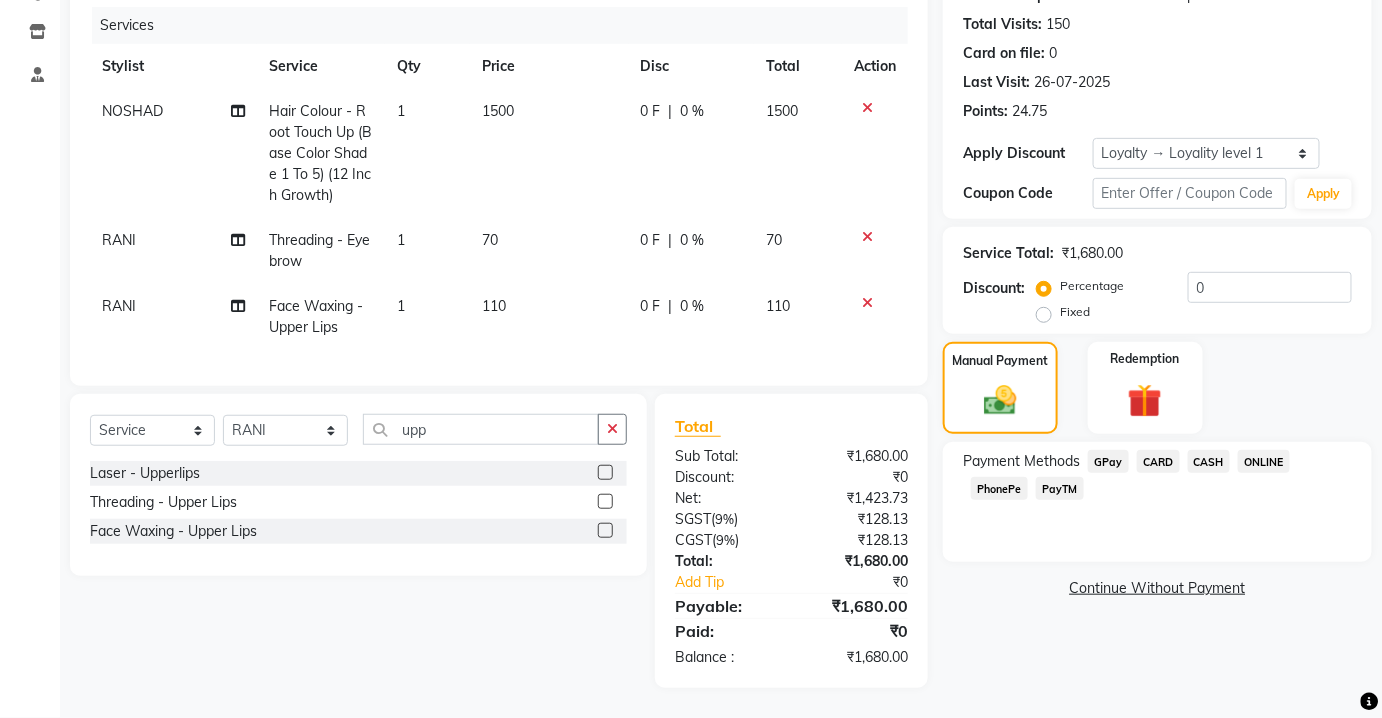 click on "CASH" 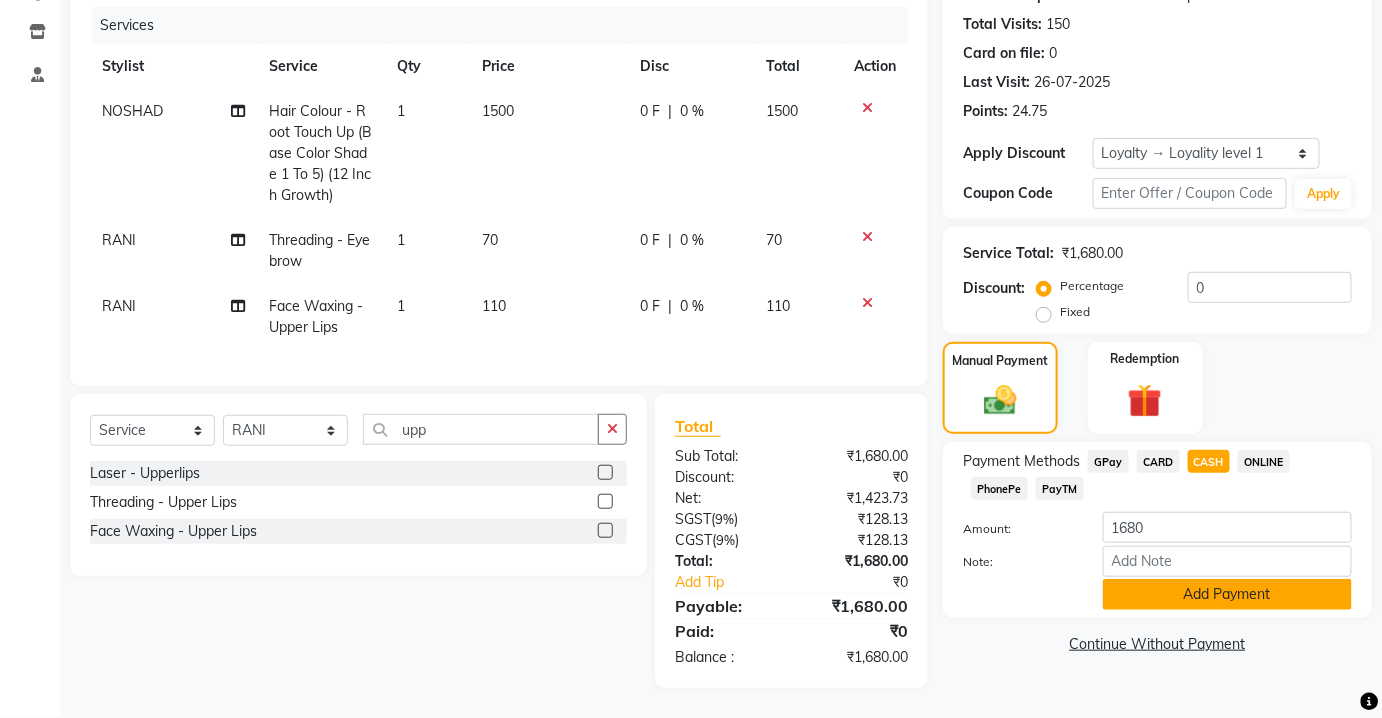 click on "Add Payment" 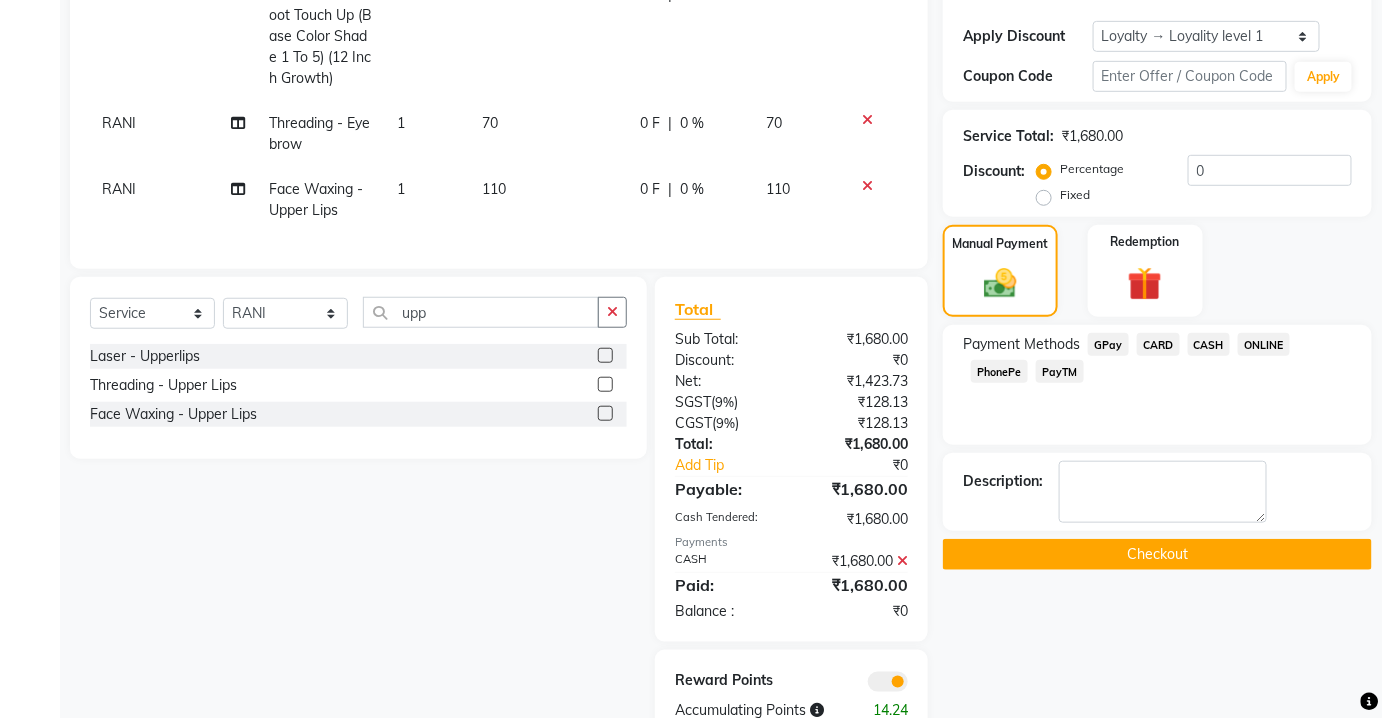 scroll, scrollTop: 434, scrollLeft: 0, axis: vertical 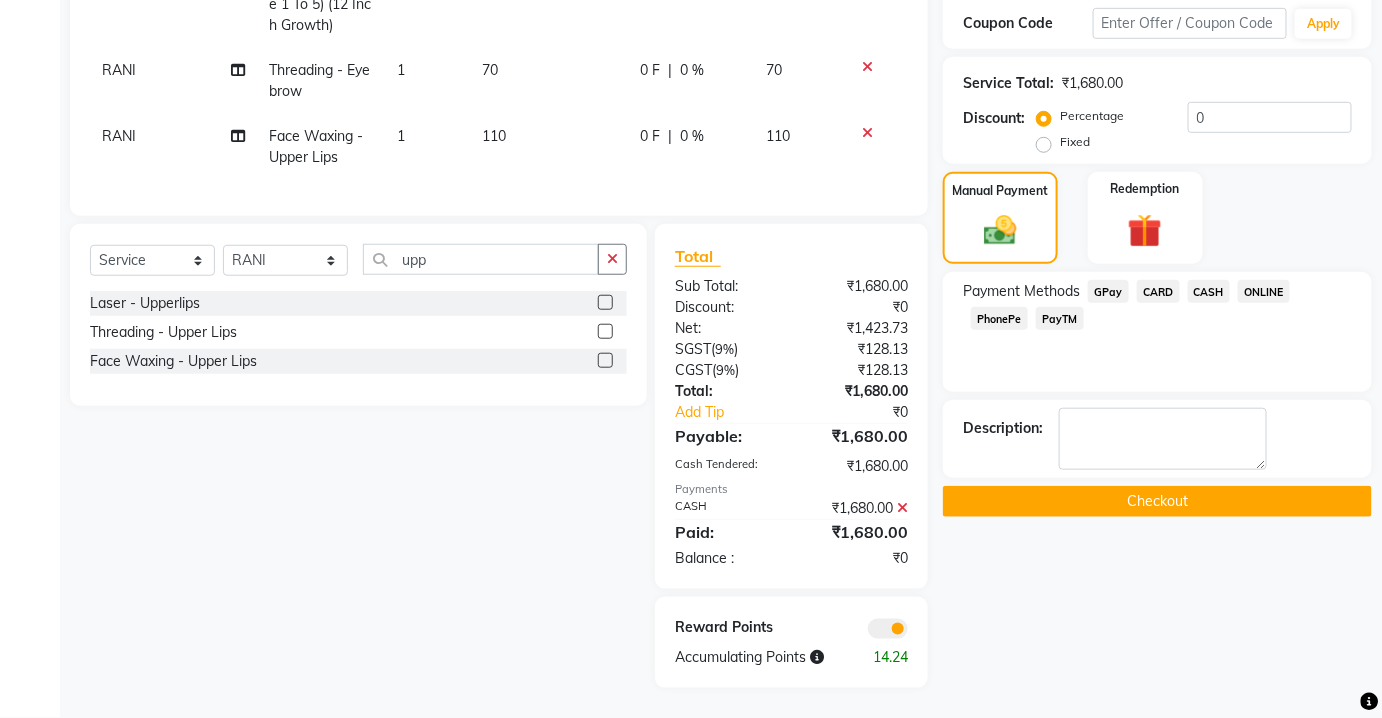 click on "Checkout" 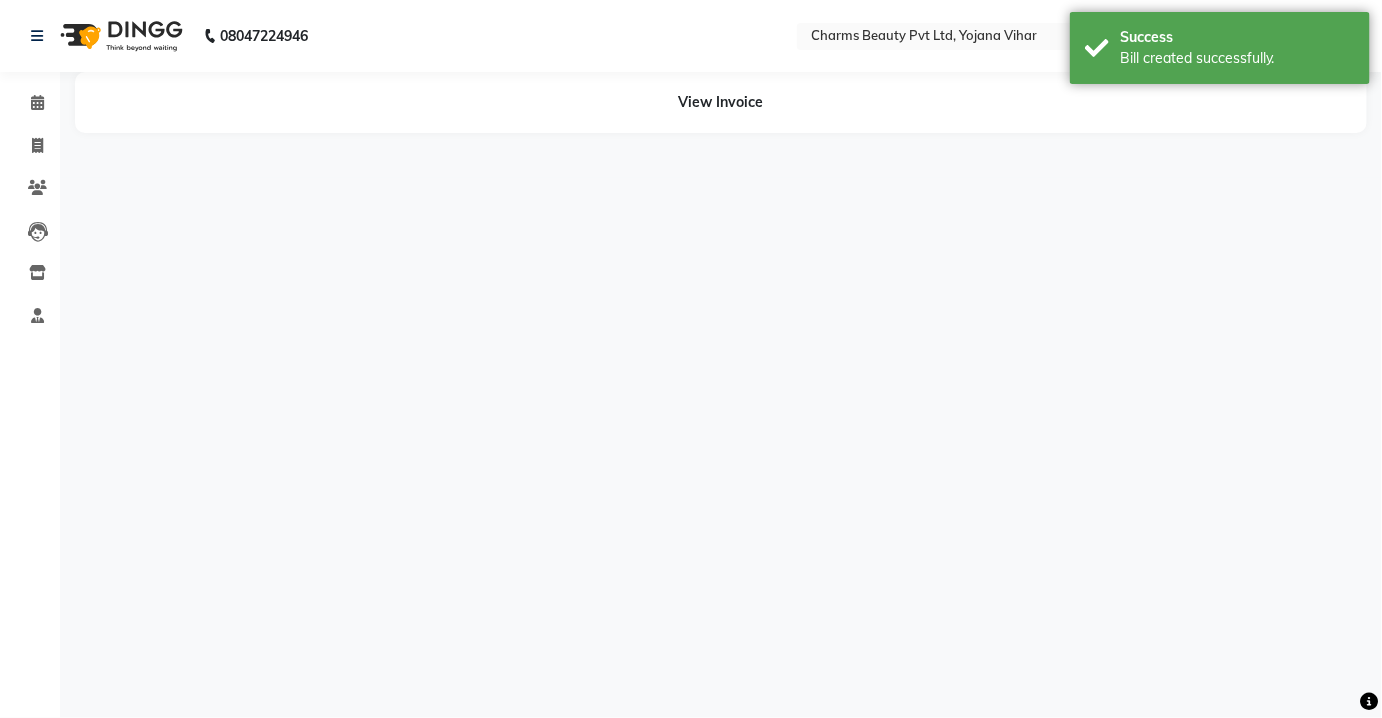 scroll, scrollTop: 0, scrollLeft: 0, axis: both 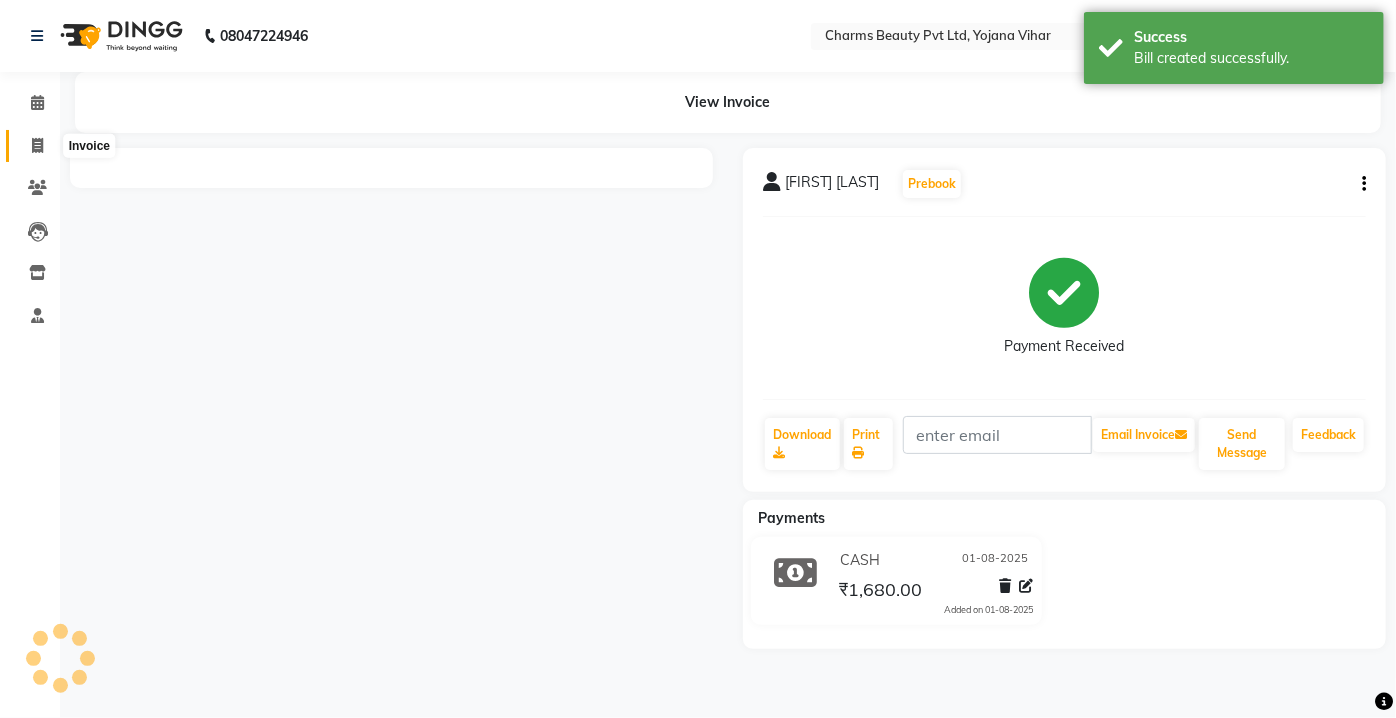 click 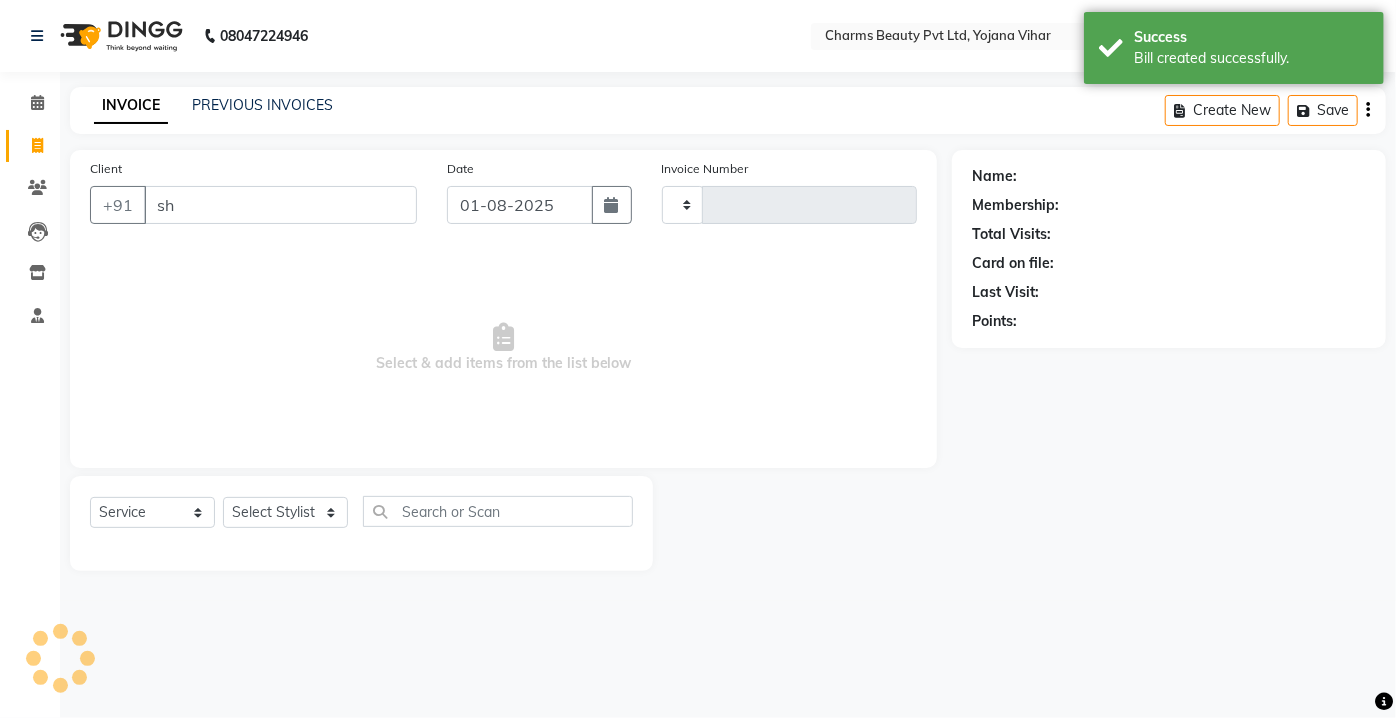 type on "sha" 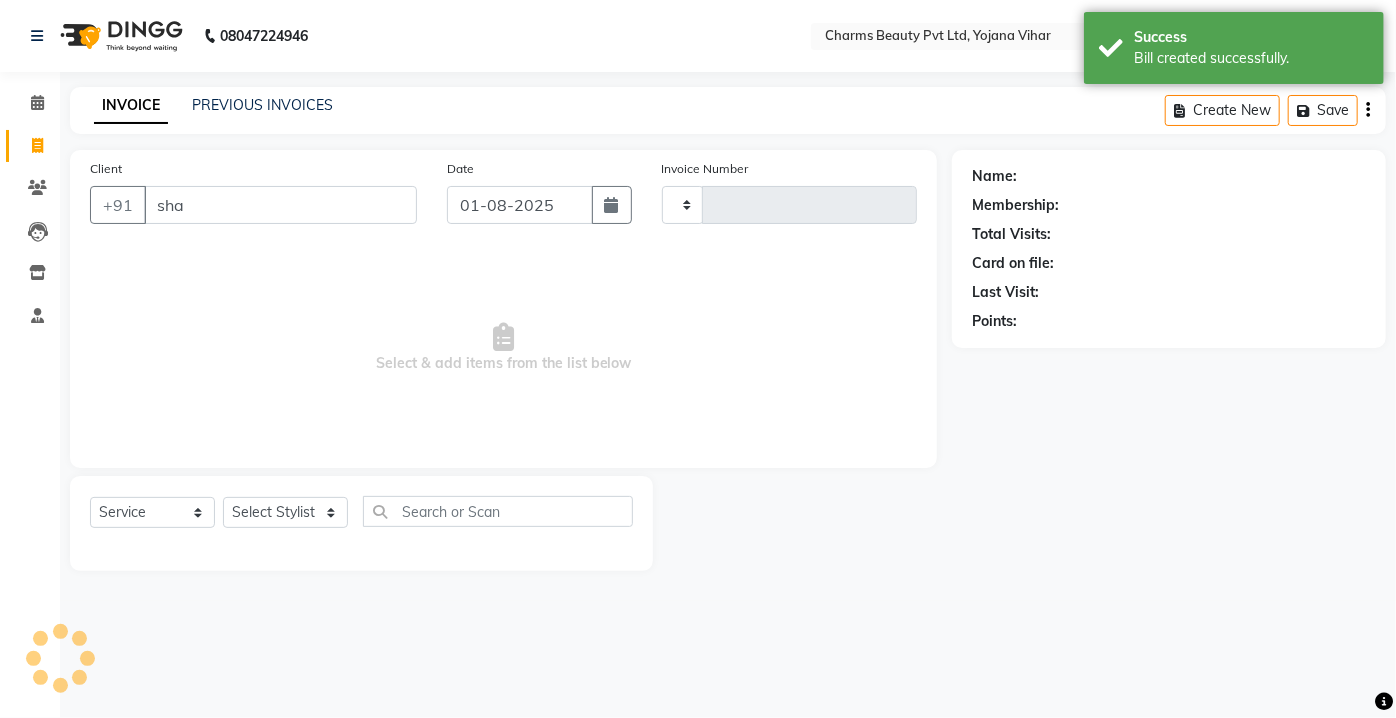 type on "1810" 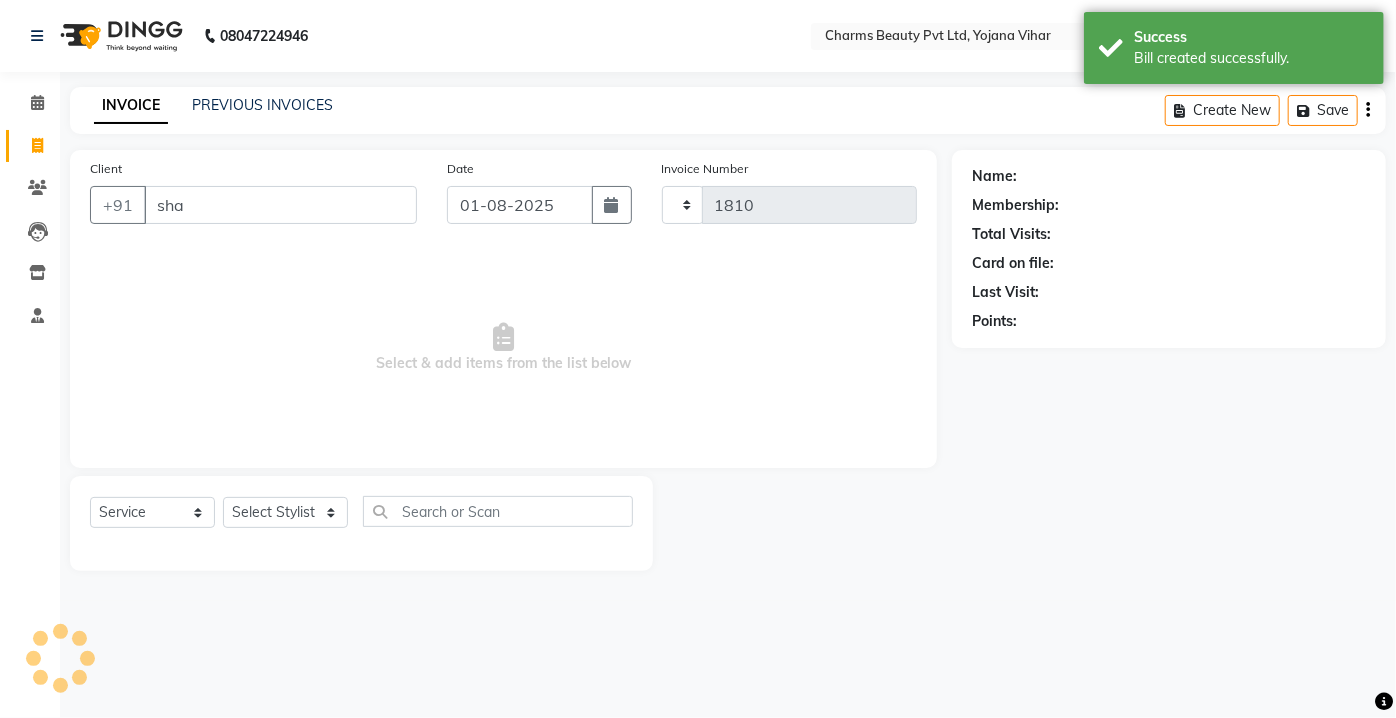 select on "3743" 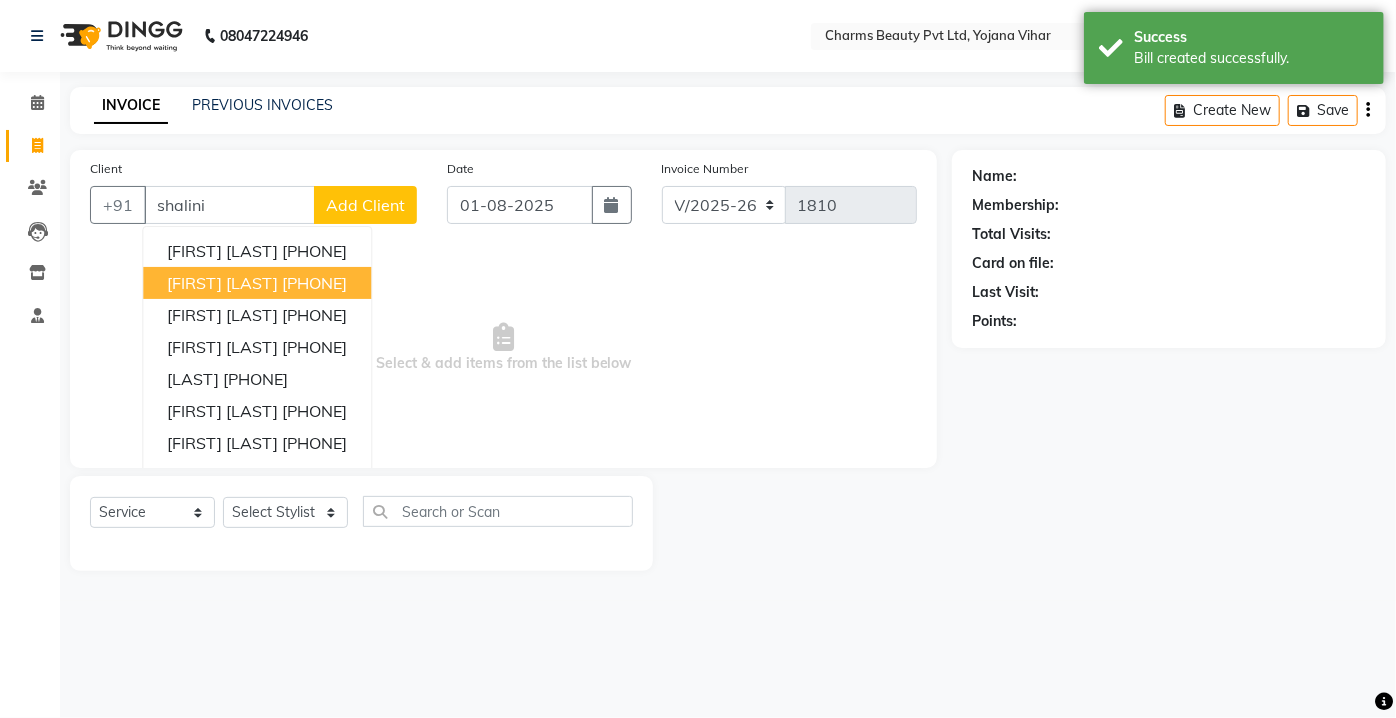 click on "[FIRST] [LAST]" at bounding box center [222, 283] 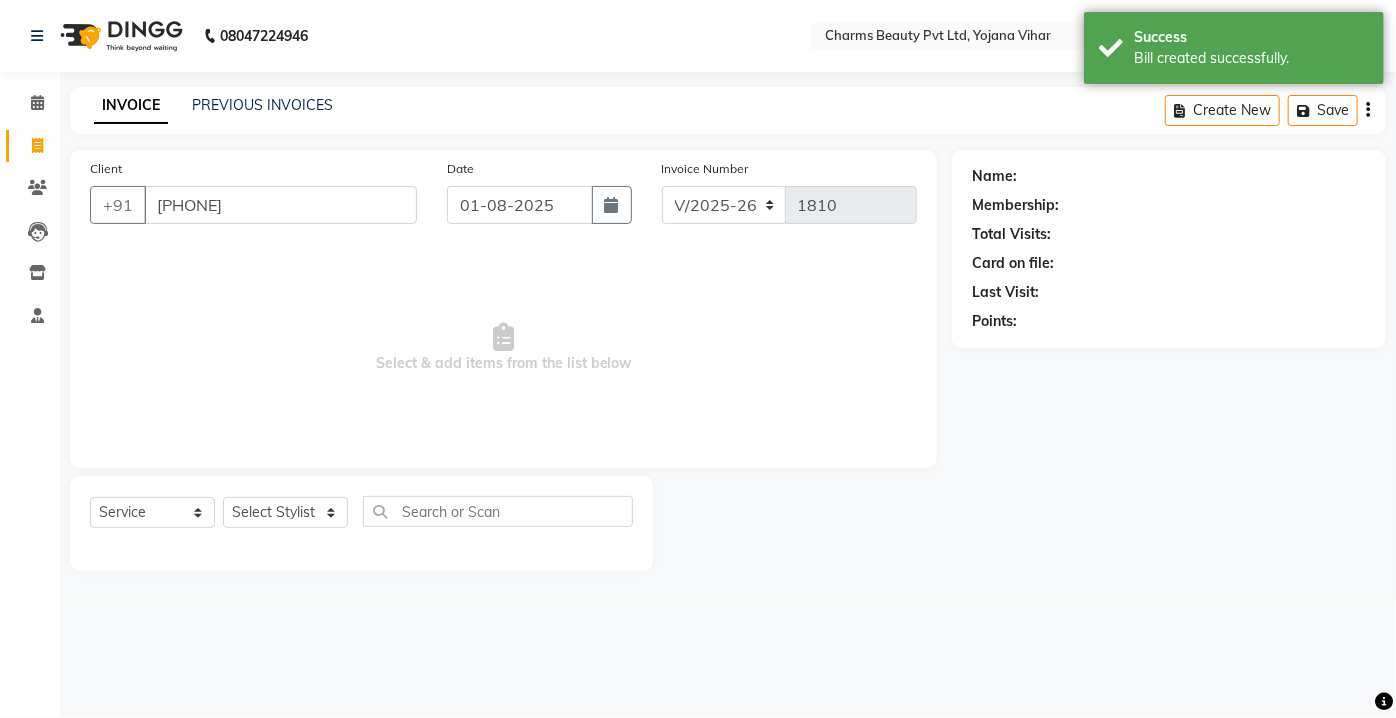 type on "[PHONE]" 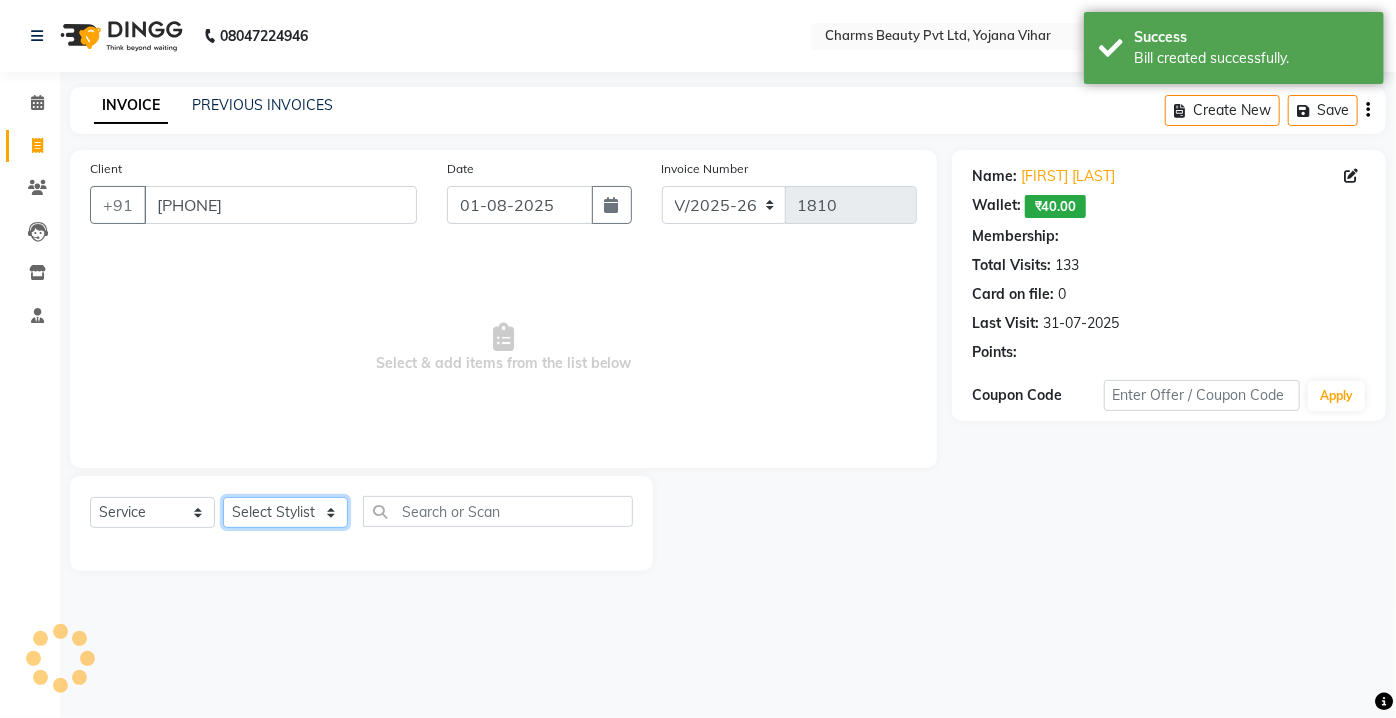 click on "Select Stylist Aarti Asif AZIZA BOBBY CHARMAYNE CHARMS DR. POOJA MITTAL HINA HUSSAN NOSHAD RANI RAVI SOOD  SAKSHI SANTOSH SAPNA TABBASUM" 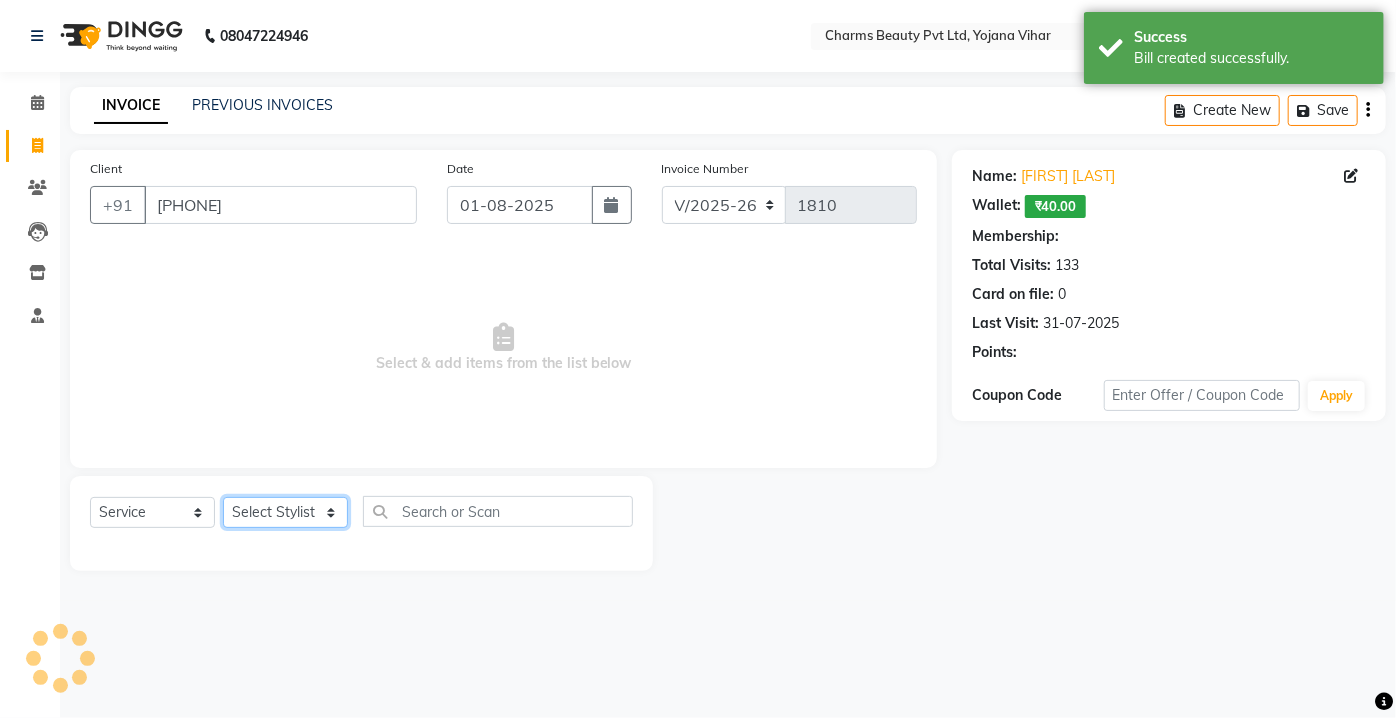 select on "1: Object" 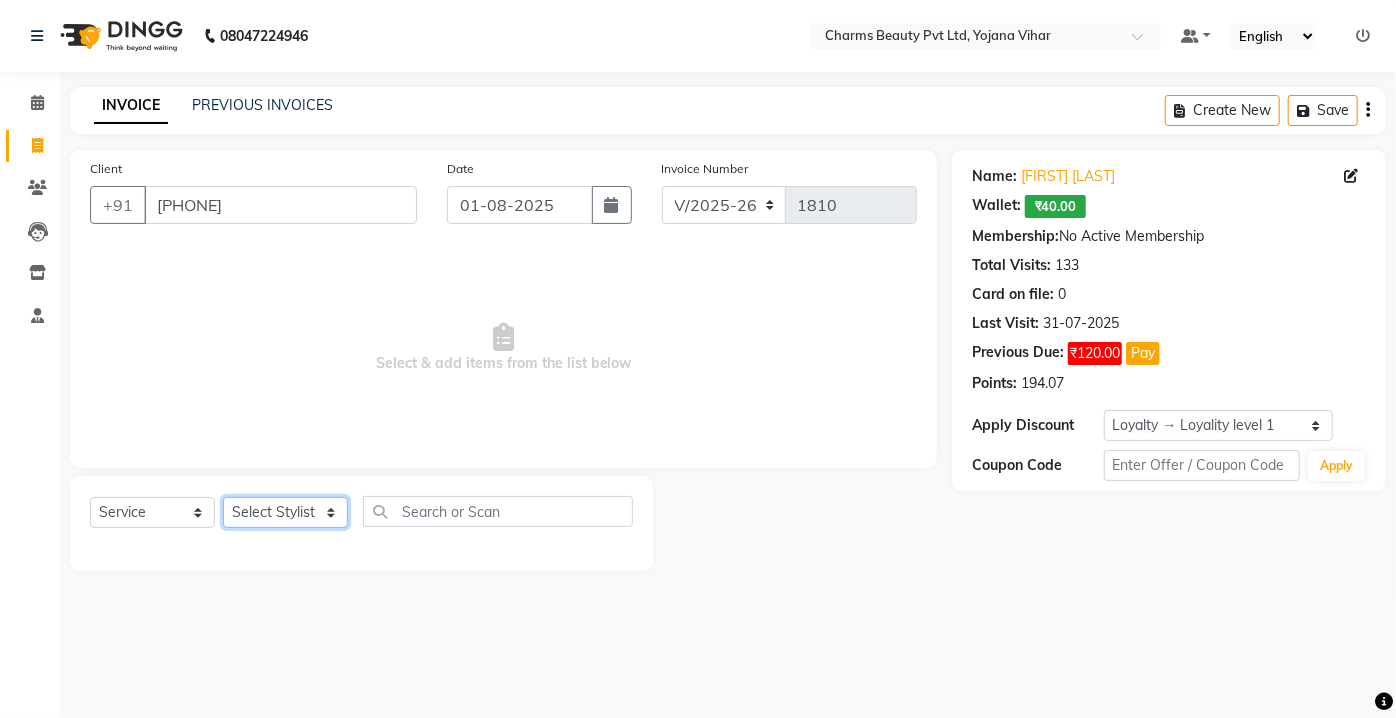 select on "17827" 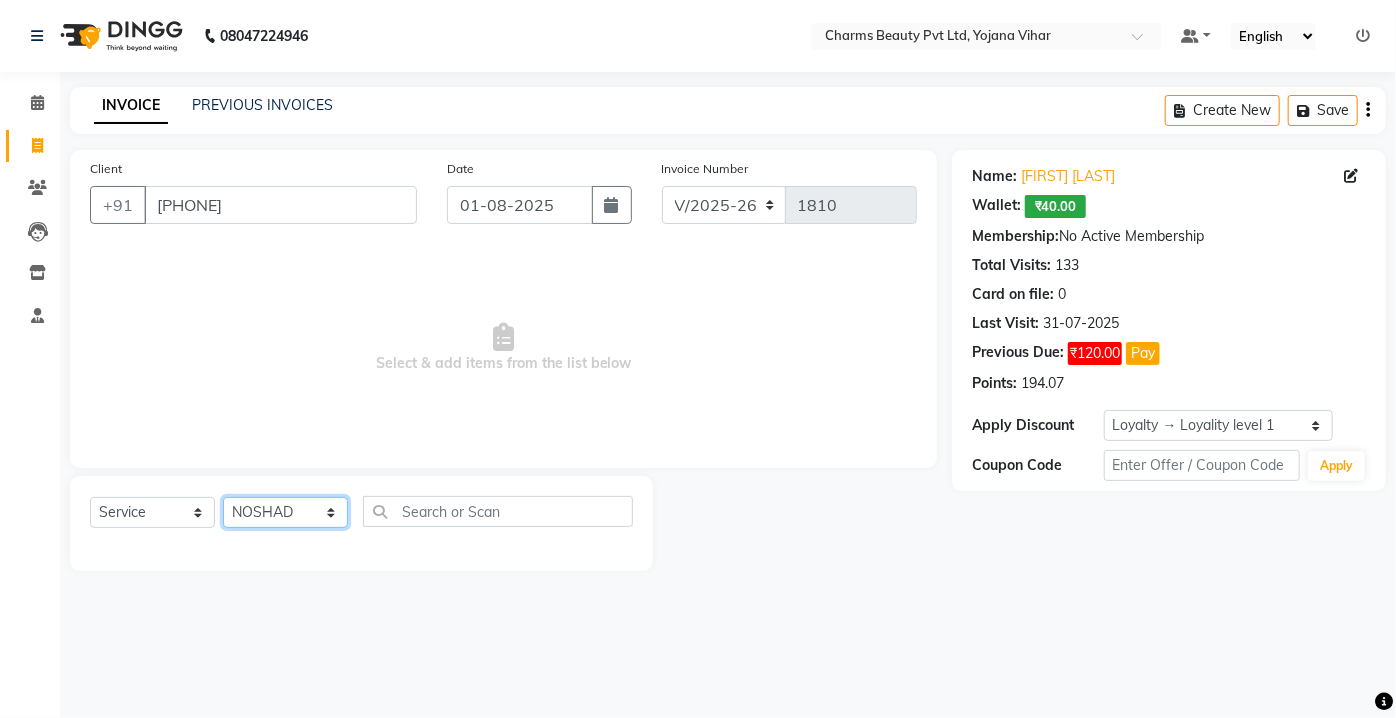 click on "Select Stylist Aarti Asif AZIZA BOBBY CHARMAYNE CHARMS DR. POOJA MITTAL HINA HUSSAN NOSHAD RANI RAVI SOOD  SAKSHI SANTOSH SAPNA TABBASUM" 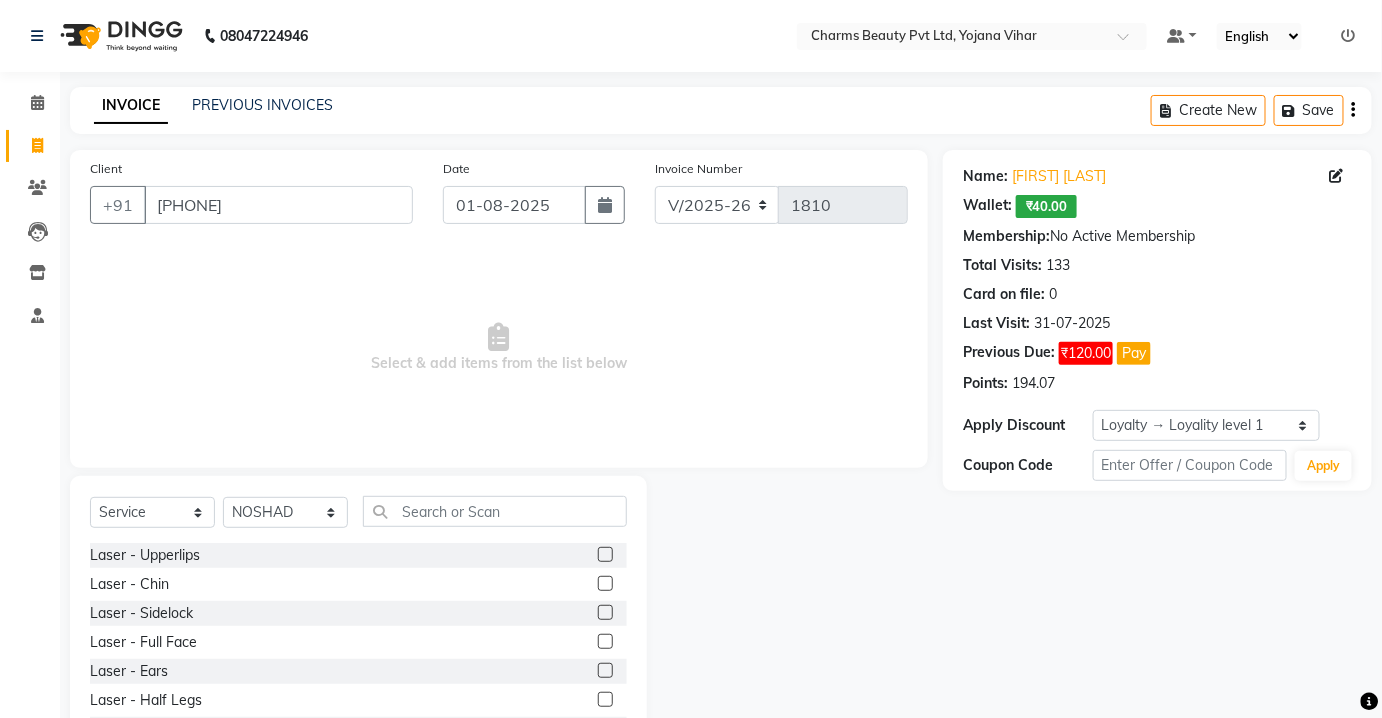 click on "Select  Service  Product  Membership  Package Voucher Prepaid Gift Card  Select Stylist Aarti Asif AZIZA BOBBY CHARMAYNE CHARMS DR. POOJA MITTAL HINA HUSSAN NOSHAD RANI RAVI SOOD  SAKSHI SANTOSH SAPNA TABBASUM Laser  -  Upperlips  Laser  -  Chin  Laser  -  Sidelock  Laser  -  Full Face  Laser  -  Ears  Laser  -  Half Legs  Laser  -  Full Legs  Laser  -  Arms  Laser  -  Underarm'S  Laser  -  Bikini  Laser  -  Full Body  Facial-  Hydra Facial Classic  Facial - Hydra + DNA  Laser -DNA YOGA  Lases TRT  Face Pack  hair Cruls  Eye Lenses  ADVANCE  M FACIAL  HYDRA LYMPHATIC DRAINAGE  BEARD COLOR  Flowers  HAIR DO  Eye TRT  MD Hydra Facial  CONSULTATION  Hair PRP_  DERMA PLANING  Hair Derma Scalp TRT  FACIAL  SEMI TREATMENT FACIAL  MESO TRT  MESO + DNA   SKIN ASSESTMENT   HAIR ASSESTMENT   IV GLUTATHIONE THRAPY  Permanent Hair Style  -  Biotin  Permanent Hair Style  -  Biotin++  Permanent Hair Style  -  Biotox  Permanent Hair Style  -  Silk Therapy  Permanent Hair Style  -  Keratin Treatment  D TAN  Manicure  -  Spa" 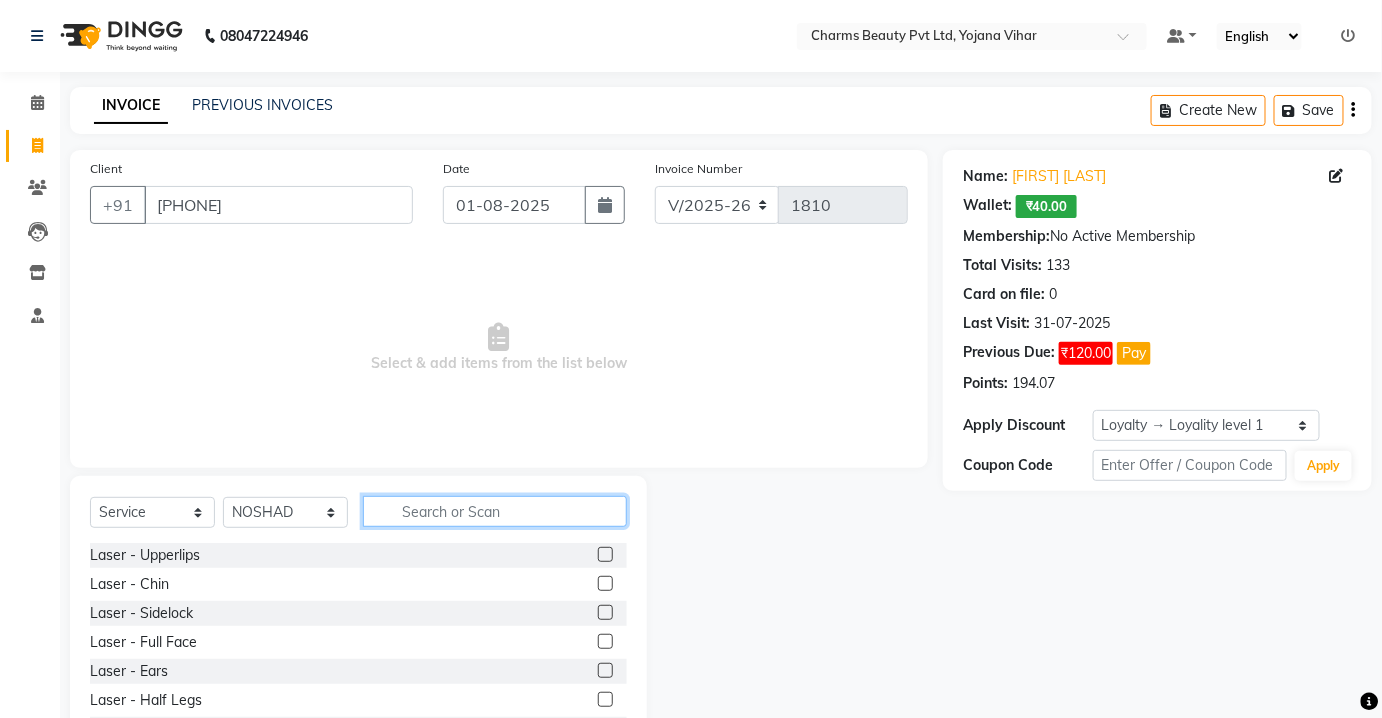 click 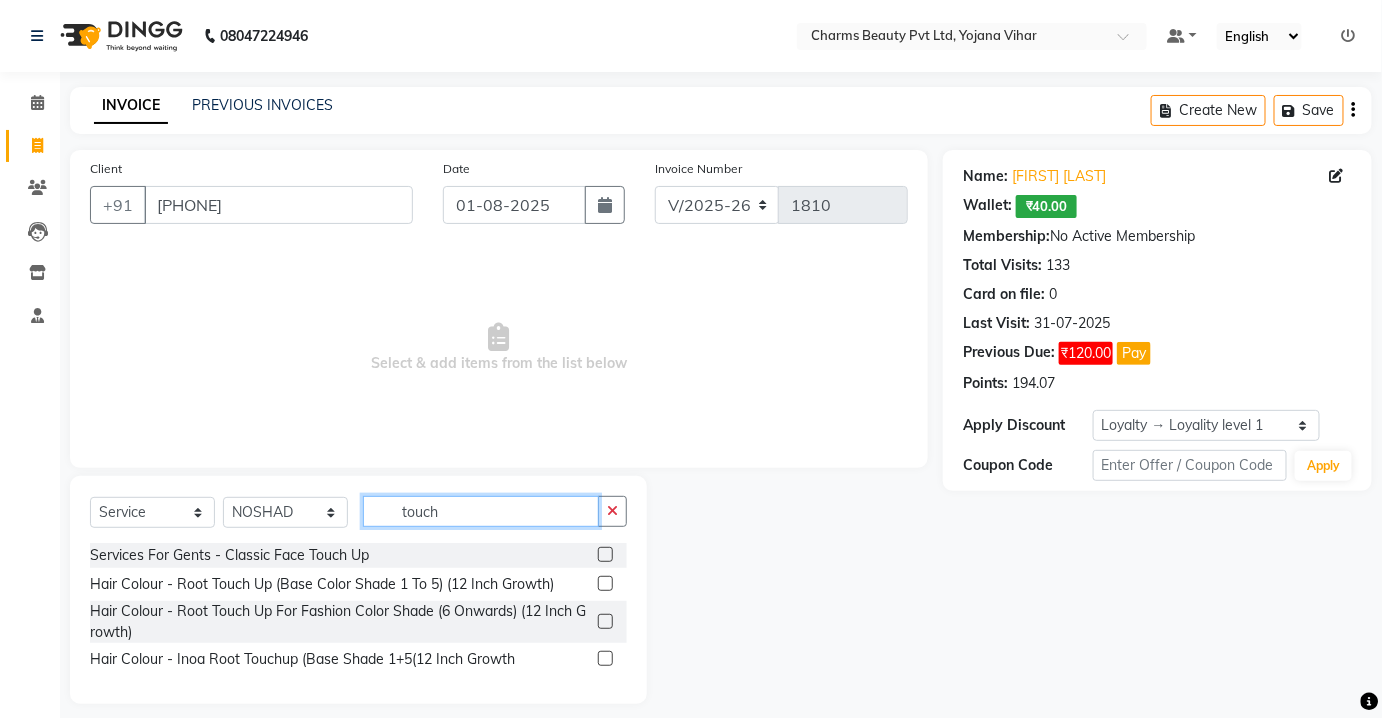type on "touch" 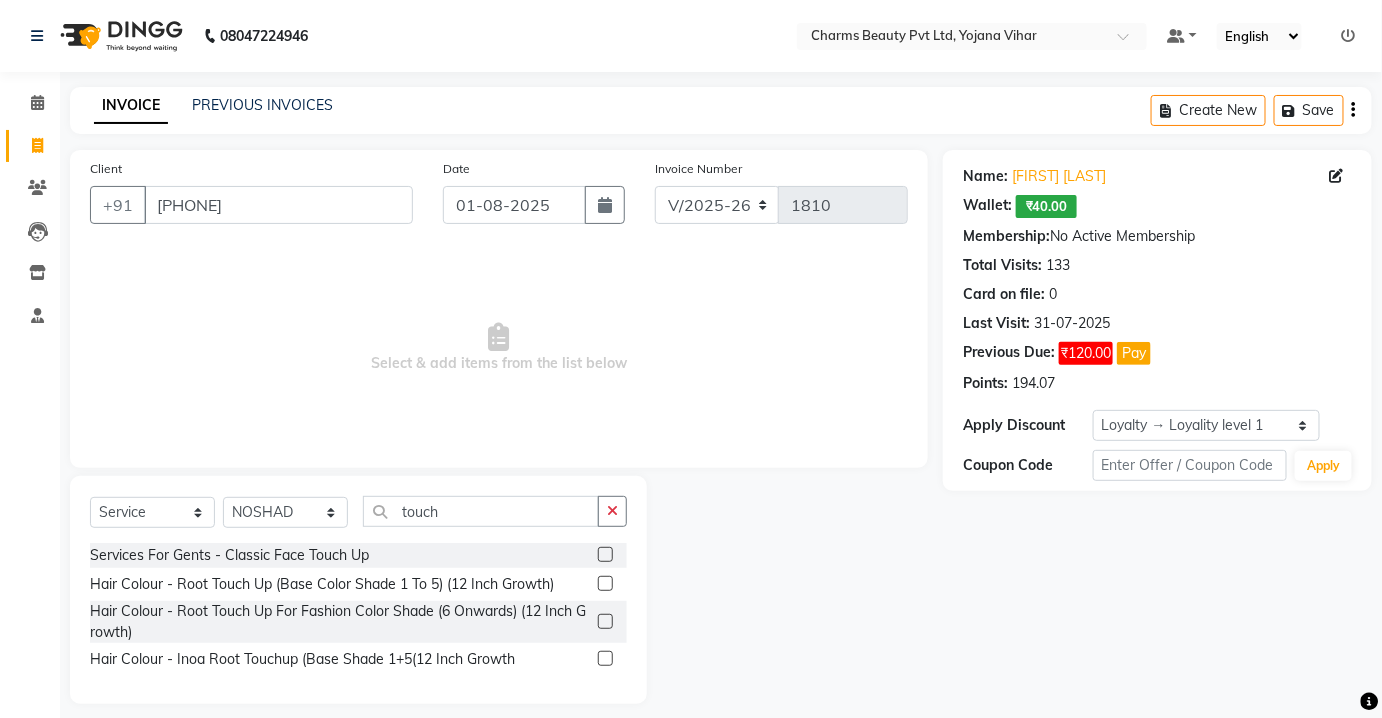 click 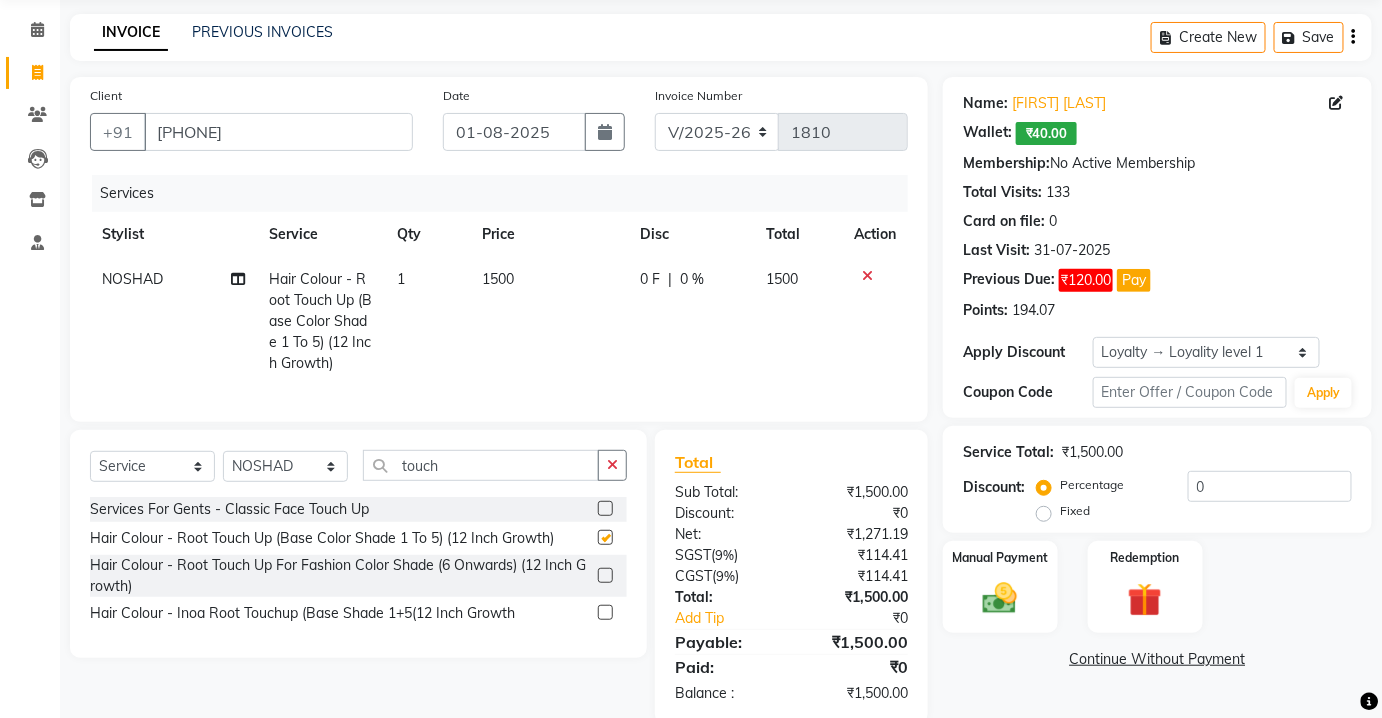checkbox on "false" 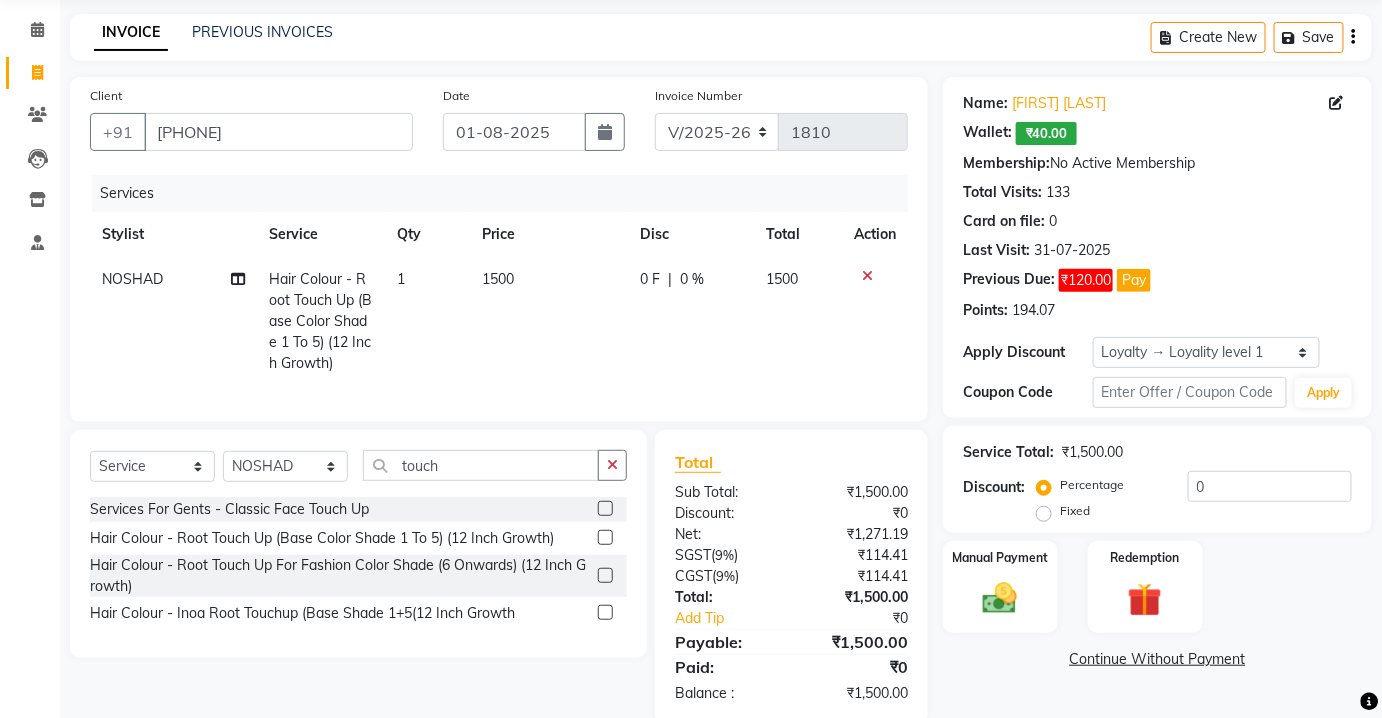 scroll, scrollTop: 121, scrollLeft: 0, axis: vertical 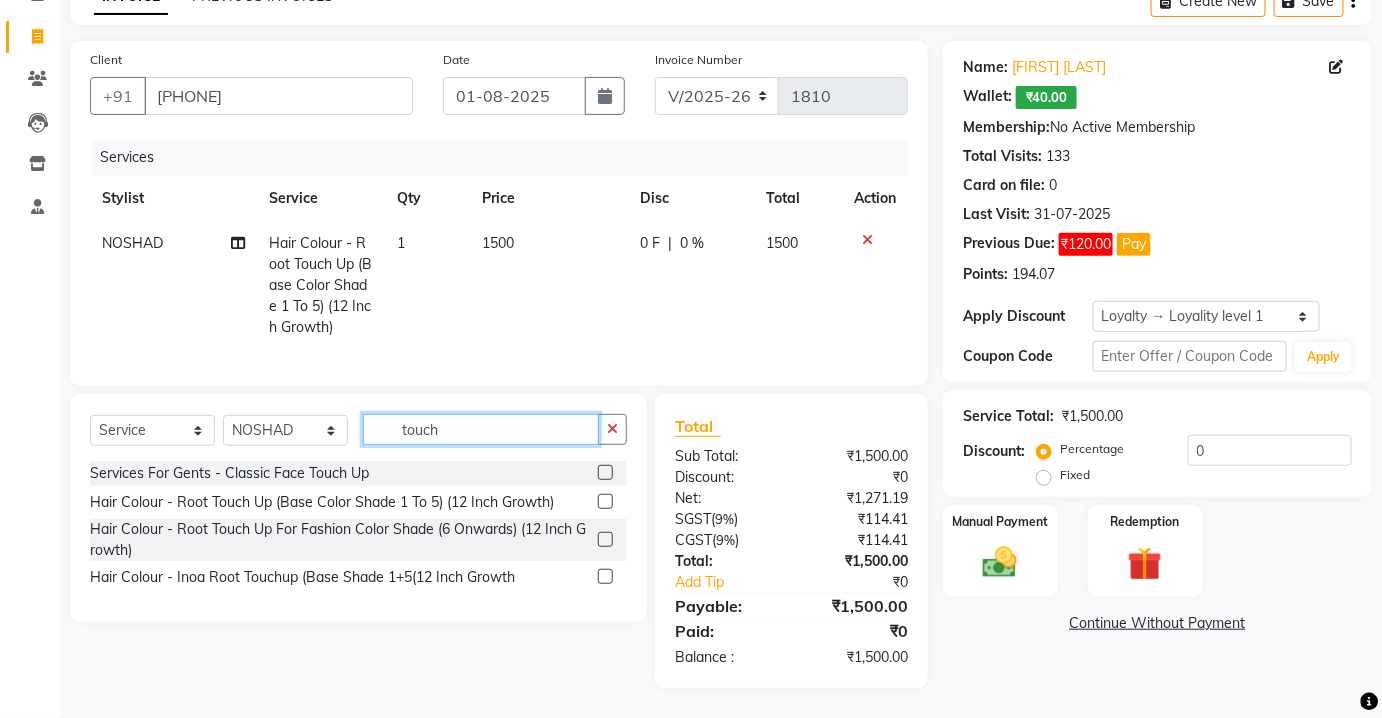 click on "touch" 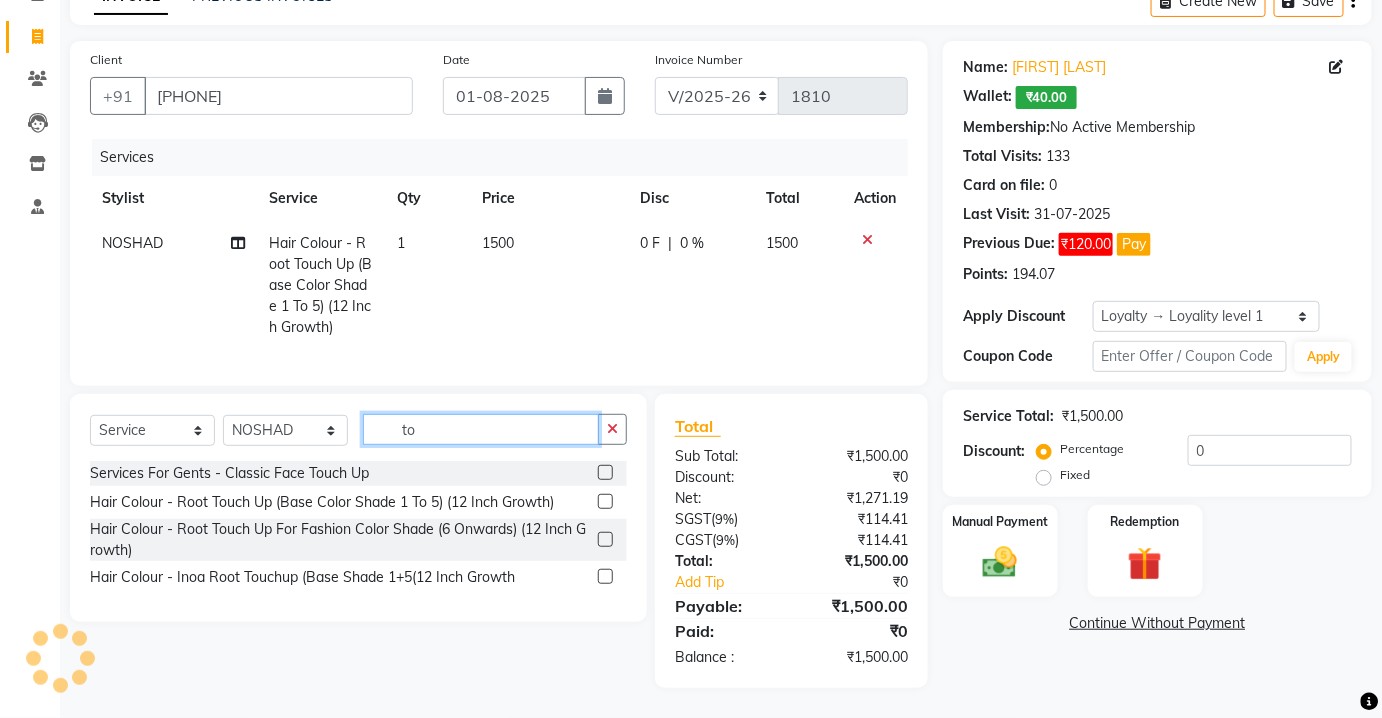 type on "t" 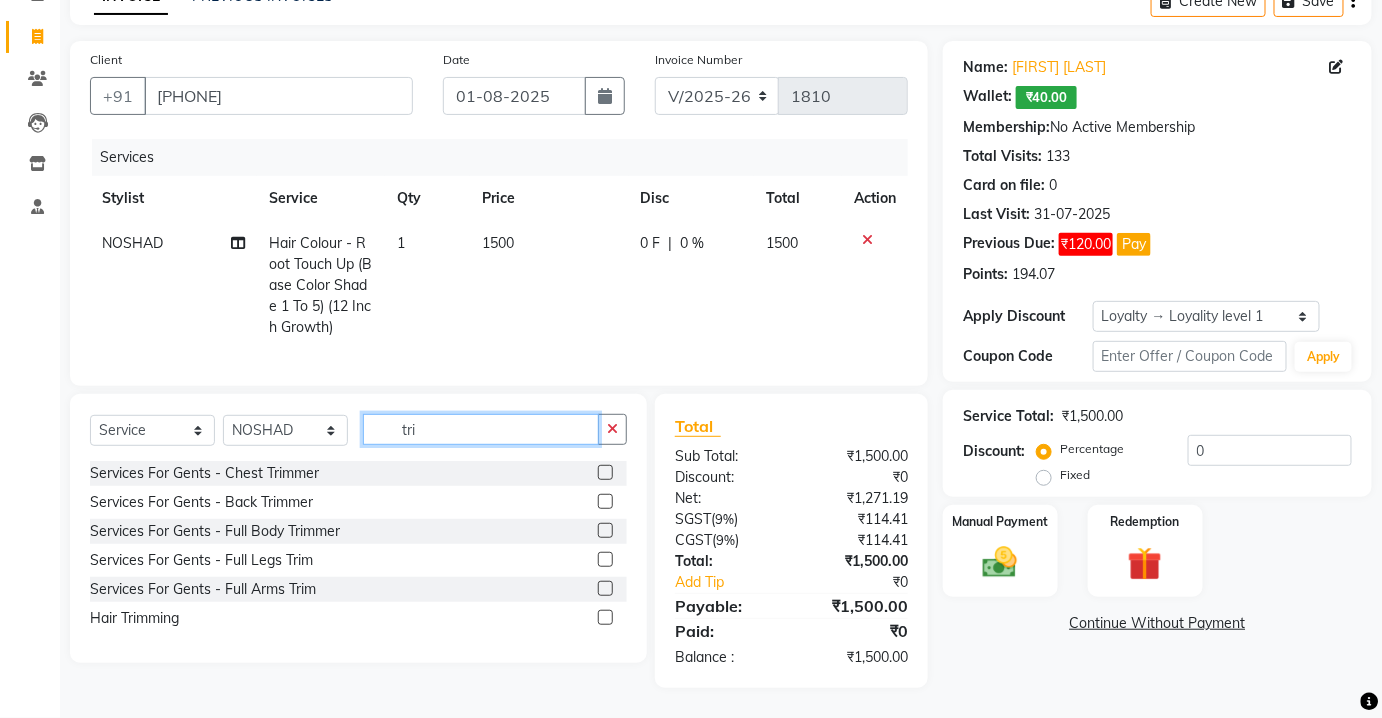 type on "tri" 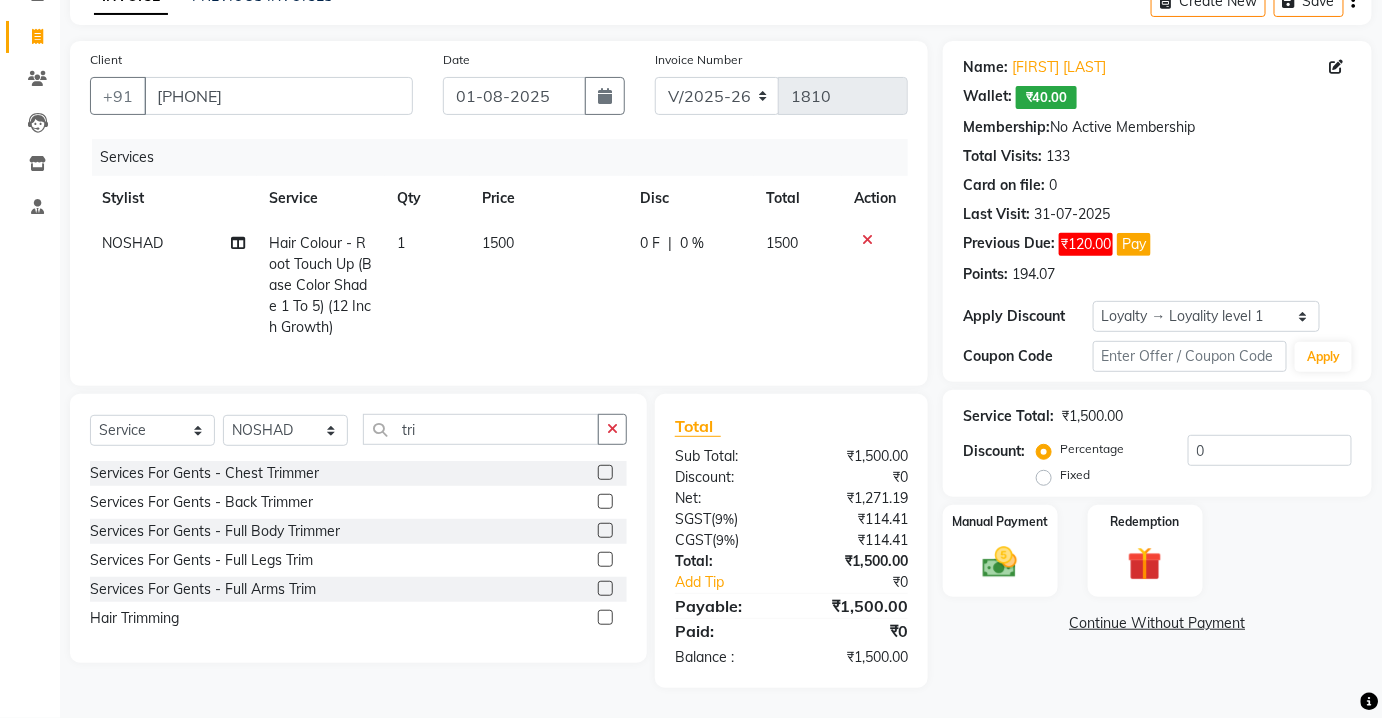 click 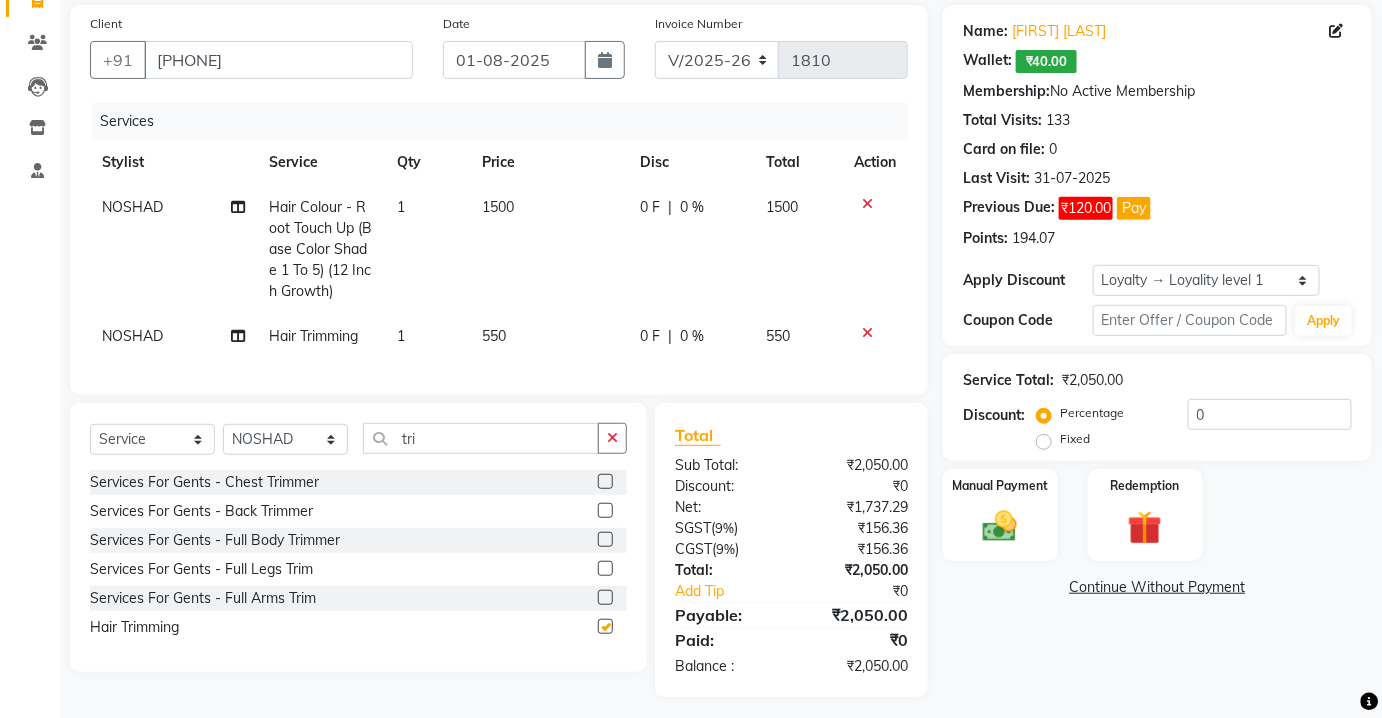 scroll, scrollTop: 166, scrollLeft: 0, axis: vertical 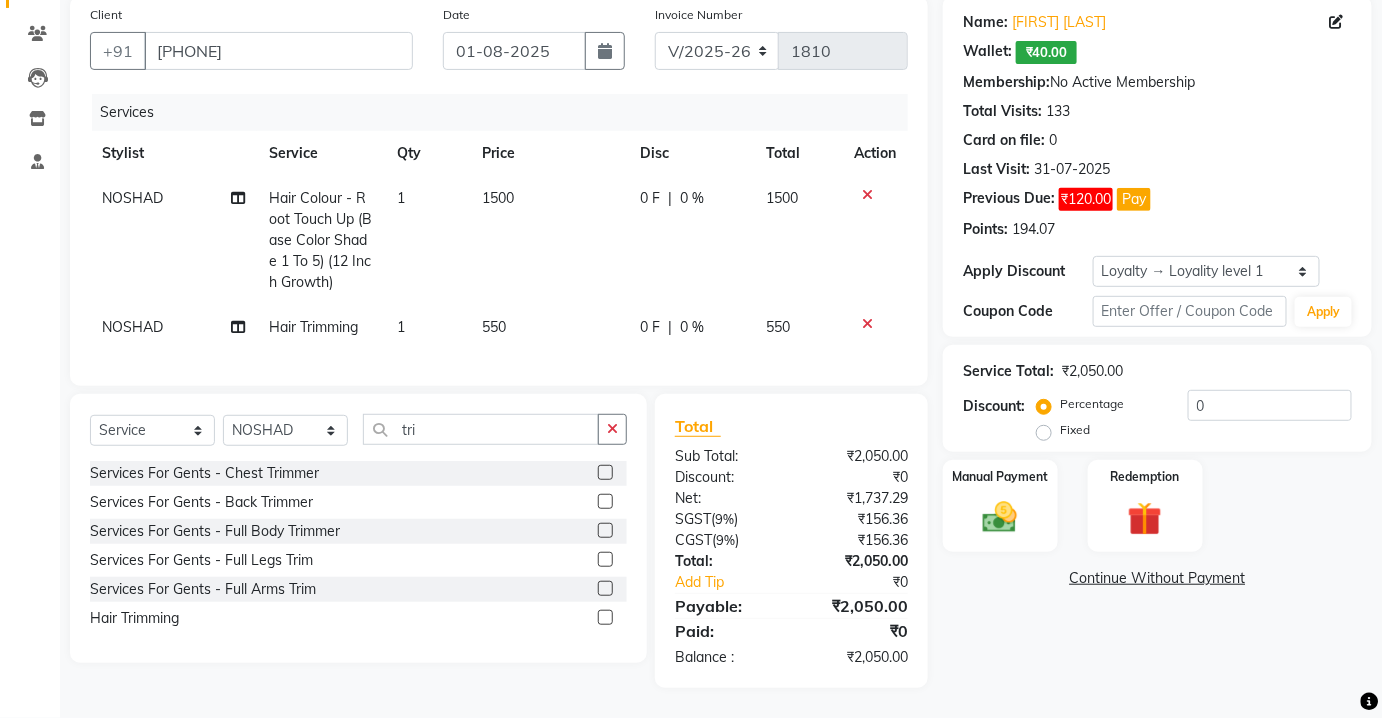 checkbox on "false" 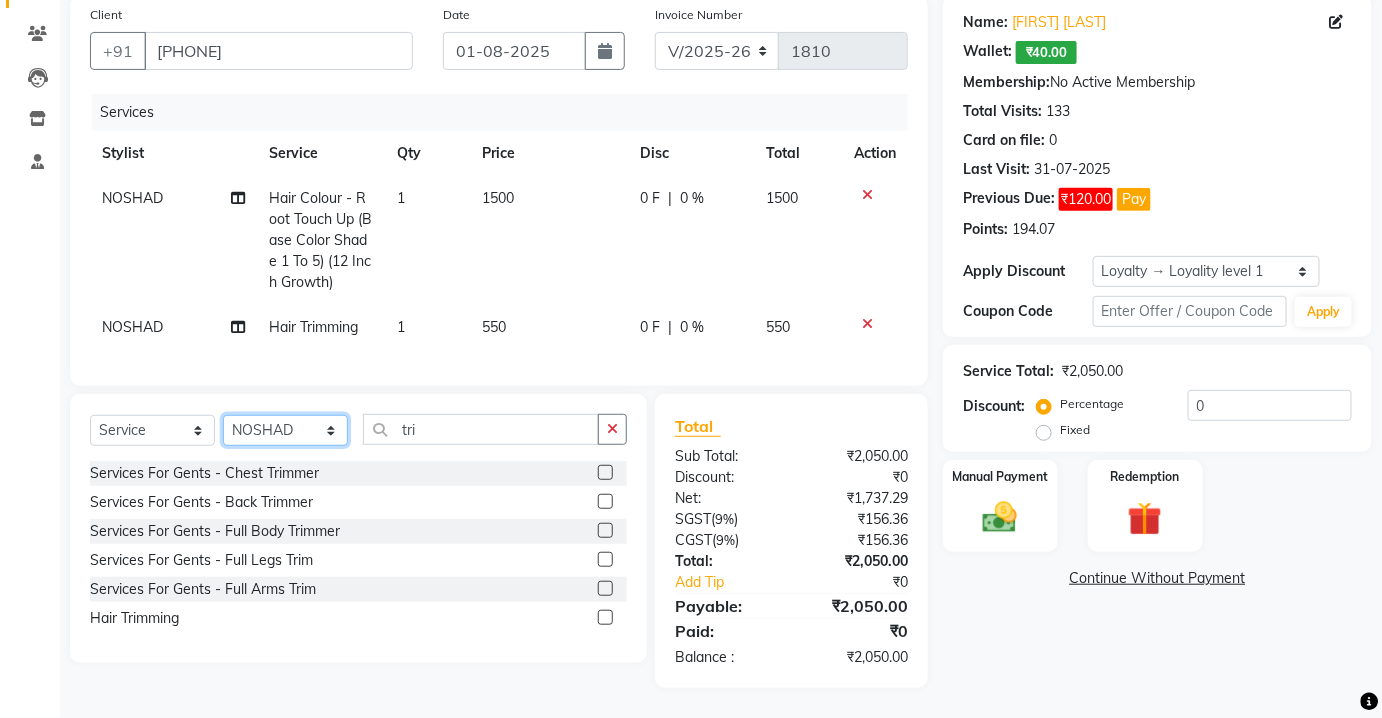 drag, startPoint x: 266, startPoint y: 442, endPoint x: 264, endPoint y: 417, distance: 25.079872 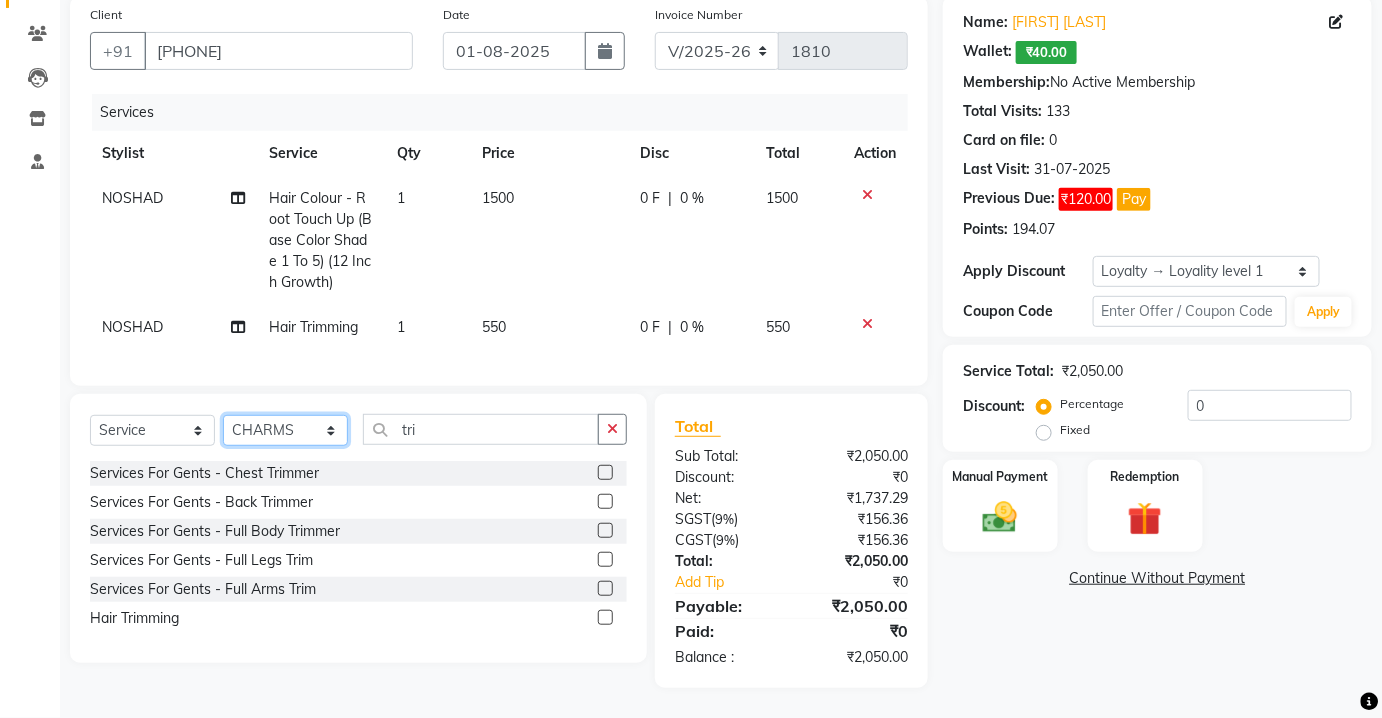 click on "Select Stylist Aarti Asif AZIZA BOBBY CHARMAYNE CHARMS DR. POOJA MITTAL HINA HUSSAN NOSHAD RANI RAVI SOOD  SAKSHI SANTOSH SAPNA TABBASUM" 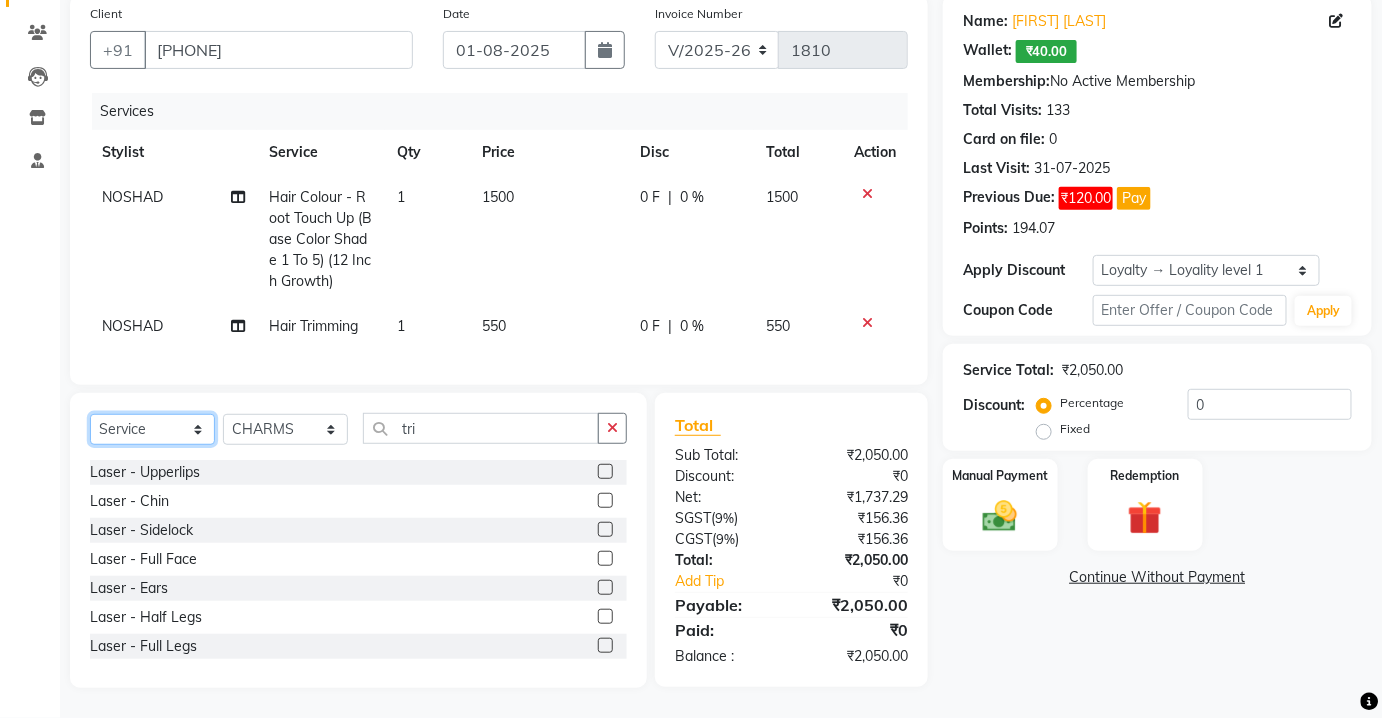 drag, startPoint x: 186, startPoint y: 430, endPoint x: 187, endPoint y: 417, distance: 13.038404 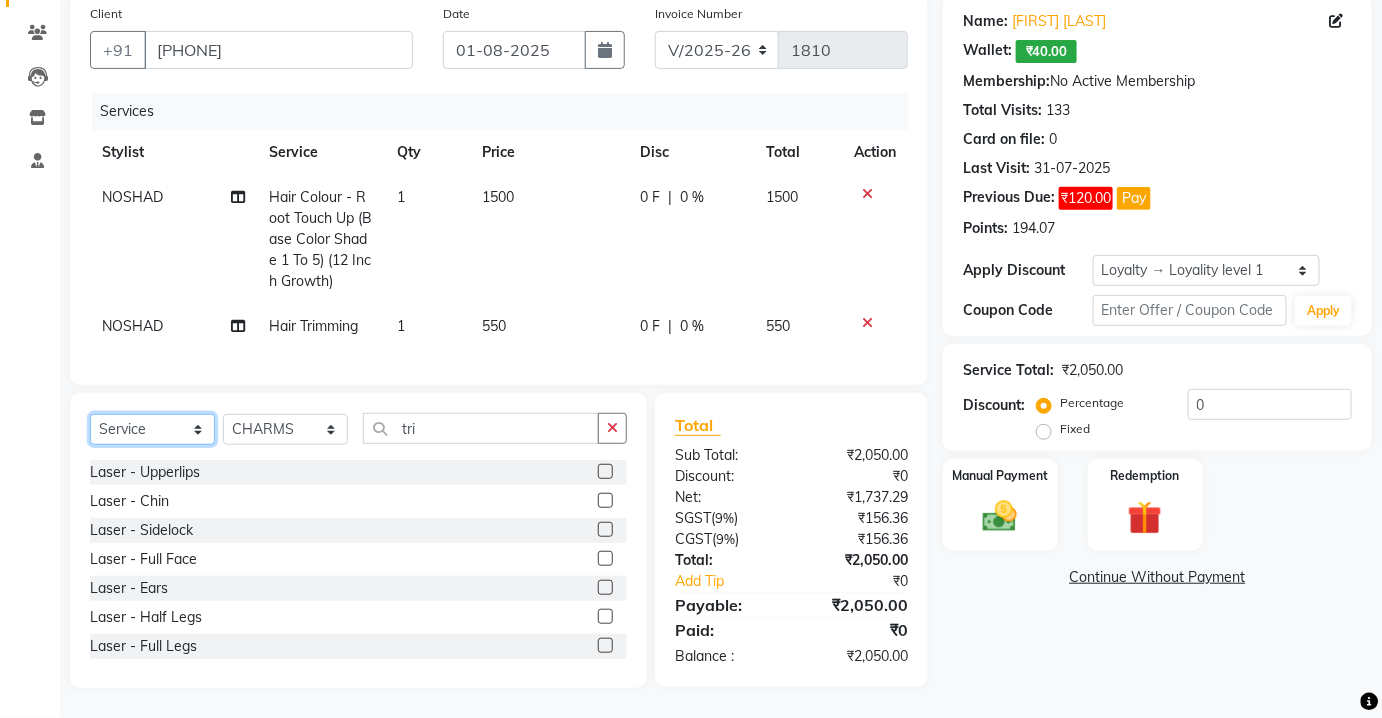 select on "product" 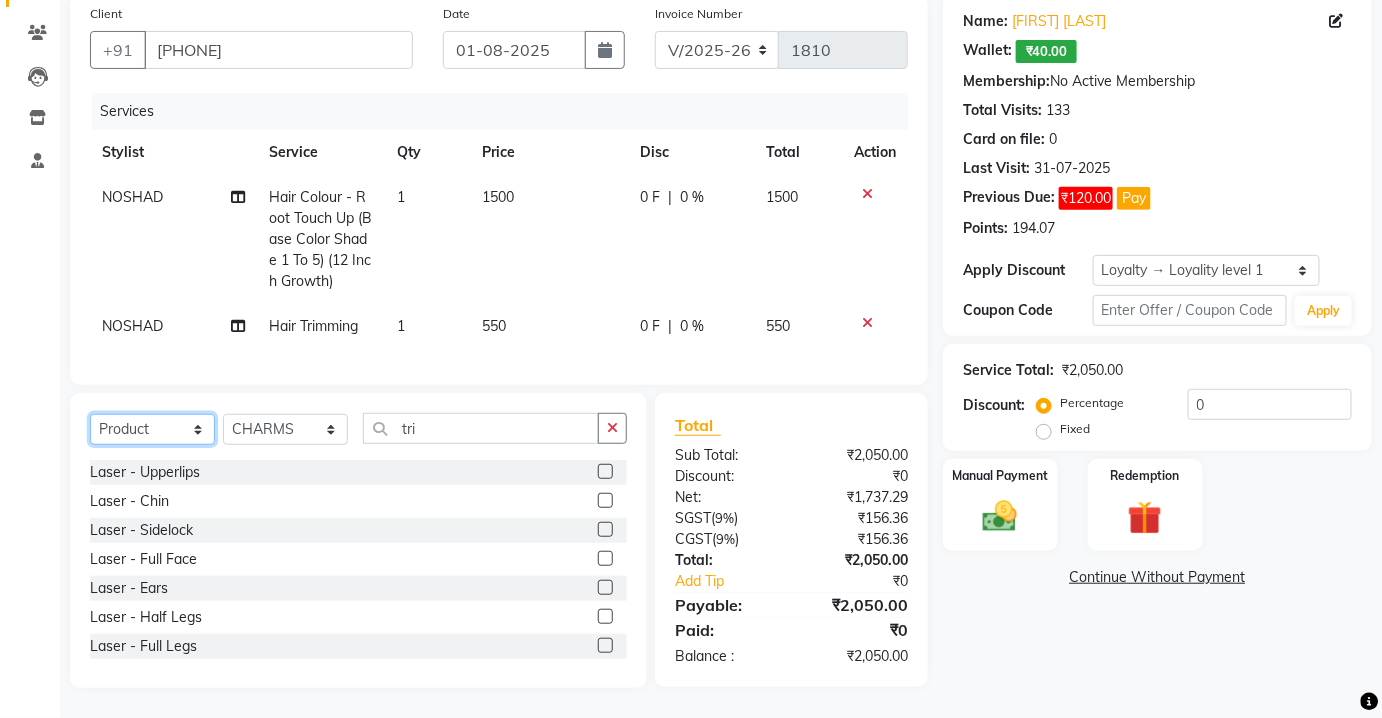 click on "Select  Service  Product  Membership  Package Voucher Prepaid Gift Card" 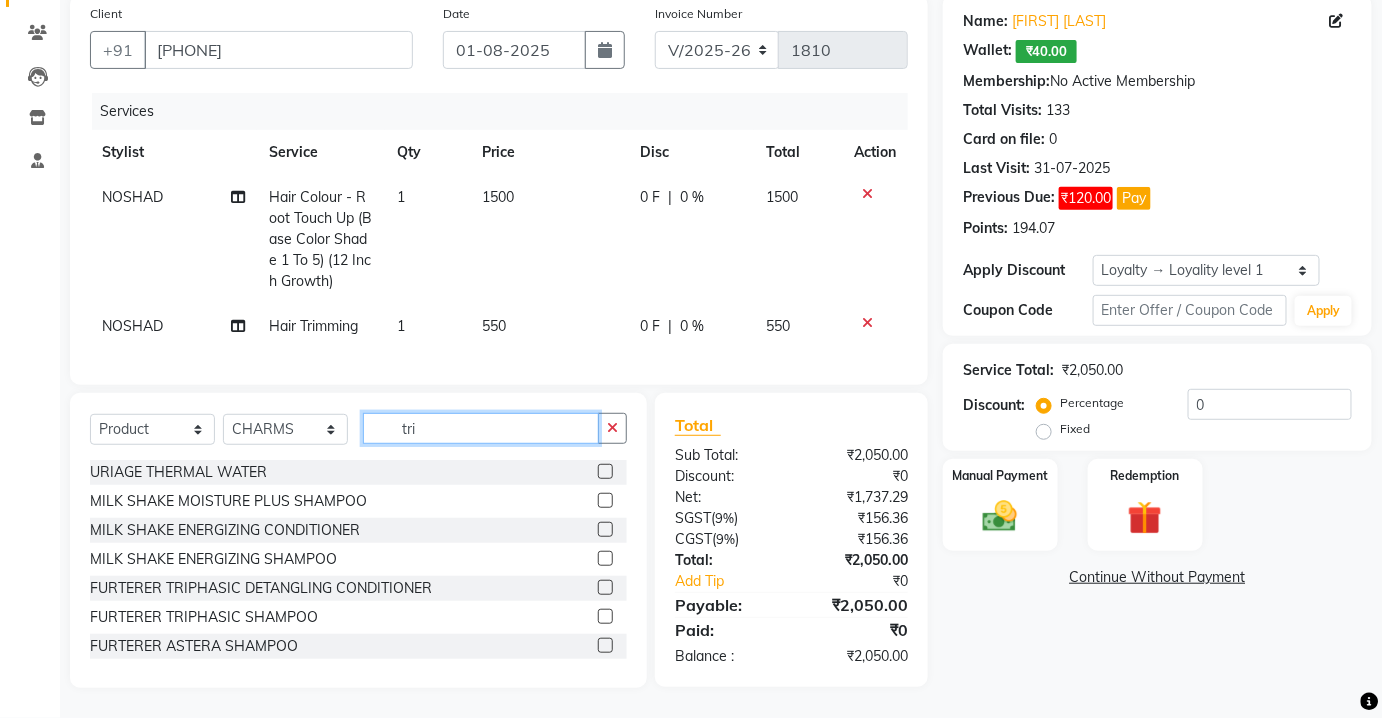 click on "tri" 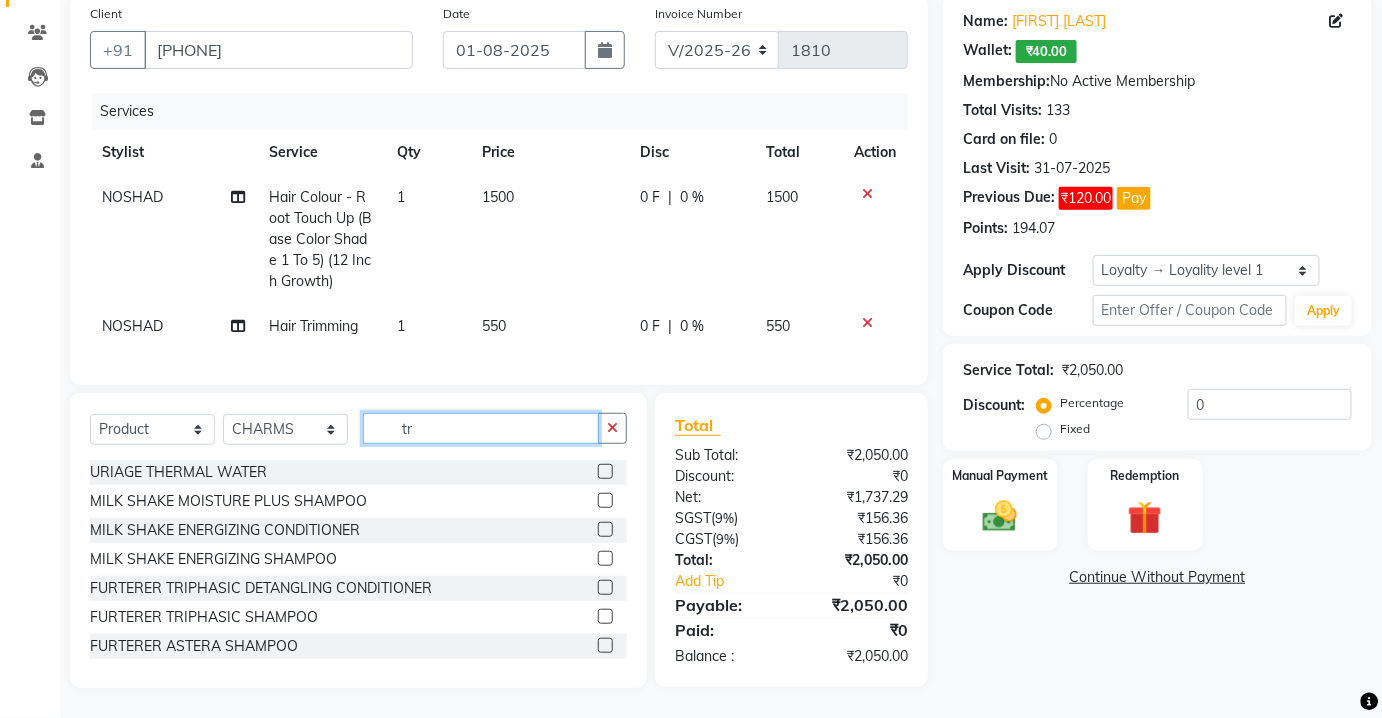 type on "t" 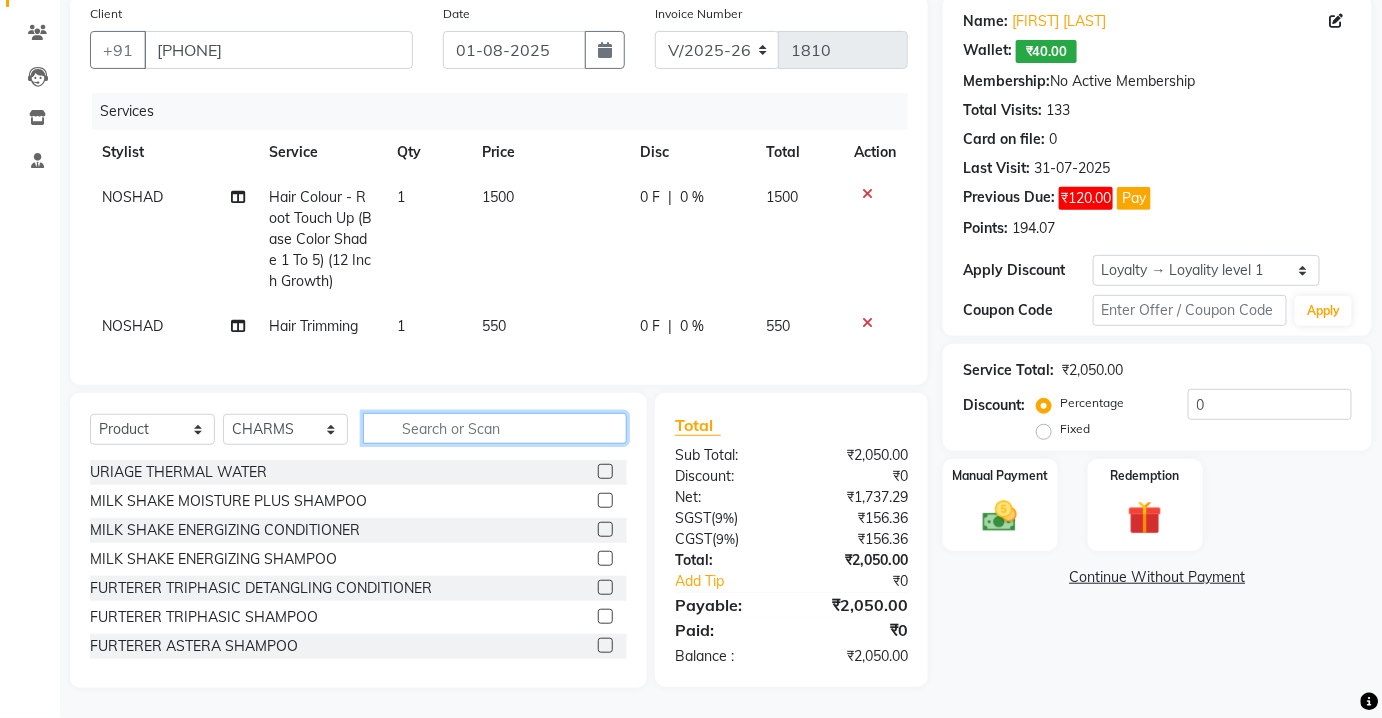 type on "1" 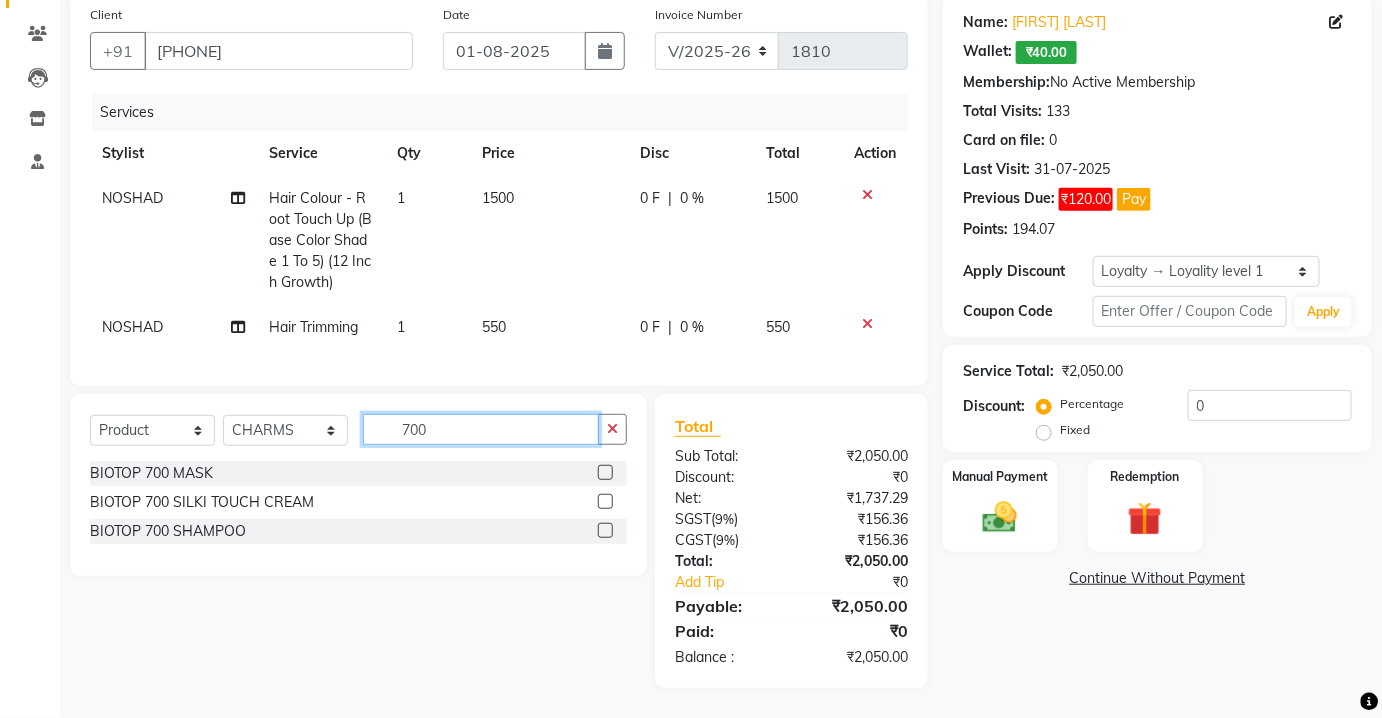 type on "700" 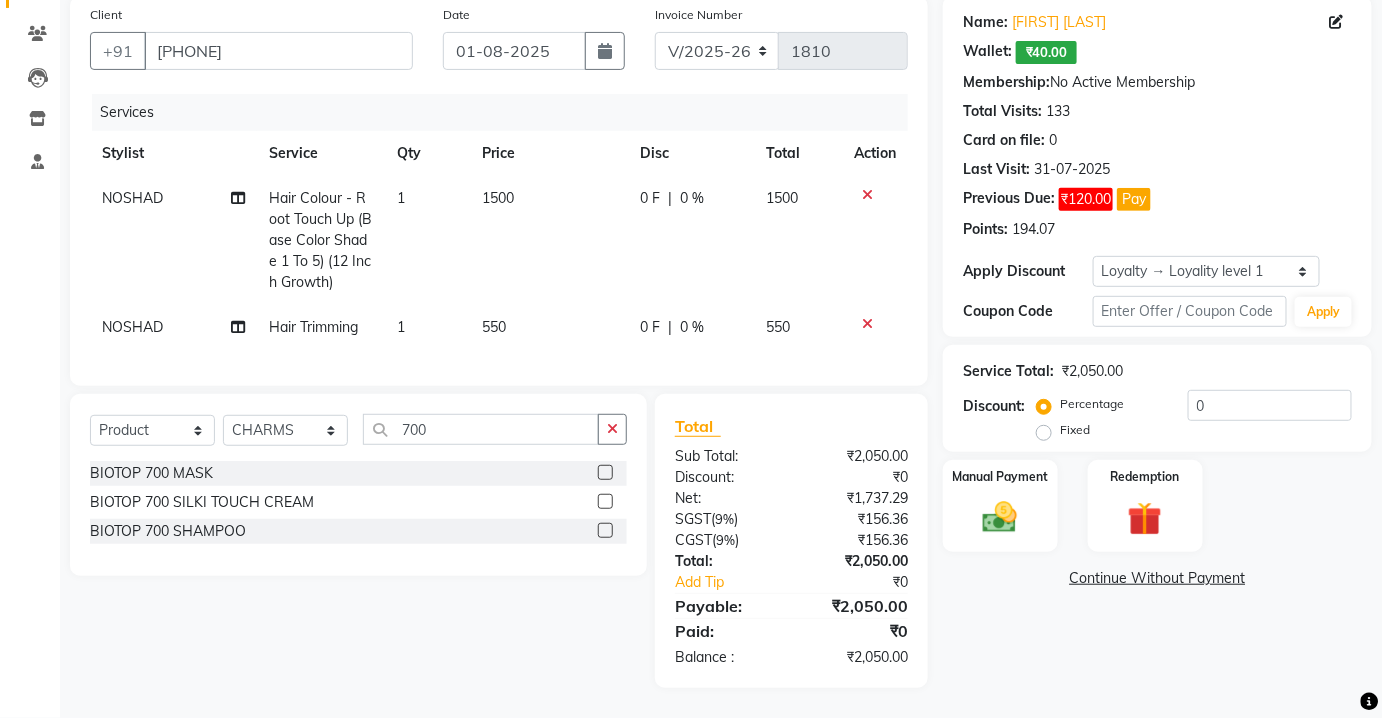 click 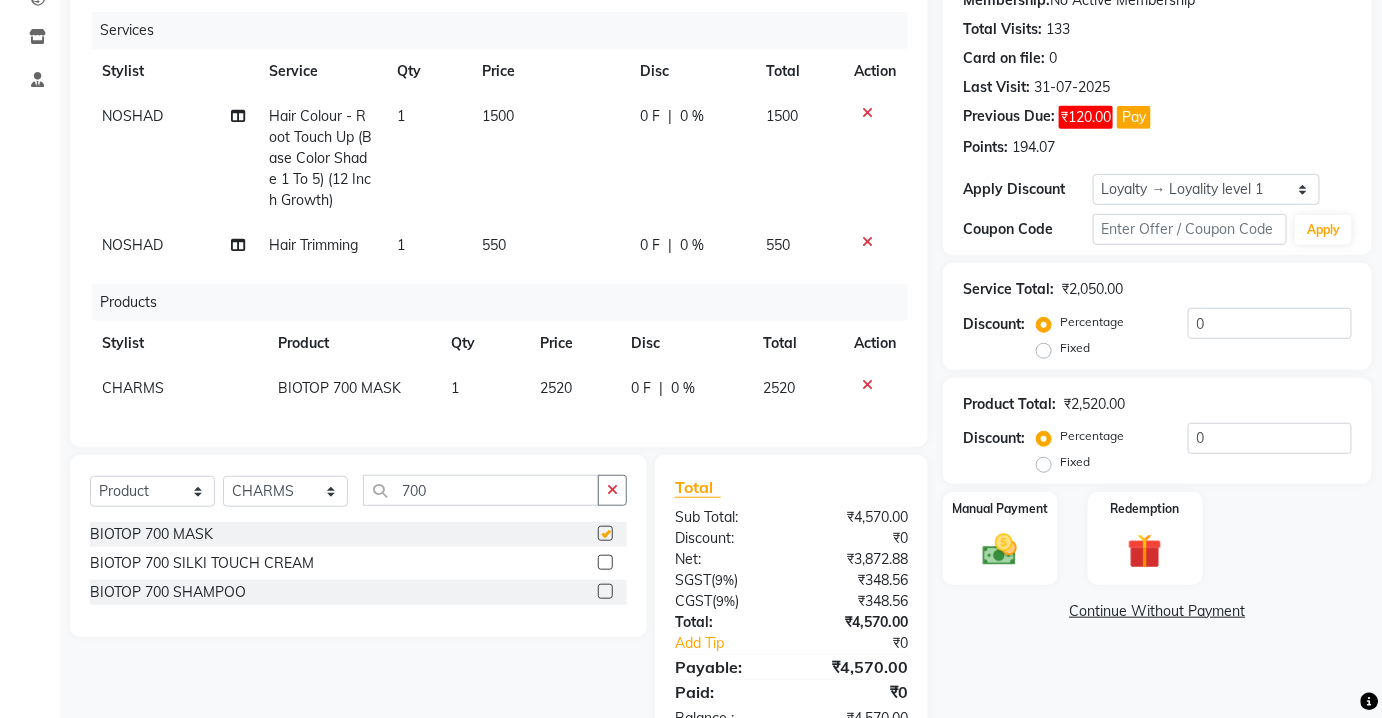 scroll, scrollTop: 309, scrollLeft: 0, axis: vertical 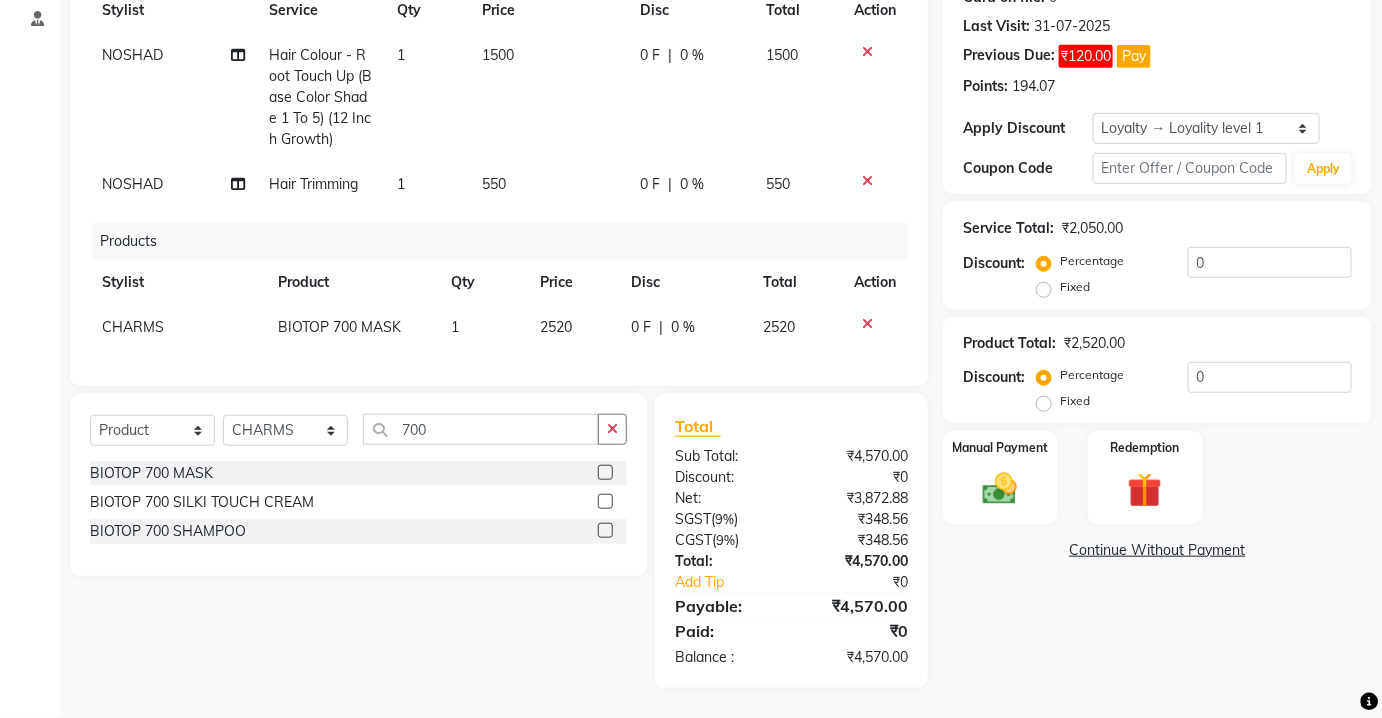 checkbox on "false" 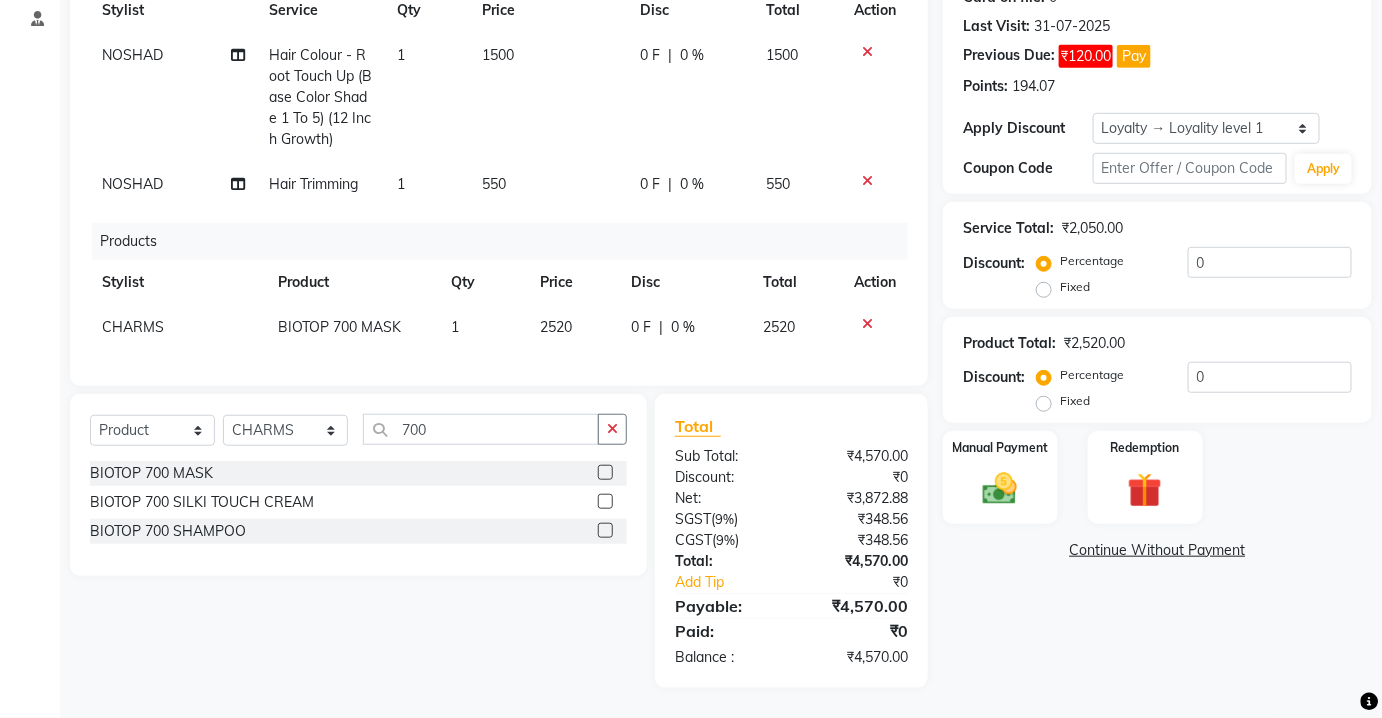 click on "2520" 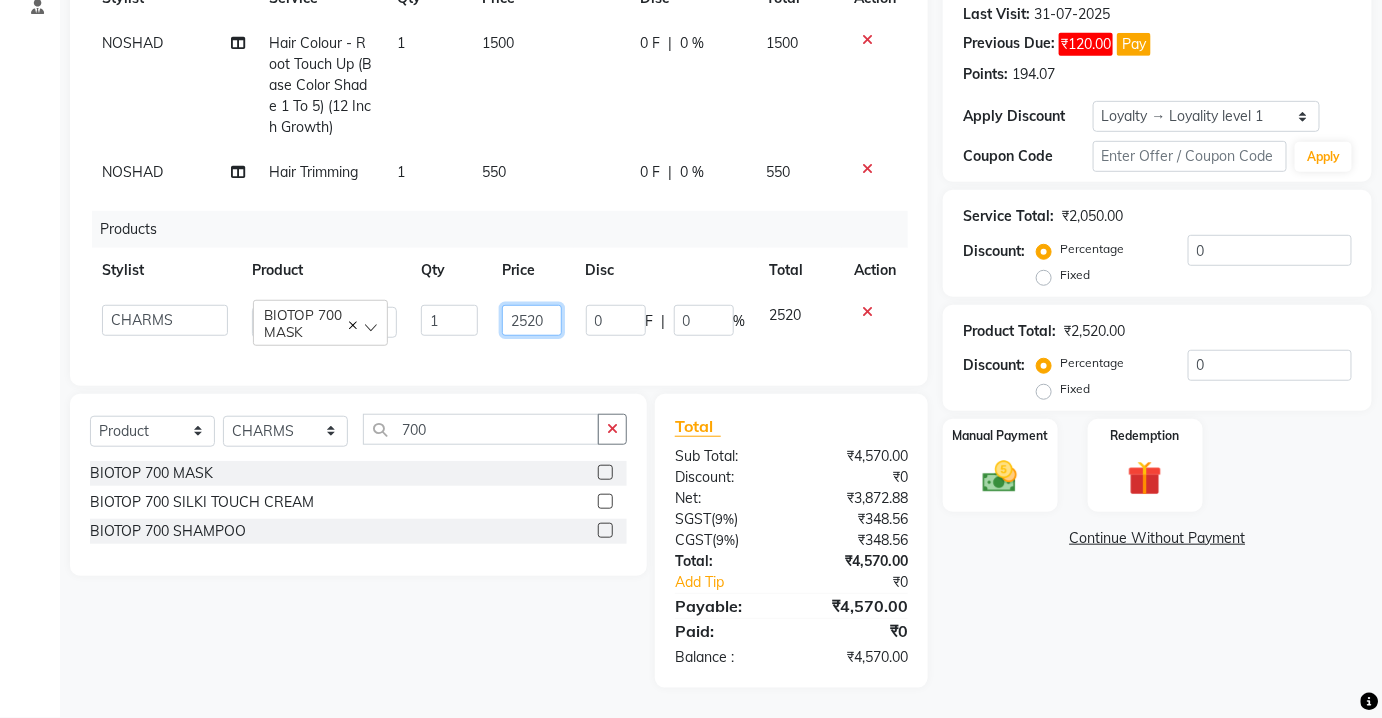 click on "2520" 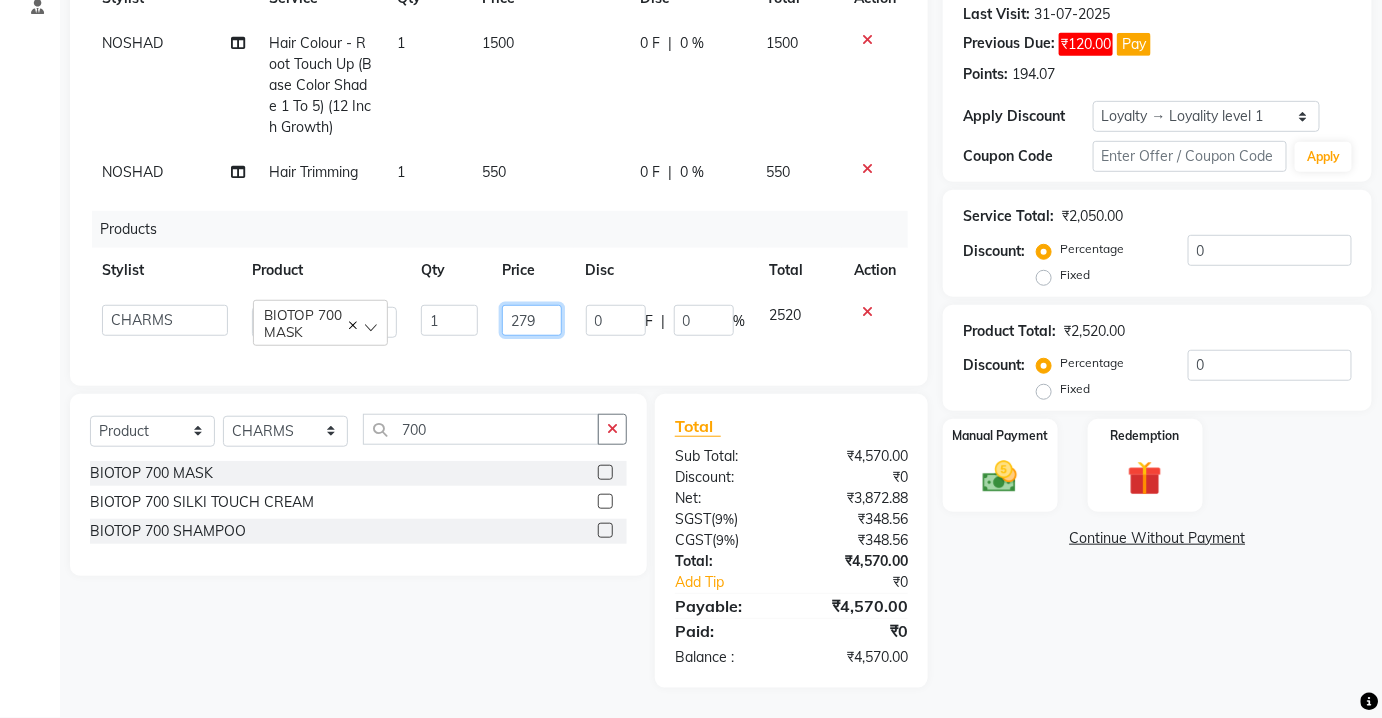 type on "2790" 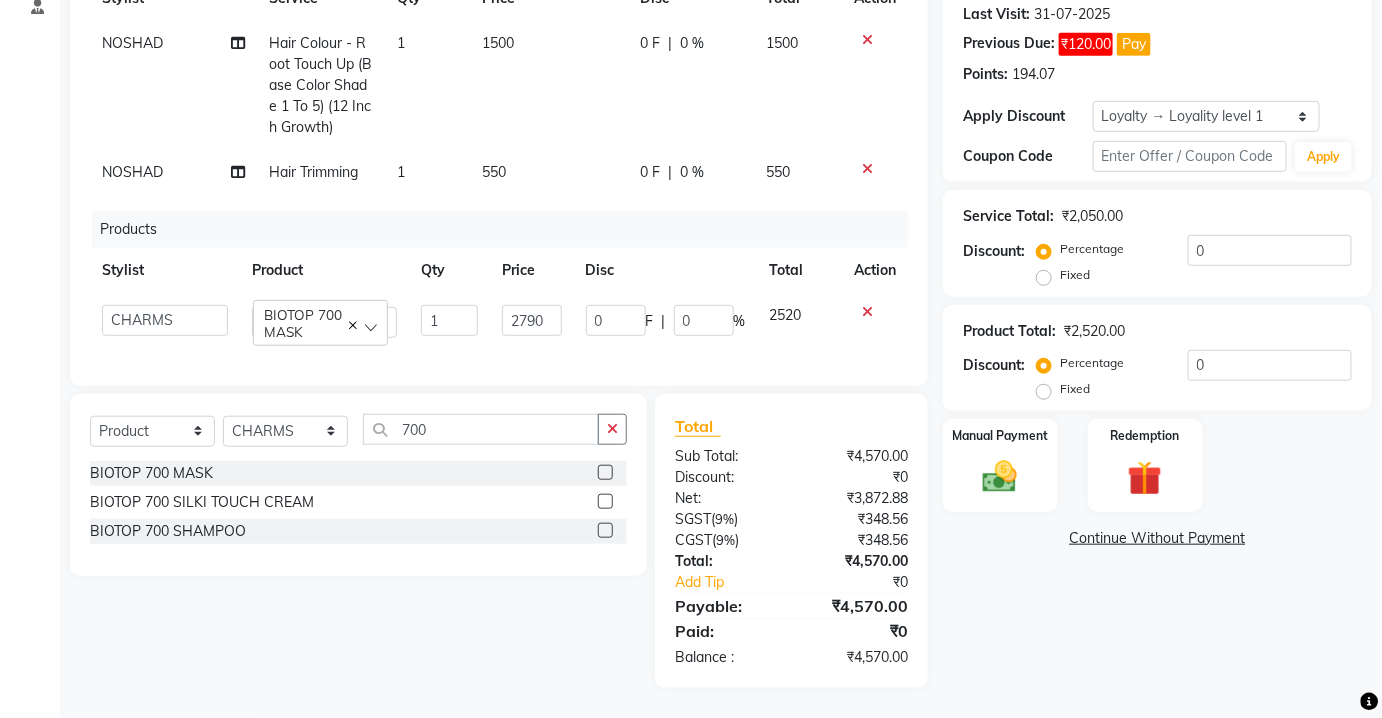 click on "Services Stylist Service Qty Price Disc Total Action NOSHAD Hair Colour  -  Root Touch Up (Base Color Shade 1 To 5) (12 Inch Growth) (12 Inch Growth) 1 1500 0 F | 0 % 1500 NOSHAD Hair Trimming 1 550 0 F | 0 % 550 Products Stylist Product Qty Price Disc Total Action  Aarti   Asif   AZIZA   BOBBY   CHARMAYNE   CHARMS   DR. POOJA MITTAL   HINA   HUSSAN   NOSHAD   RANI   RAVI SOOD    SAKSHI   SANTOSH   SAPNA   TABBASUM   BIOTOP 700 MASK  1 2790 0 F | 0 % 2520" 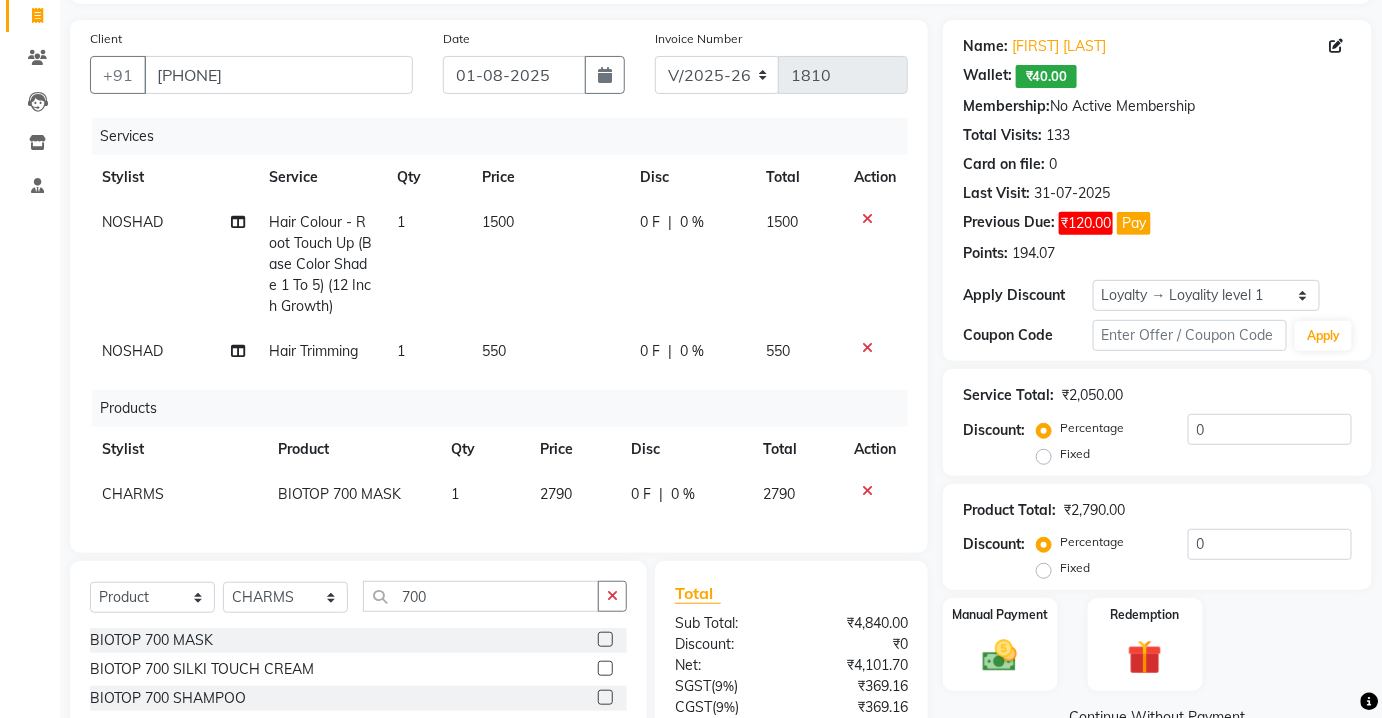 scroll, scrollTop: 127, scrollLeft: 0, axis: vertical 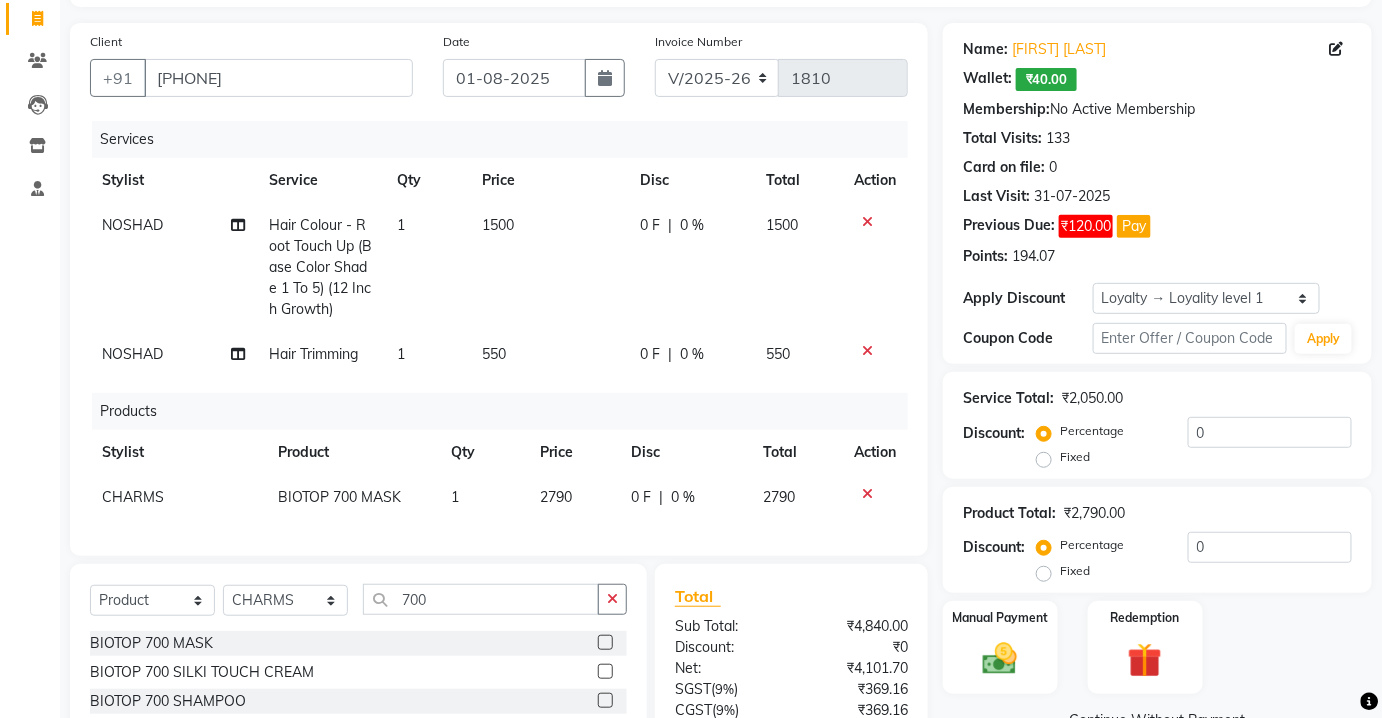 click on "1500" 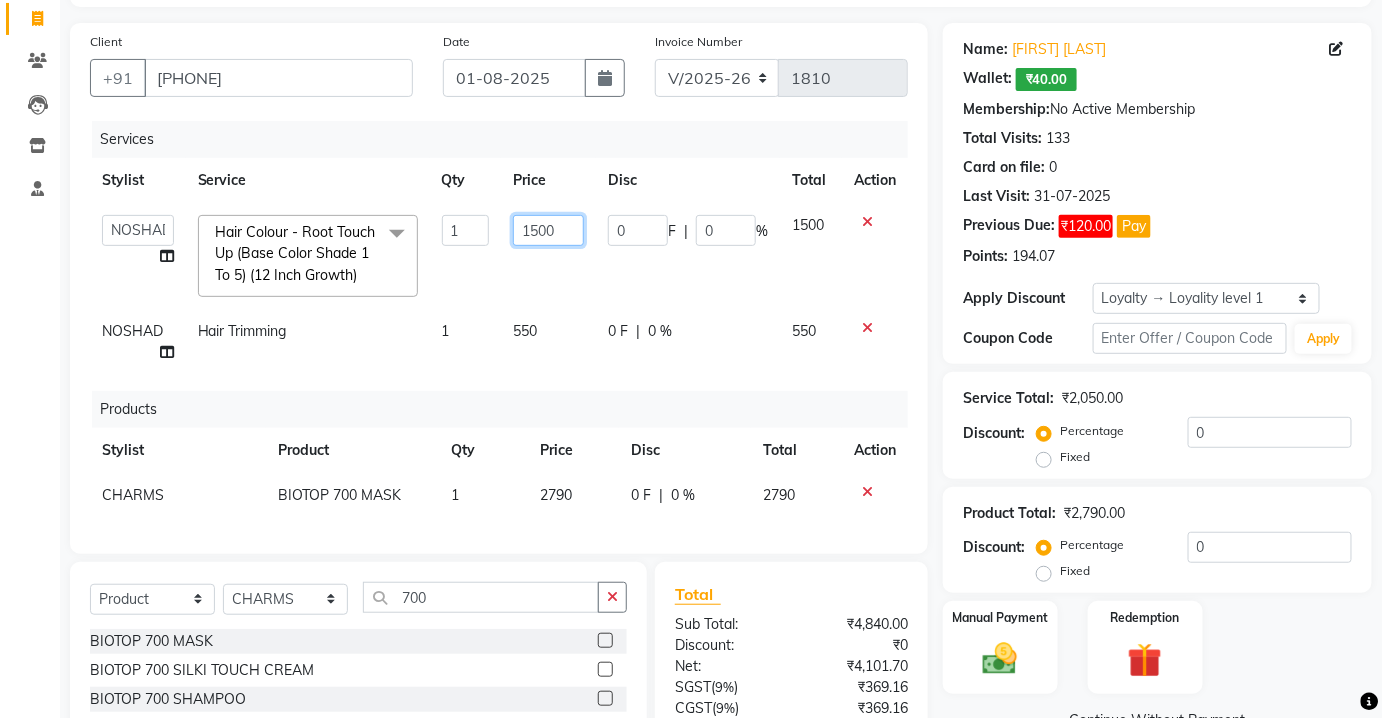 click on "1500" 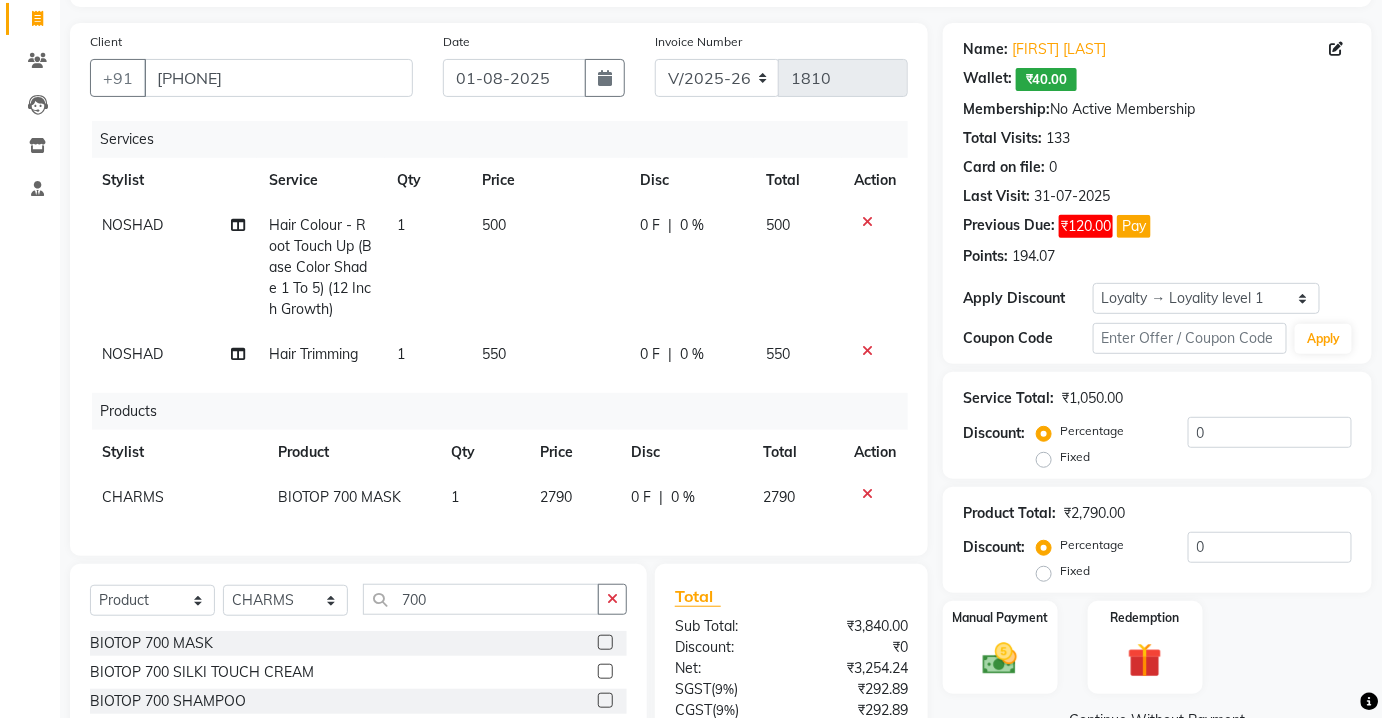 click on "500" 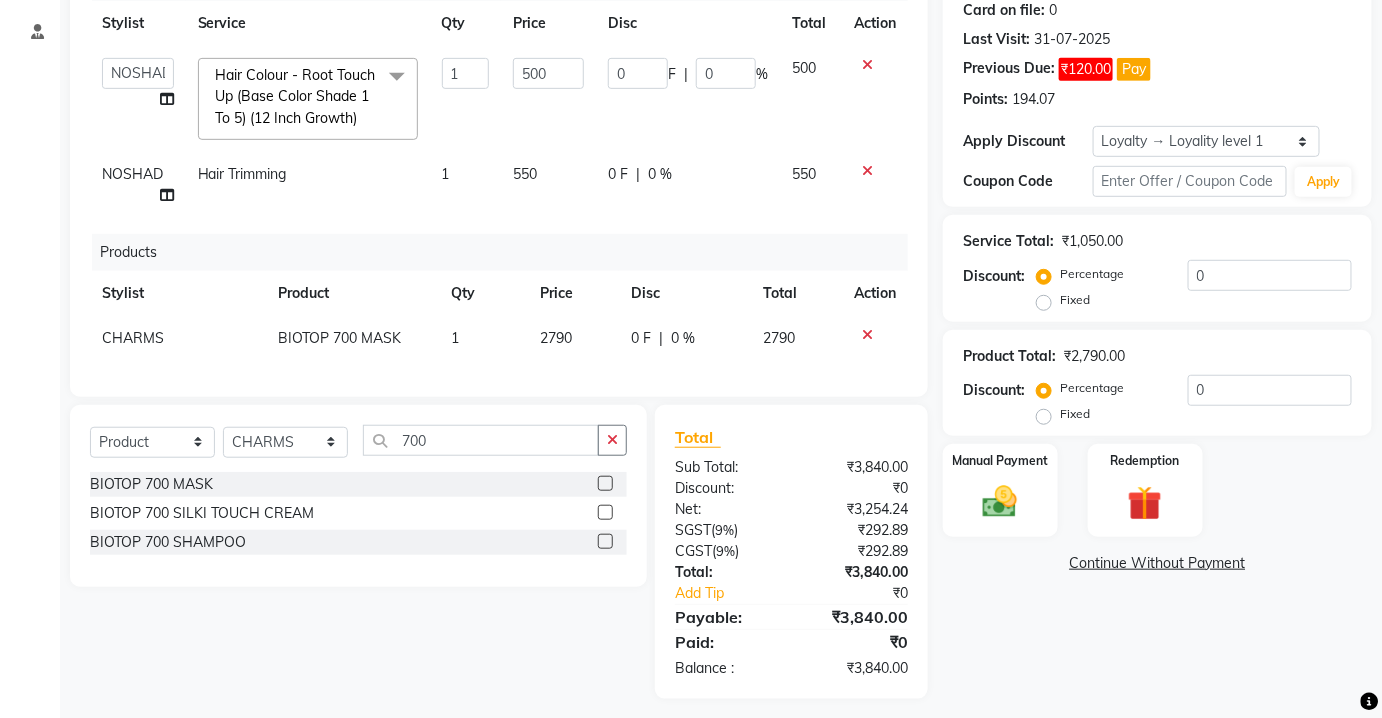 scroll, scrollTop: 306, scrollLeft: 0, axis: vertical 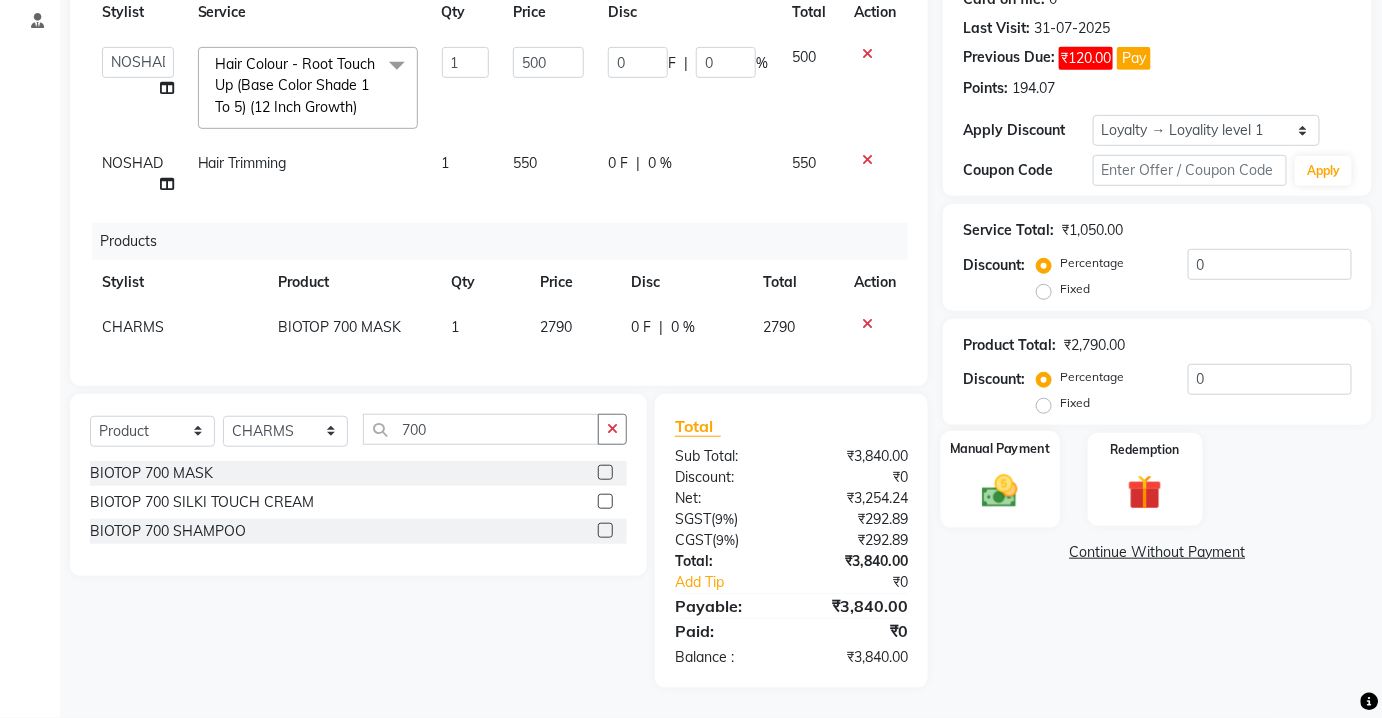 click on "Manual Payment" 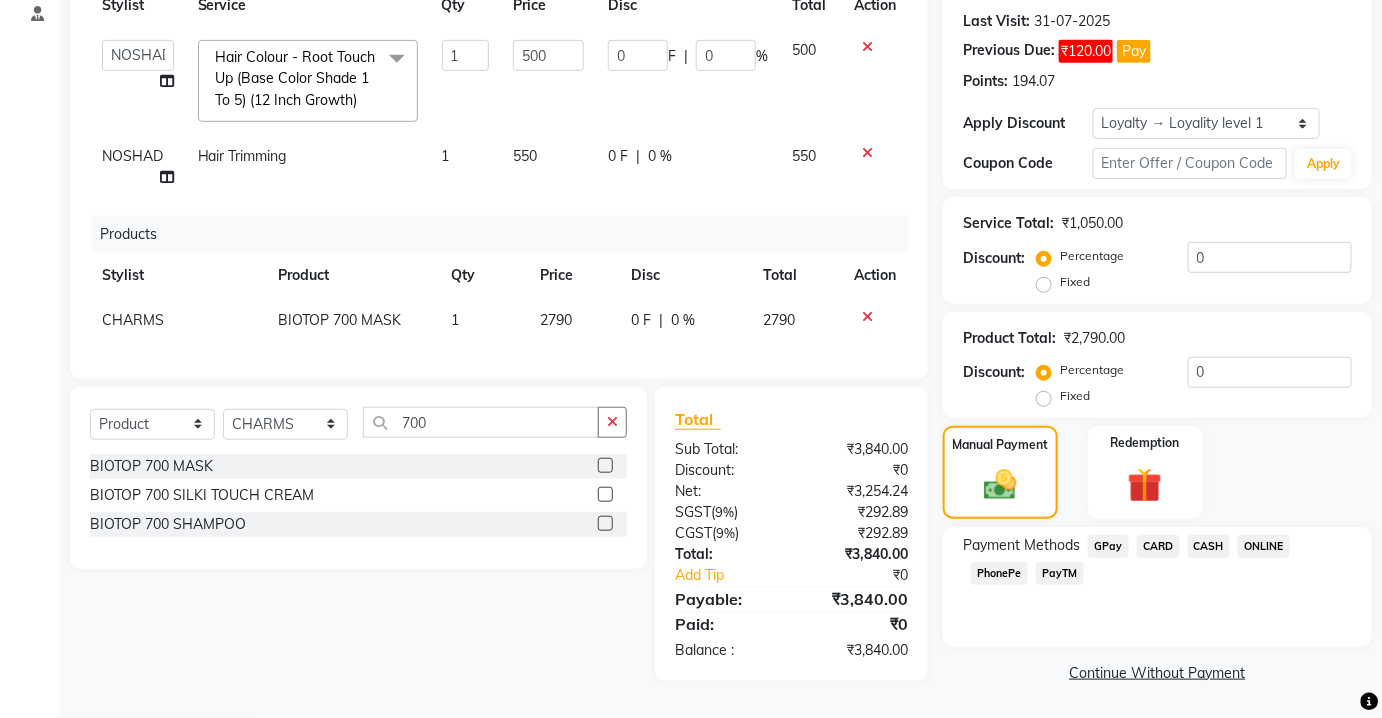click on "CASH" 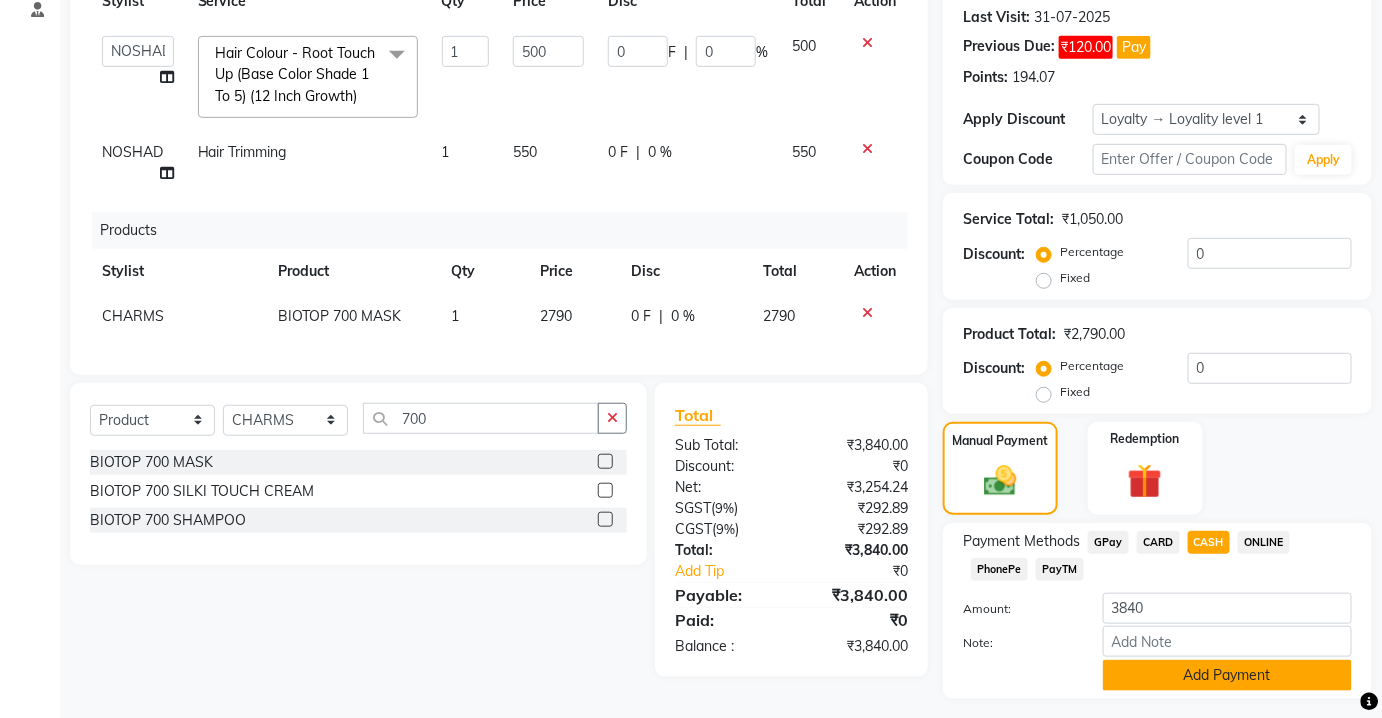 click on "Add Payment" 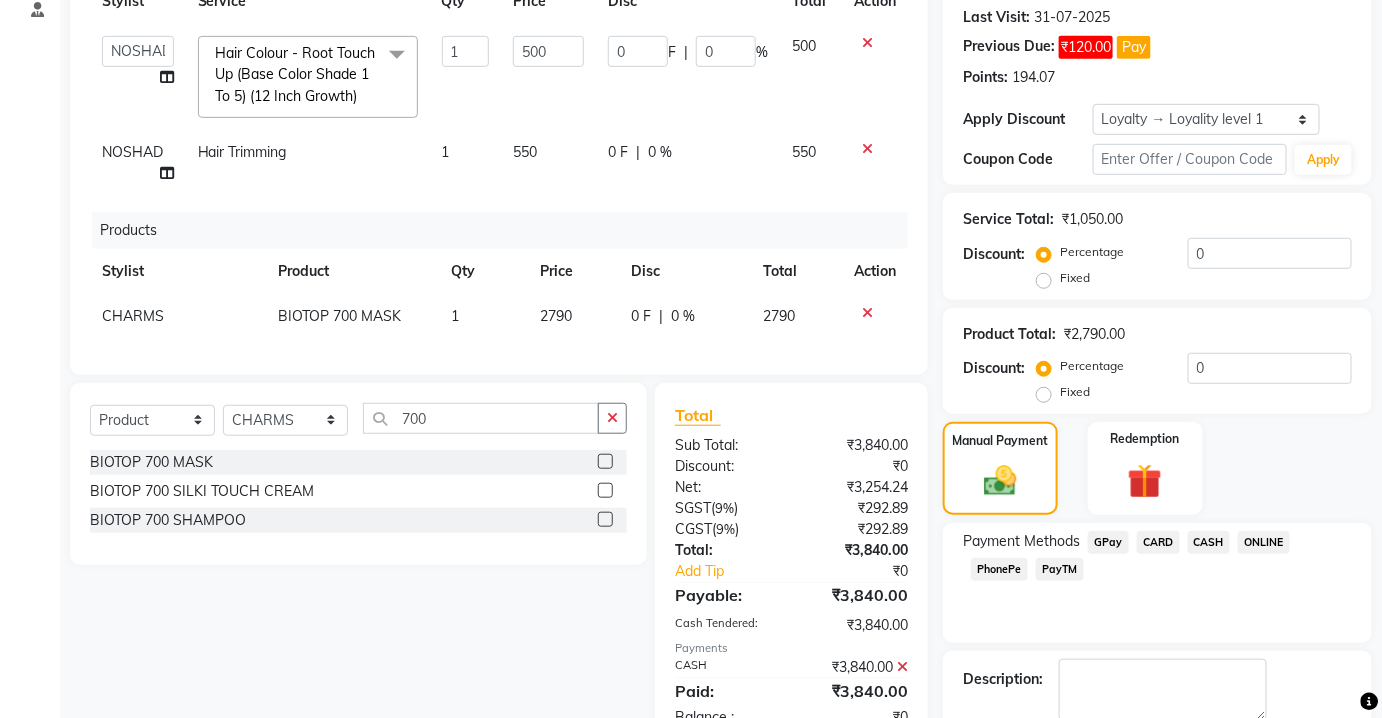 scroll, scrollTop: 477, scrollLeft: 0, axis: vertical 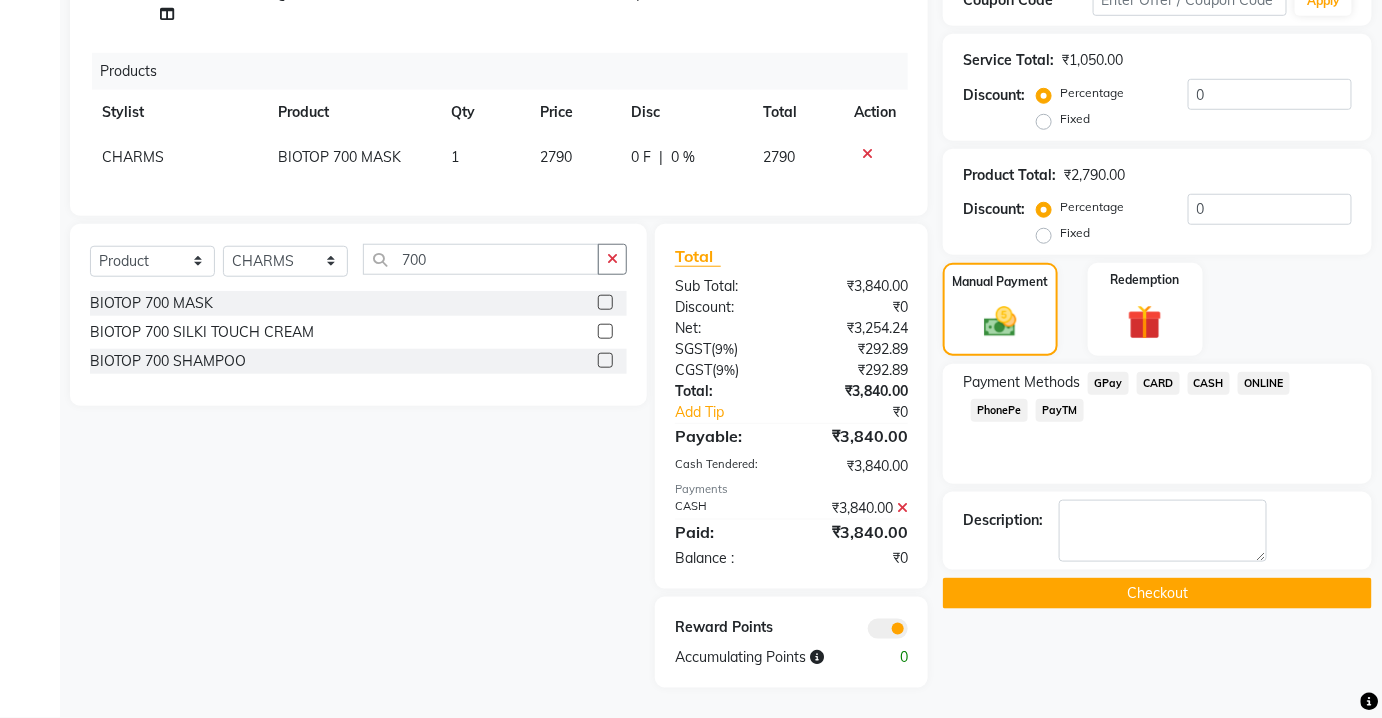 click on "Checkout" 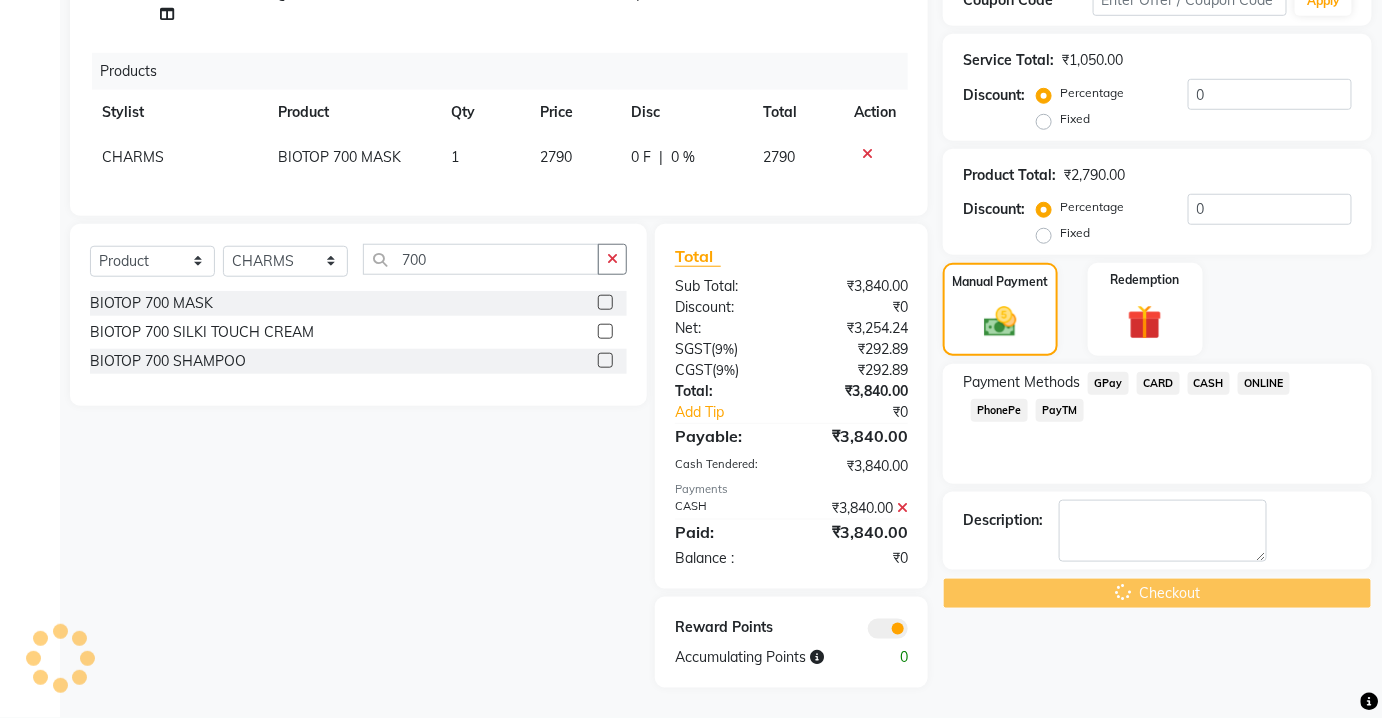 scroll, scrollTop: 204, scrollLeft: 0, axis: vertical 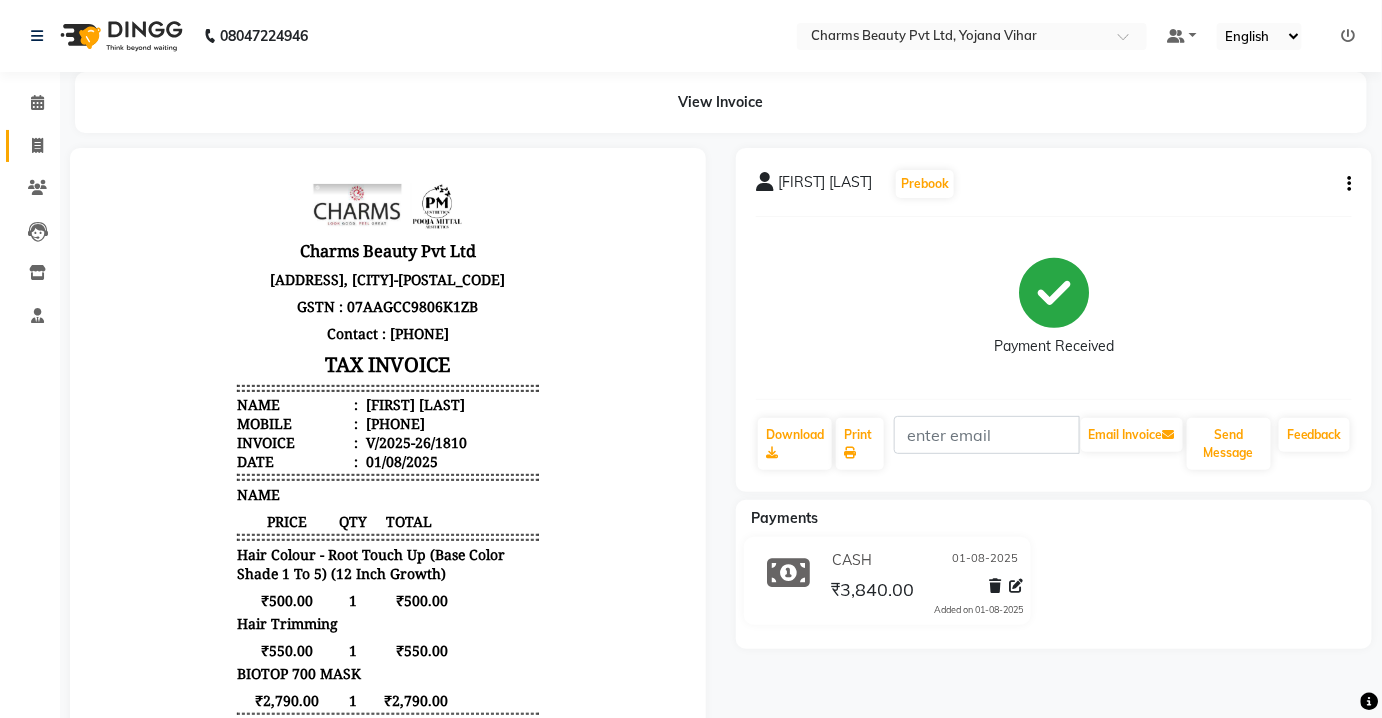 drag, startPoint x: 61, startPoint y: 140, endPoint x: 26, endPoint y: 145, distance: 35.35534 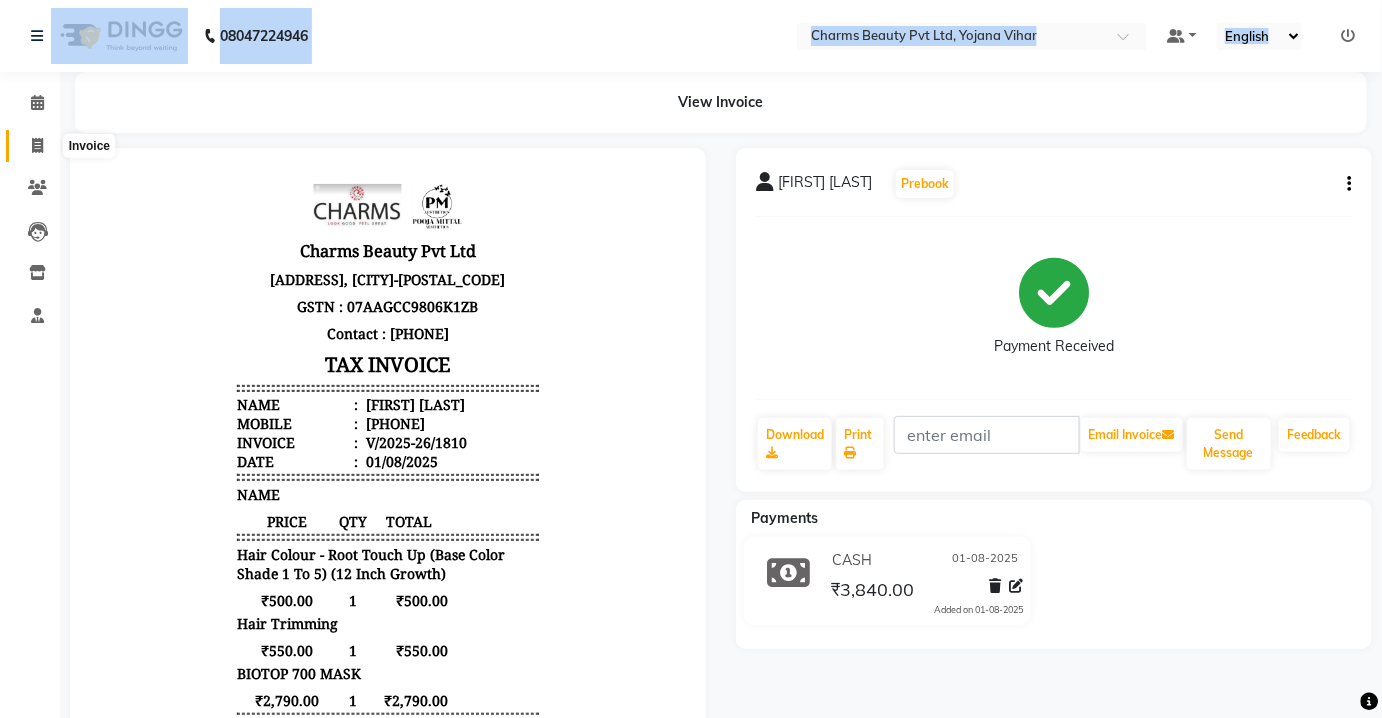 click 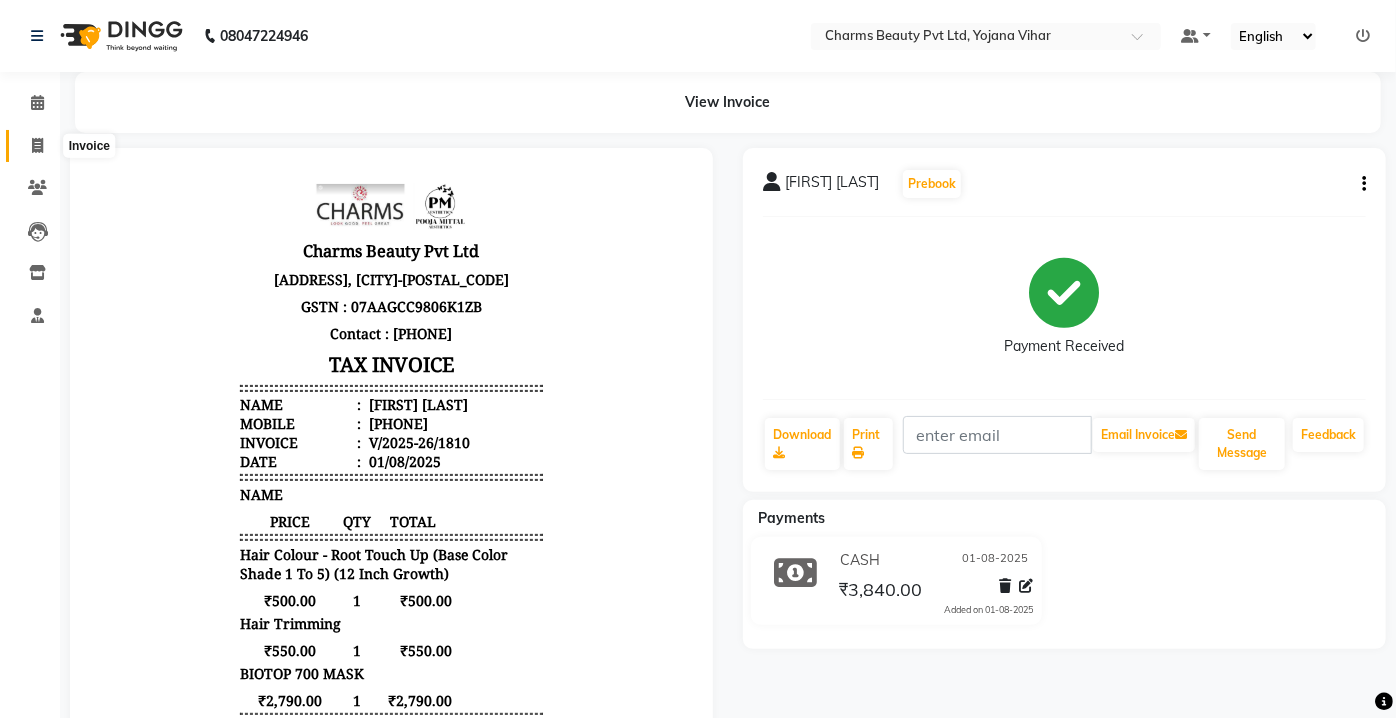 select on "service" 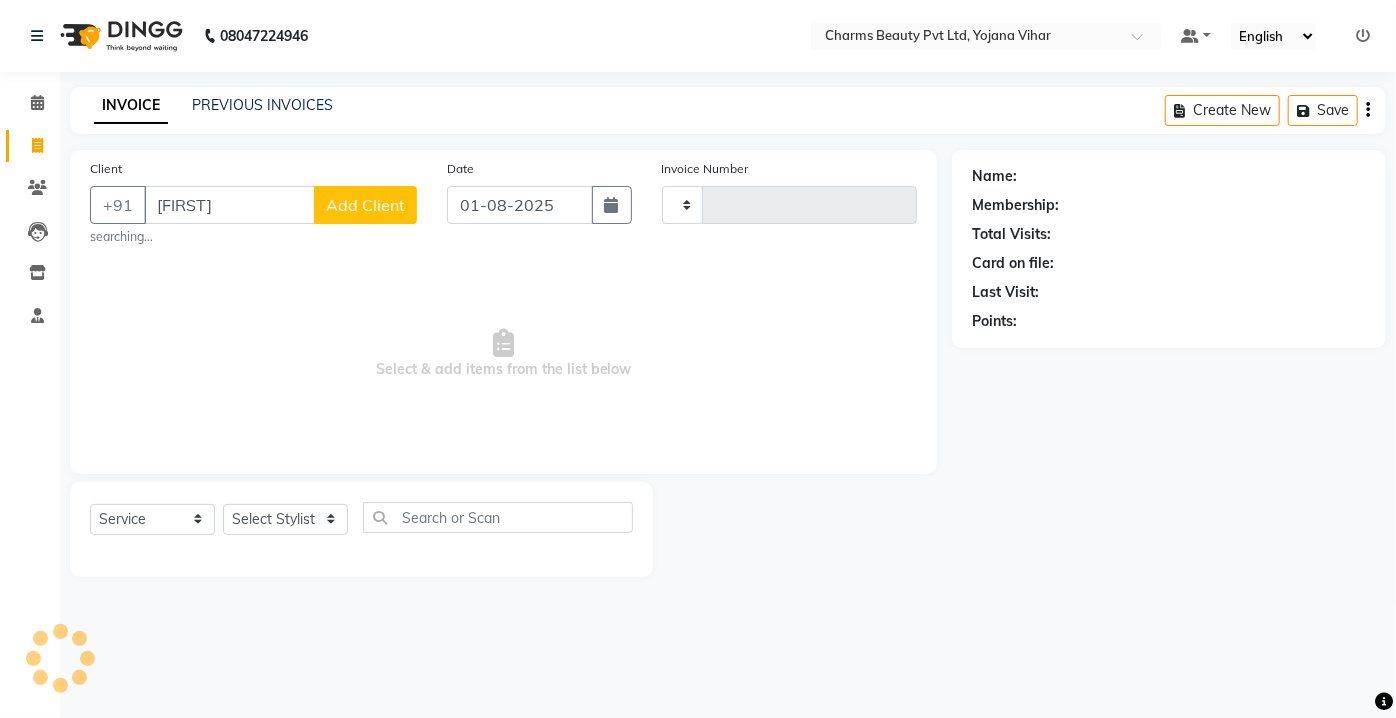 type on "[FIRST] [LAST]" 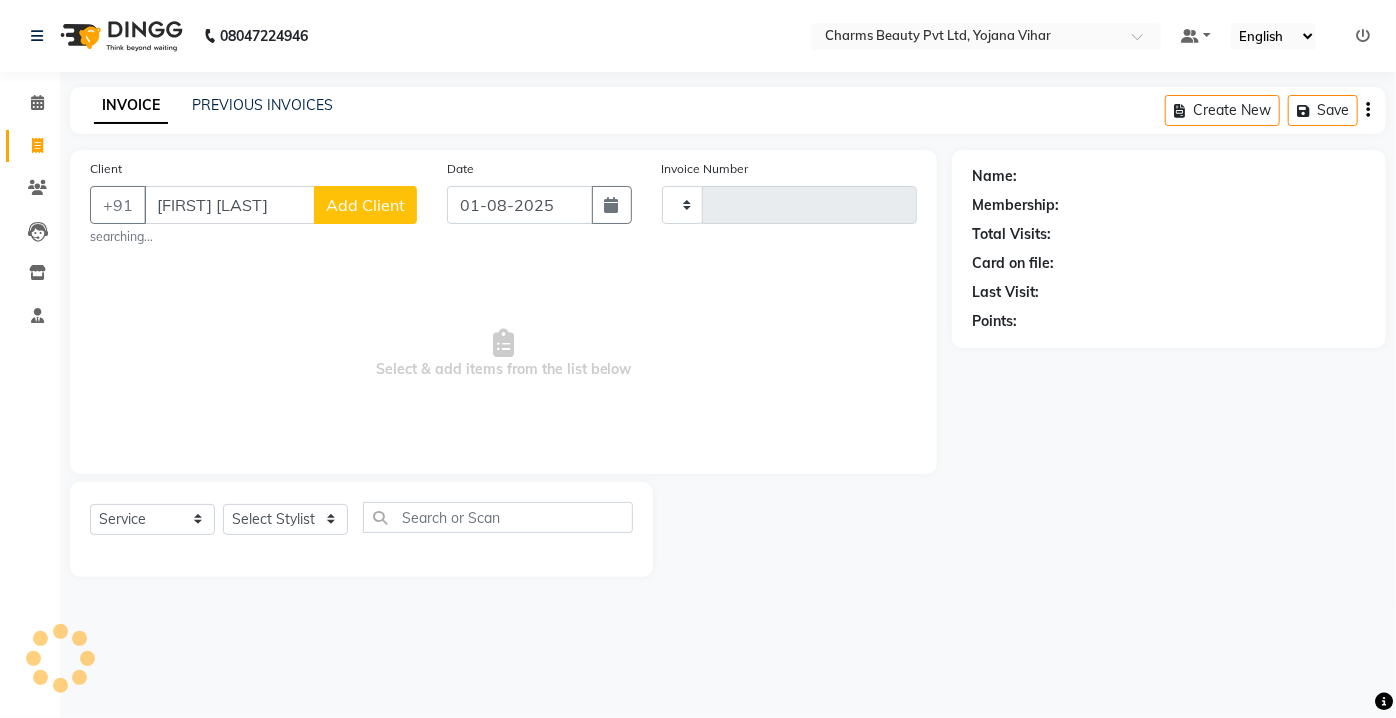 type on "1811" 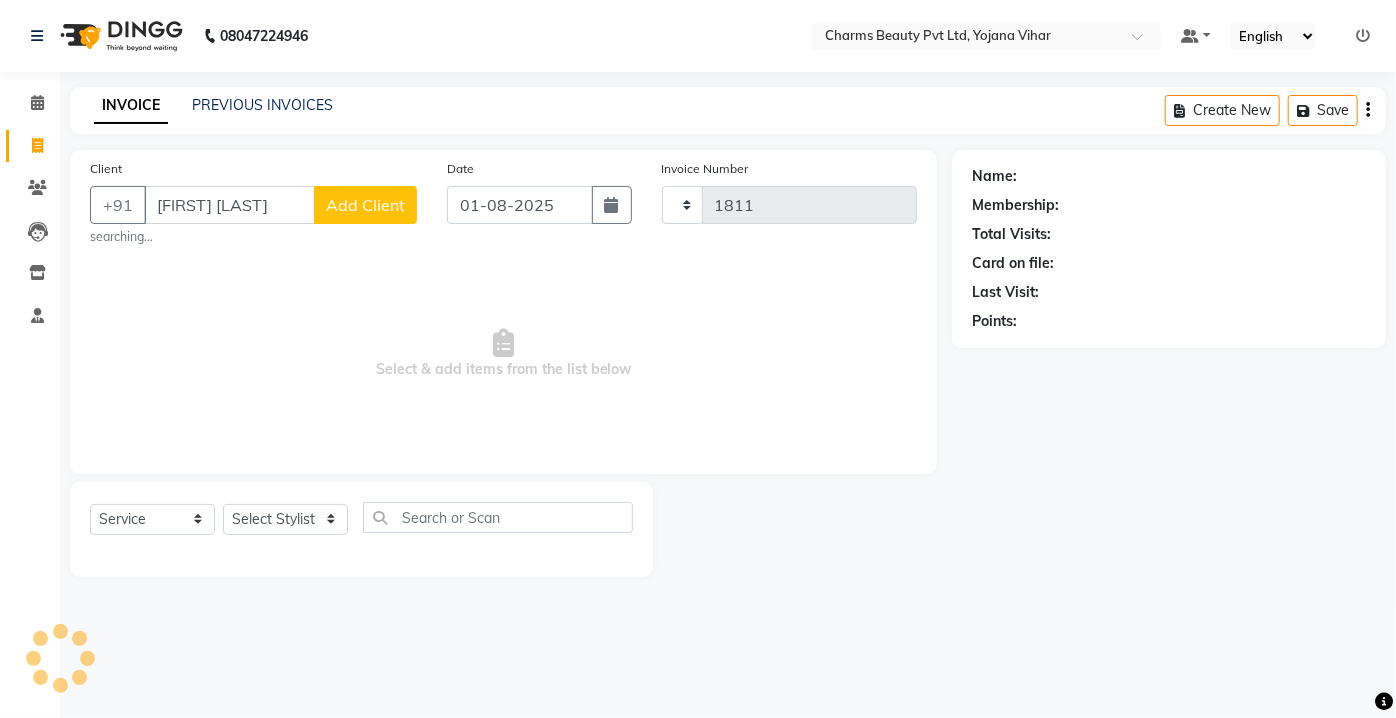 type on "[FIRST] [LAST]" 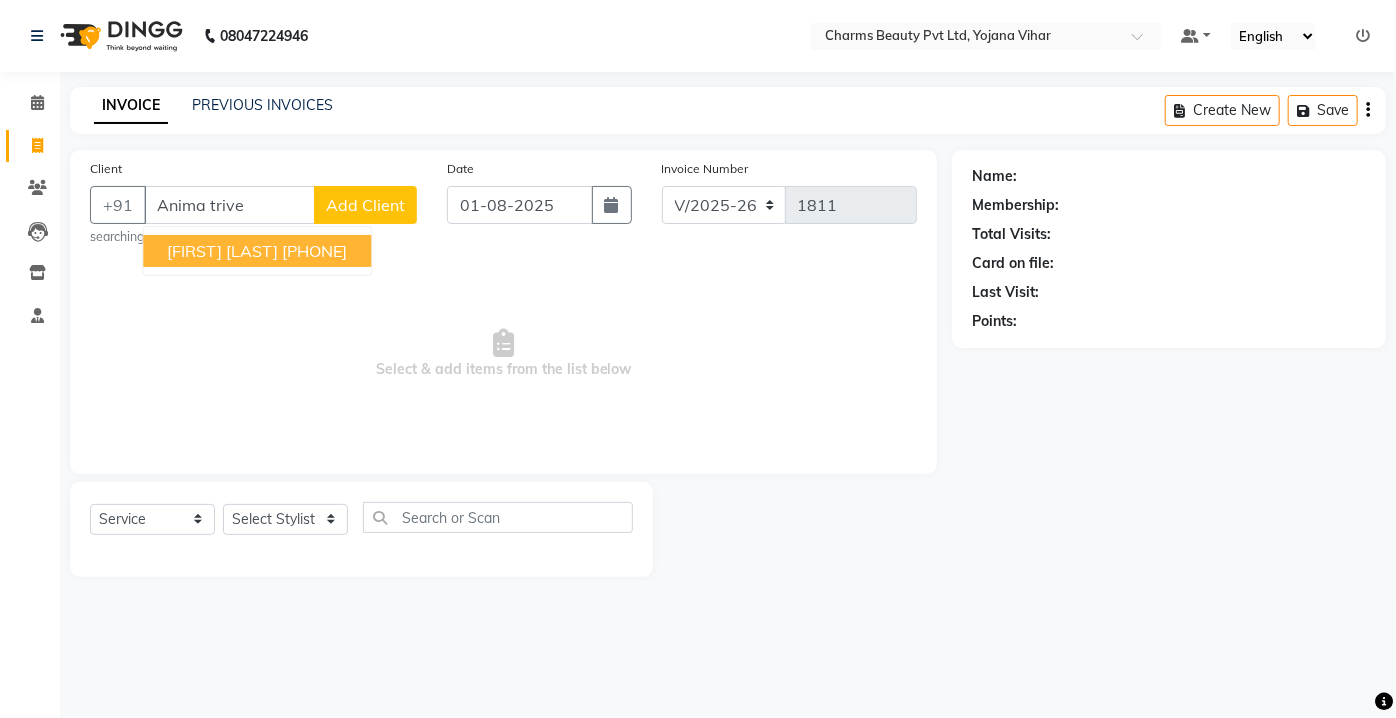 click on "[PHONE]" at bounding box center [314, 251] 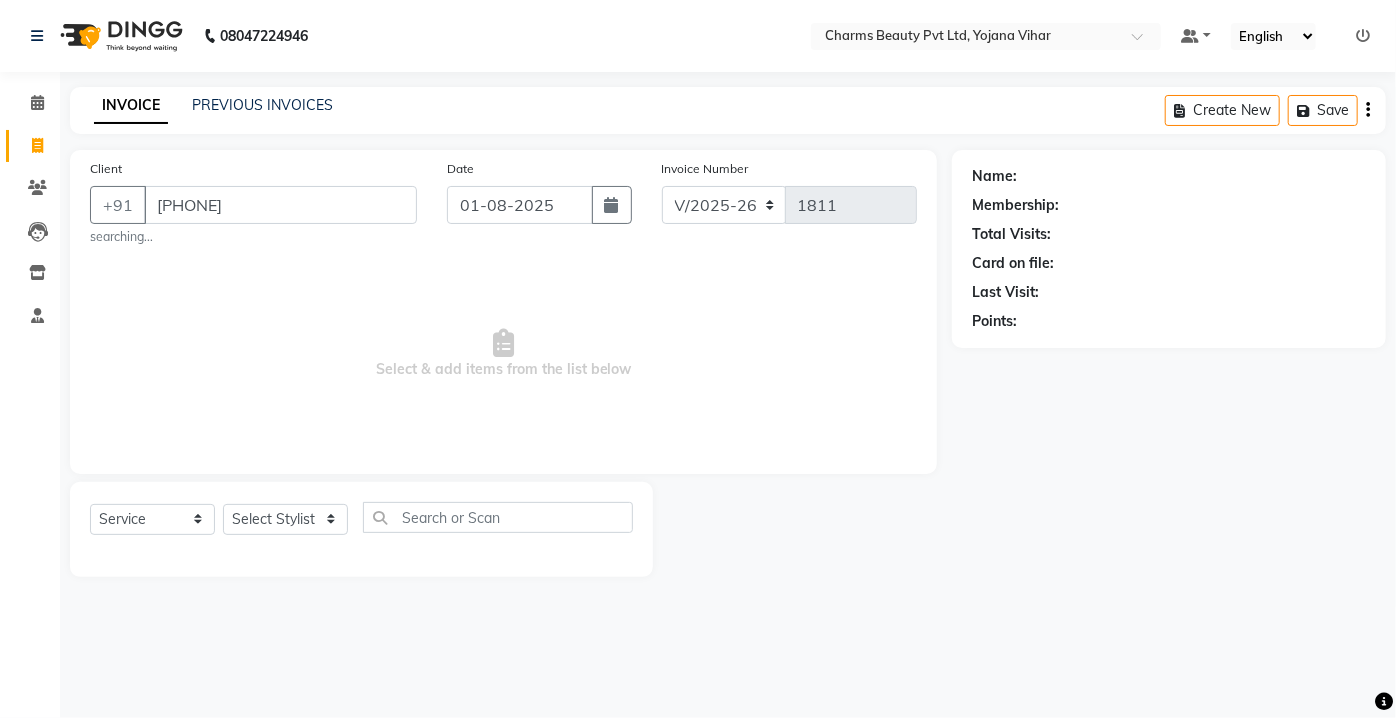 type on "[PHONE]" 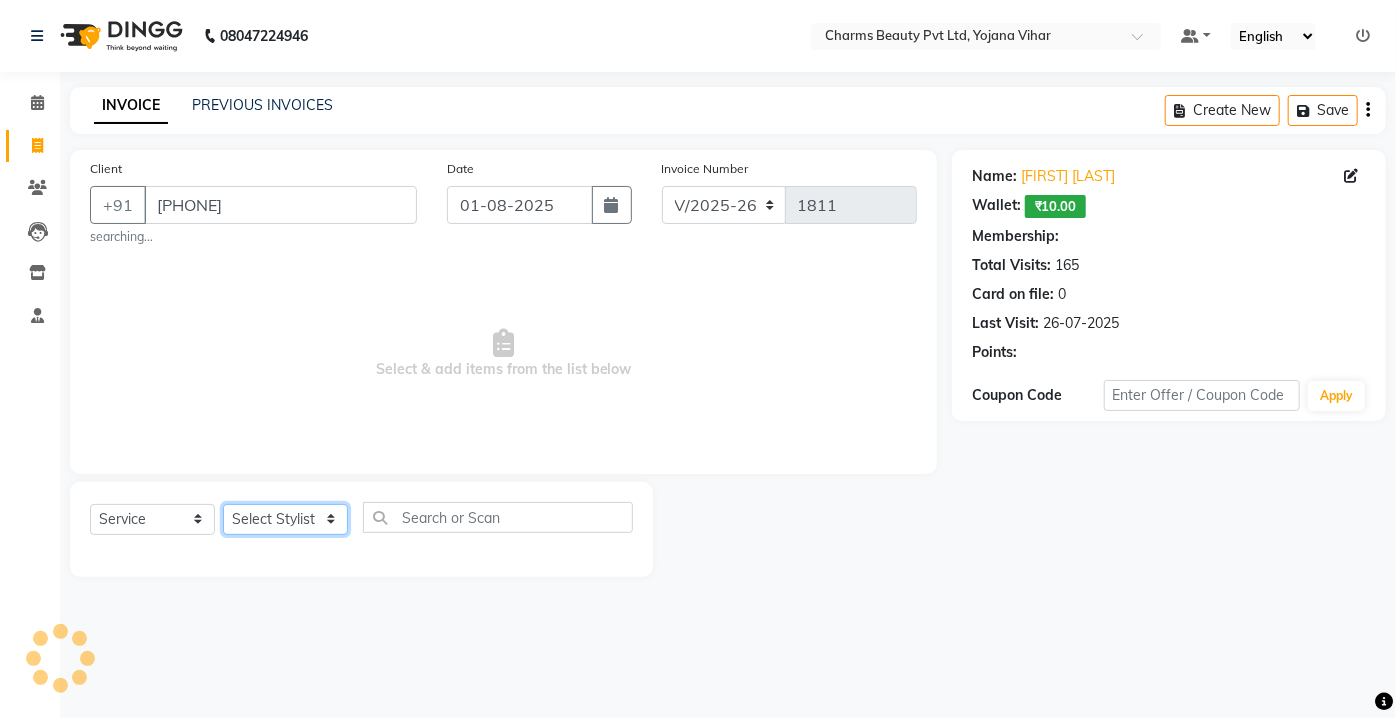 drag, startPoint x: 309, startPoint y: 524, endPoint x: 309, endPoint y: 509, distance: 15 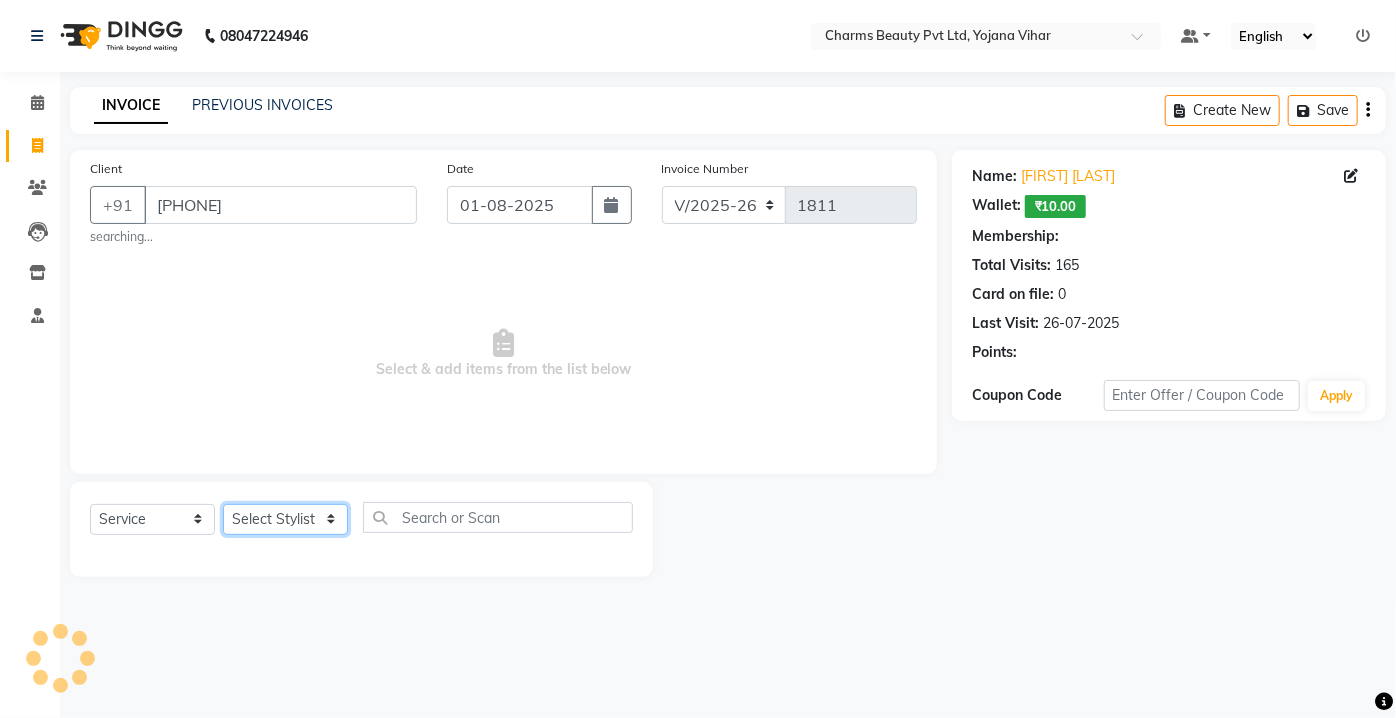 click on "Select Stylist Aarti Asif AZIZA BOBBY CHARMAYNE CHARMS DR. POOJA MITTAL HINA HUSSAN NOSHAD RANI RAVI SOOD  SAKSHI SANTOSH SAPNA TABBASUM" 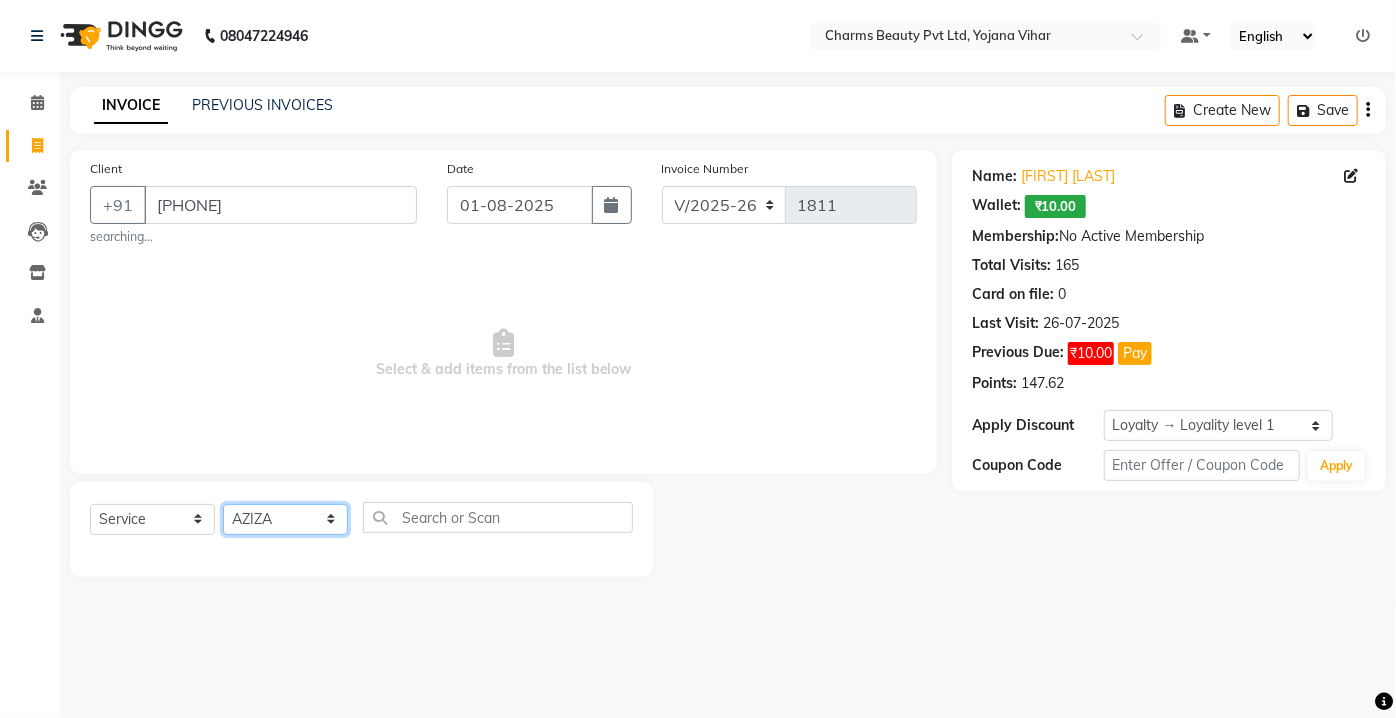 click on "Select Stylist Aarti Asif AZIZA BOBBY CHARMAYNE CHARMS DR. POOJA MITTAL HINA HUSSAN NOSHAD RANI RAVI SOOD  SAKSHI SANTOSH SAPNA TABBASUM" 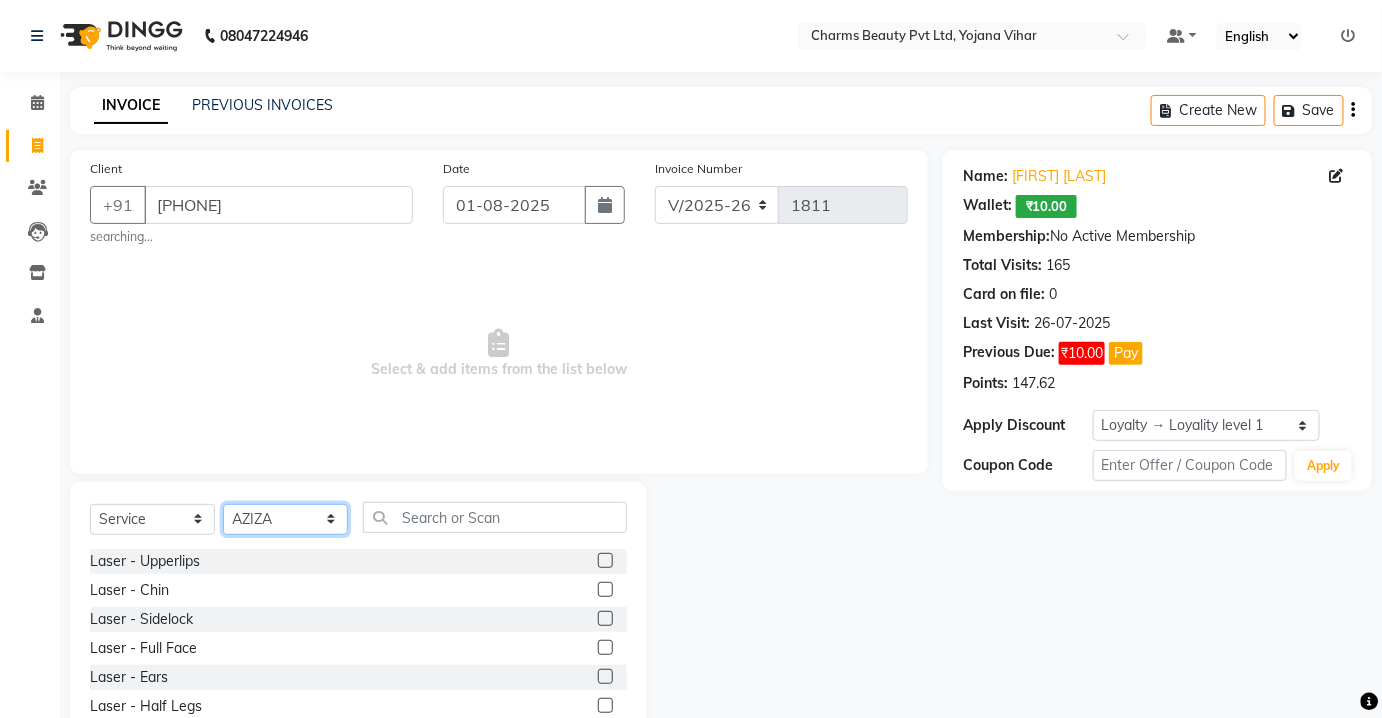 drag, startPoint x: 298, startPoint y: 513, endPoint x: 298, endPoint y: 502, distance: 11 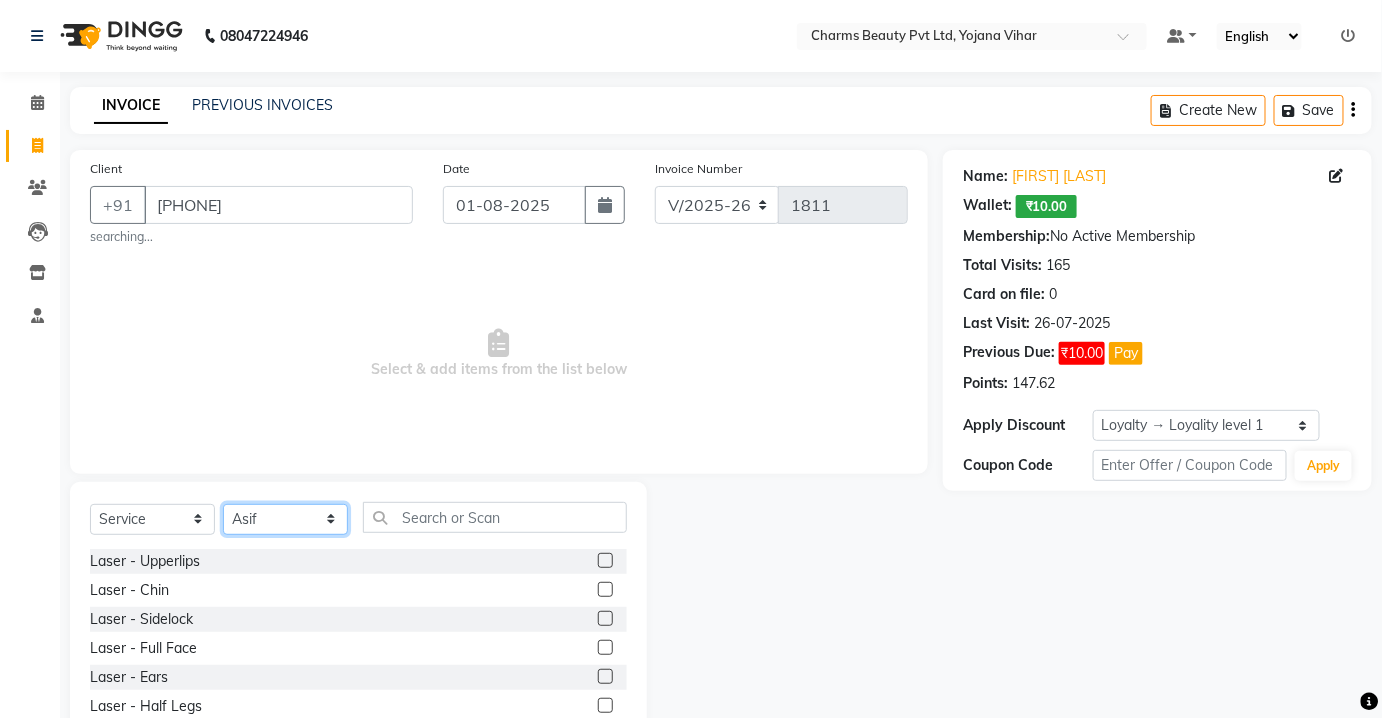 click on "Select Stylist Aarti Asif AZIZA BOBBY CHARMAYNE CHARMS DR. POOJA MITTAL HINA HUSSAN NOSHAD RANI RAVI SOOD  SAKSHI SANTOSH SAPNA TABBASUM" 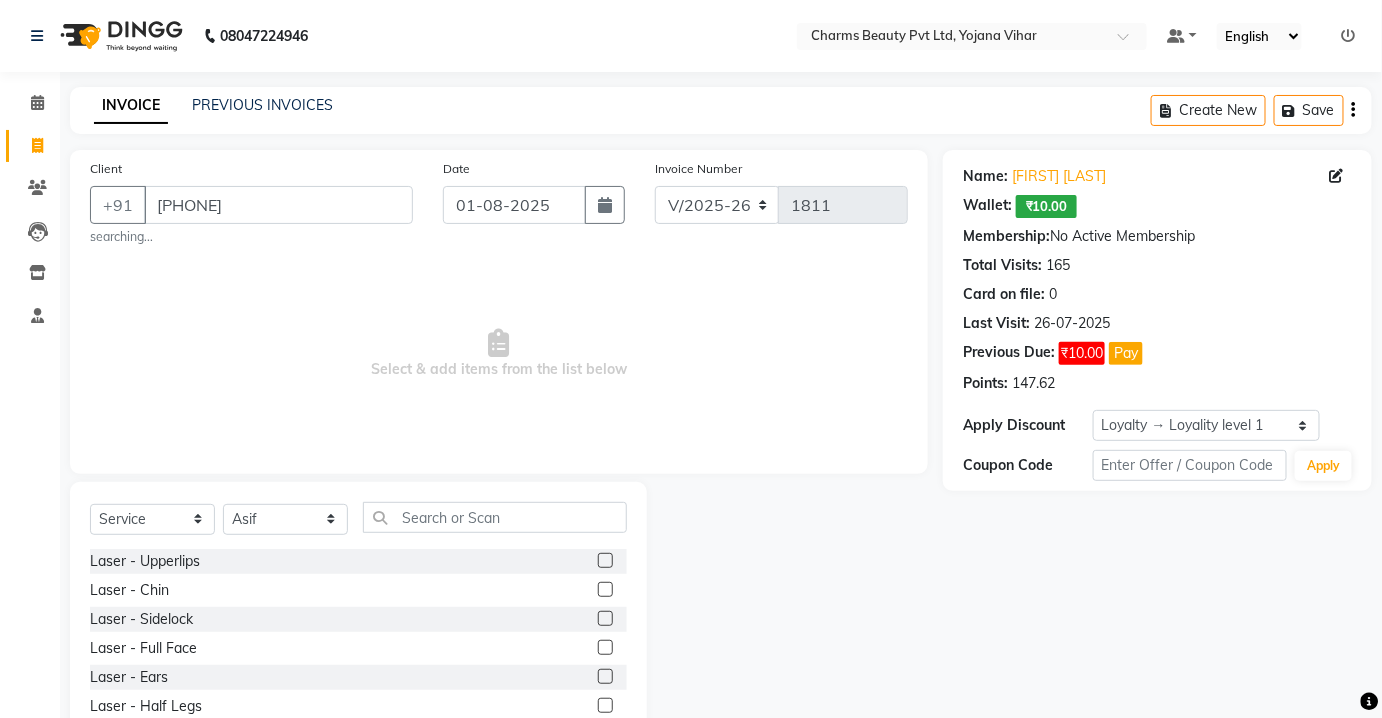 drag, startPoint x: 434, startPoint y: 492, endPoint x: 433, endPoint y: 529, distance: 37.01351 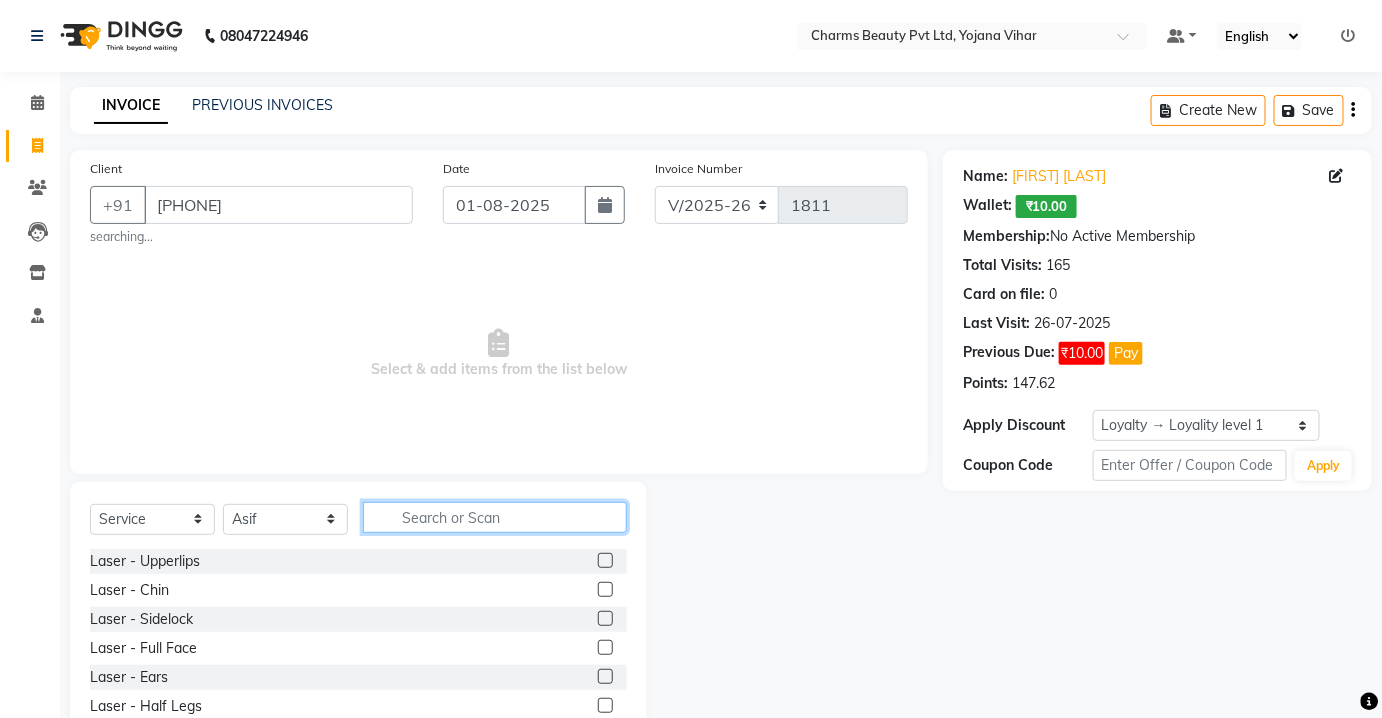 click 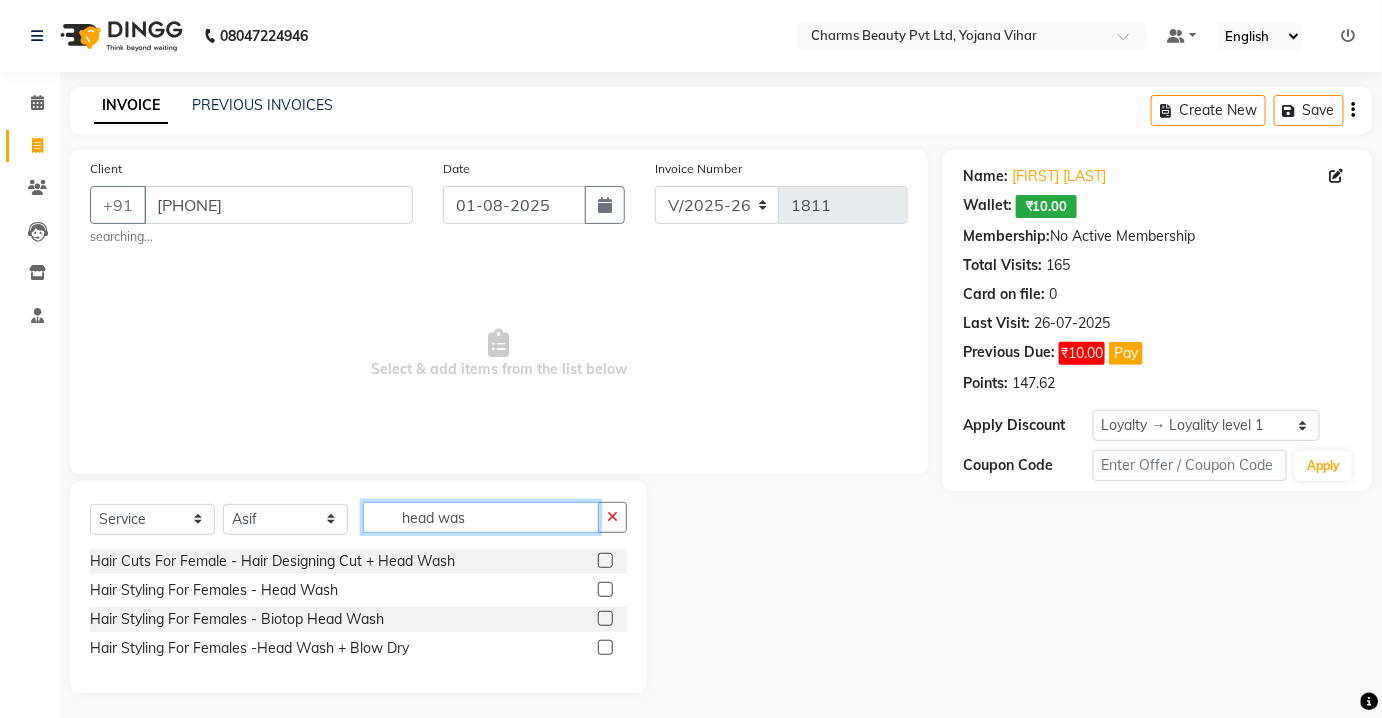 type on "head was" 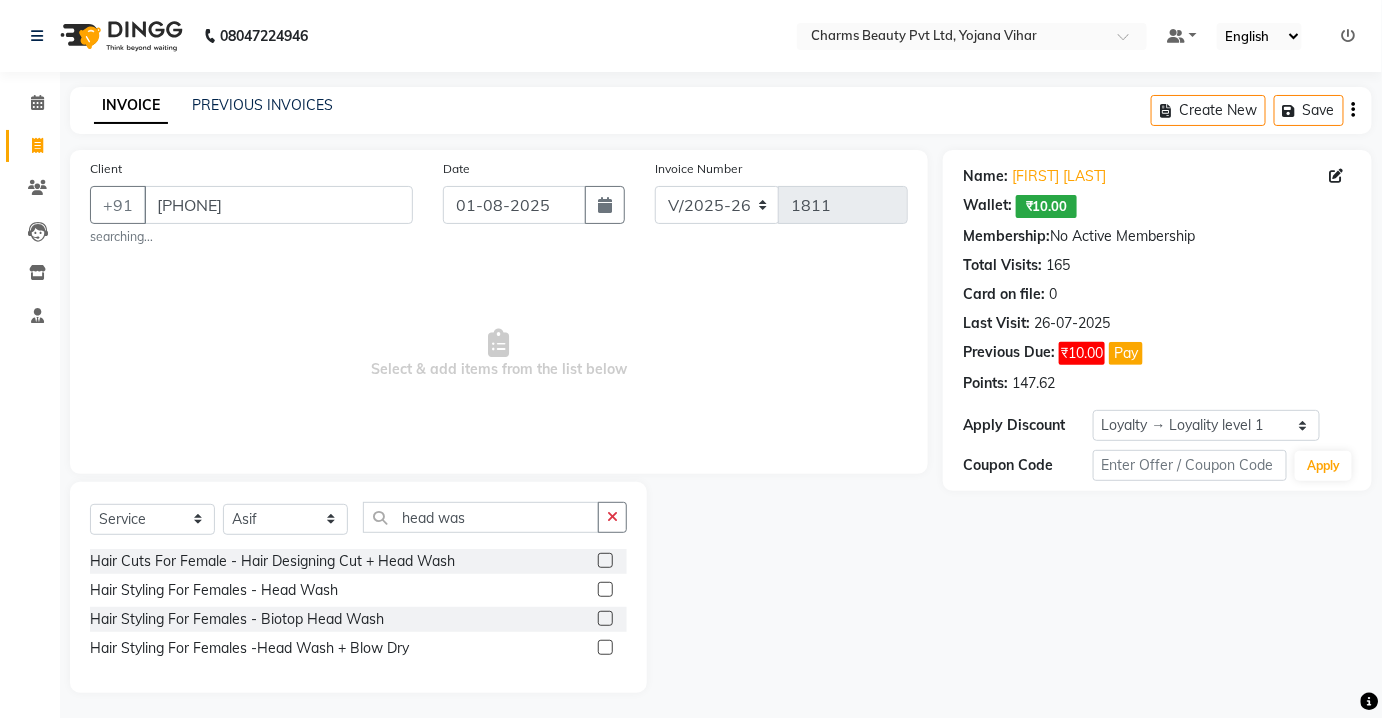 click 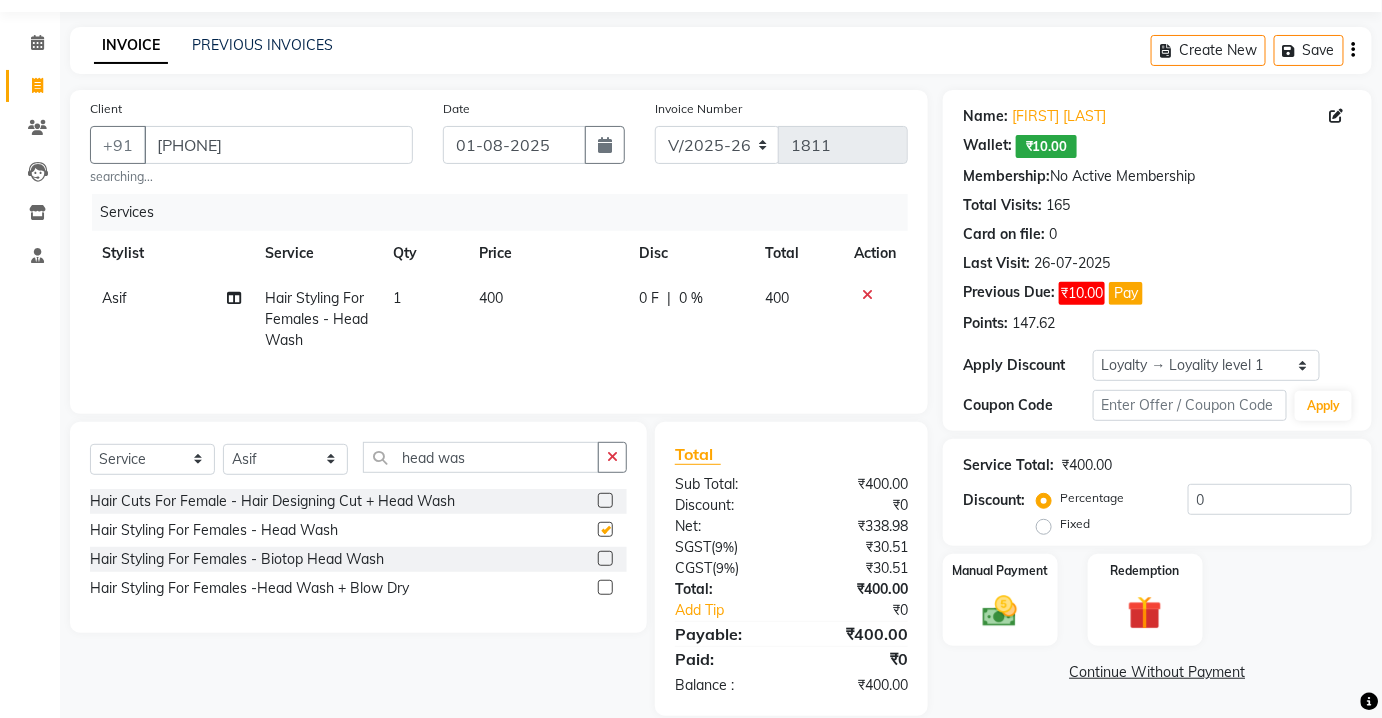 scroll, scrollTop: 87, scrollLeft: 0, axis: vertical 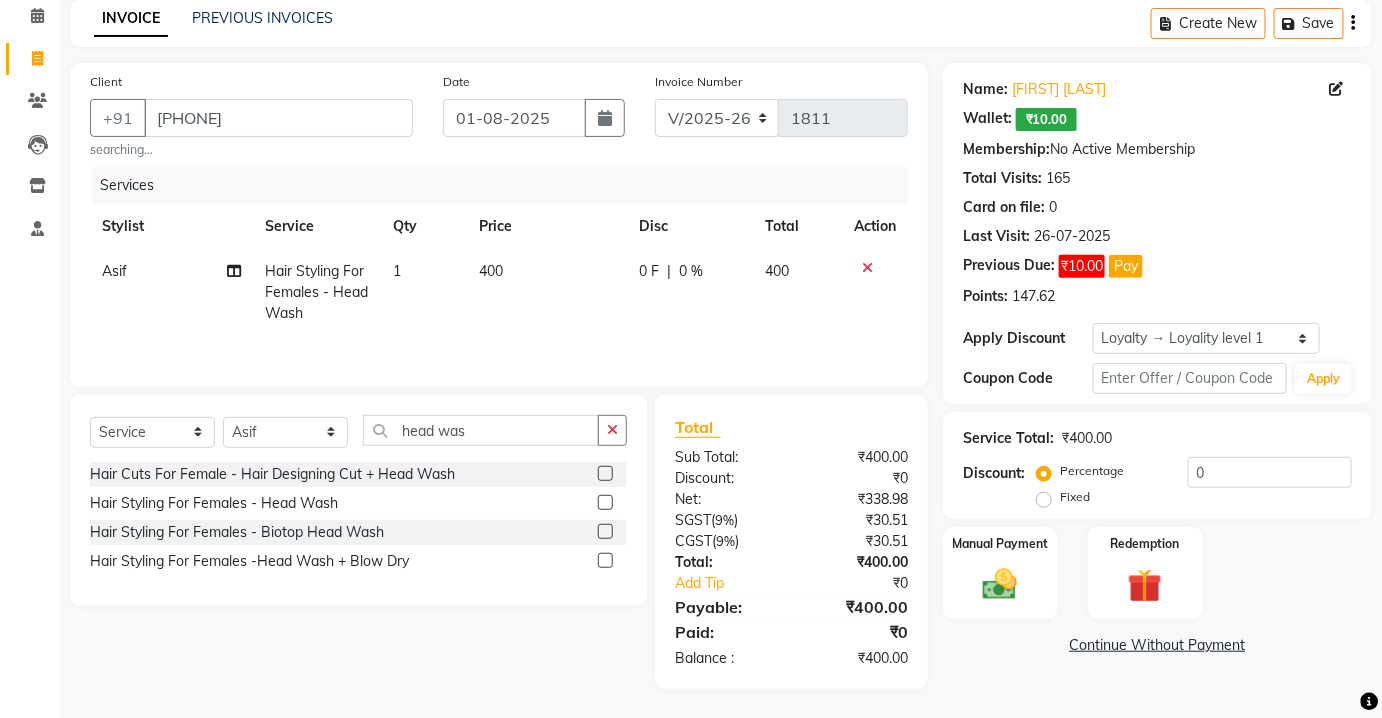 checkbox on "false" 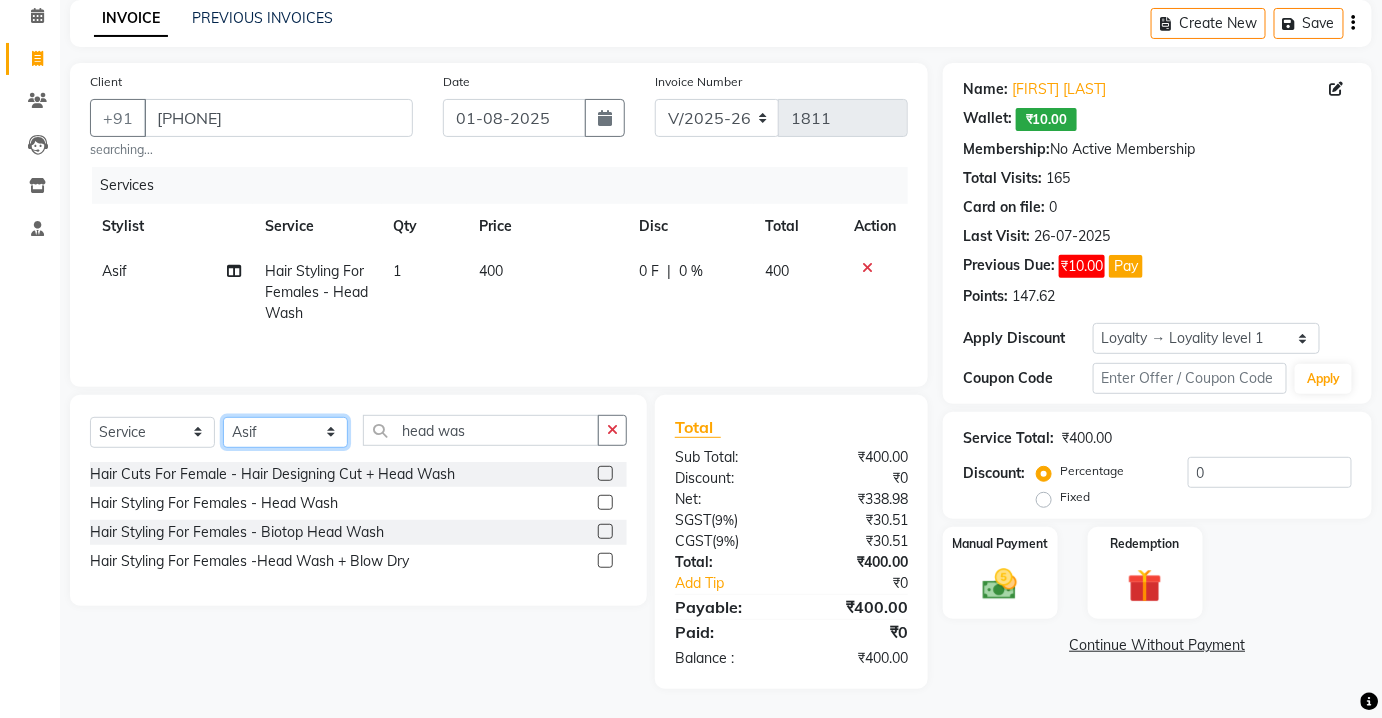 click on "Select Stylist Aarti Asif AZIZA BOBBY CHARMAYNE CHARMS DR. POOJA MITTAL HINA HUSSAN NOSHAD RANI RAVI SOOD  SAKSHI SANTOSH SAPNA TABBASUM" 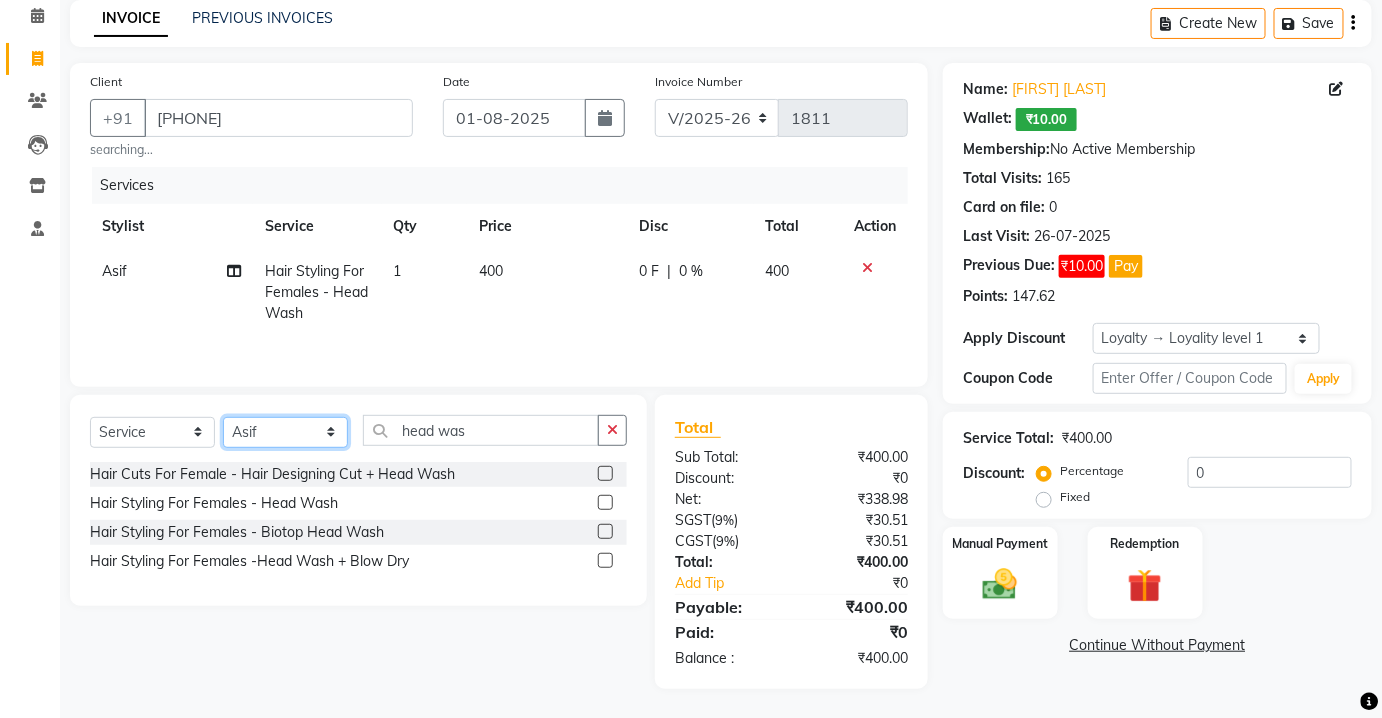 select on "22839" 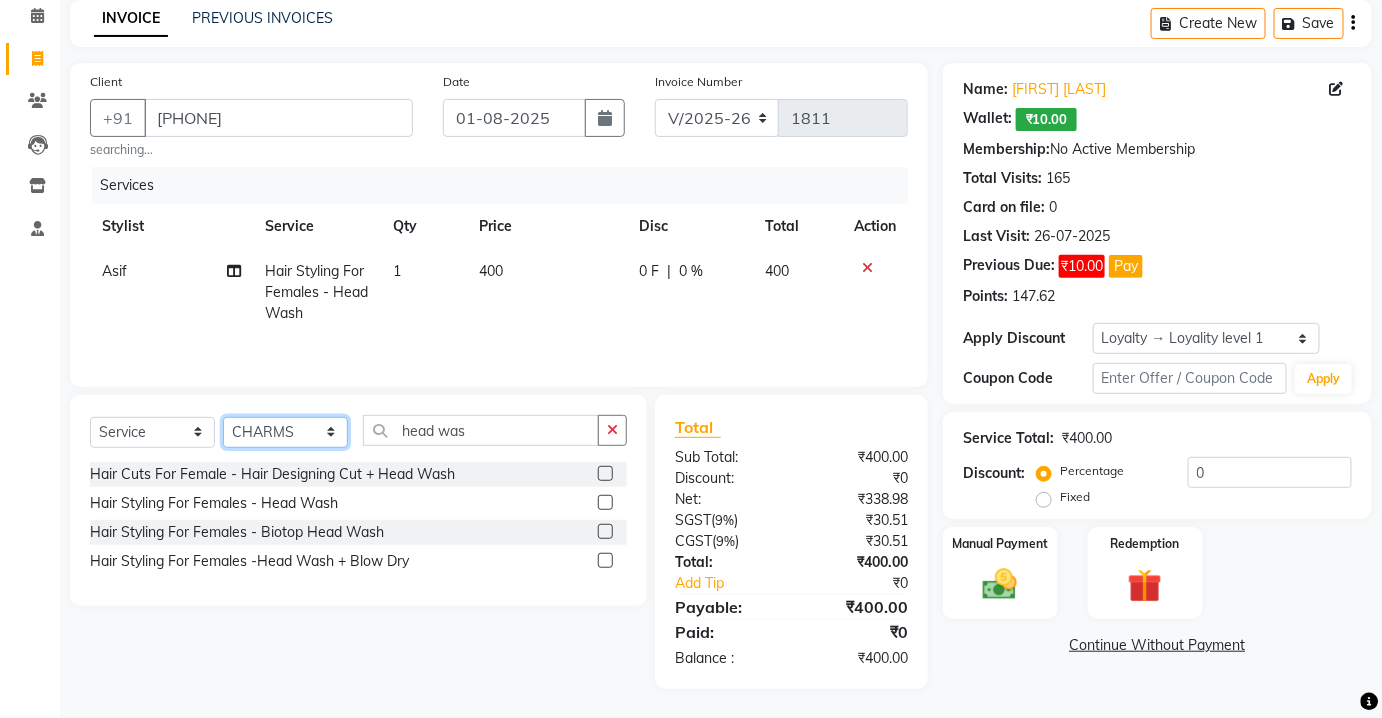 click on "Select Stylist Aarti Asif AZIZA BOBBY CHARMAYNE CHARMS DR. POOJA MITTAL HINA HUSSAN NOSHAD RANI RAVI SOOD  SAKSHI SANTOSH SAPNA TABBASUM" 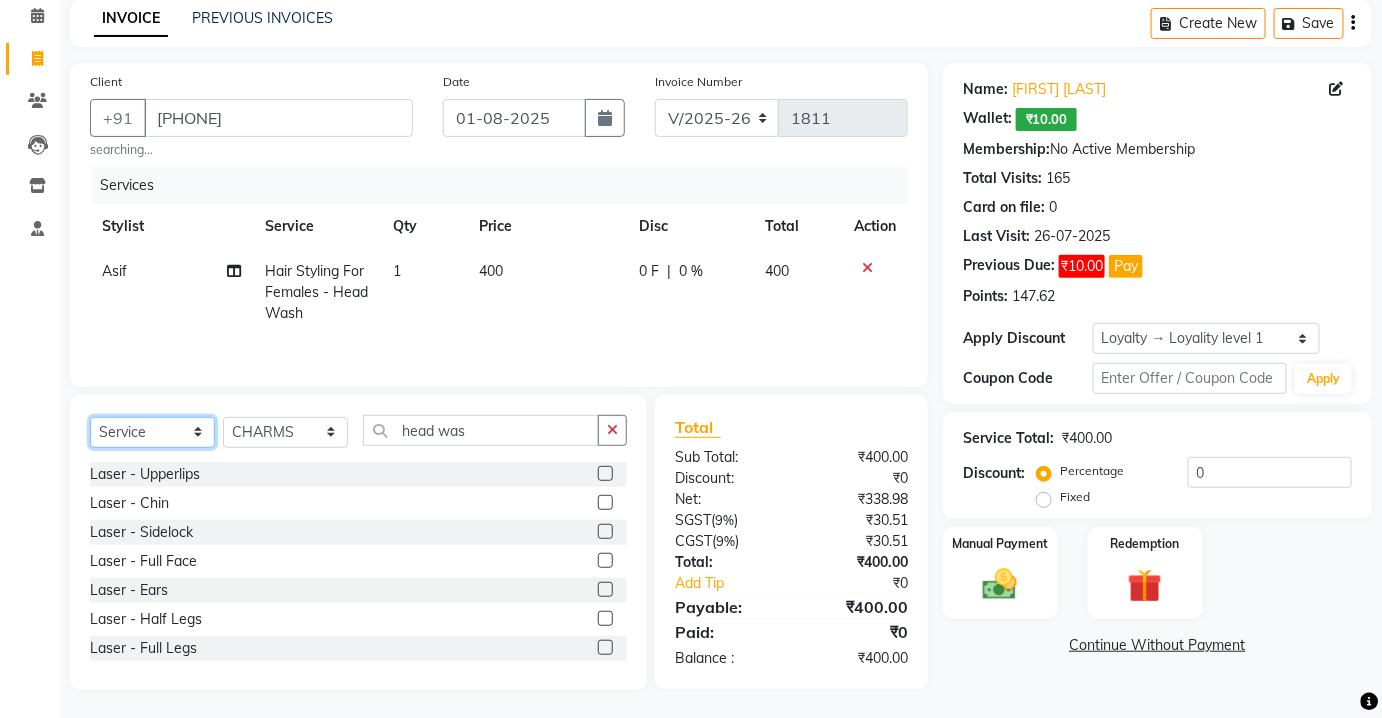 click on "Select  Service  Product  Membership  Package Voucher Prepaid Gift Card" 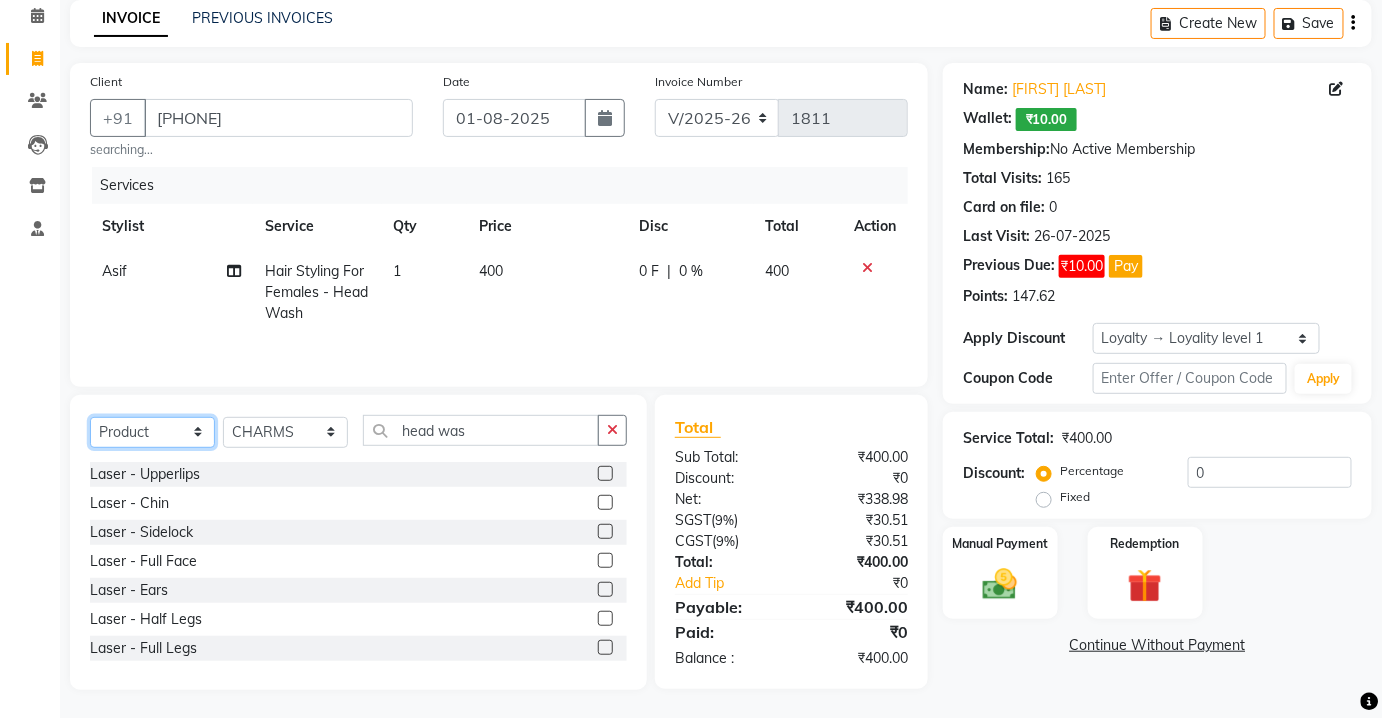 click on "Select  Service  Product  Membership  Package Voucher Prepaid Gift Card" 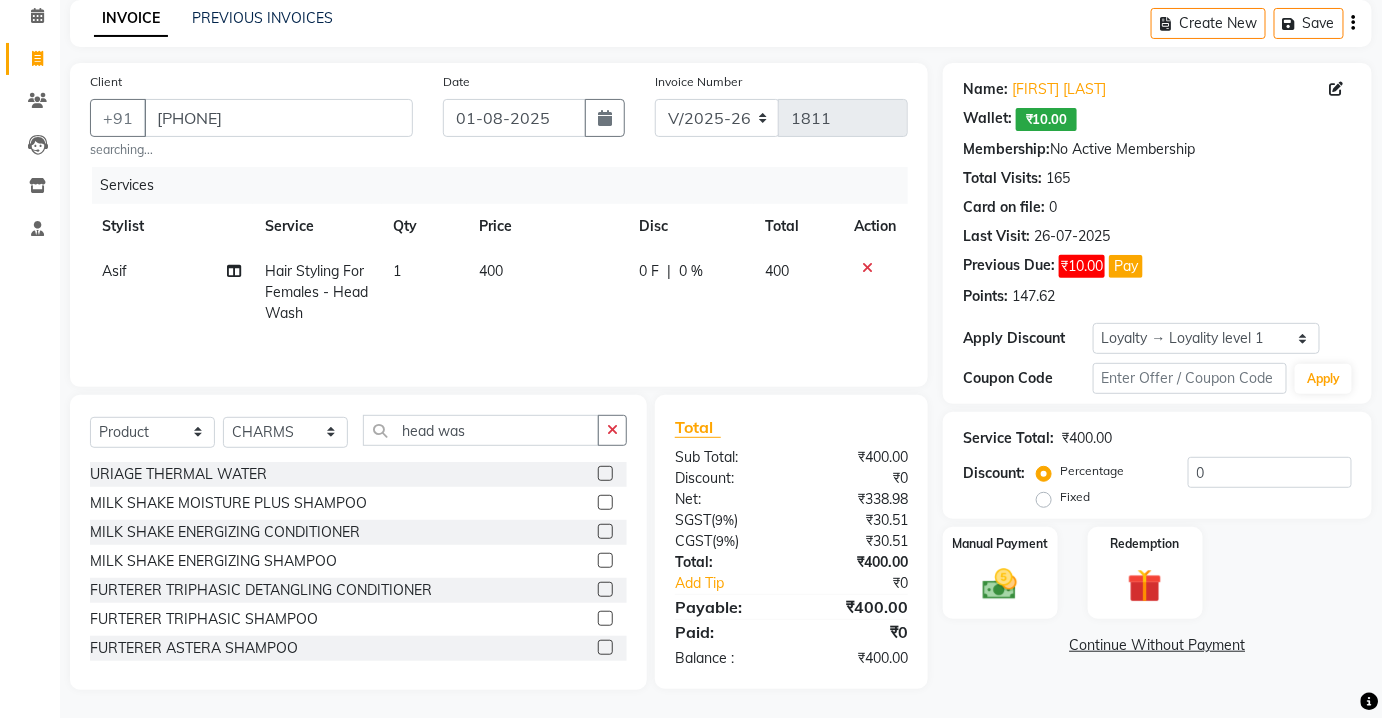 click on "Services Stylist Service Qty Price Disc Total Action Asif Pedicure  -  Classic 1 800 0 F | 0 % 800 HINA Manicure  -  Classic 1 650 0 F | 0 % 650" 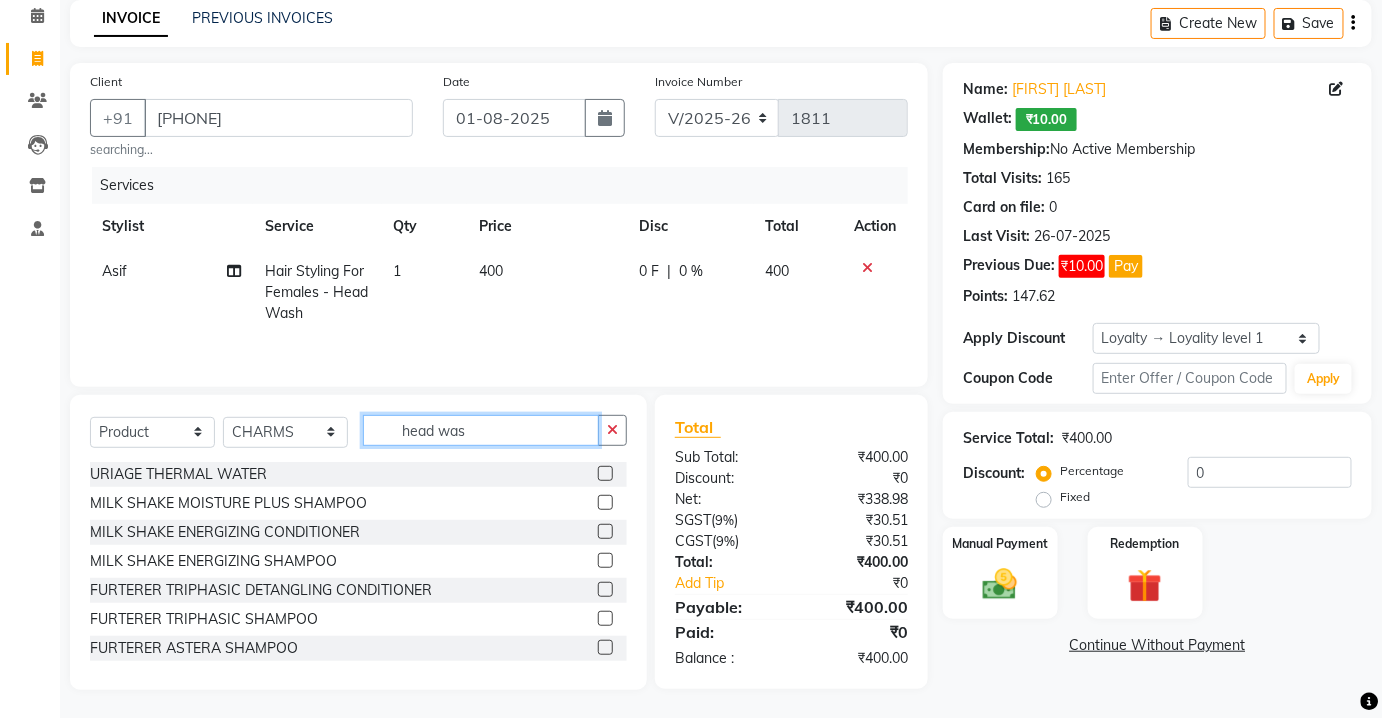 click on "head was" 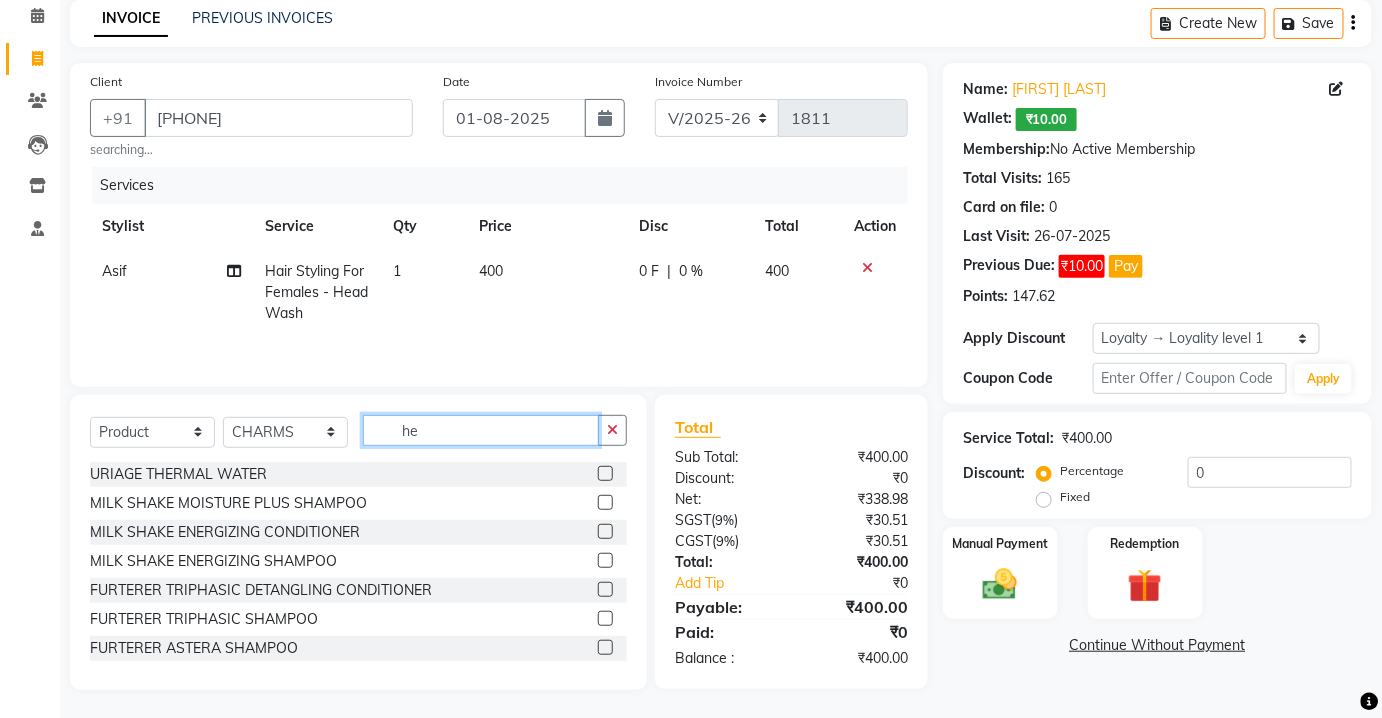 type on "h" 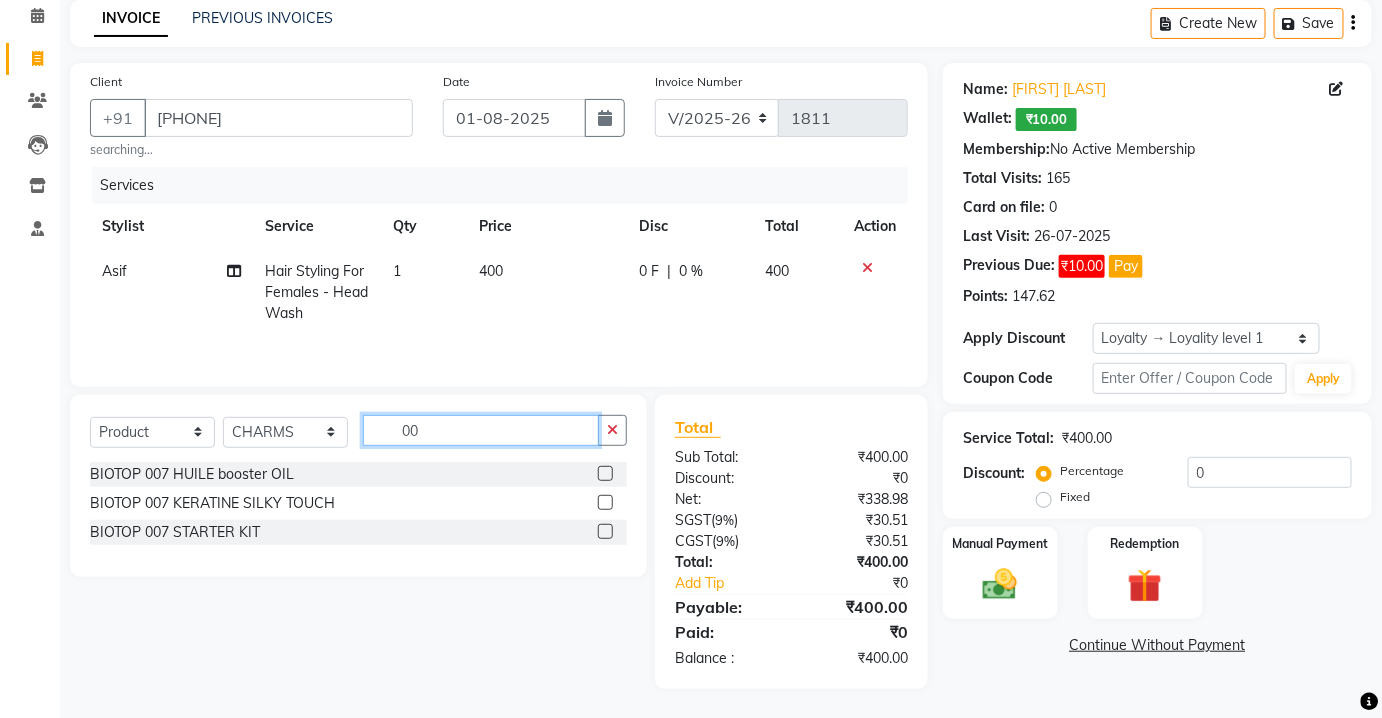 type on "0" 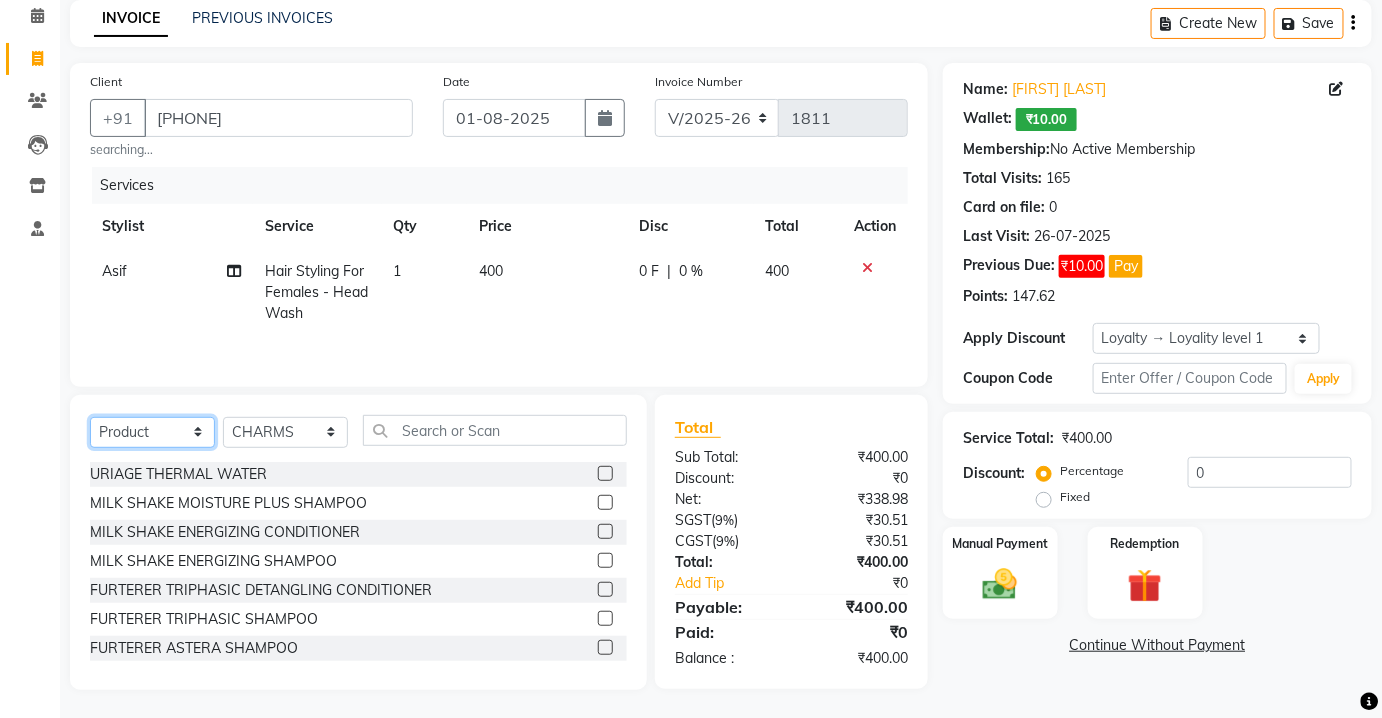click on "Select  Service  Product  Membership  Package Voucher Prepaid Gift Card" 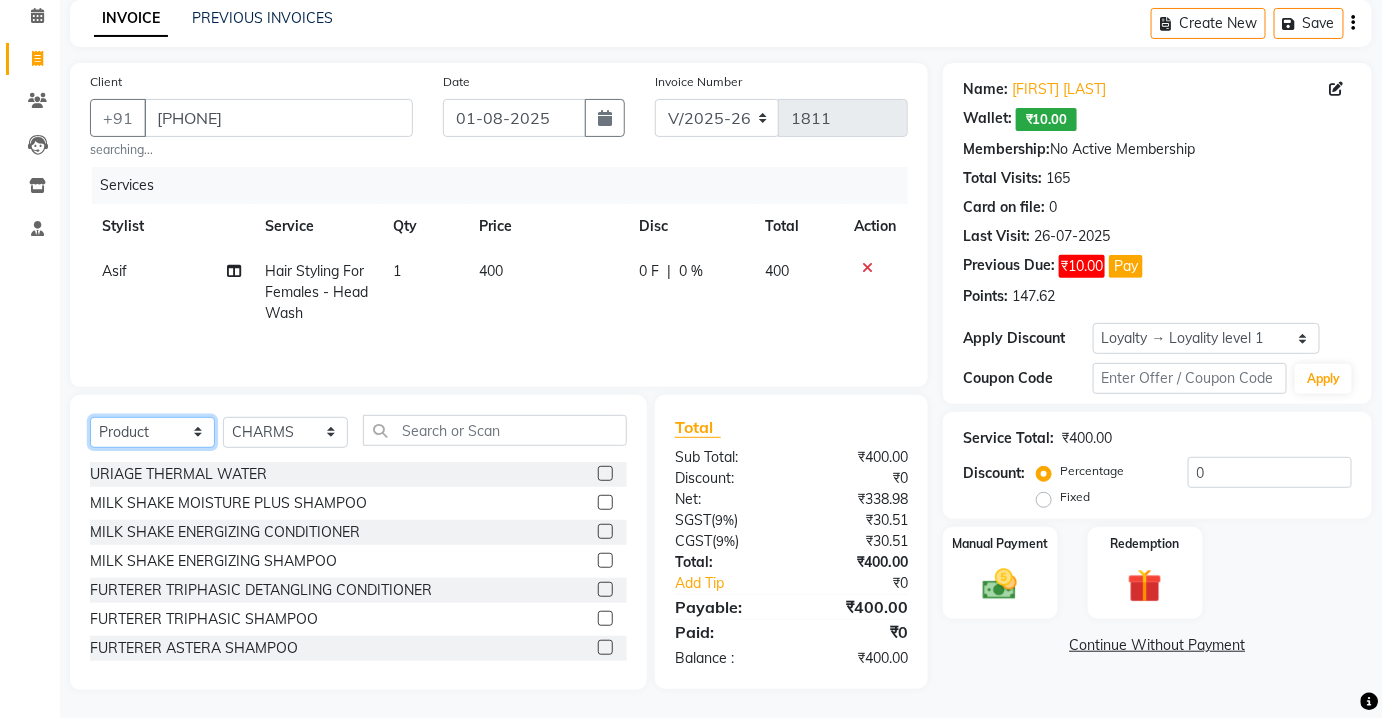click on "Select  Service  Product  Membership  Package Voucher Prepaid Gift Card" 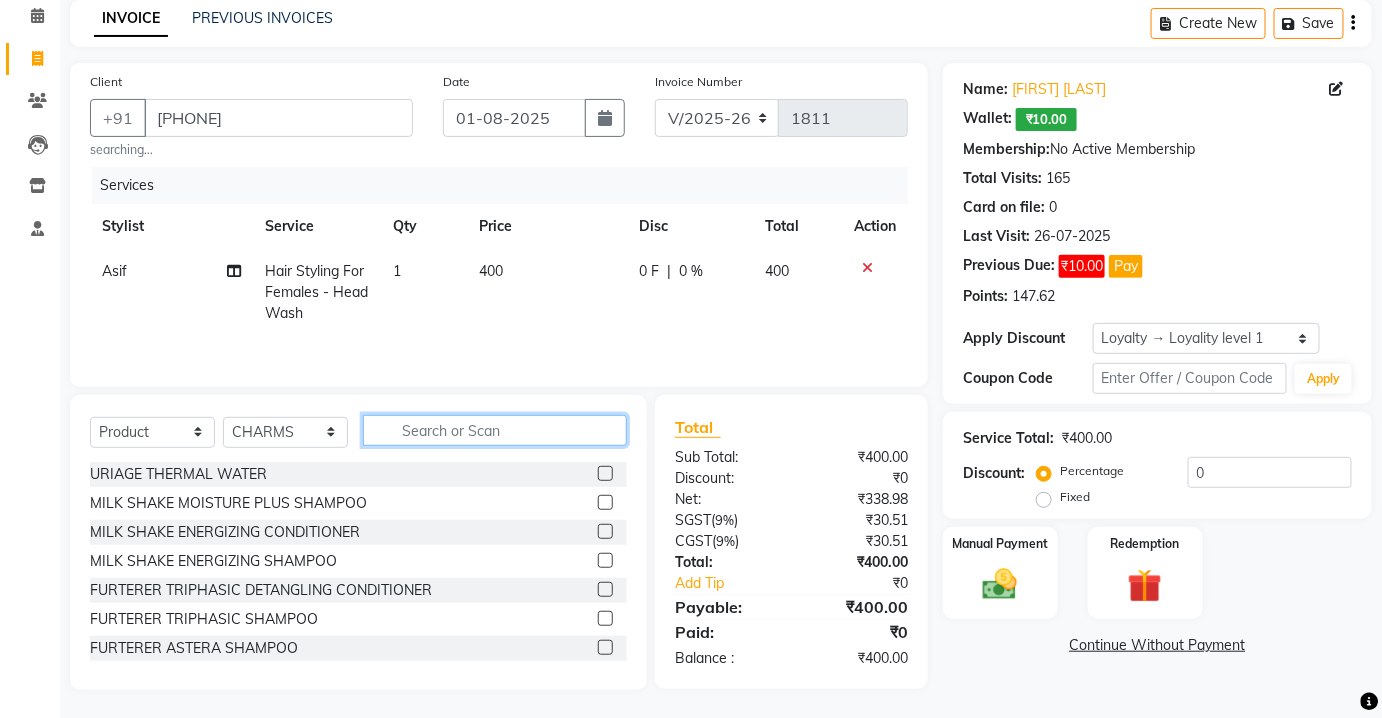 click 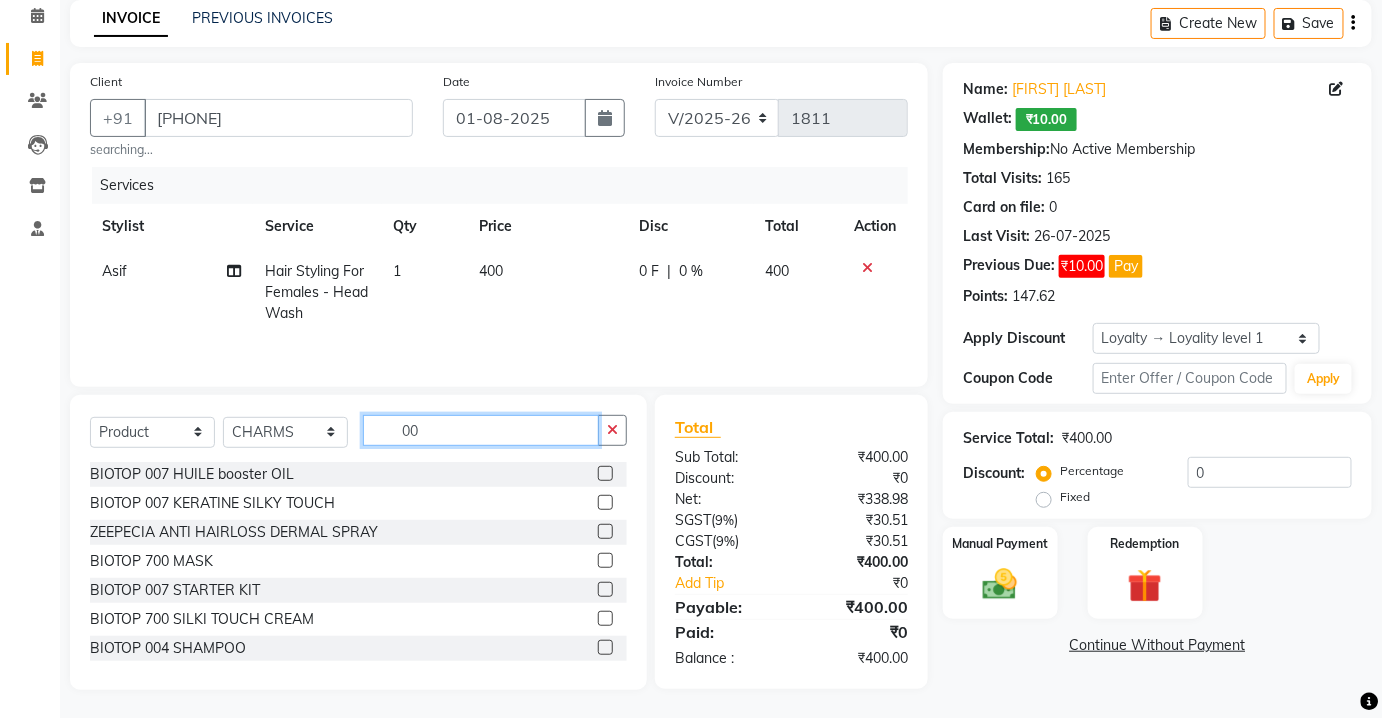 type on "0" 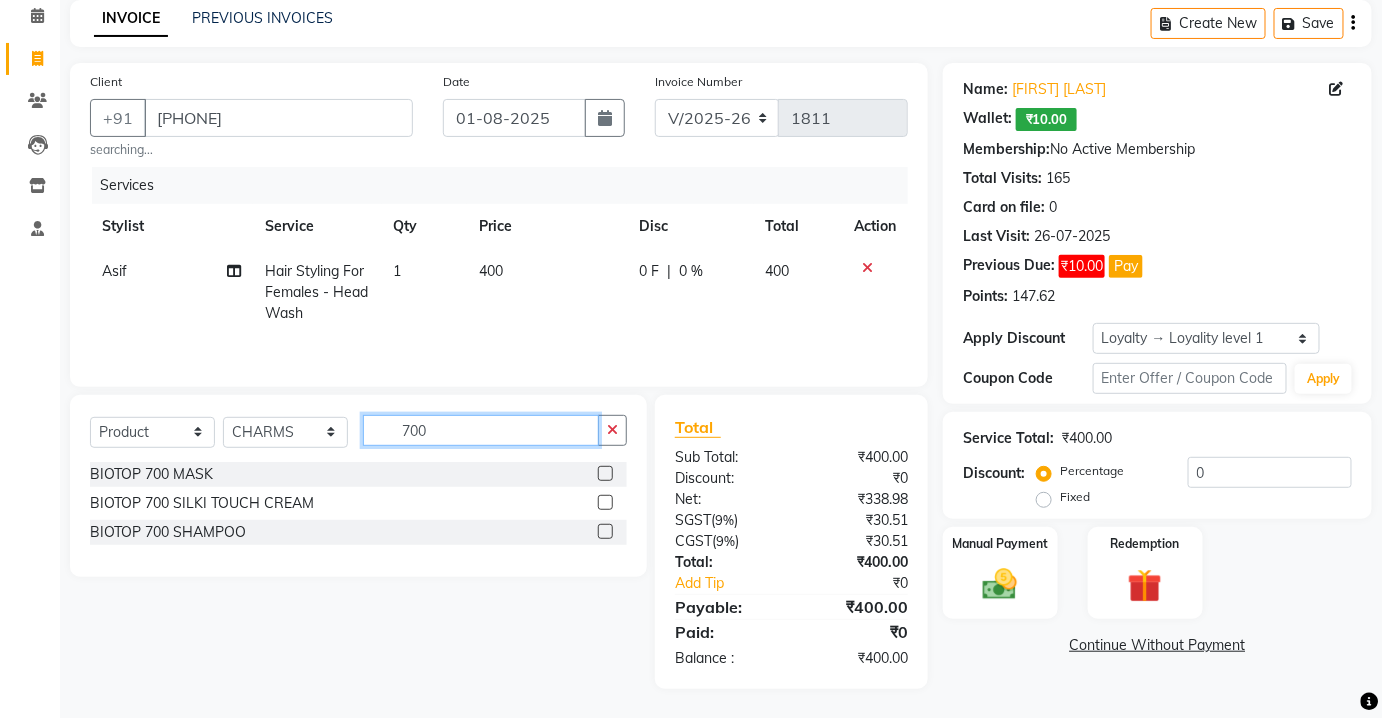 type on "700" 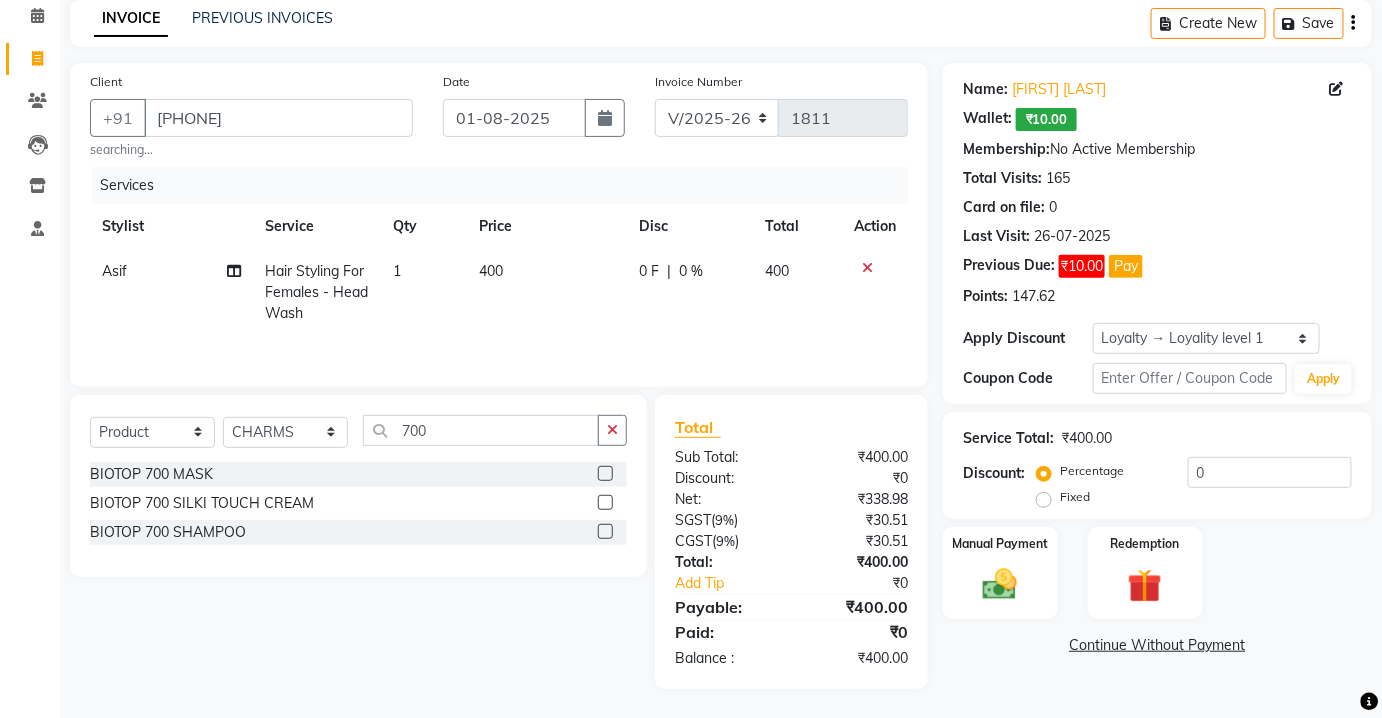 click 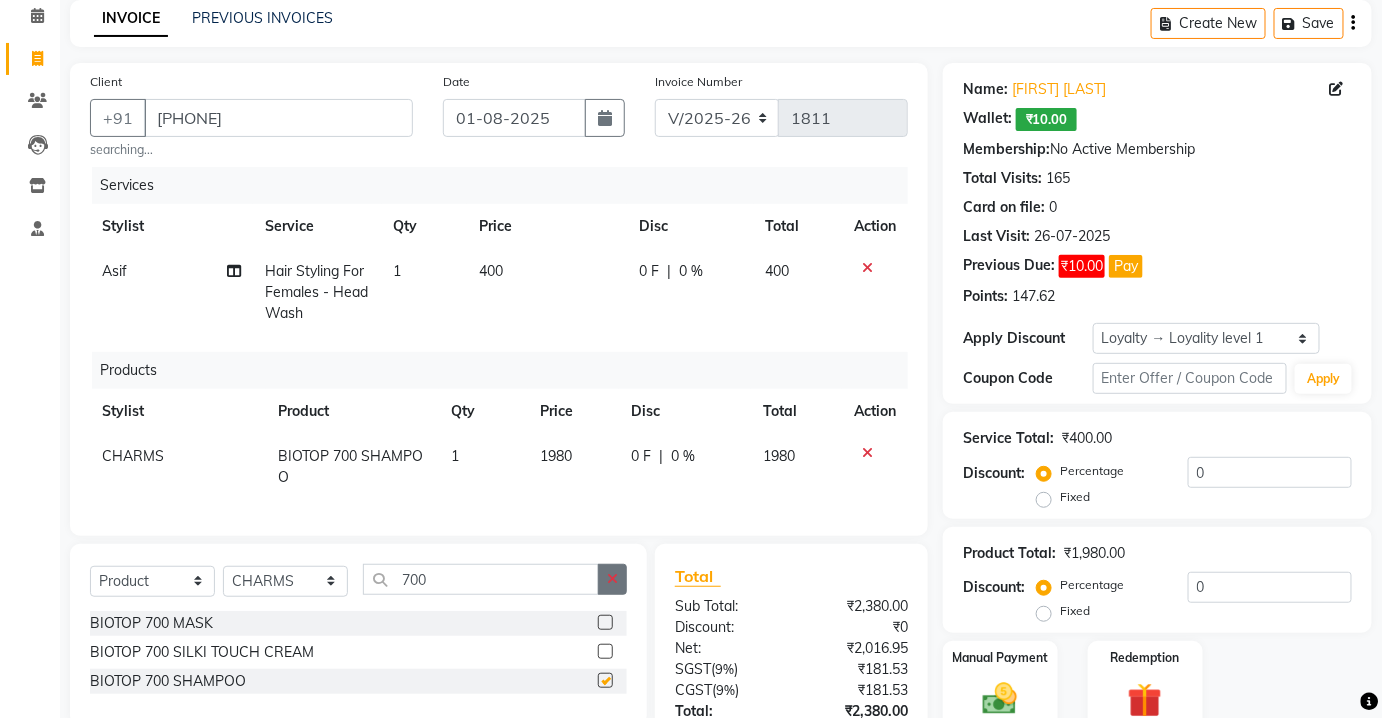 checkbox on "false" 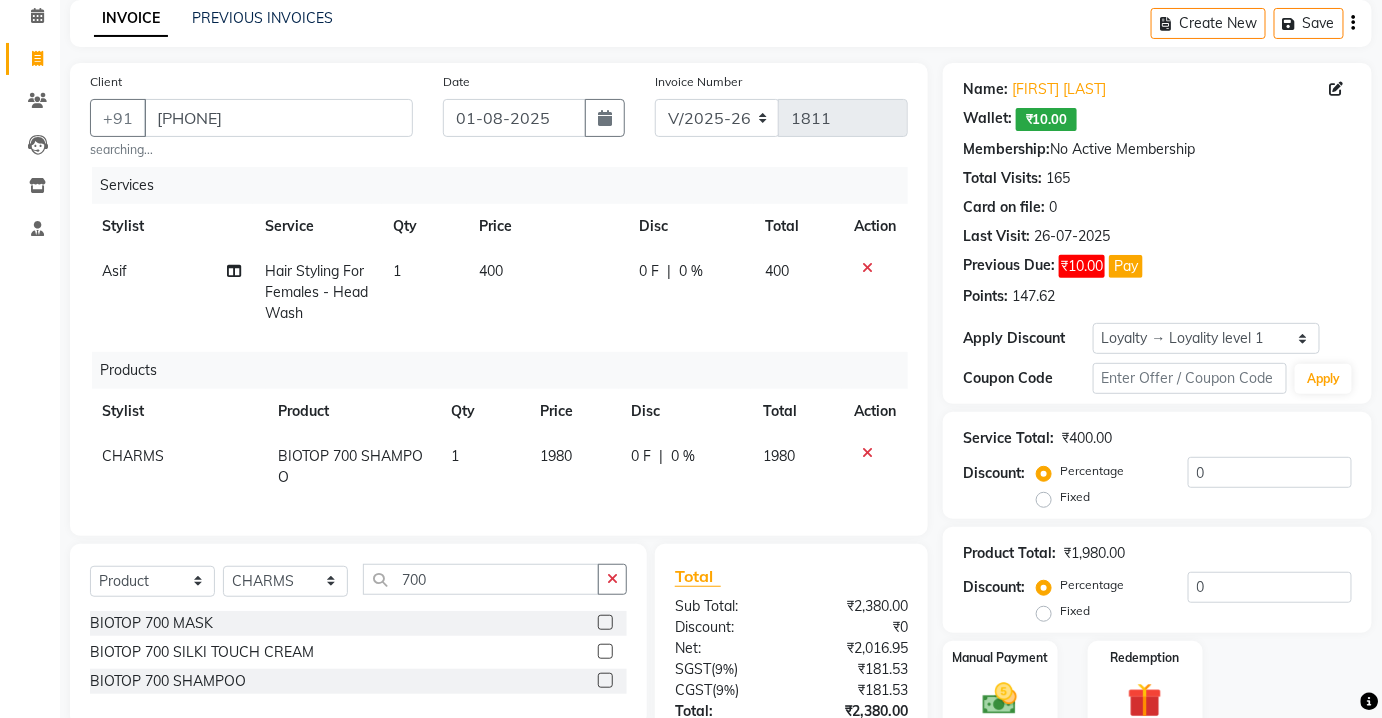 click 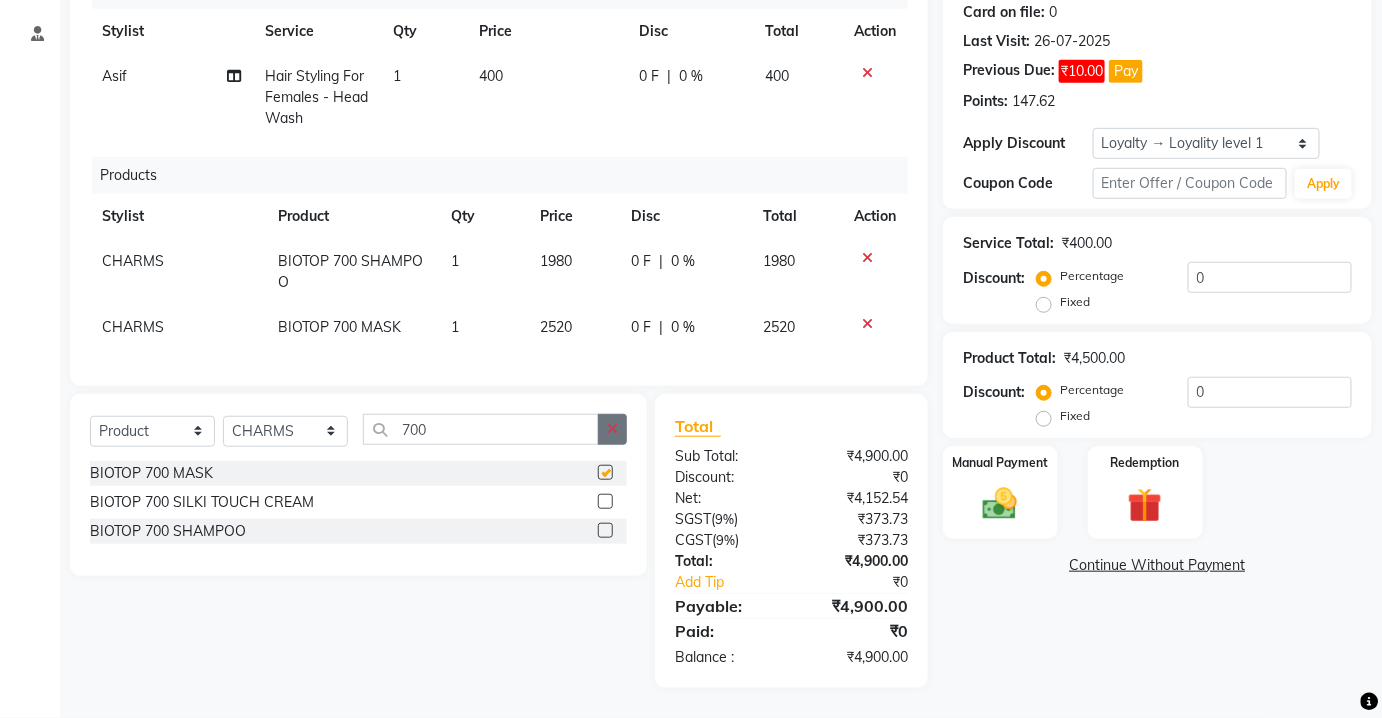 checkbox on "false" 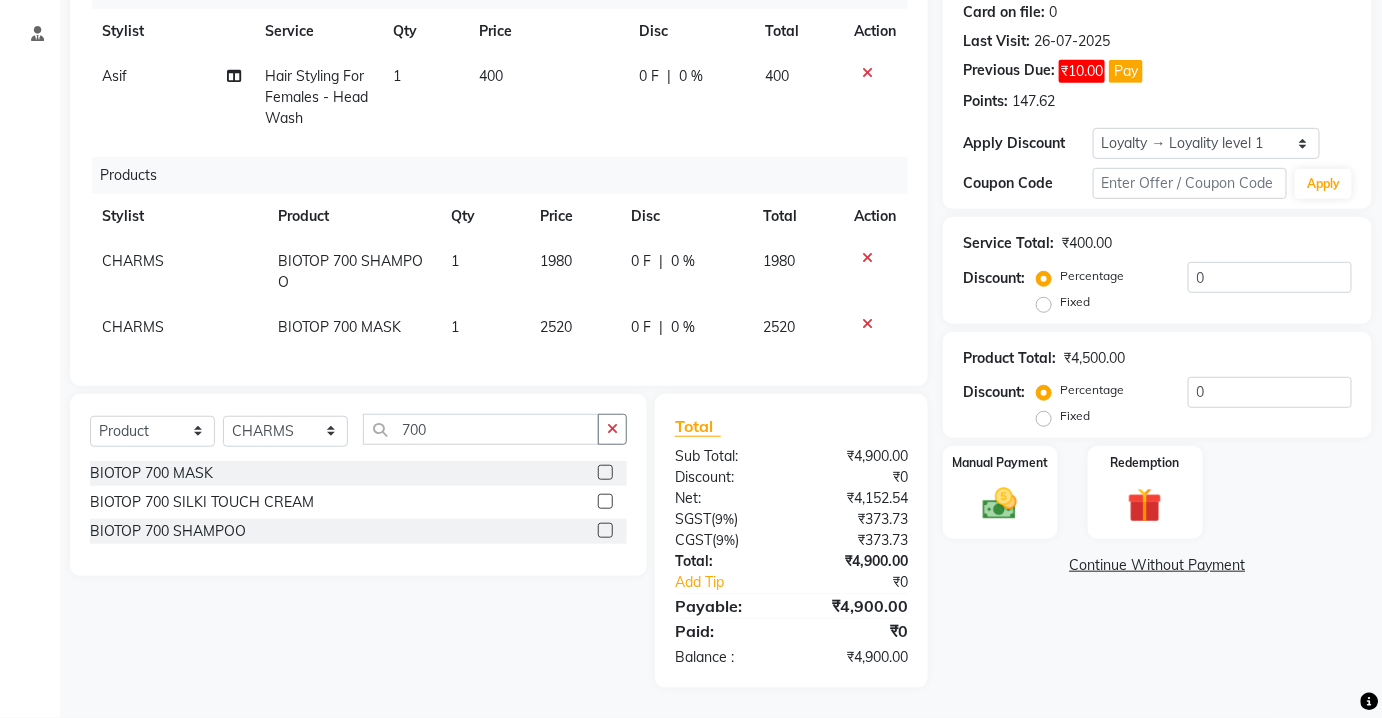 drag, startPoint x: 576, startPoint y: 271, endPoint x: 578, endPoint y: 292, distance: 21.095022 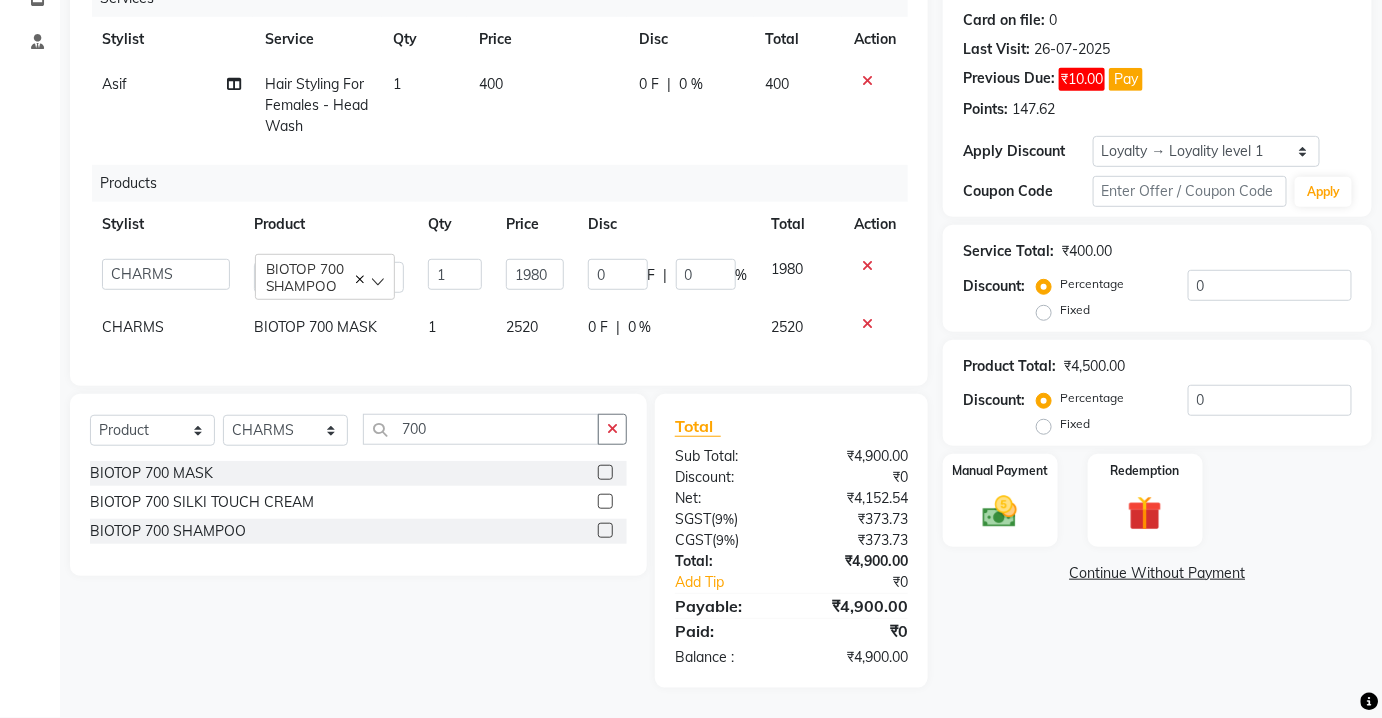 drag, startPoint x: 580, startPoint y: 298, endPoint x: 578, endPoint y: 310, distance: 12.165525 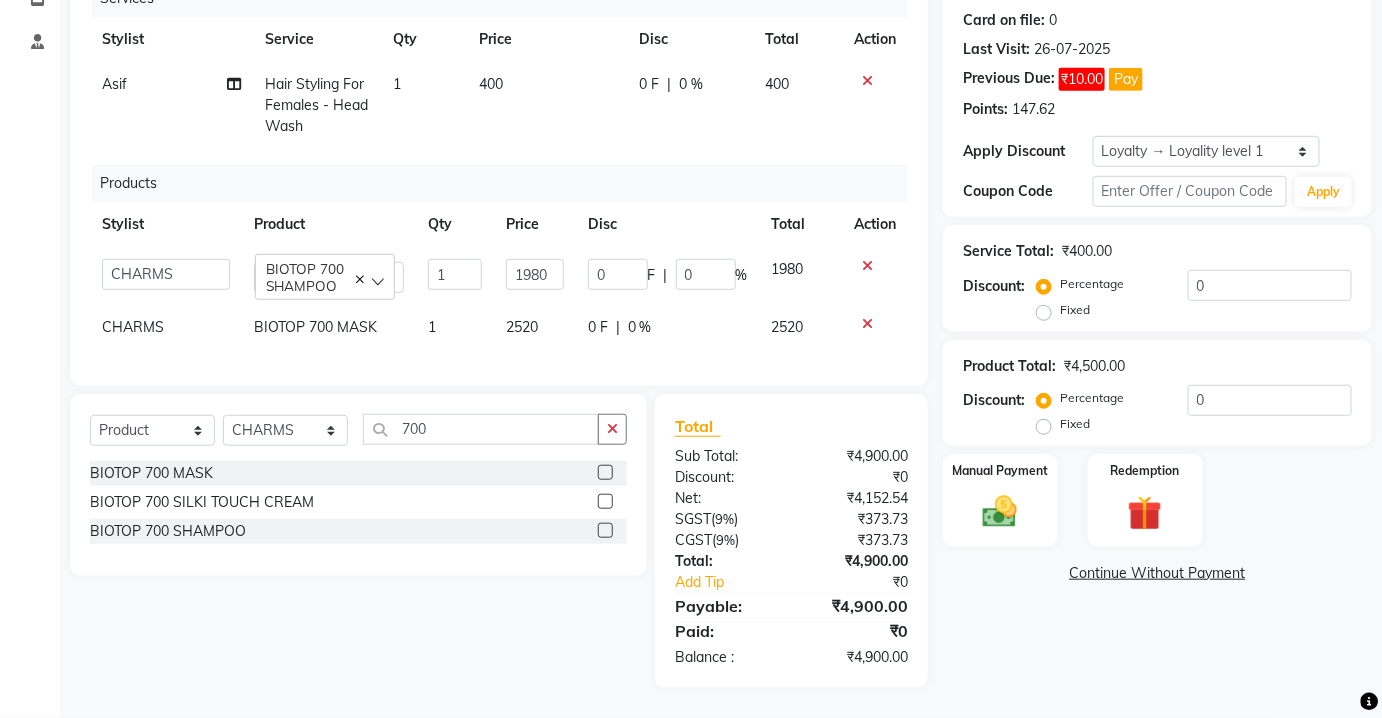 click on "0 F | 0 %" 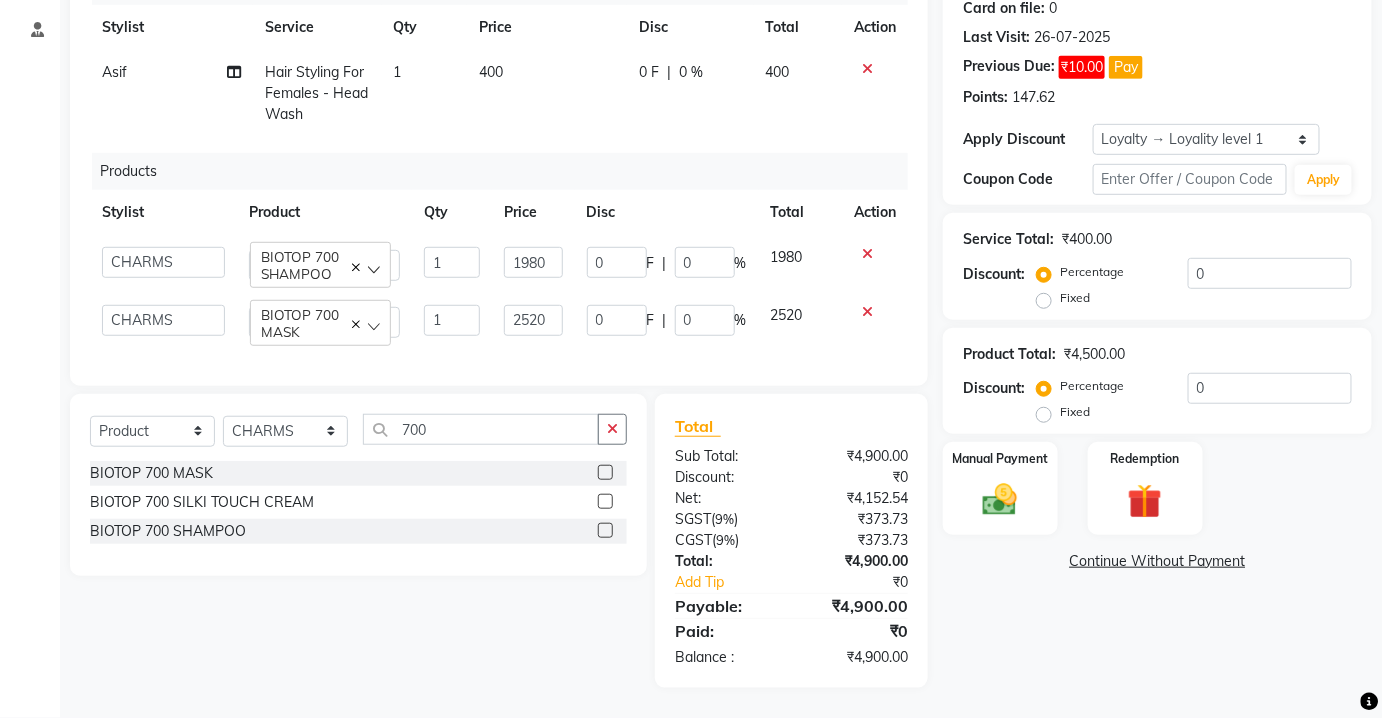 scroll, scrollTop: 294, scrollLeft: 0, axis: vertical 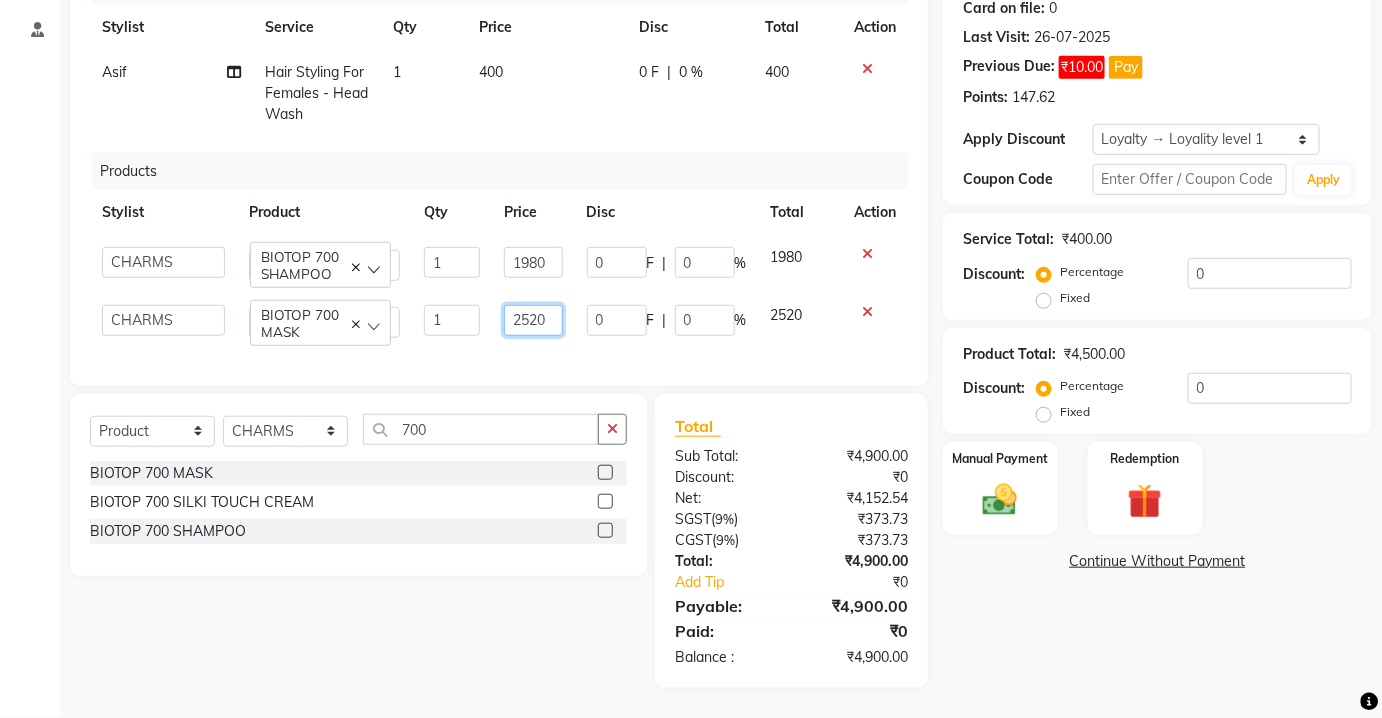 click on "2520" 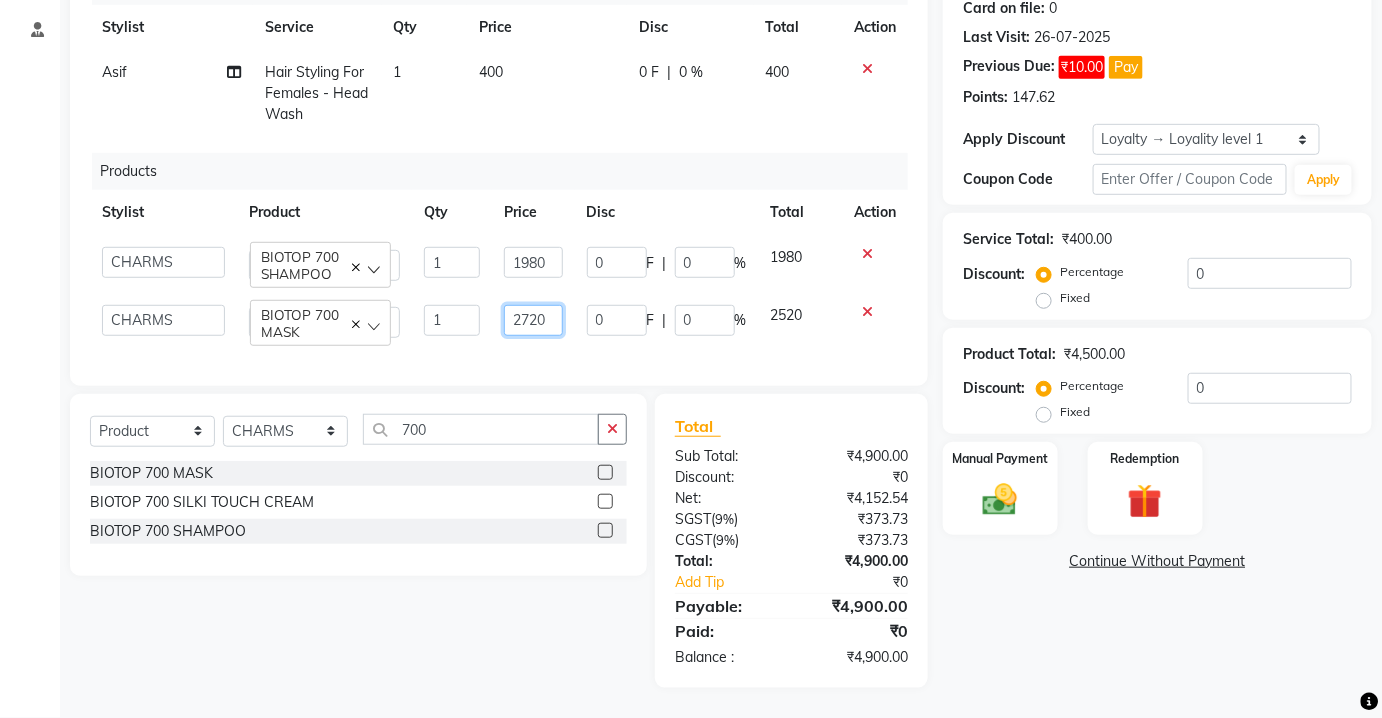 click on "2720" 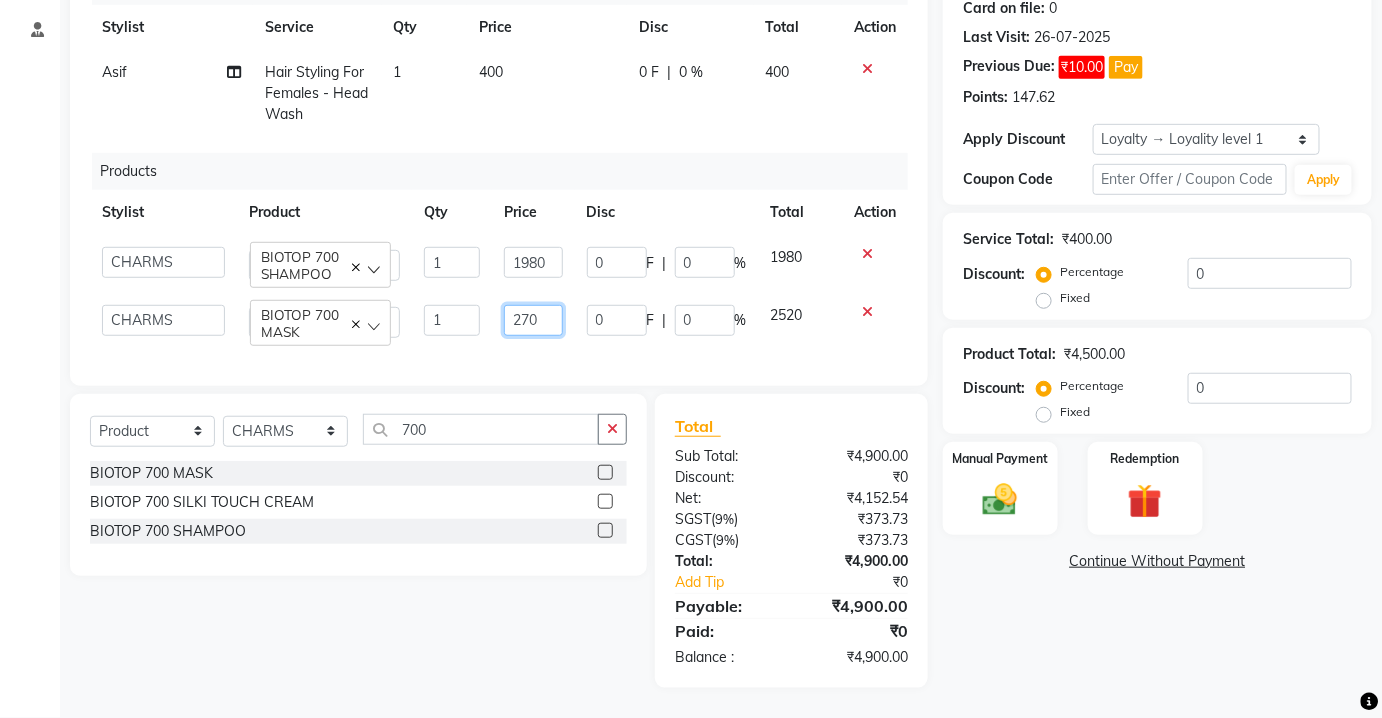 type on "2790" 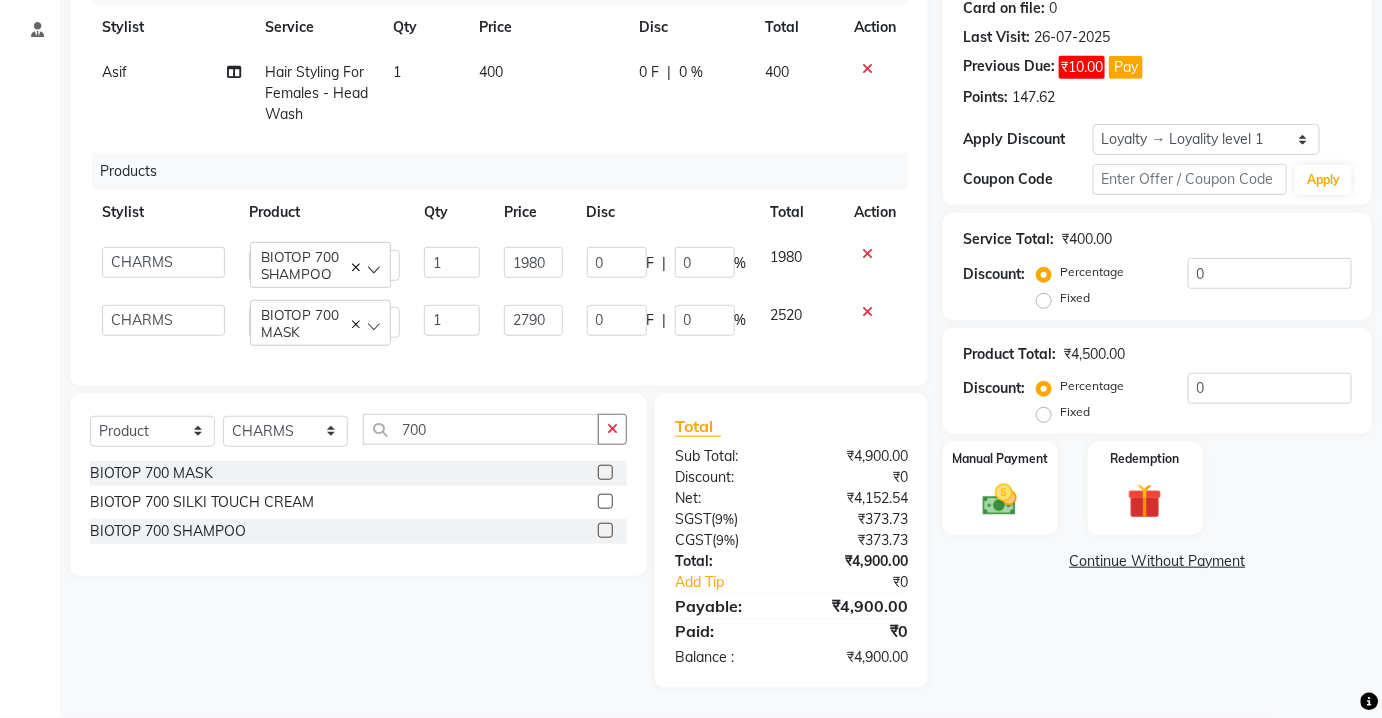 scroll, scrollTop: 287, scrollLeft: 0, axis: vertical 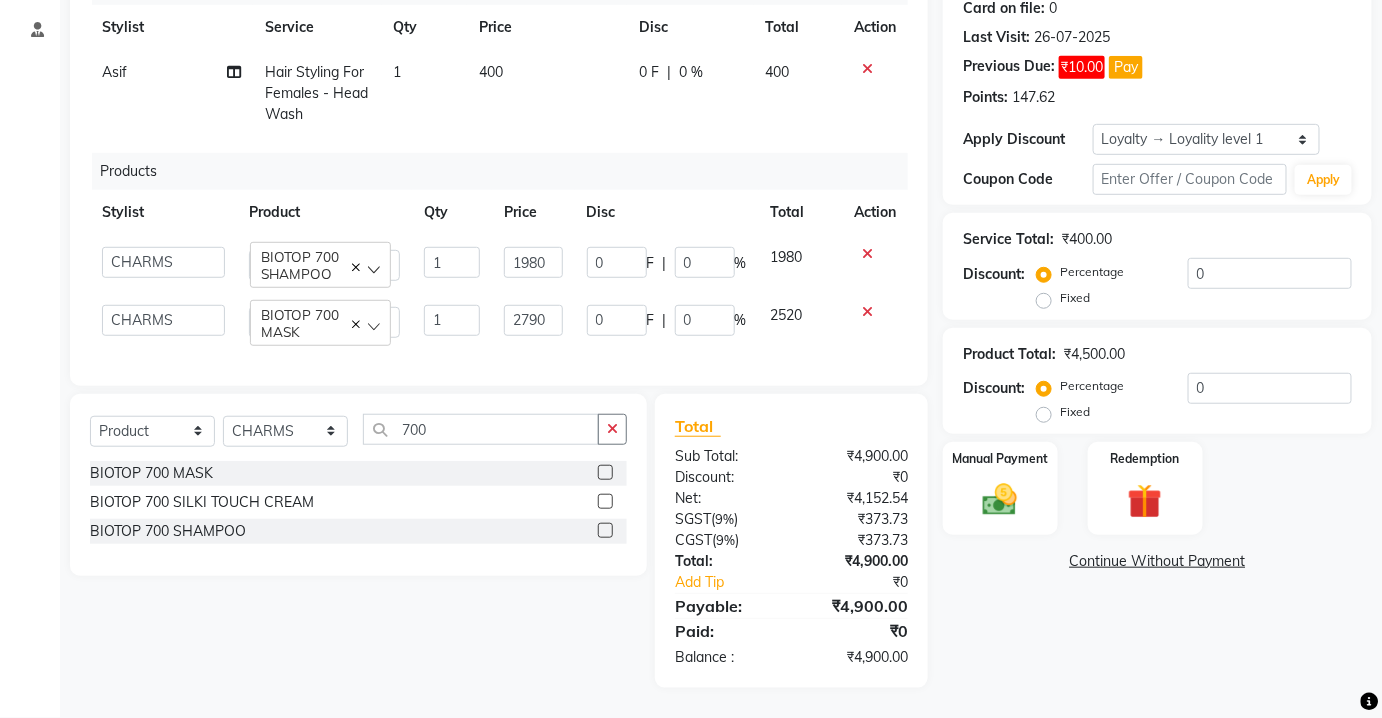 click on "[FIRST]" 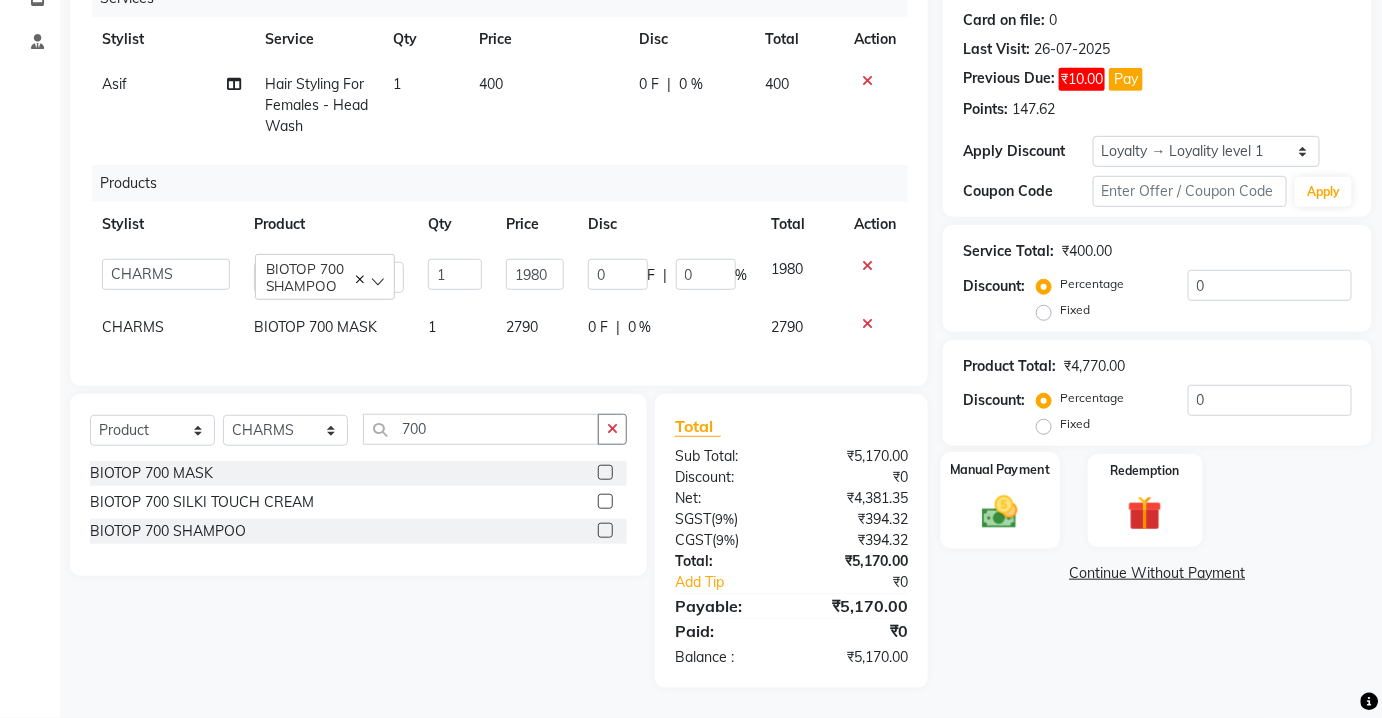 click on "Manual Payment" 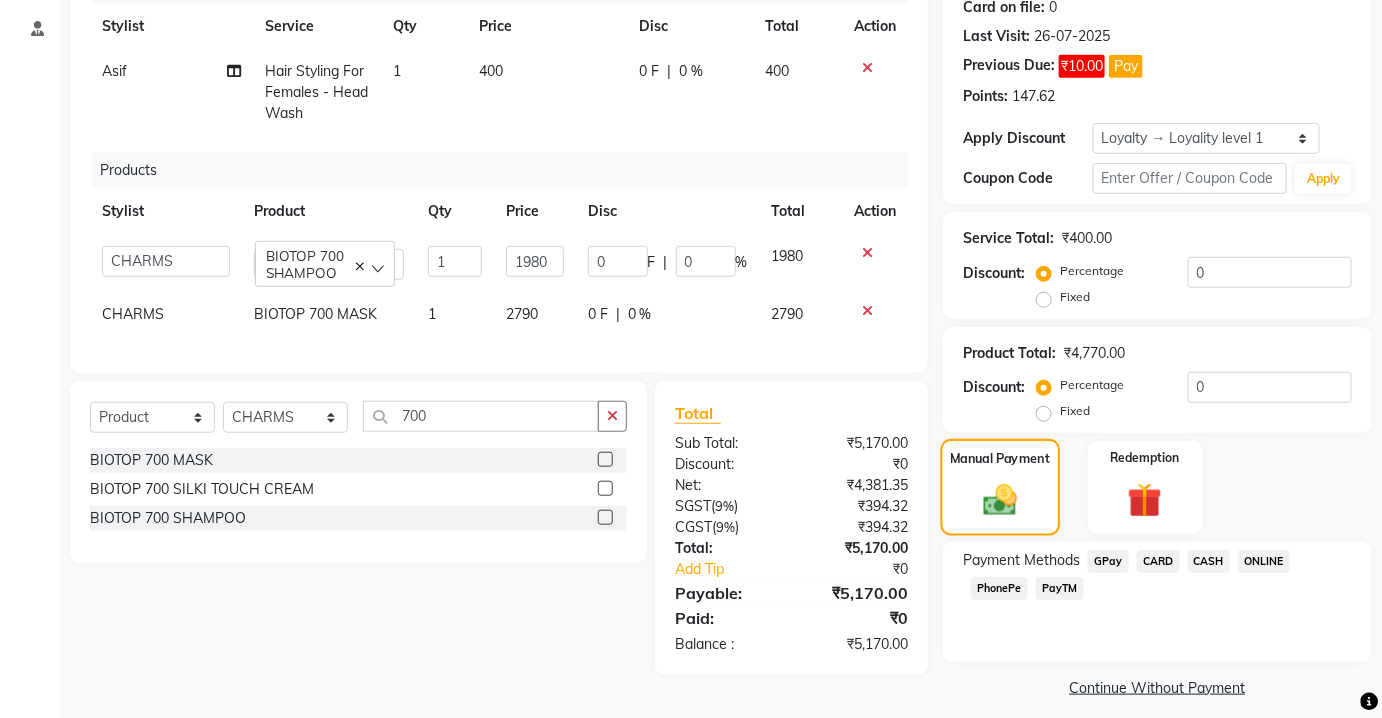 scroll, scrollTop: 294, scrollLeft: 0, axis: vertical 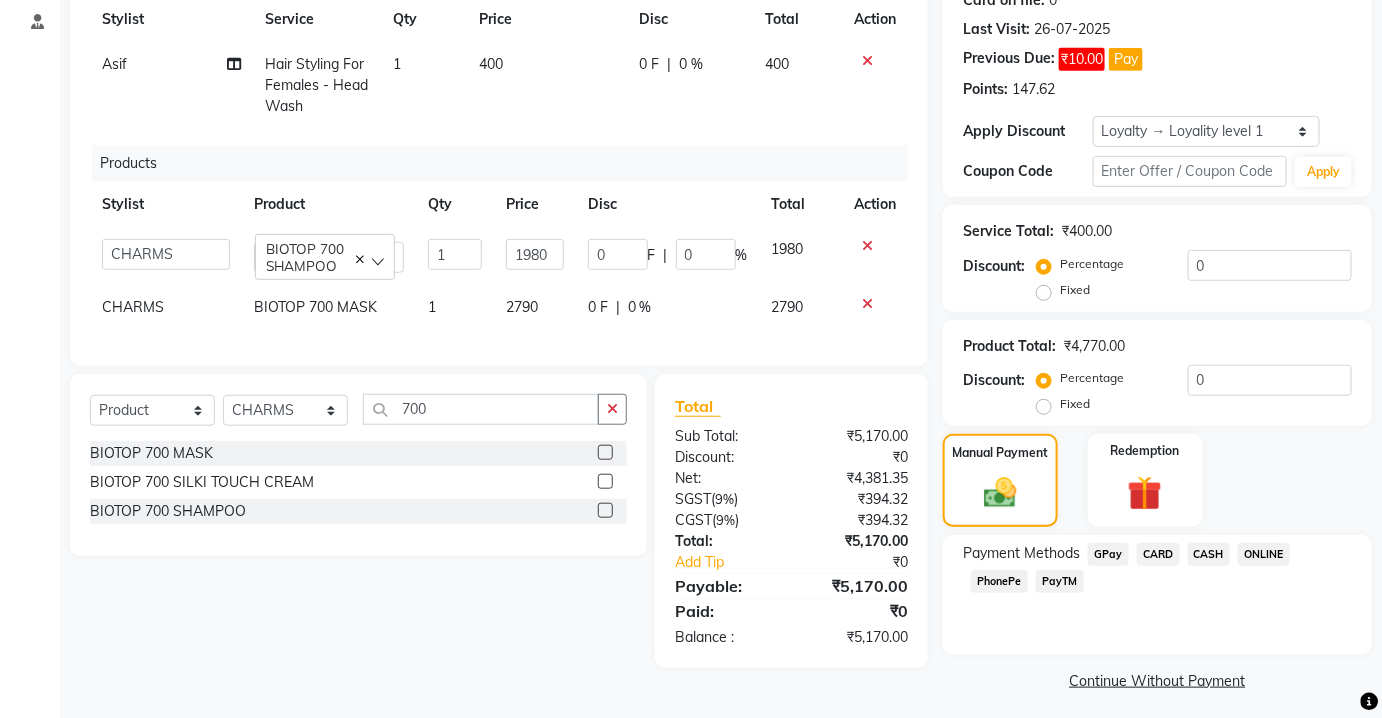 click on "PayTM" 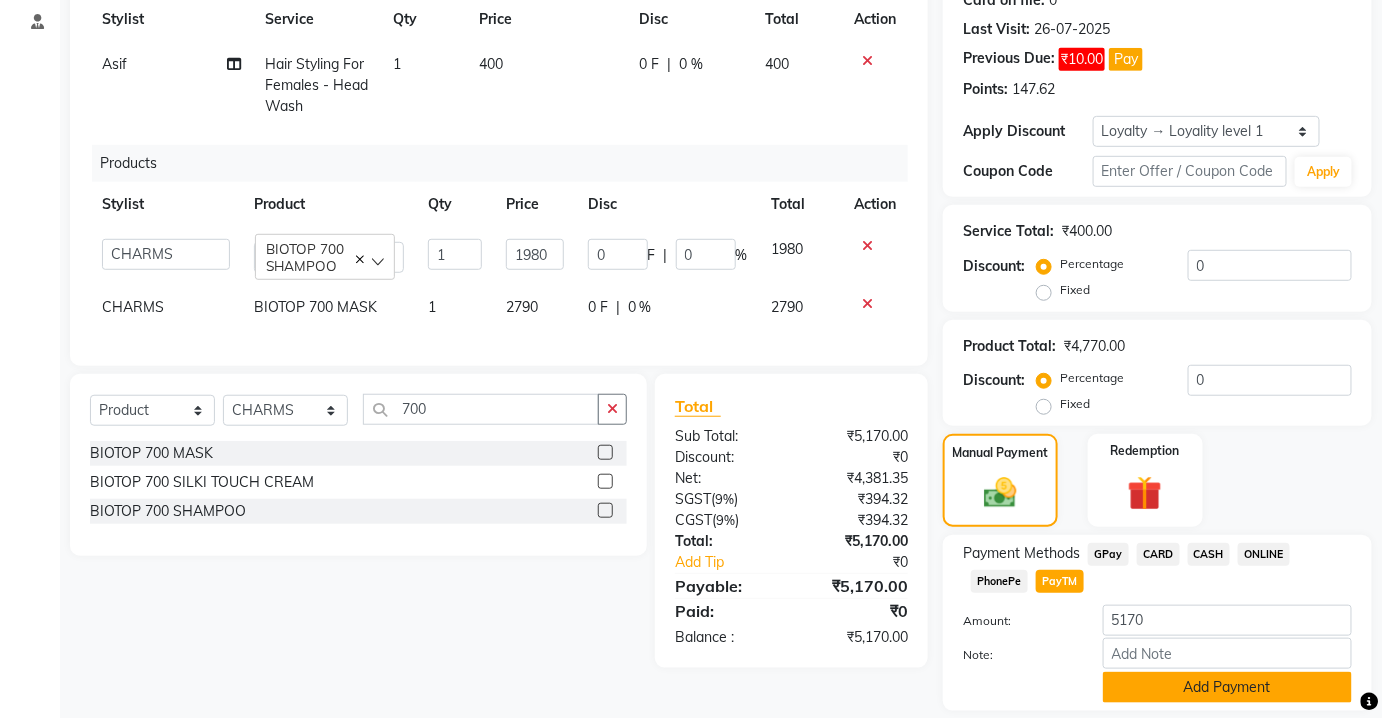 click on "Add Payment" 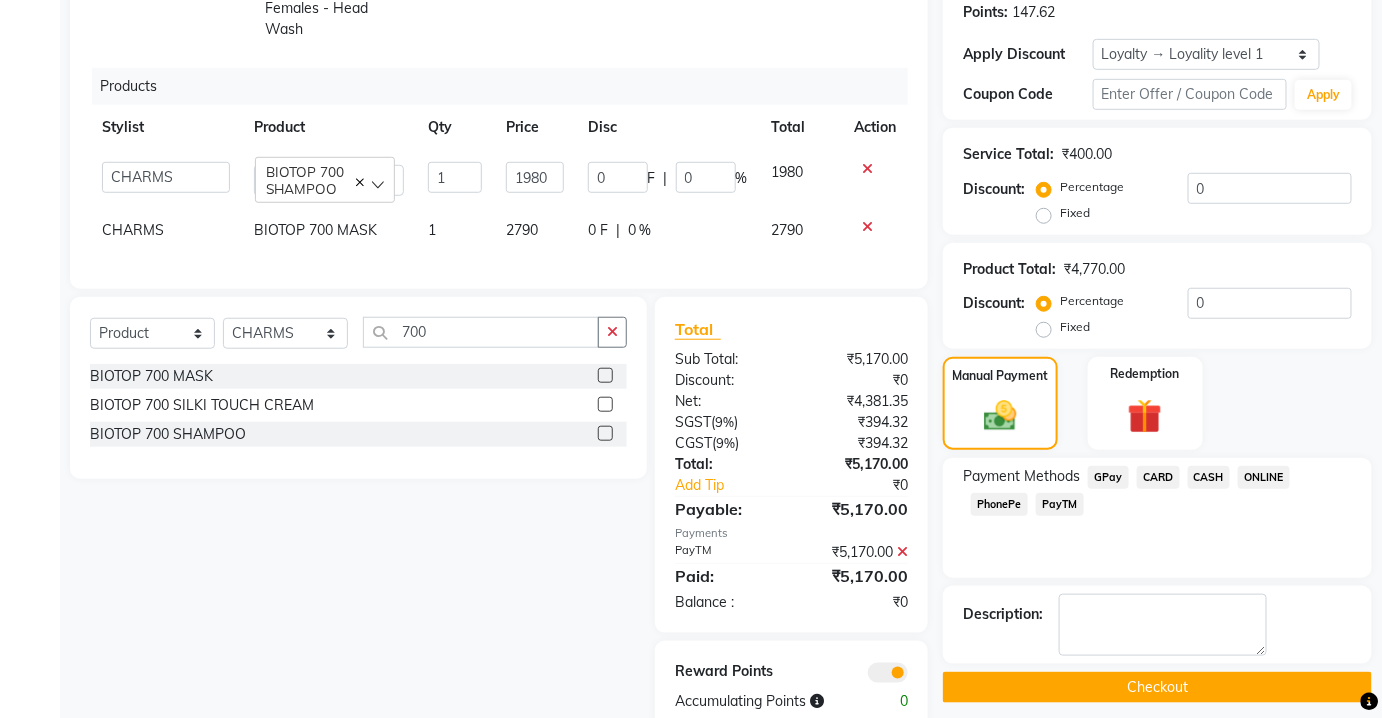 scroll, scrollTop: 428, scrollLeft: 0, axis: vertical 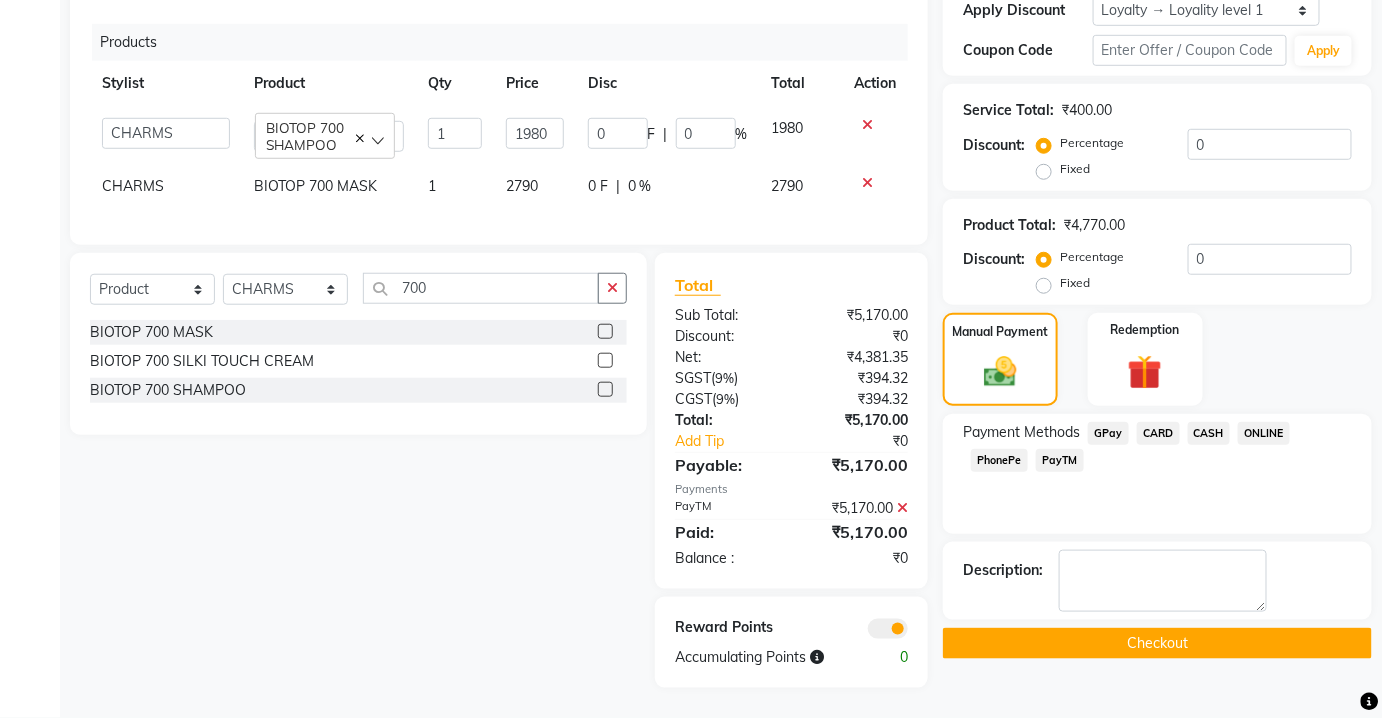click on "Checkout" 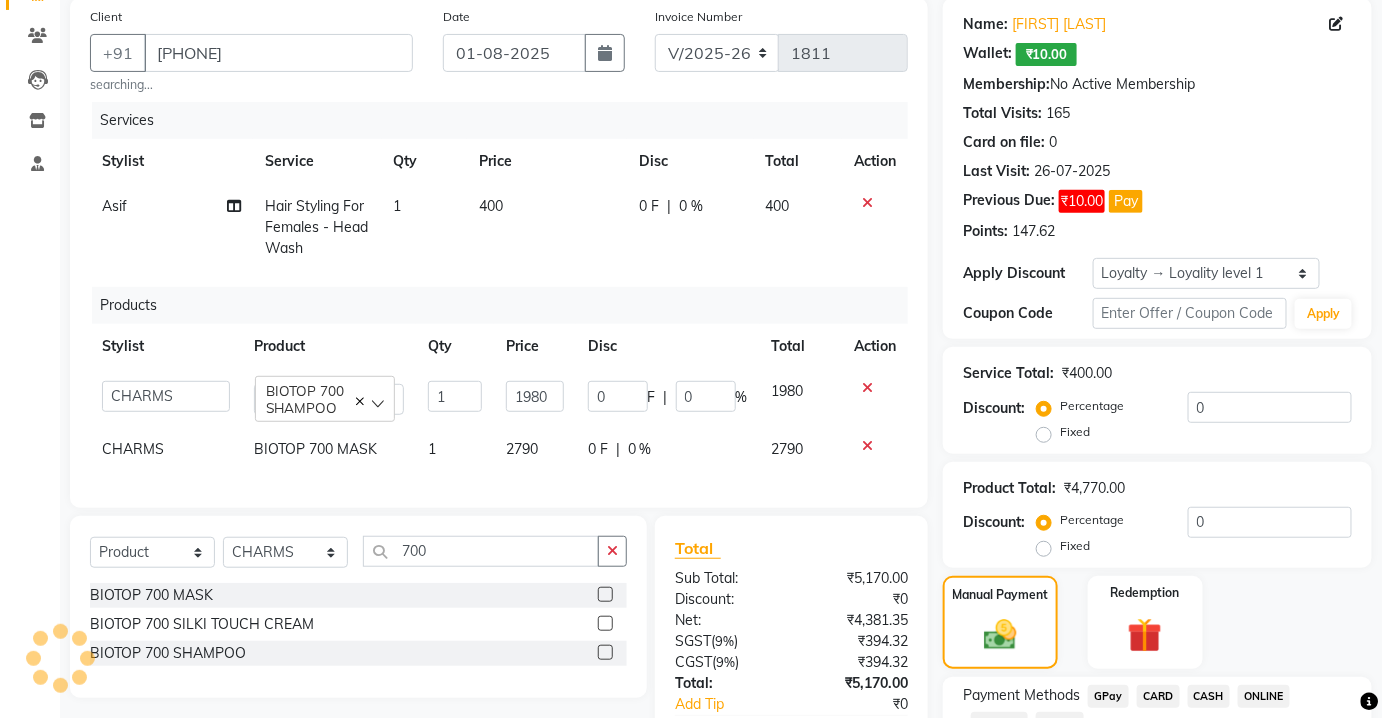 scroll, scrollTop: 363, scrollLeft: 0, axis: vertical 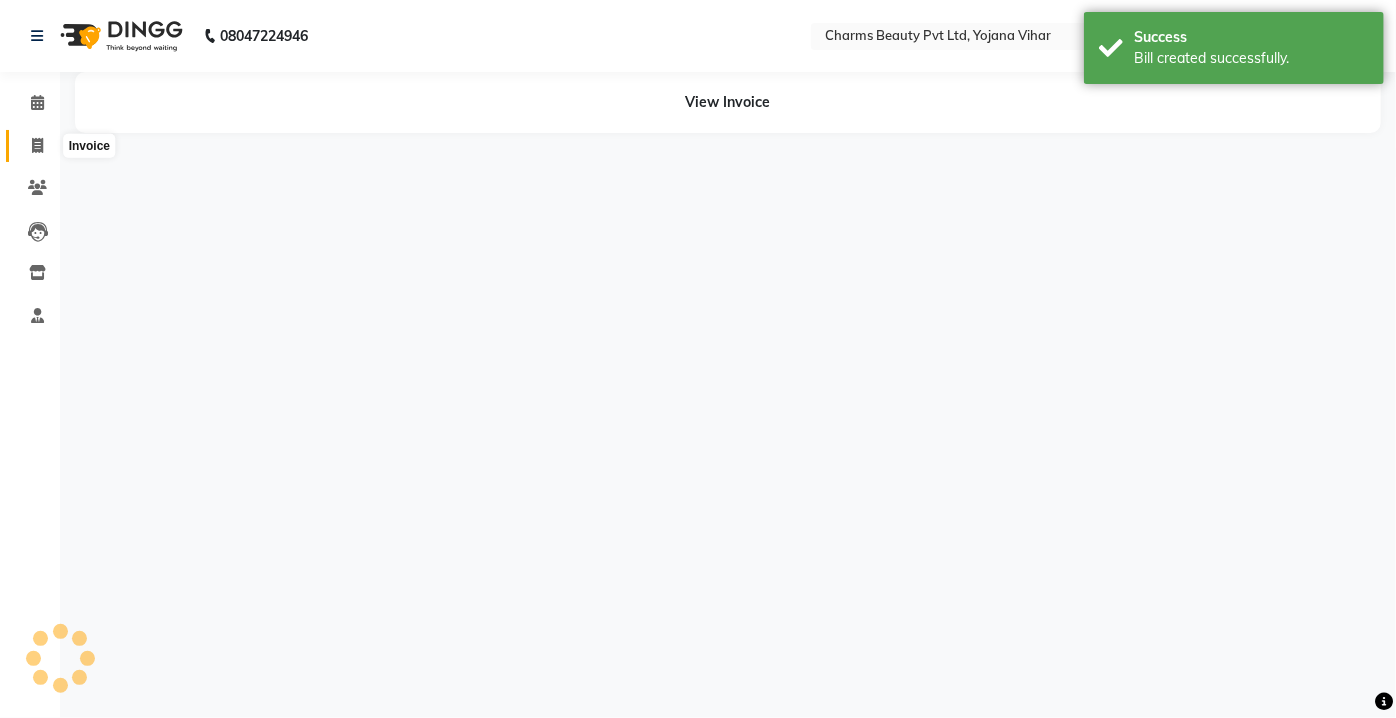 click 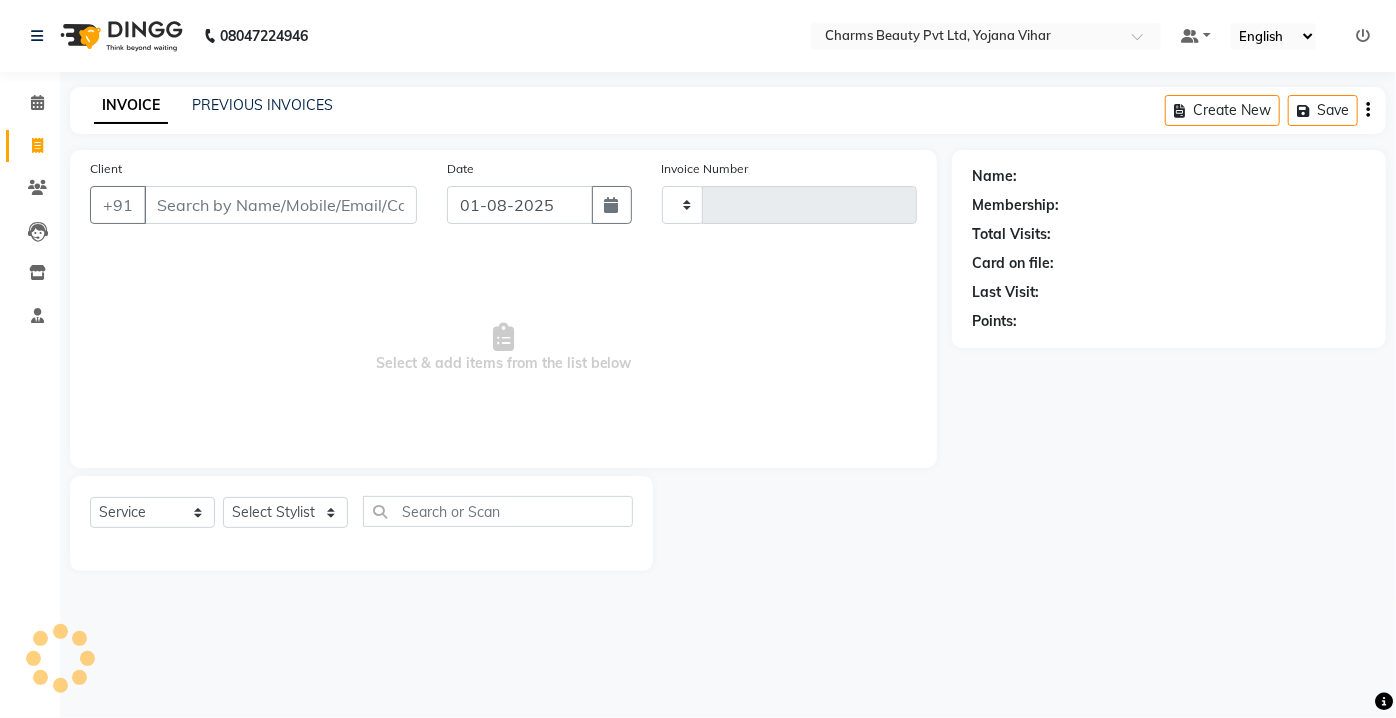 click on "Client" at bounding box center (280, 205) 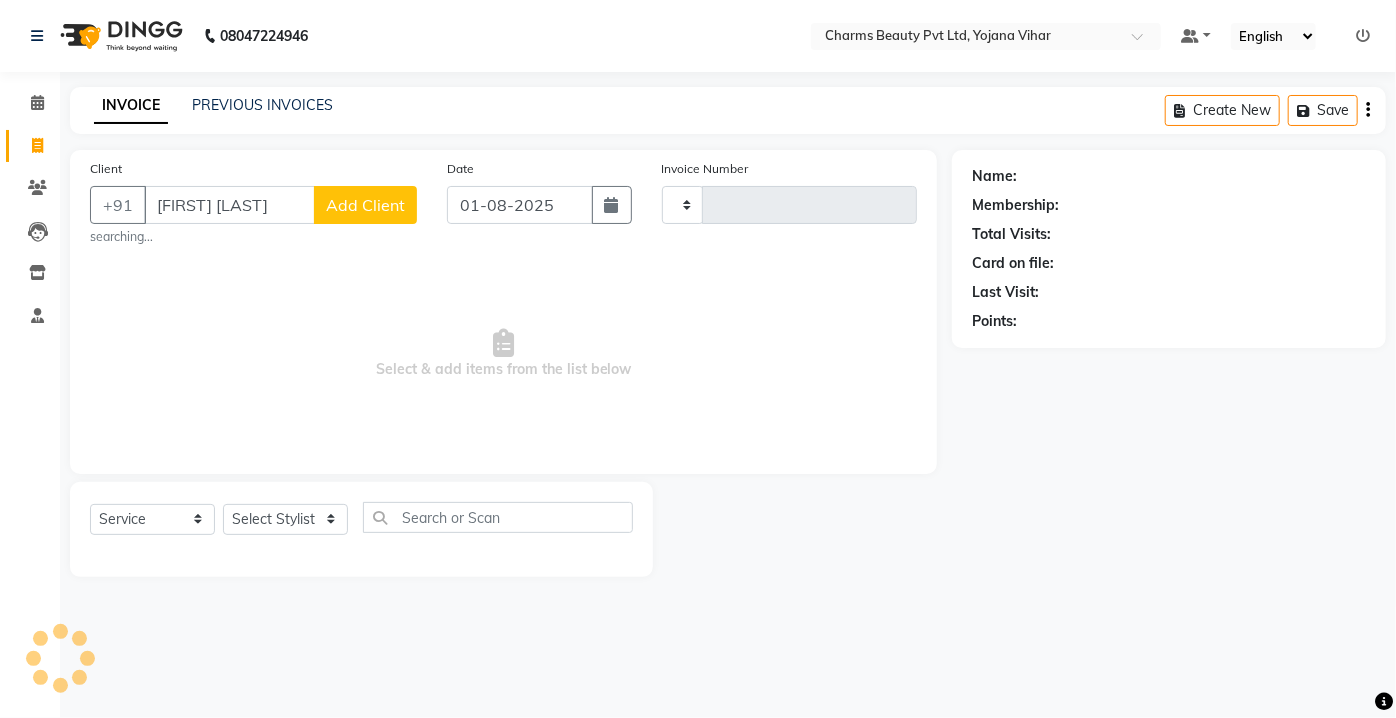 click on "[FIRST] [LAST]" at bounding box center (229, 205) 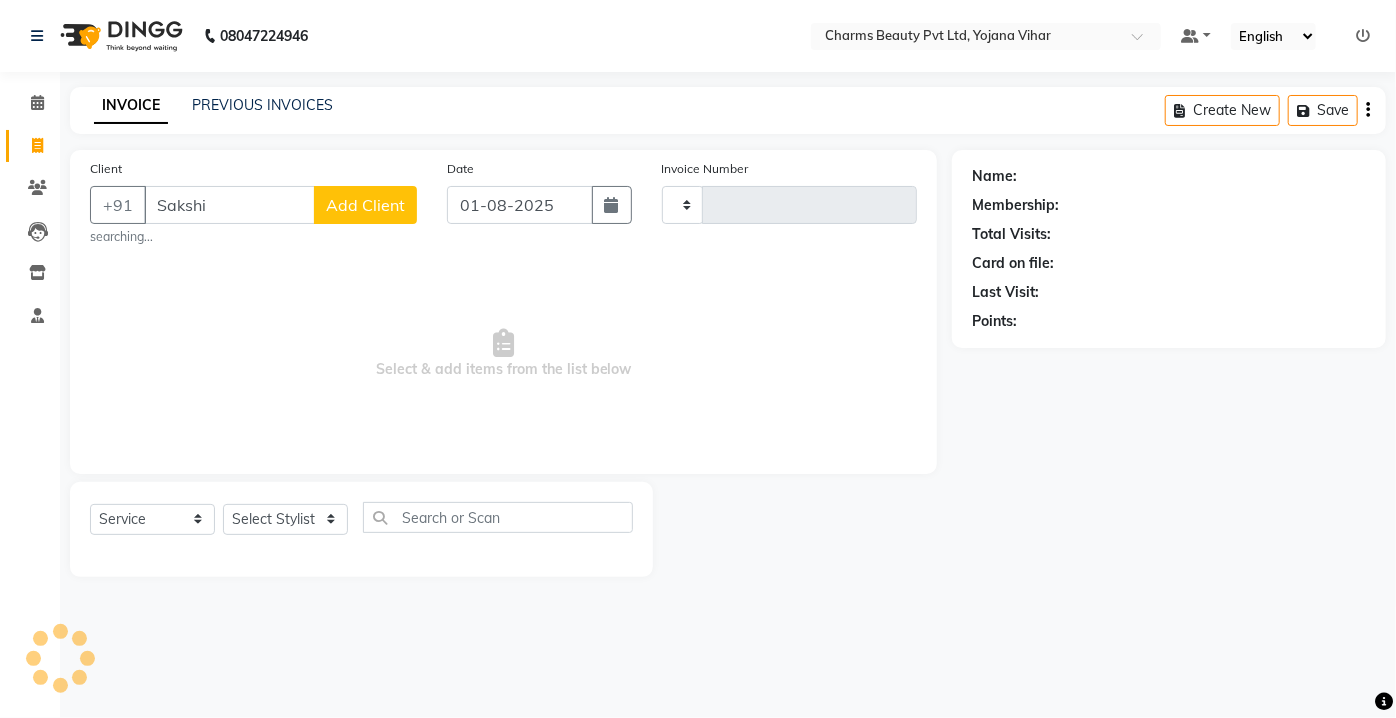 type on "[FIRST] [LAST]" 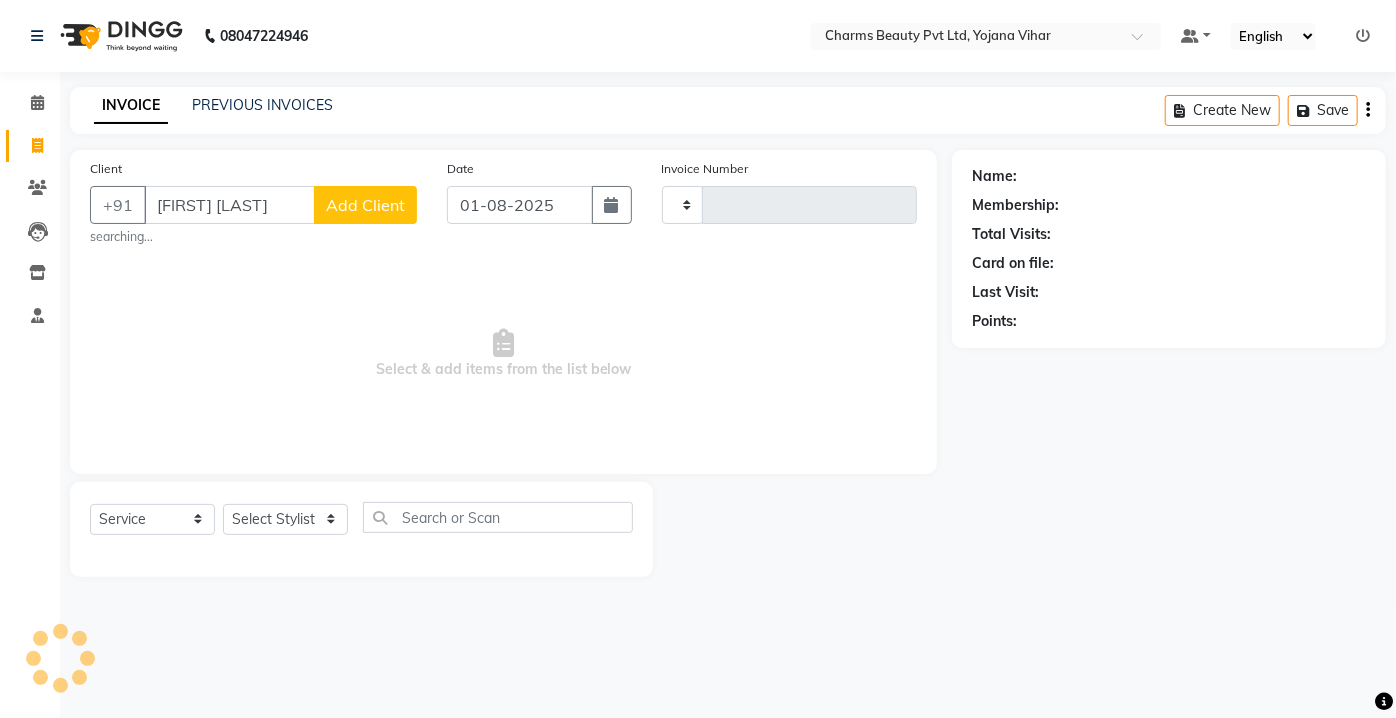 type on "1812" 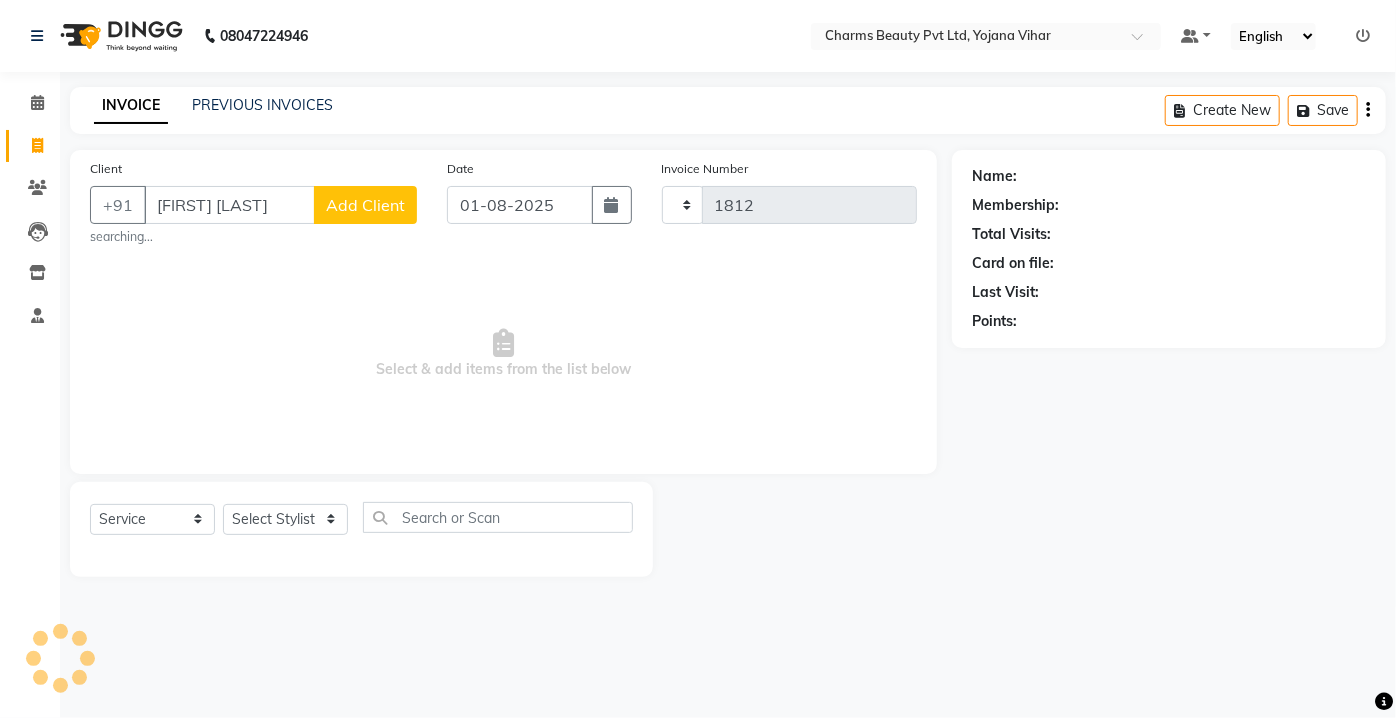 select on "3743" 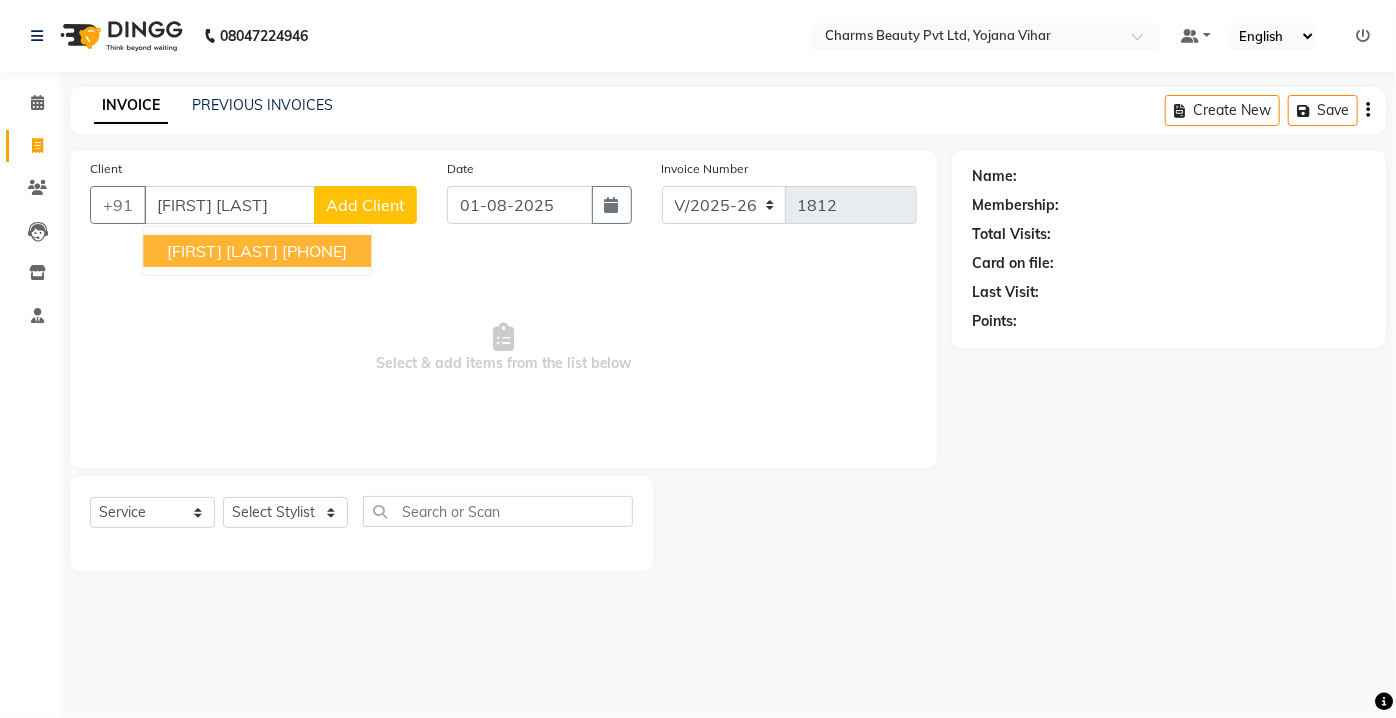 click on "[FIRST] [LAST]" at bounding box center [222, 251] 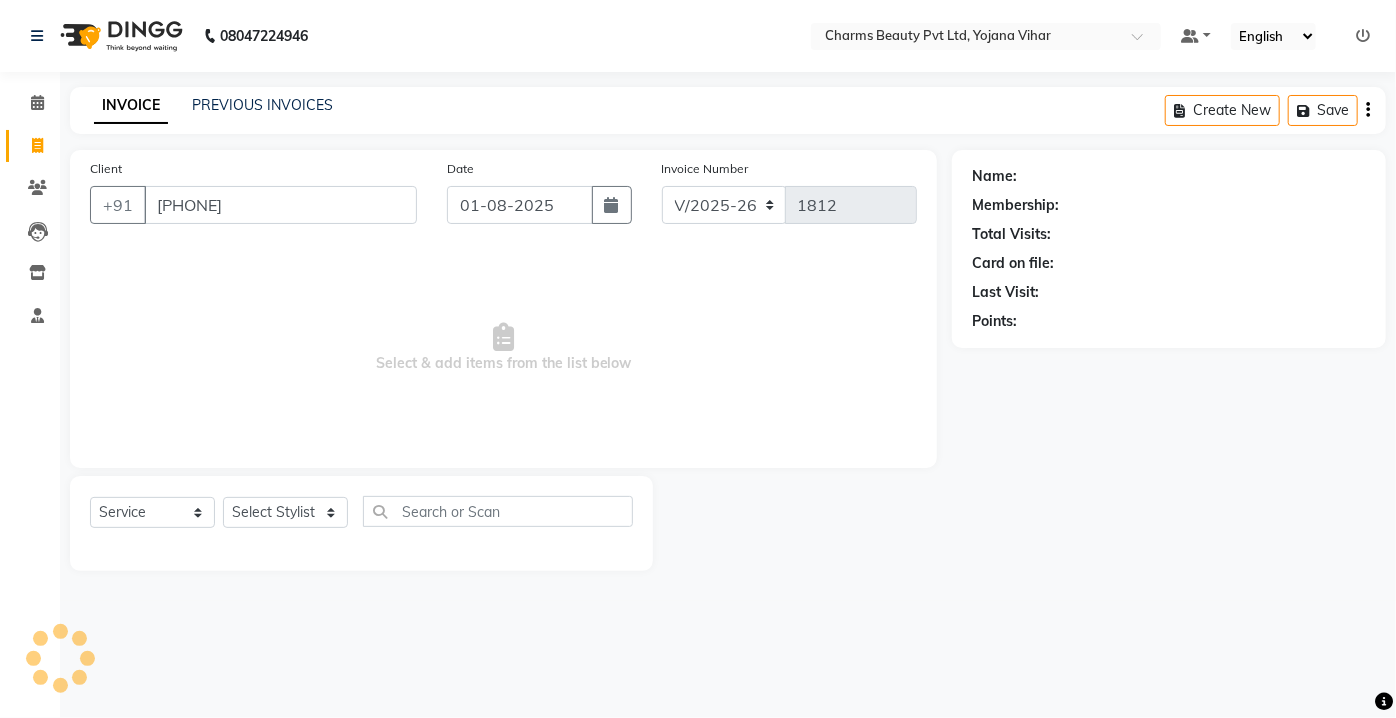 type on "[PHONE]" 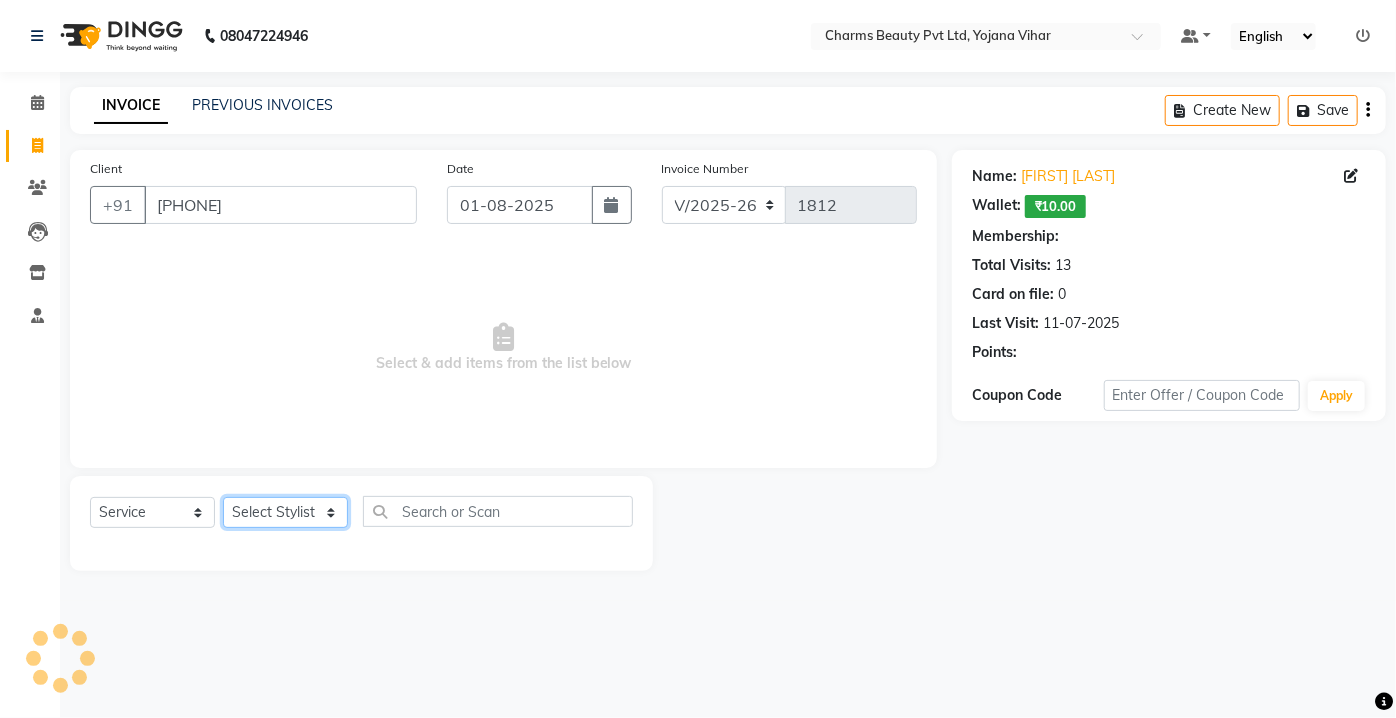 select on "1: Object" 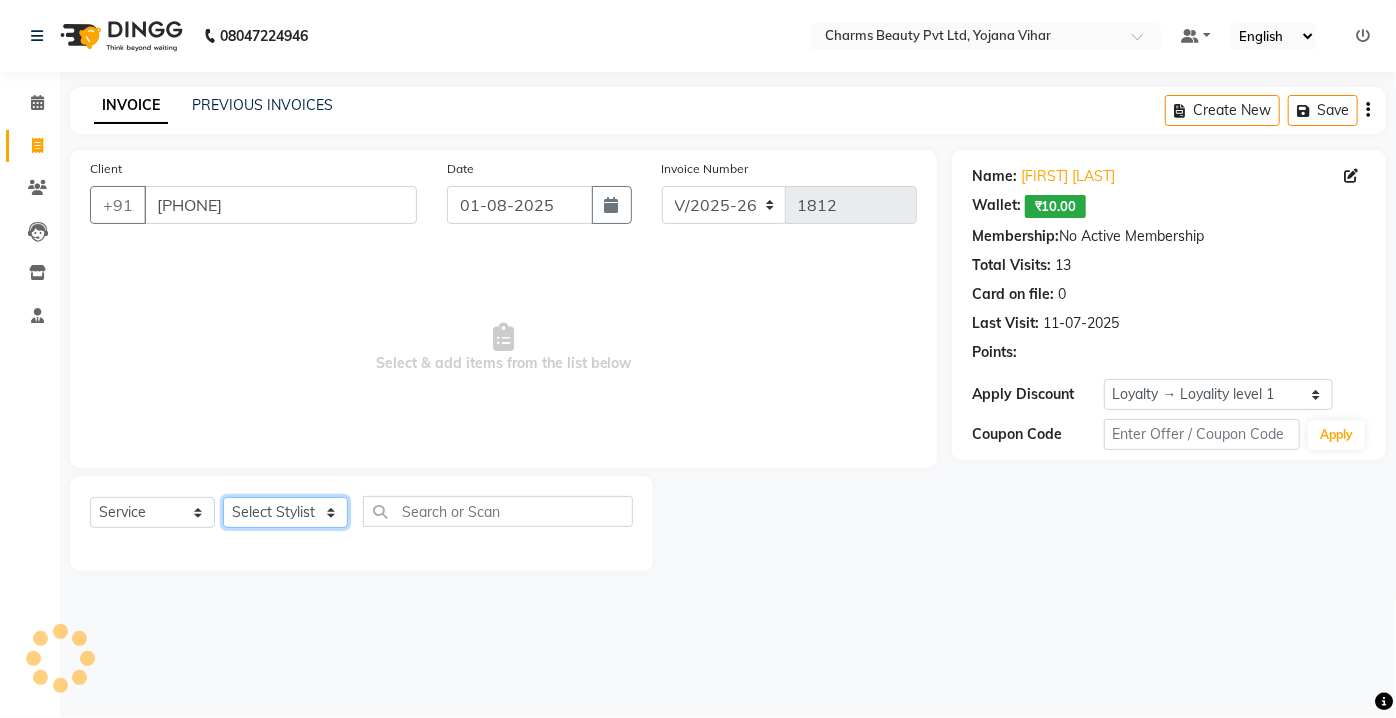 click on "Select Stylist Aarti Asif AZIZA BOBBY CHARMAYNE CHARMS DR. POOJA MITTAL HINA HUSSAN NOSHAD RANI RAVI SOOD  SAKSHI SANTOSH SAPNA TABBASUM" 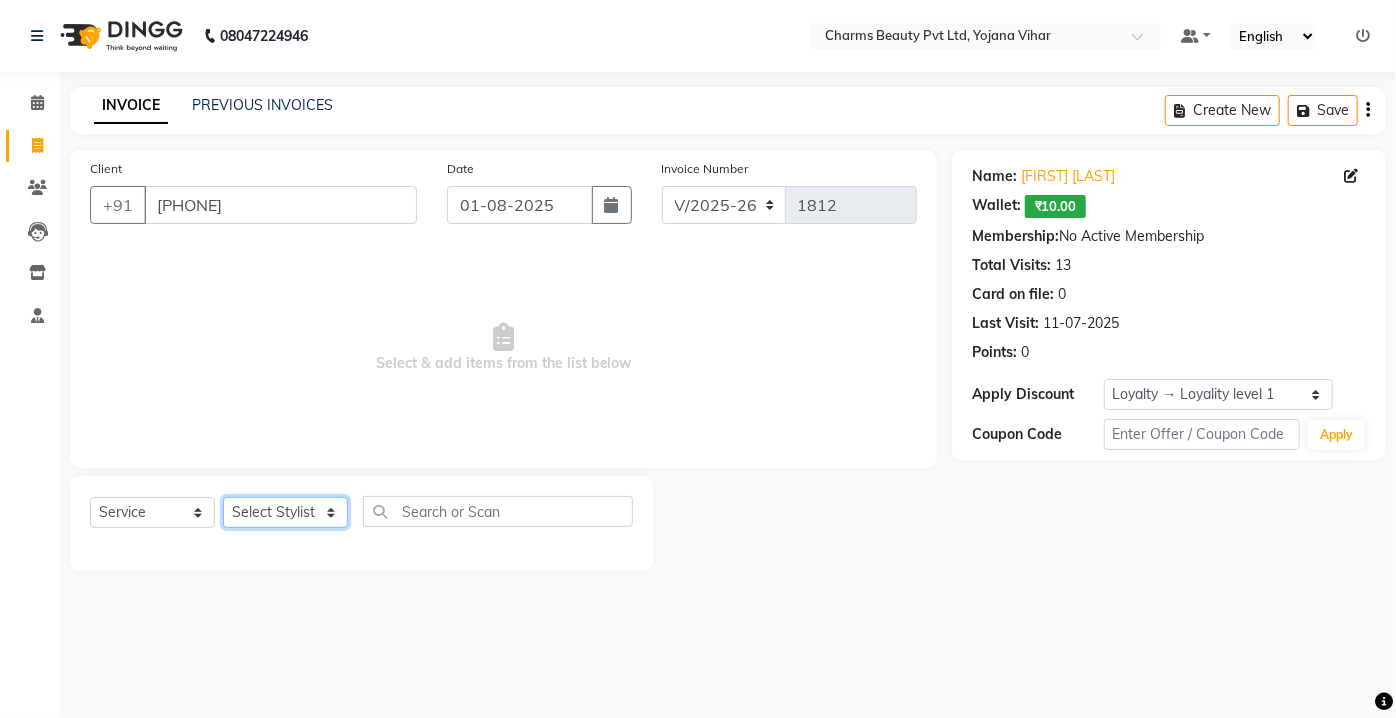 select on "17828" 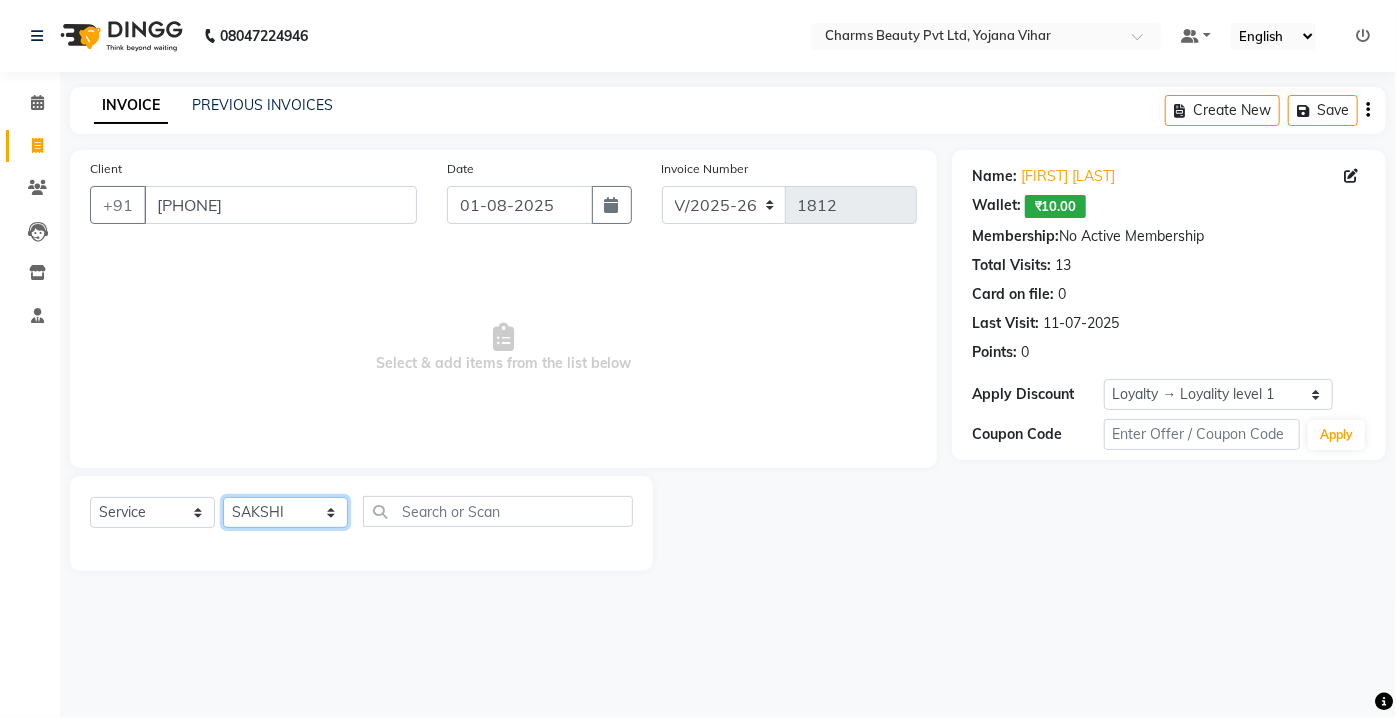 click on "Select Stylist Aarti Asif AZIZA BOBBY CHARMAYNE CHARMS DR. POOJA MITTAL HINA HUSSAN NOSHAD RANI RAVI SOOD  SAKSHI SANTOSH SAPNA TABBASUM" 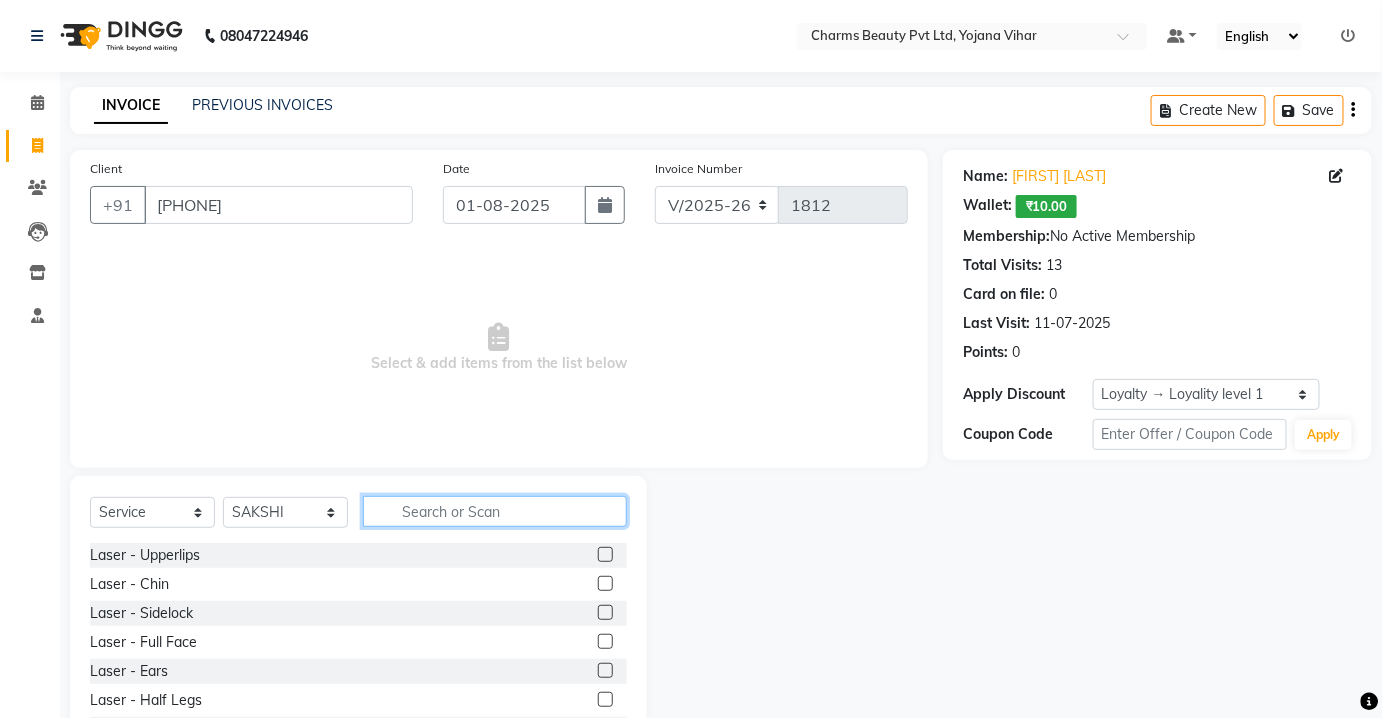 click 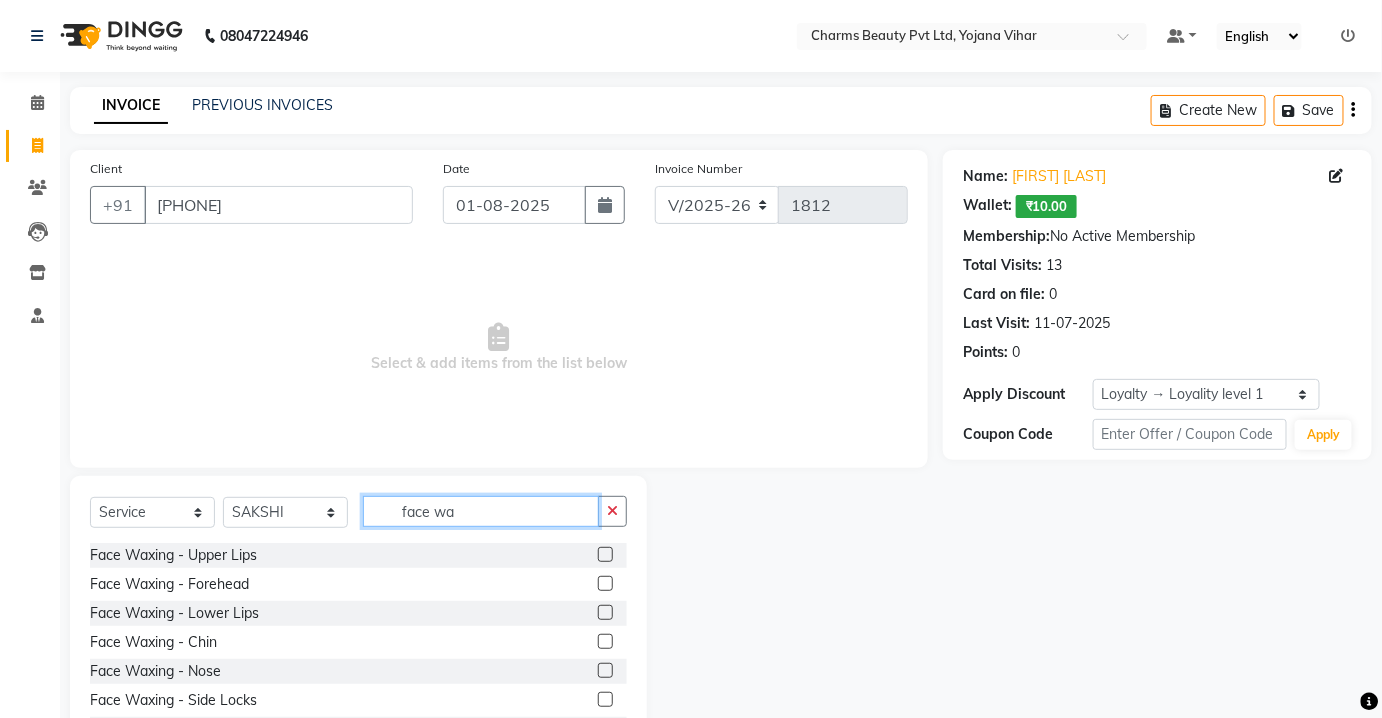 type on "face wa" 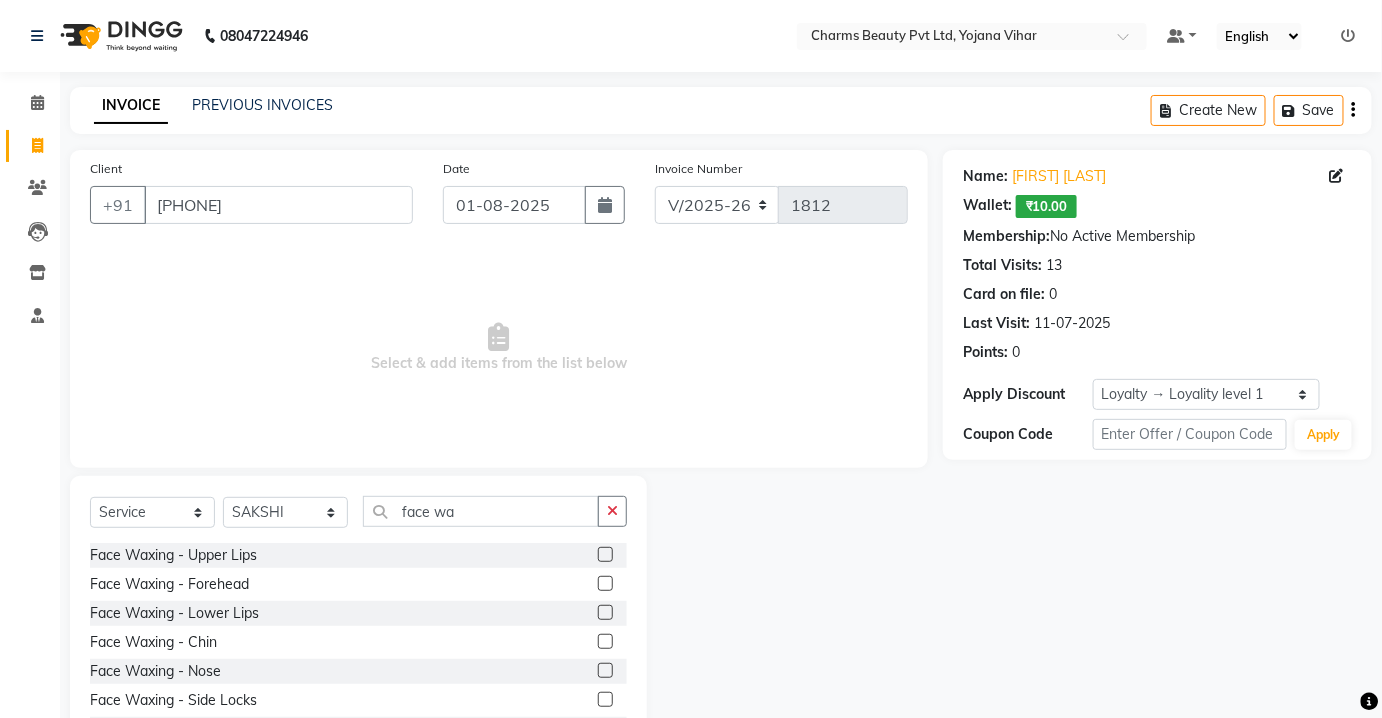 click 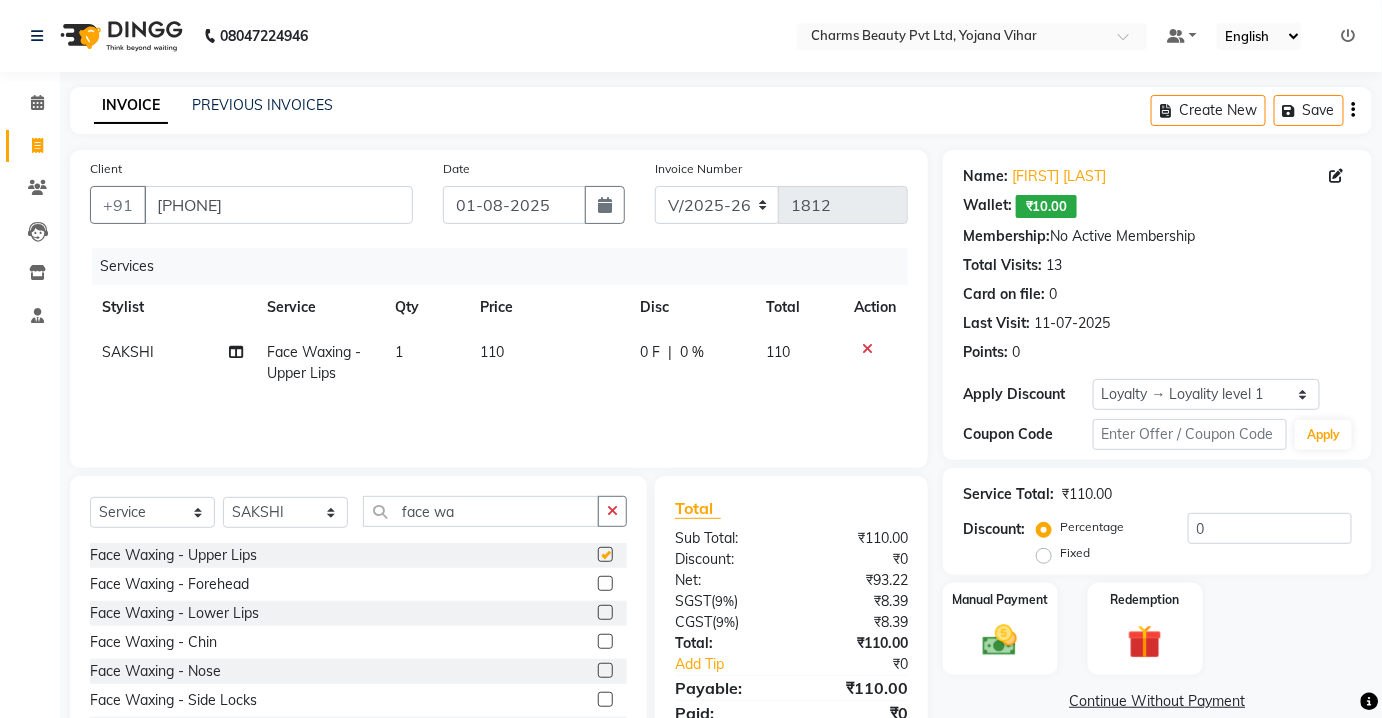 checkbox on "false" 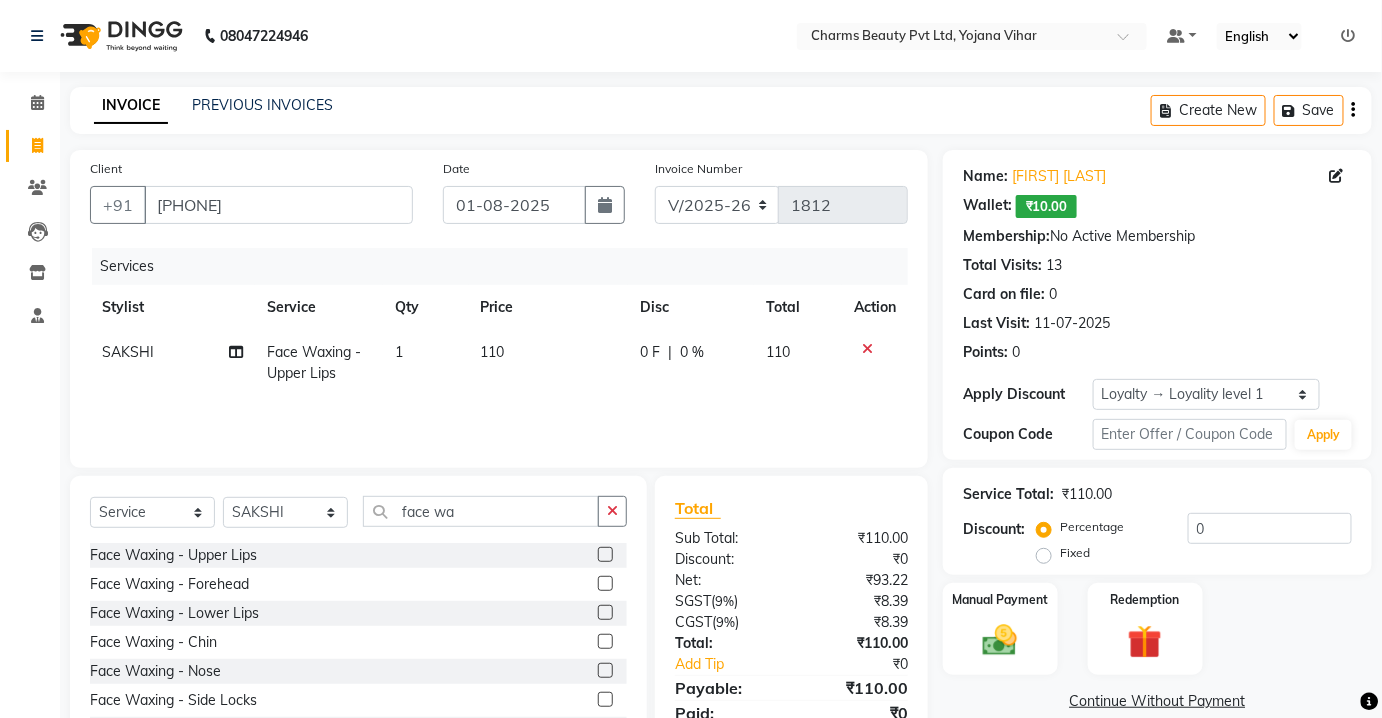 click 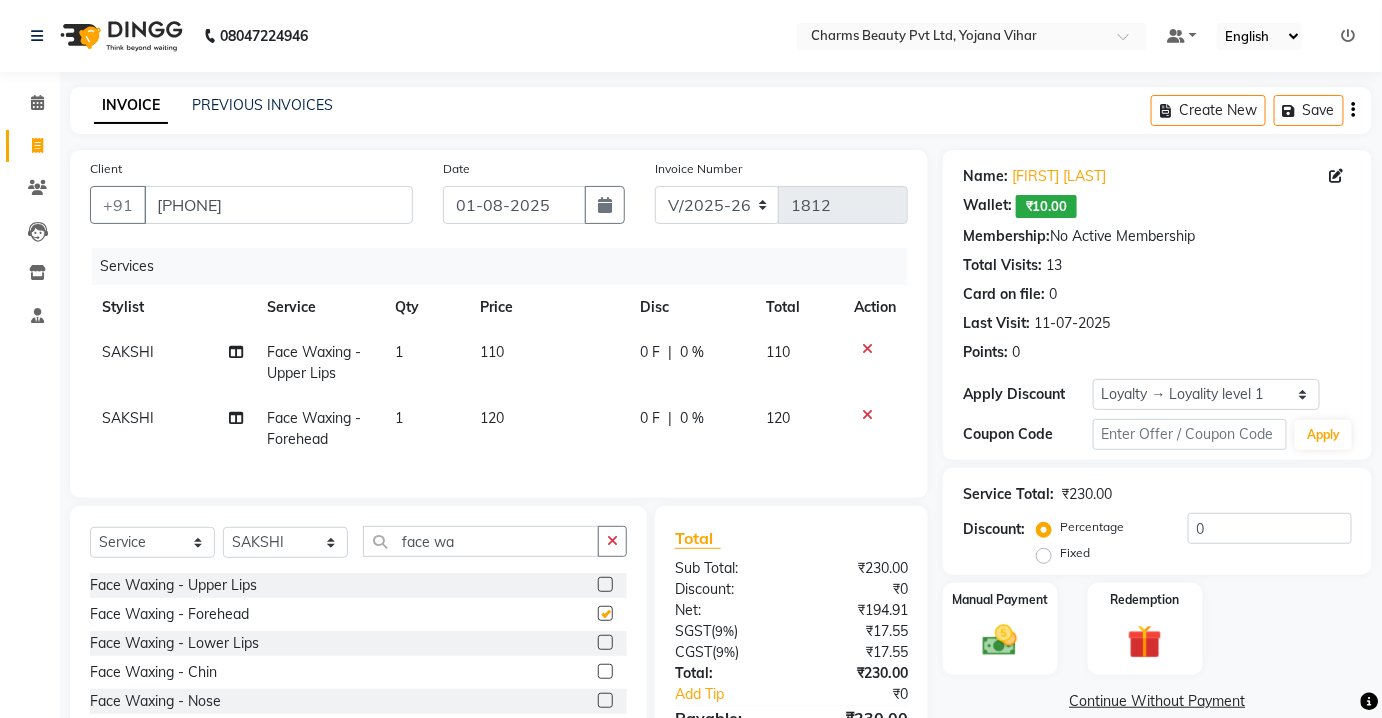 checkbox on "false" 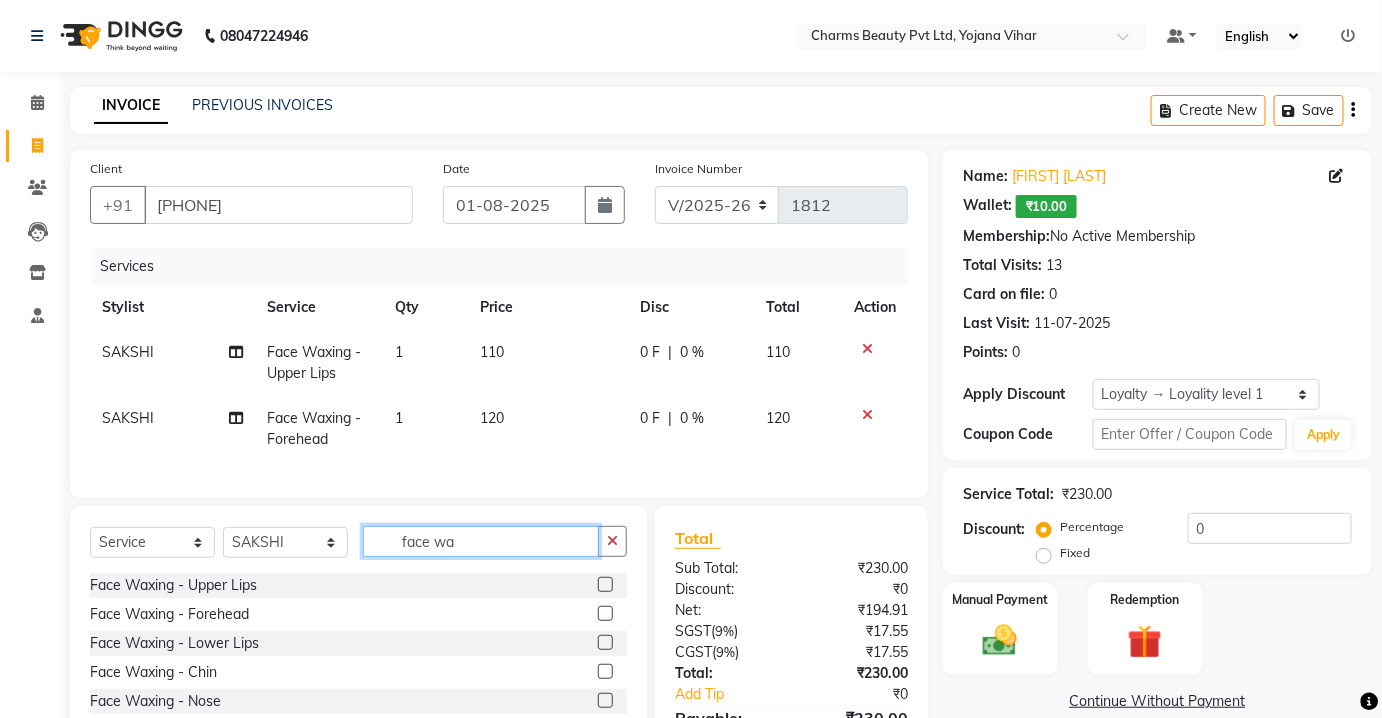 click on "face wa" 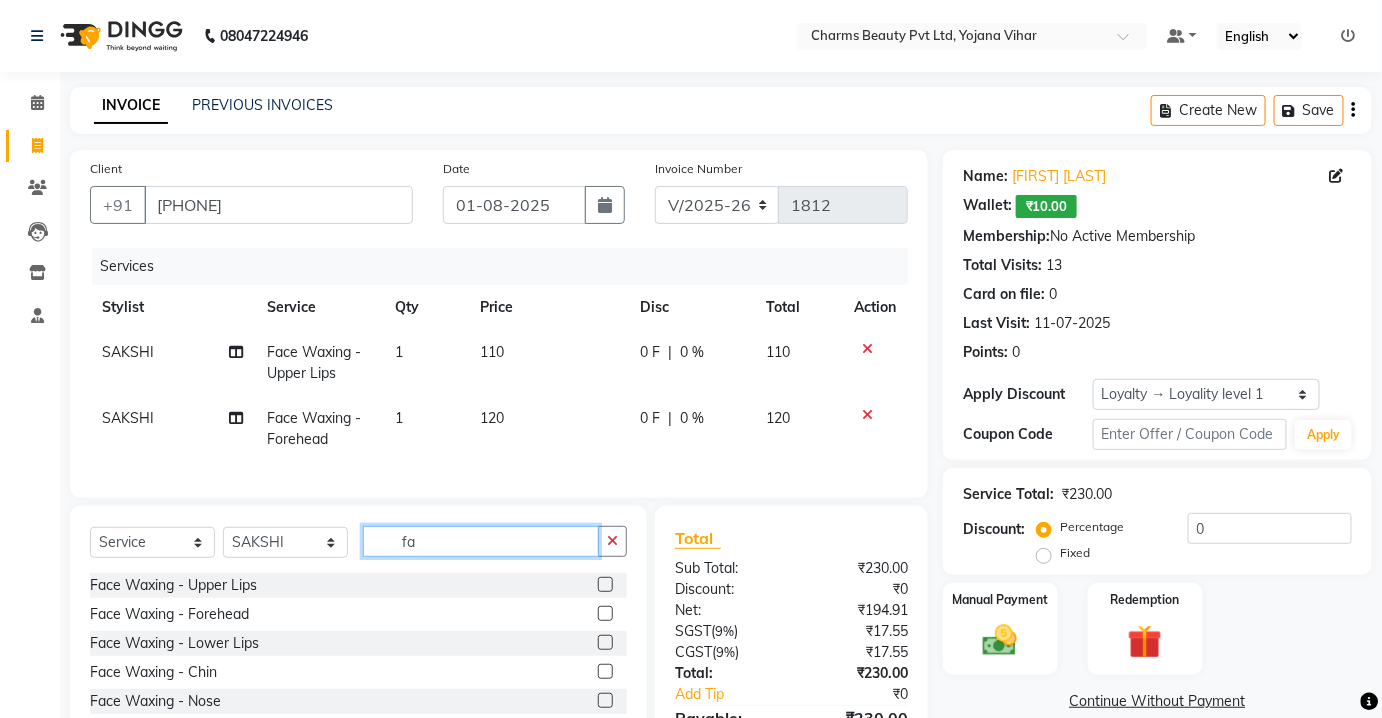 type on "f" 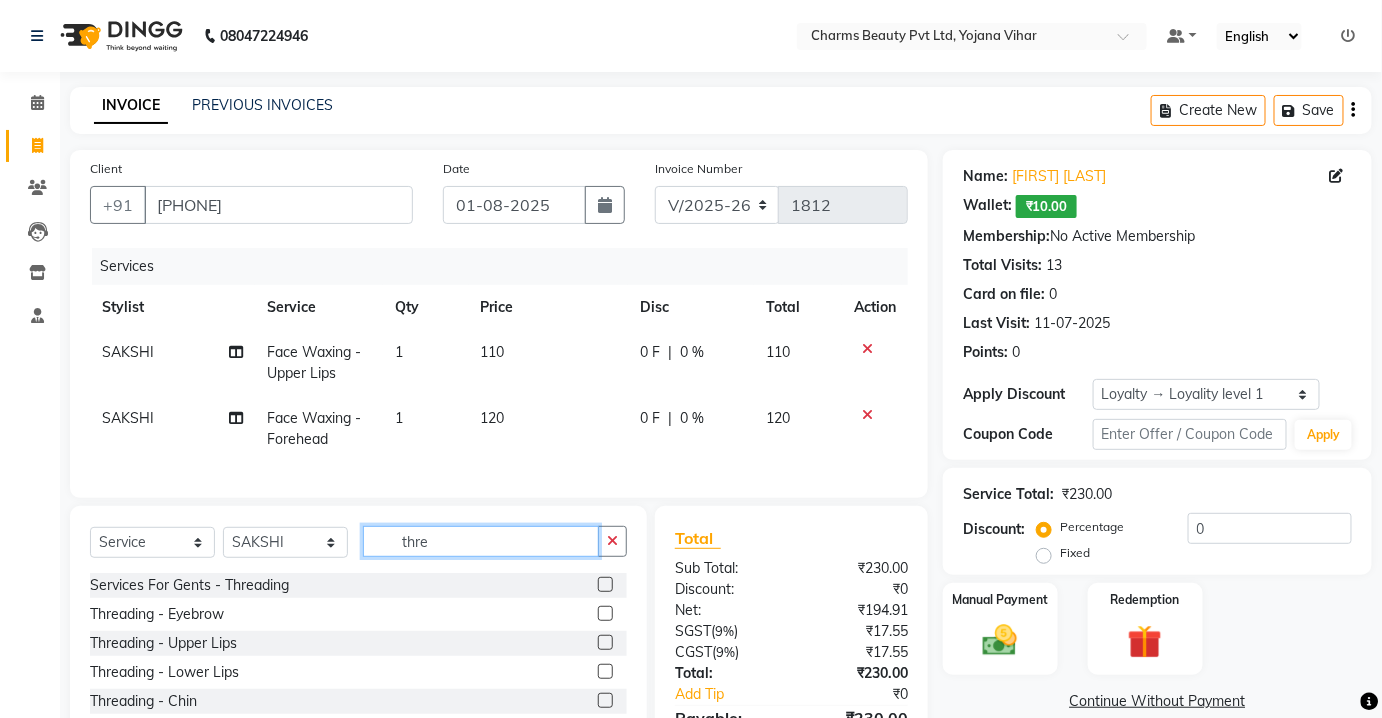 type on "thre" 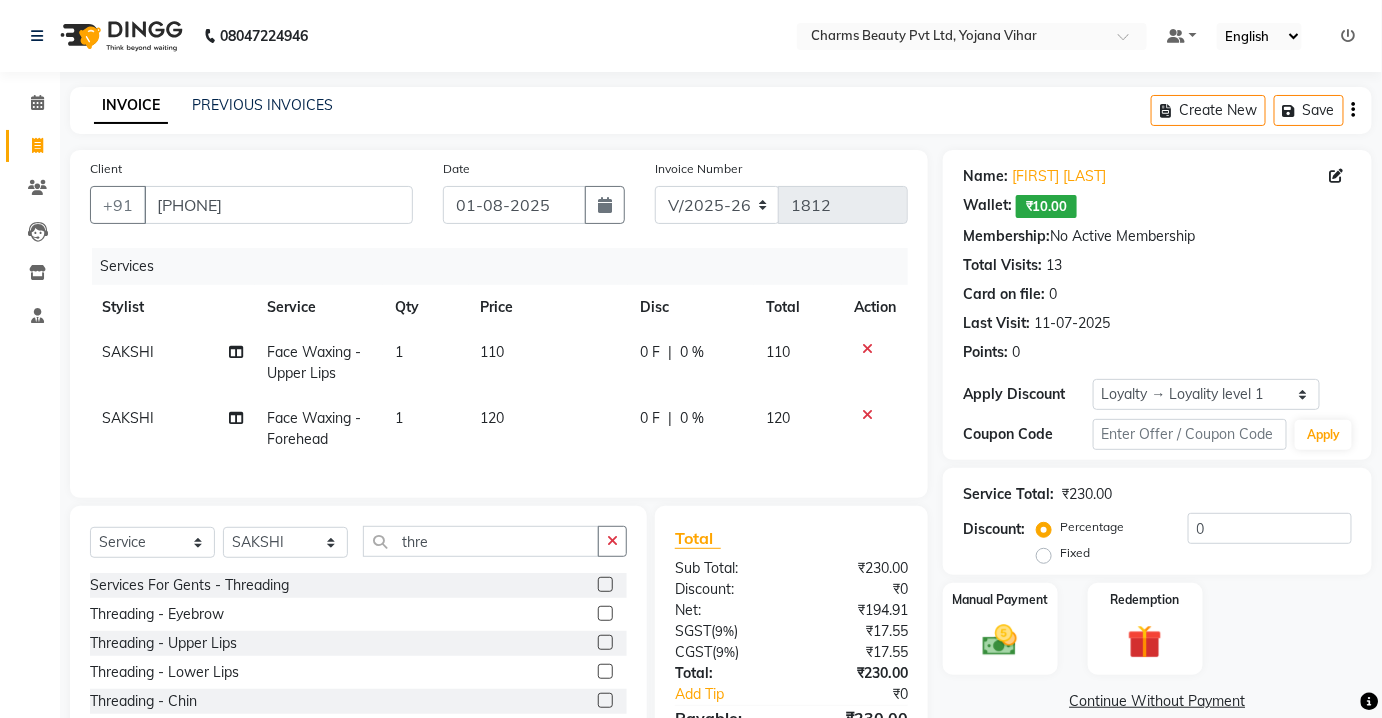 click 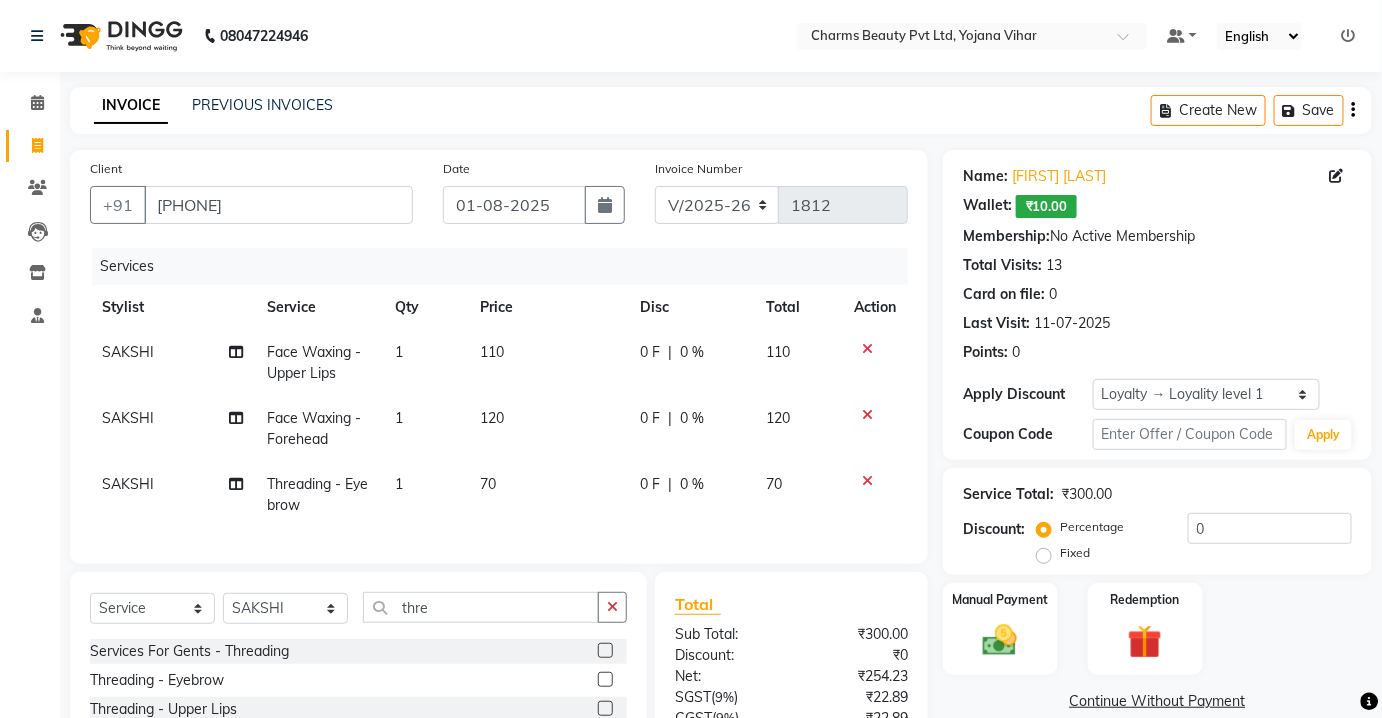 checkbox on "false" 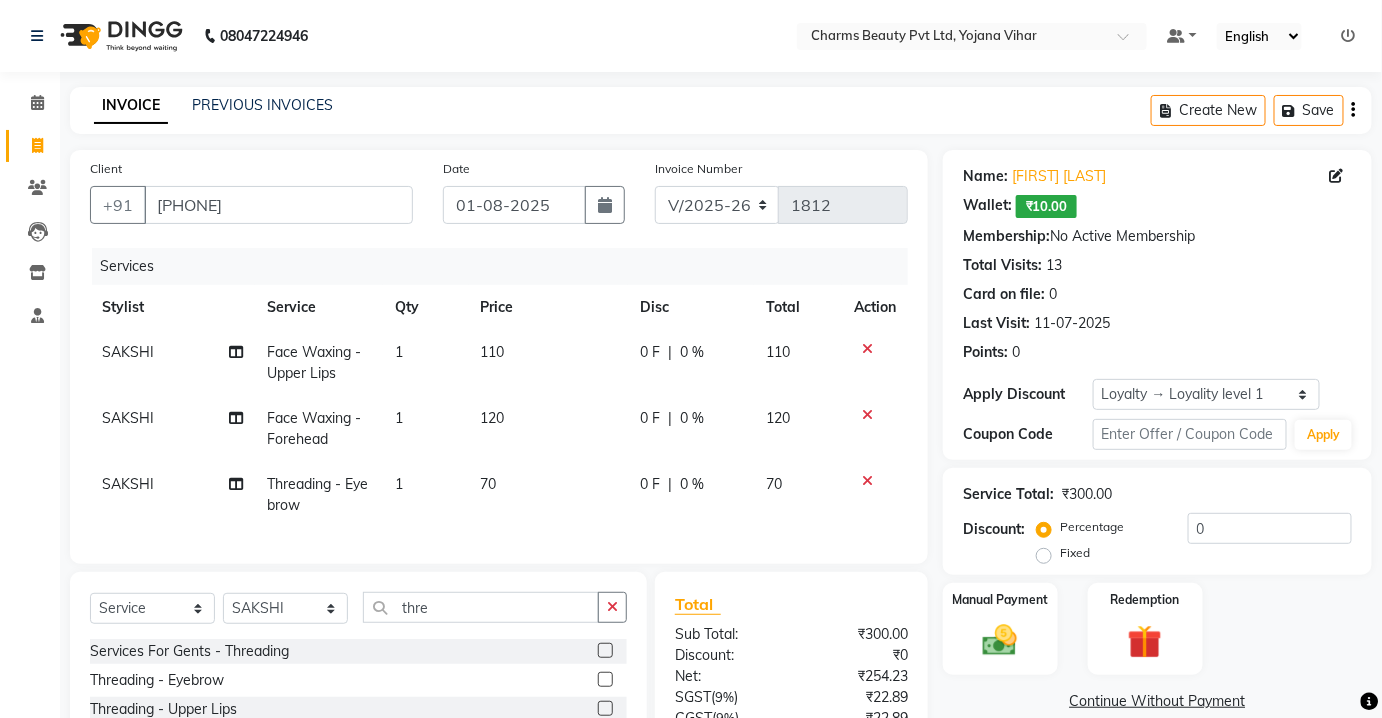 click on "70" 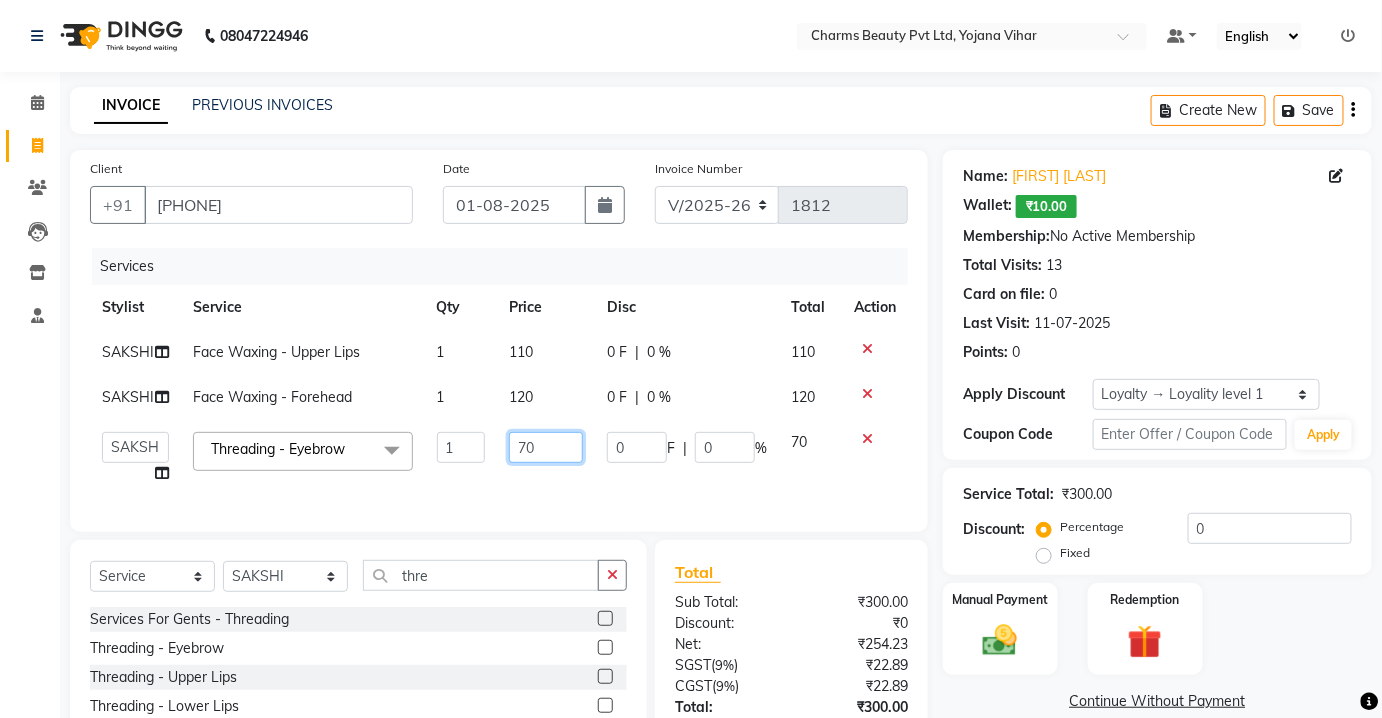 click on "70" 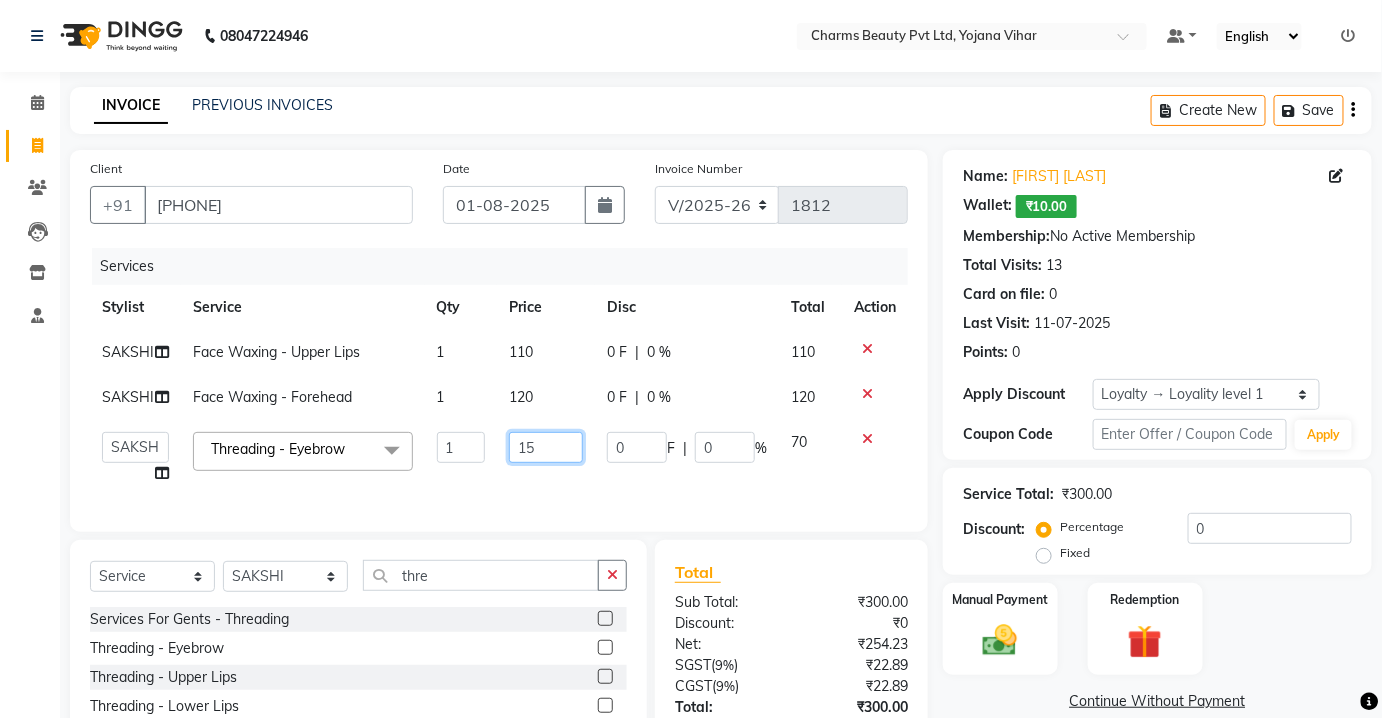 type on "150" 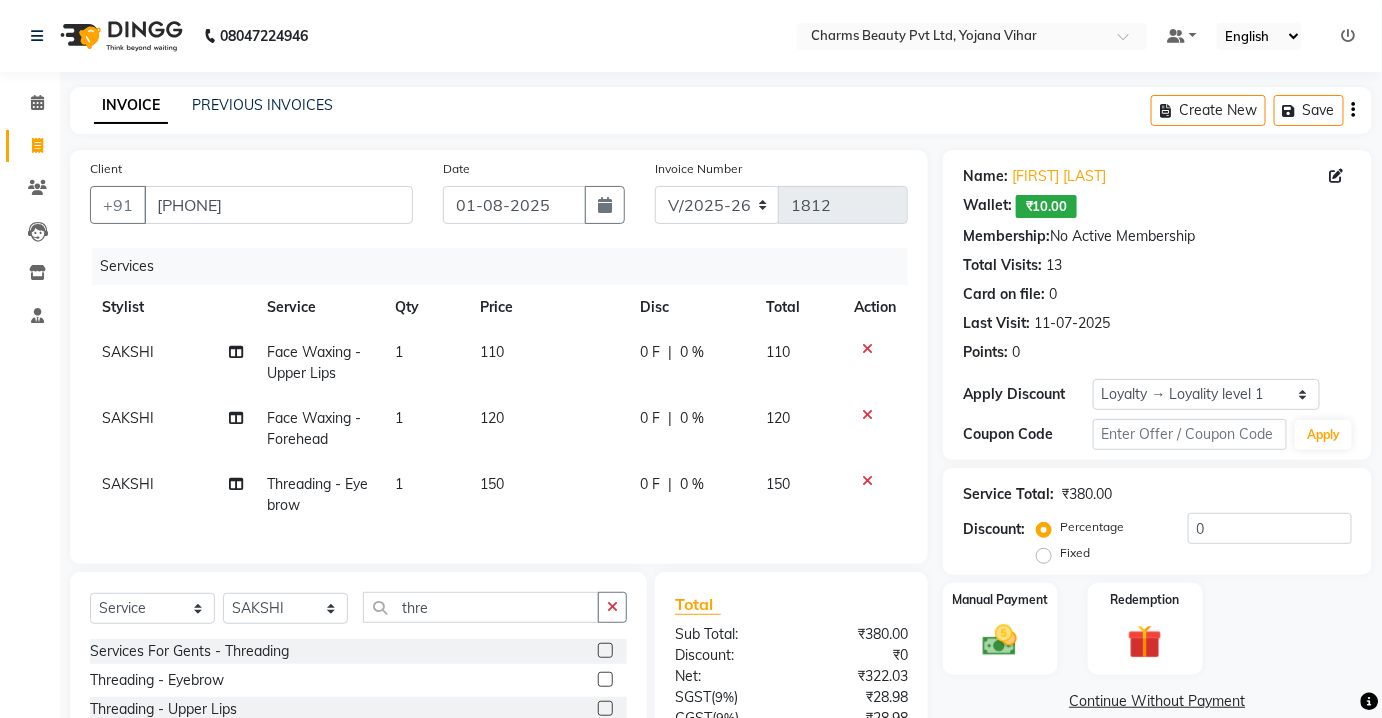 click on "150" 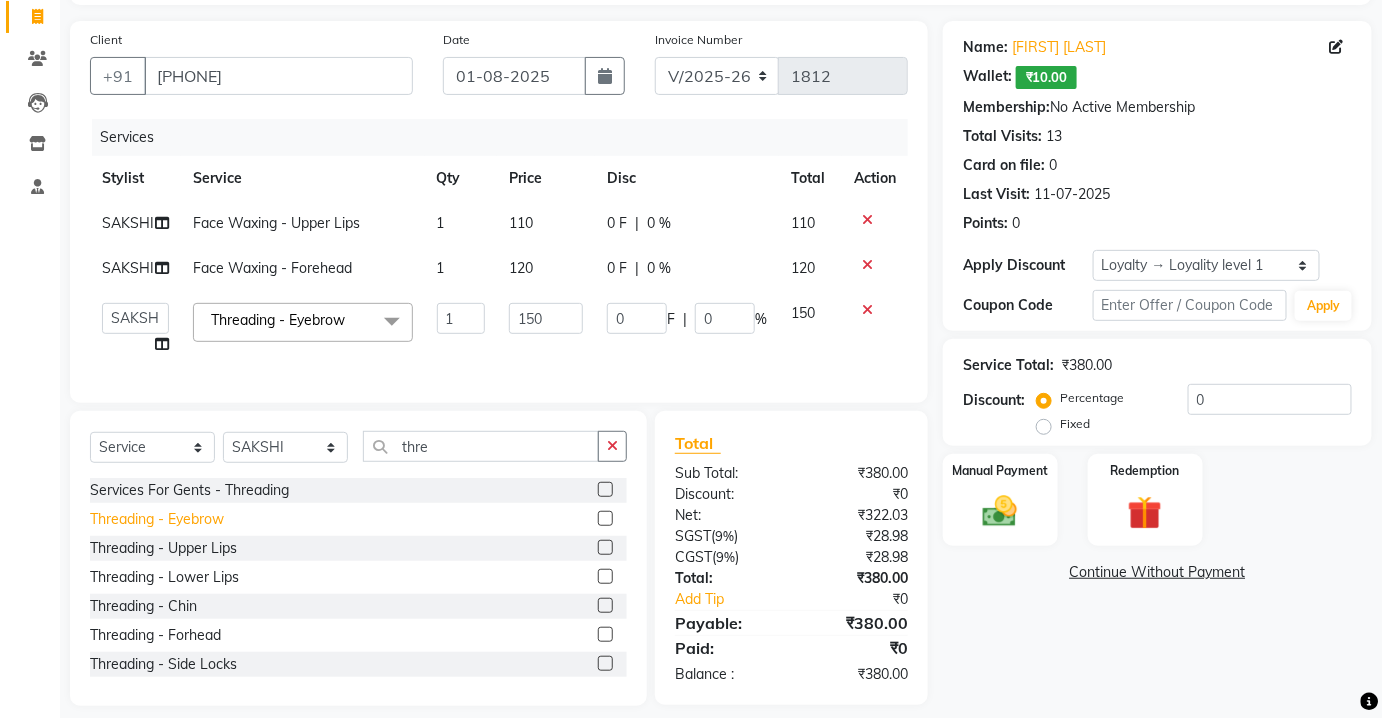 scroll, scrollTop: 160, scrollLeft: 0, axis: vertical 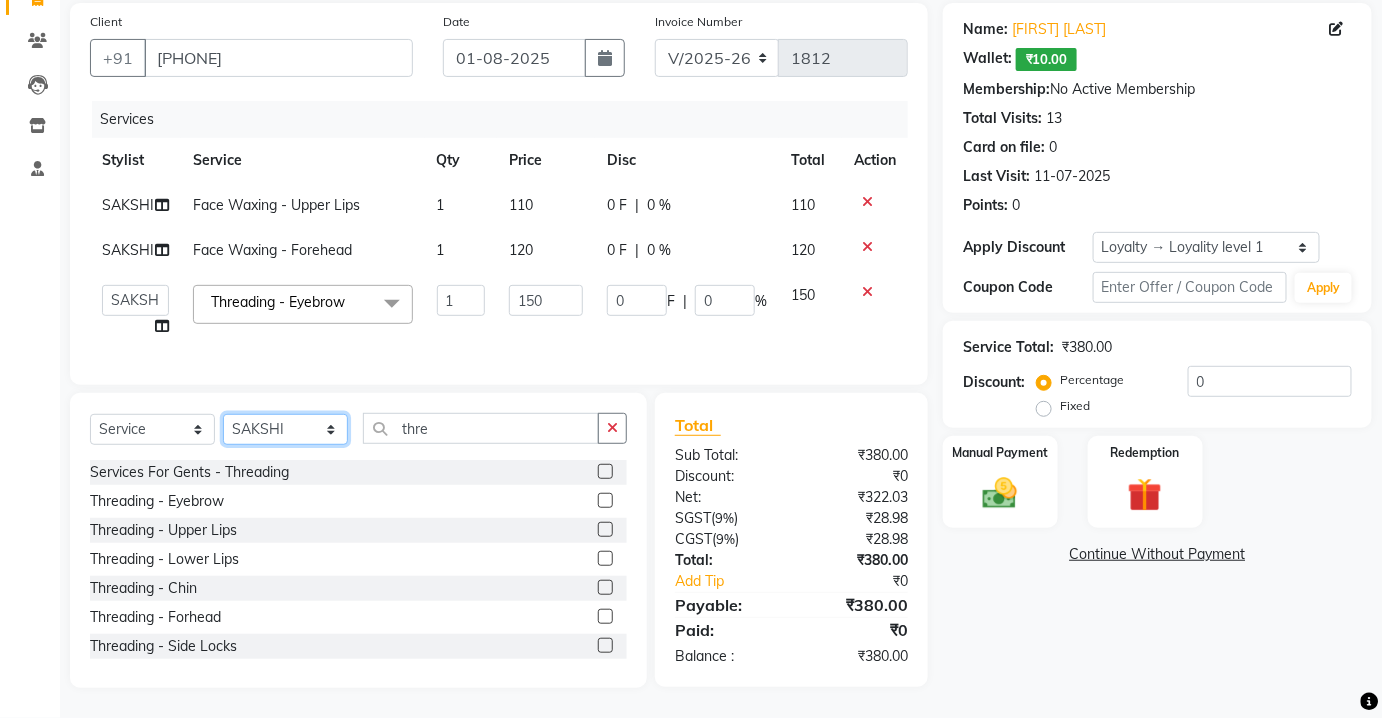 click on "Select Stylist Aarti Asif AZIZA BOBBY CHARMAYNE CHARMS DR. POOJA MITTAL HINA HUSSAN NOSHAD RANI RAVI SOOD  SAKSHI SANTOSH SAPNA TABBASUM" 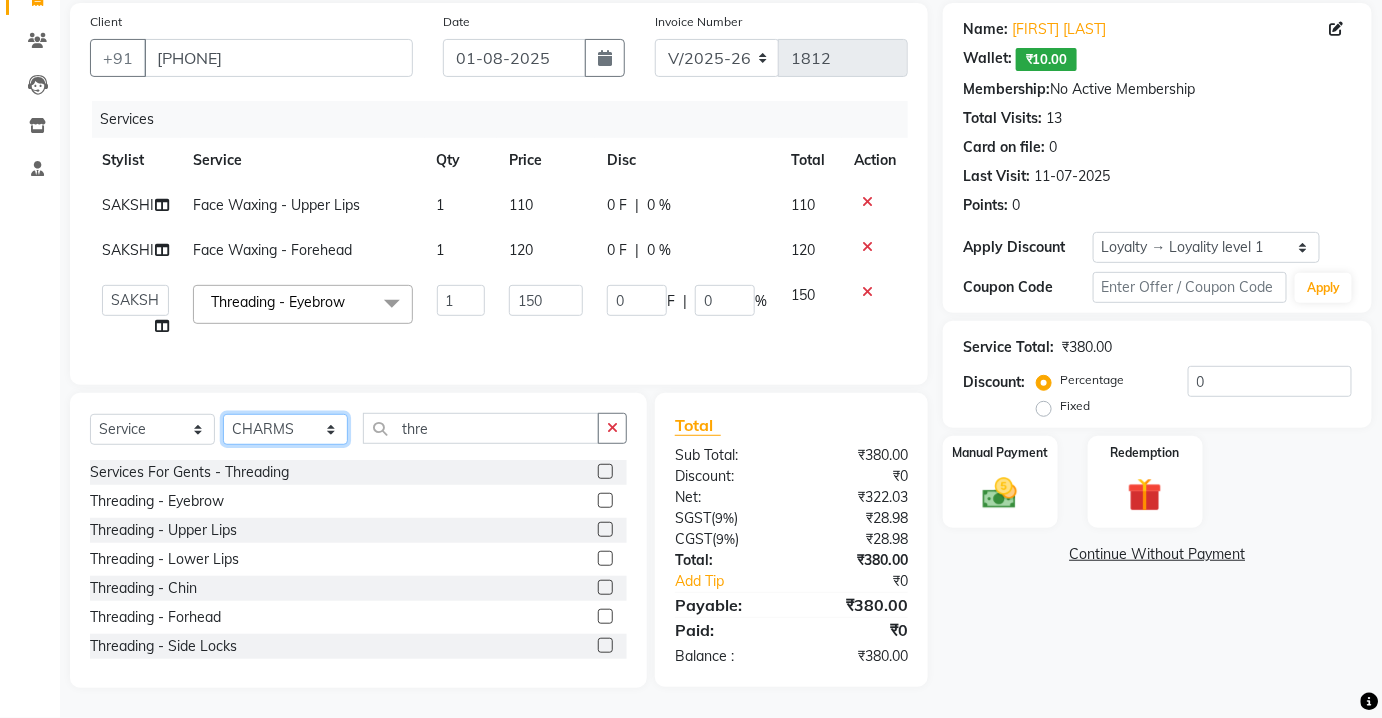 click on "Select Stylist Aarti Asif AZIZA BOBBY CHARMAYNE CHARMS DR. POOJA MITTAL HINA HUSSAN NOSHAD RANI RAVI SOOD  SAKSHI SANTOSH SAPNA TABBASUM" 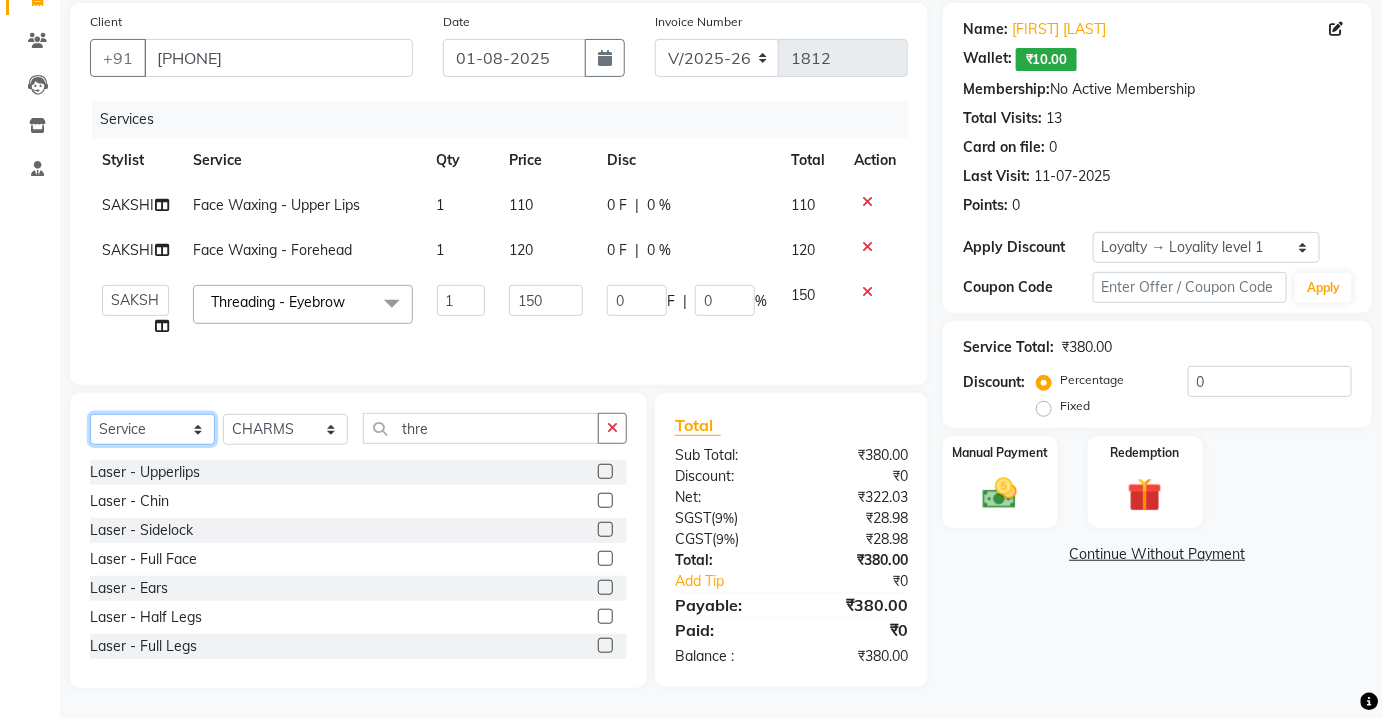 click on "Select  Service  Product  Membership  Package Voucher Prepaid Gift Card" 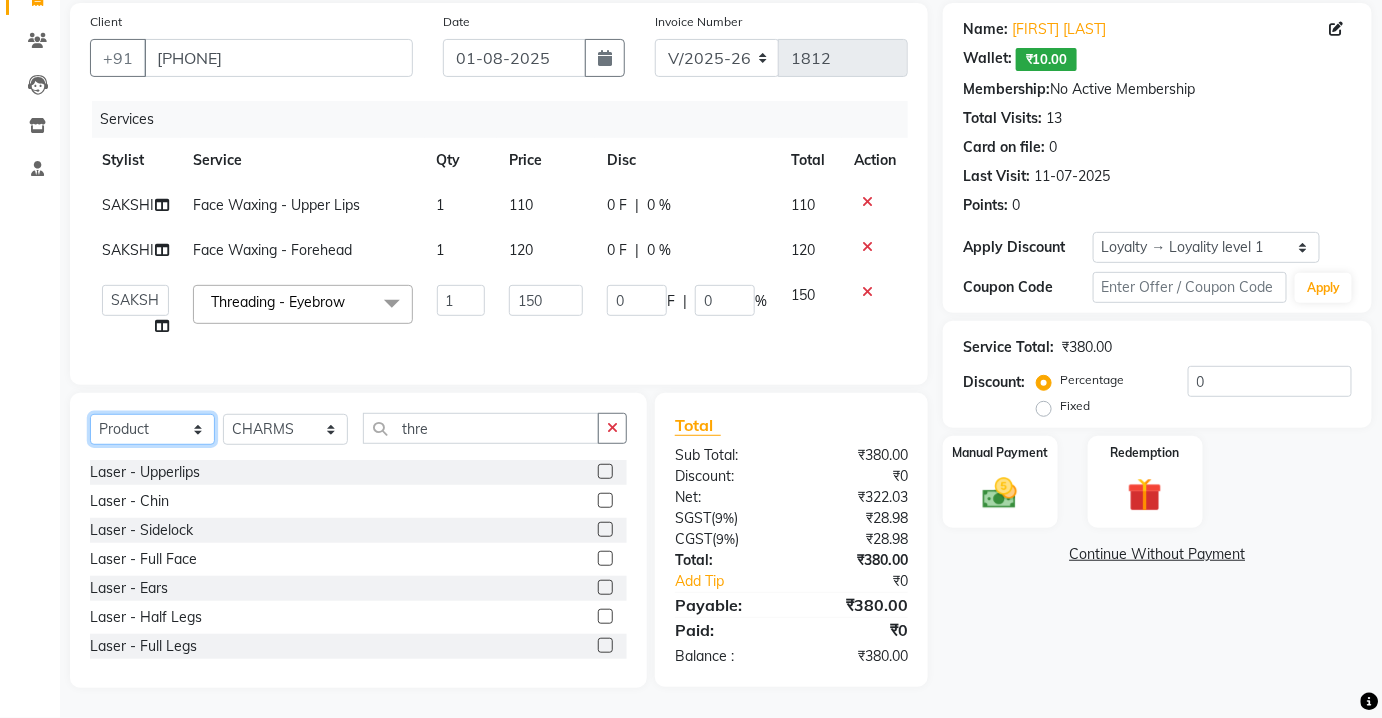 click on "Select  Service  Product  Membership  Package Voucher Prepaid Gift Card" 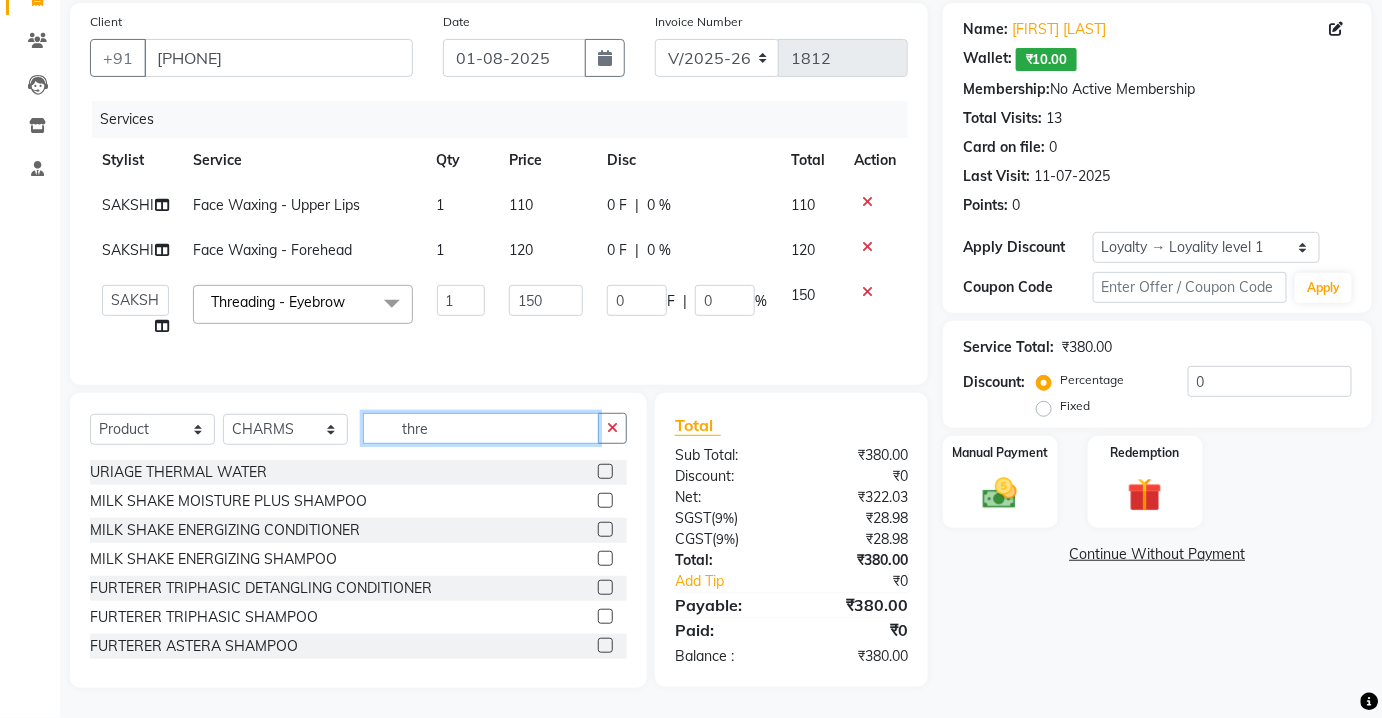 click on "thre" 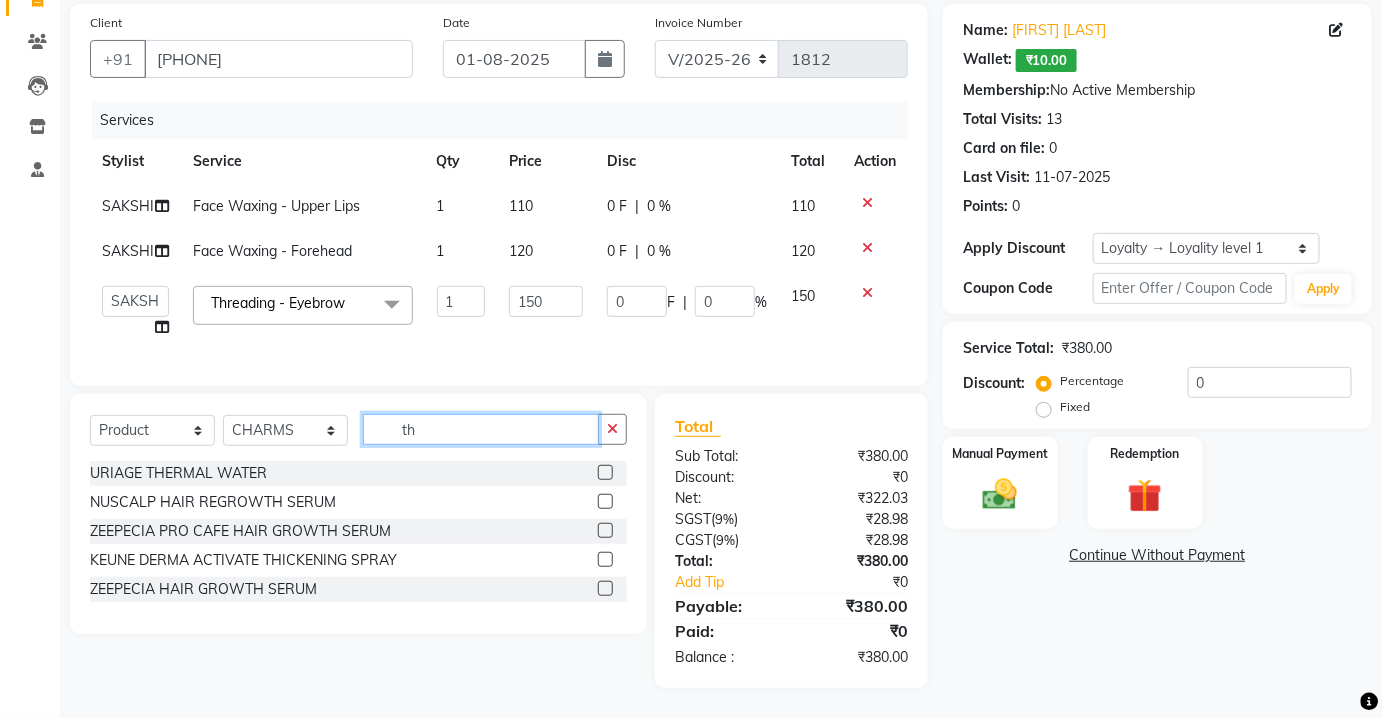 type on "t" 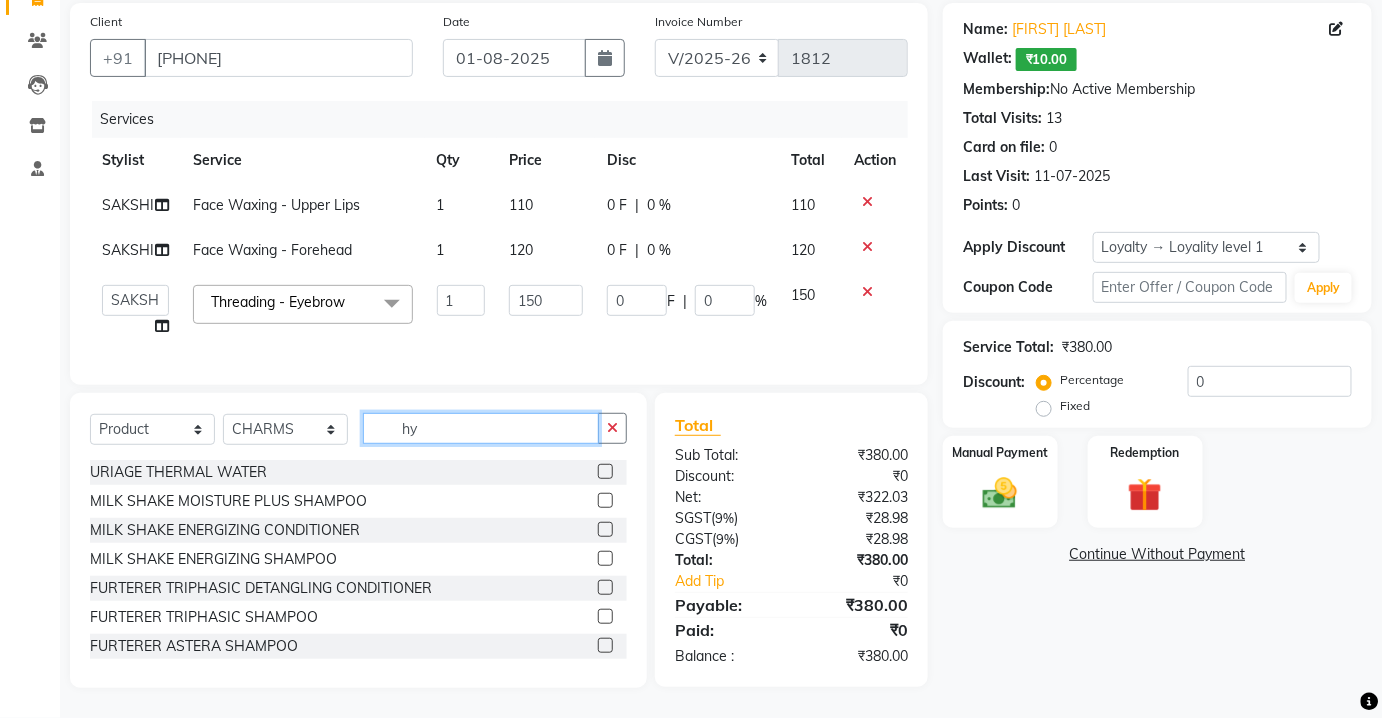 scroll, scrollTop: 158, scrollLeft: 0, axis: vertical 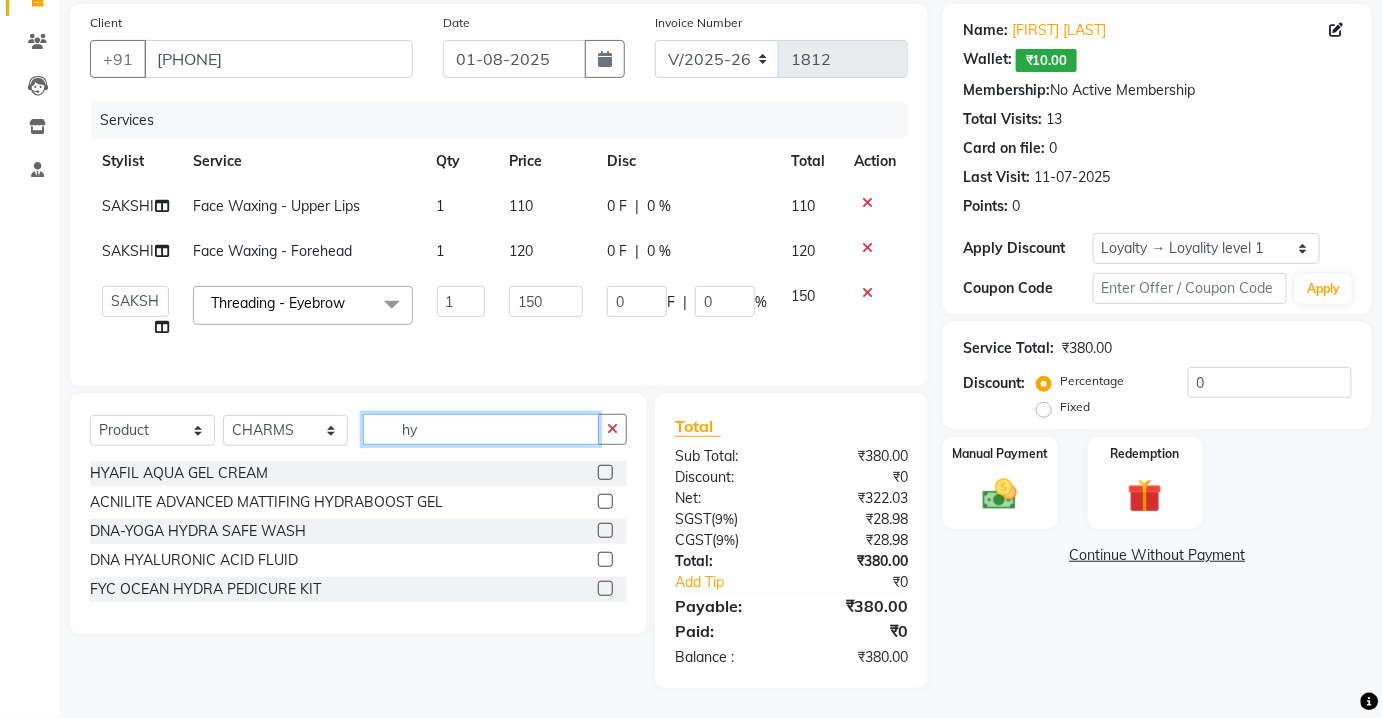 type on "hy" 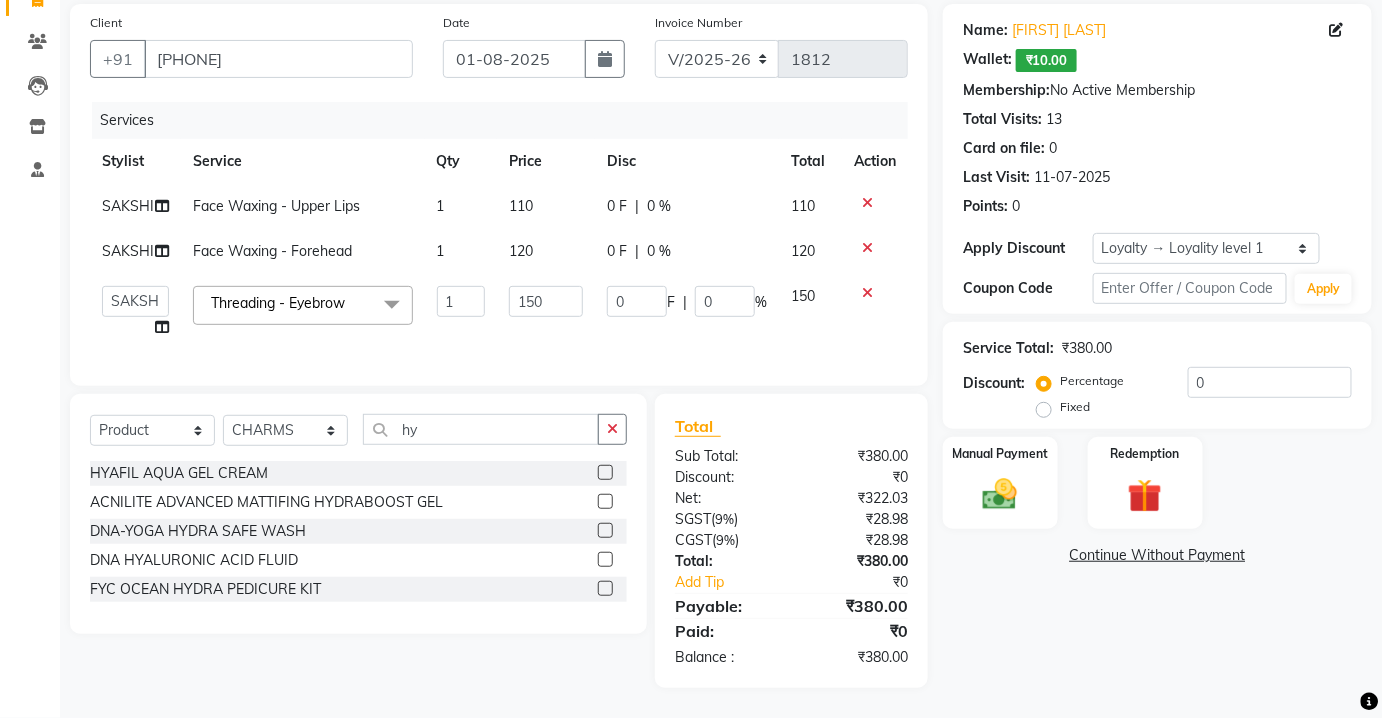 click 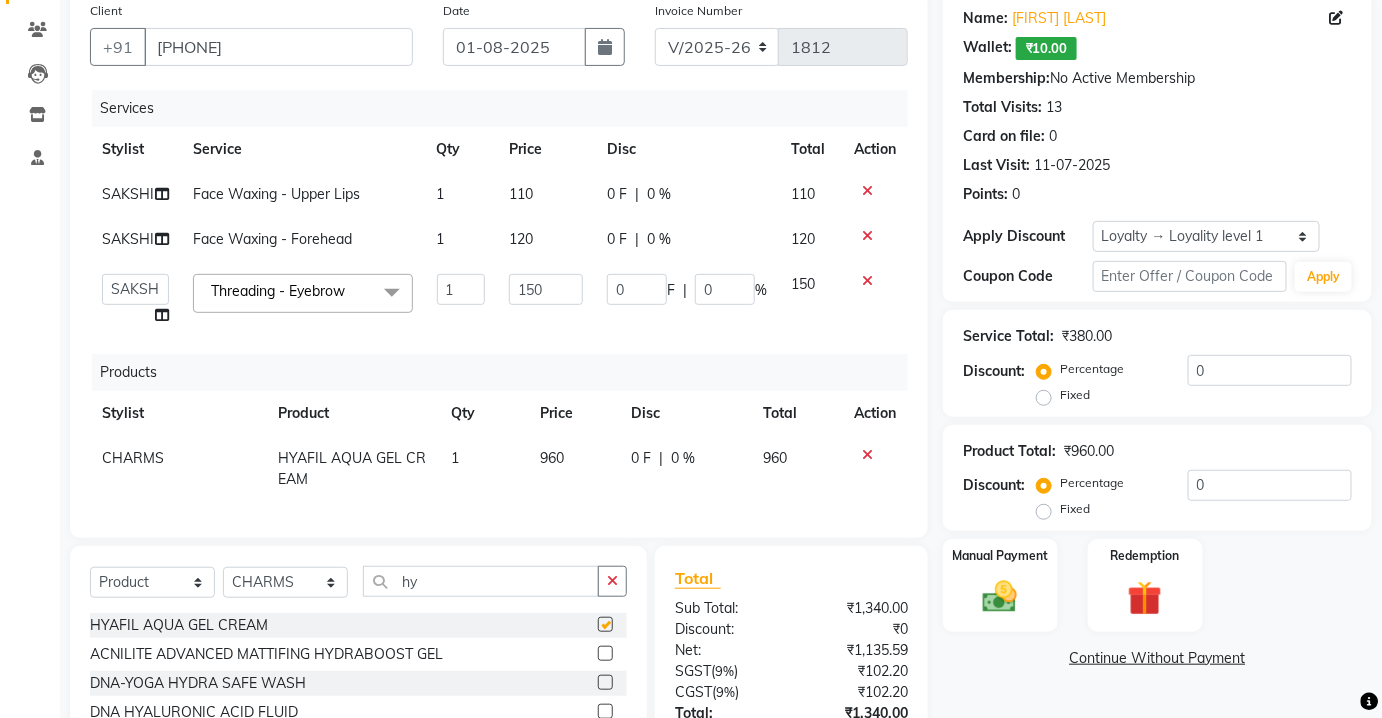 checkbox on "false" 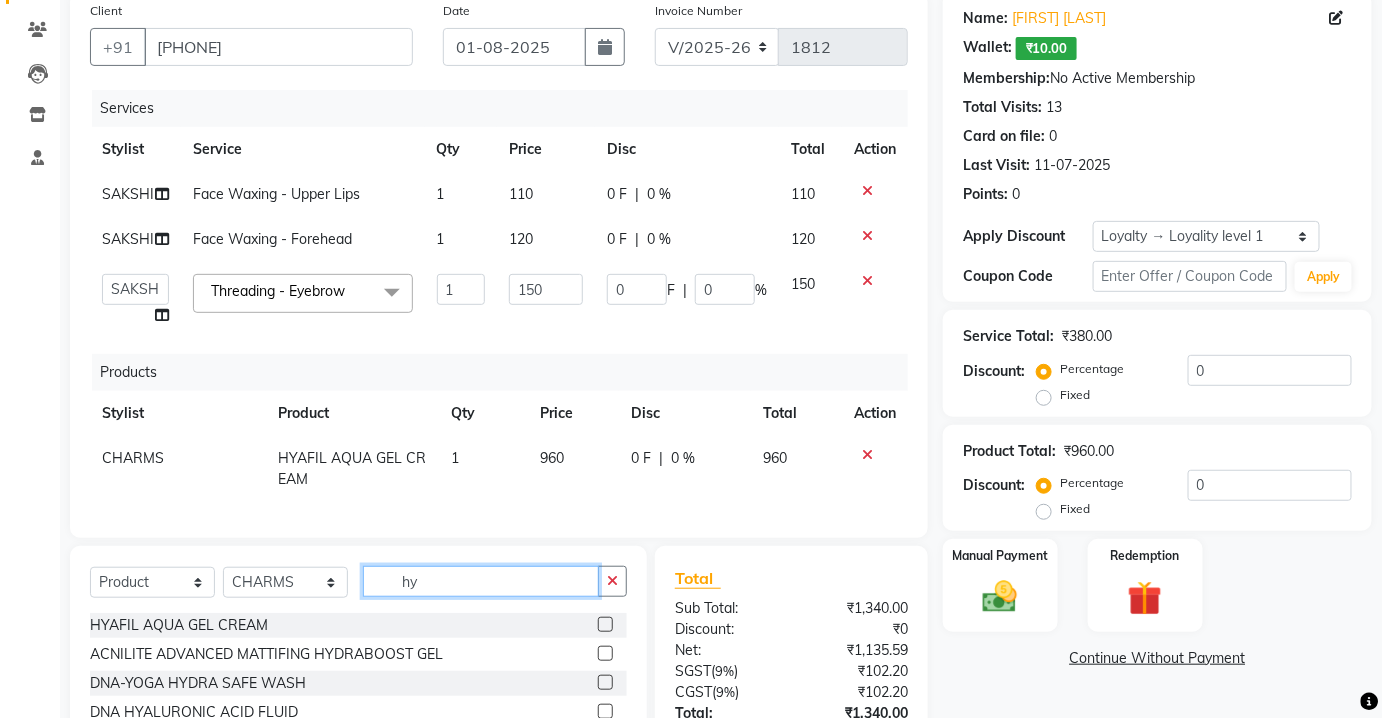 click on "hy" 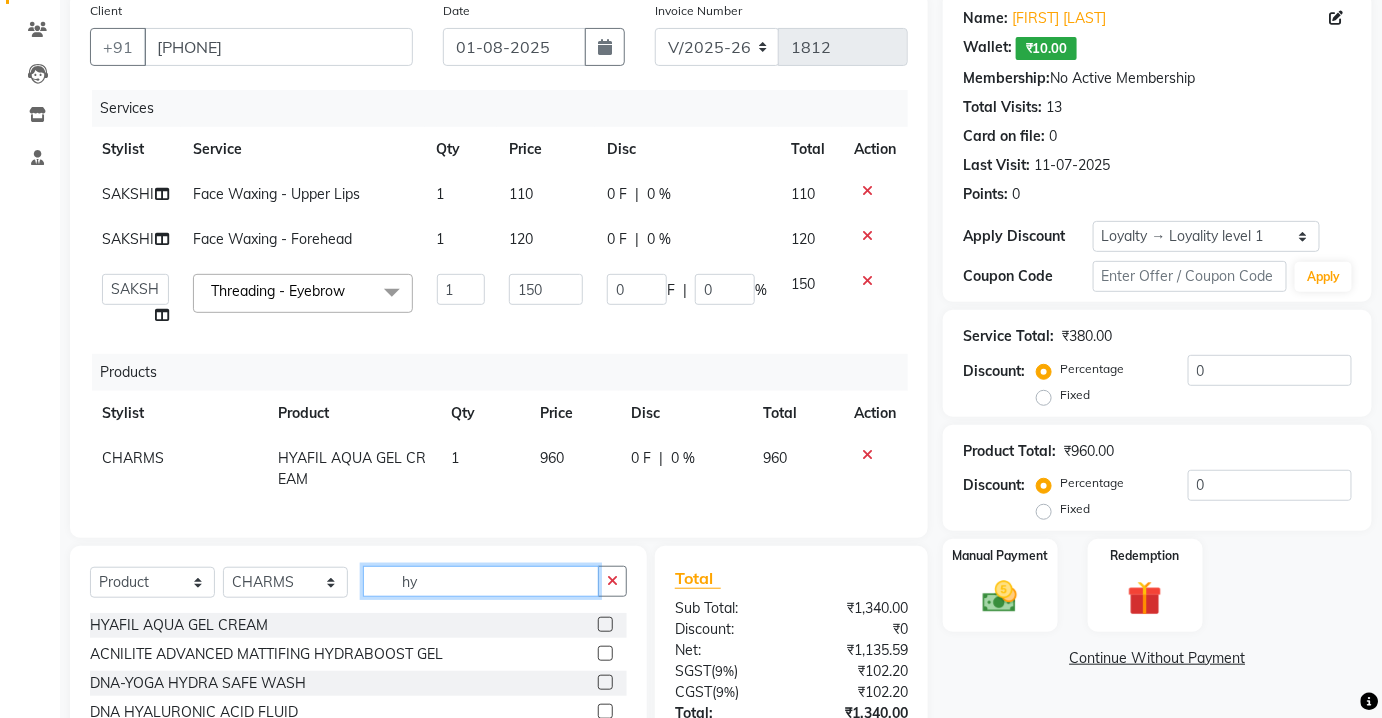type on "h" 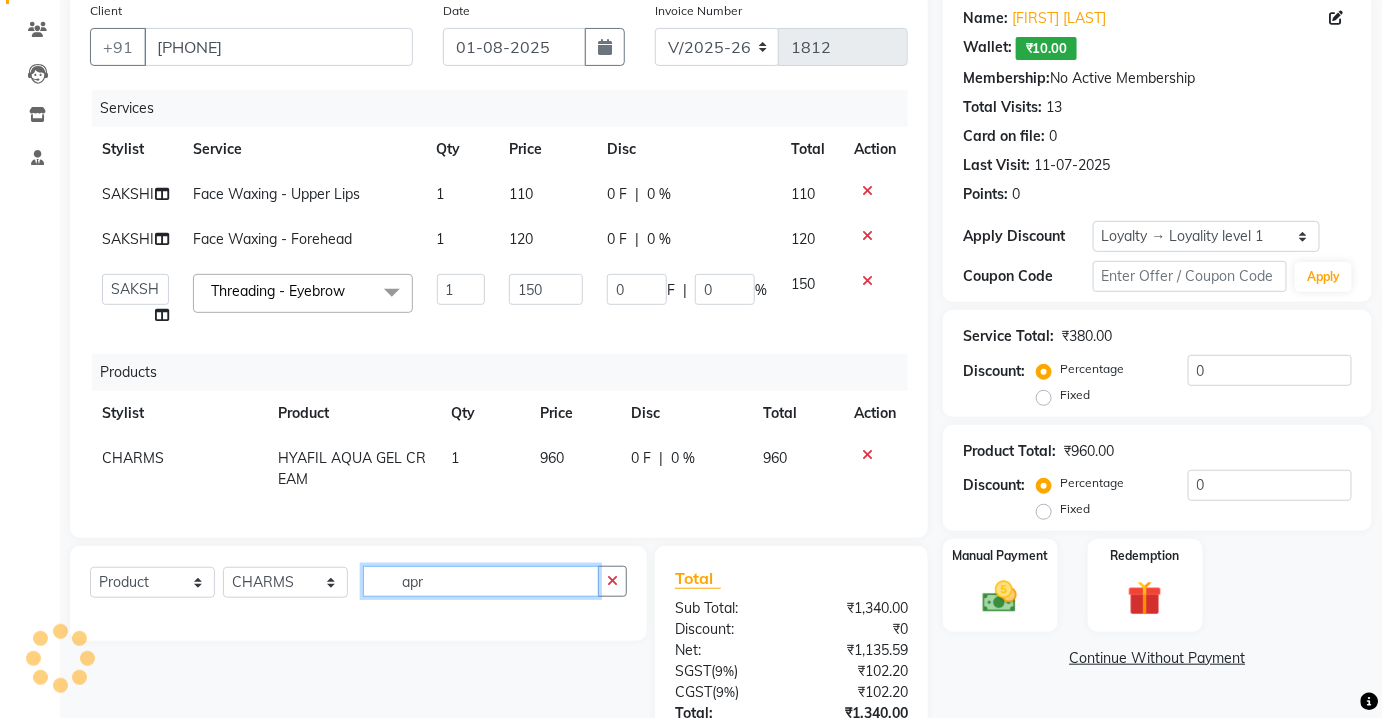scroll, scrollTop: 322, scrollLeft: 0, axis: vertical 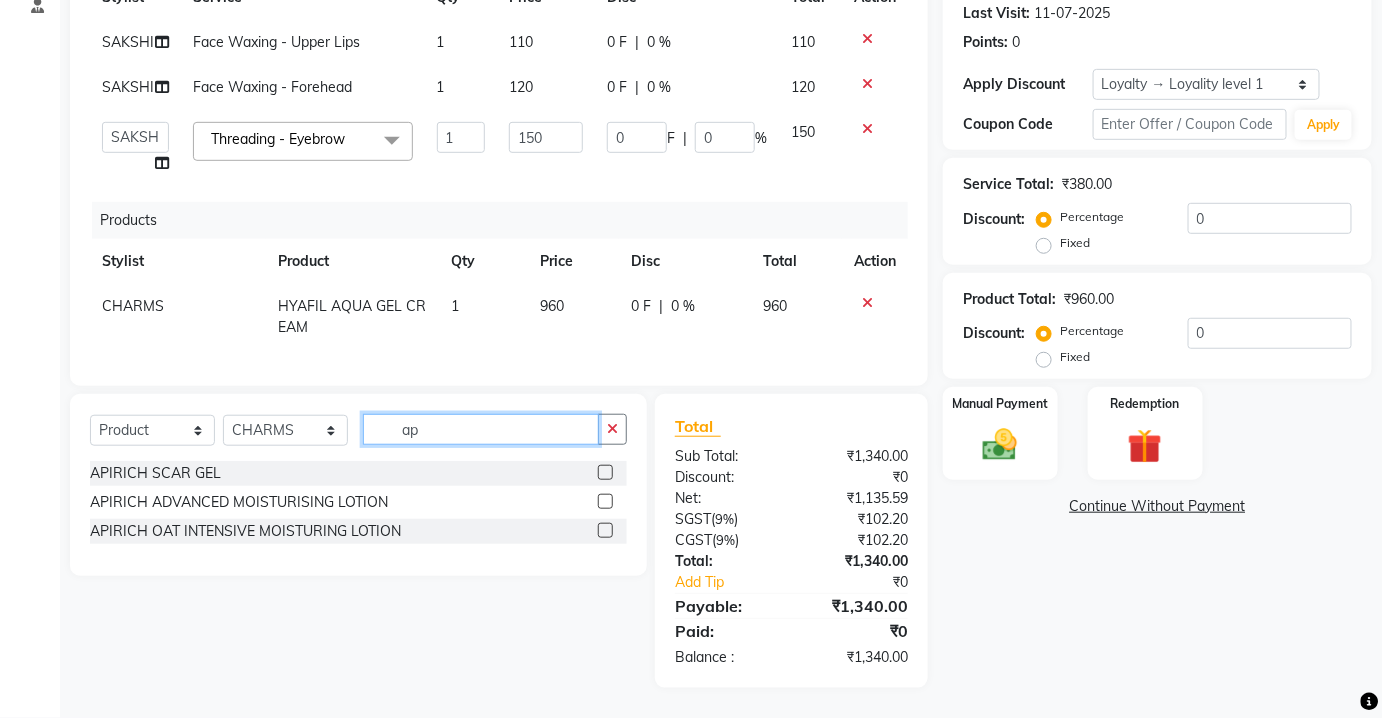 type on "ap" 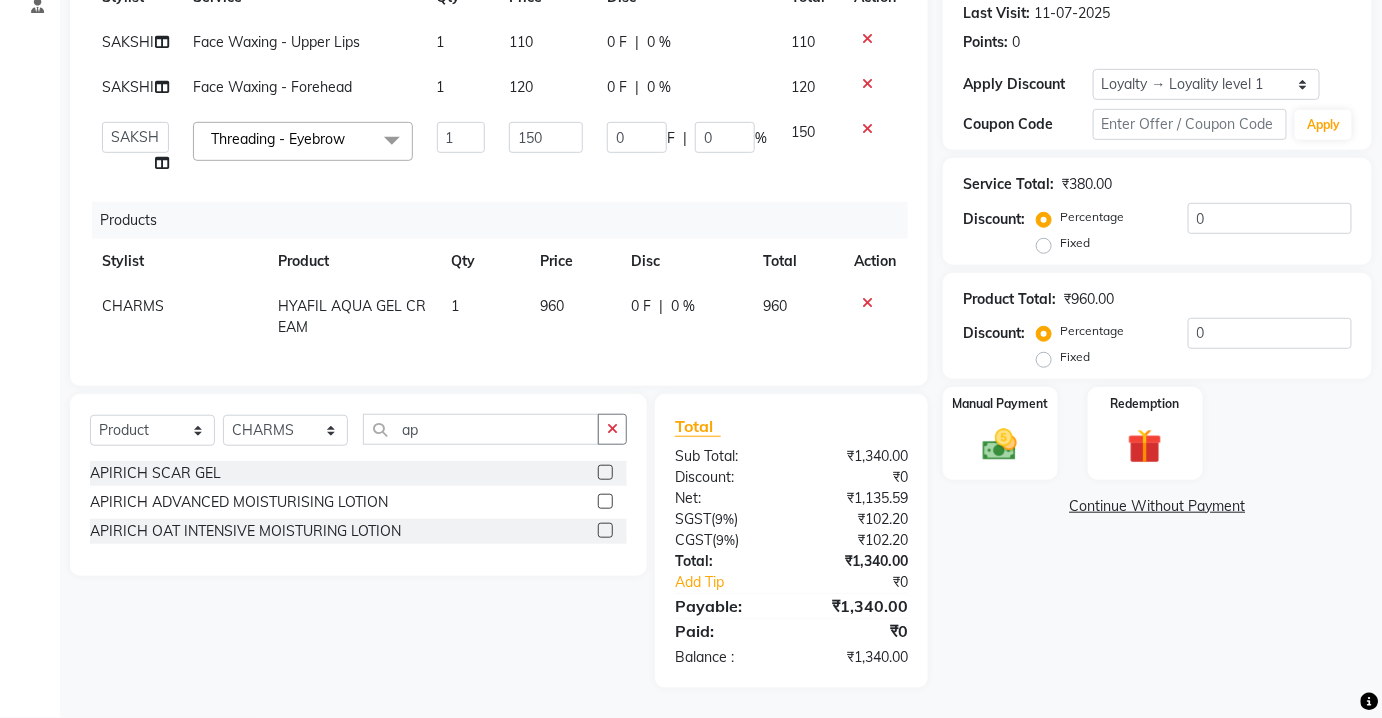 click 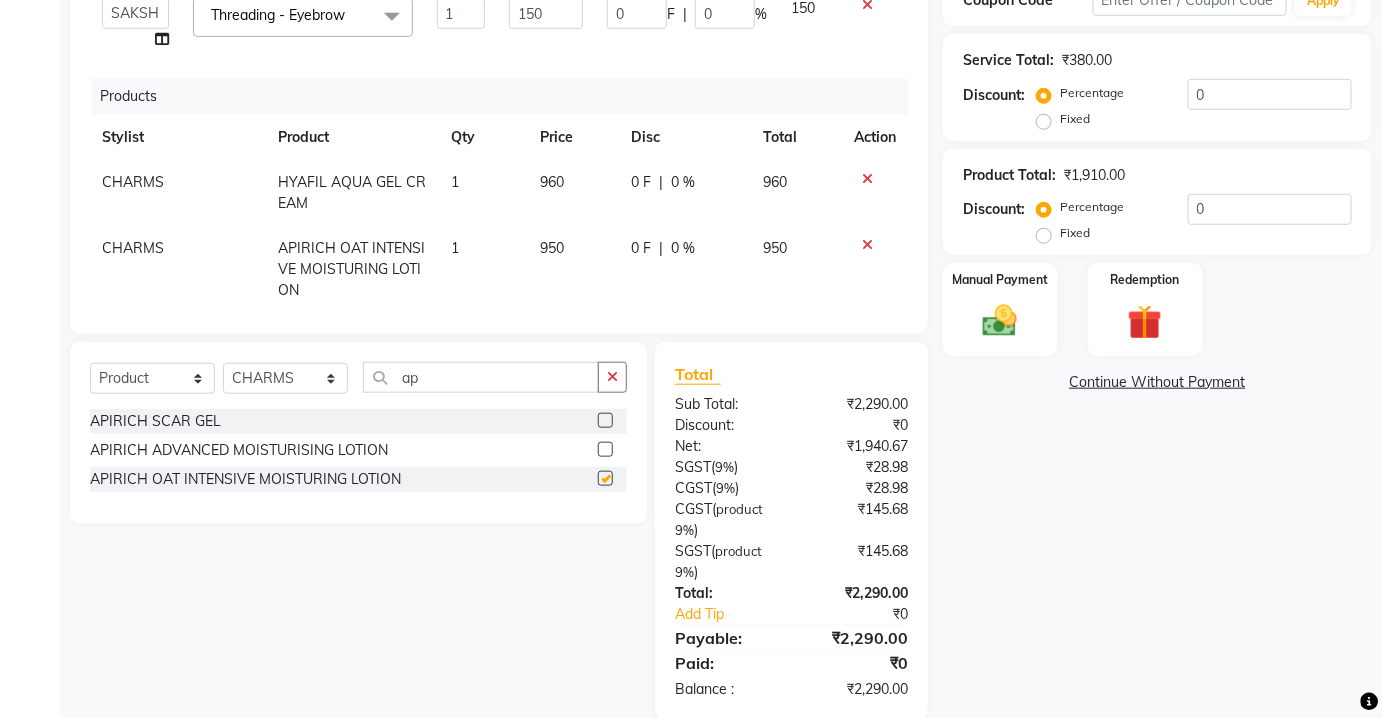 checkbox on "false" 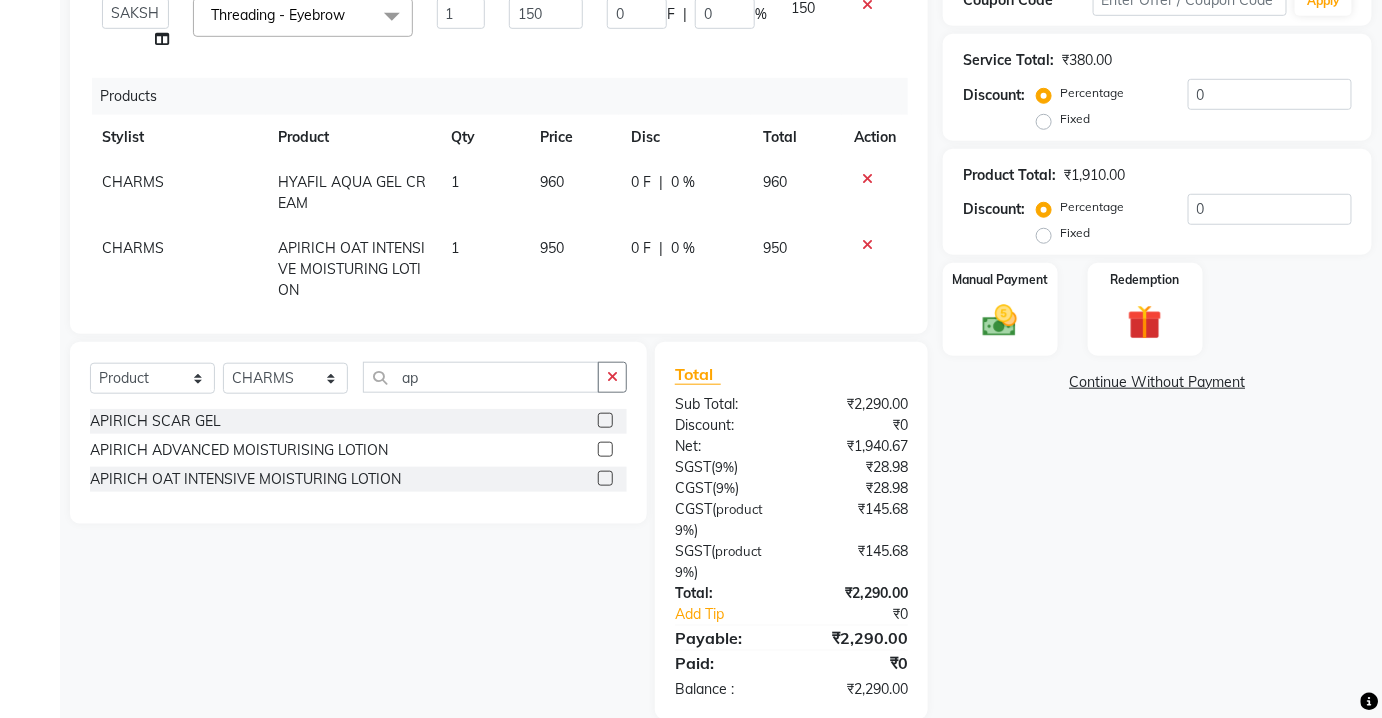 scroll, scrollTop: 464, scrollLeft: 0, axis: vertical 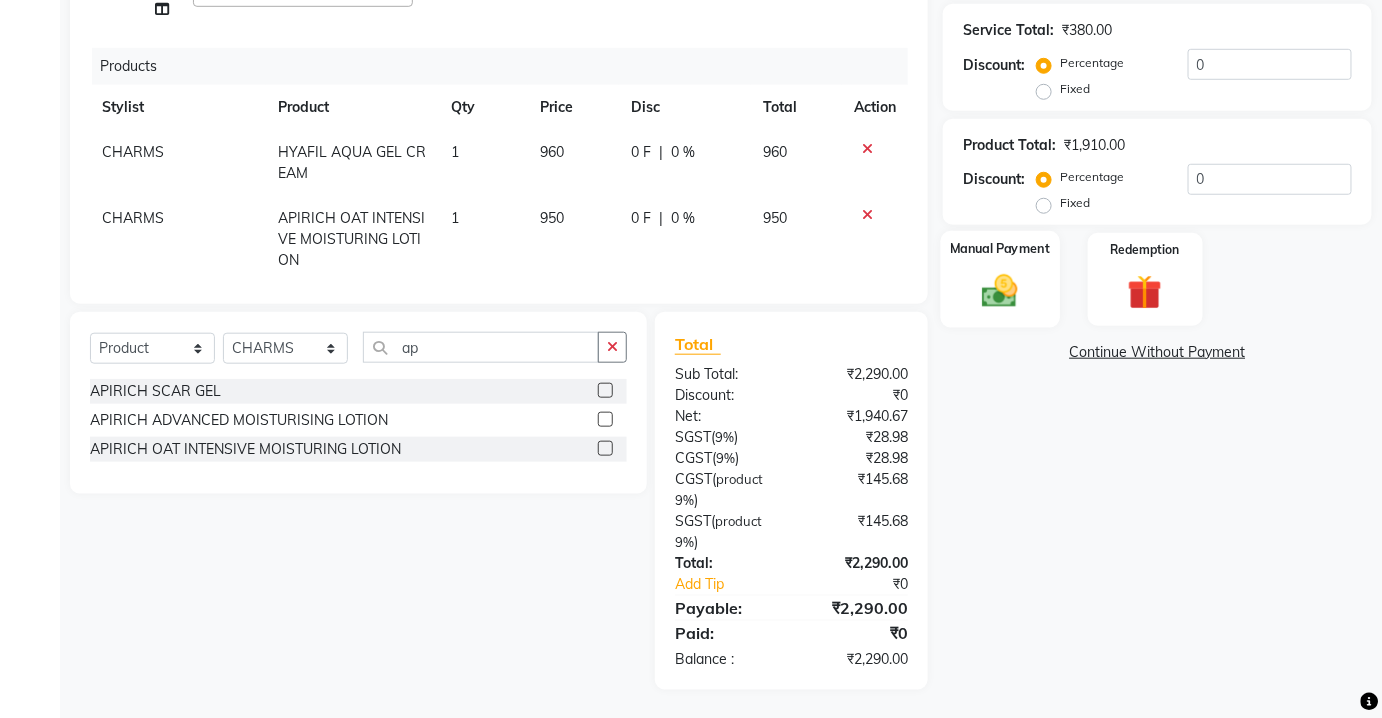 click 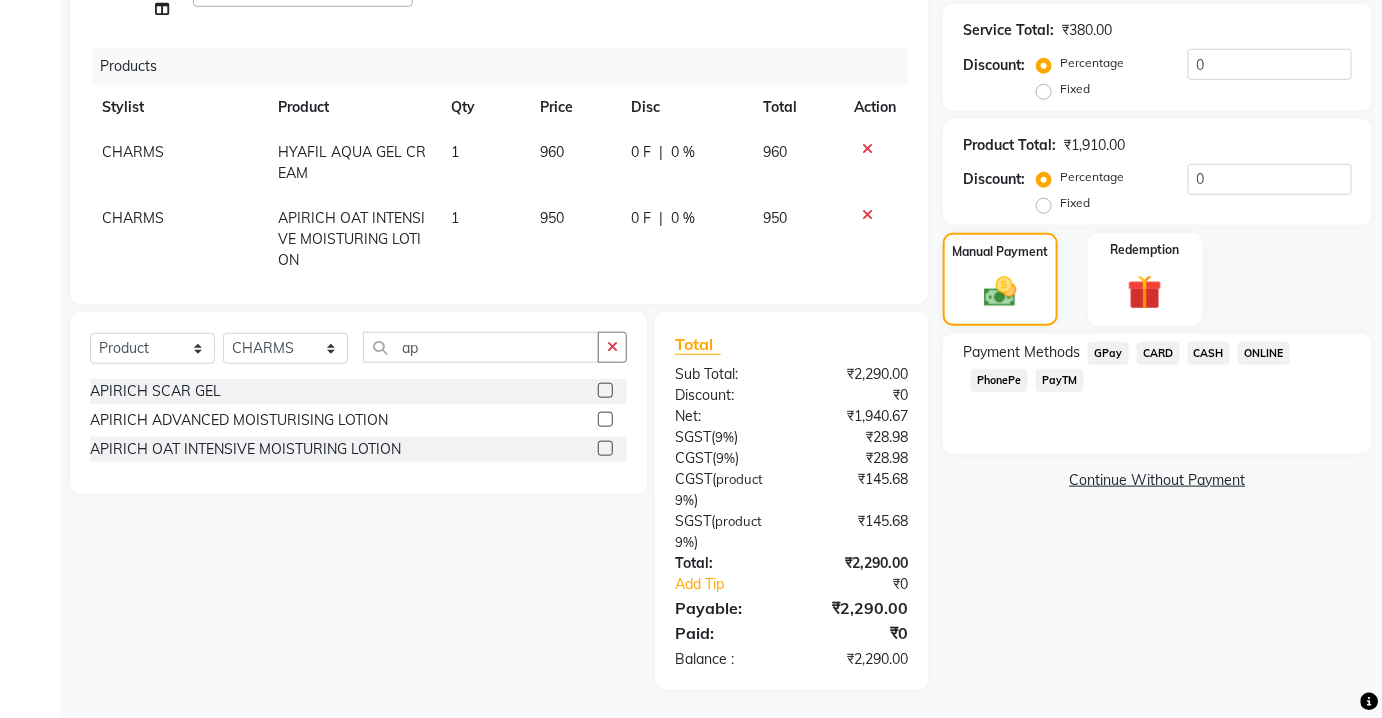 click on "CASH" 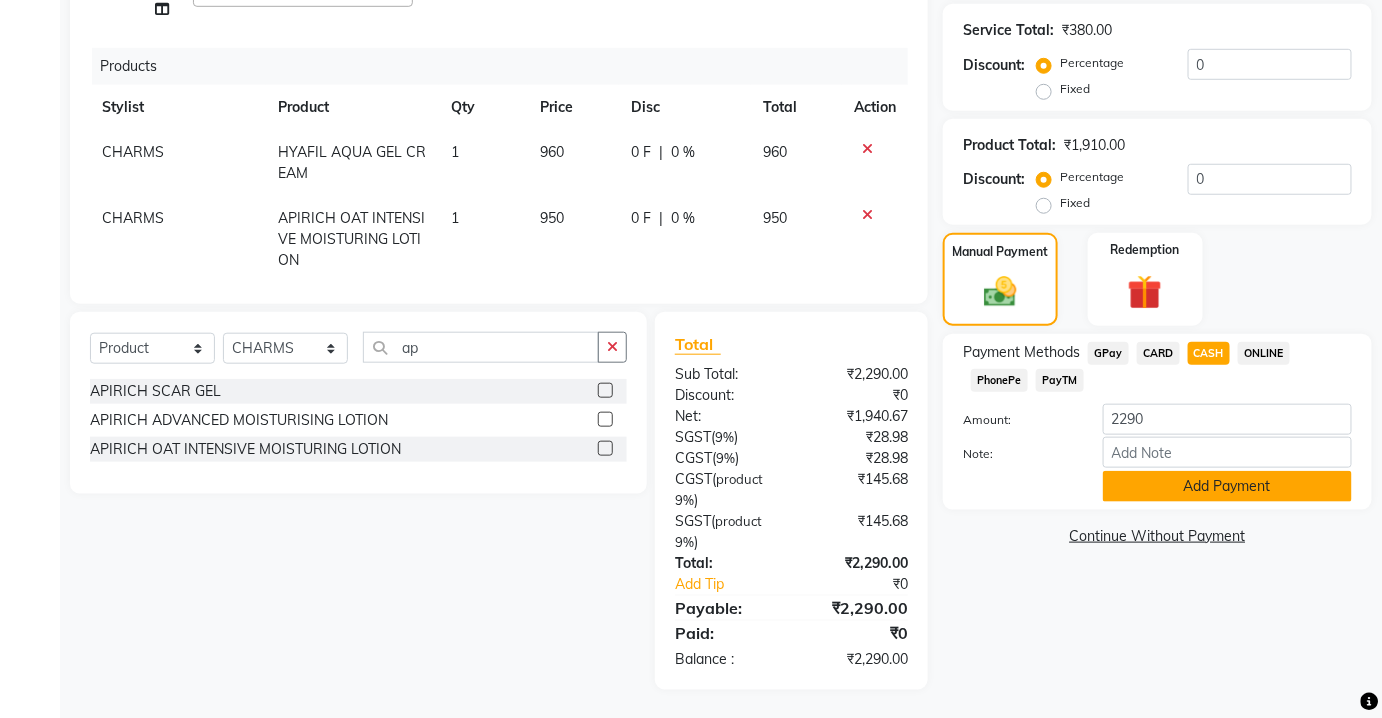 drag, startPoint x: 1196, startPoint y: 469, endPoint x: 1192, endPoint y: 484, distance: 15.524175 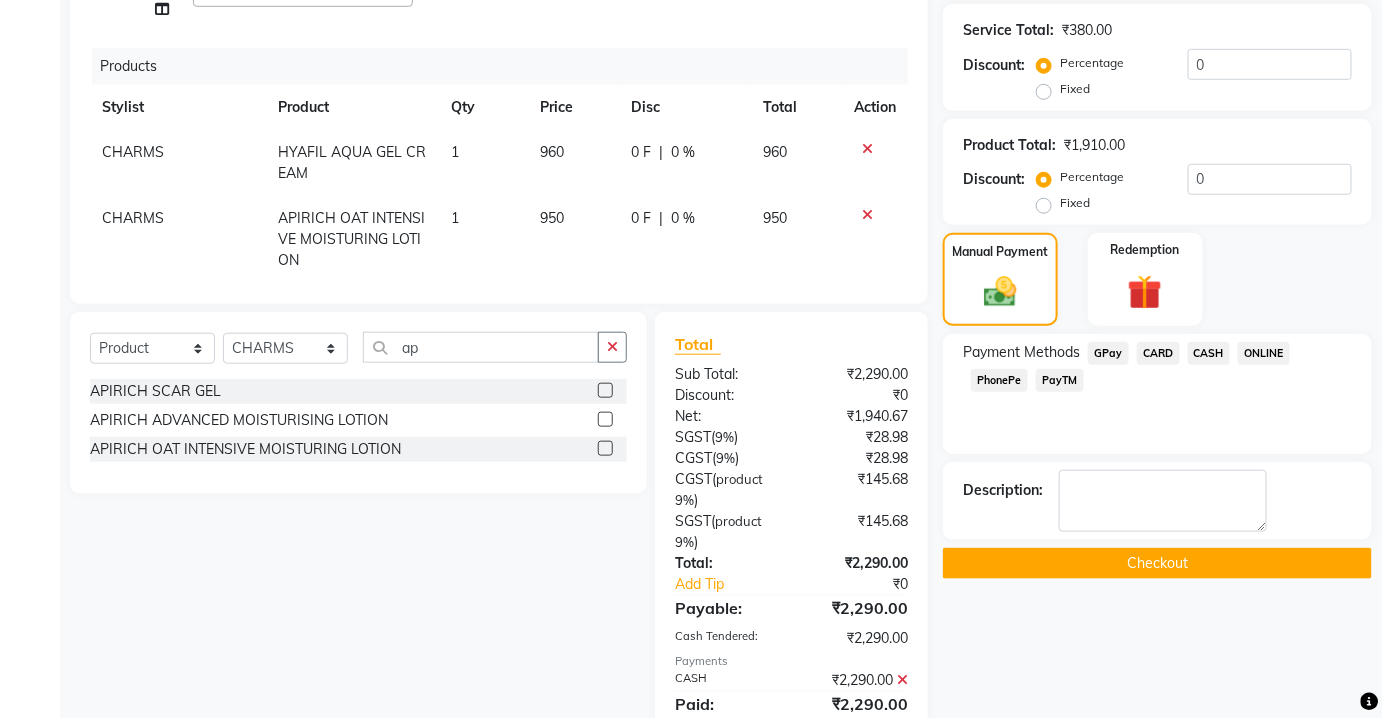 scroll, scrollTop: 555, scrollLeft: 0, axis: vertical 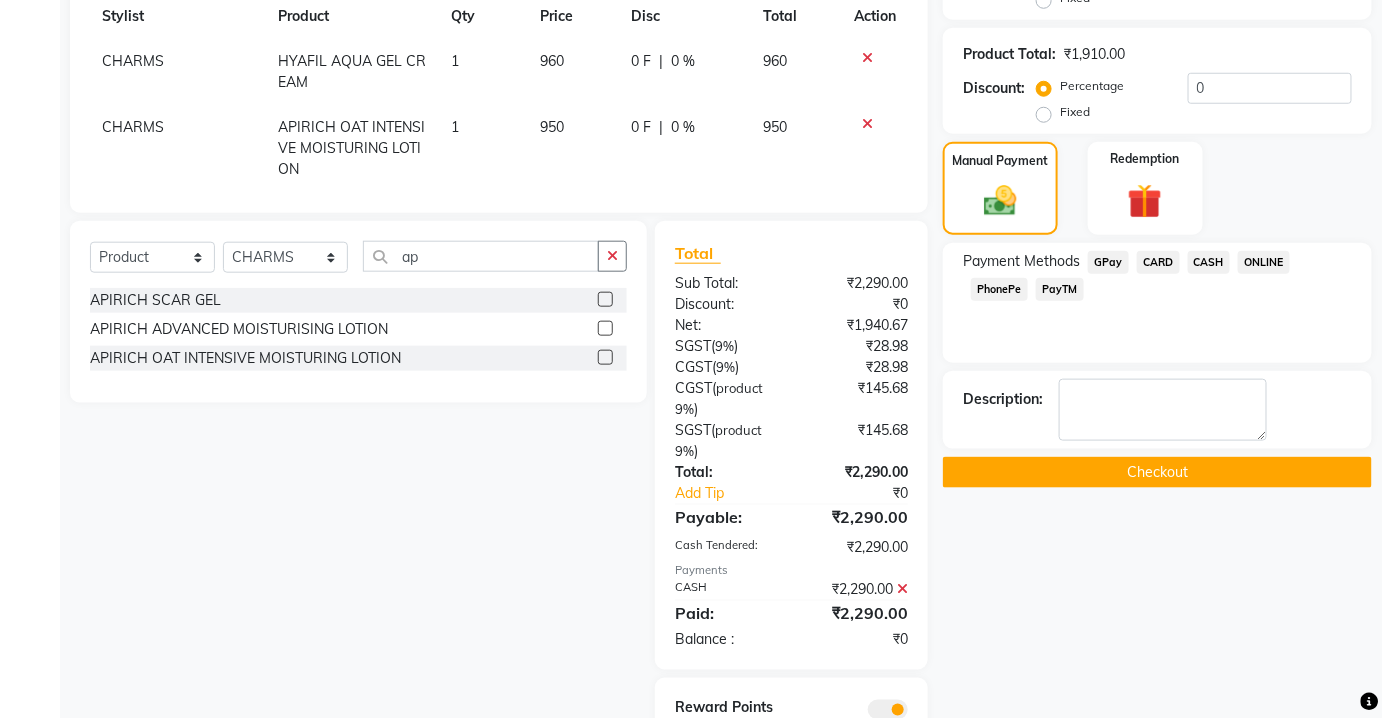 click on "Checkout" 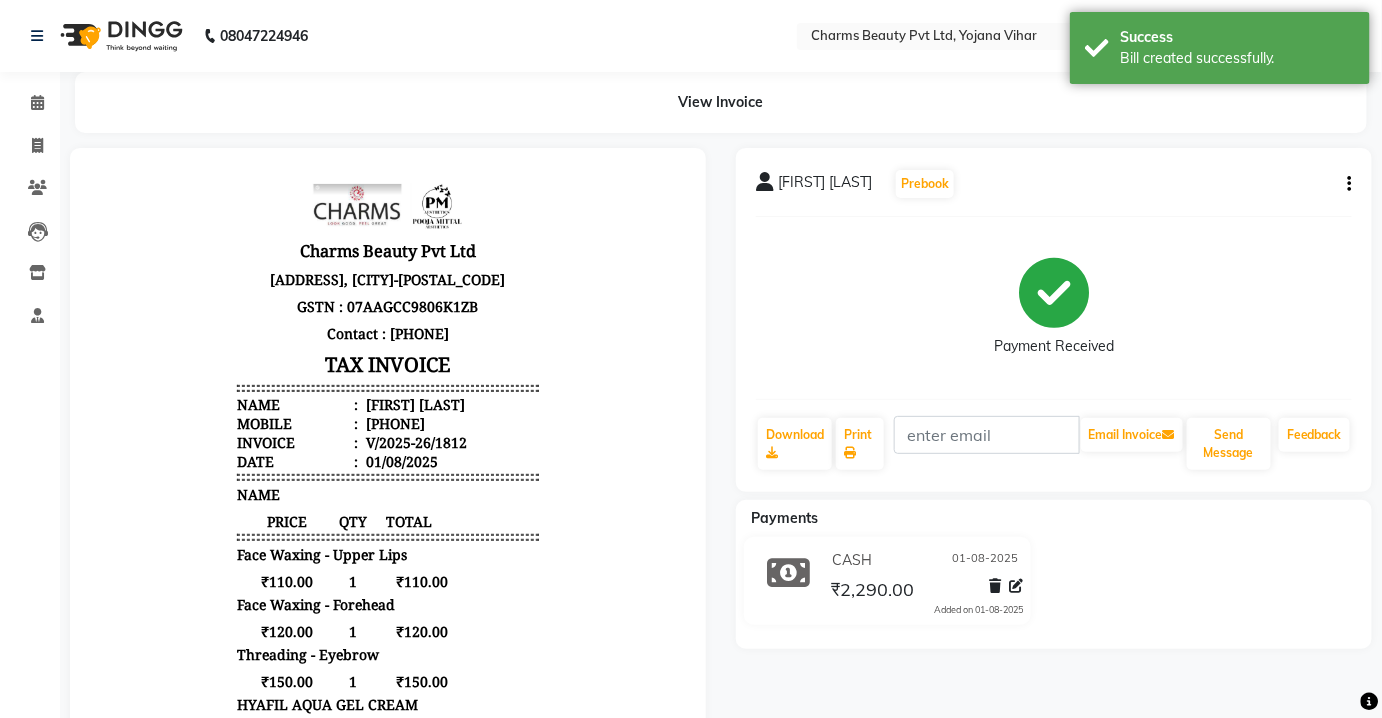 scroll, scrollTop: 0, scrollLeft: 0, axis: both 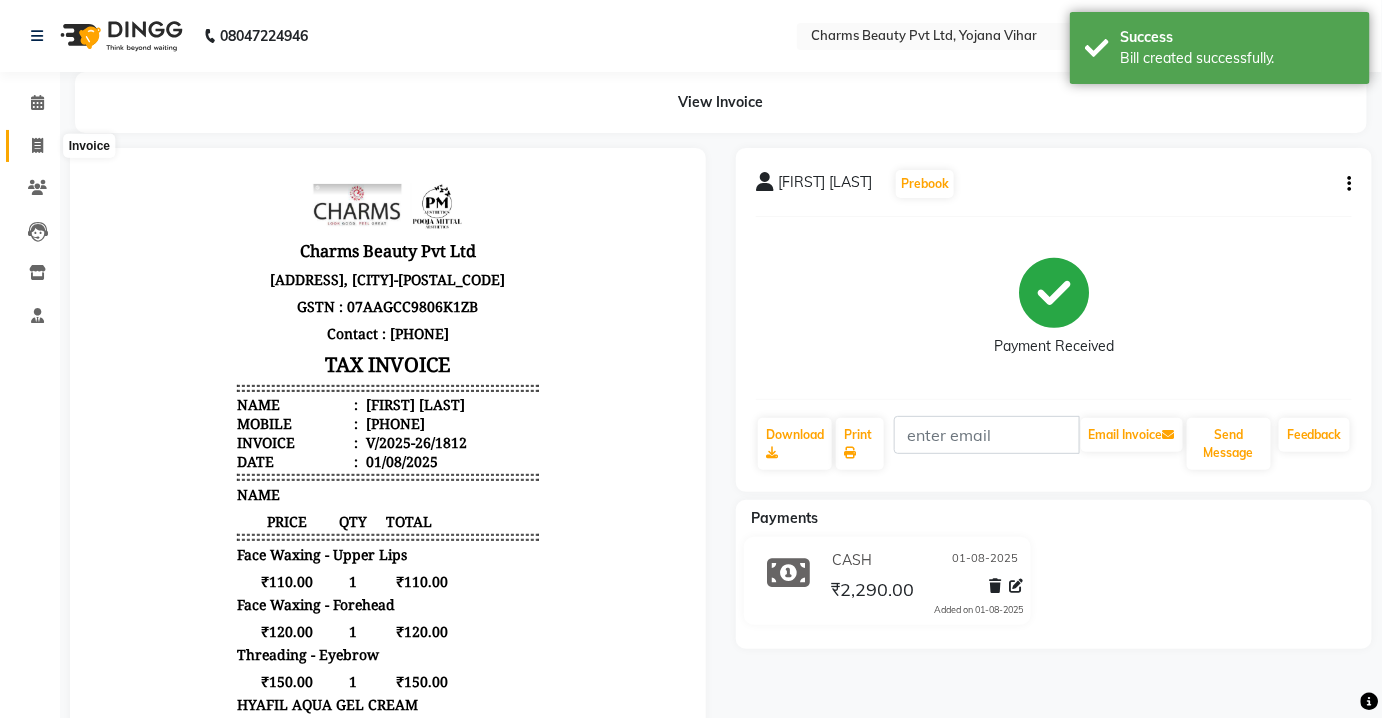 click 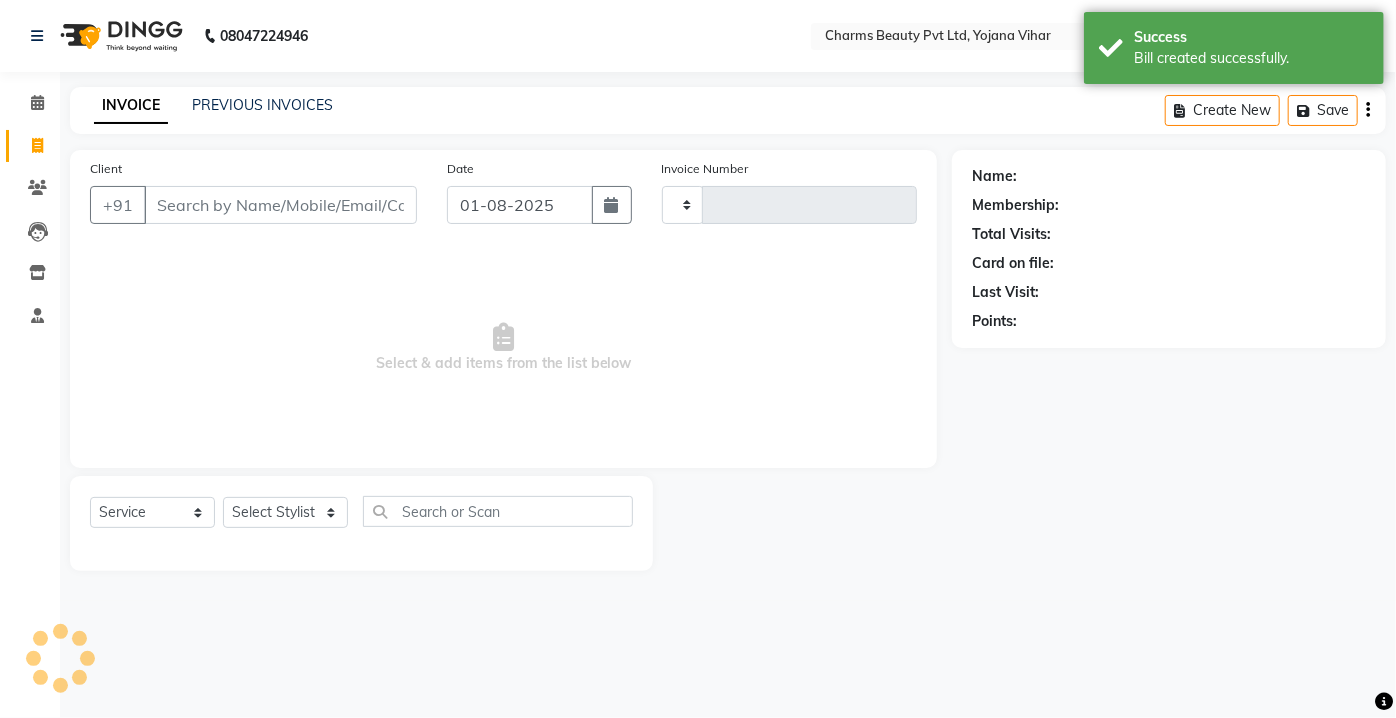 type on "1813" 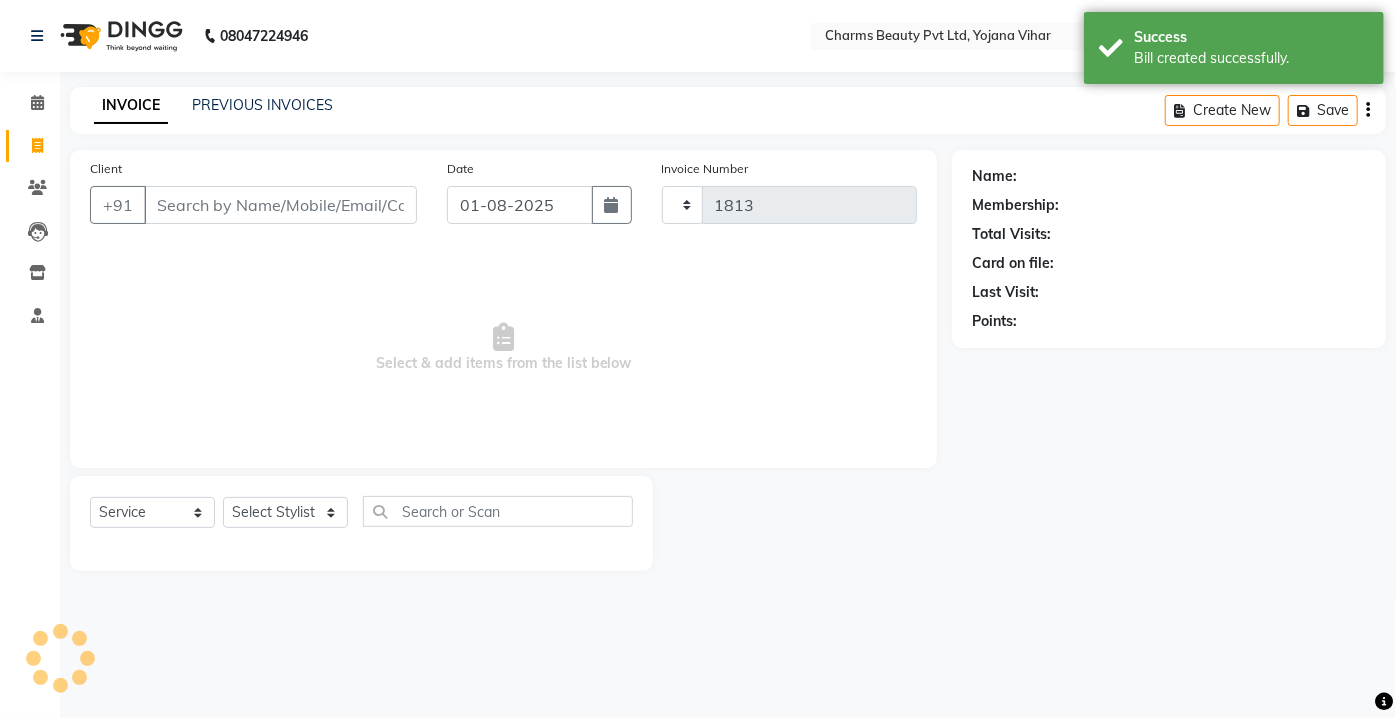 select on "3743" 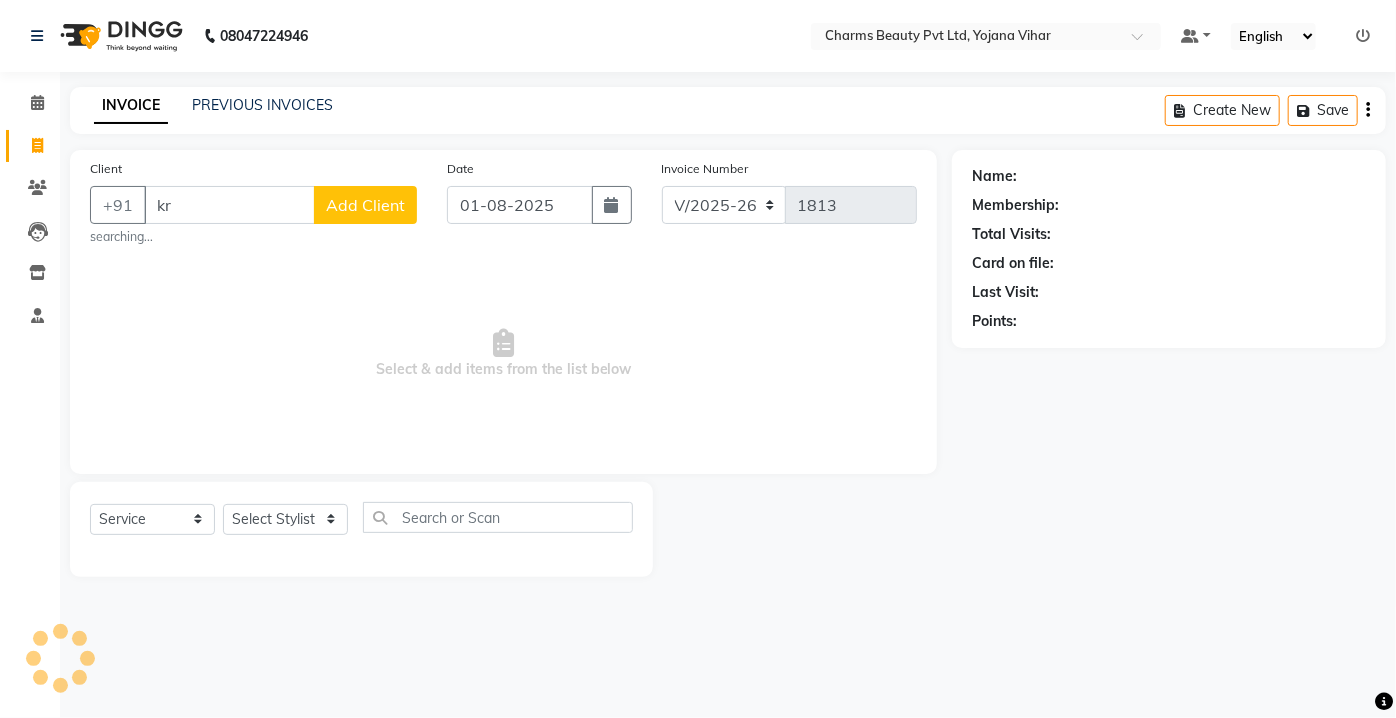 type on "k" 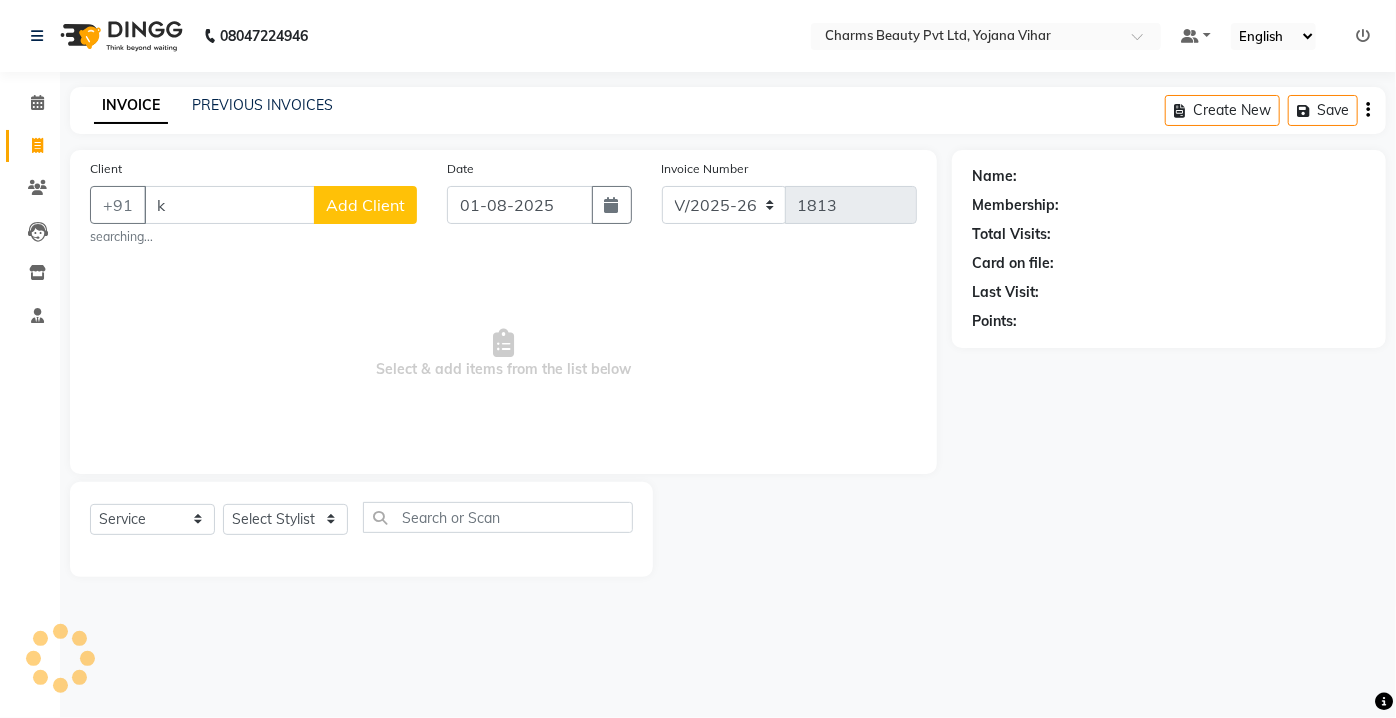 type 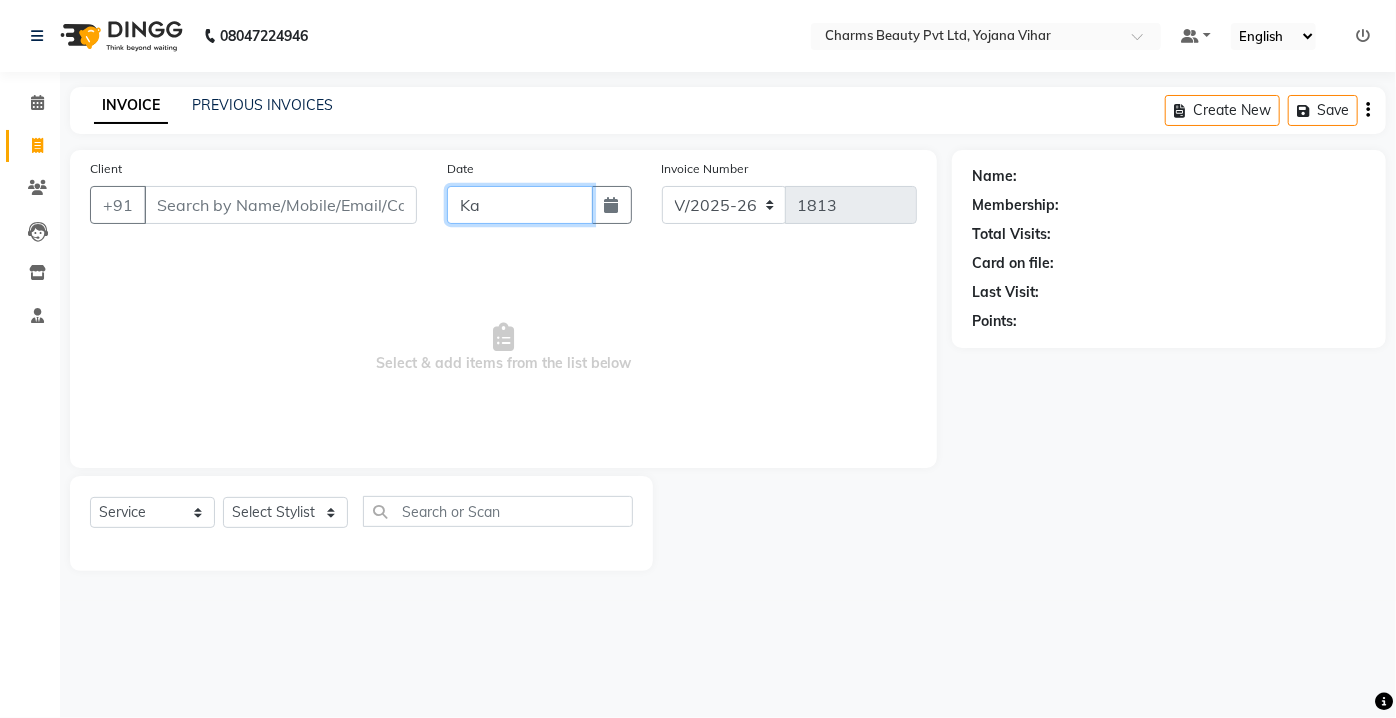 type on "K" 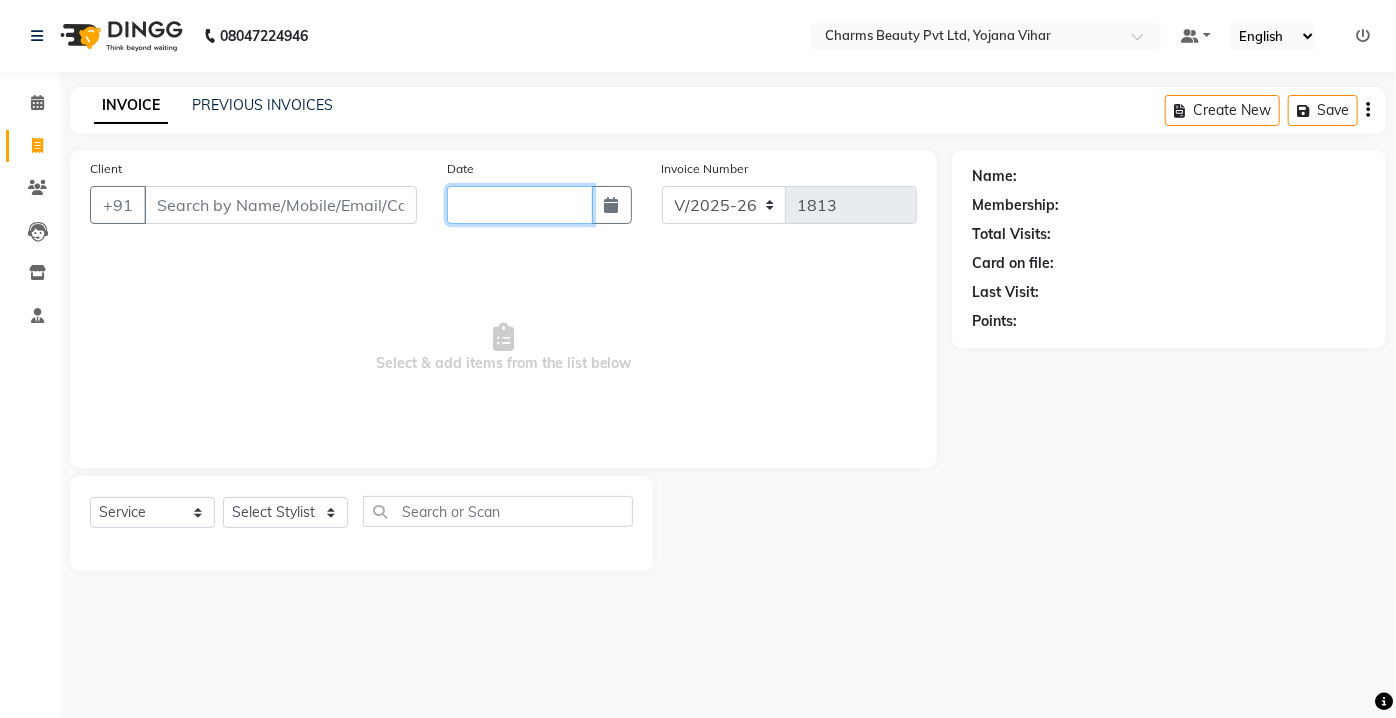 type 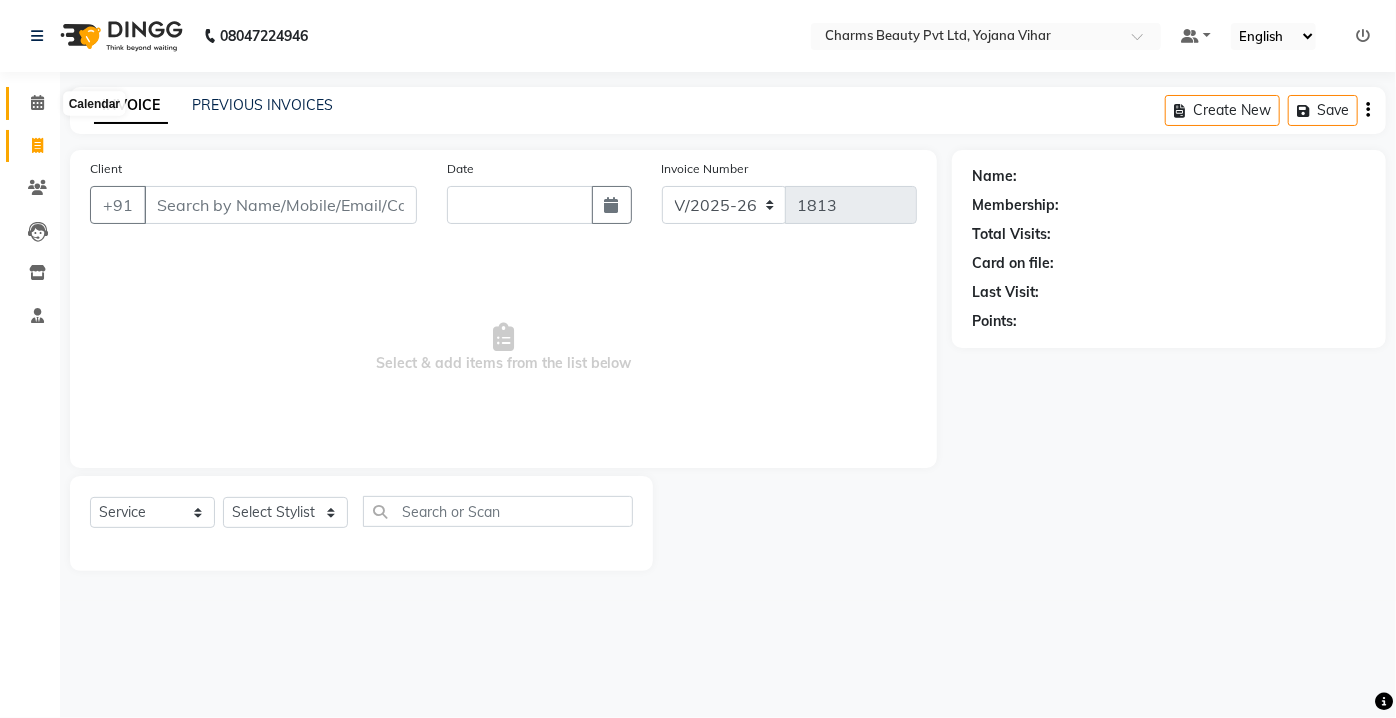 click 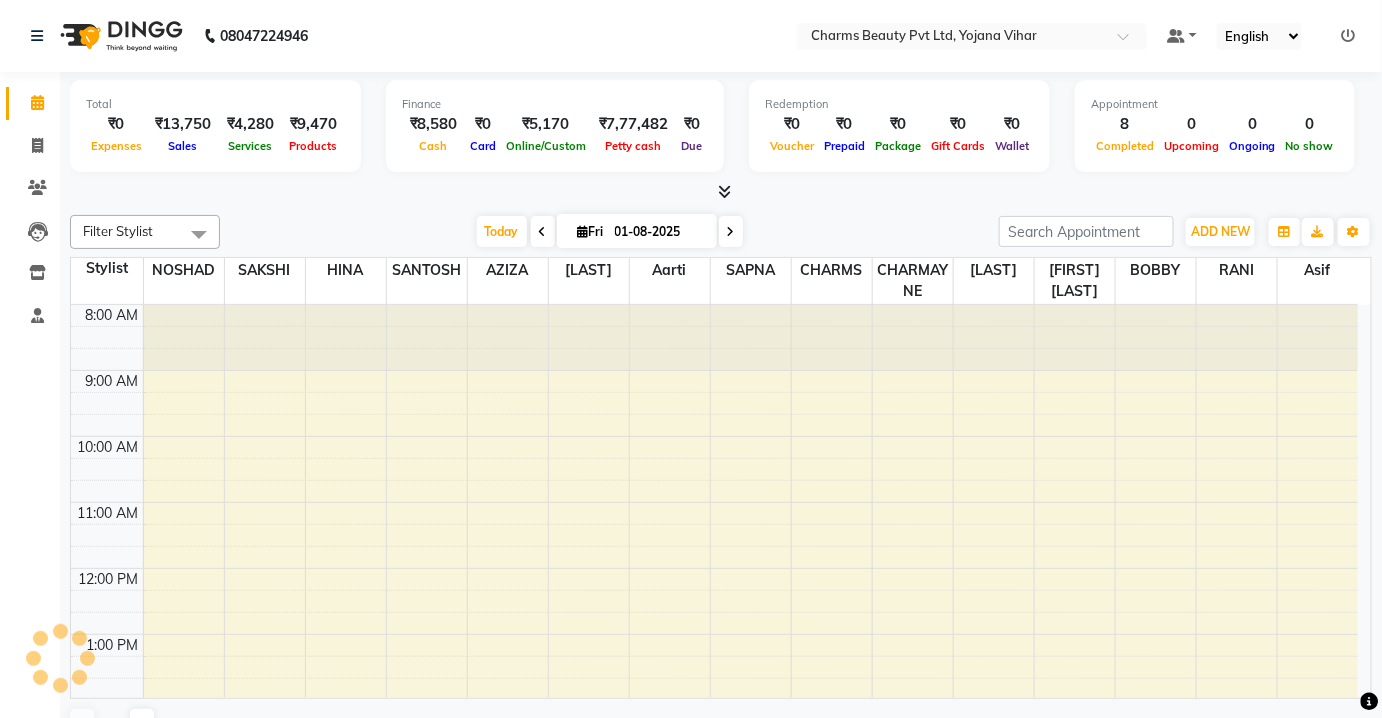 scroll, scrollTop: 0, scrollLeft: 0, axis: both 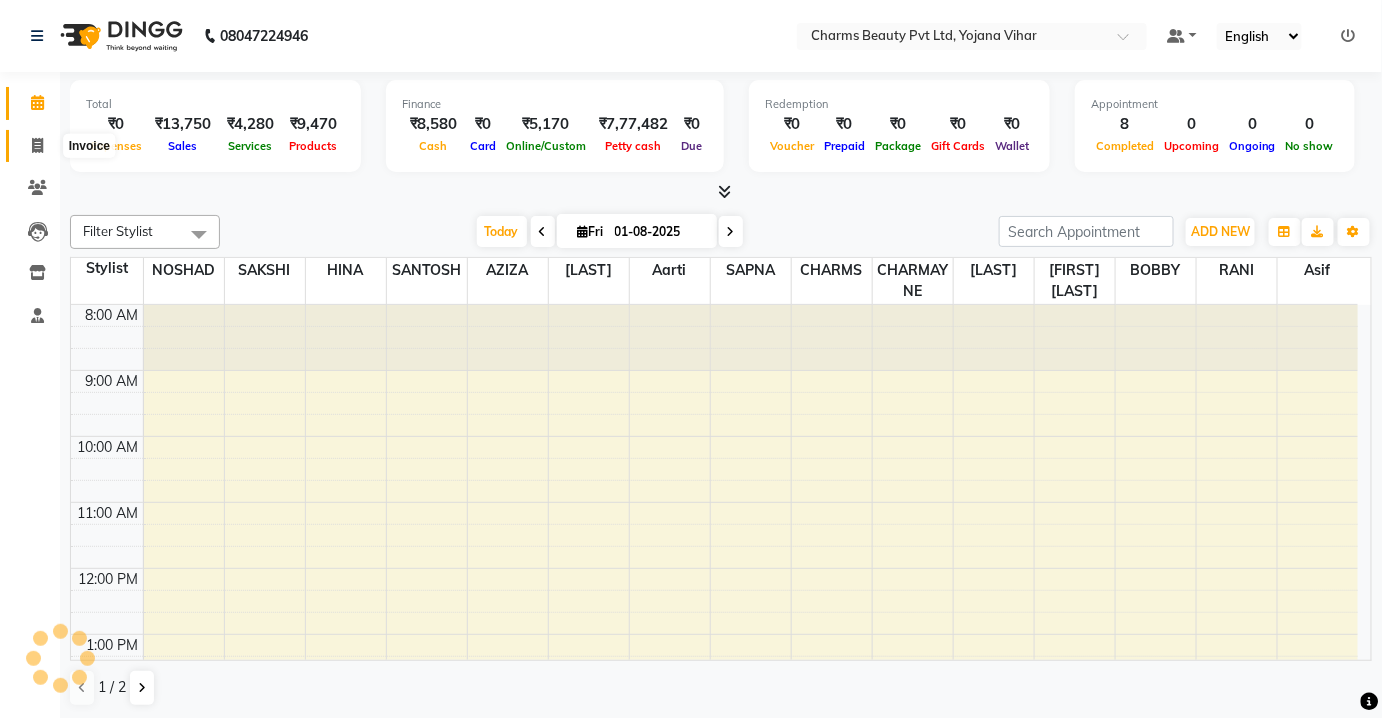 click 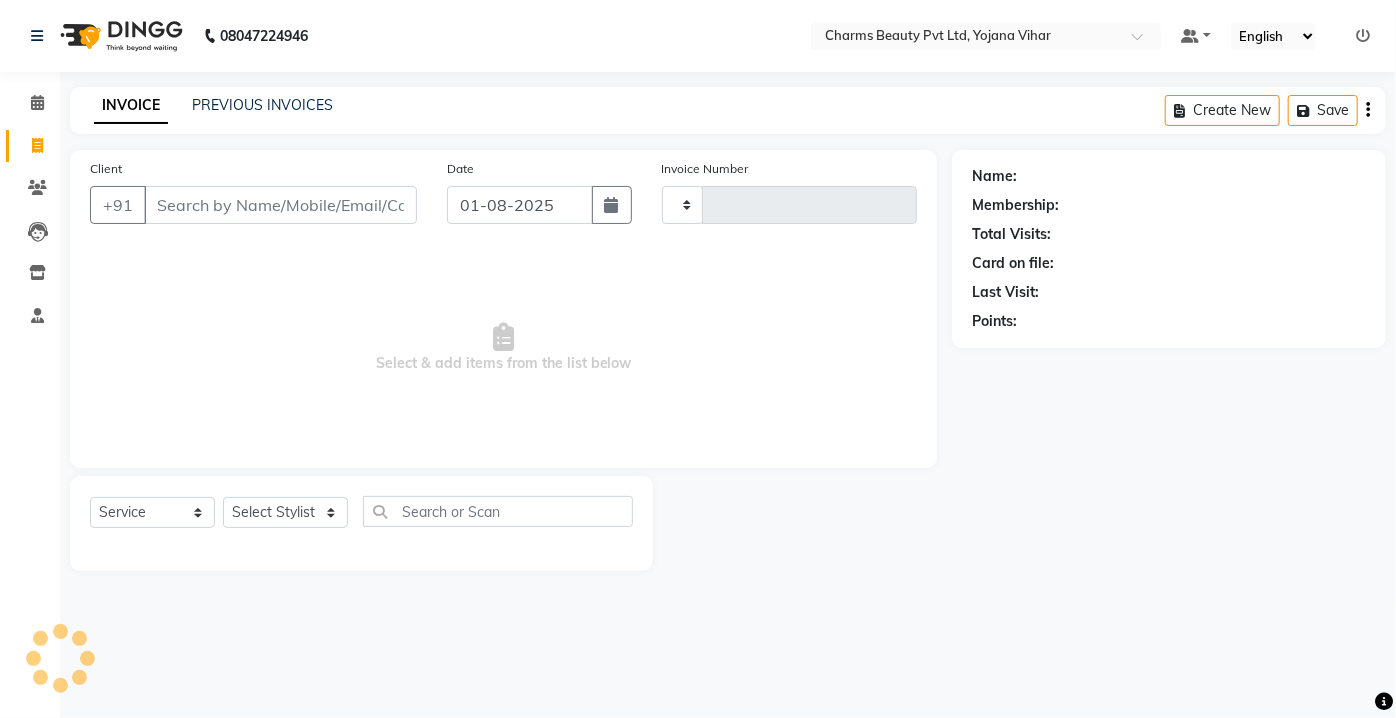 type on "1813" 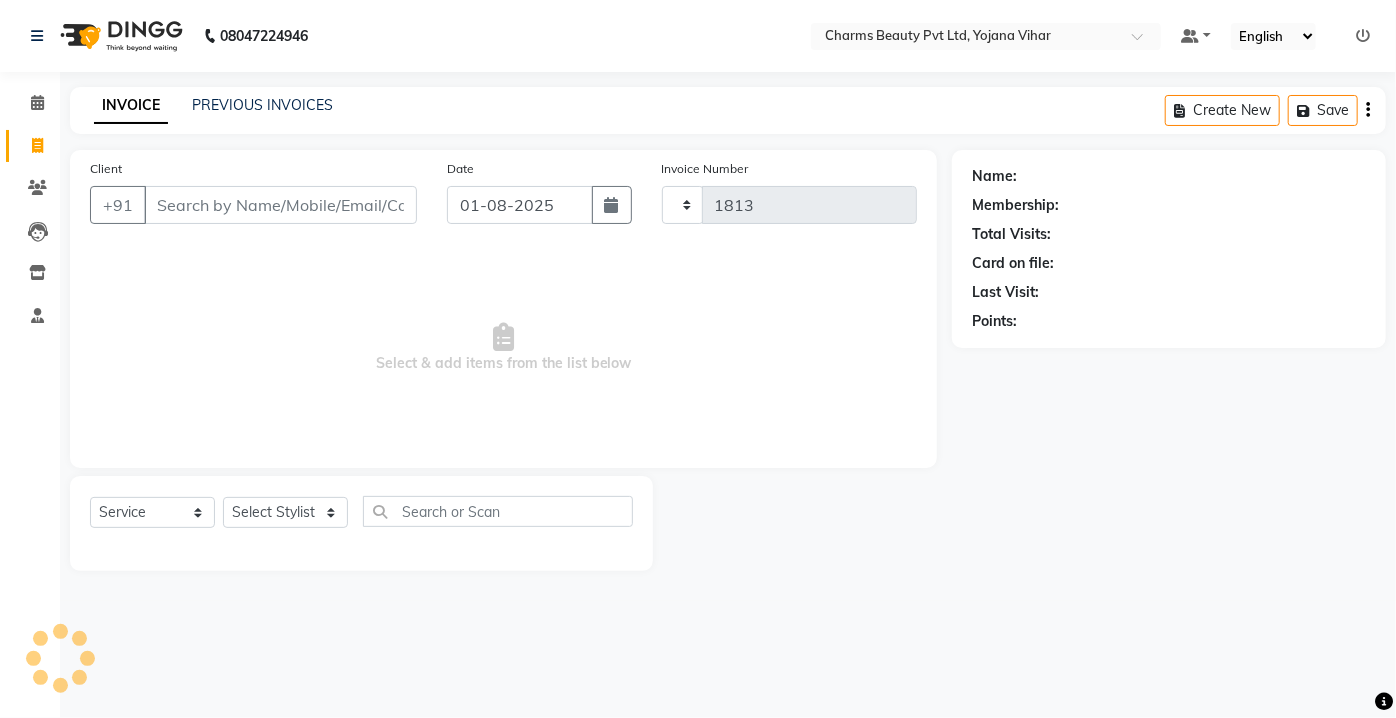 select on "3743" 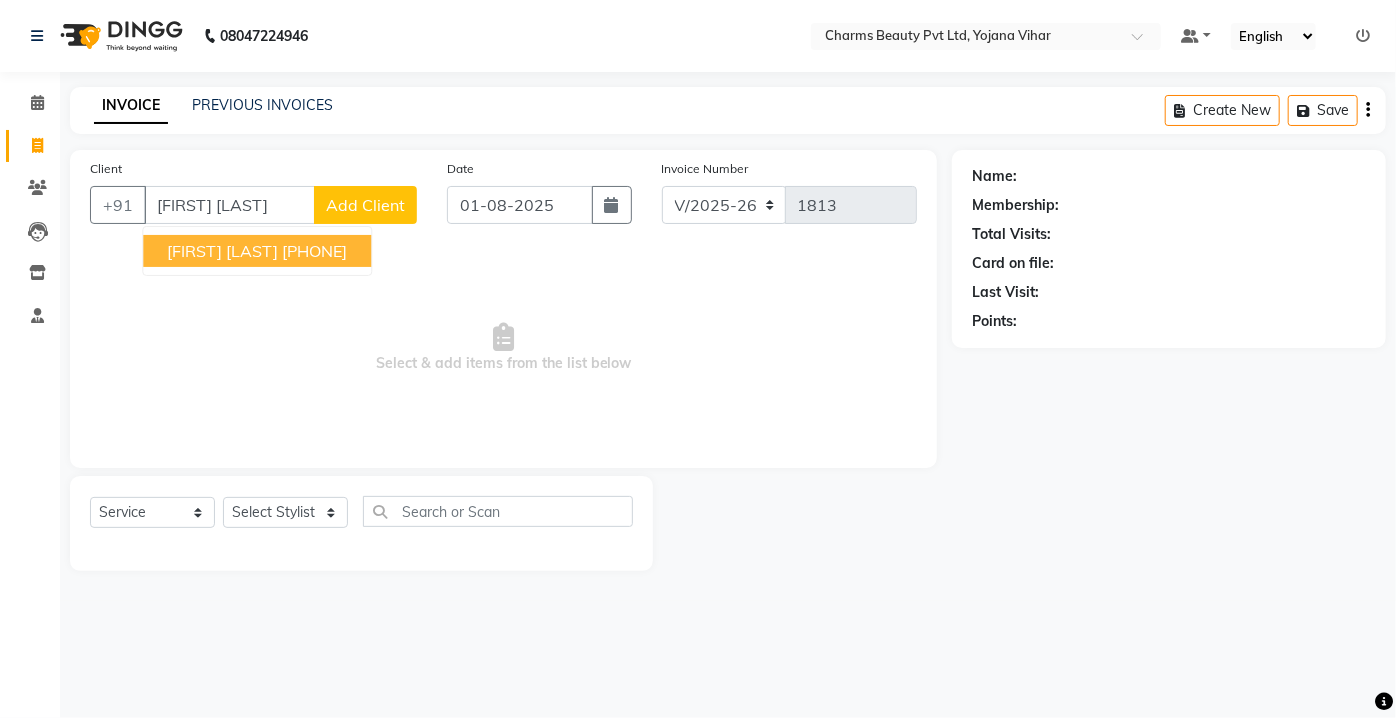 click on "[FIRST] [LAST]" at bounding box center (222, 251) 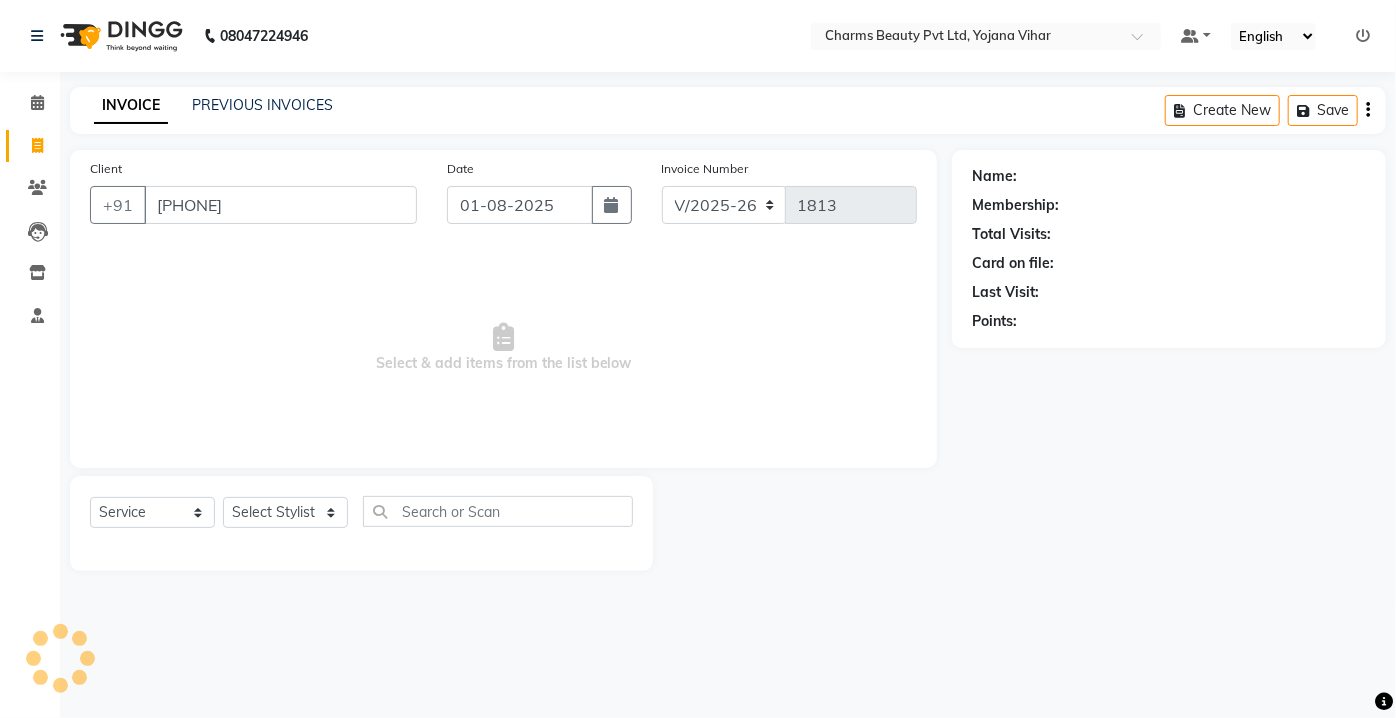 type on "[PHONE]" 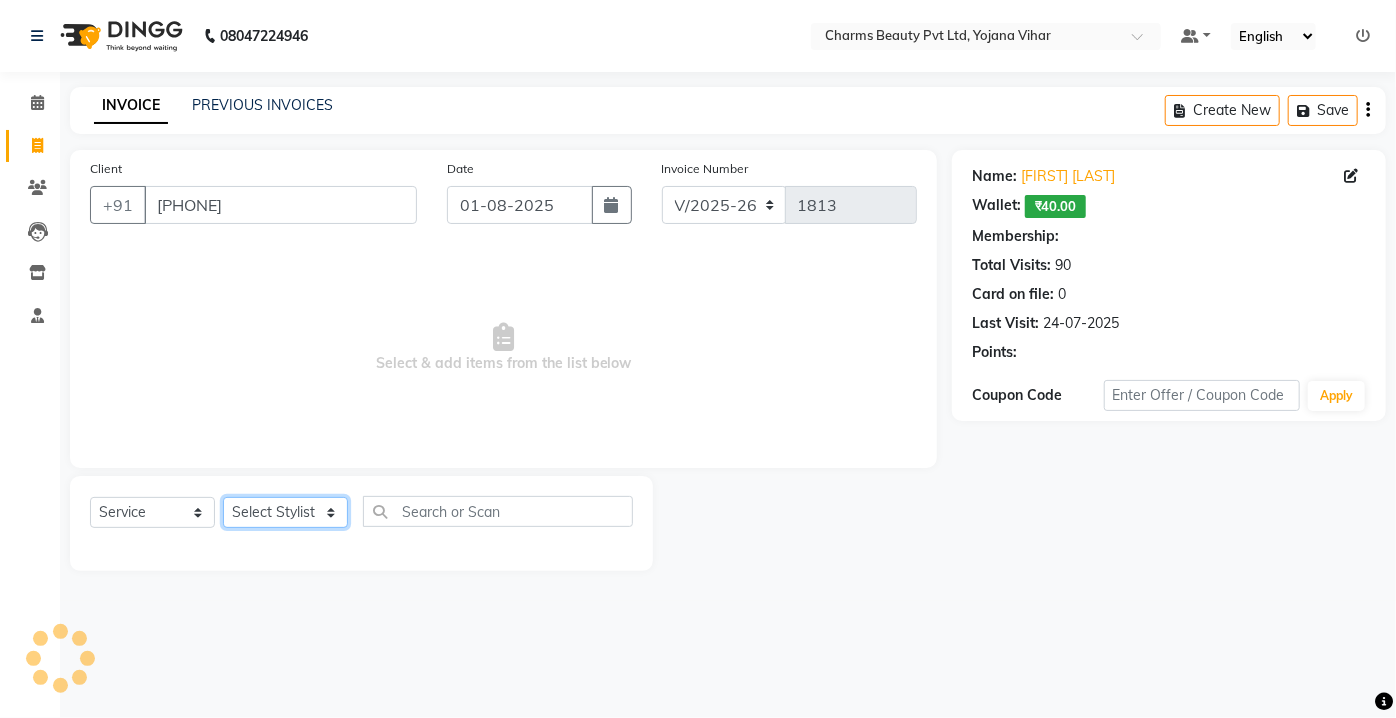 click on "Select Stylist Aarti Asif AZIZA BOBBY CHARMAYNE CHARMS DR. POOJA MITTAL HINA HUSSAN NOSHAD RANI RAVI SOOD  SAKSHI SANTOSH SAPNA TABBASUM" 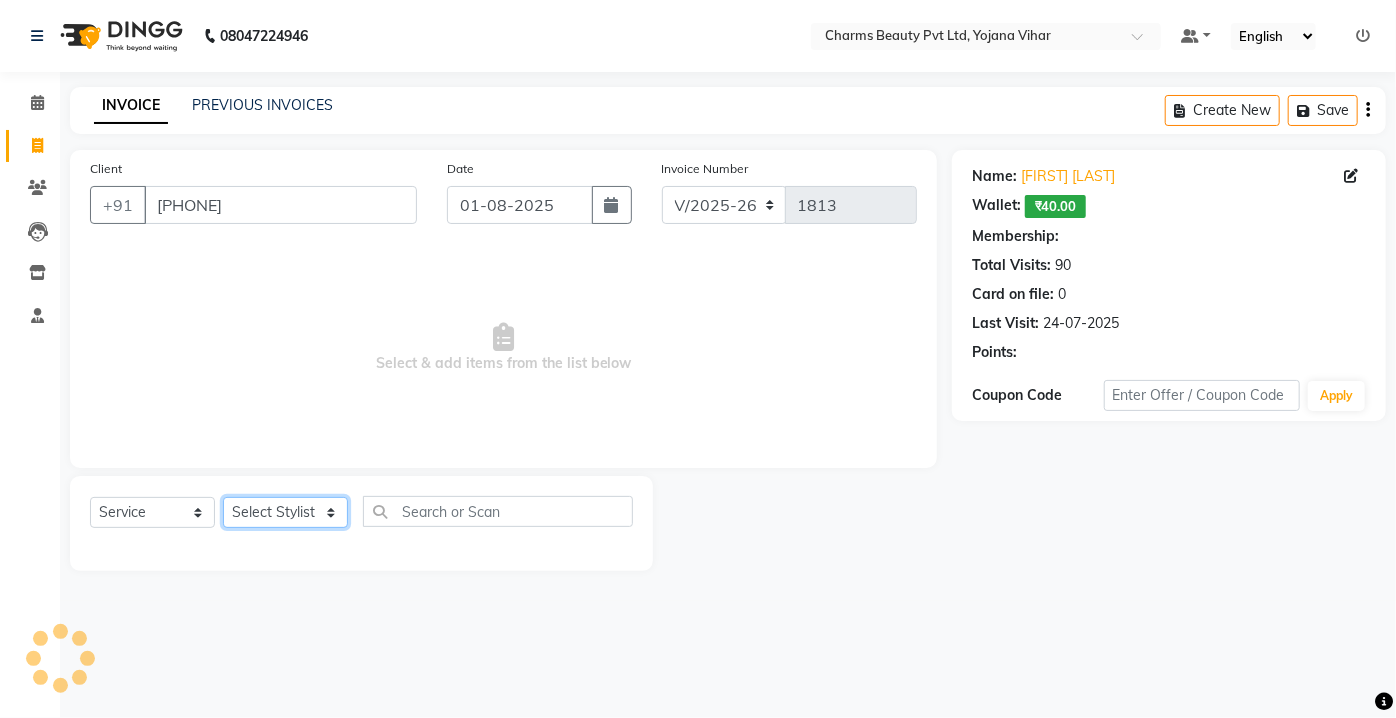 select on "1: Object" 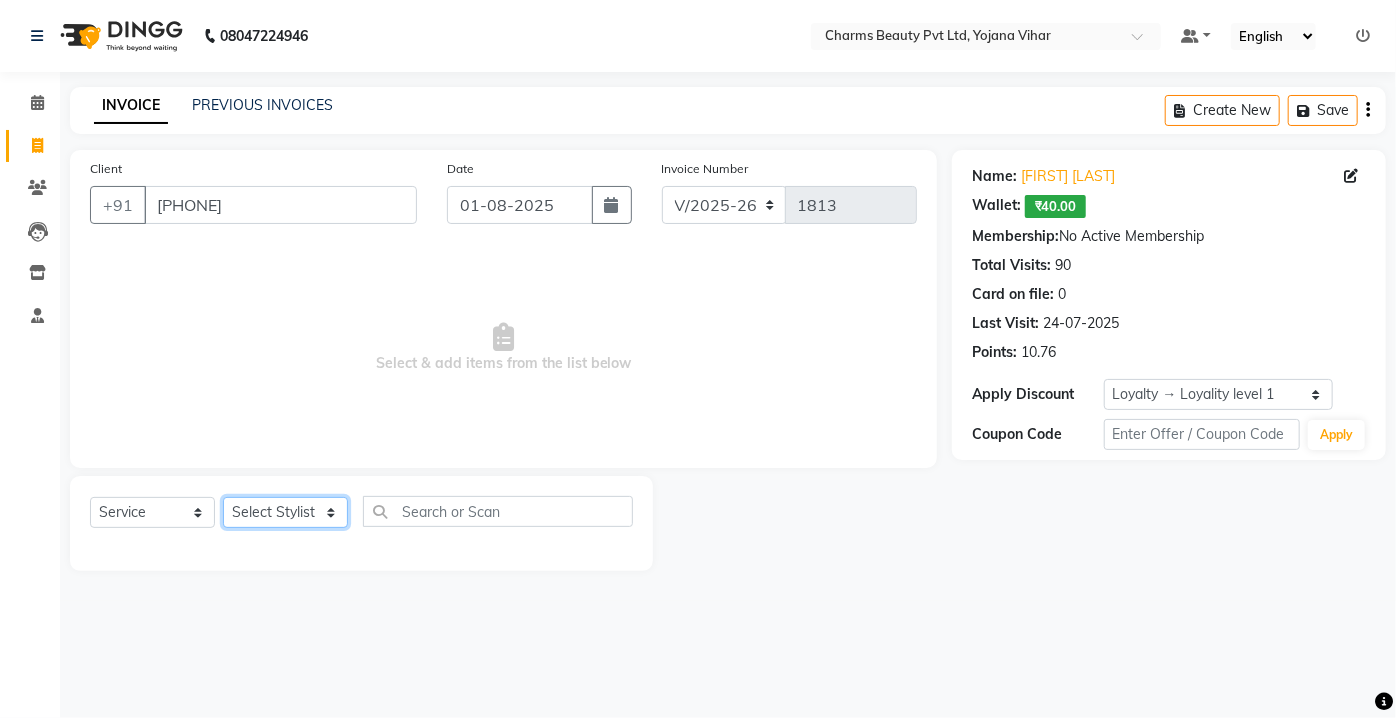 select on "87460" 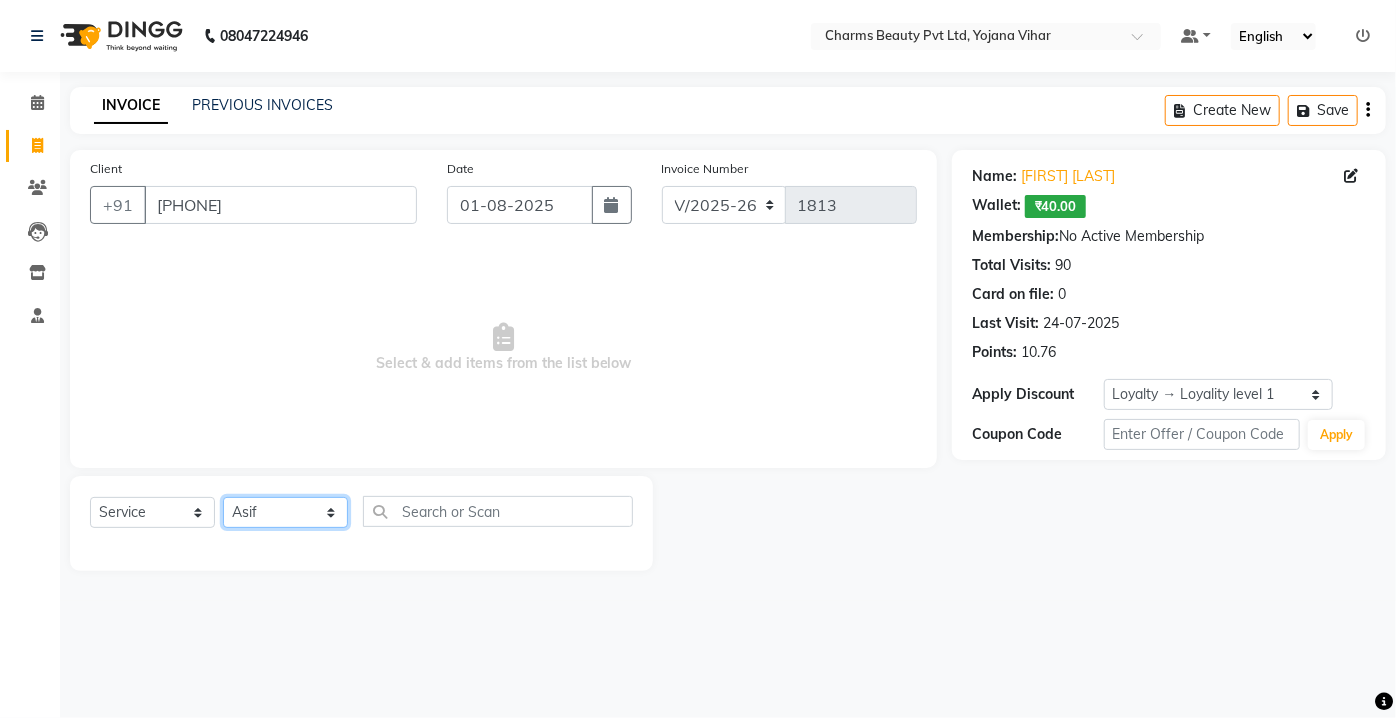 click on "Select Stylist Aarti Asif AZIZA BOBBY CHARMAYNE CHARMS DR. POOJA MITTAL HINA HUSSAN NOSHAD RANI RAVI SOOD  SAKSHI SANTOSH SAPNA TABBASUM" 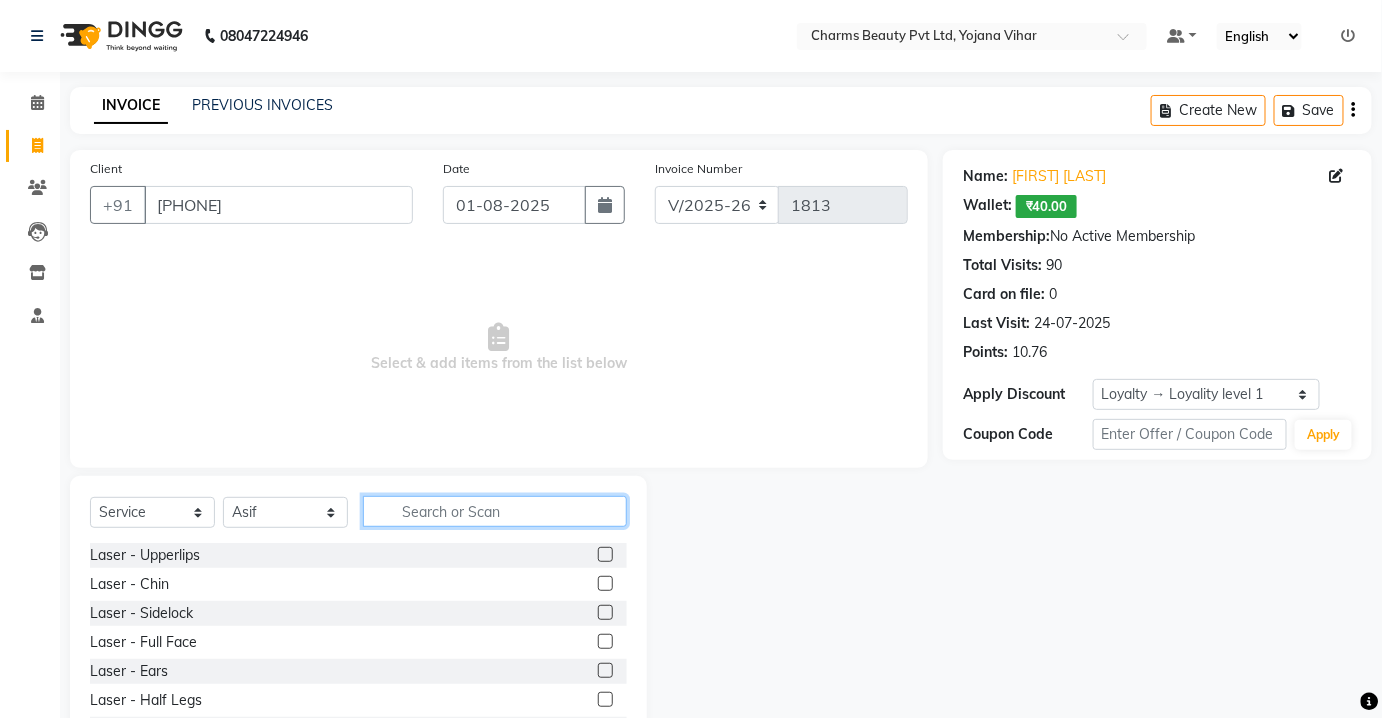 click 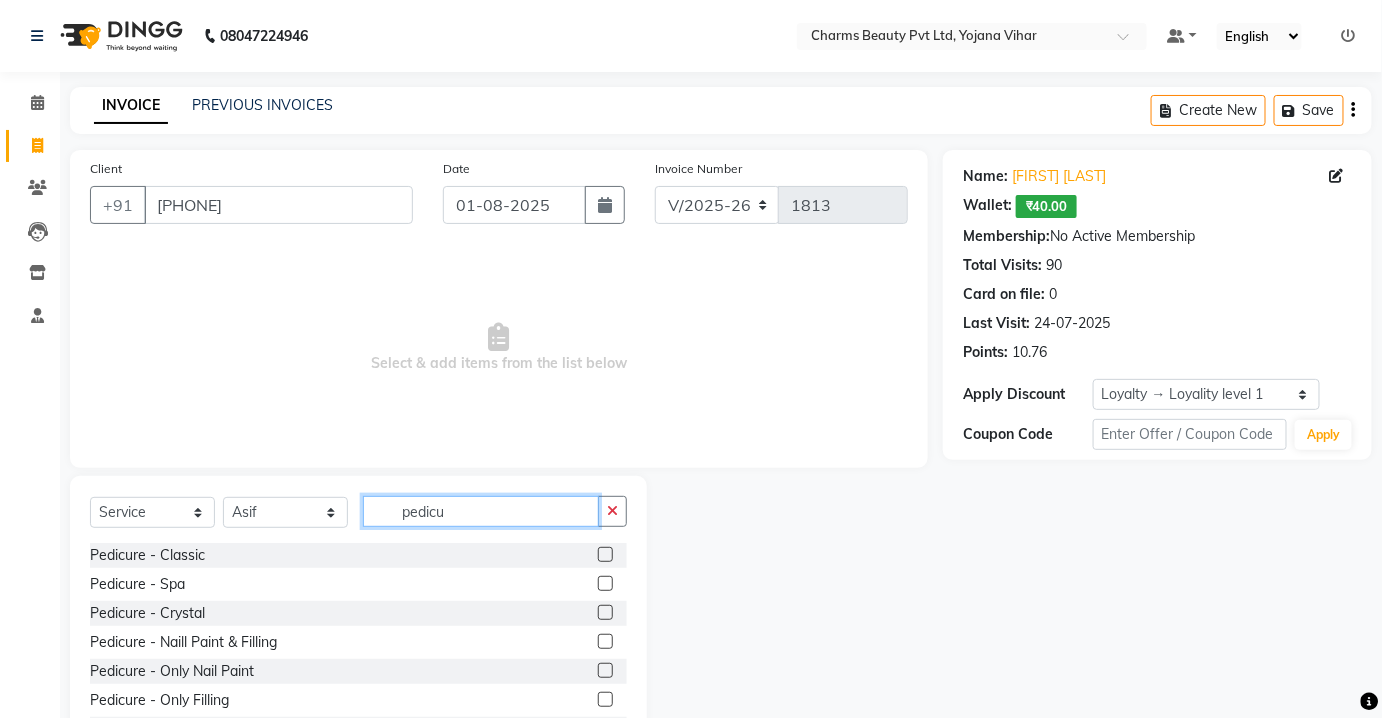 type on "pedicu" 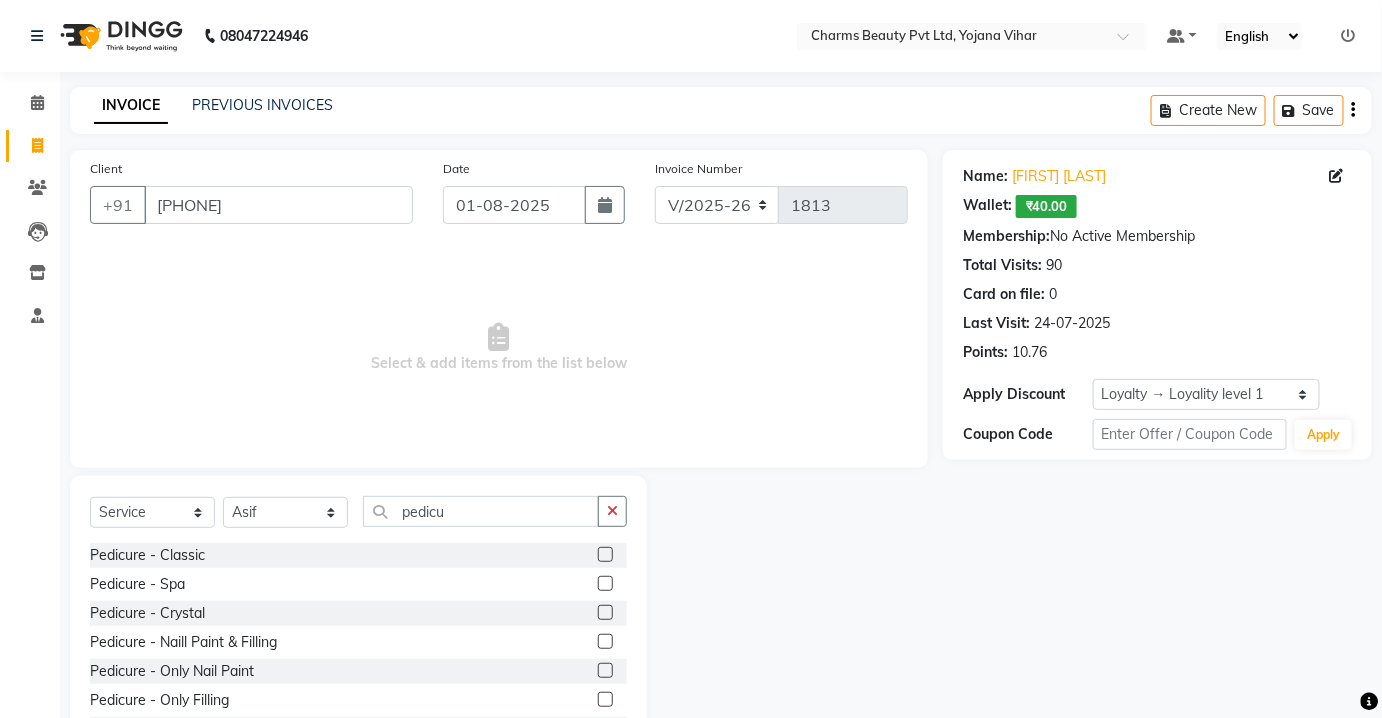 click 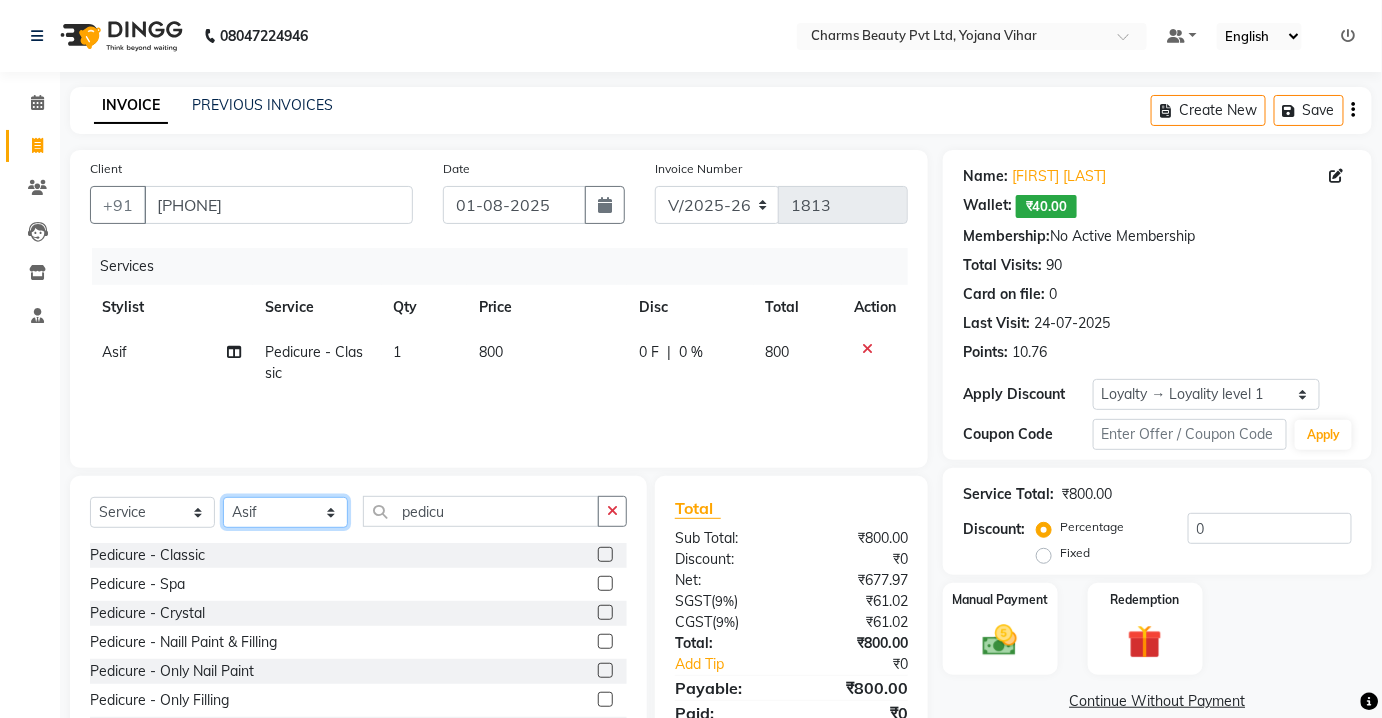 checkbox on "false" 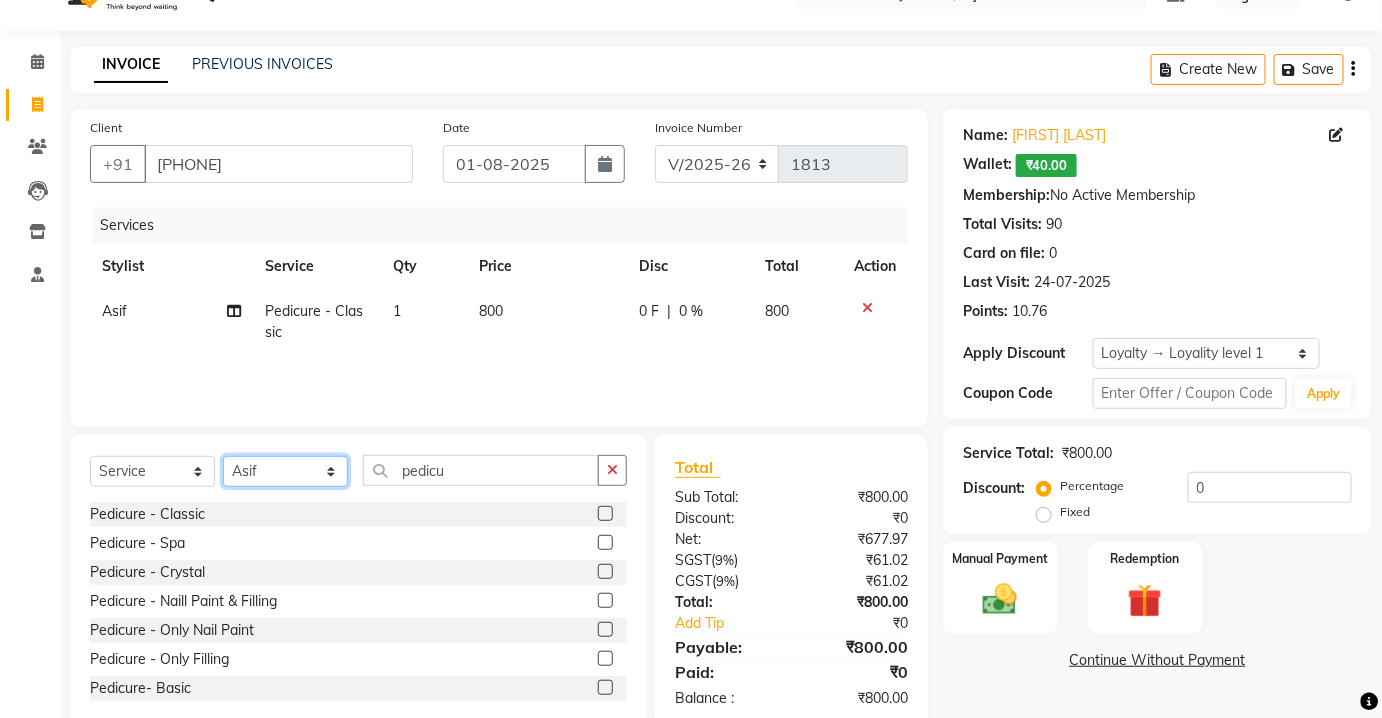 scroll, scrollTop: 82, scrollLeft: 0, axis: vertical 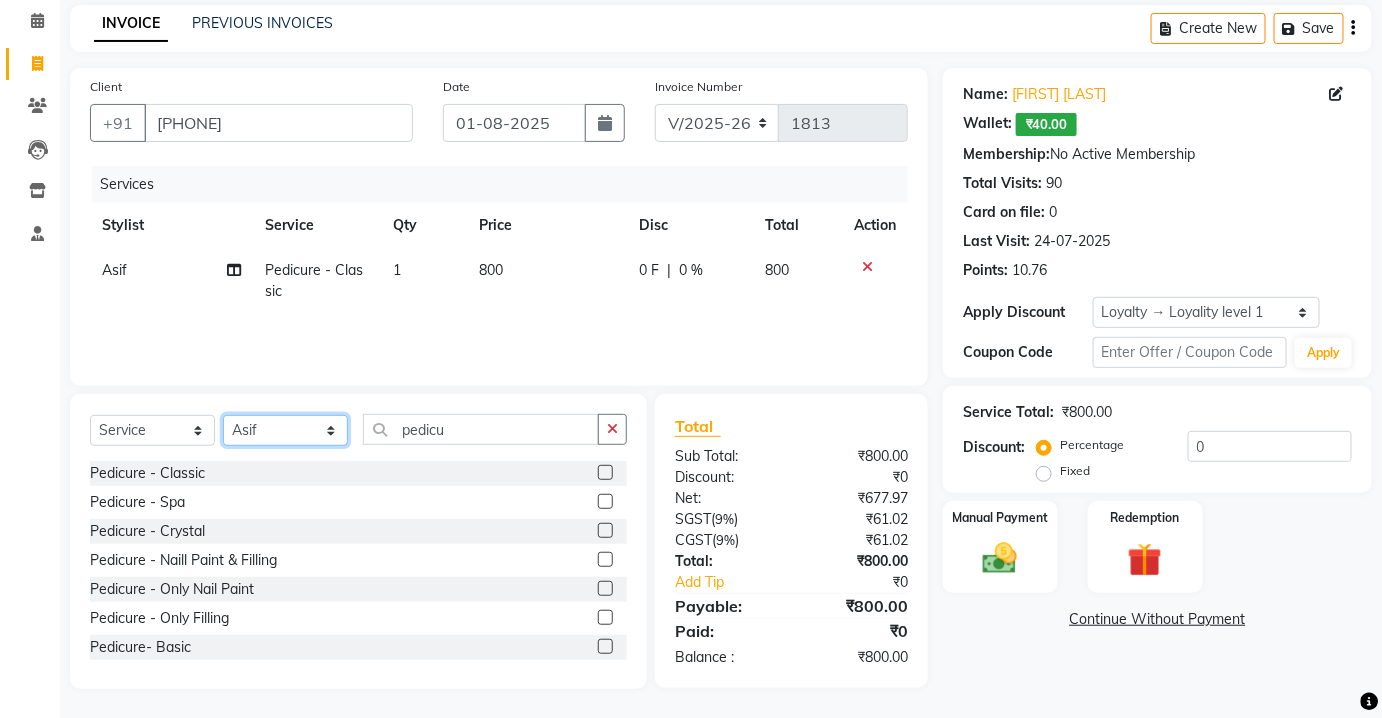 click on "Select Stylist Aarti Asif AZIZA BOBBY CHARMAYNE CHARMS DR. POOJA MITTAL HINA HUSSAN NOSHAD RANI RAVI SOOD  SAKSHI SANTOSH SAPNA TABBASUM" 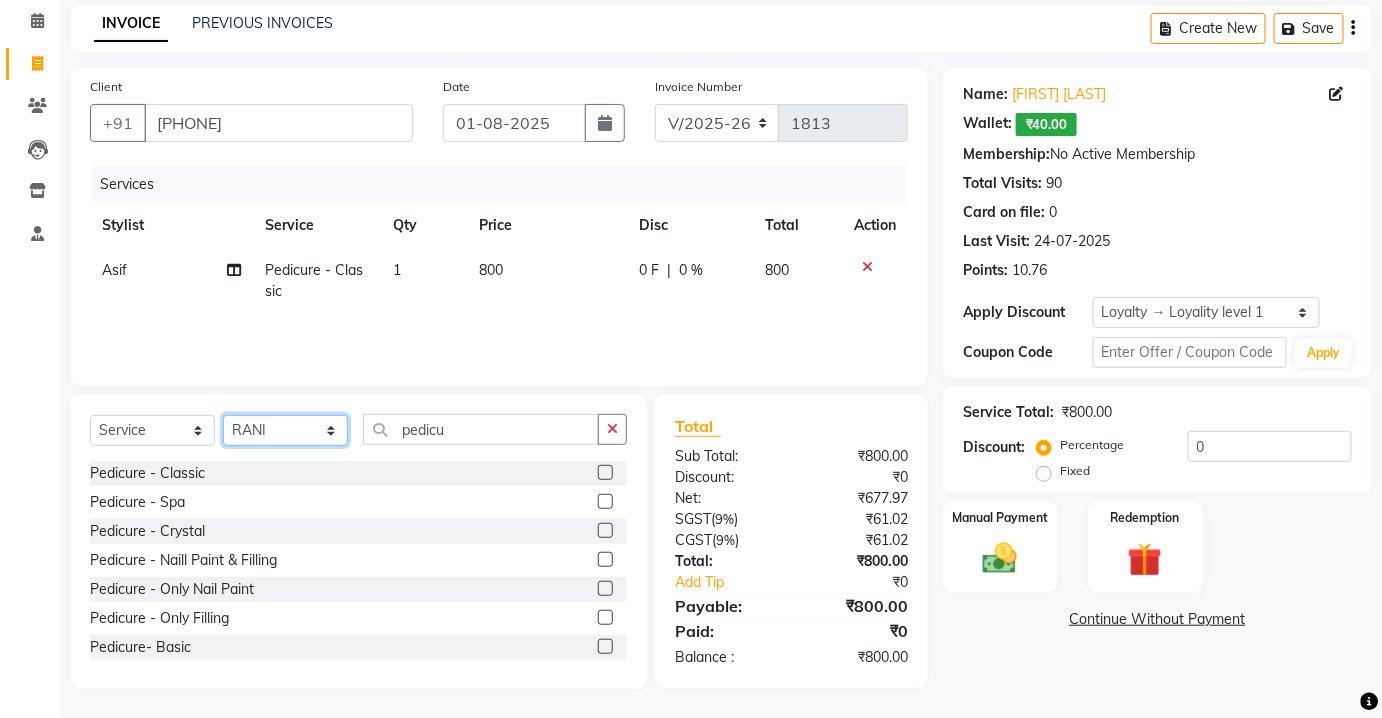 click on "Select Stylist Aarti Asif AZIZA BOBBY CHARMAYNE CHARMS DR. POOJA MITTAL HINA HUSSAN NOSHAD RANI RAVI SOOD  SAKSHI SANTOSH SAPNA TABBASUM" 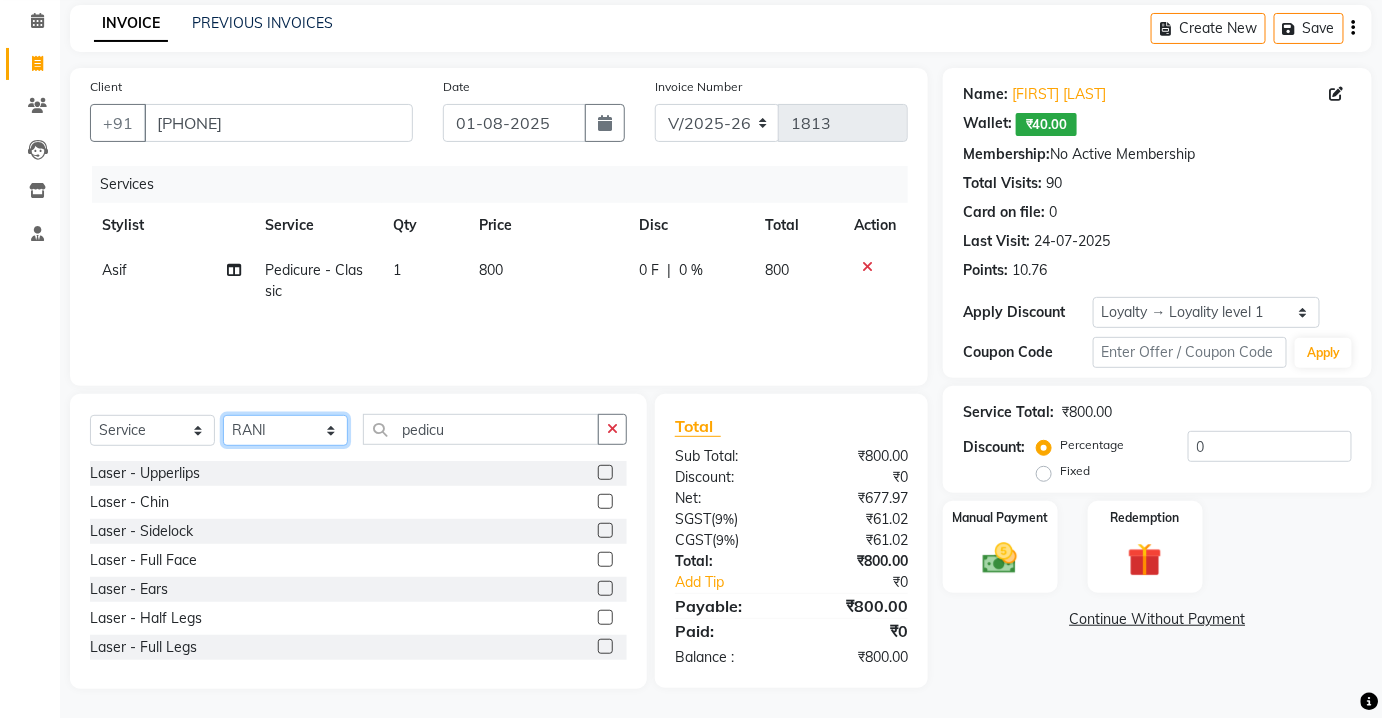 click on "Select Stylist Aarti Asif AZIZA BOBBY CHARMAYNE CHARMS DR. POOJA MITTAL HINA HUSSAN NOSHAD RANI RAVI SOOD  SAKSHI SANTOSH SAPNA TABBASUM" 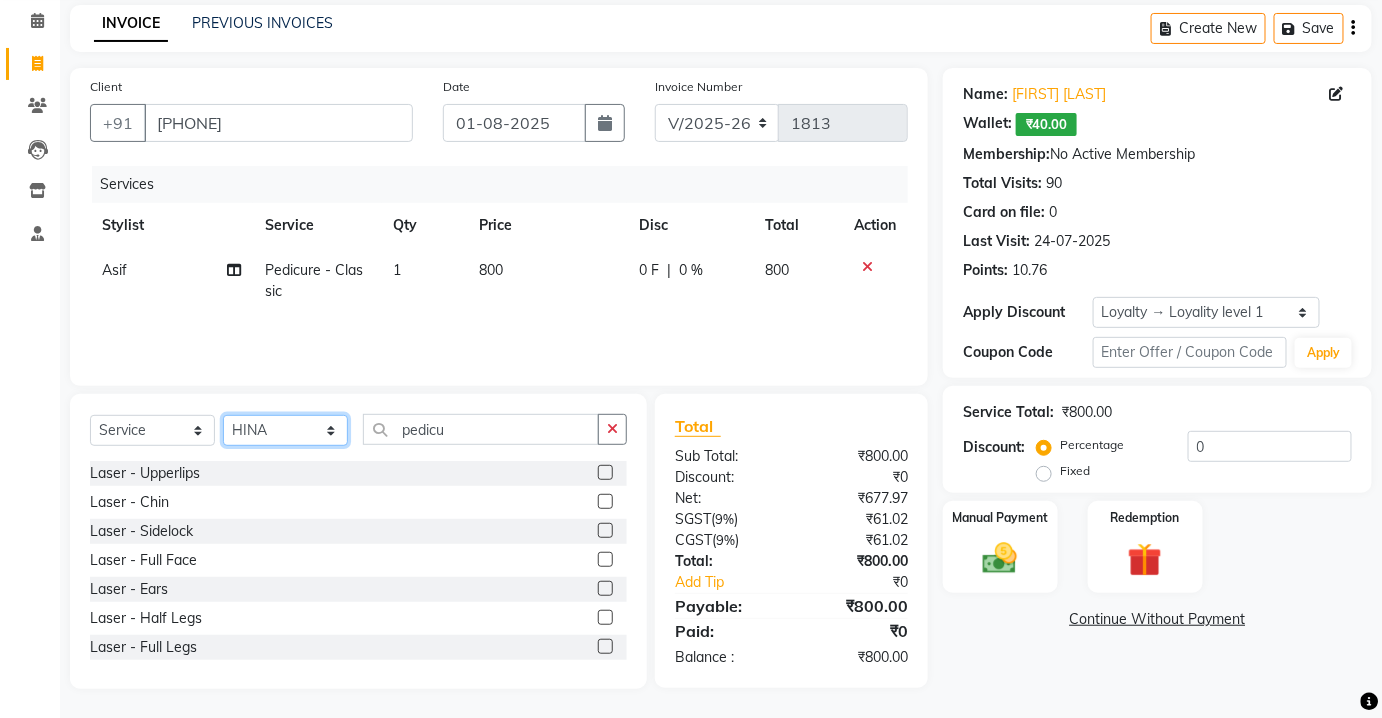 click on "Select Stylist Aarti Asif AZIZA BOBBY CHARMAYNE CHARMS DR. POOJA MITTAL HINA HUSSAN NOSHAD RANI RAVI SOOD  SAKSHI SANTOSH SAPNA TABBASUM" 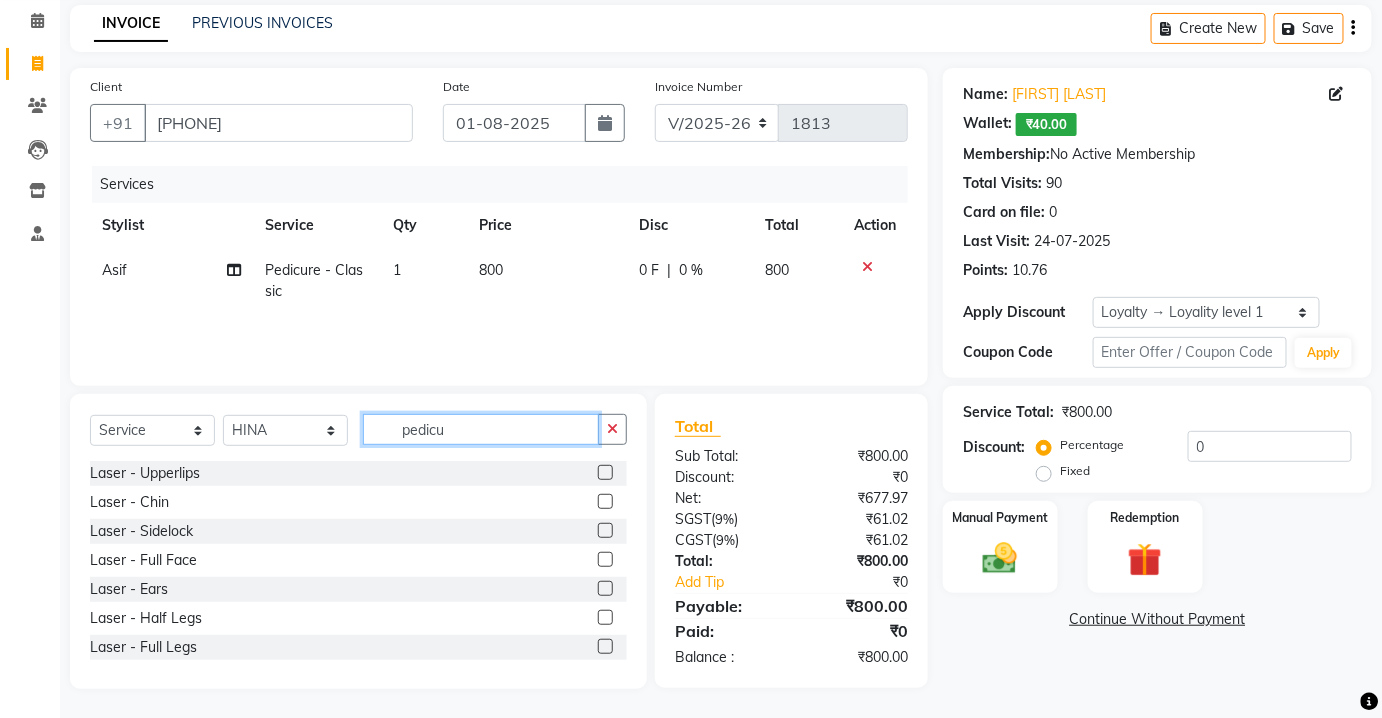 click on "pedicu" 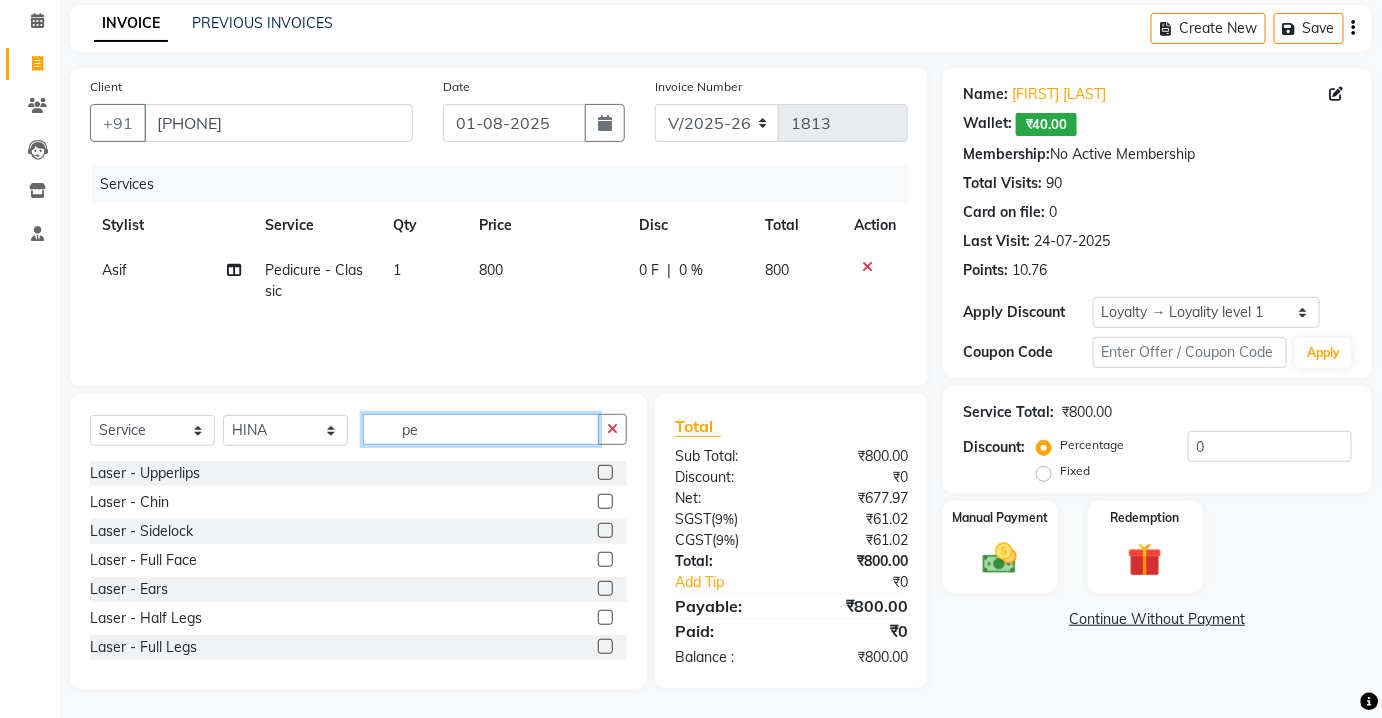 type on "p" 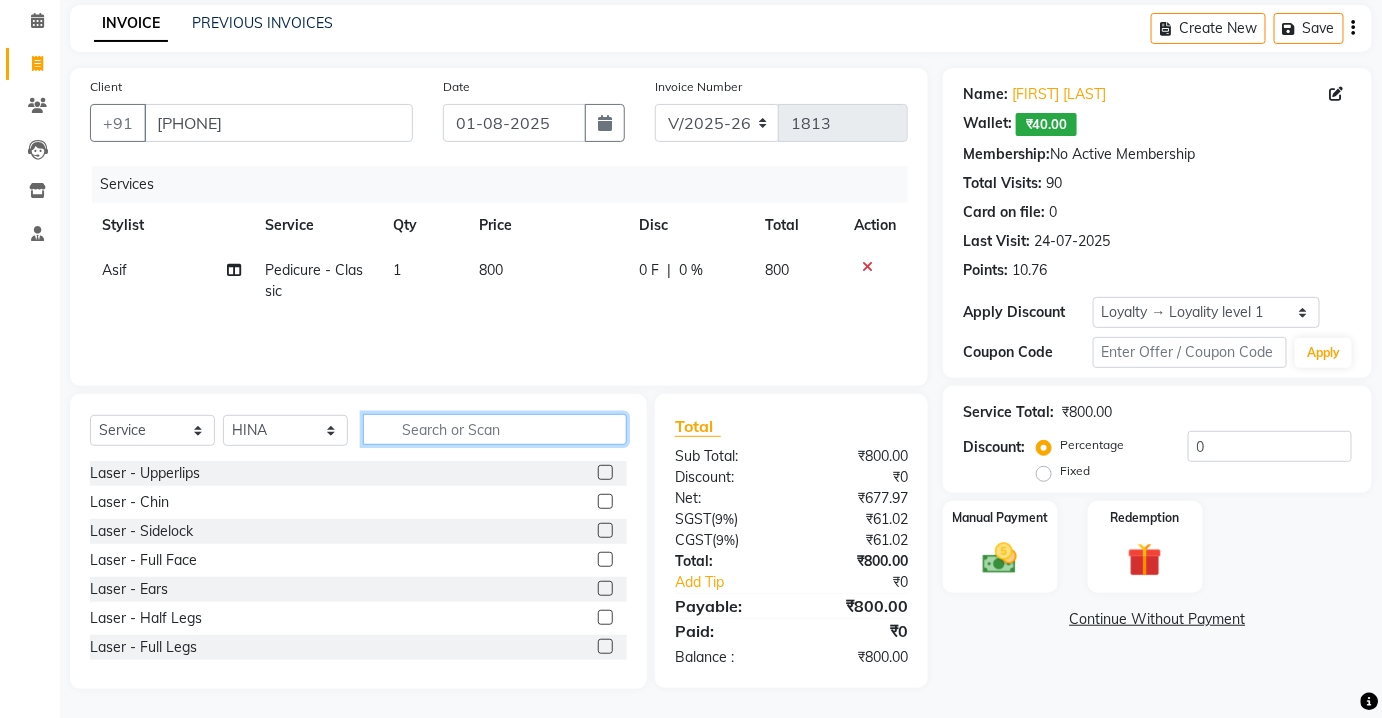 type on "a" 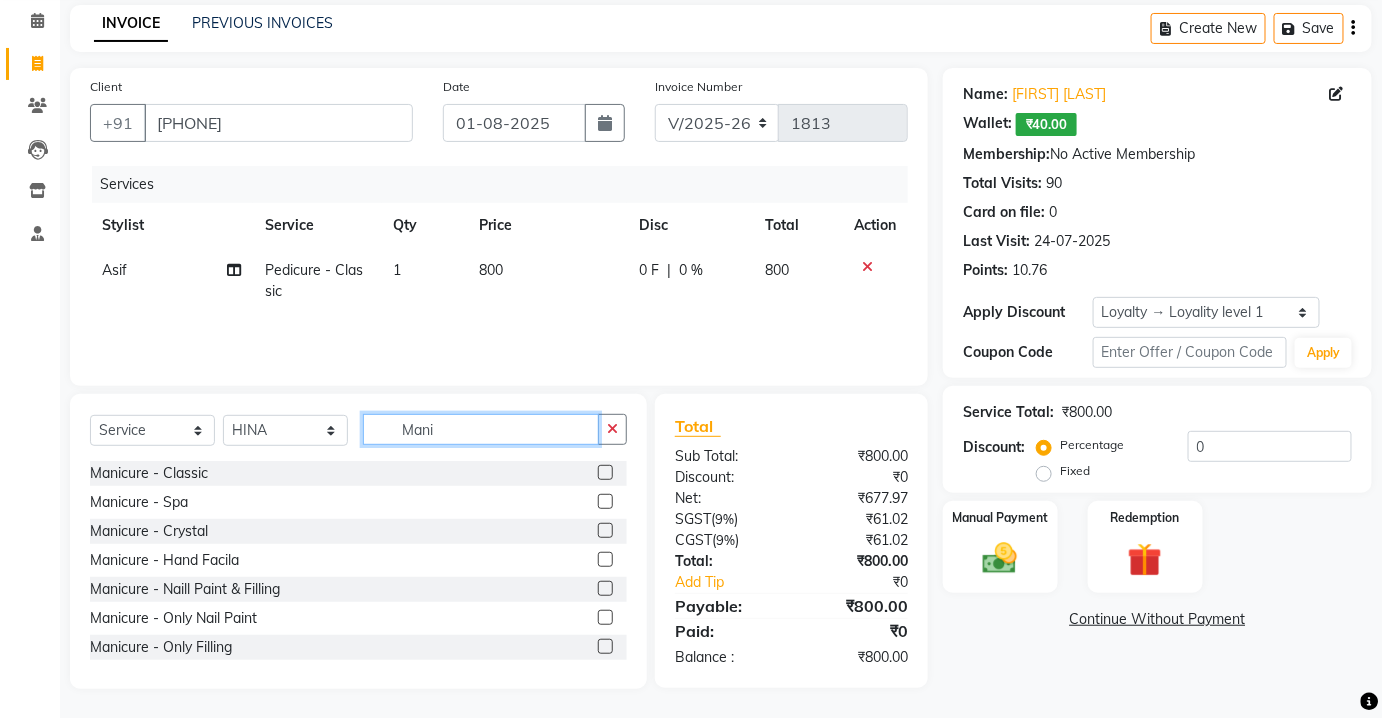 type on "Mani" 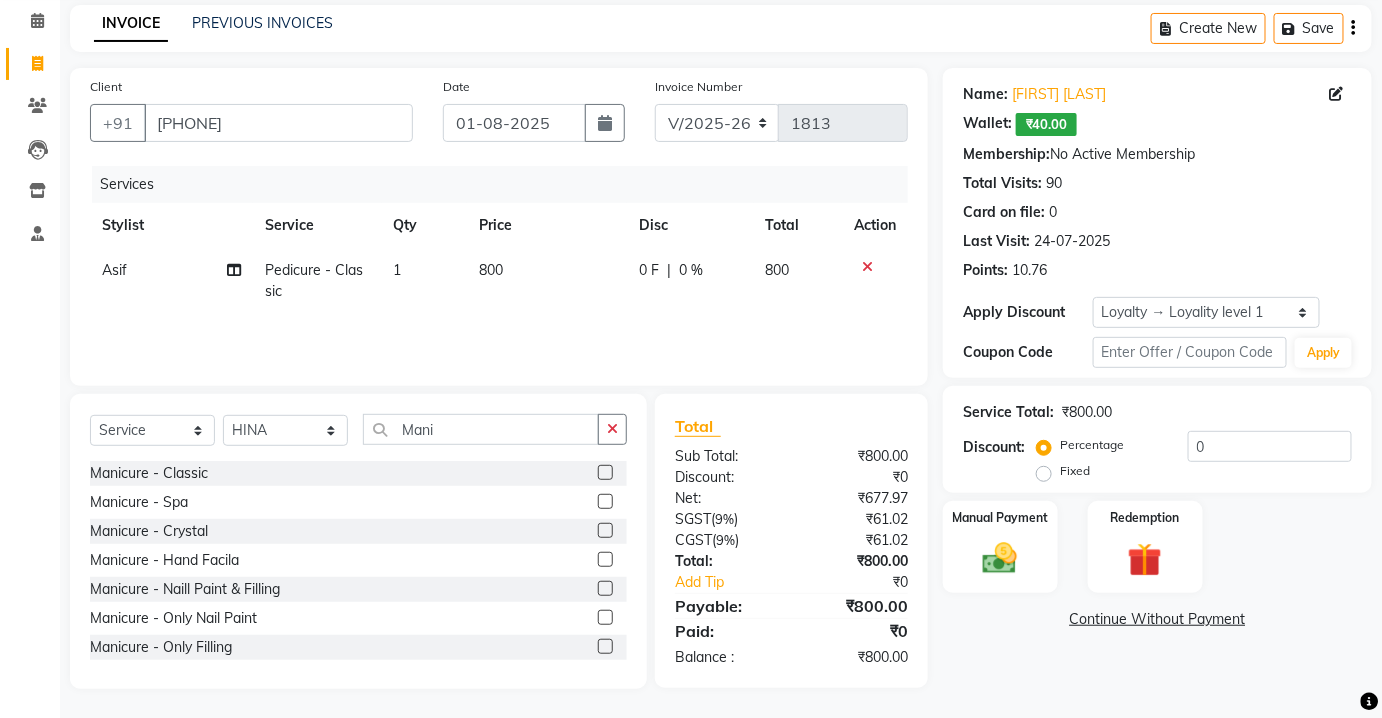 click 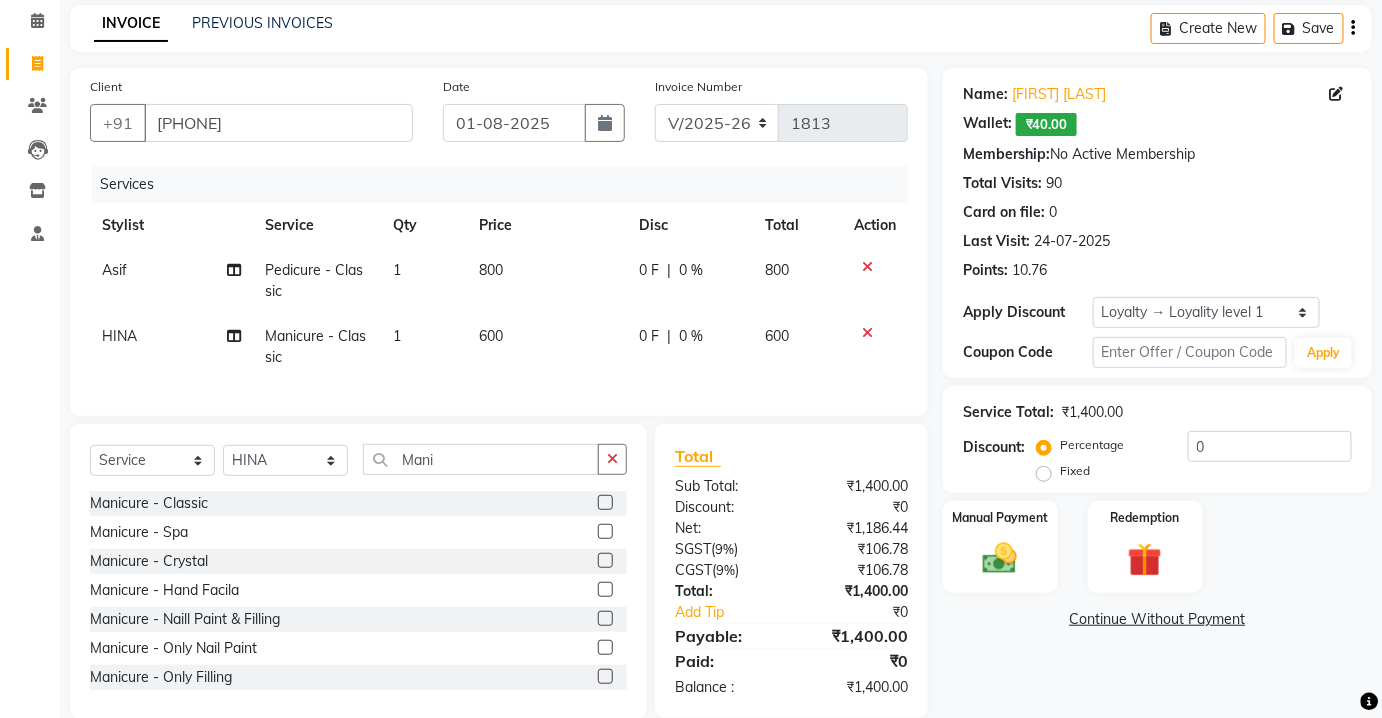 checkbox on "false" 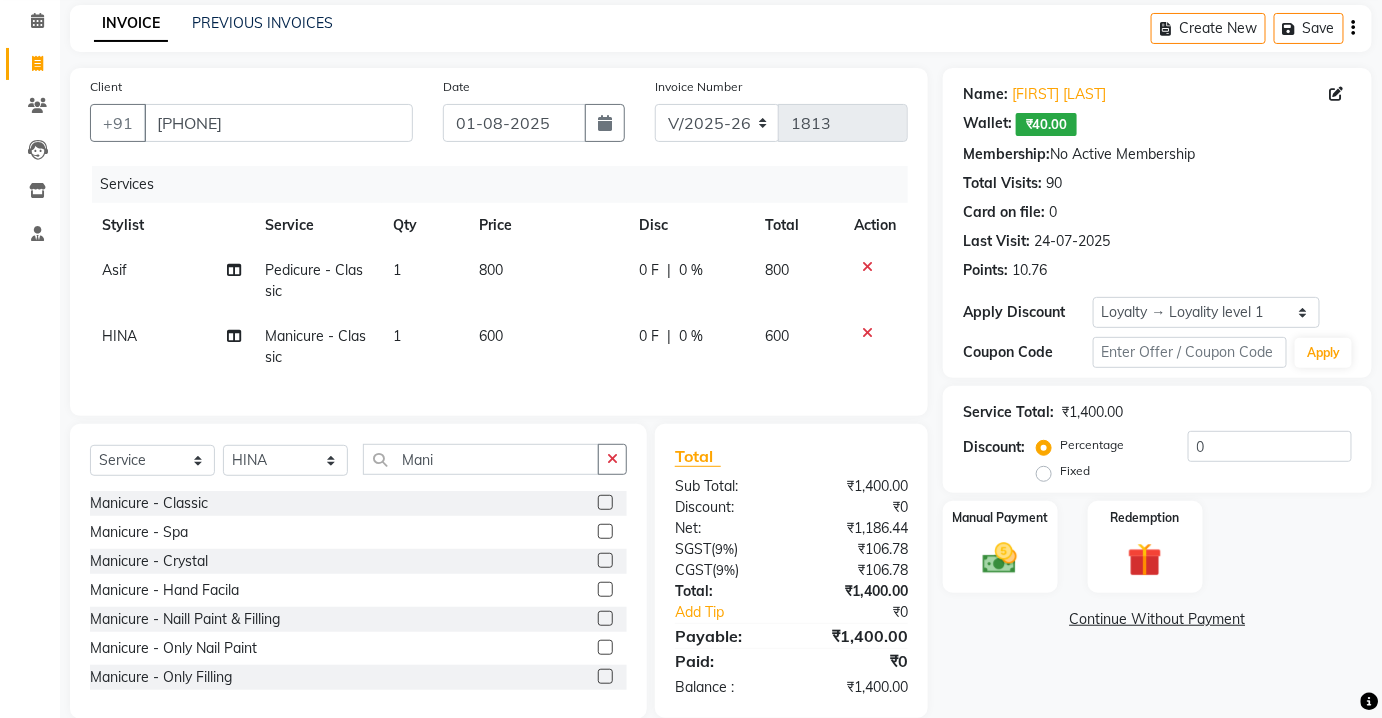 click on "600" 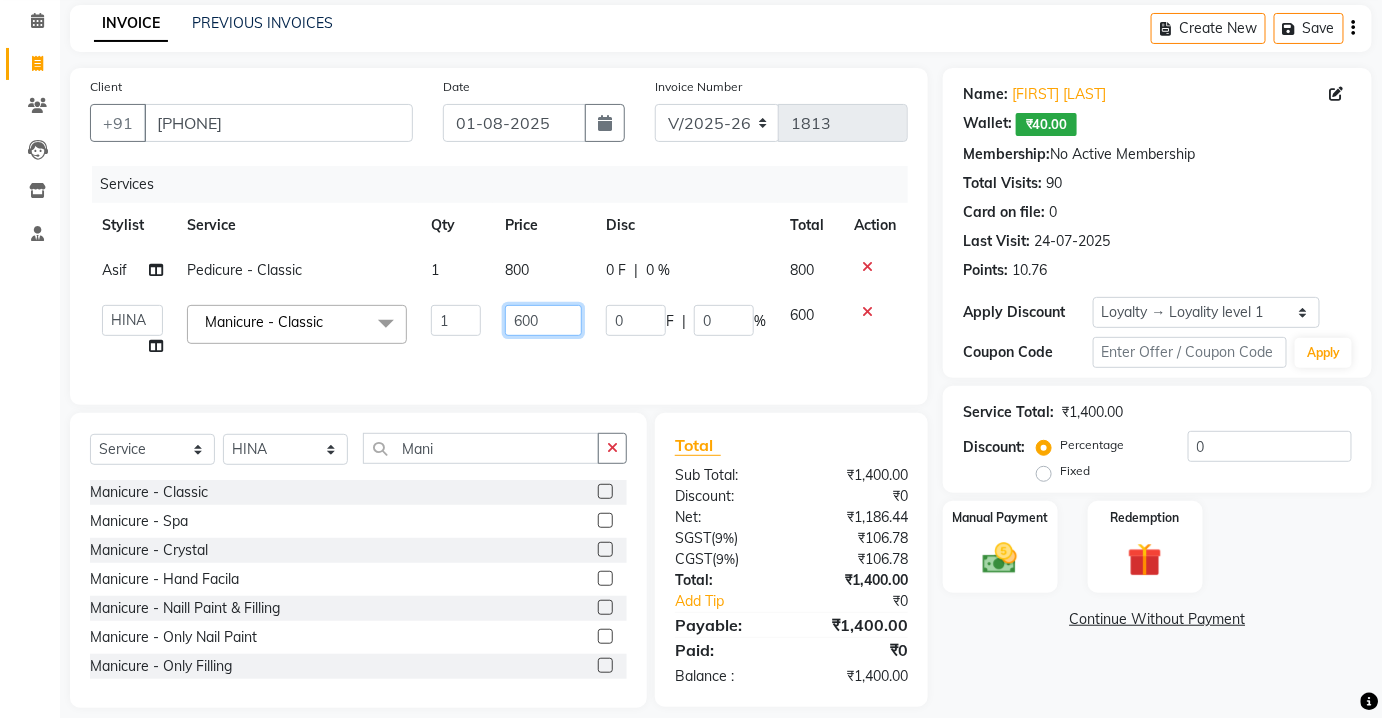 click on "600" 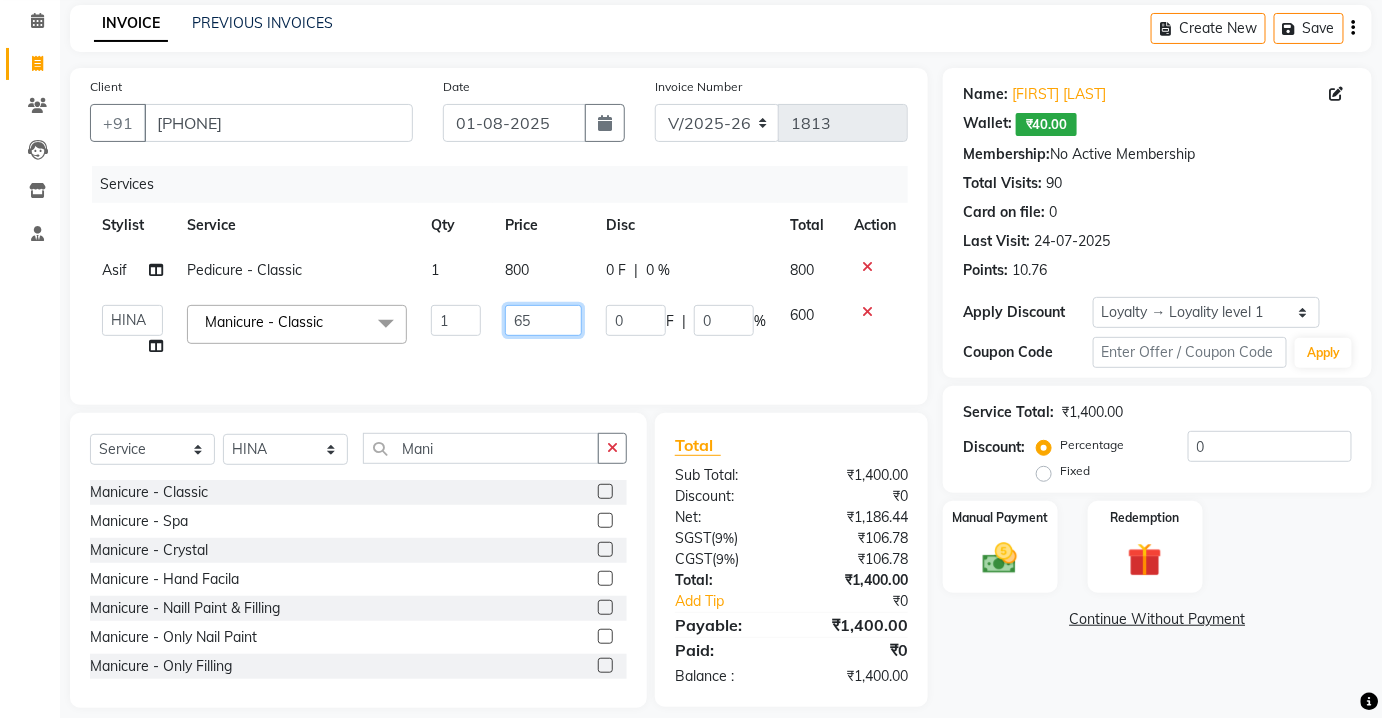 type on "650" 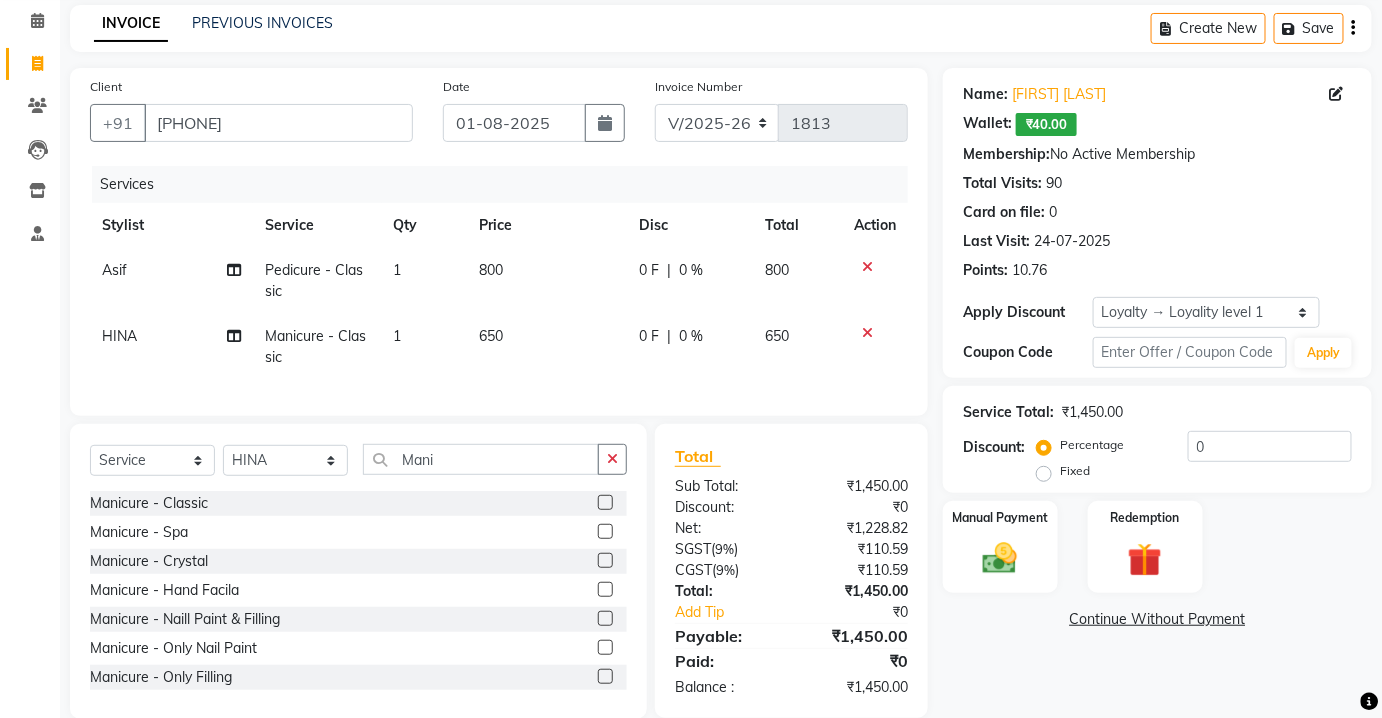 click on "Services Stylist Service Qty Price Disc Total Action Asif Pedicure  -  Classic 1 800 0 F | 0 % 800 HINA Manicure  -  Classic 1 650 0 F | 0 % 650" 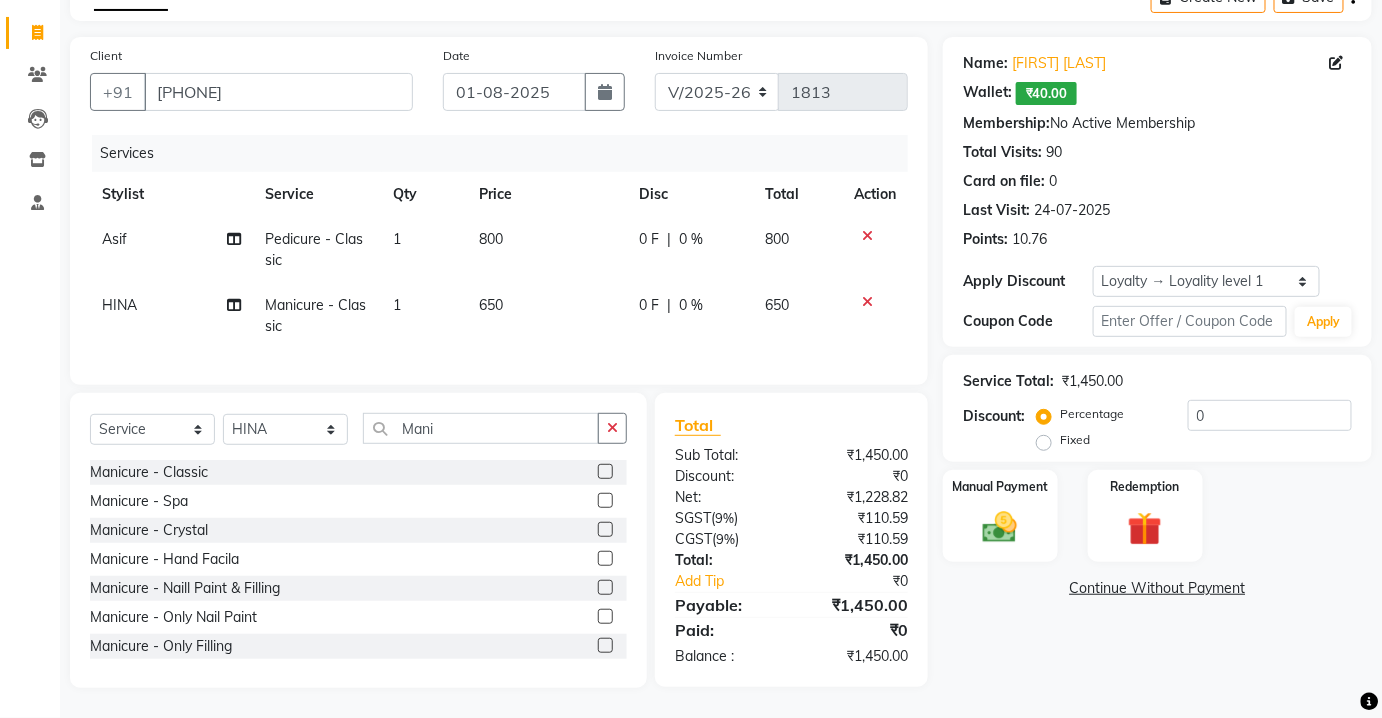 scroll, scrollTop: 125, scrollLeft: 0, axis: vertical 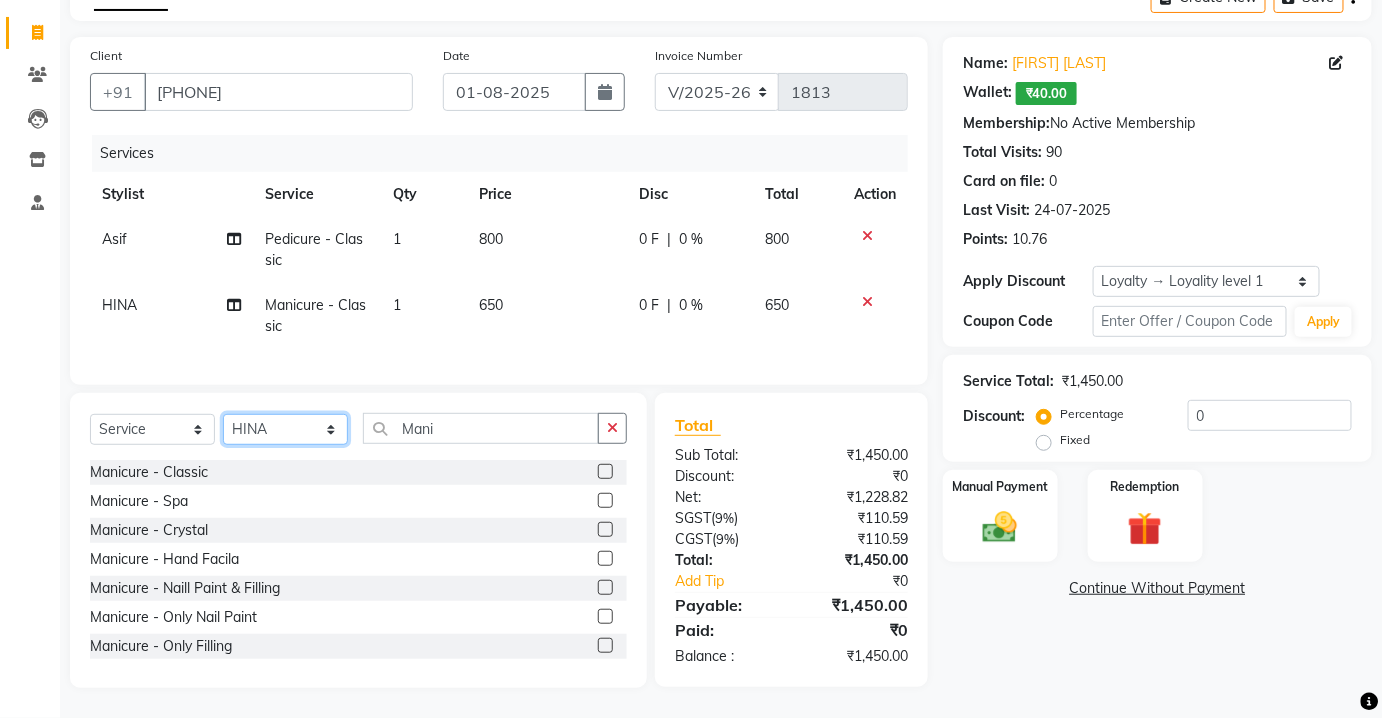 click on "Select Stylist Aarti Asif AZIZA BOBBY CHARMAYNE CHARMS DR. POOJA MITTAL HINA HUSSAN NOSHAD RANI RAVI SOOD  SAKSHI SANTOSH SAPNA TABBASUM" 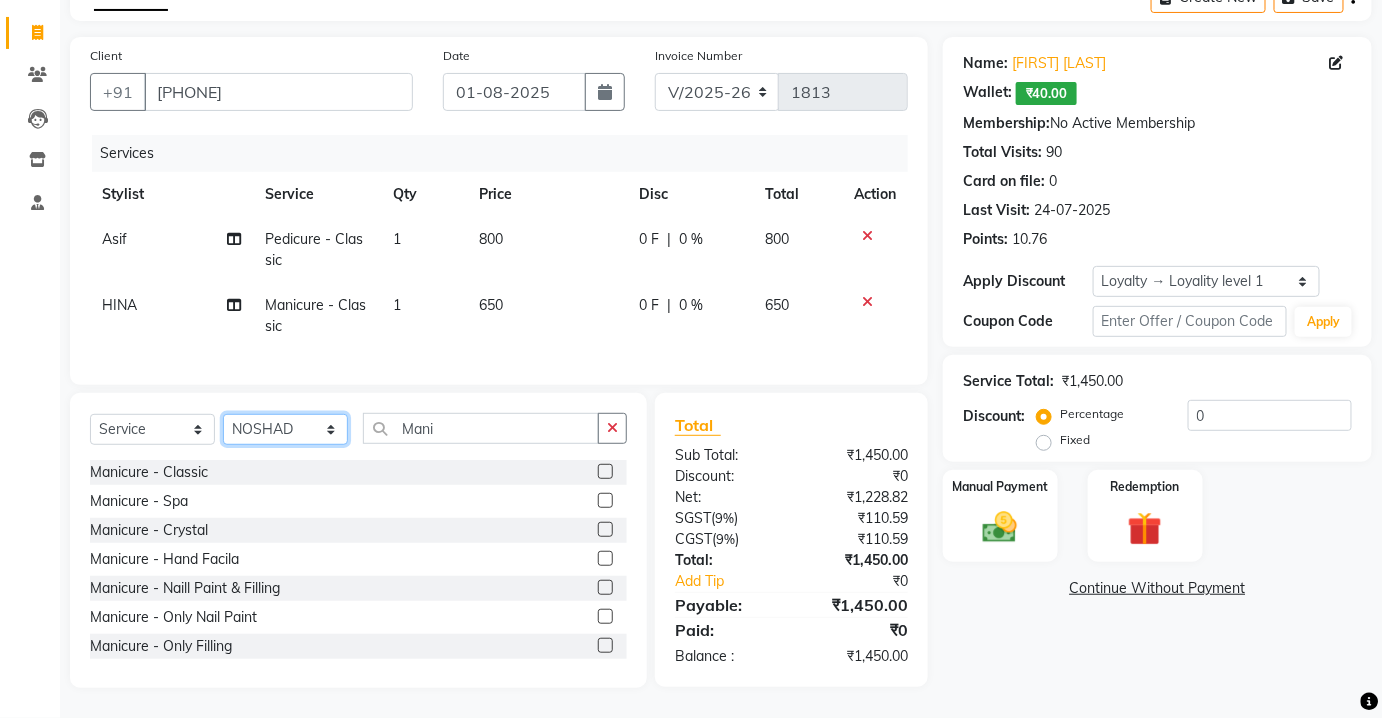 click on "Select Stylist Aarti Asif AZIZA BOBBY CHARMAYNE CHARMS DR. POOJA MITTAL HINA HUSSAN NOSHAD RANI RAVI SOOD  SAKSHI SANTOSH SAPNA TABBASUM" 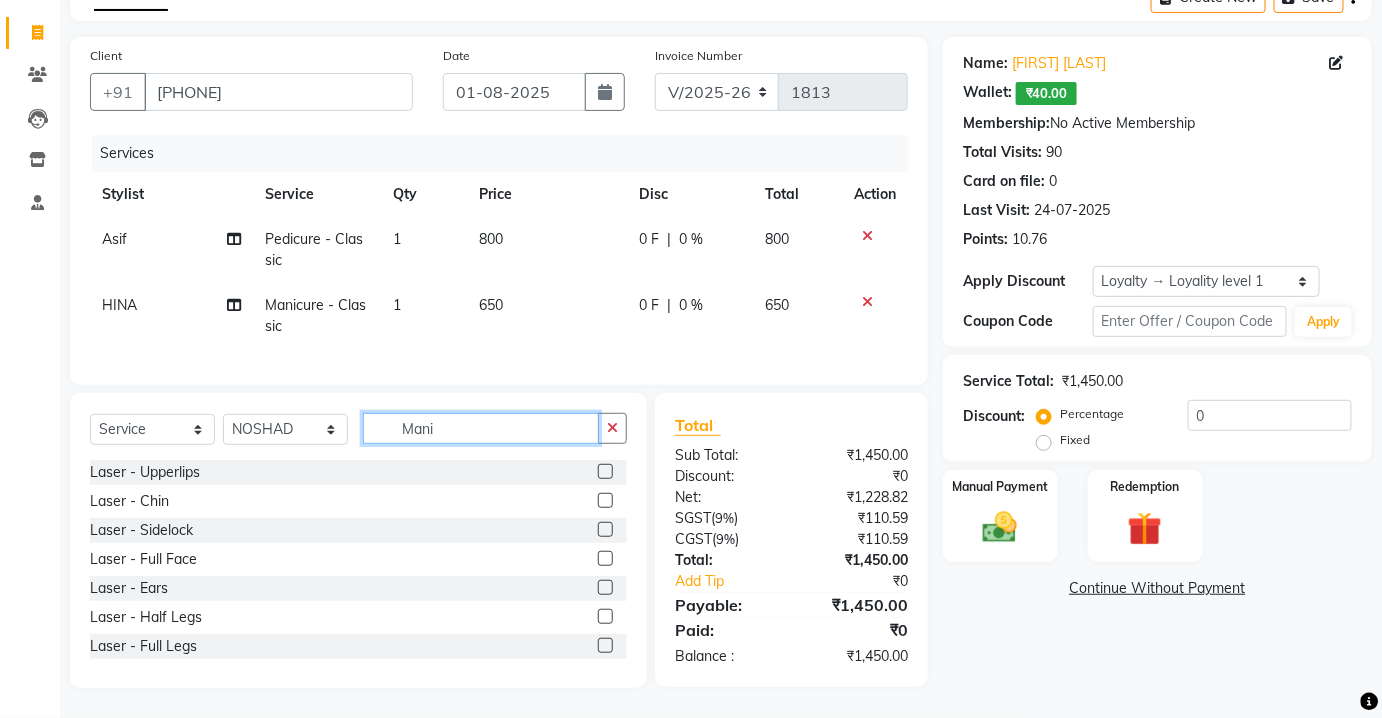 drag, startPoint x: 425, startPoint y: 423, endPoint x: 441, endPoint y: 434, distance: 19.416489 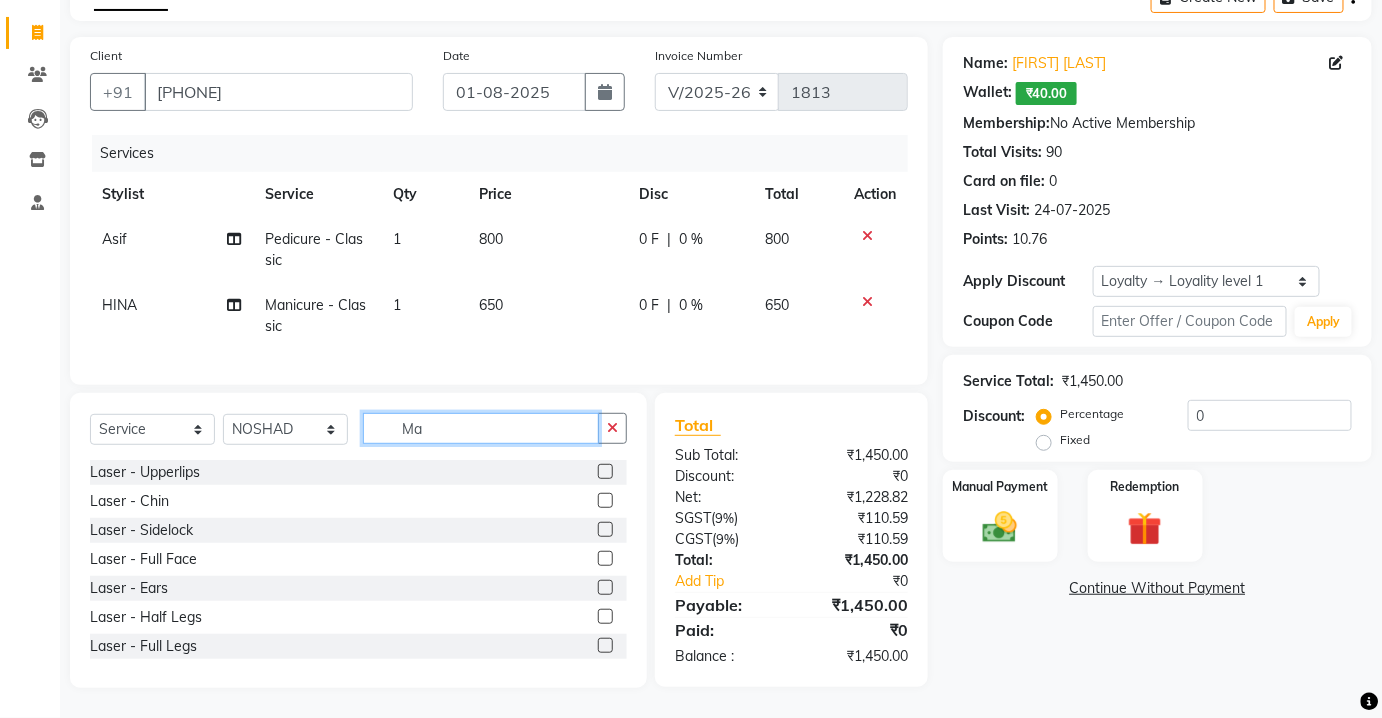type on "M" 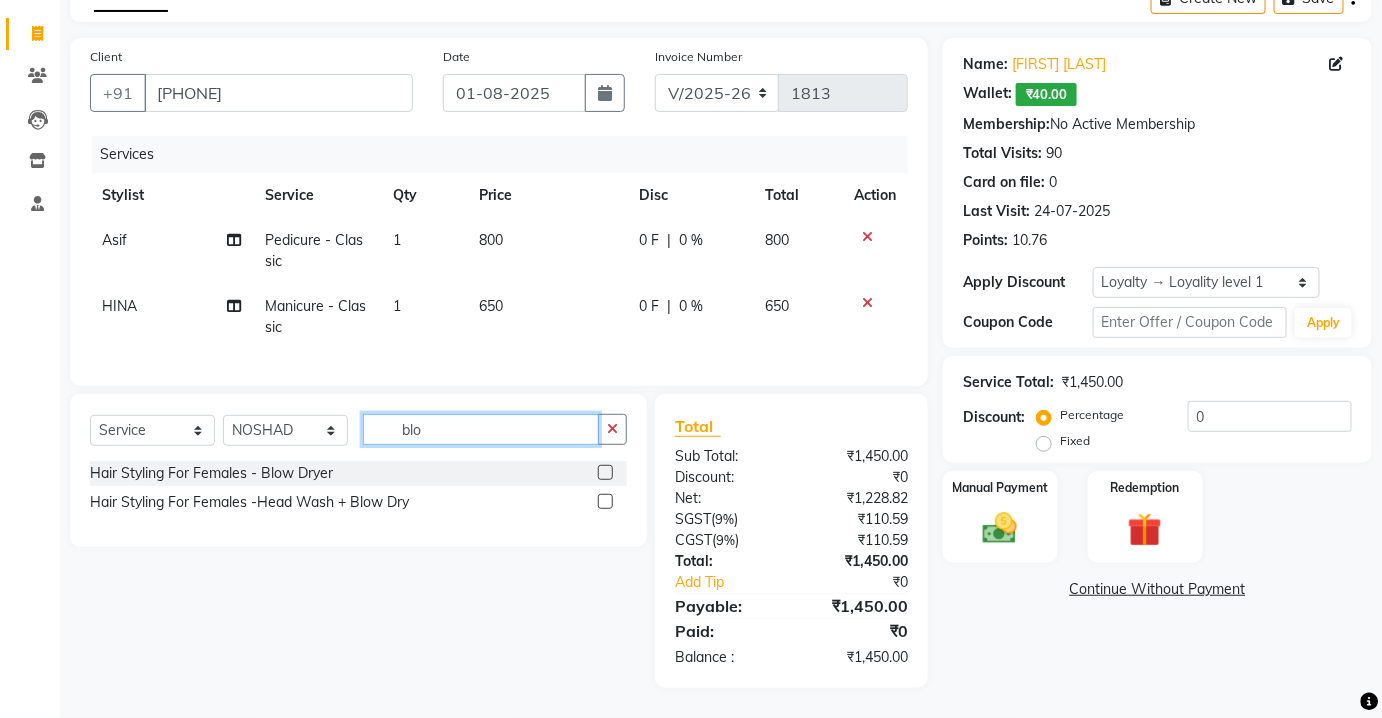 scroll, scrollTop: 124, scrollLeft: 0, axis: vertical 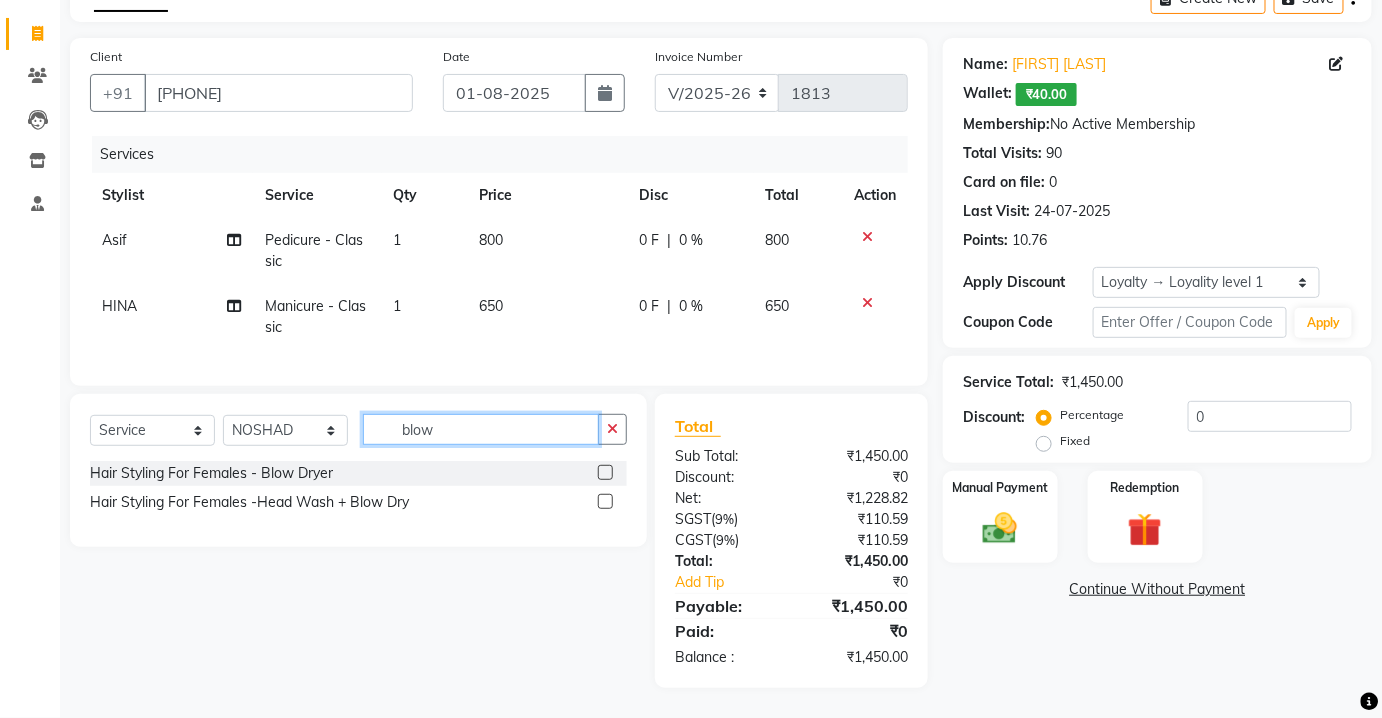 type on "blow" 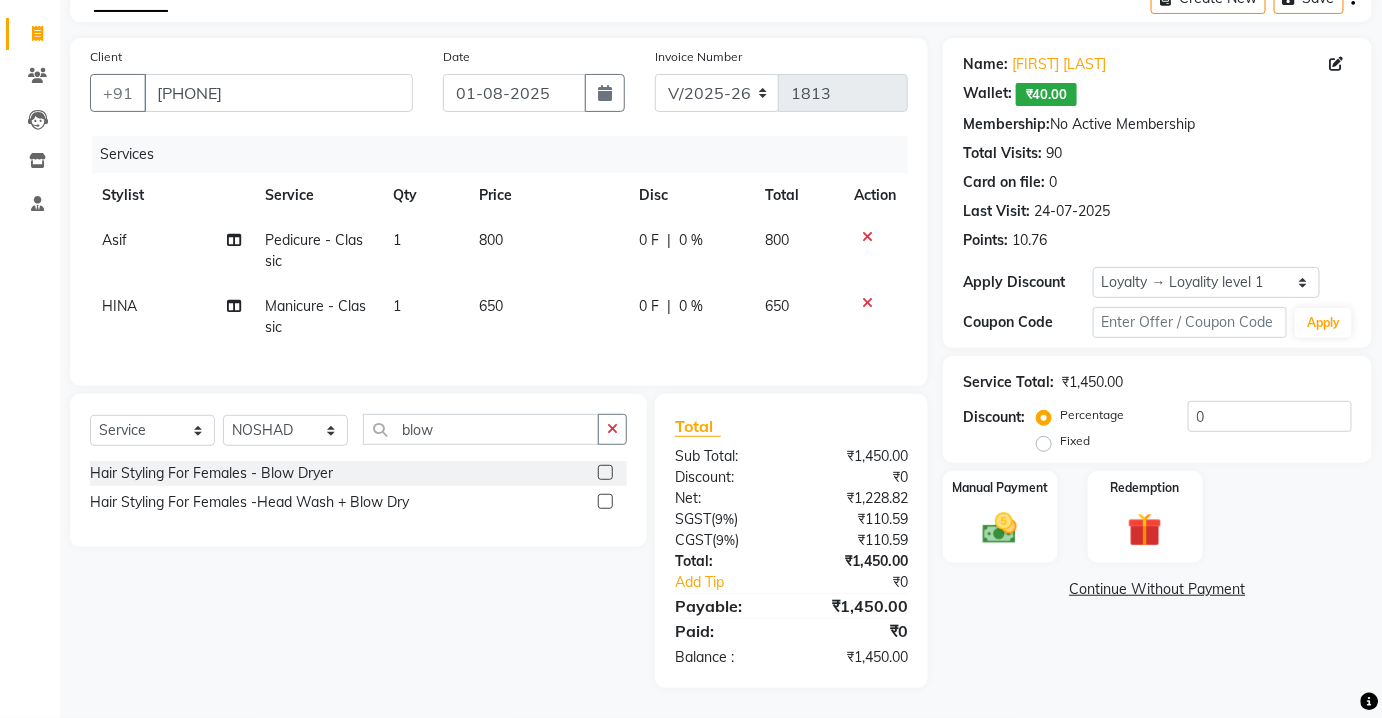 click 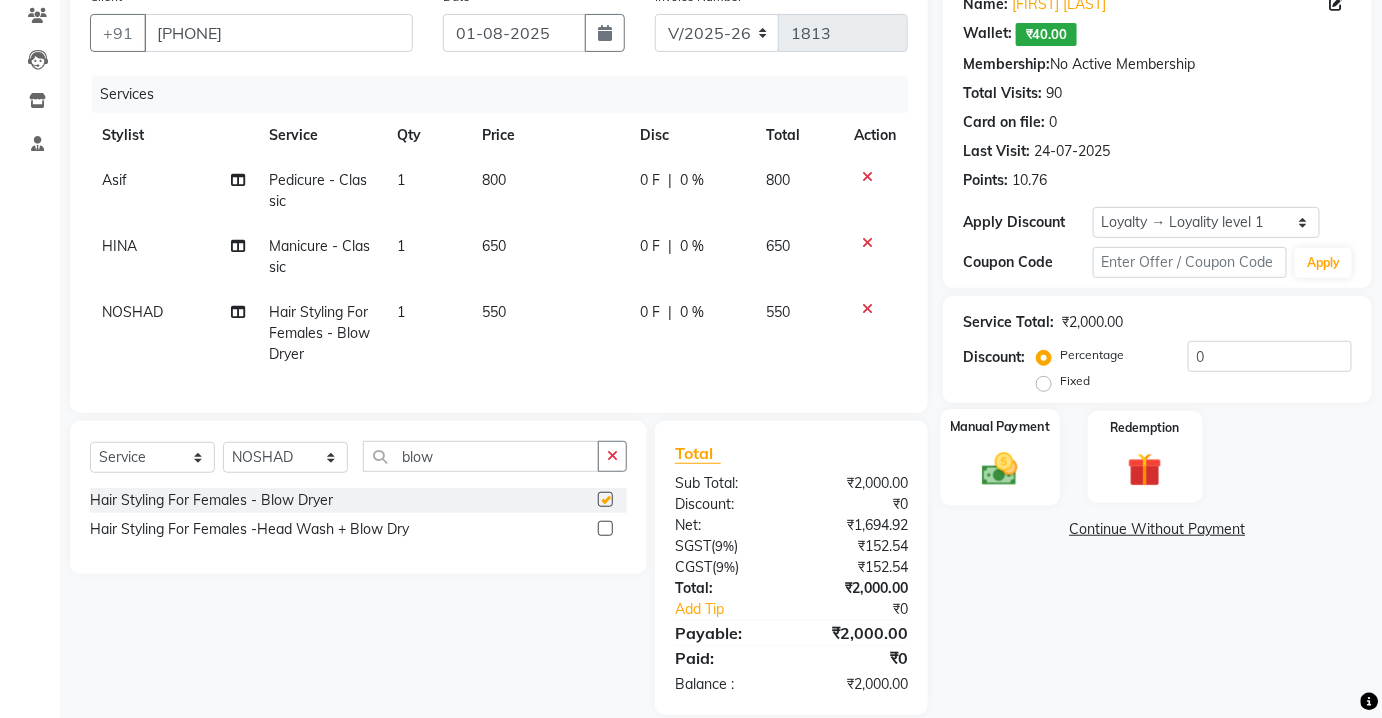 scroll, scrollTop: 211, scrollLeft: 0, axis: vertical 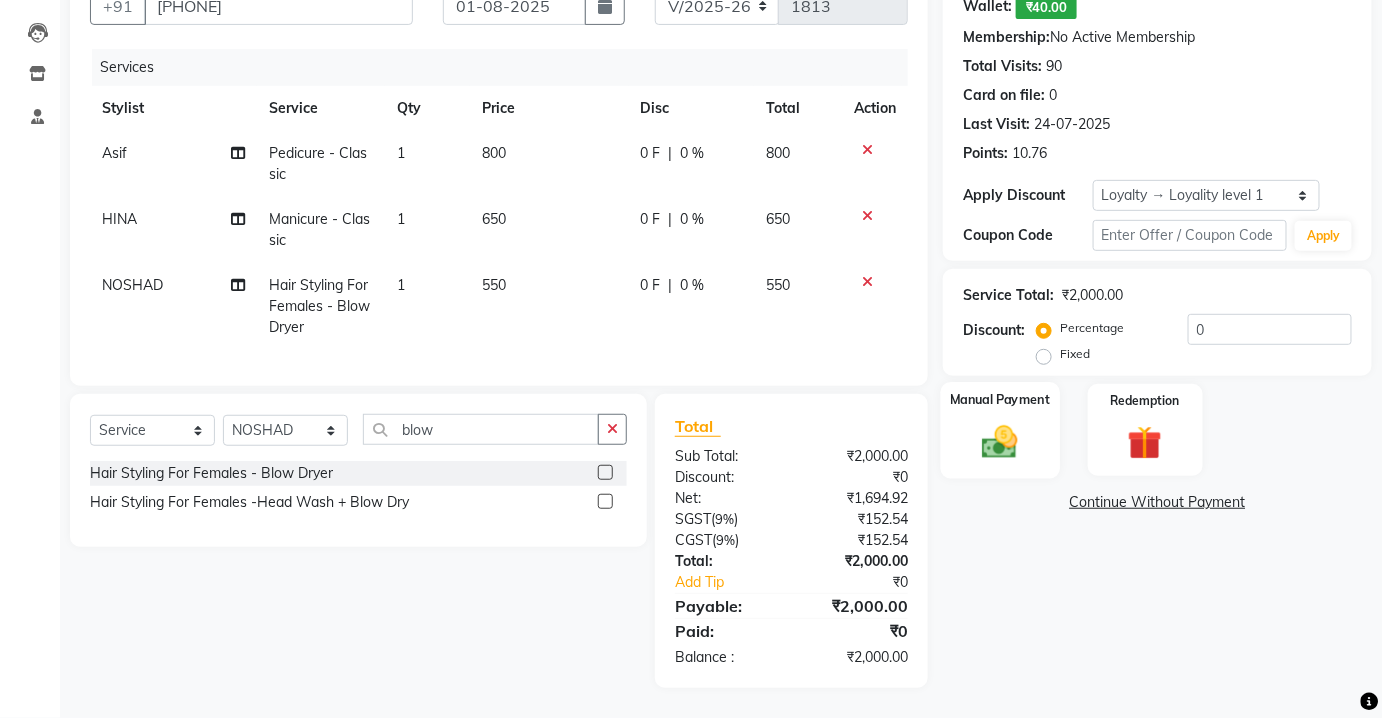 checkbox on "false" 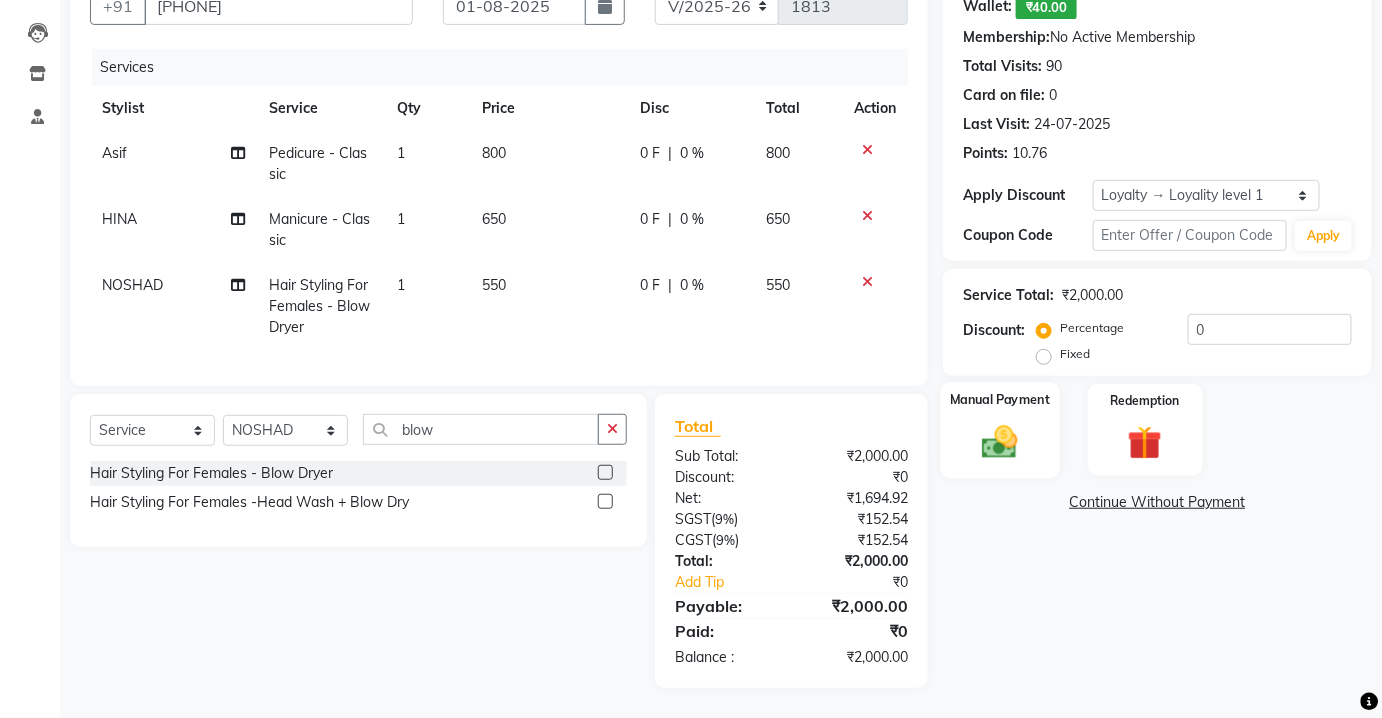 click 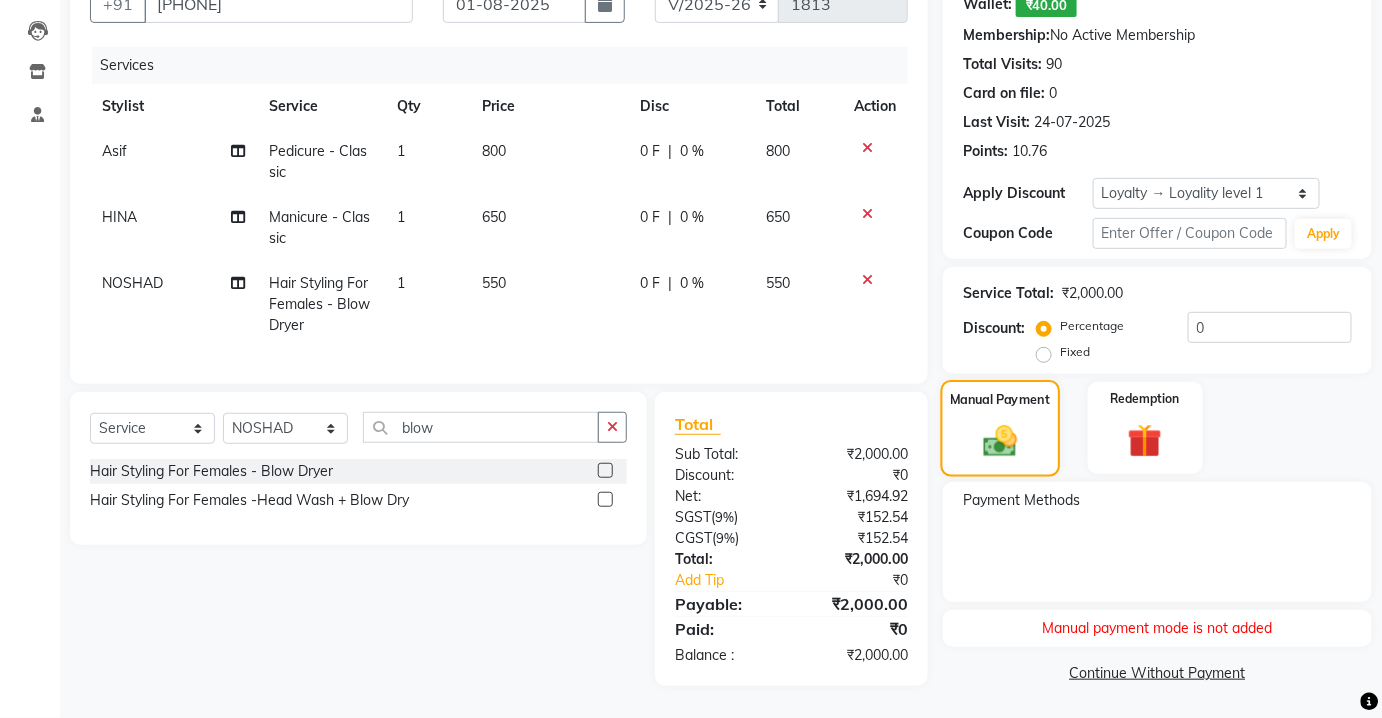 click on "Manual Payment" 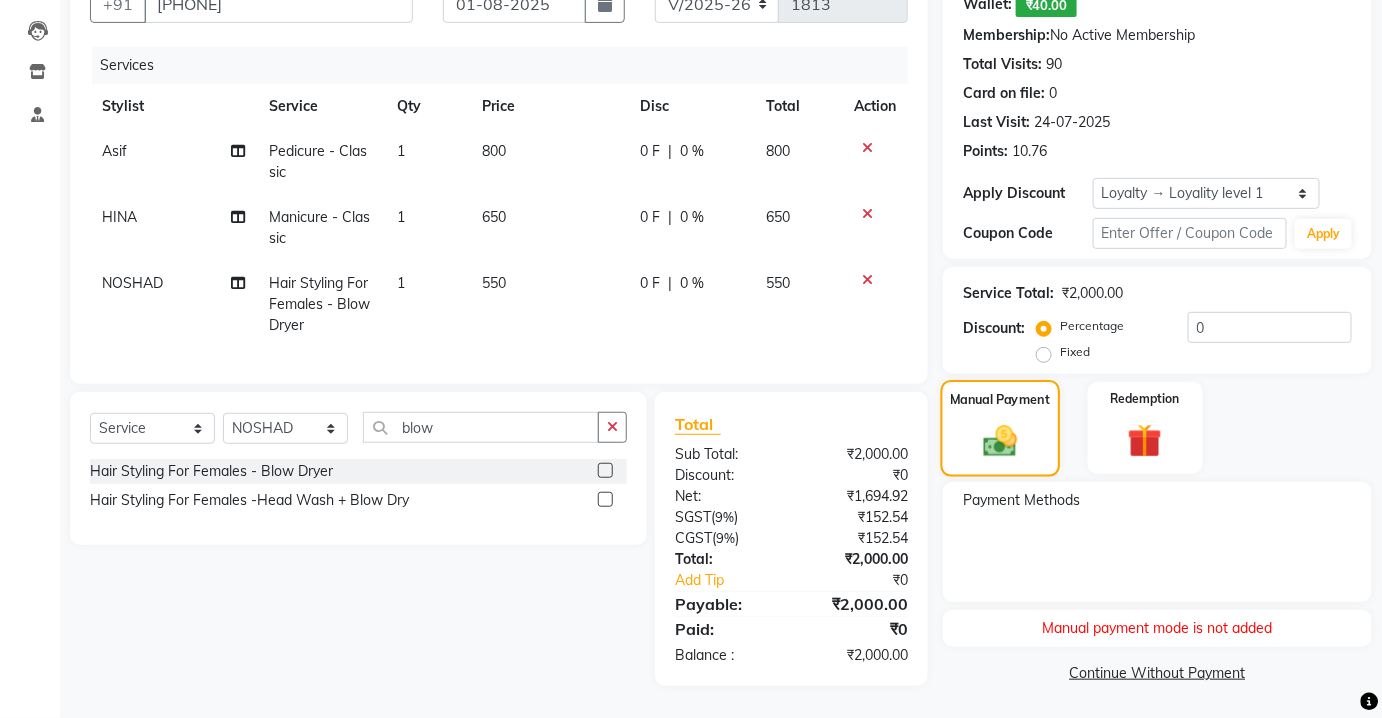 click on "Manual Payment" 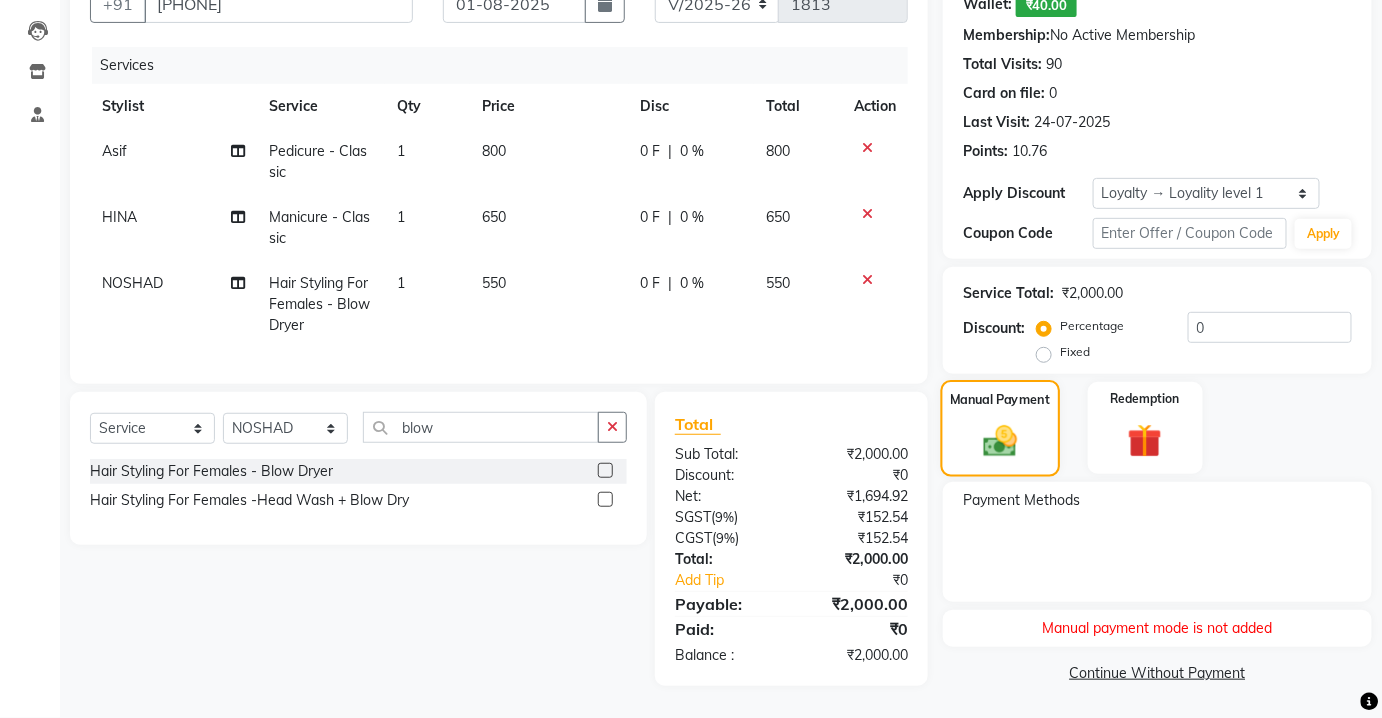 click on "Manual Payment" 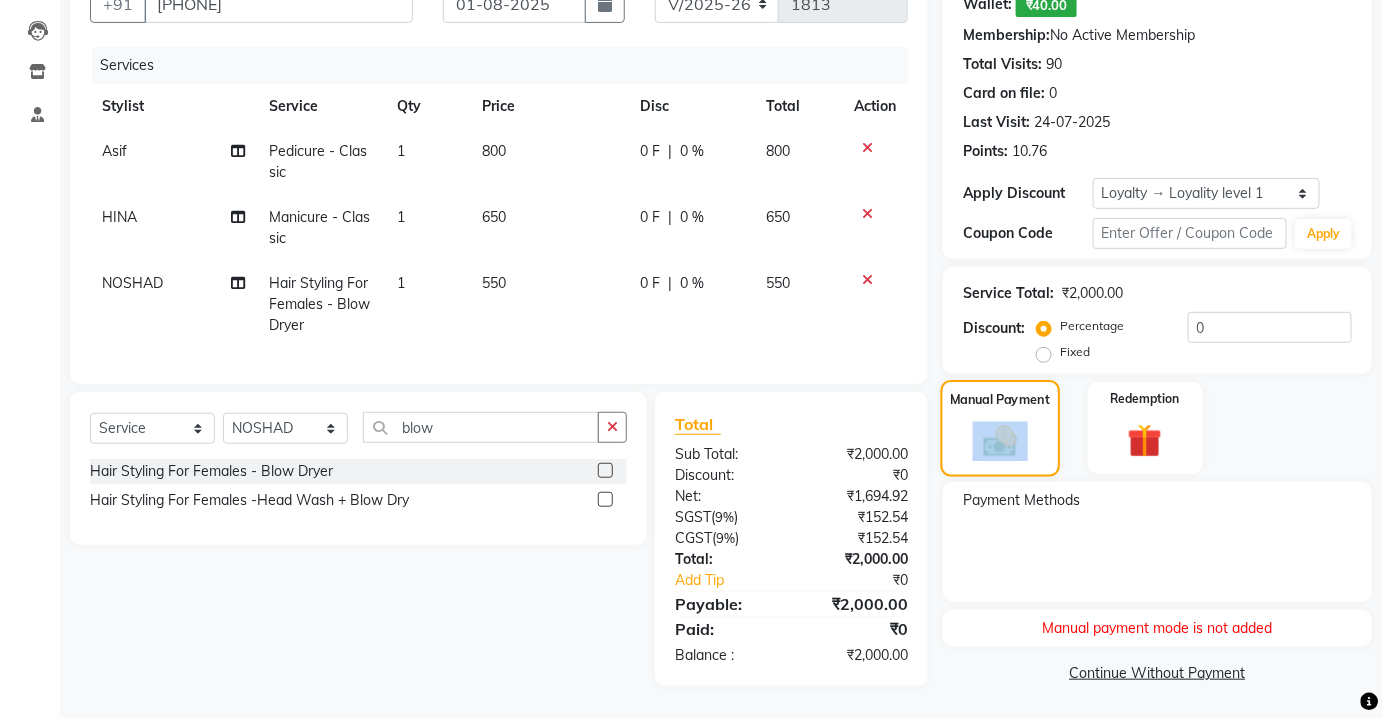 click on "Manual Payment" 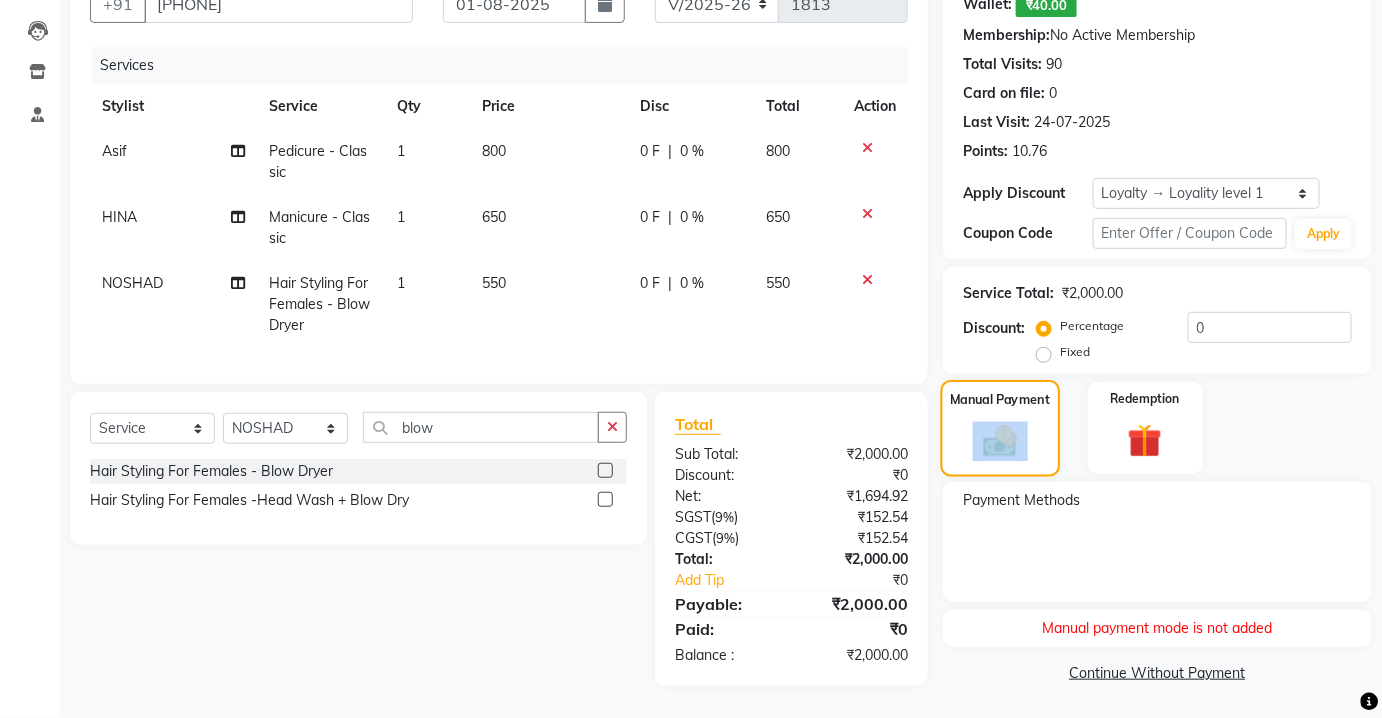 click on "Manual Payment" 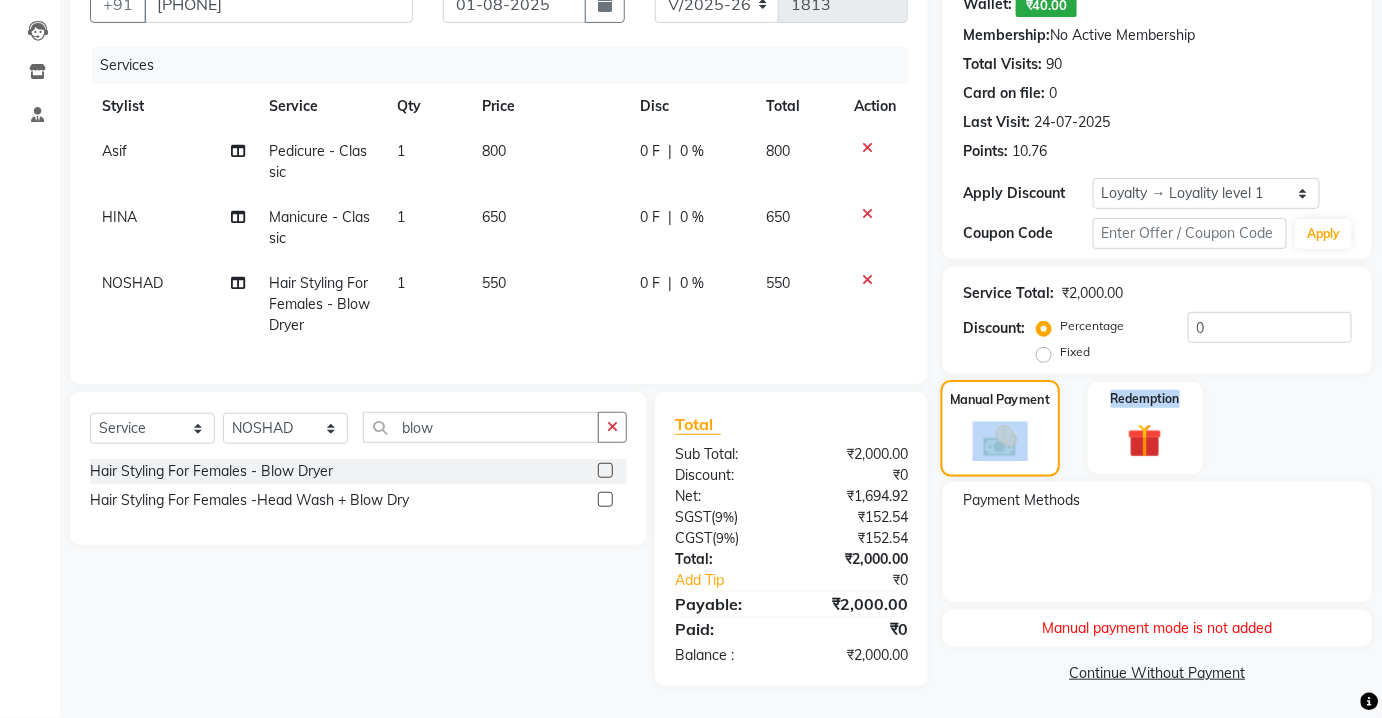 click on "Manual Payment" 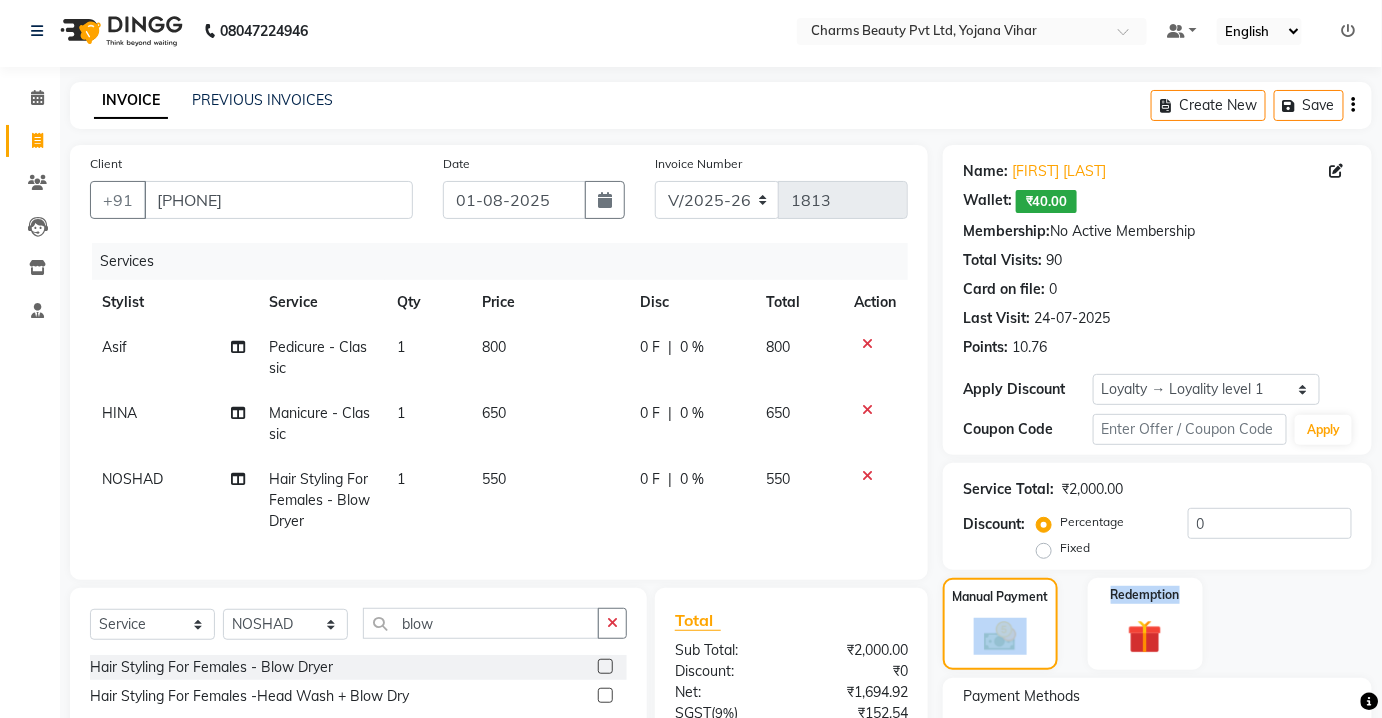 scroll, scrollTop: 0, scrollLeft: 0, axis: both 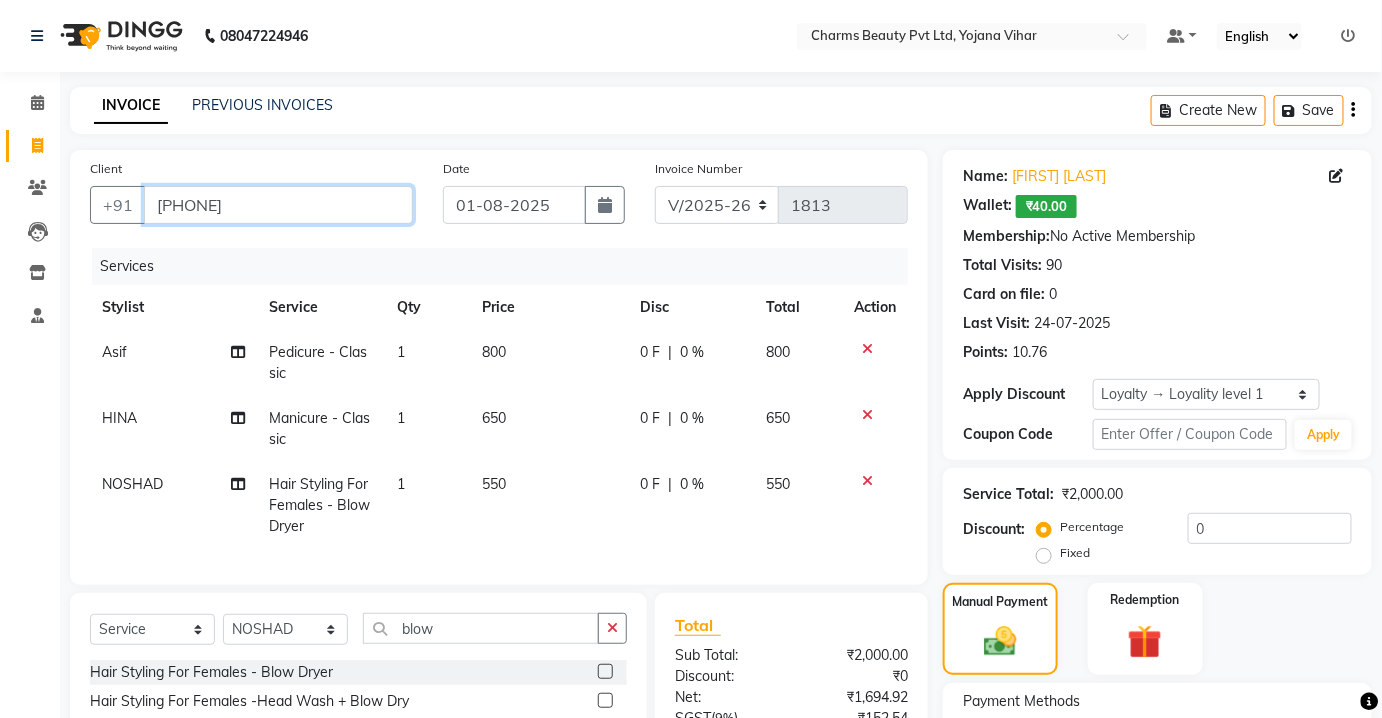 drag, startPoint x: 360, startPoint y: 203, endPoint x: 97, endPoint y: 235, distance: 264.9396 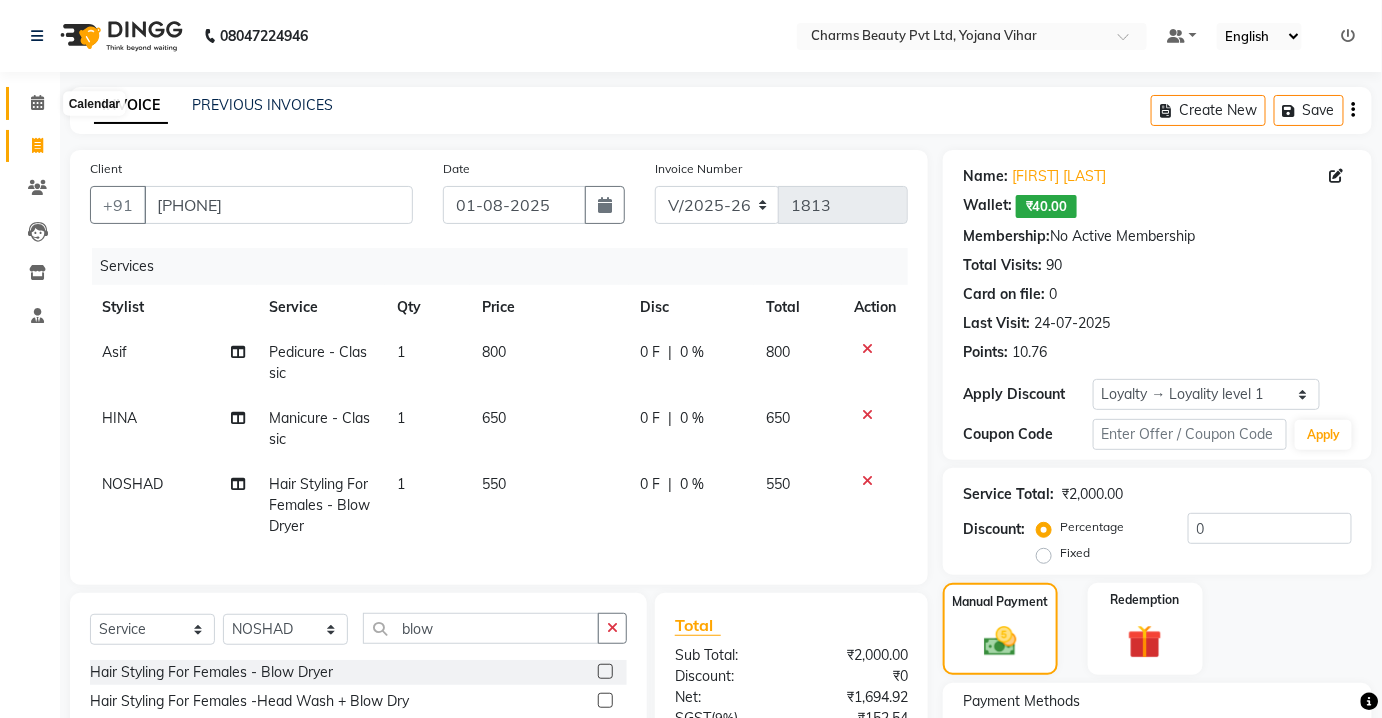 click 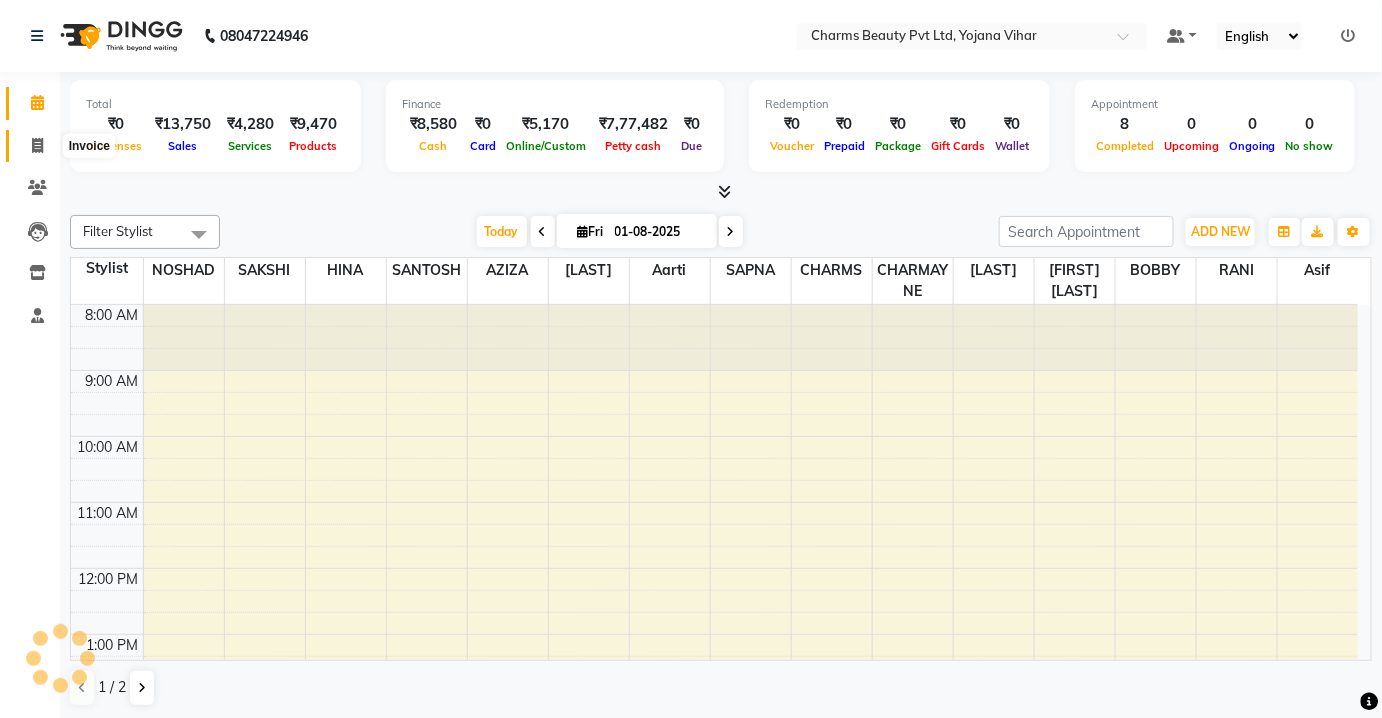 scroll, scrollTop: 0, scrollLeft: 0, axis: both 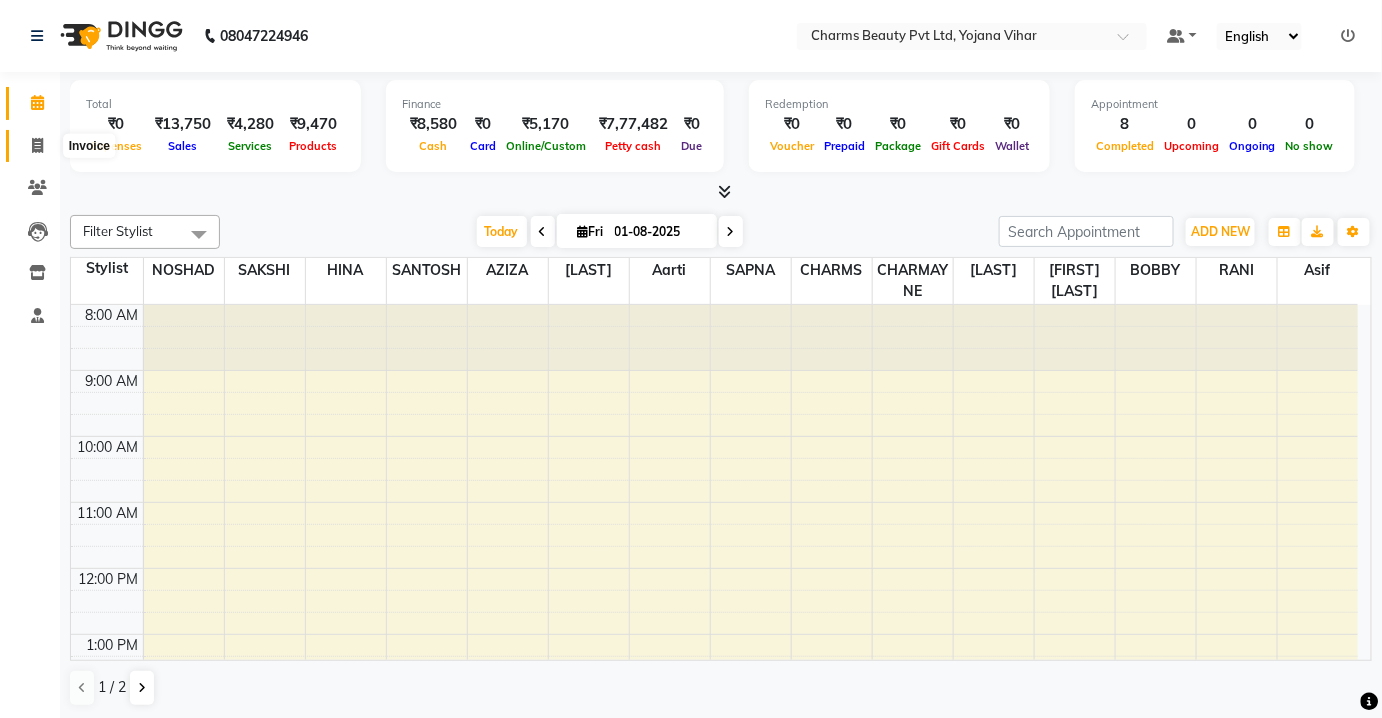 click 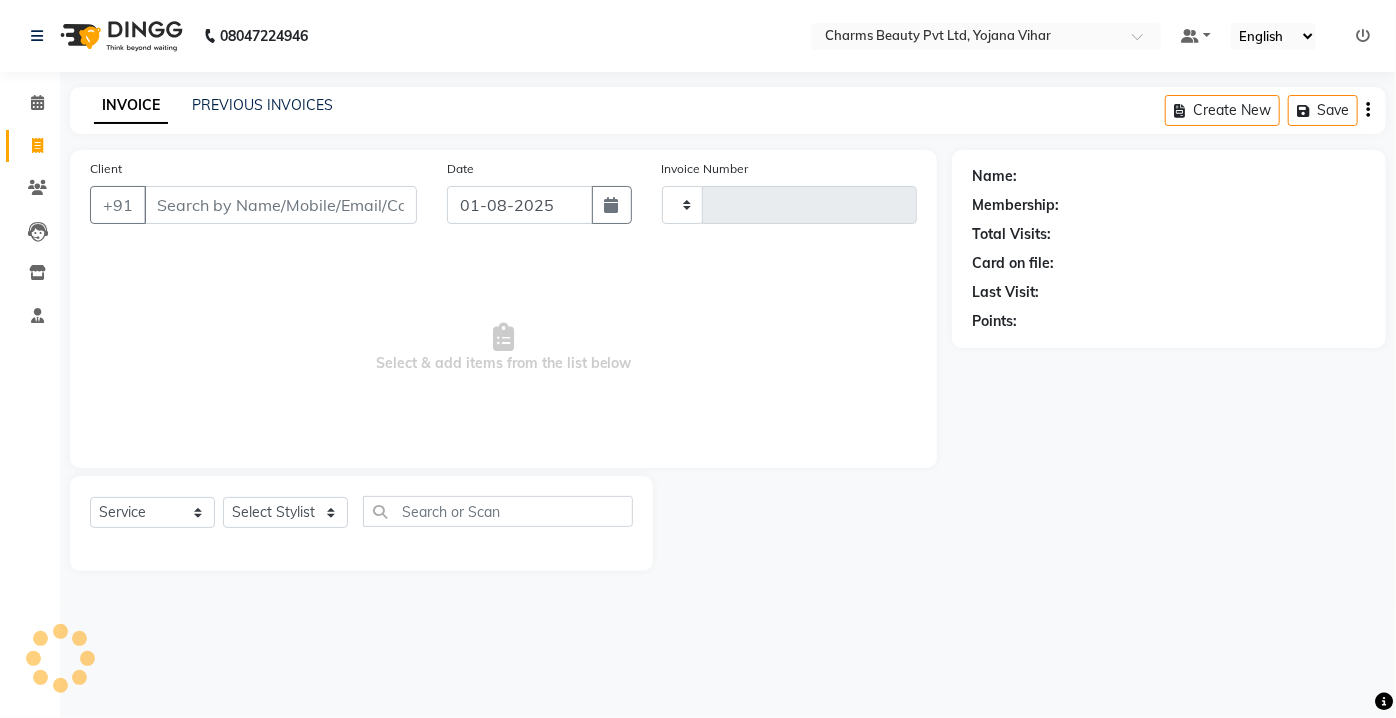 type on "[PHONE]" 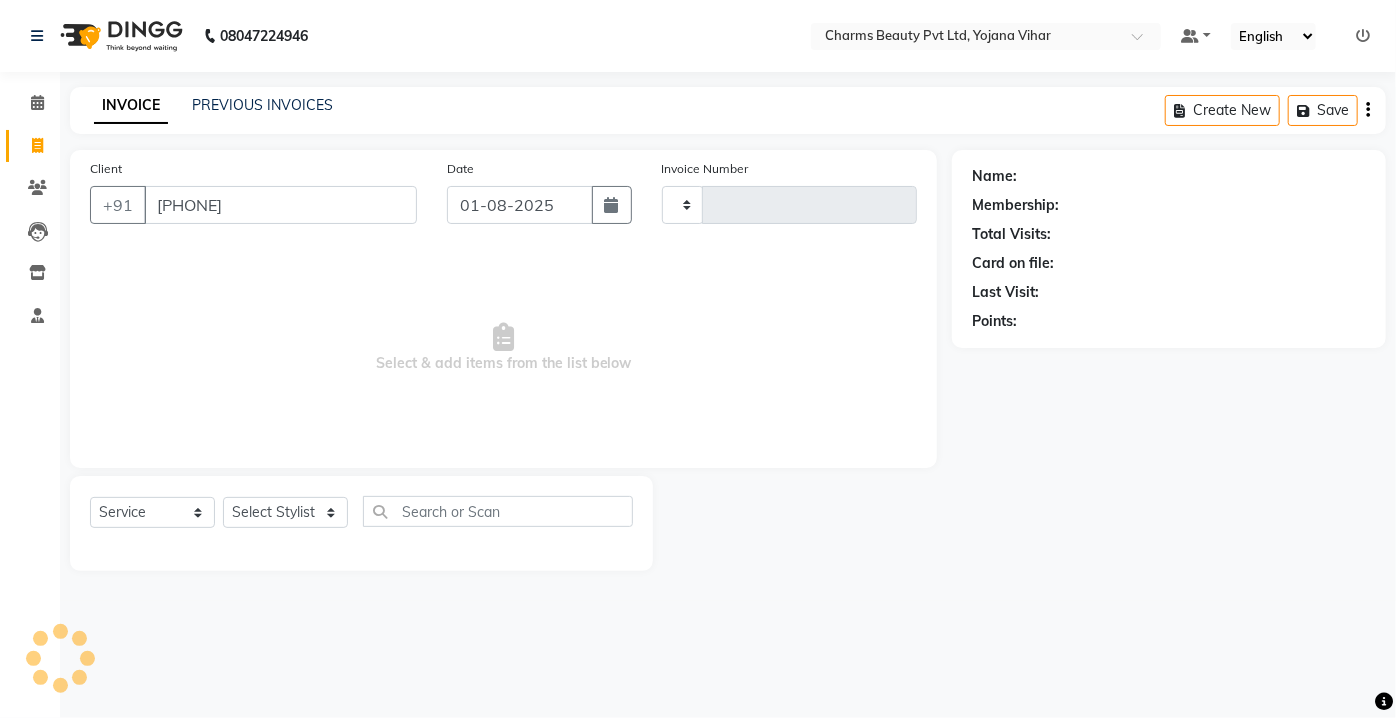 type on "1813" 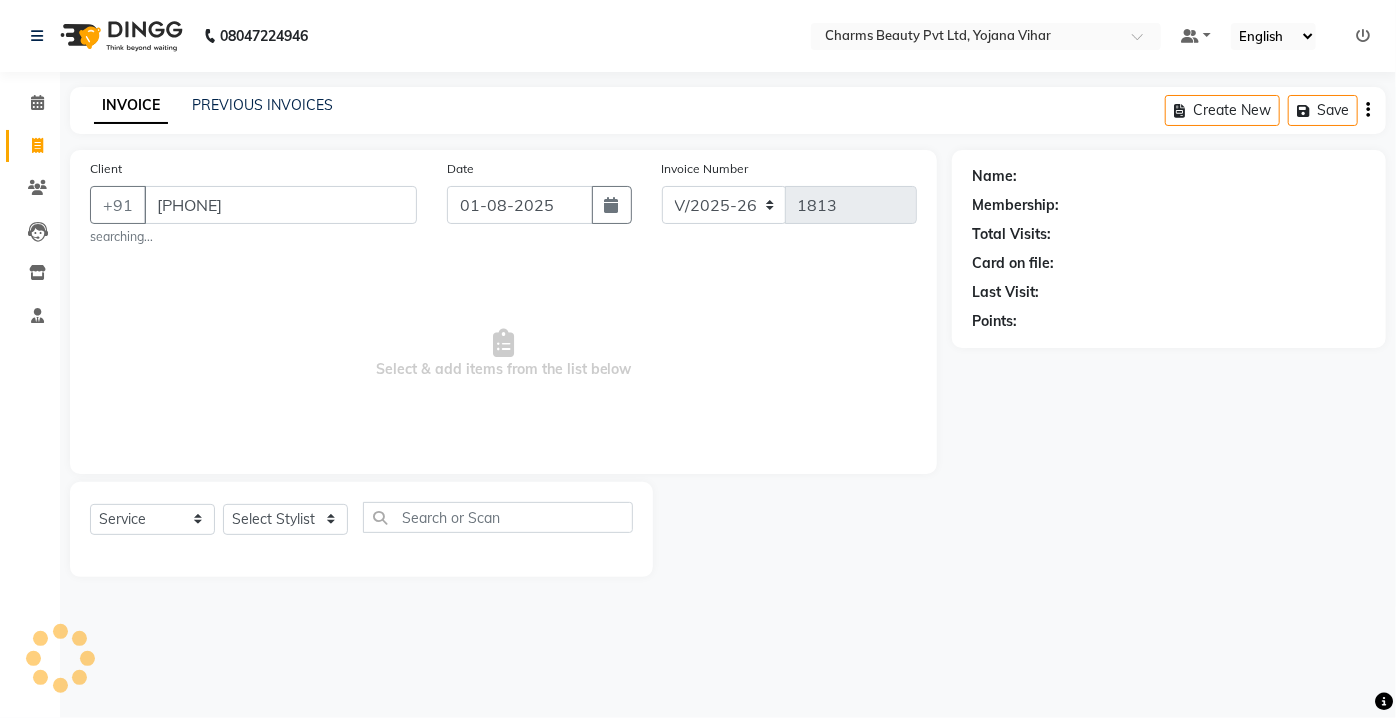 type on "[PHONE]" 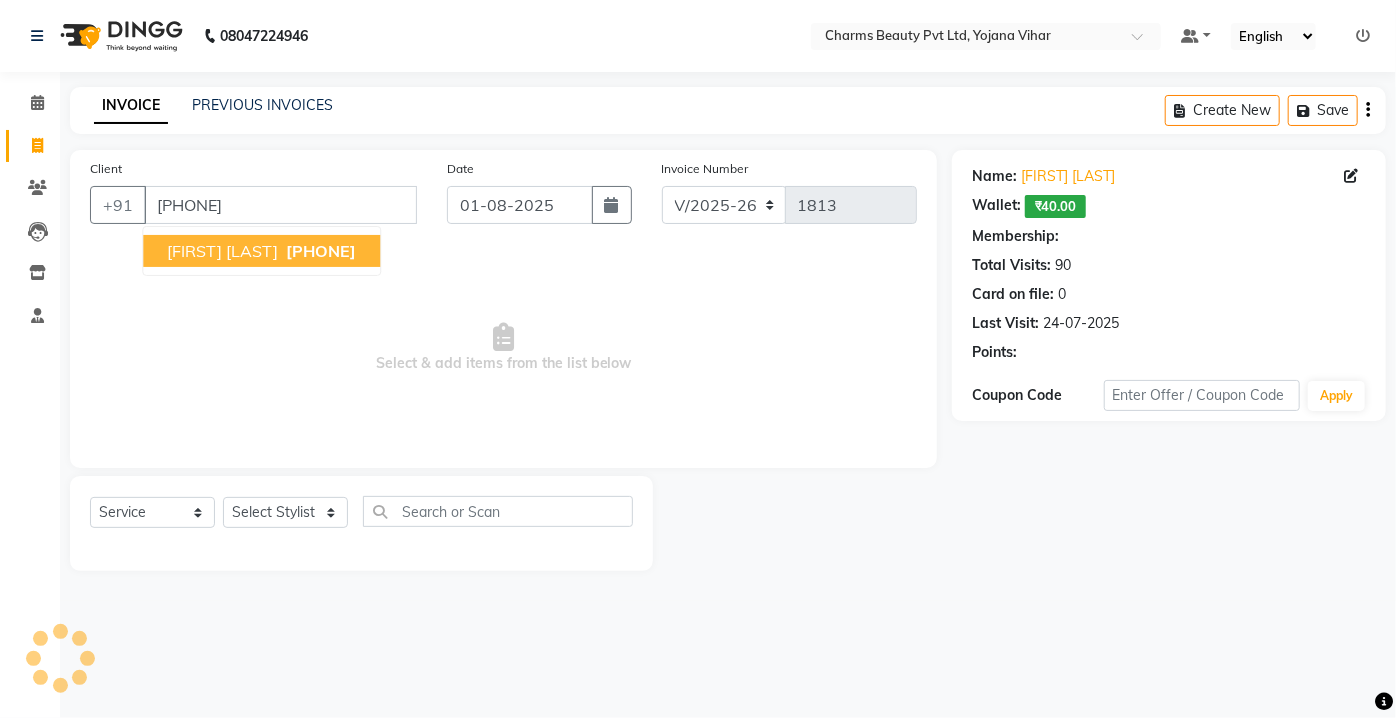 select on "1: Object" 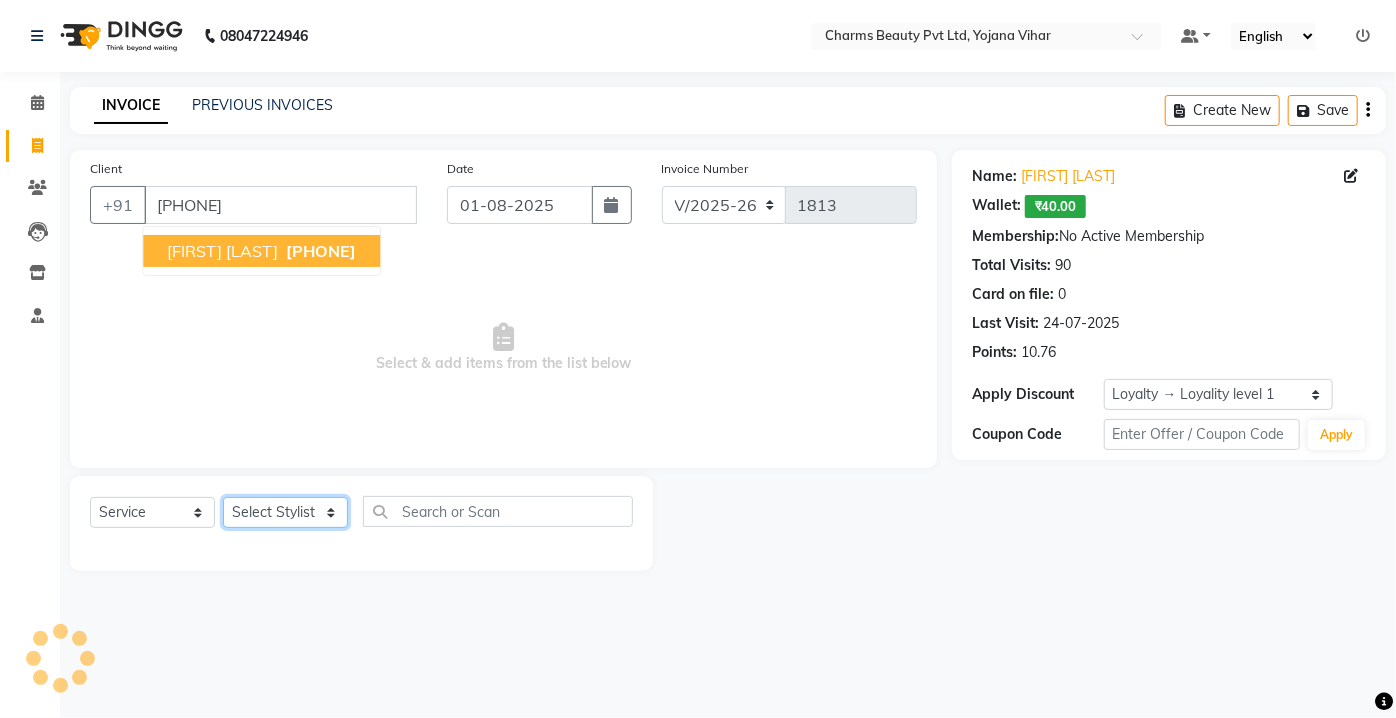 click on "Select Stylist Aarti Asif AZIZA BOBBY CHARMAYNE CHARMS DR. POOJA MITTAL HINA HUSSAN NOSHAD RANI RAVI SOOD  SAKSHI SANTOSH SAPNA TABBASUM" 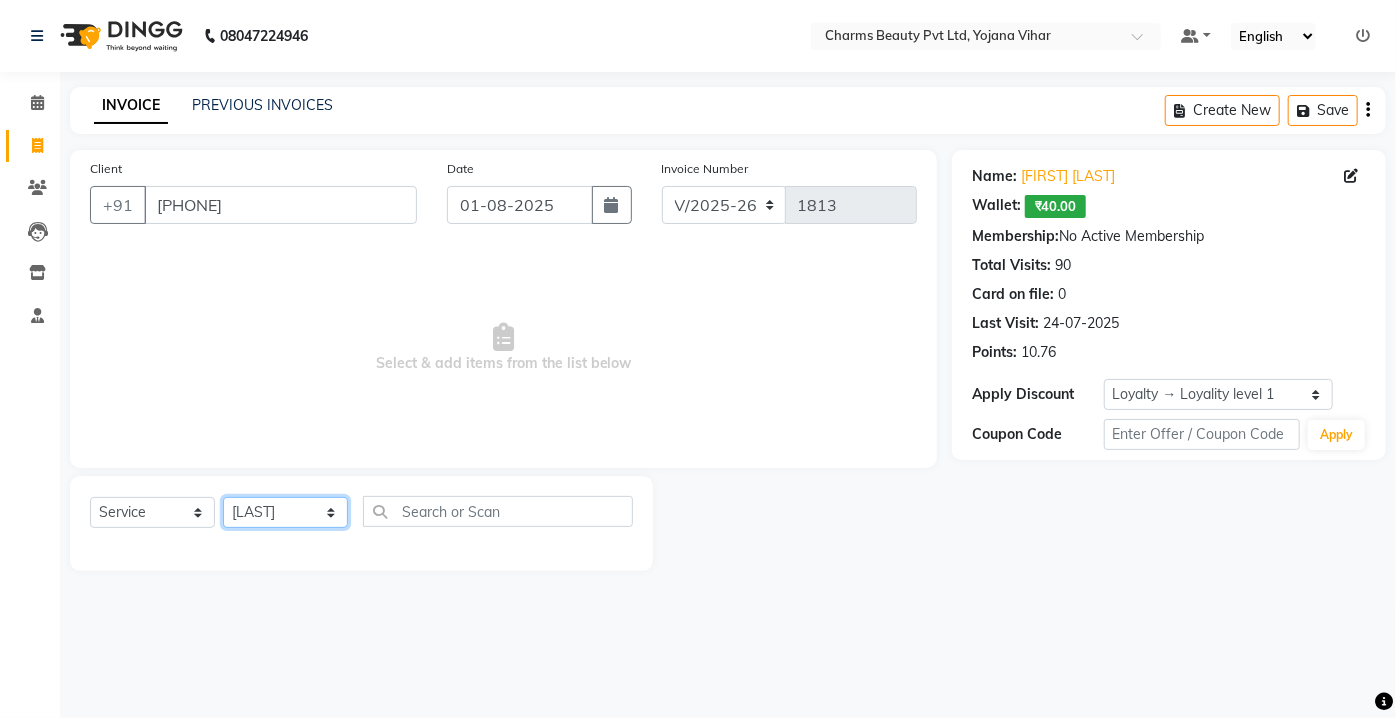 click on "Select Stylist Aarti Asif AZIZA BOBBY CHARMAYNE CHARMS DR. POOJA MITTAL HINA HUSSAN NOSHAD RANI RAVI SOOD  SAKSHI SANTOSH SAPNA TABBASUM" 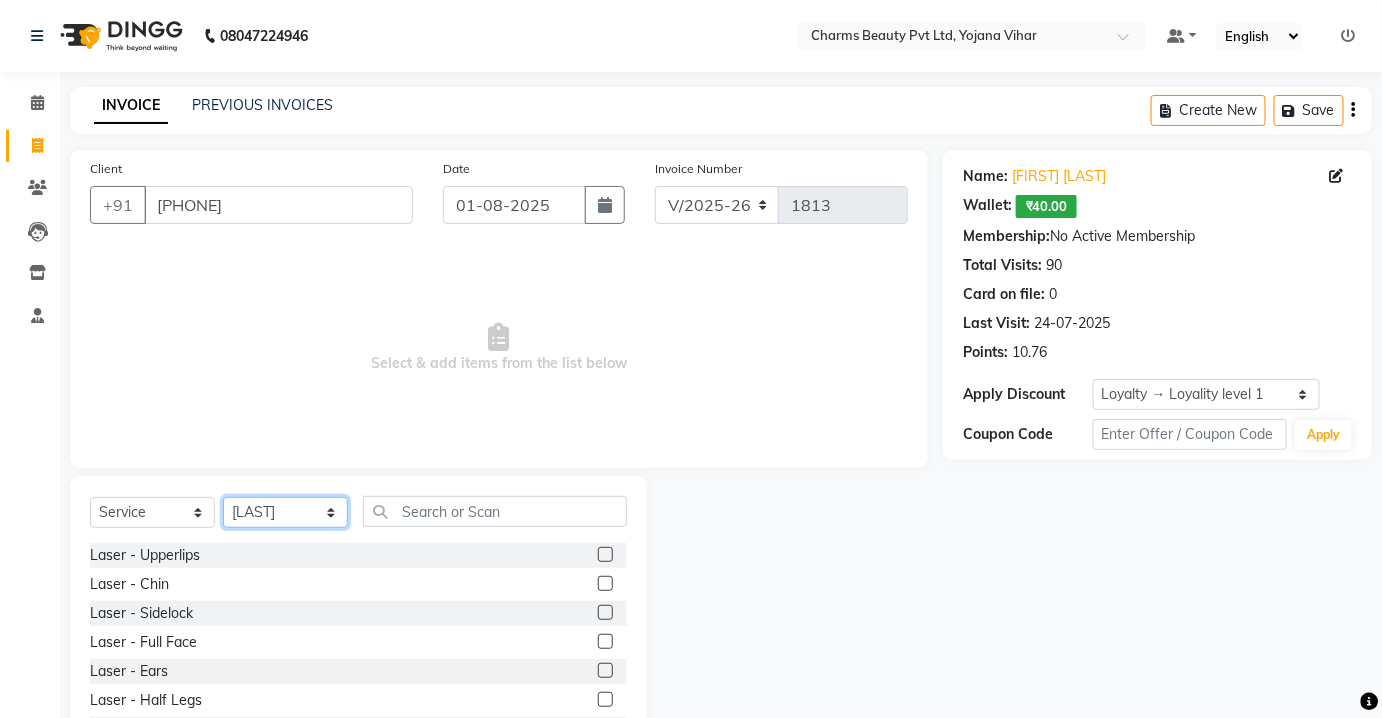 click on "Select Stylist Aarti Asif AZIZA BOBBY CHARMAYNE CHARMS DR. POOJA MITTAL HINA HUSSAN NOSHAD RANI RAVI SOOD  SAKSHI SANTOSH SAPNA TABBASUM" 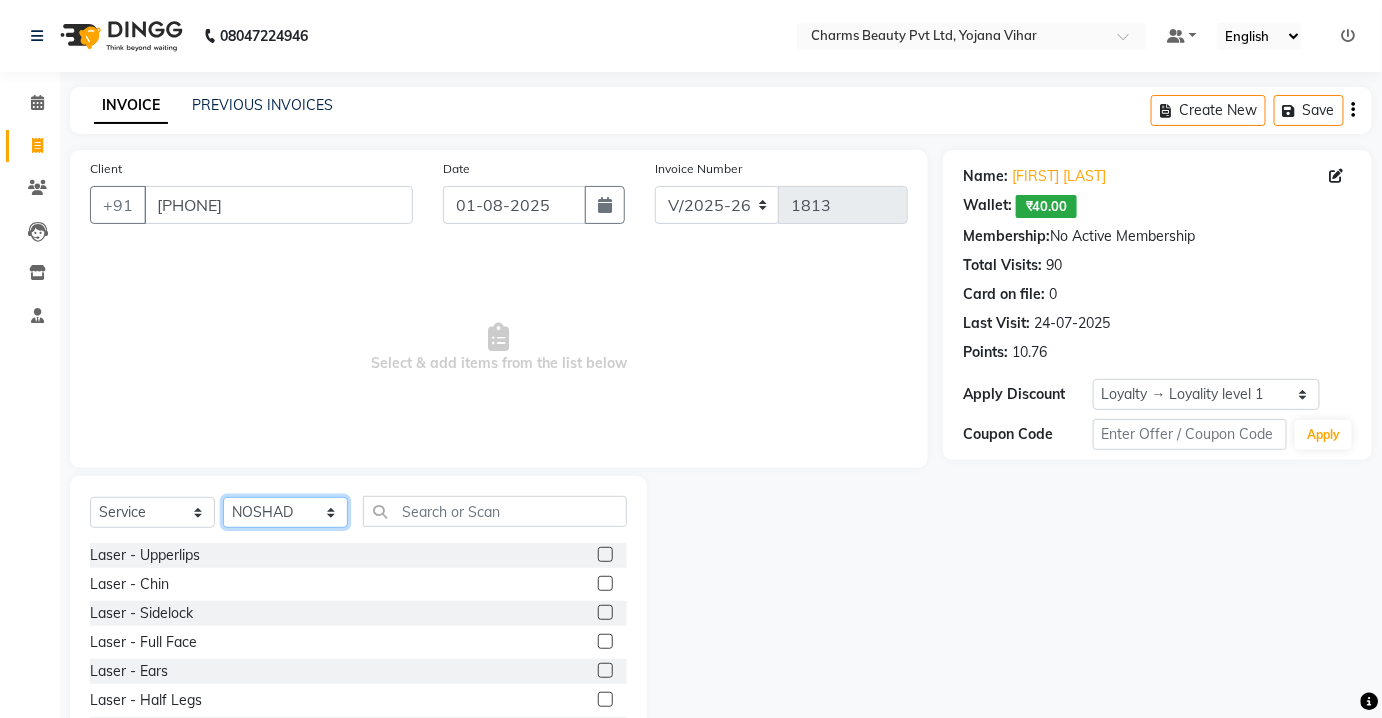click on "Select Stylist Aarti Asif AZIZA BOBBY CHARMAYNE CHARMS DR. POOJA MITTAL HINA HUSSAN NOSHAD RANI RAVI SOOD  SAKSHI SANTOSH SAPNA TABBASUM" 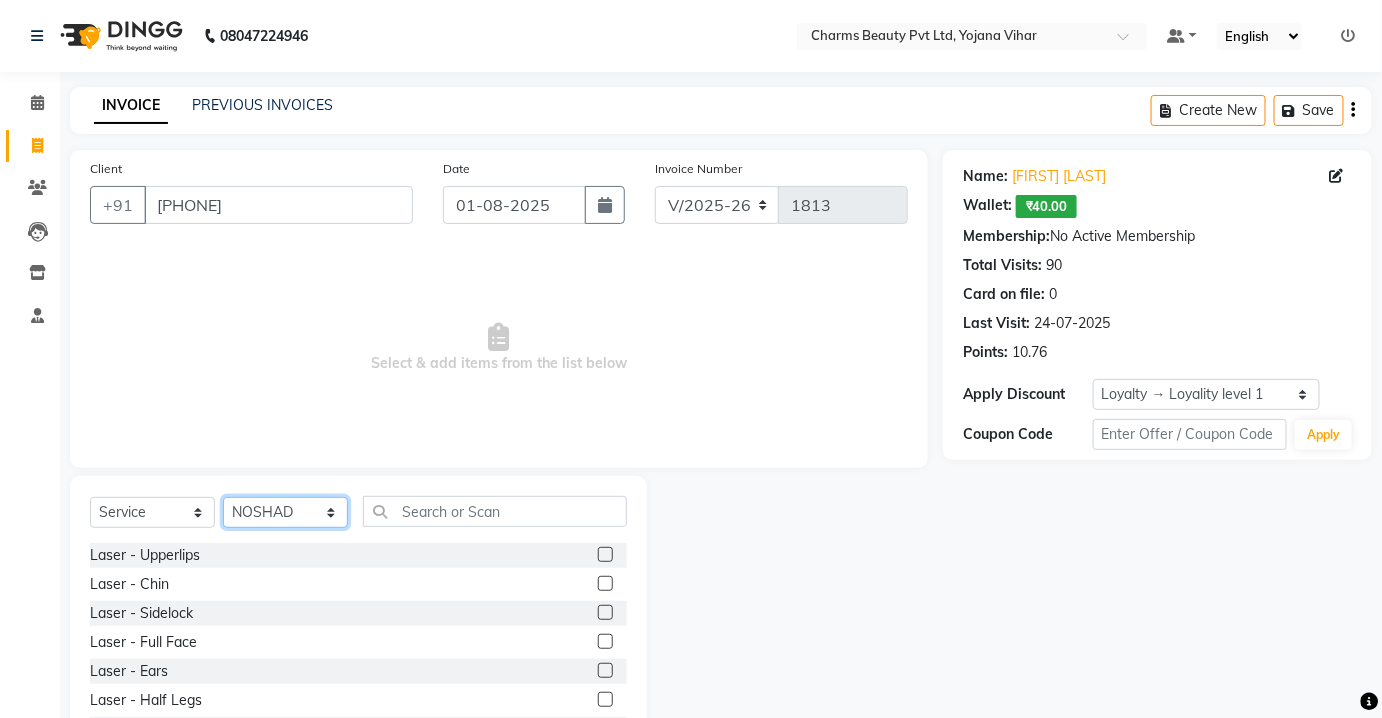 click on "Select Stylist Aarti Asif AZIZA BOBBY CHARMAYNE CHARMS DR. POOJA MITTAL HINA HUSSAN NOSHAD RANI RAVI SOOD  SAKSHI SANTOSH SAPNA TABBASUM" 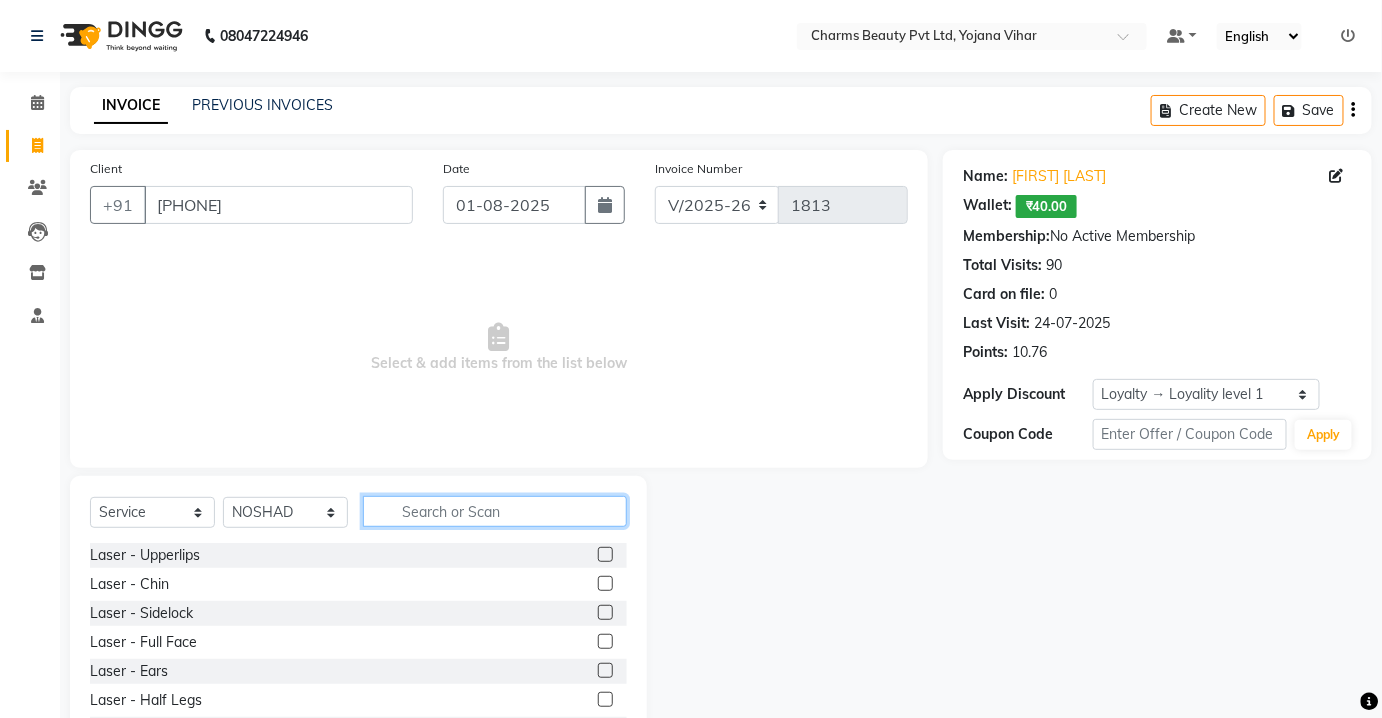 click 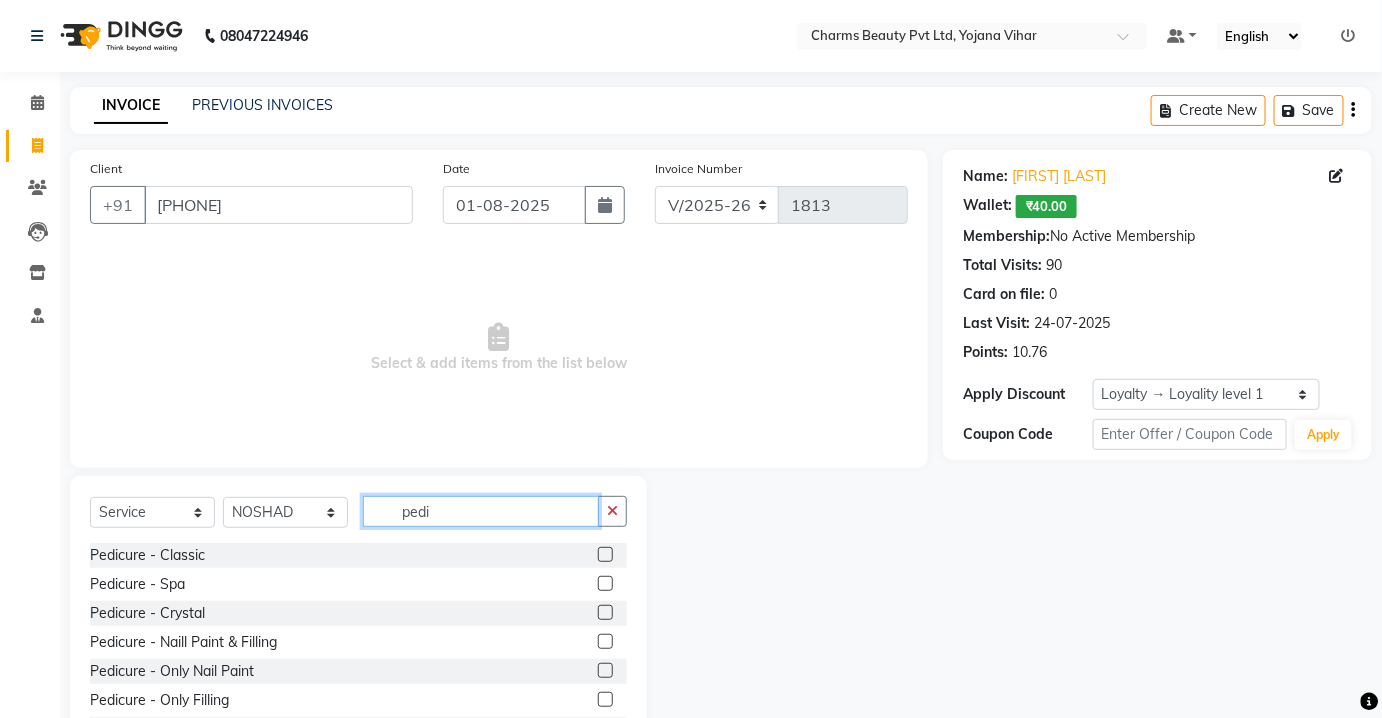 type on "pedi" 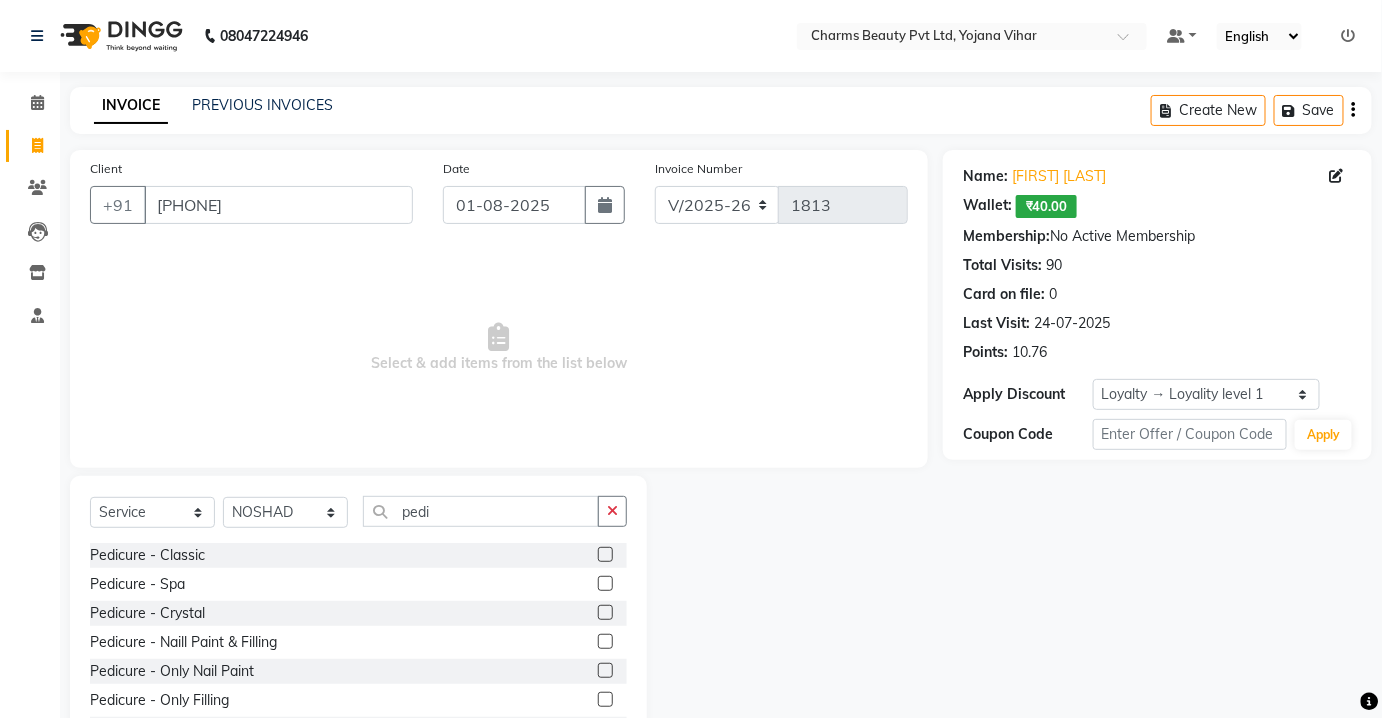 click 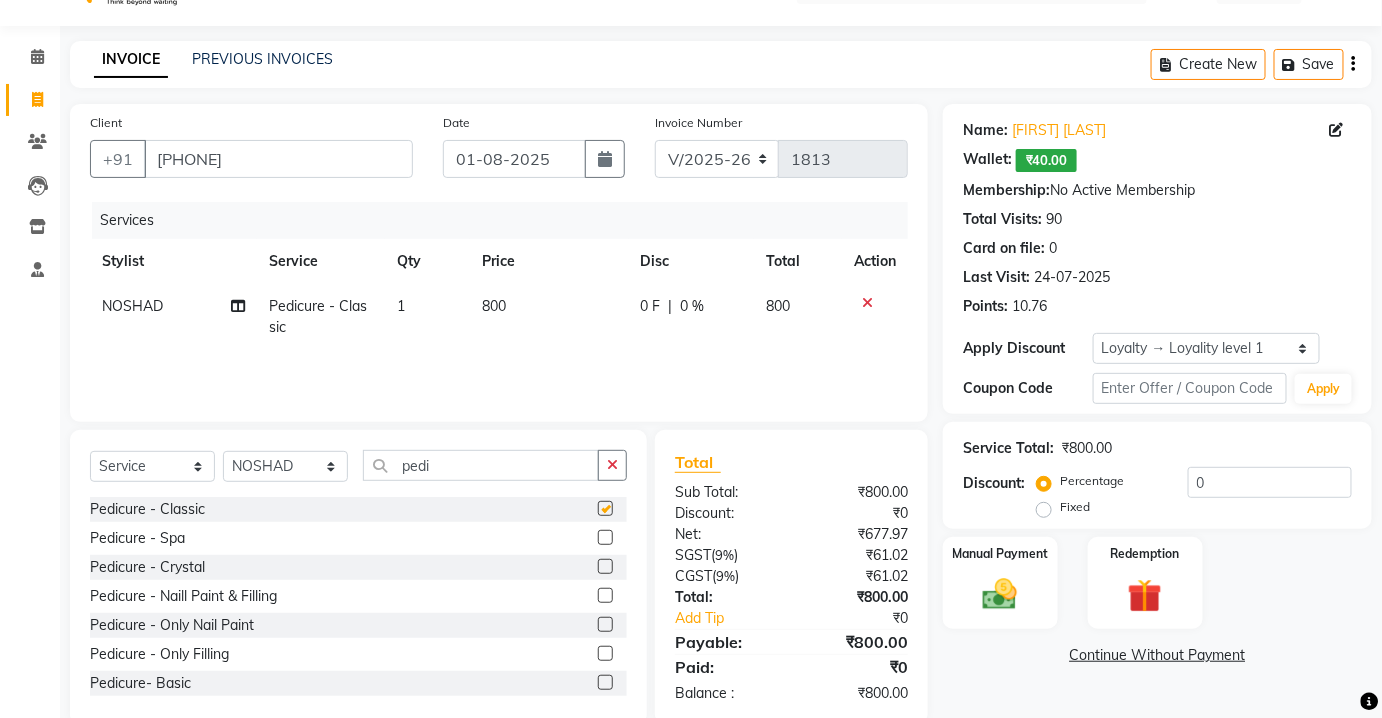 scroll, scrollTop: 82, scrollLeft: 0, axis: vertical 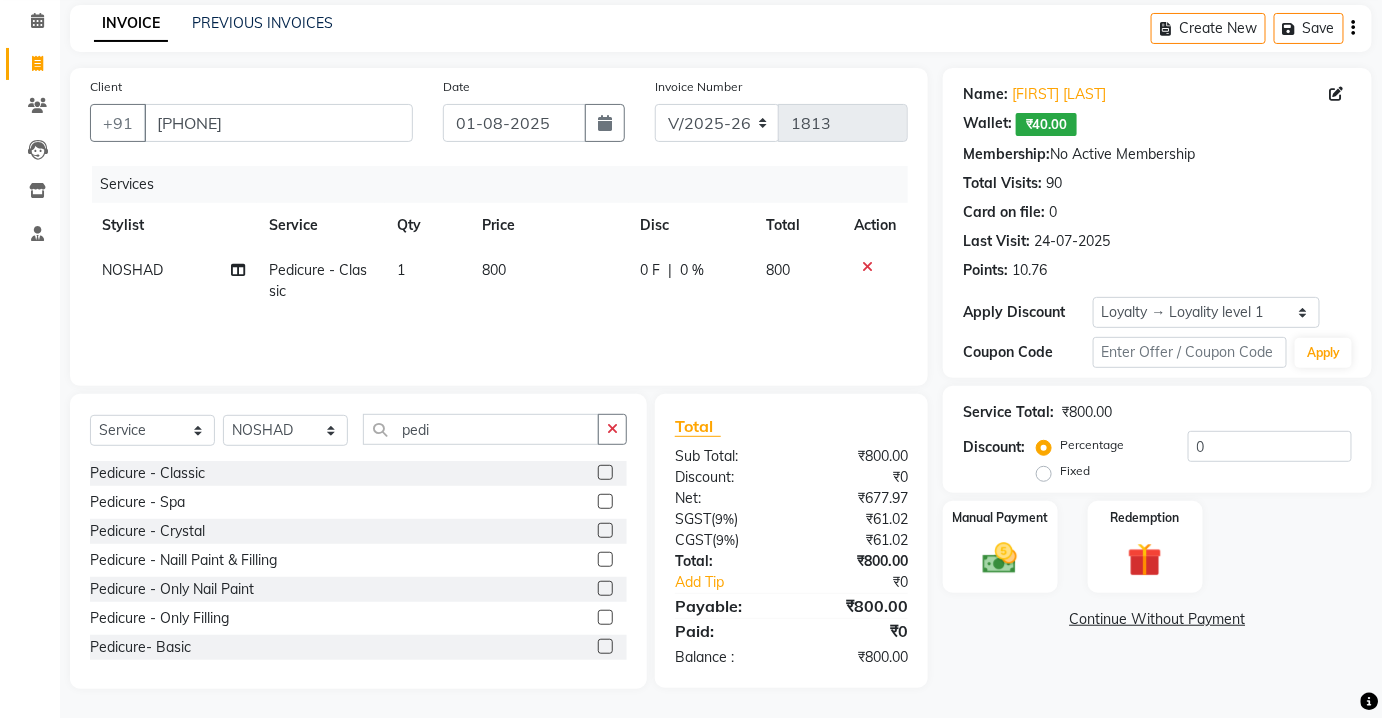 checkbox on "false" 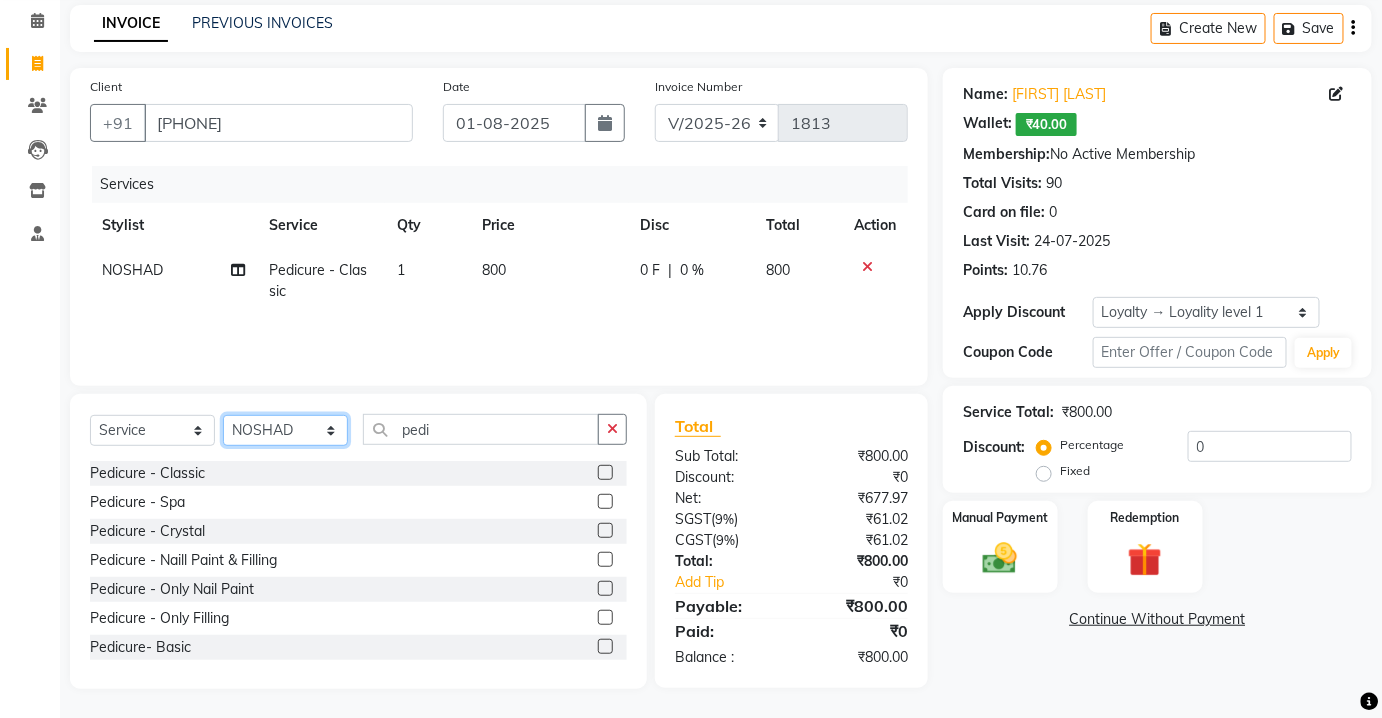 click on "Select Stylist Aarti Asif AZIZA BOBBY CHARMAYNE CHARMS DR. POOJA MITTAL HINA HUSSAN NOSHAD RANI RAVI SOOD  SAKSHI SANTOSH SAPNA TABBASUM" 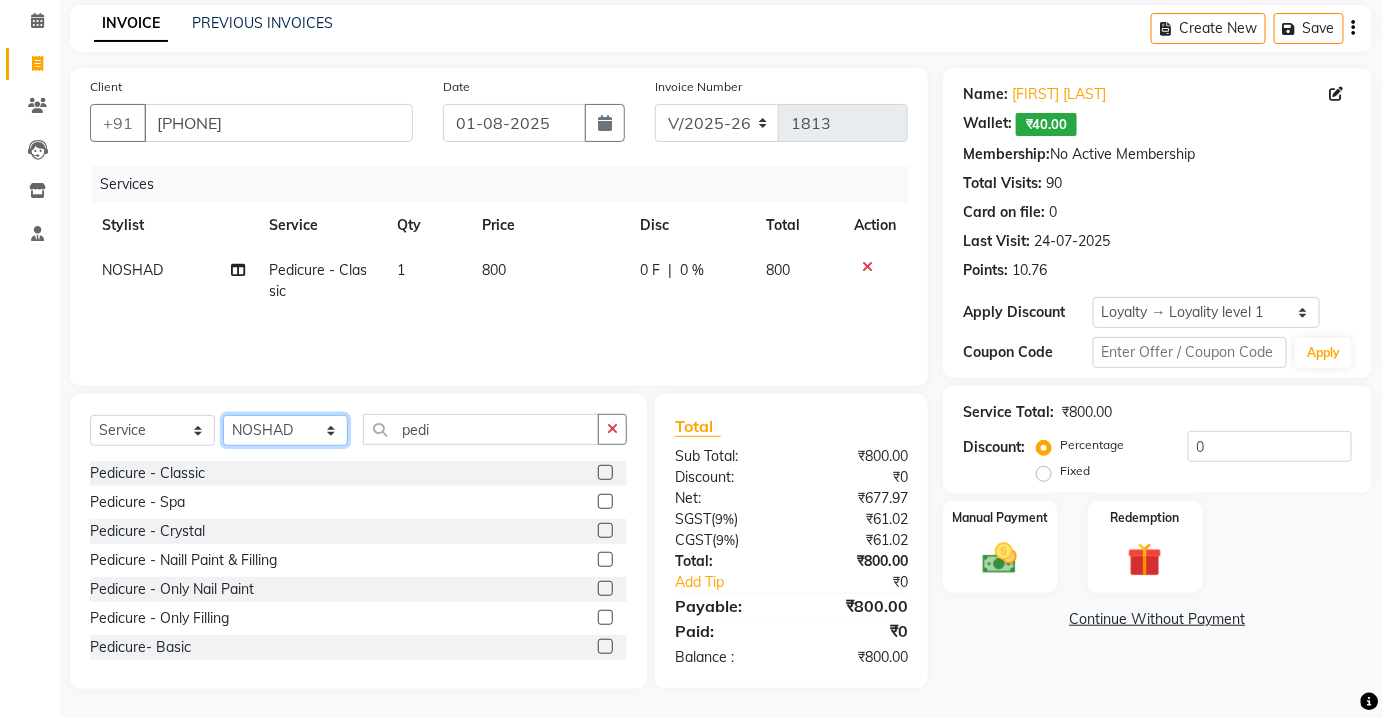 select on "17842" 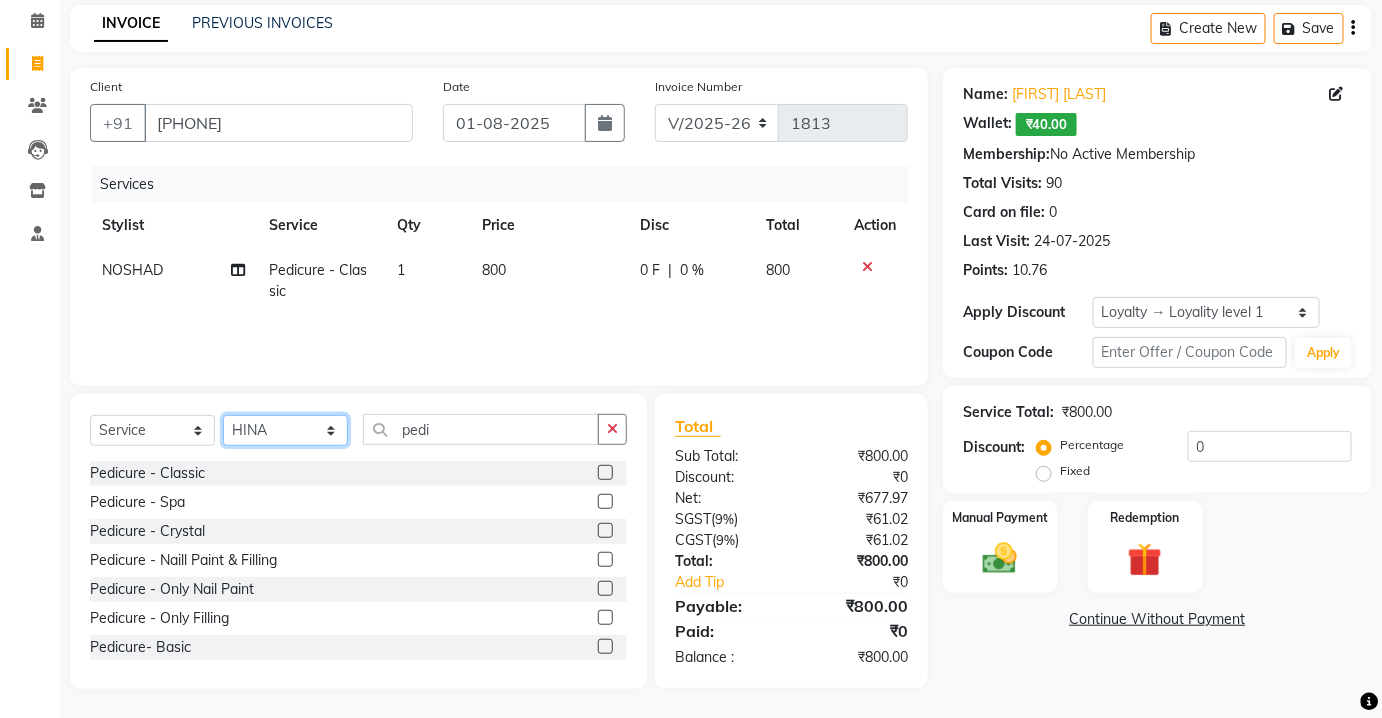 click on "Select Stylist Aarti Asif AZIZA BOBBY CHARMAYNE CHARMS DR. POOJA MITTAL HINA HUSSAN NOSHAD RANI RAVI SOOD  SAKSHI SANTOSH SAPNA TABBASUM" 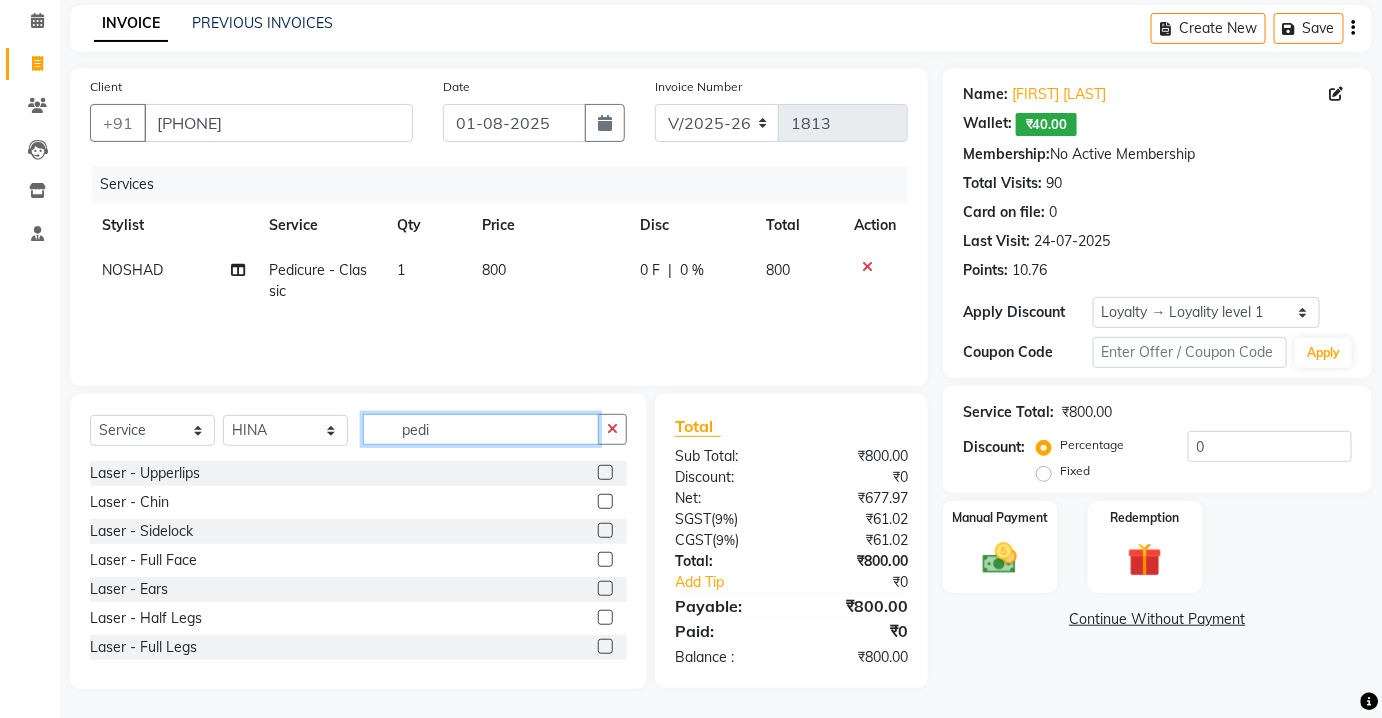 click on "pedi" 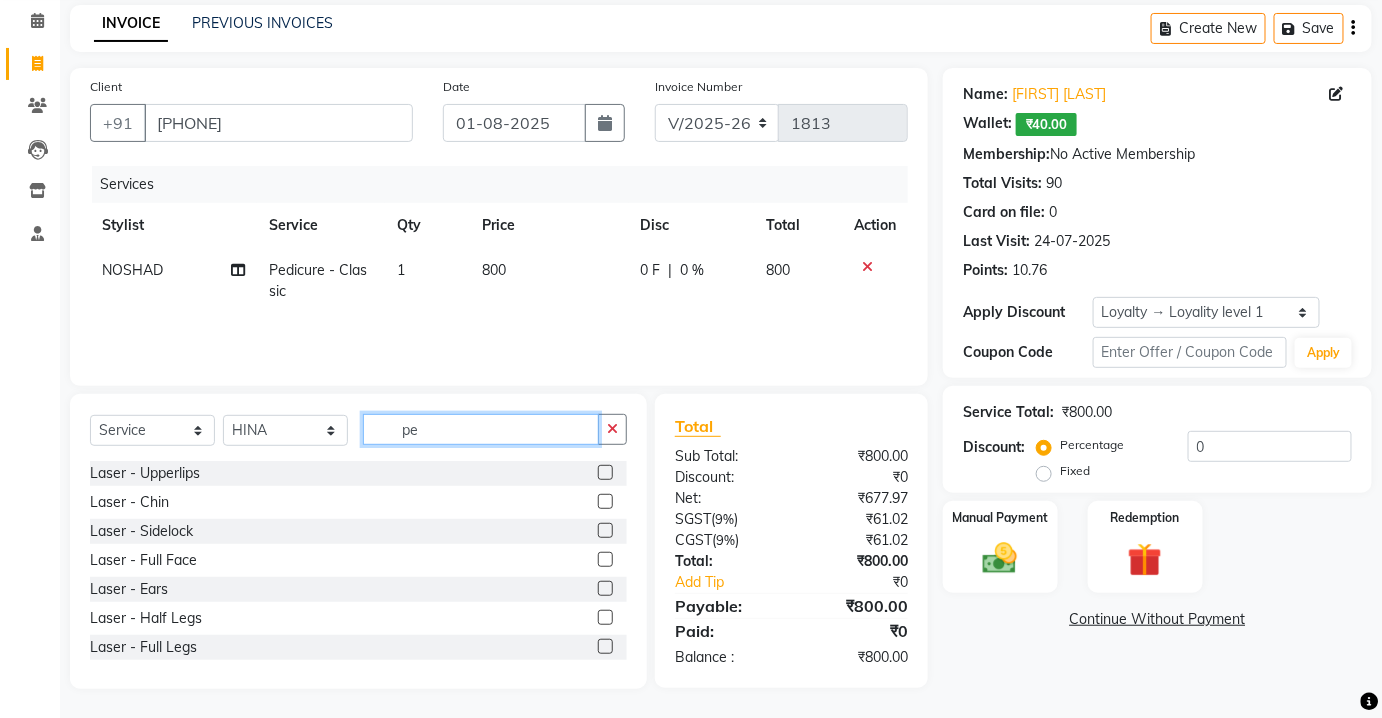 type on "p" 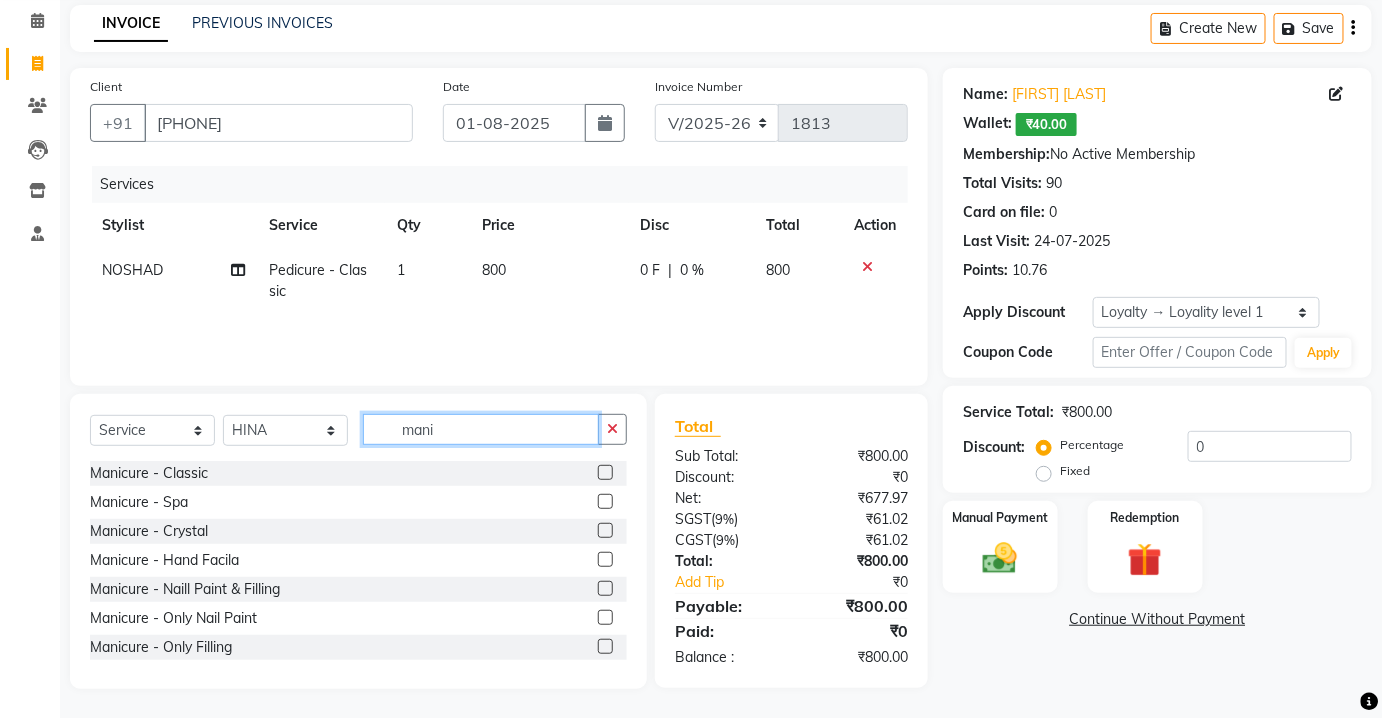 type on "mani" 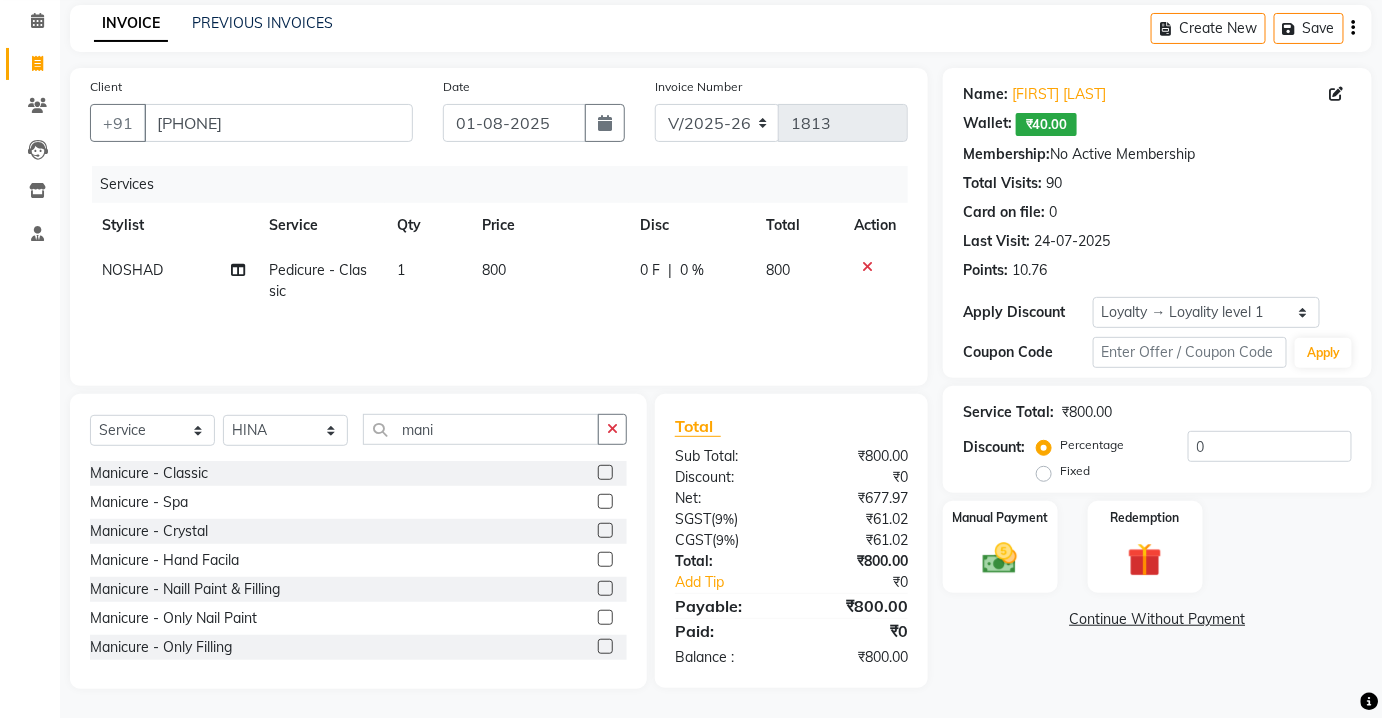 click 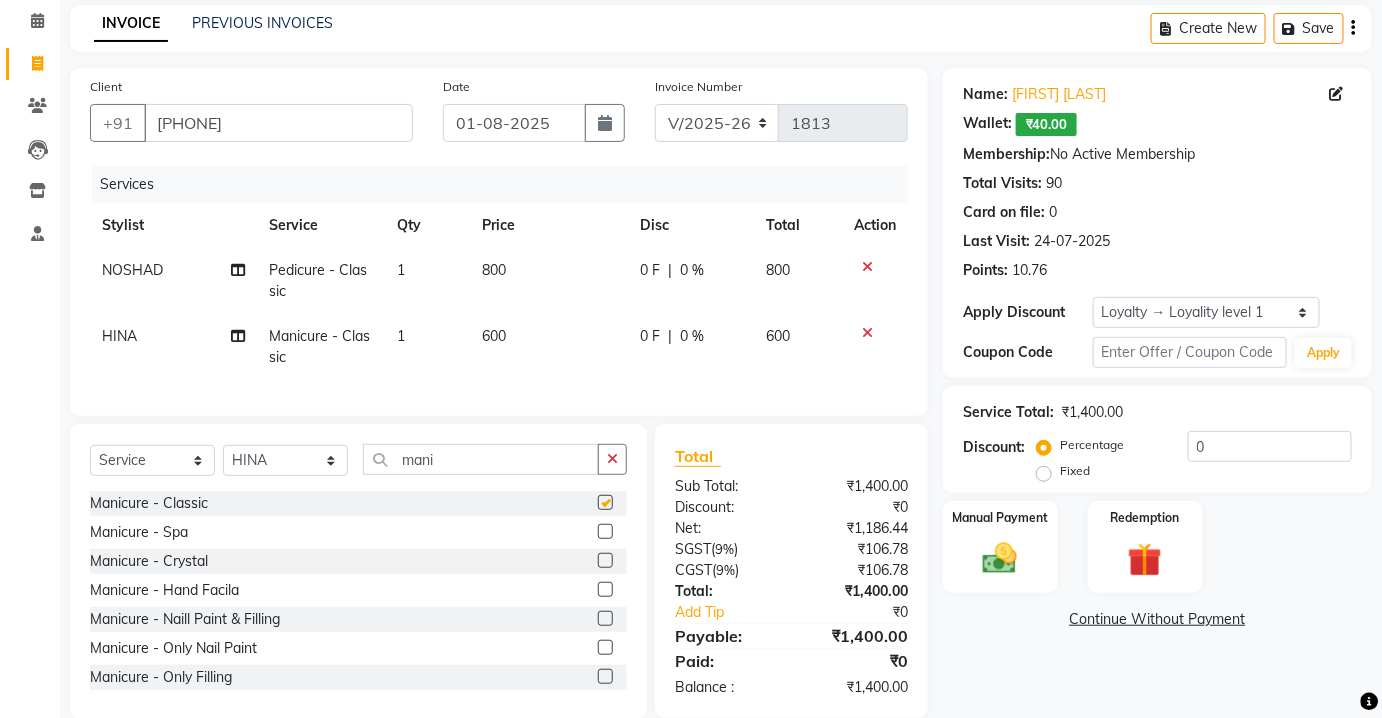 click on "600" 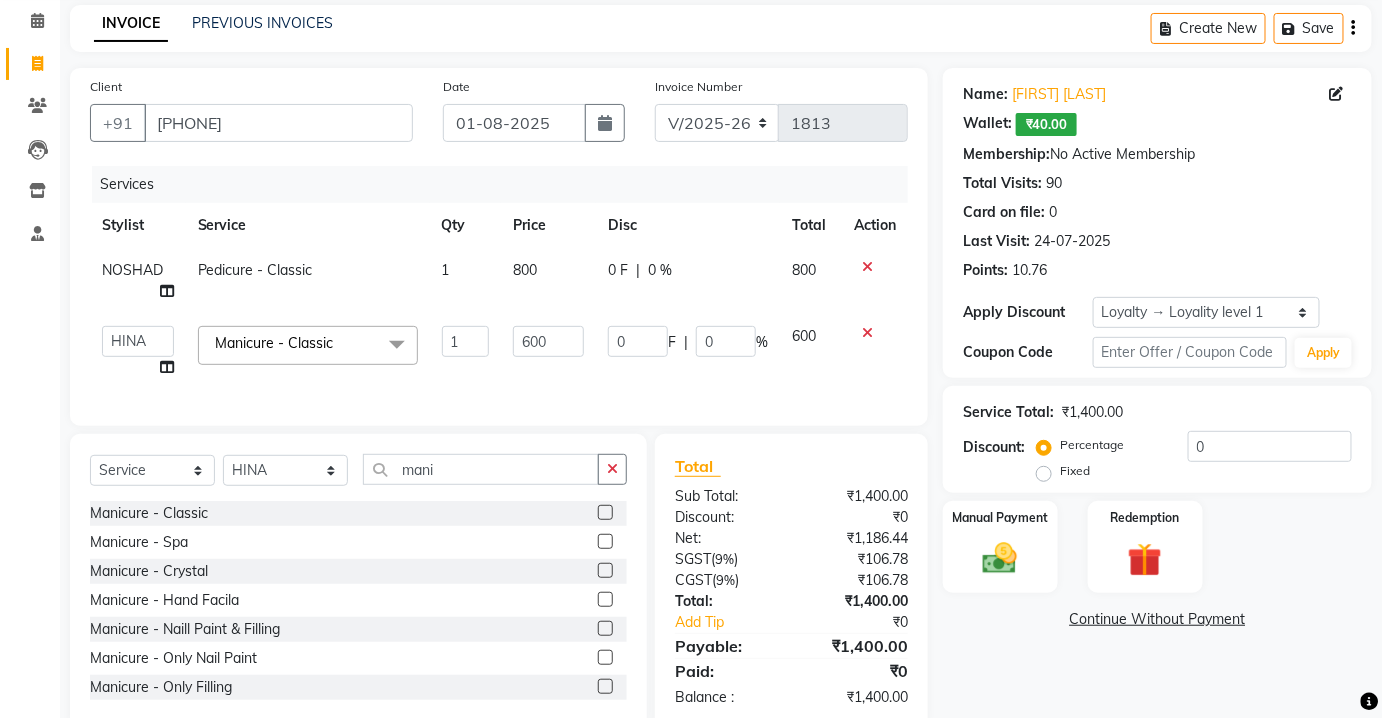 checkbox on "false" 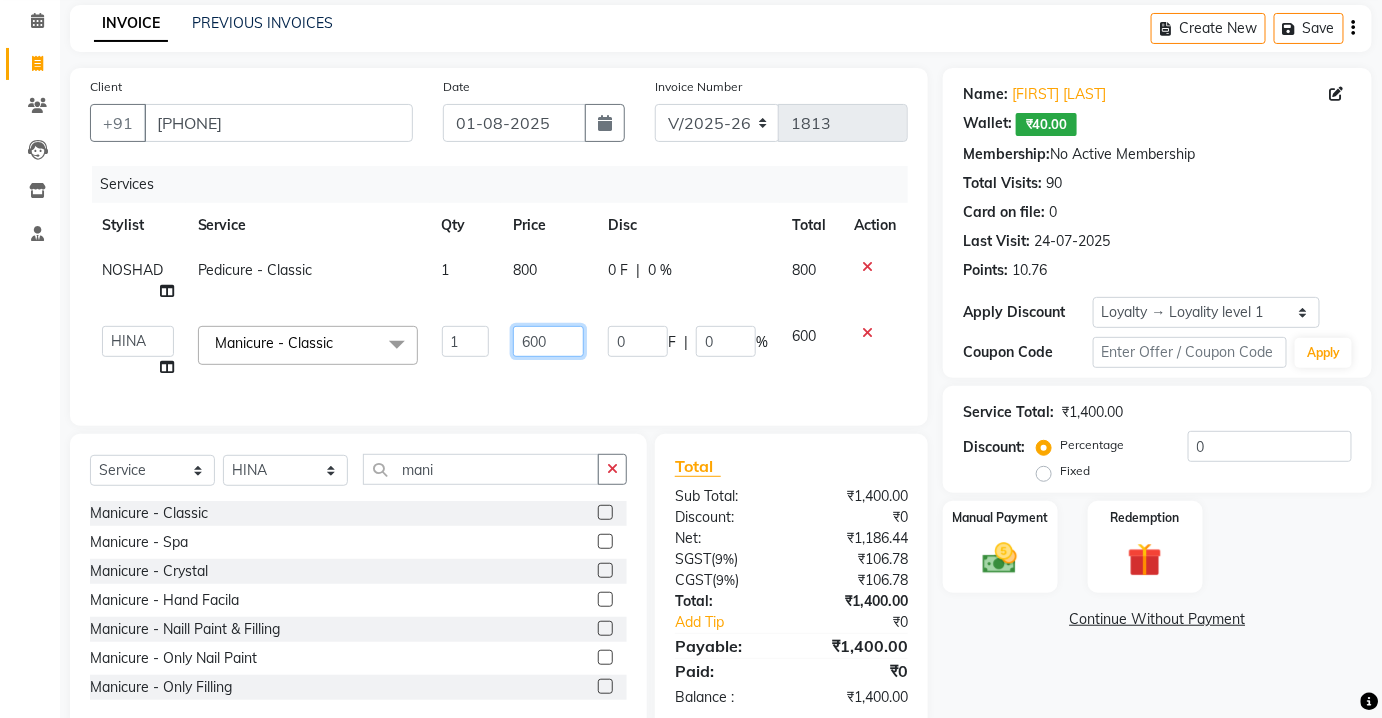 drag, startPoint x: 580, startPoint y: 381, endPoint x: 546, endPoint y: 337, distance: 55.605755 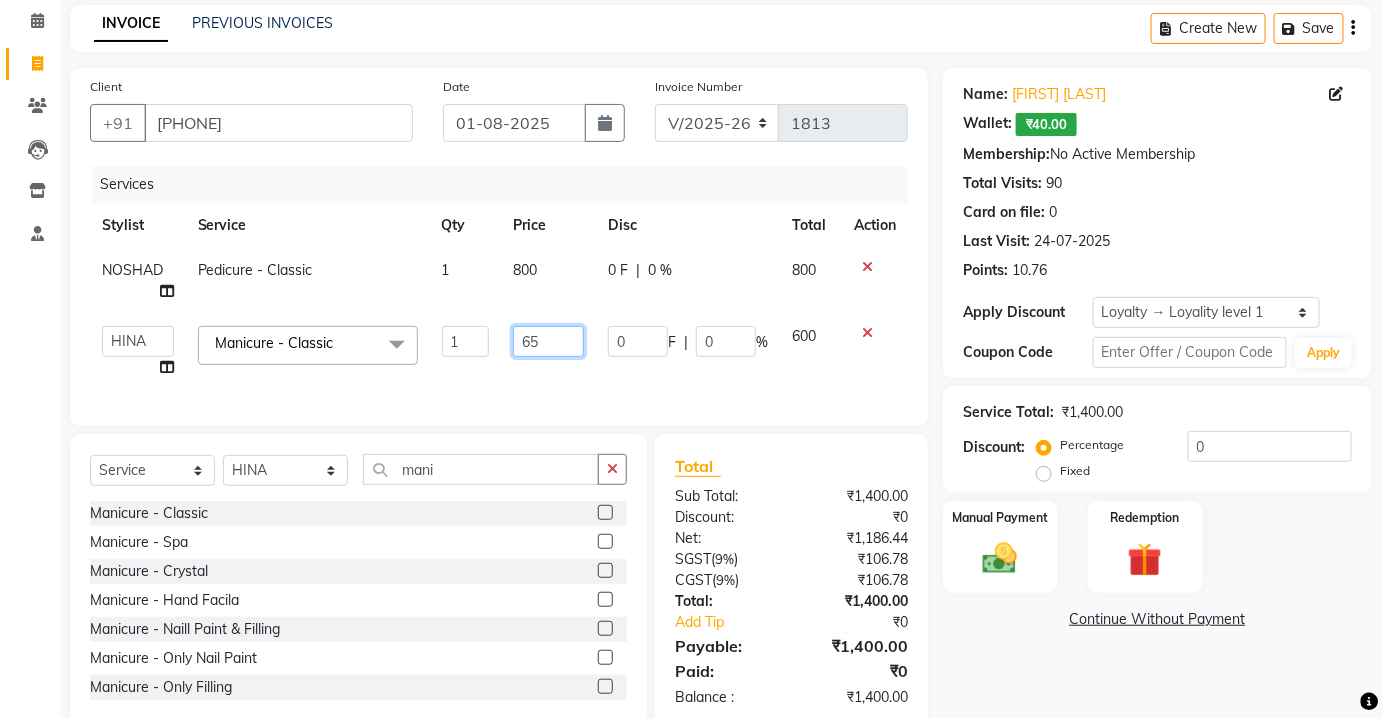 type on "650" 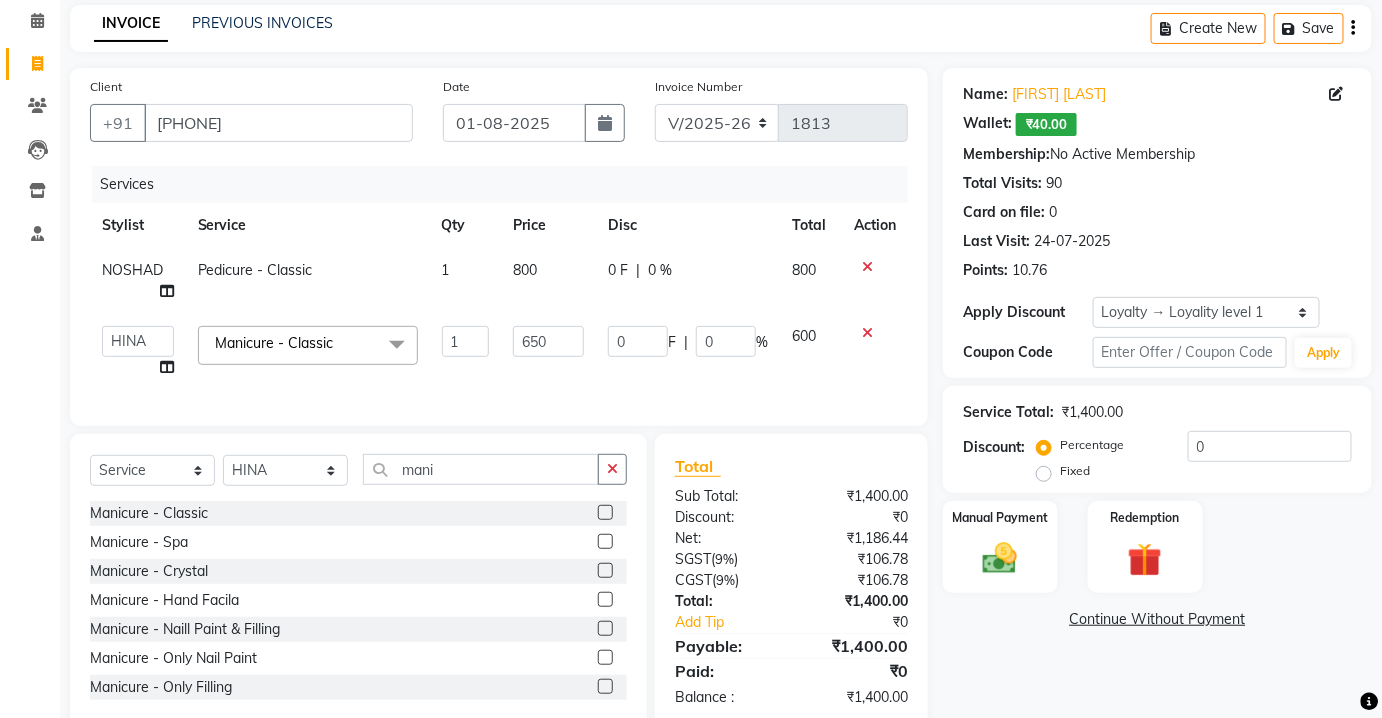 click on "Services Stylist Service Qty Price Disc Total Action NOSHAD Pedicure  -  Classic 1 800 0 F | 0 % 800  Aarti   Asif   AZIZA   BOBBY   CHARMAYNE   CHARMS   DR. POOJA MITTAL   HINA   HUSSAN   NOSHAD   RANI   RAVI SOOD    SAKSHI   SANTOSH   SAPNA   TABBASUM  Manicure  -  Classic  x Laser  -  Upperlips Laser  -  Chin Laser  -  Sidelock Laser  -  Full Face Laser  -  Ears Laser  -  Half Legs Laser  -  Full Legs Laser  -  Arms Laser  -  Underarm'S Laser  -  Bikini Laser  -  Full Body Facial-  Hydra Facial Classic Facial - Hydra + DNA Laser -DNA YOGA Lases TRT Face Pack hair Cruls Eye Lenses ADVANCE M FACIAL HYDRA LYMPHATIC DRAINAGE BEARD COLOR Flowers HAIR DO Eye TRT MD Hydra Facial CONSULTATION Hair PRP_ DERMA PLANING Hair Derma Scalp TRT FACIAL SEMI TREATMENT FACIAL MESO TRT MESO + DNA  SKIN ASSESTMENT  HAIR ASSESTMENT  IV GLUTATHIONE THRAPY Permanent Hair Style  -  Biotin Permanent Hair Style  -  Biotin++ Permanent Hair Style  -  Biotox Permanent Hair Style  -  Silk Therapy Permanent Hair Style  -  Kera Smooth 1" 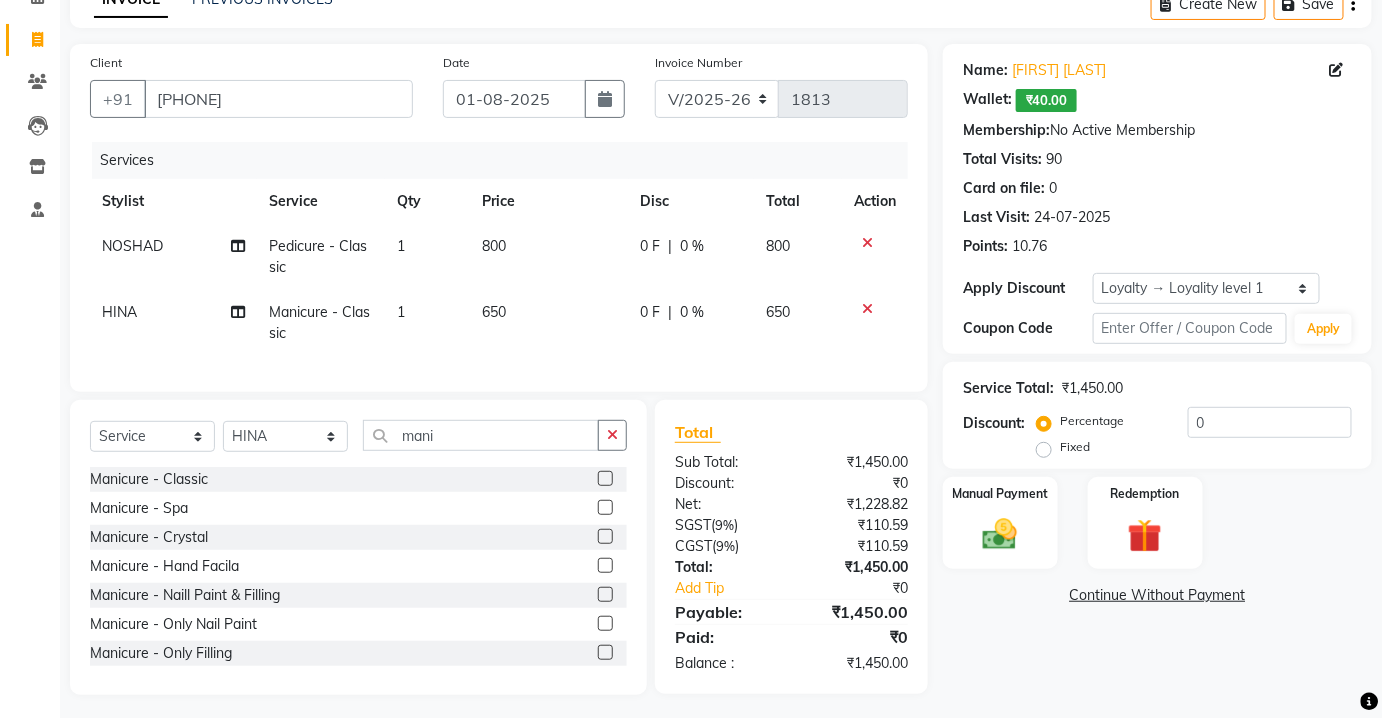 scroll, scrollTop: 125, scrollLeft: 0, axis: vertical 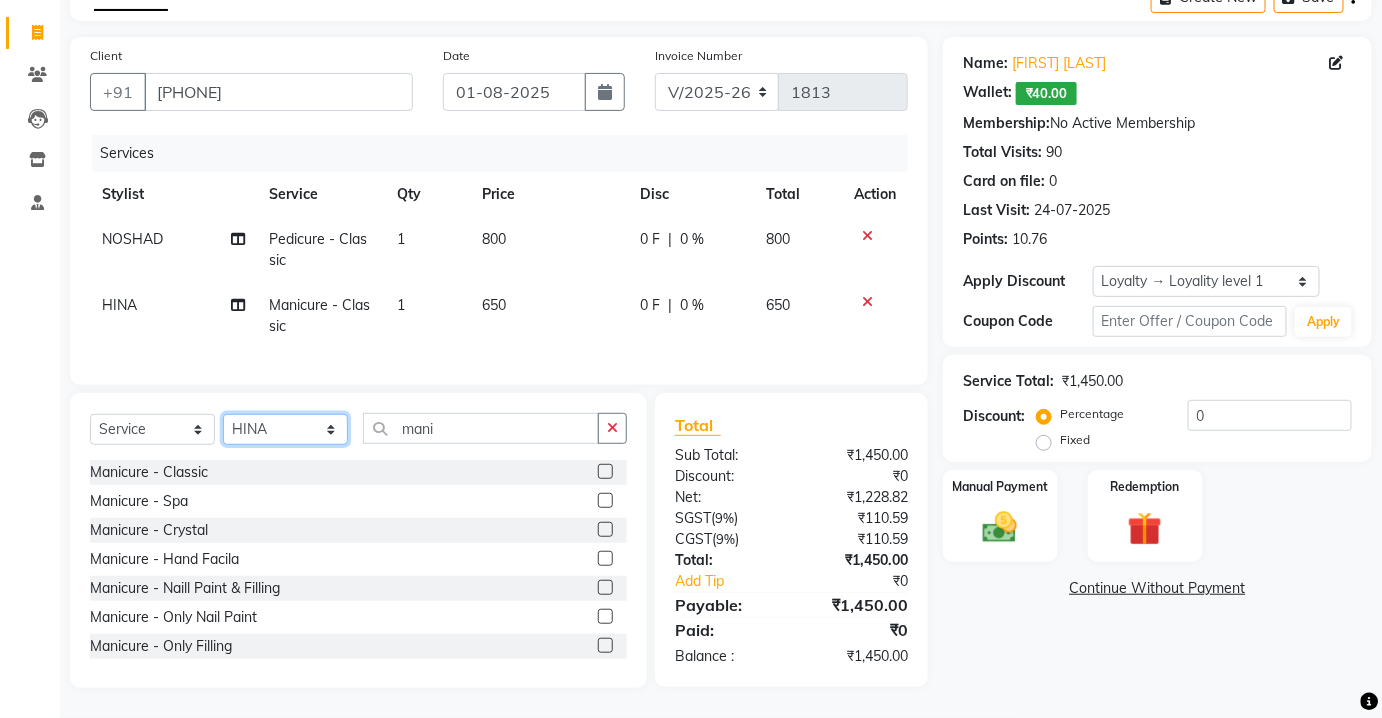 click on "Select Stylist Aarti Asif AZIZA BOBBY CHARMAYNE CHARMS DR. POOJA MITTAL HINA HUSSAN NOSHAD RANI RAVI SOOD  SAKSHI SANTOSH SAPNA TABBASUM" 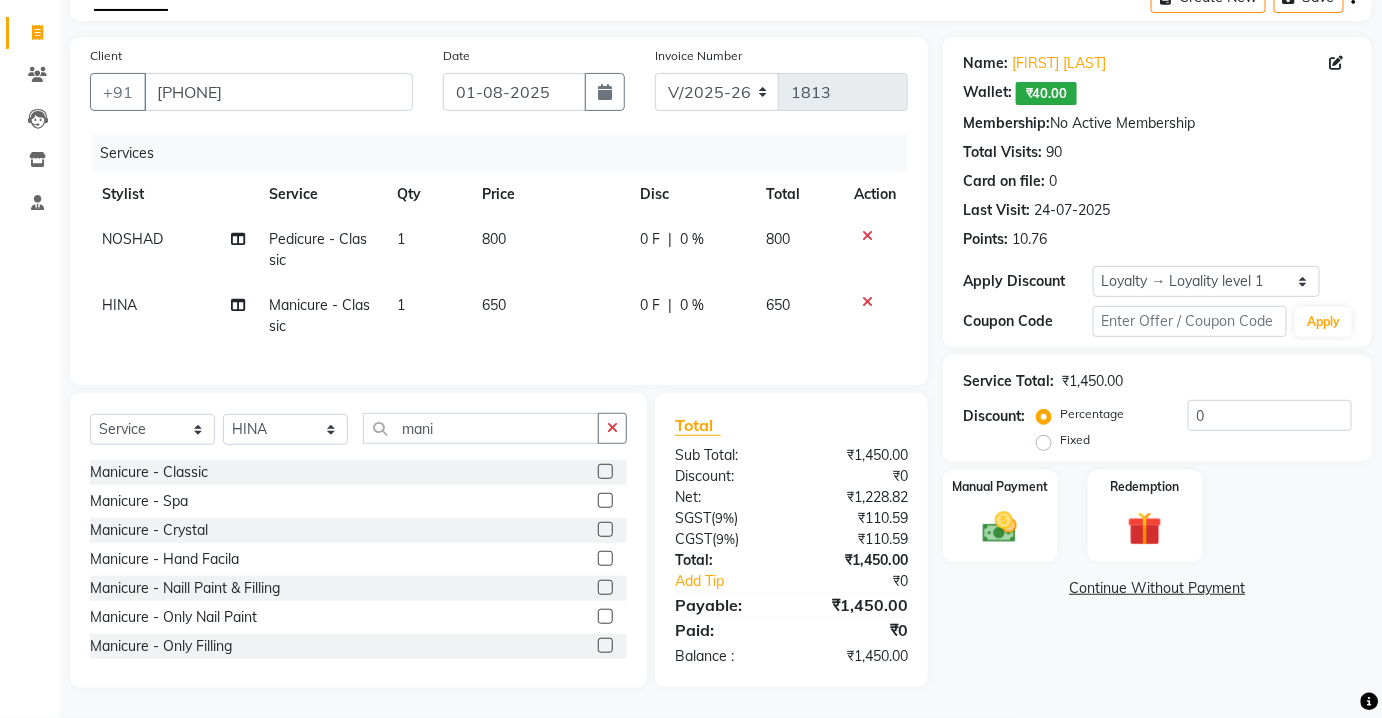 drag, startPoint x: 141, startPoint y: 276, endPoint x: 150, endPoint y: 242, distance: 35.17101 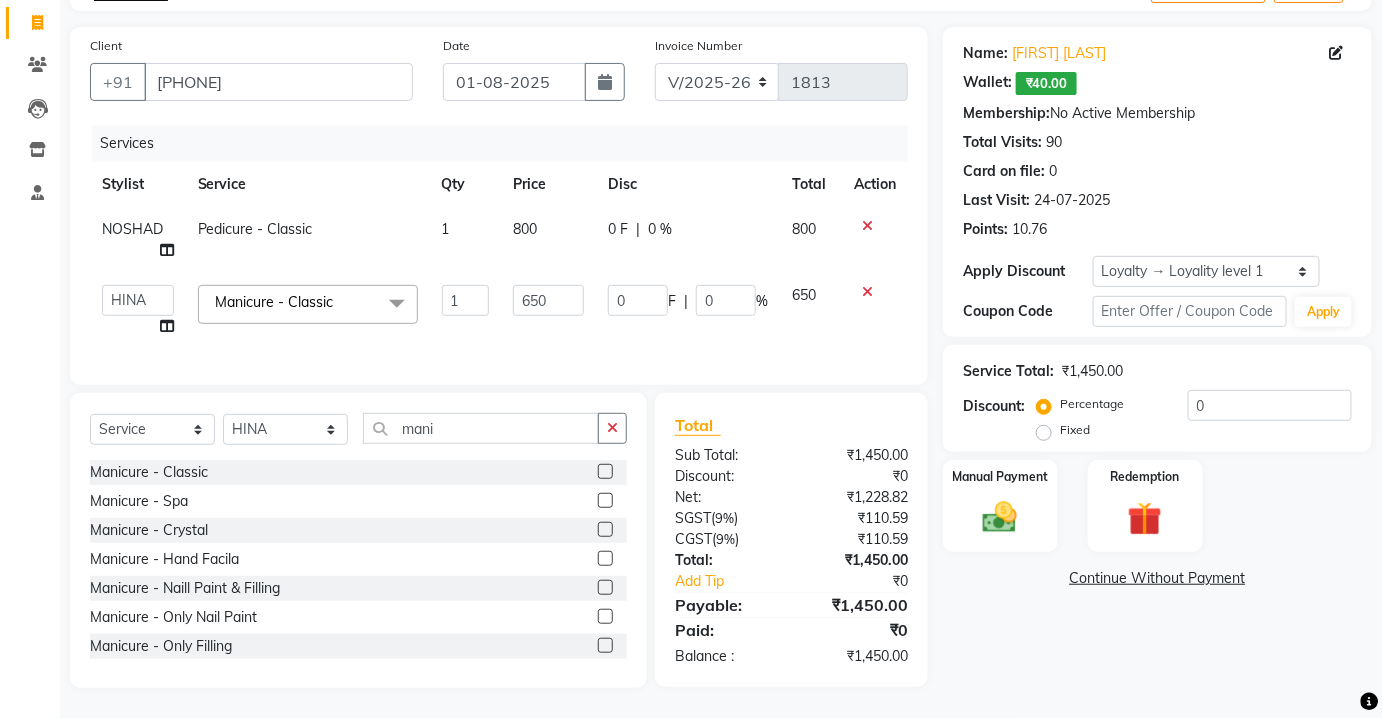 click on "NOSHAD" 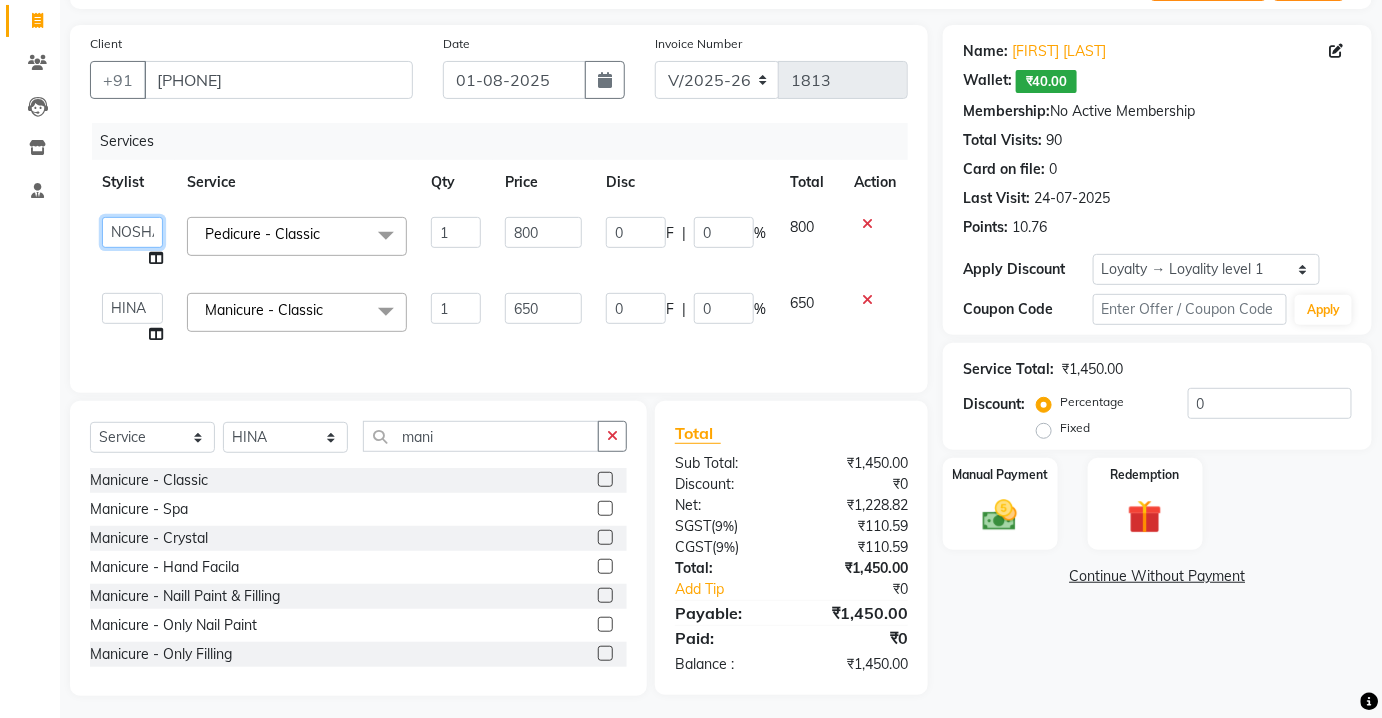 click on "Aarti   Asif   AZIZA   BOBBY   CHARMAYNE   CHARMS   DR. POOJA MITTAL   HINA   HUSSAN   NOSHAD   RANI   RAVI SOOD    SAKSHI   SANTOSH   SAPNA   TABBASUM" 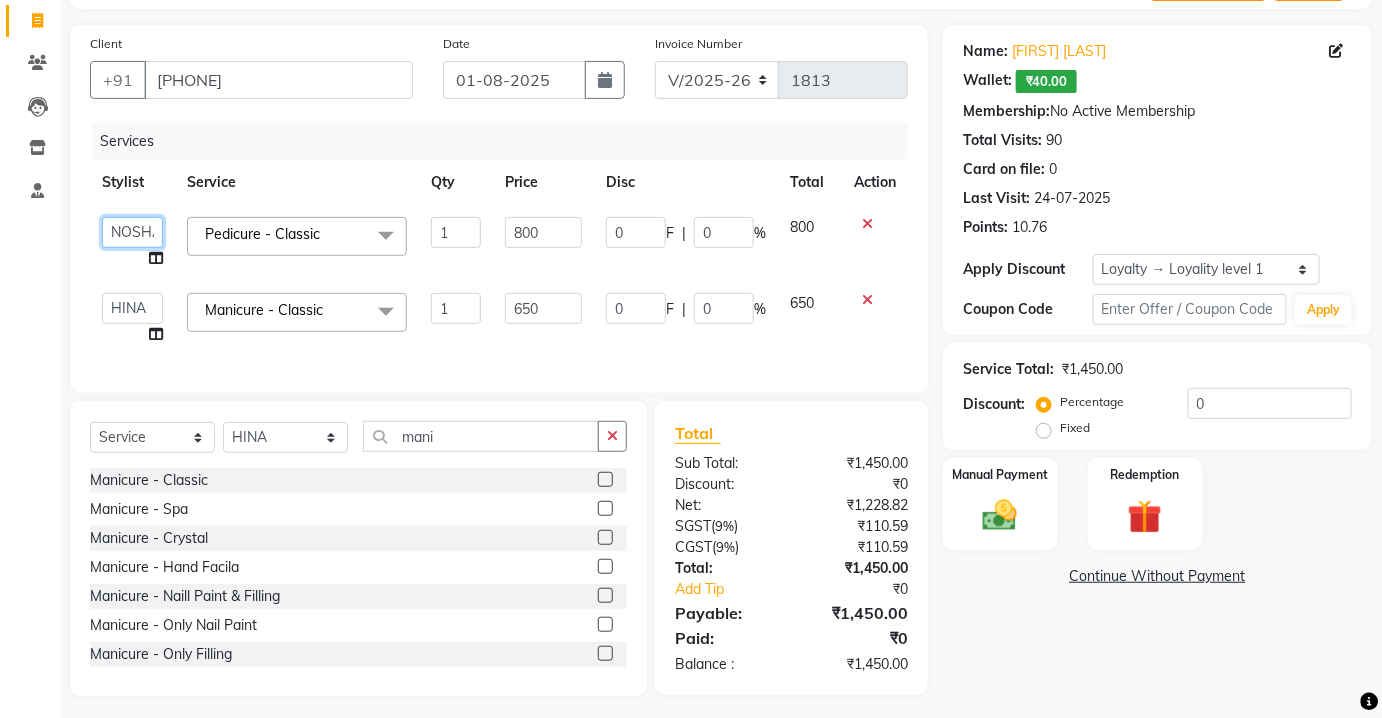 click on "Aarti   Asif   AZIZA   BOBBY   CHARMAYNE   CHARMS   DR. POOJA MITTAL   HINA   HUSSAN   NOSHAD   RANI   RAVI SOOD    SAKSHI   SANTOSH   SAPNA   TABBASUM" 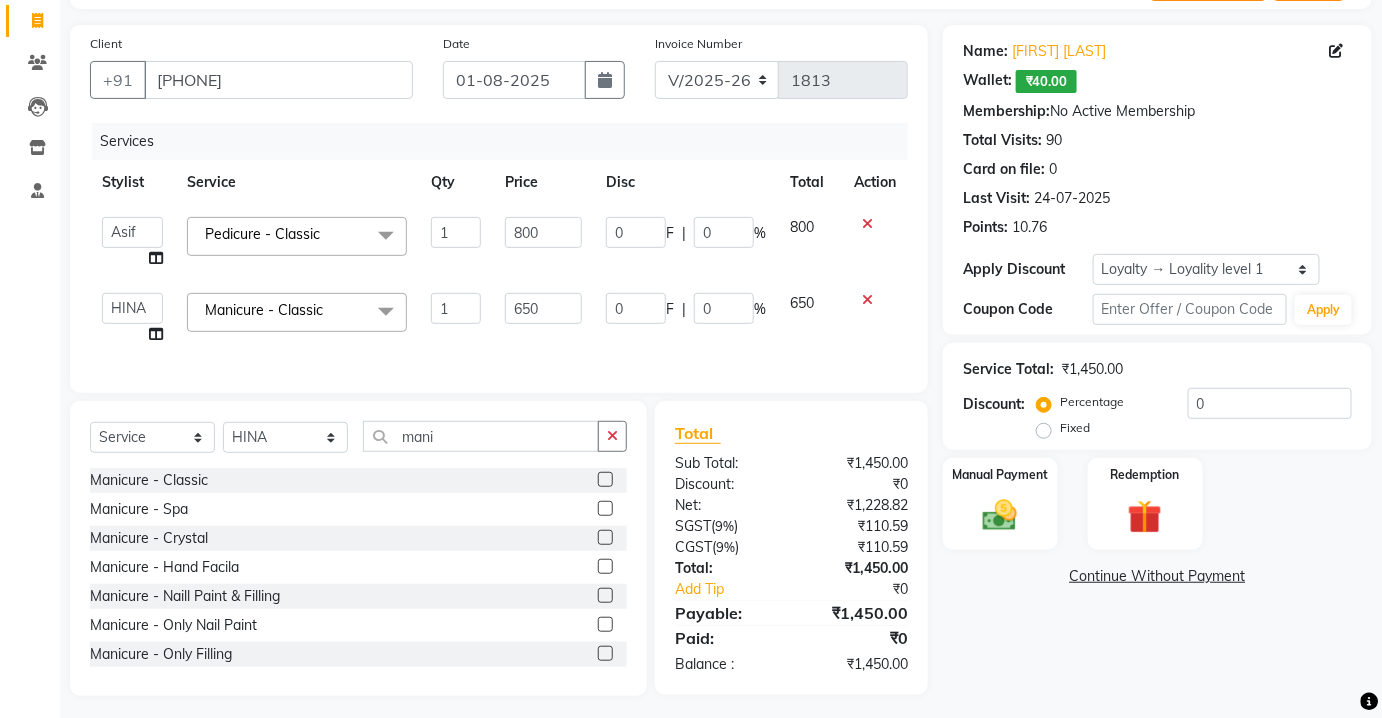 select on "87460" 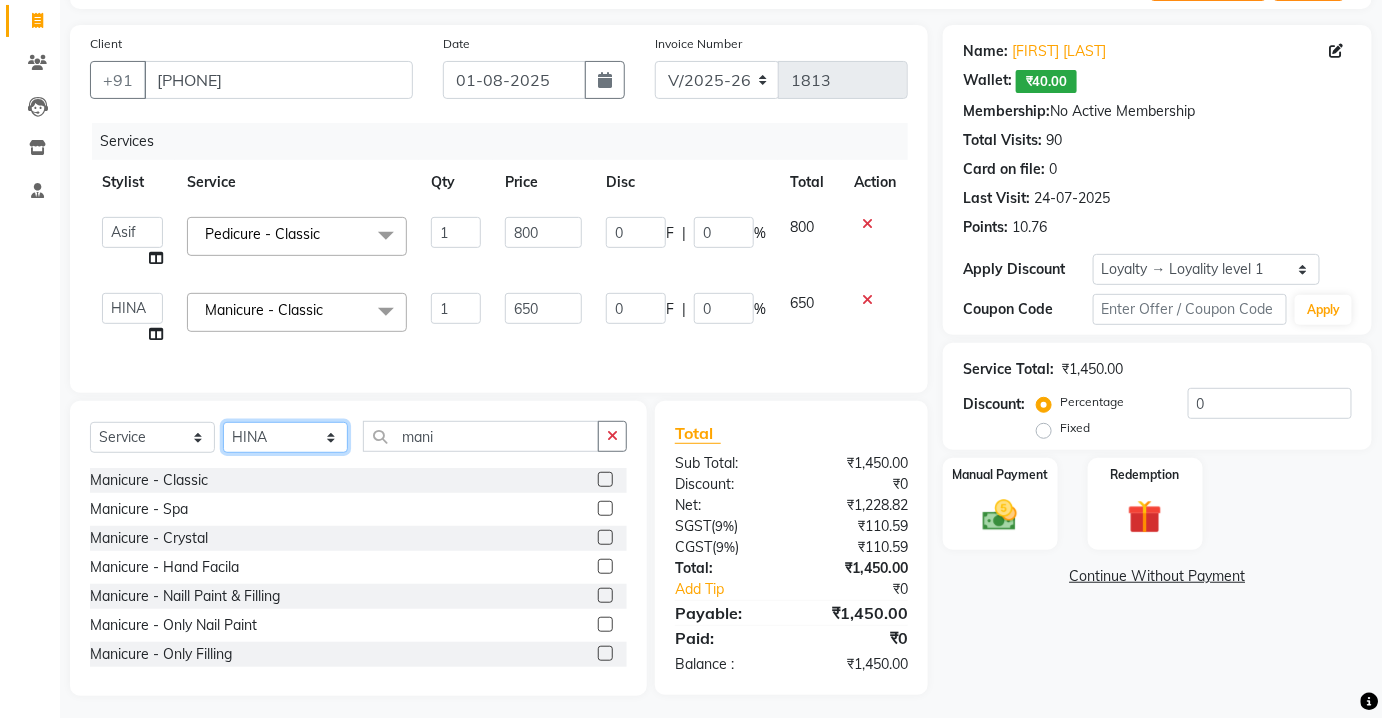 click on "Select Stylist Aarti Asif AZIZA BOBBY CHARMAYNE CHARMS DR. POOJA MITTAL HINA HUSSAN NOSHAD RANI RAVI SOOD  SAKSHI SANTOSH SAPNA TABBASUM" 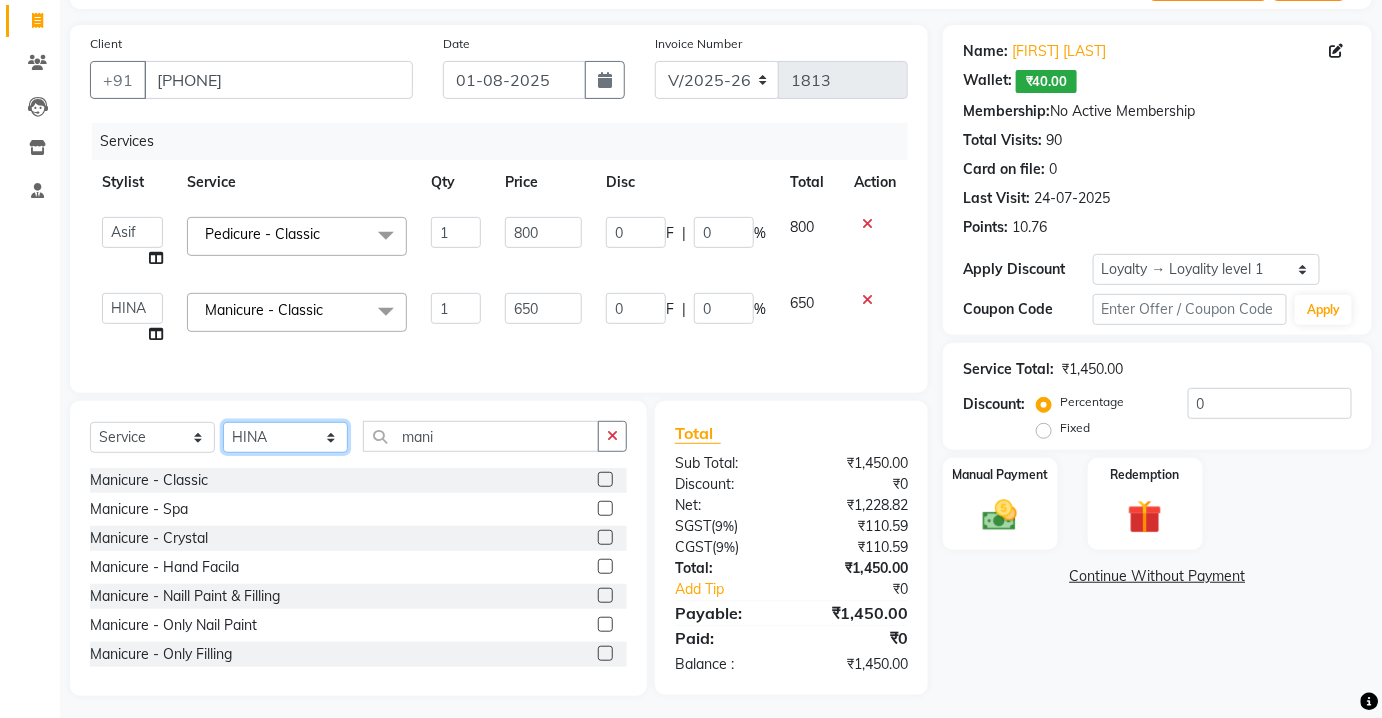 select on "17827" 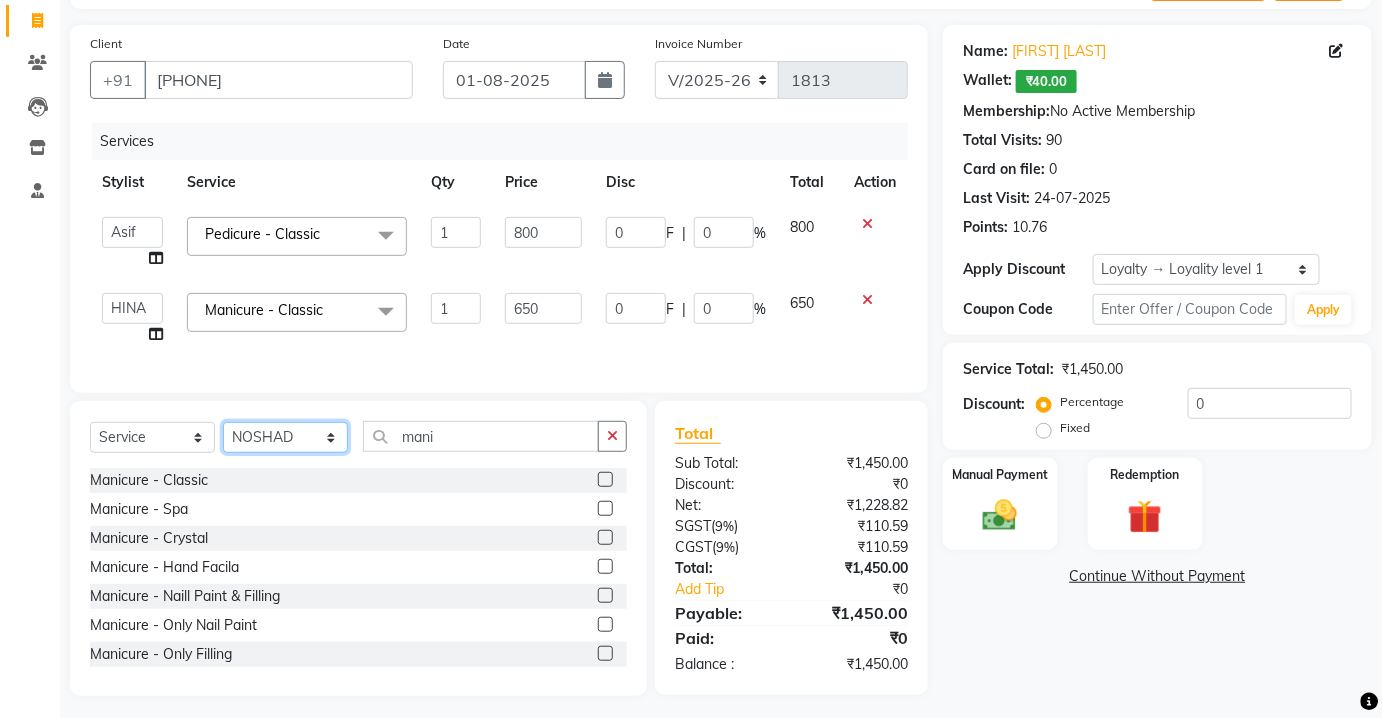click on "Select Stylist Aarti Asif AZIZA BOBBY CHARMAYNE CHARMS DR. POOJA MITTAL HINA HUSSAN NOSHAD RANI RAVI SOOD  SAKSHI SANTOSH SAPNA TABBASUM" 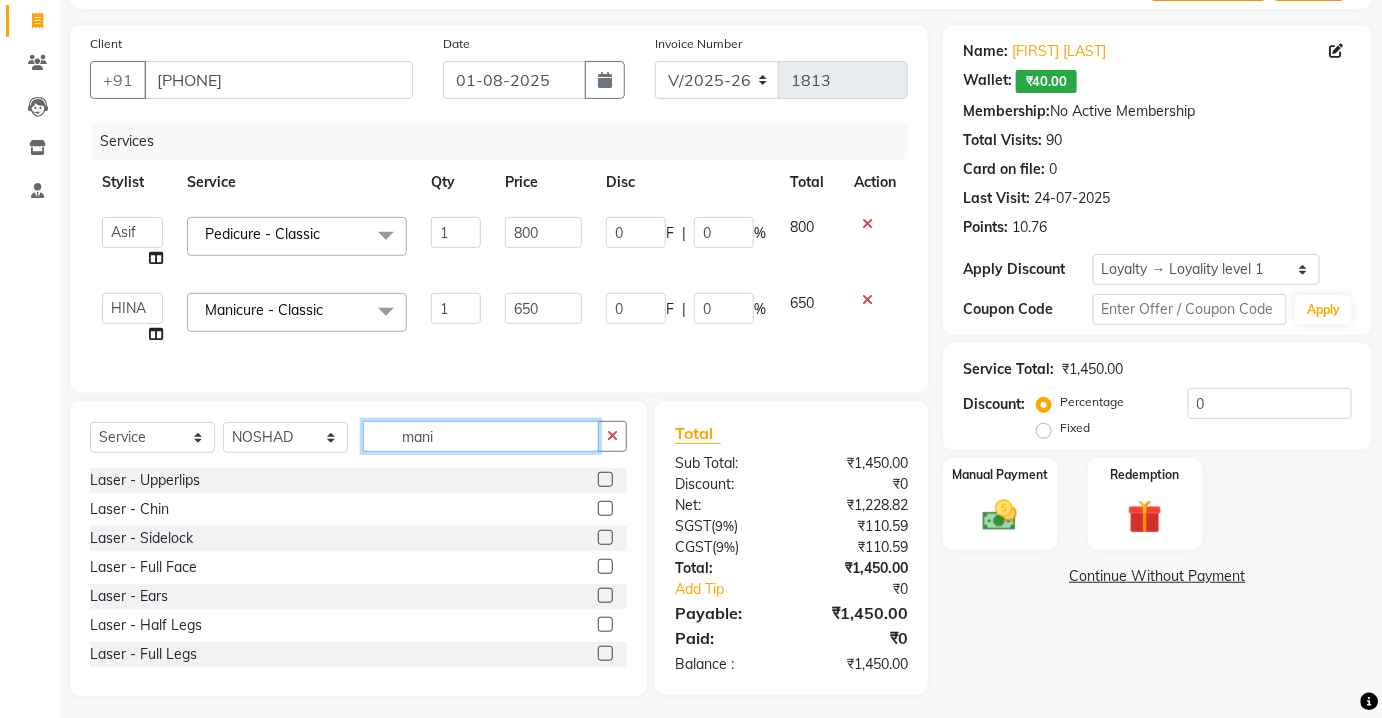 click on "mani" 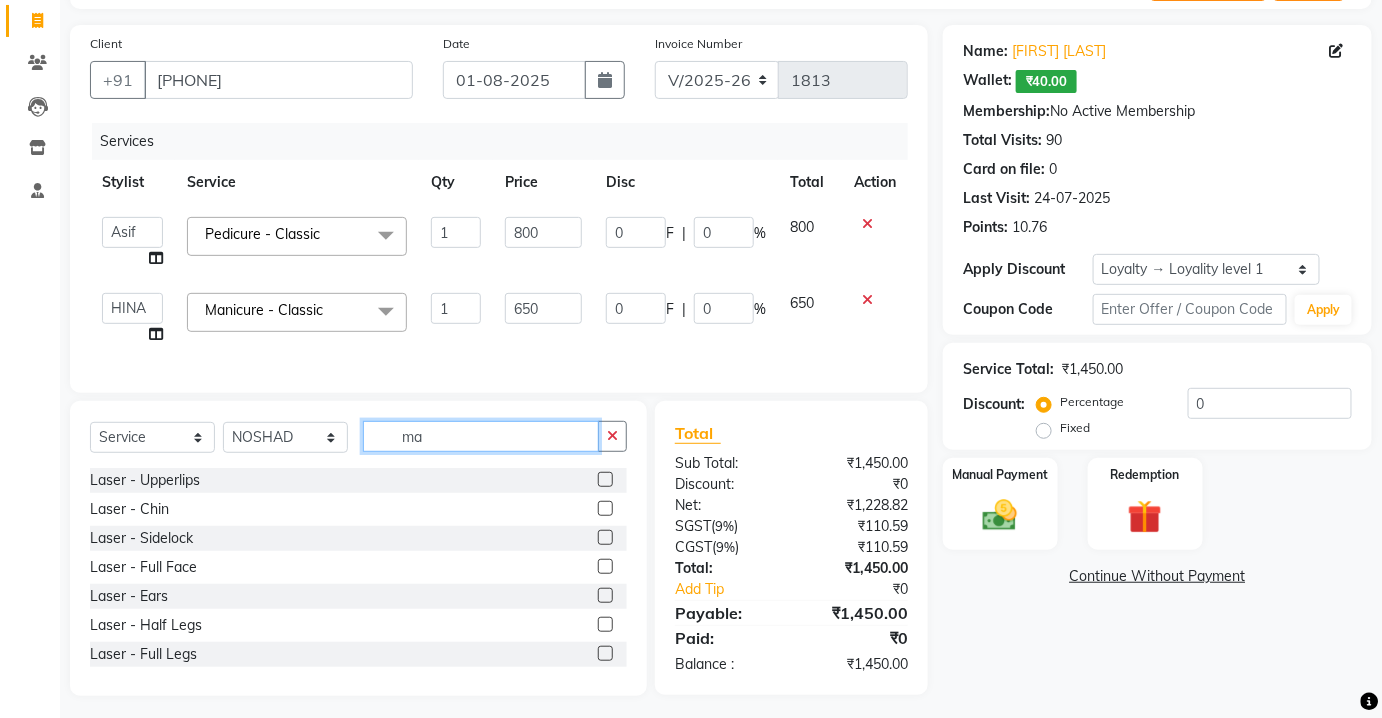 type on "m" 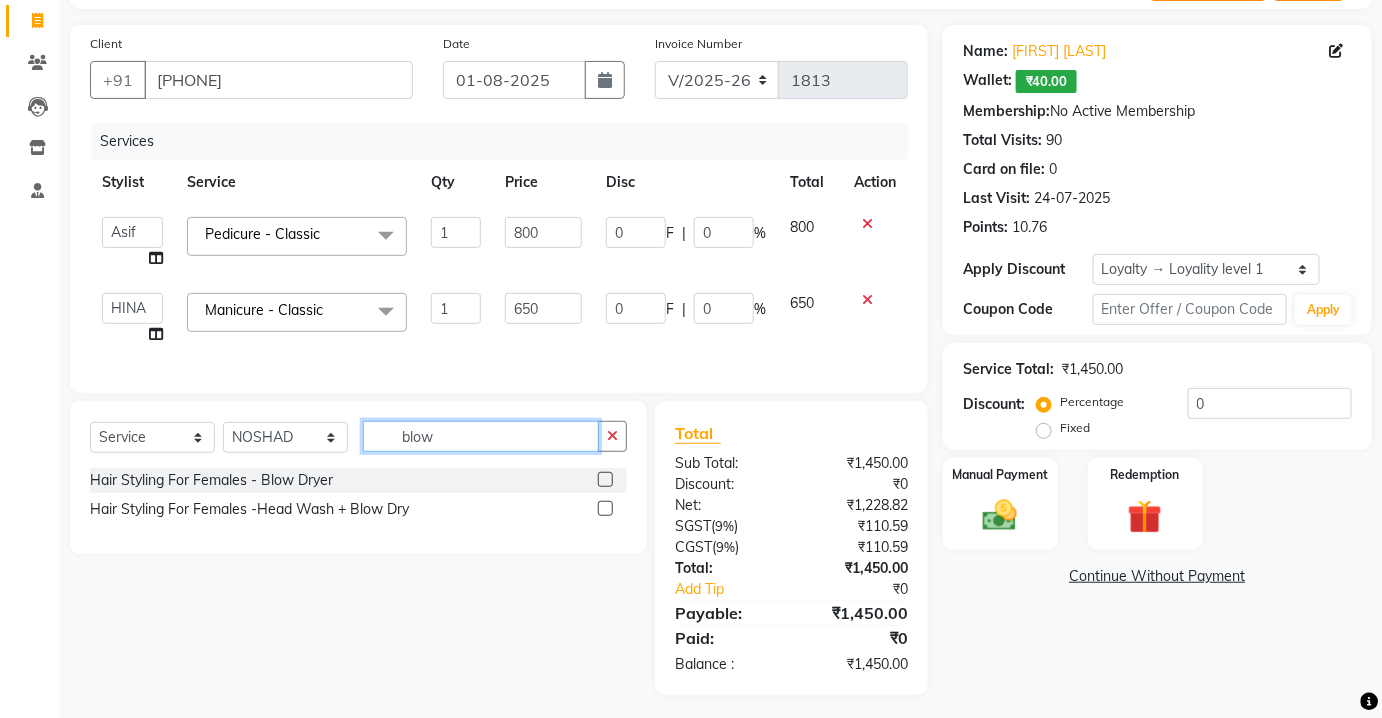 type on "blow" 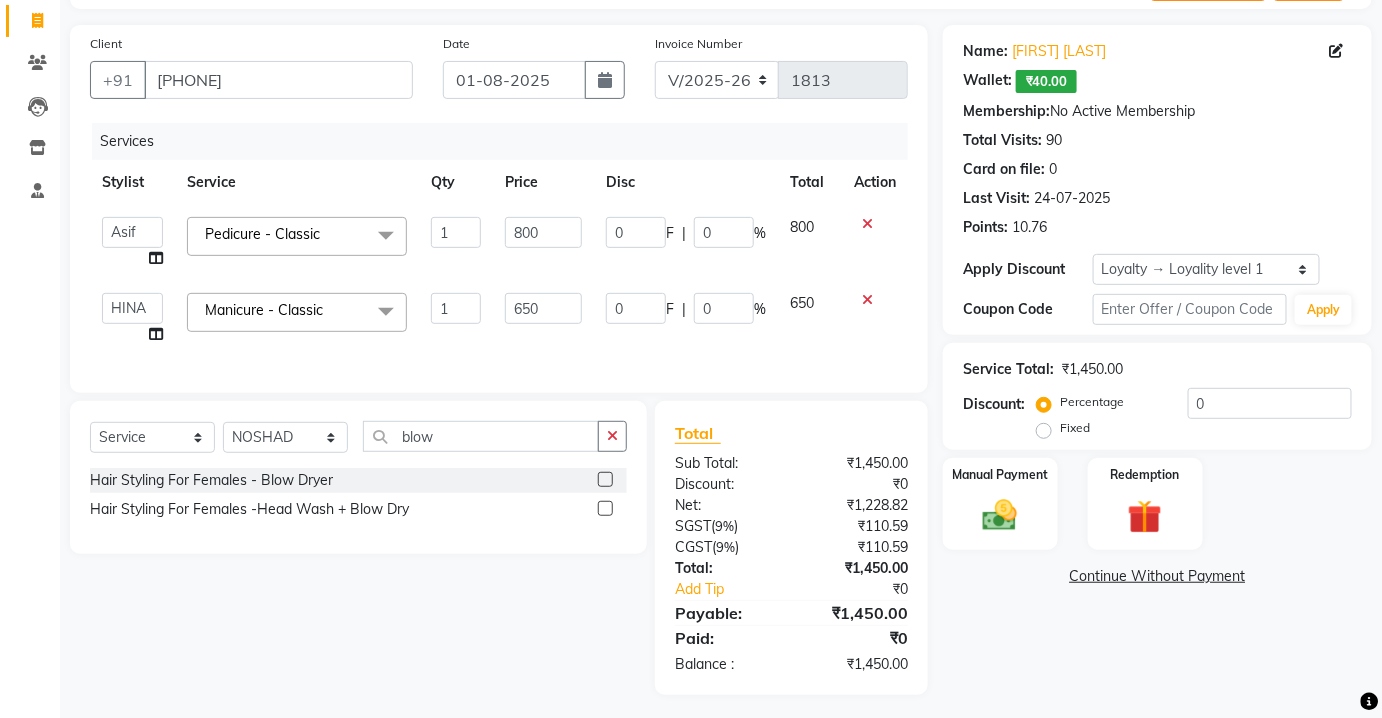 drag, startPoint x: 604, startPoint y: 485, endPoint x: 610, endPoint y: 475, distance: 11.661903 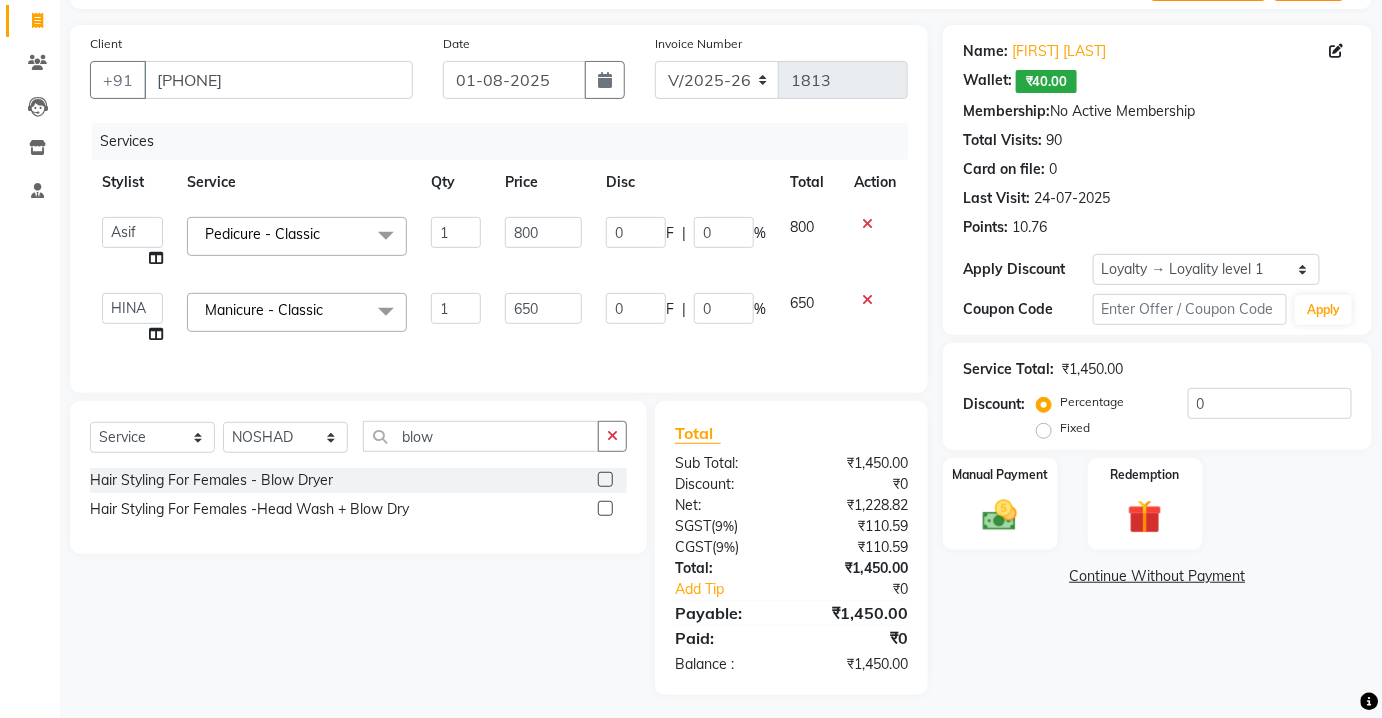 scroll, scrollTop: 144, scrollLeft: 0, axis: vertical 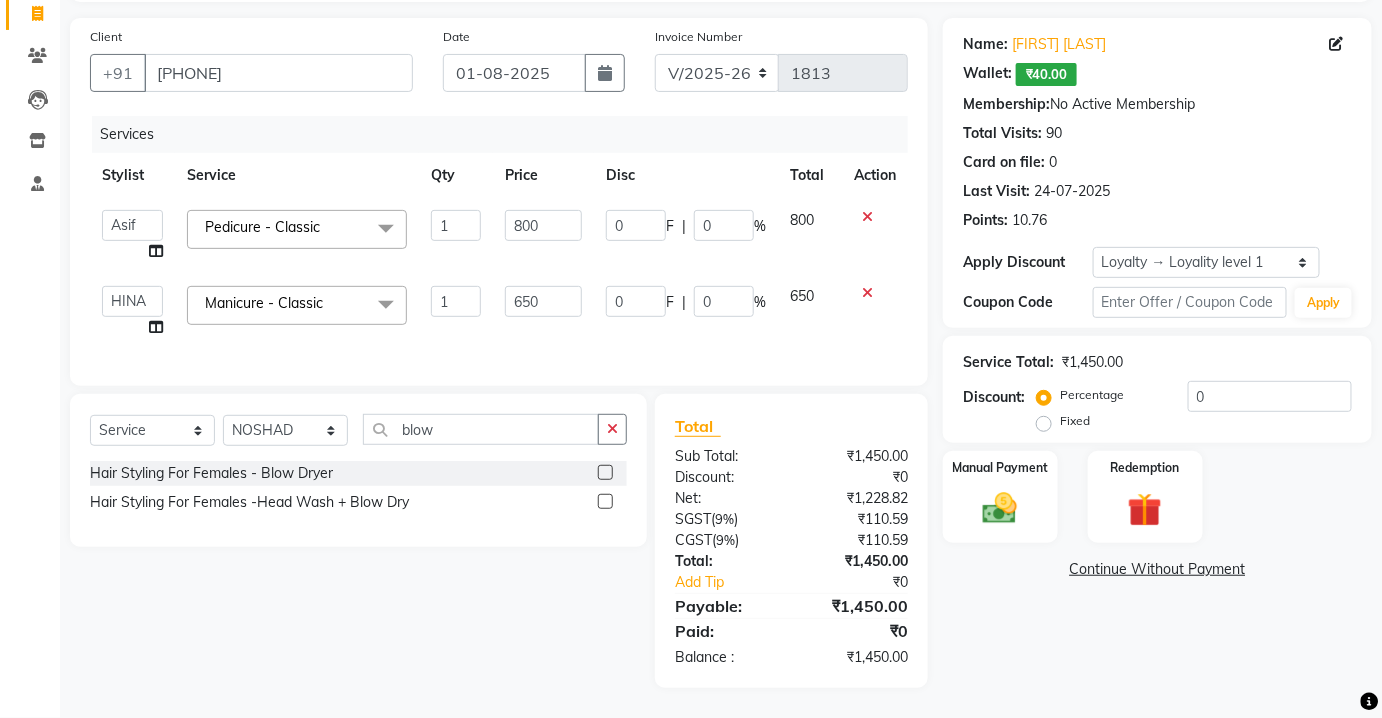 click 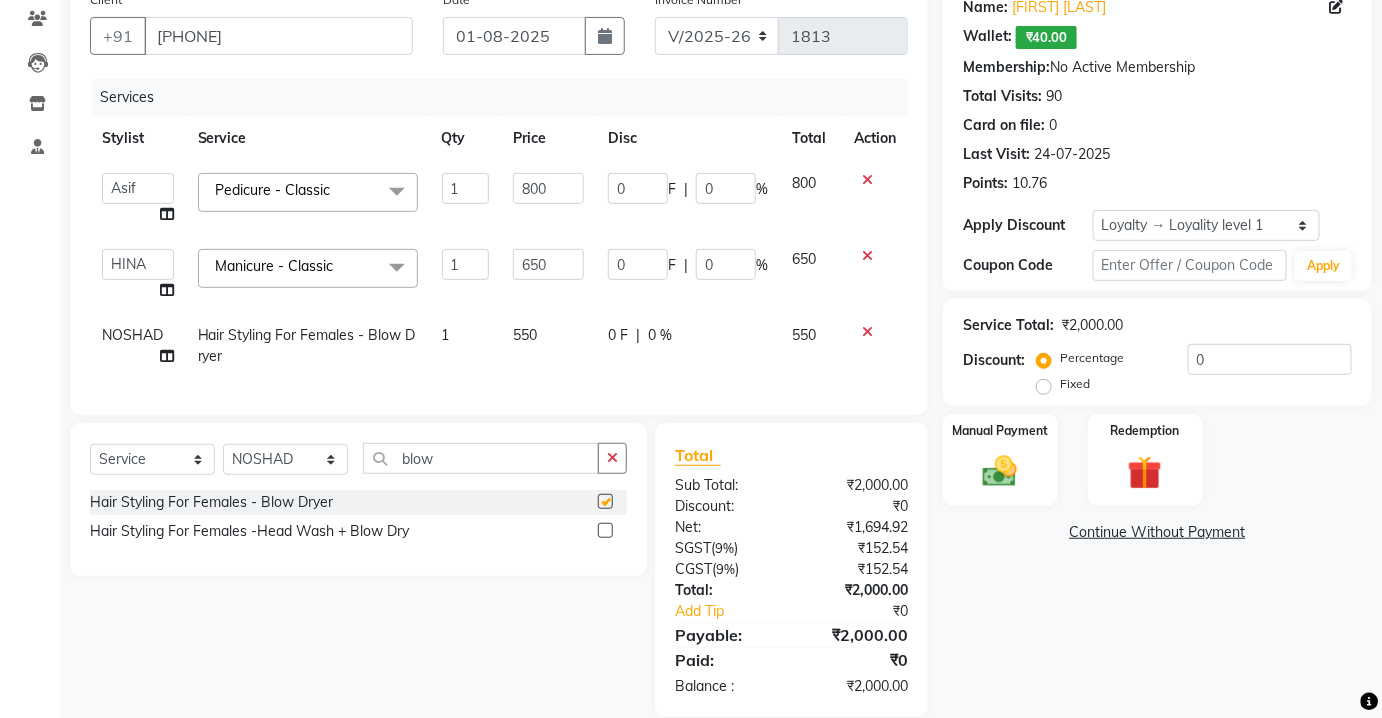 scroll, scrollTop: 210, scrollLeft: 0, axis: vertical 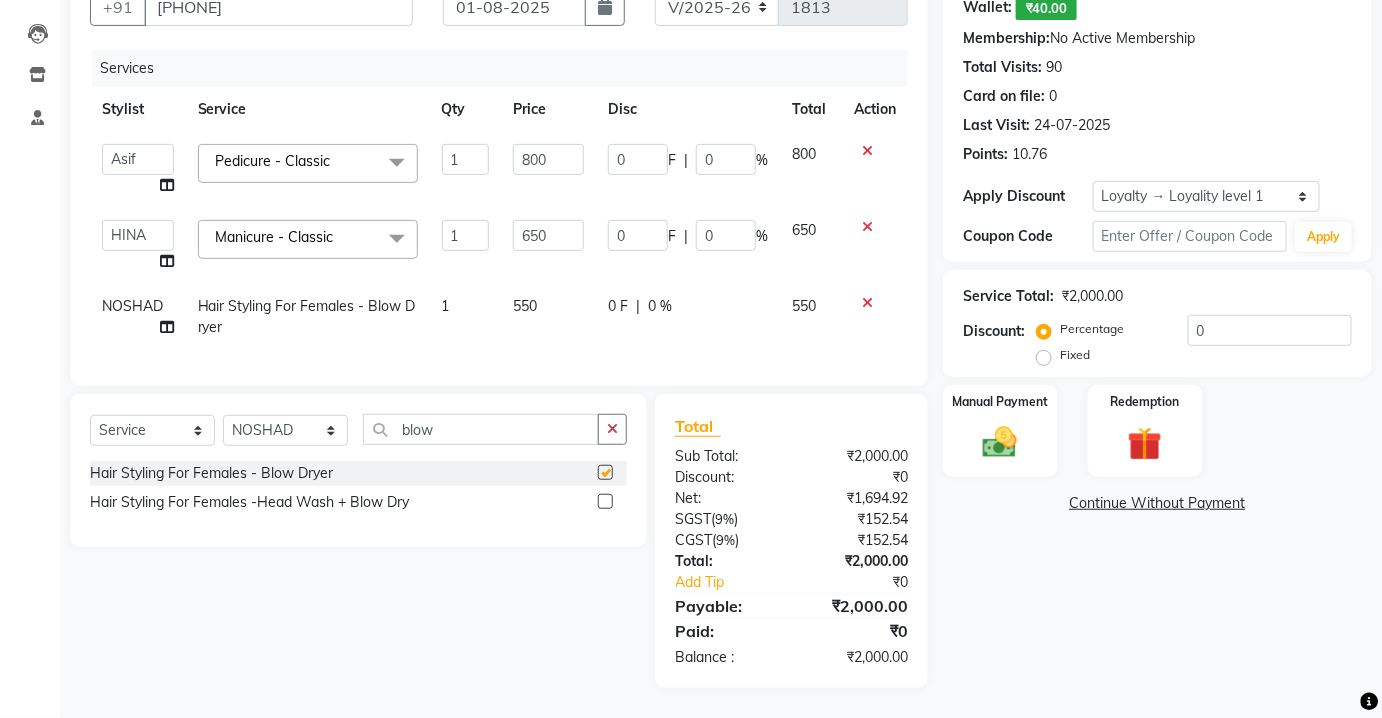 checkbox on "false" 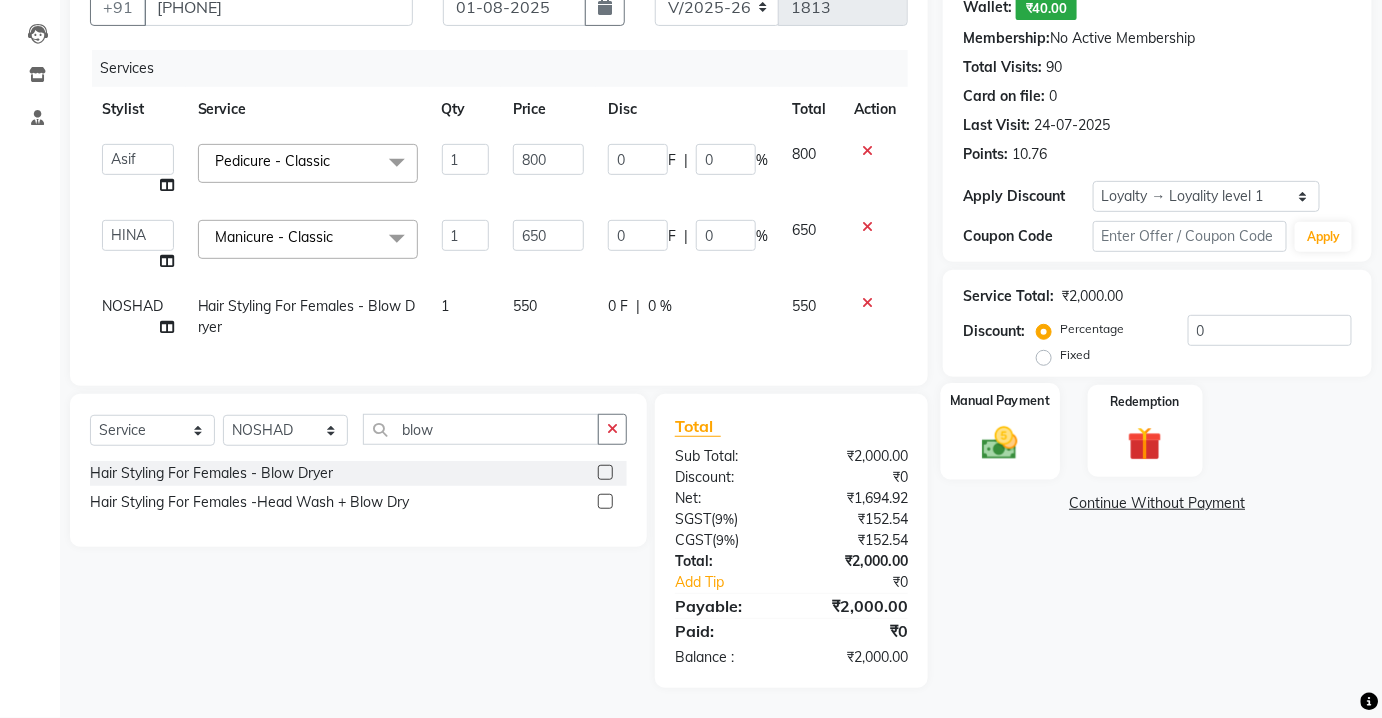 click 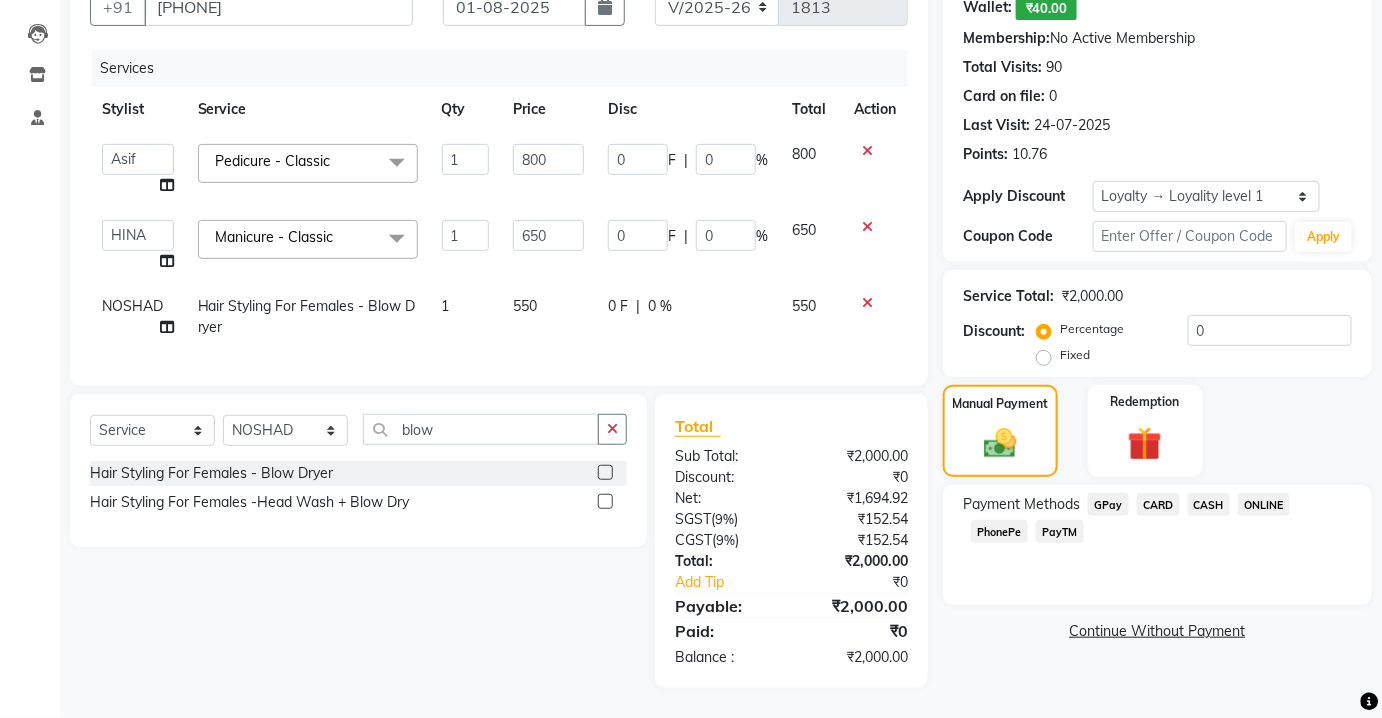 click on "CASH" 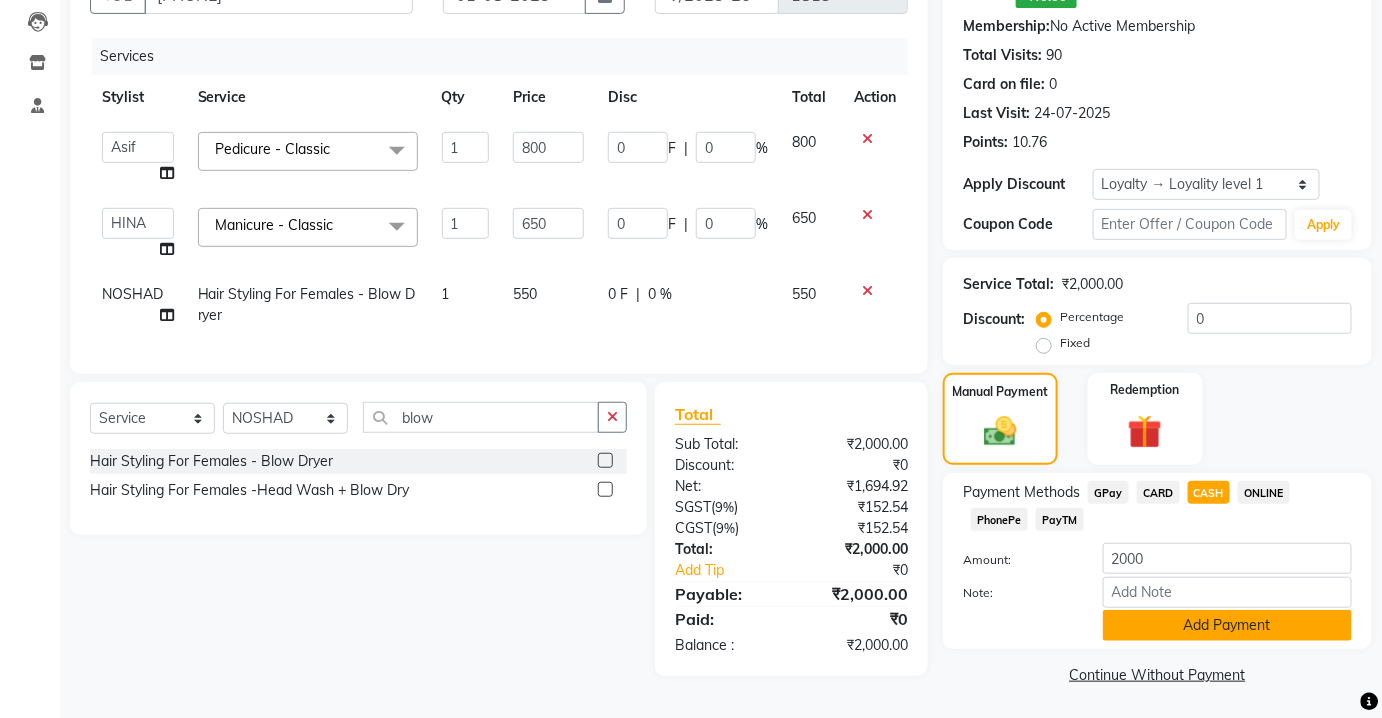 click on "Add Payment" 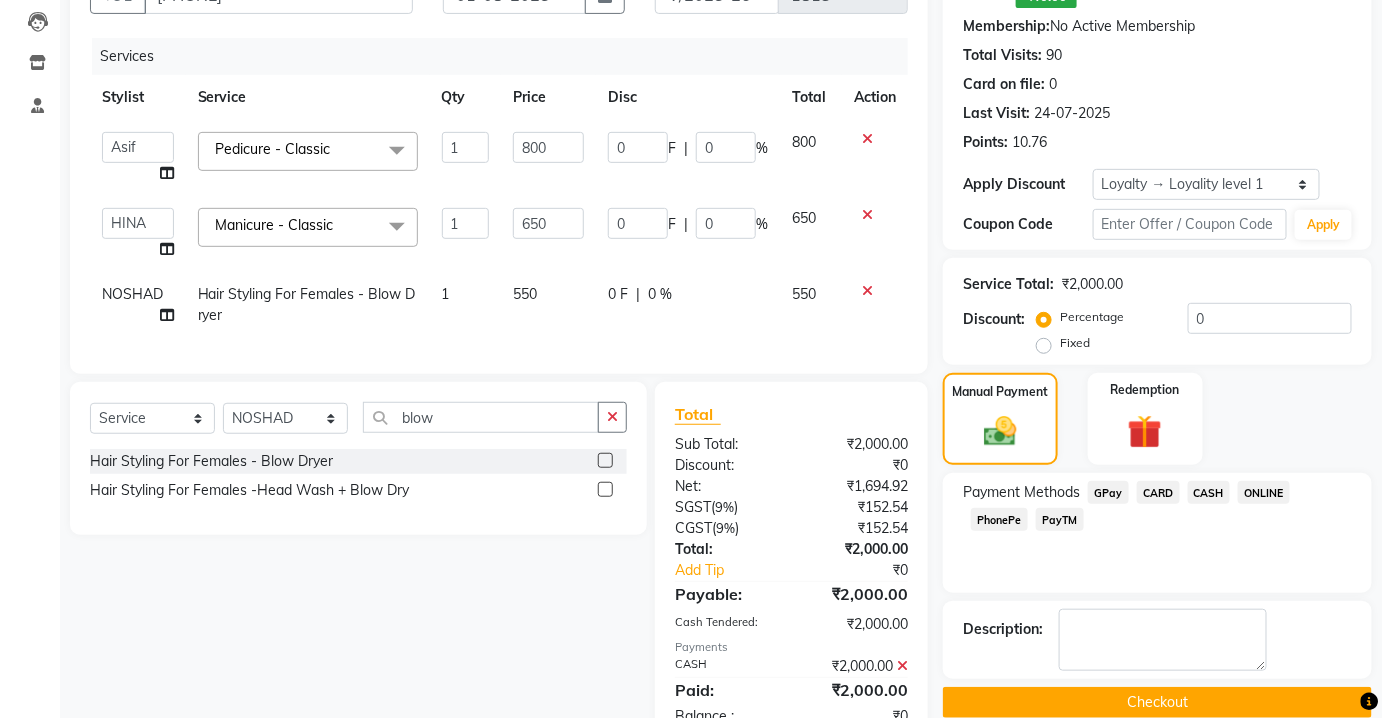 scroll, scrollTop: 401, scrollLeft: 0, axis: vertical 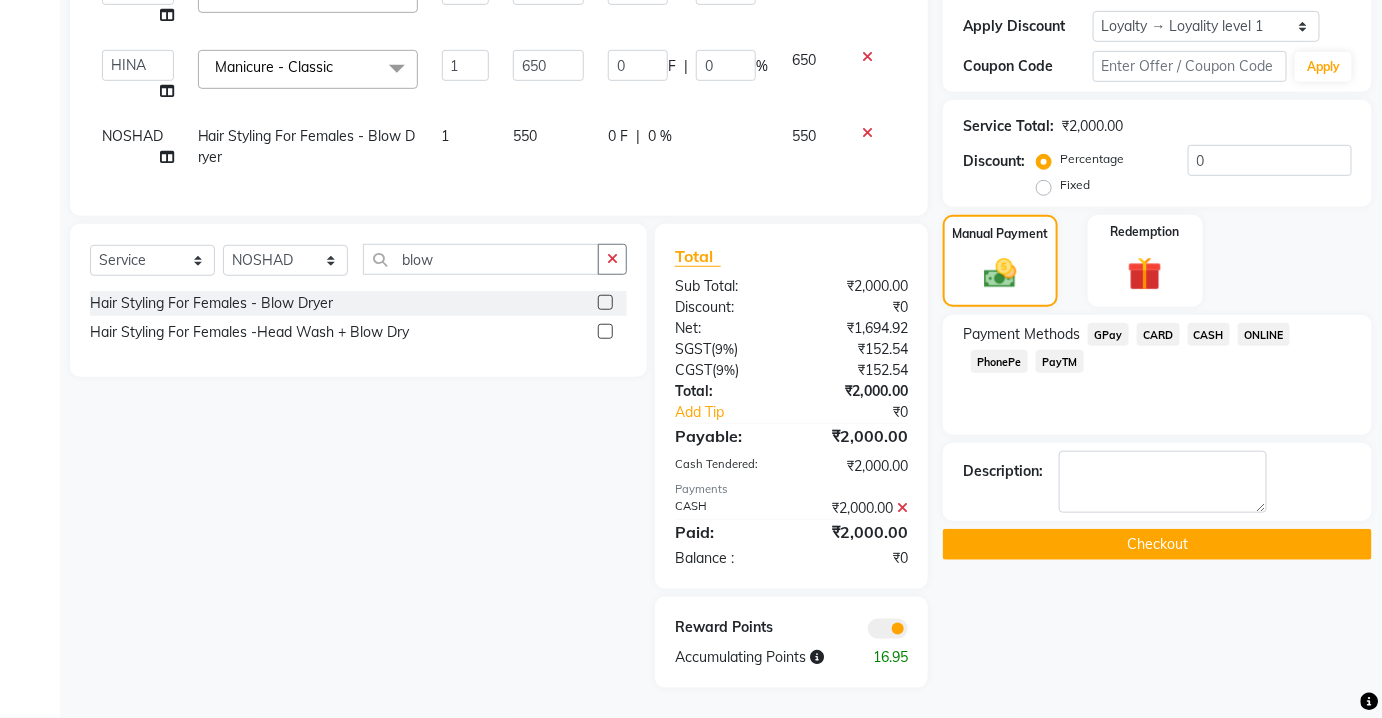 click on "Checkout" 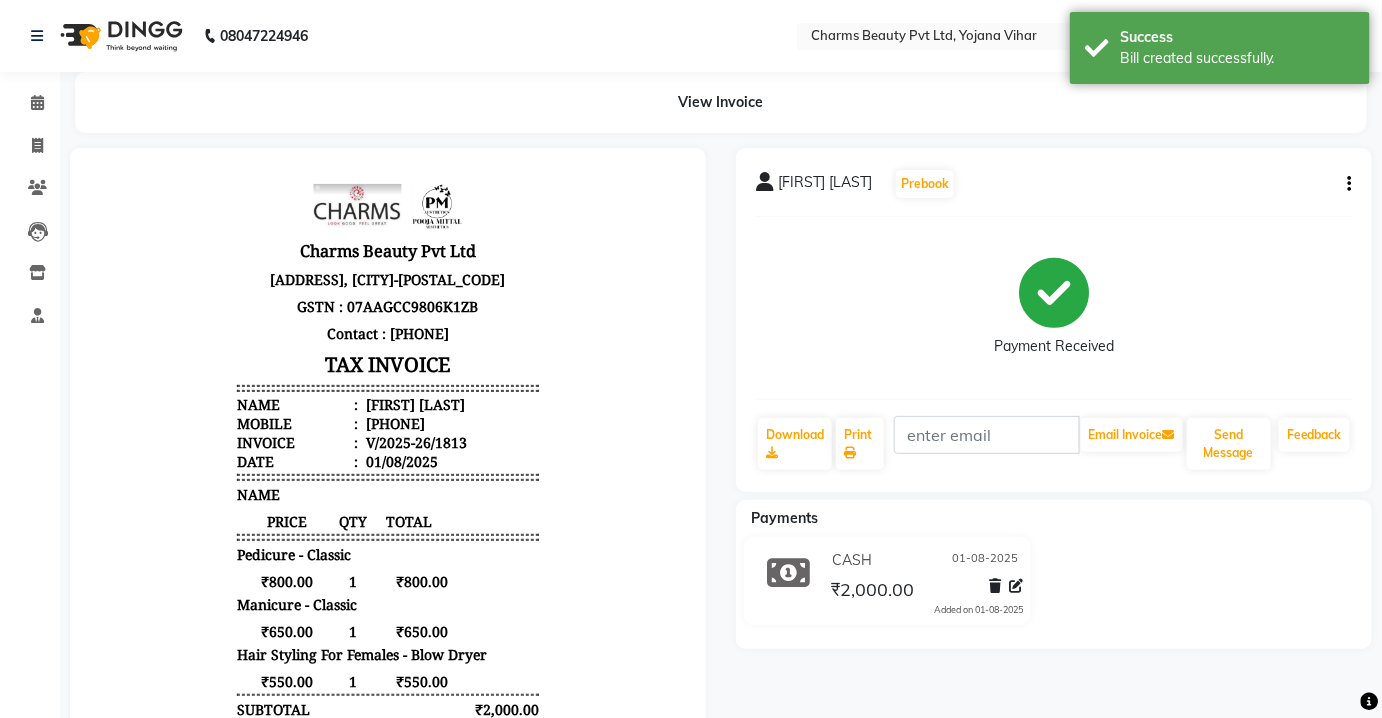 scroll, scrollTop: 0, scrollLeft: 0, axis: both 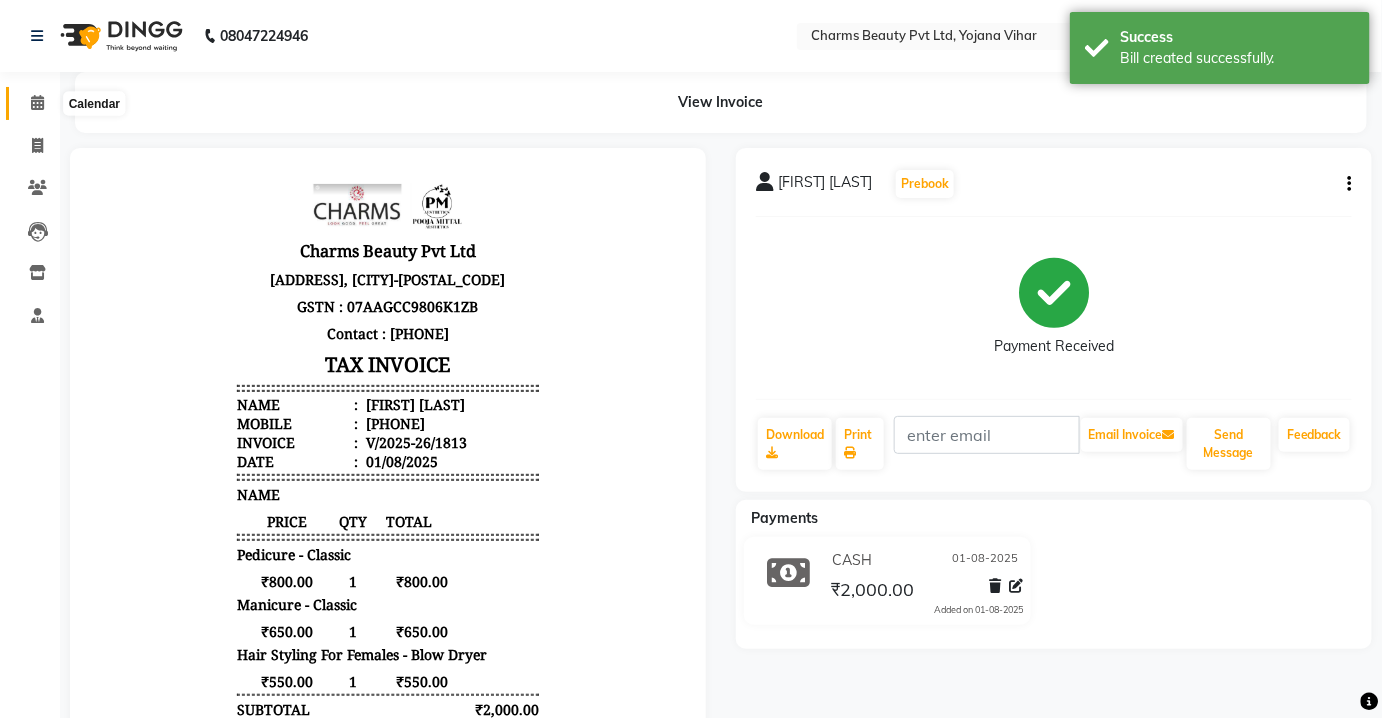 click 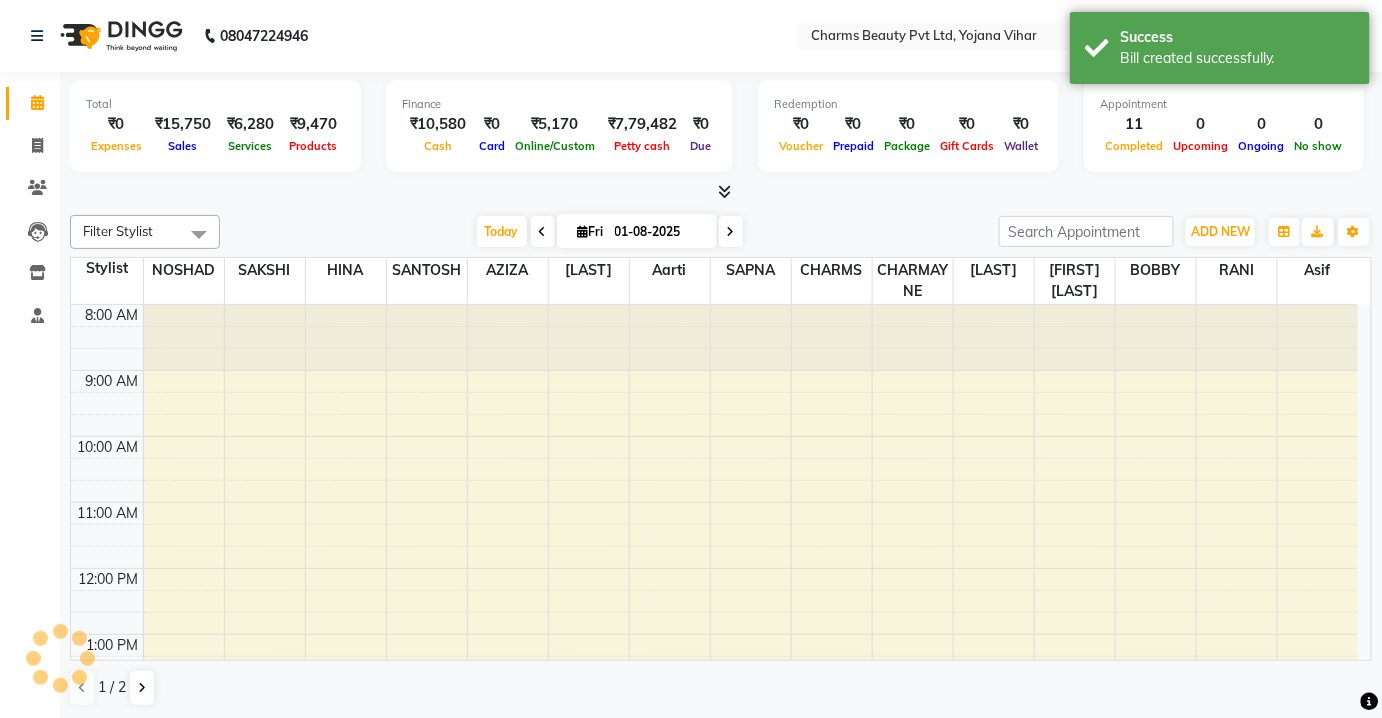 scroll, scrollTop: 0, scrollLeft: 0, axis: both 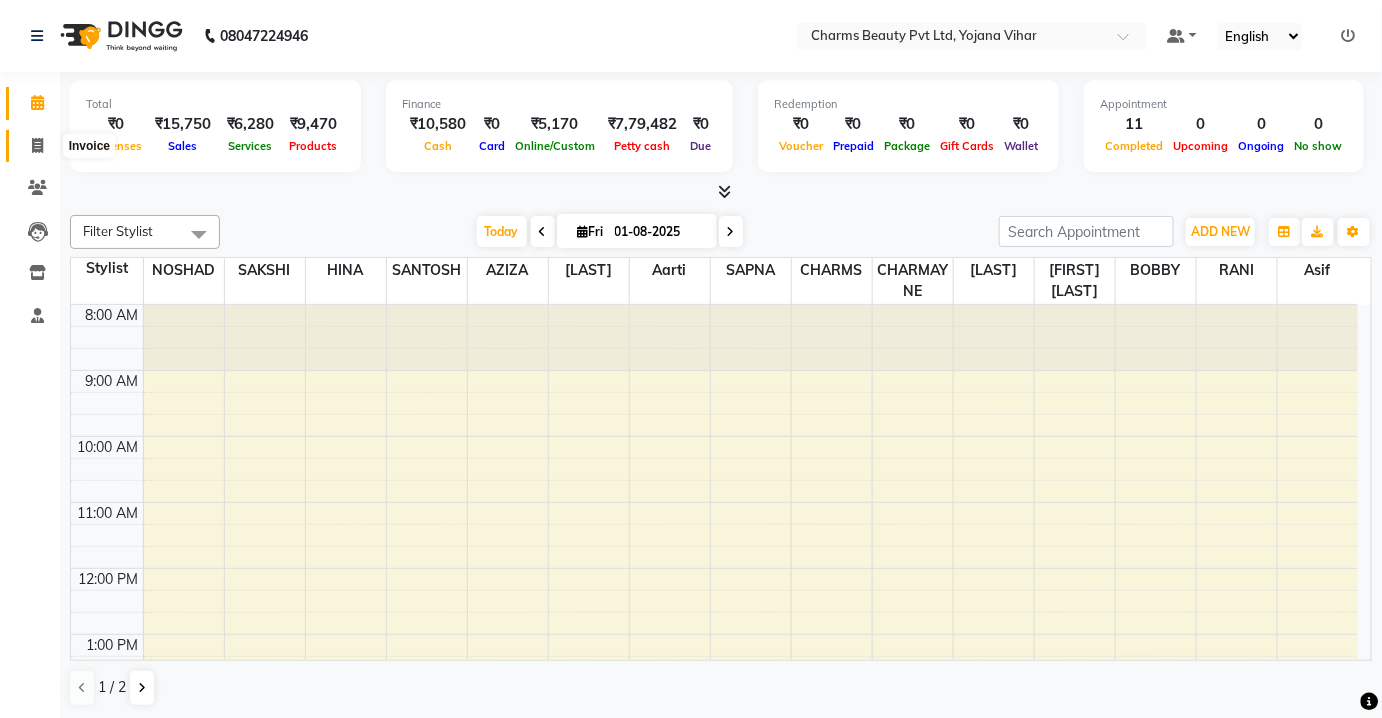 click 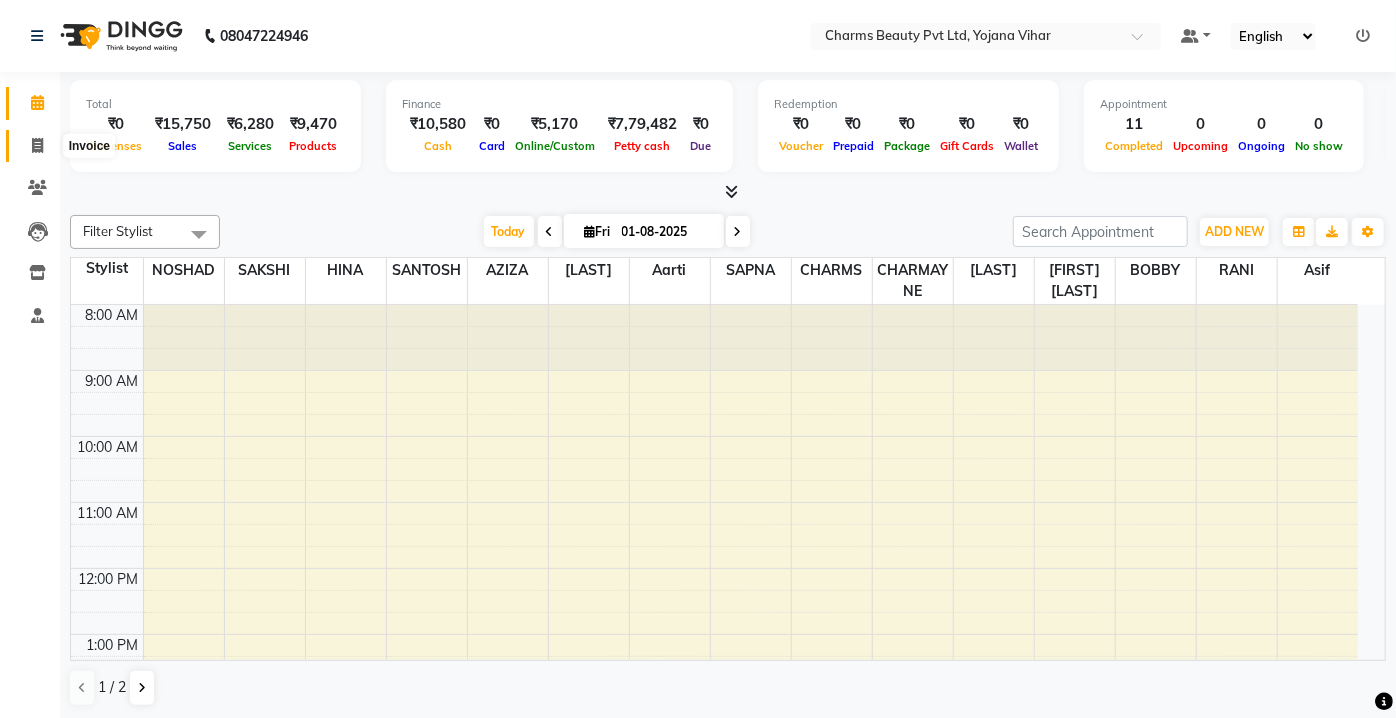 select on "service" 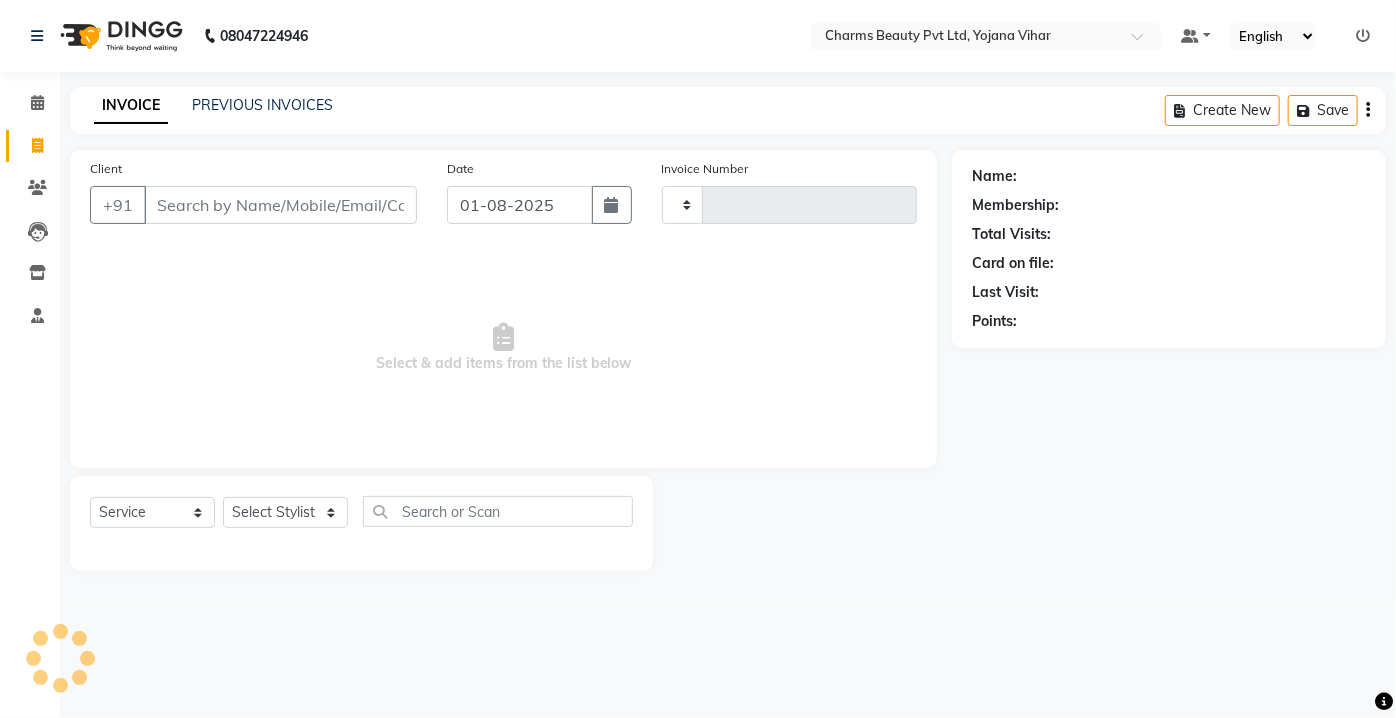 type on "1814" 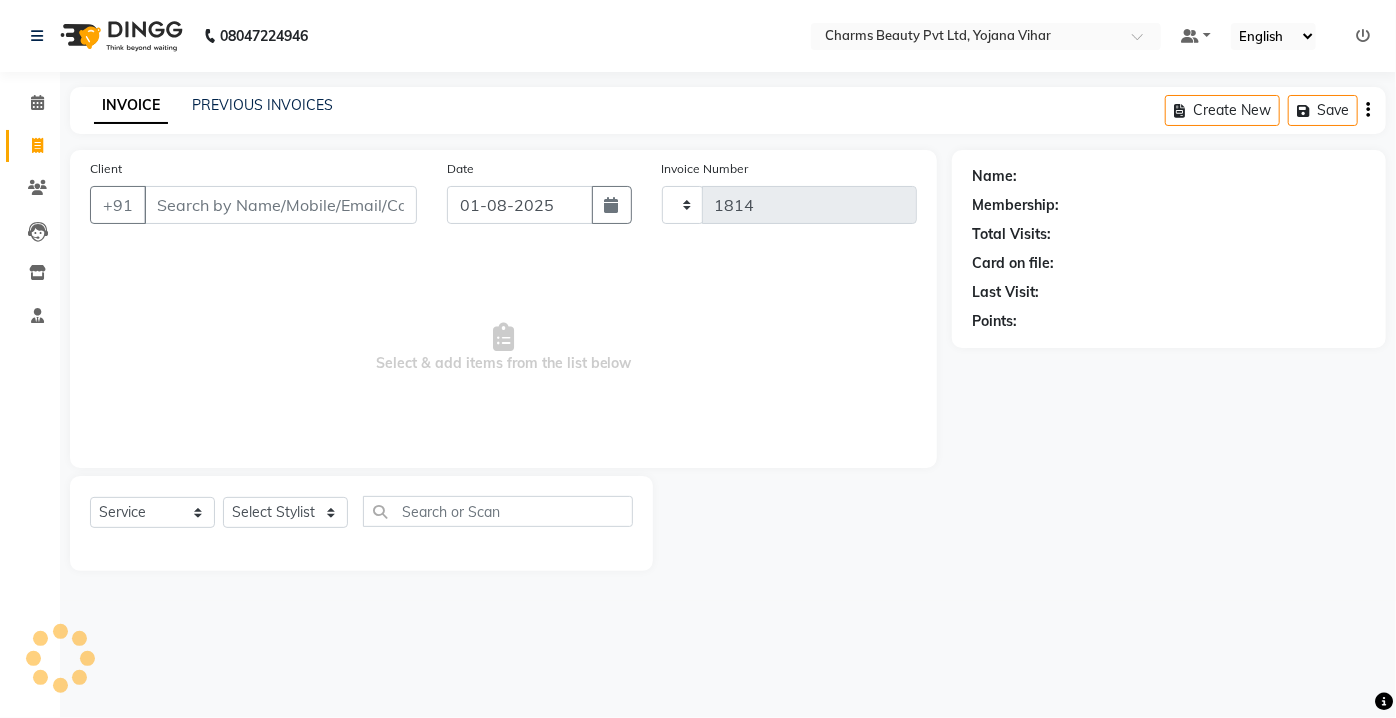 select on "3743" 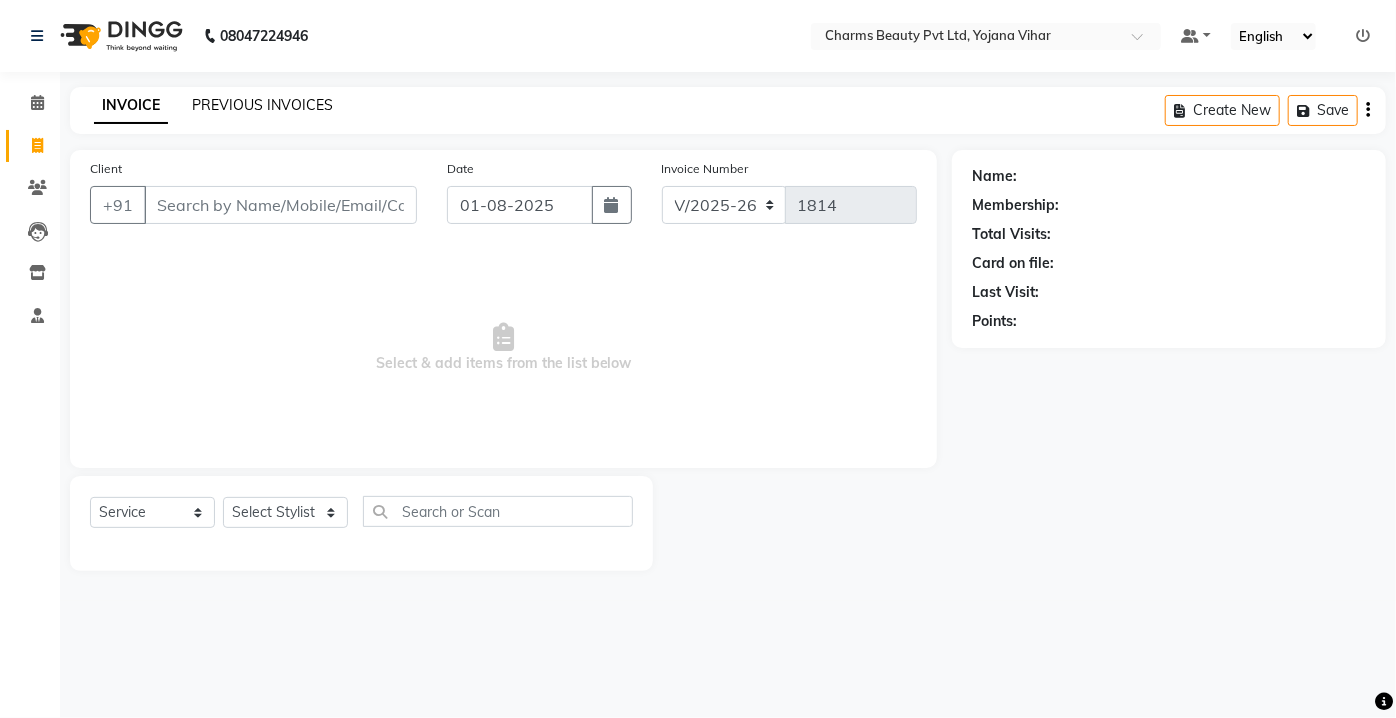 click on "PREVIOUS INVOICES" 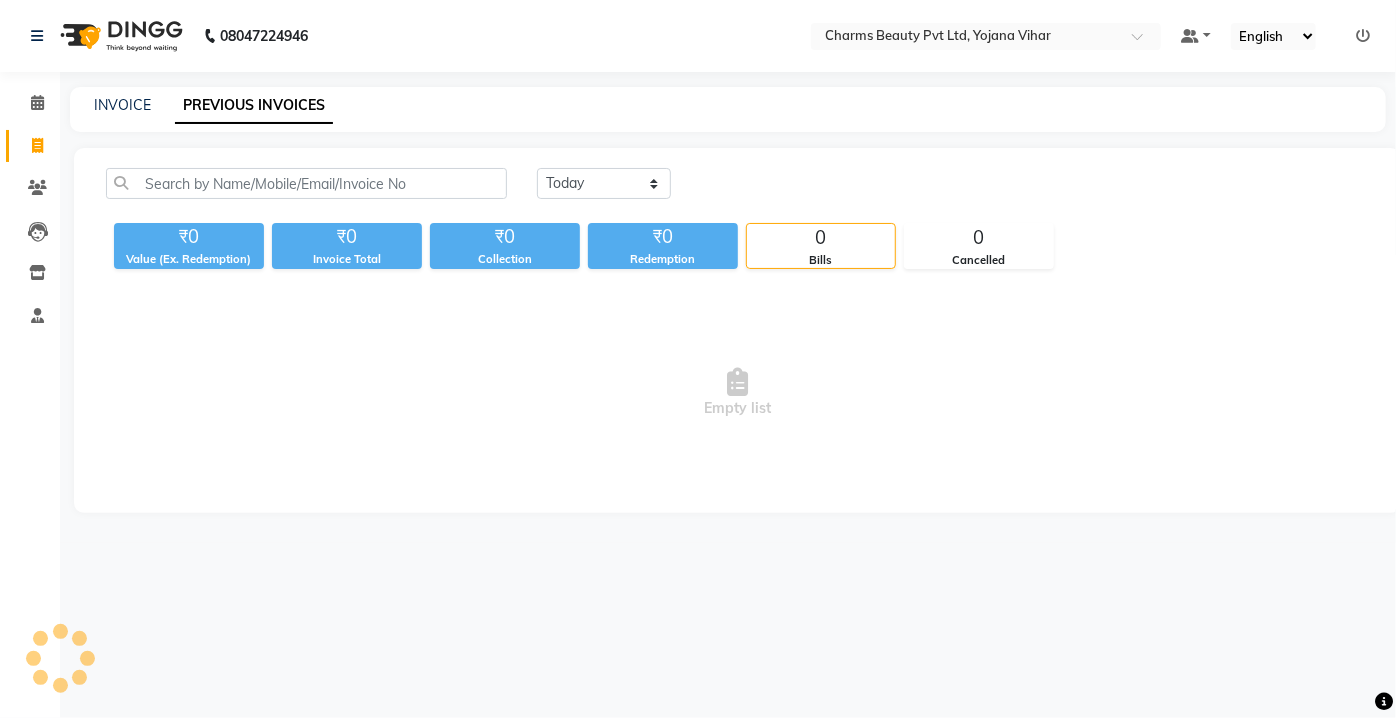 click on "INVOICE" 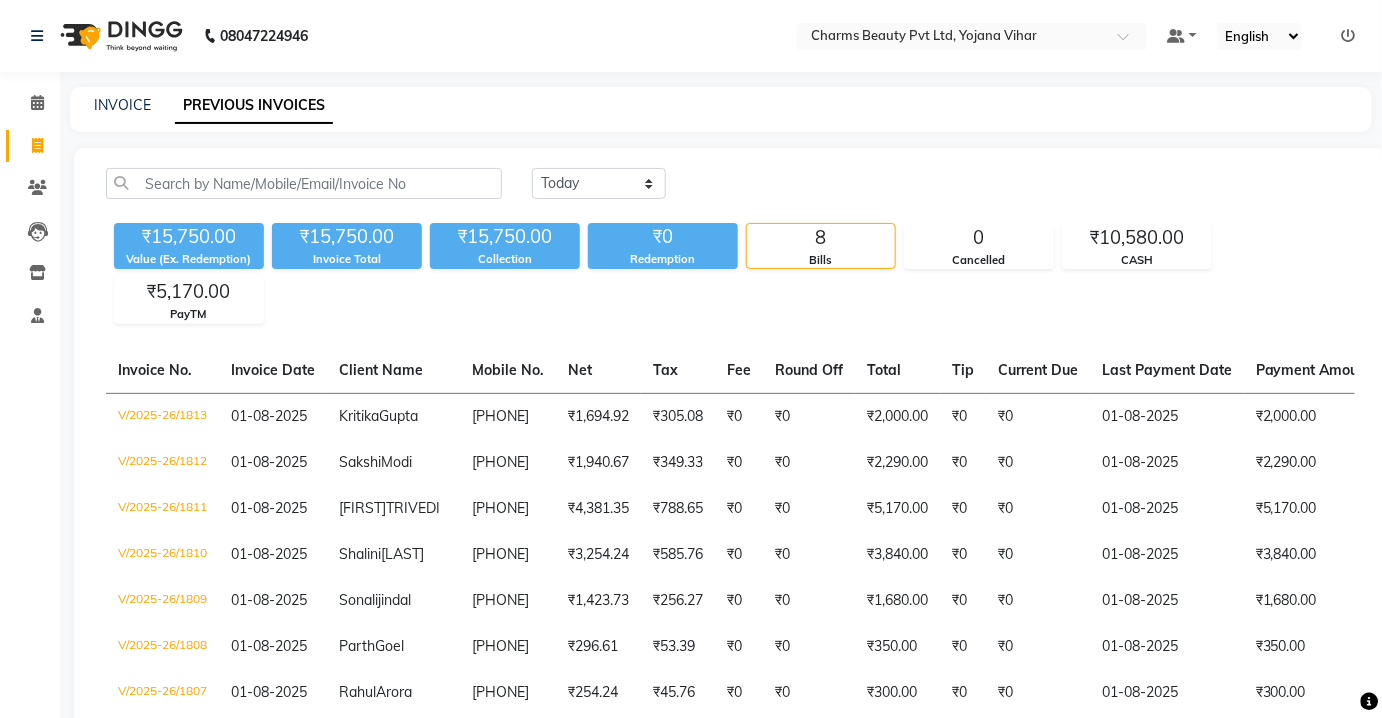 drag, startPoint x: 192, startPoint y: 97, endPoint x: 150, endPoint y: 110, distance: 43.965897 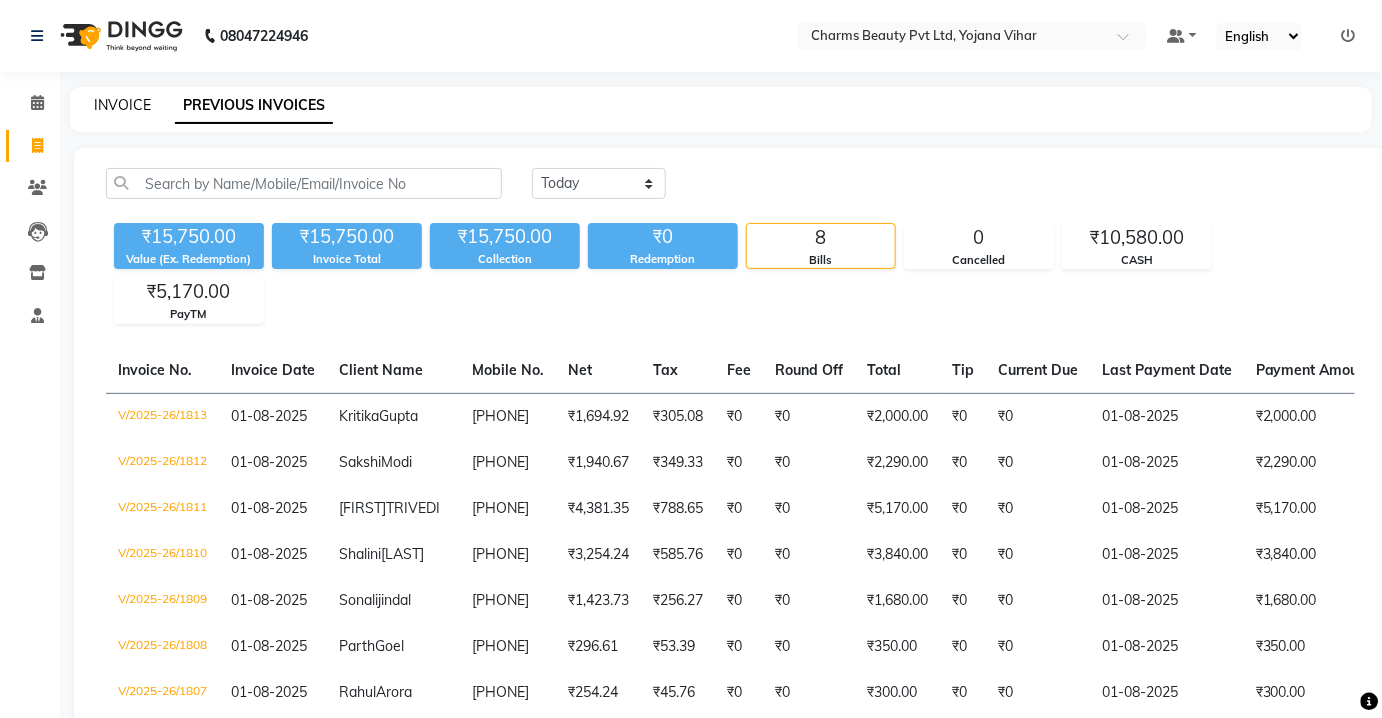 click on "INVOICE" 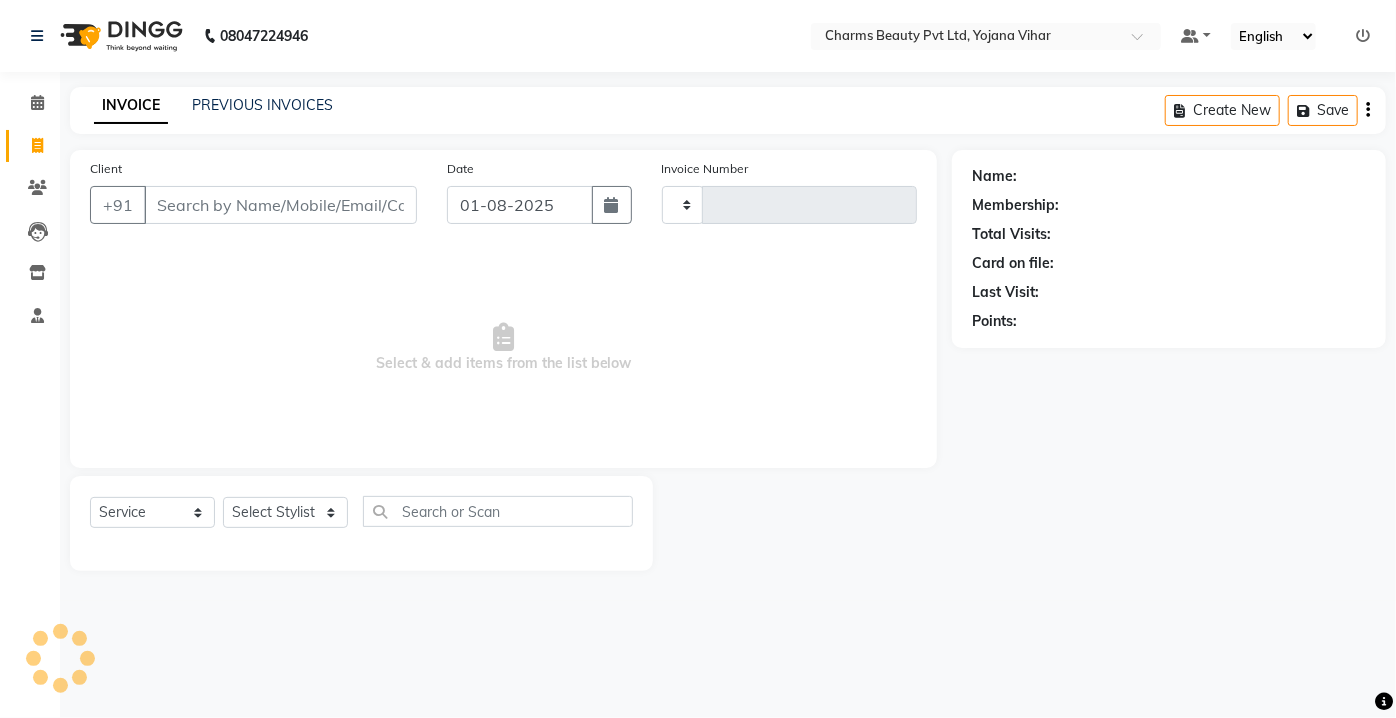 type on "1814" 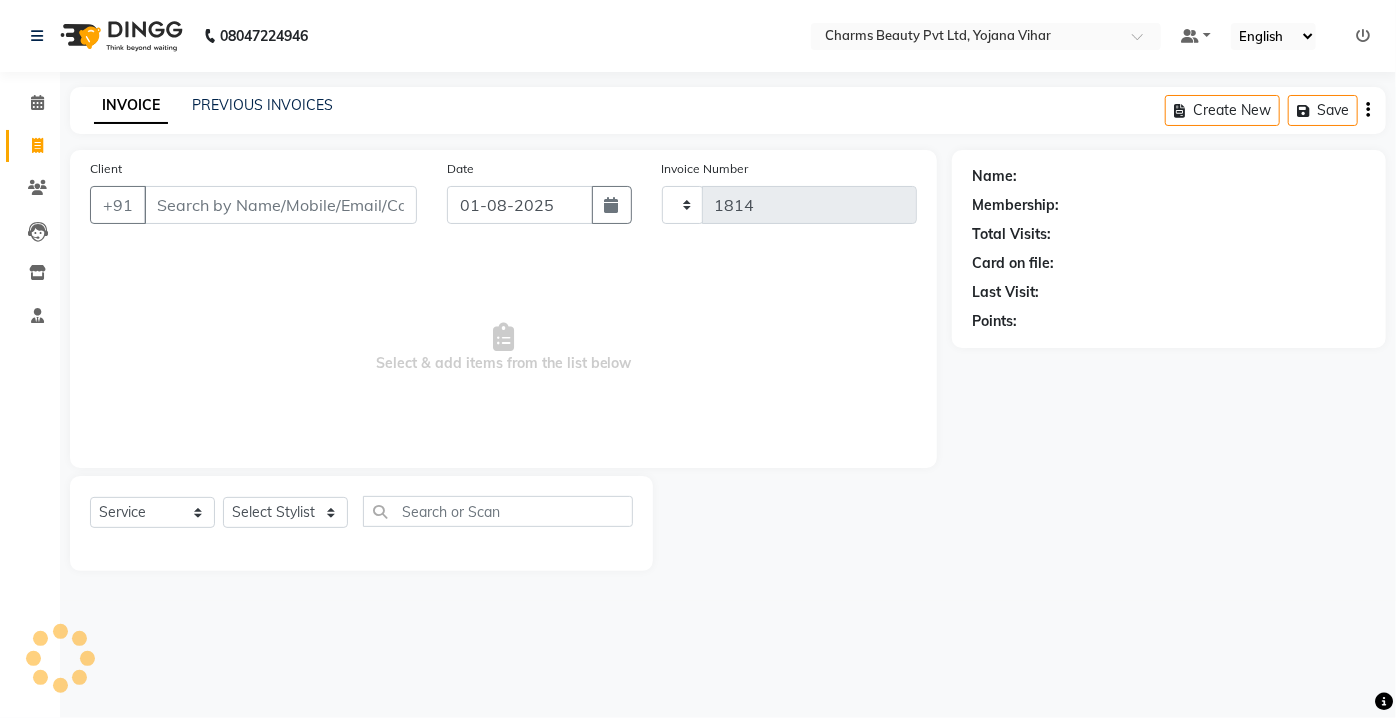 type 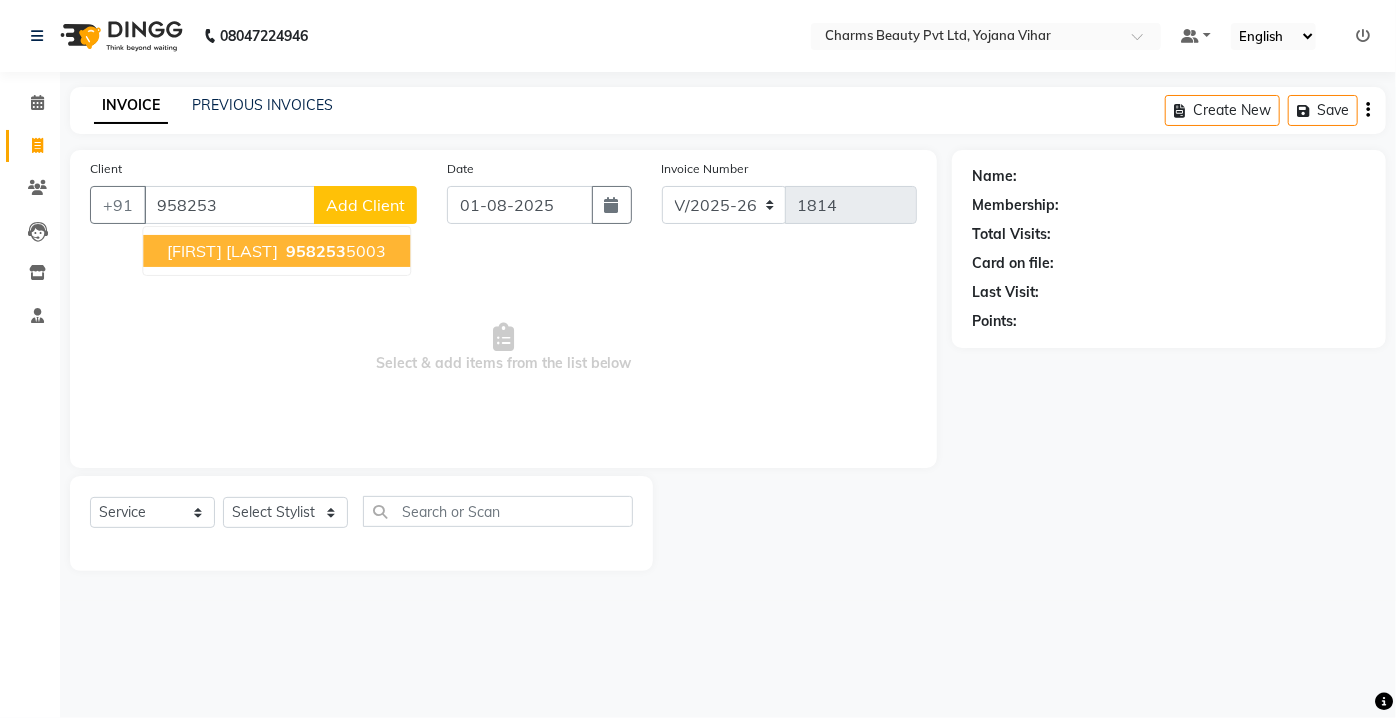 click on "[FIRST] [LAST]" at bounding box center (222, 251) 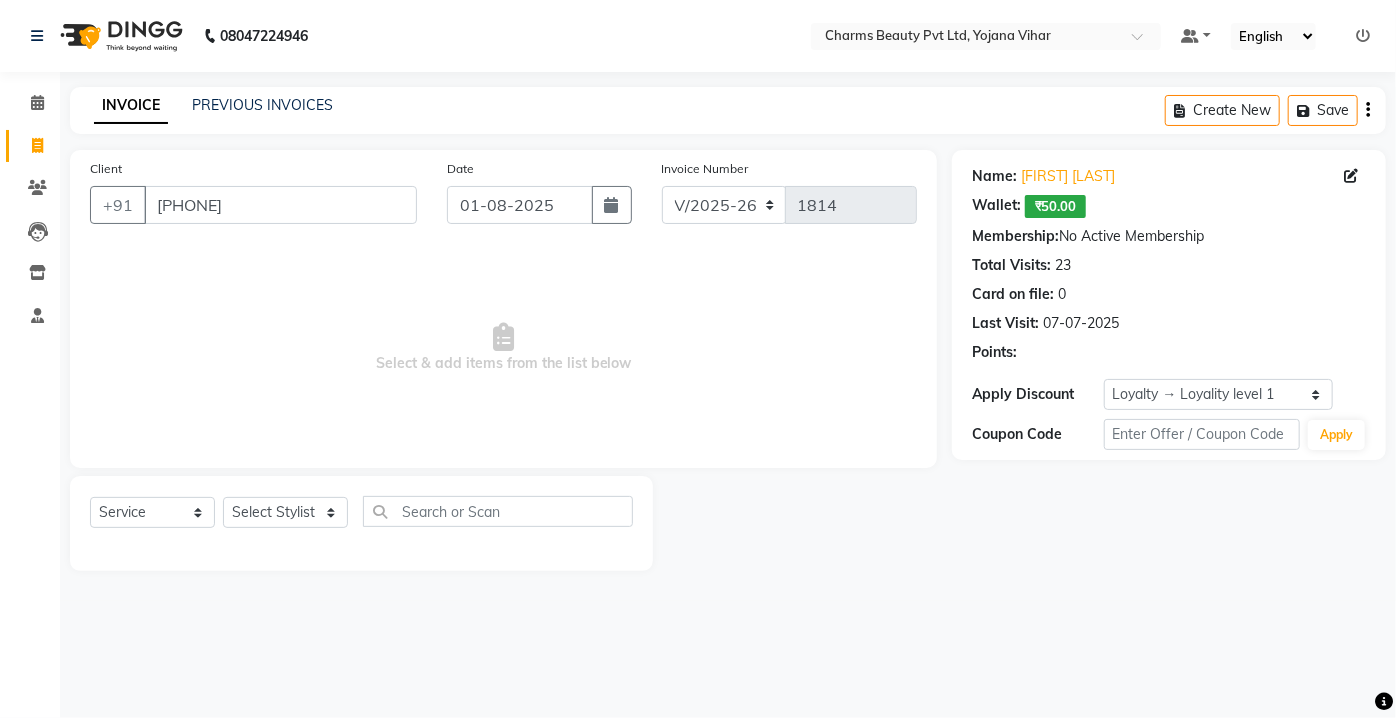click on "Select  Service  Product  Membership  Package Voucher Prepaid Gift Card  Select Stylist Aarti Asif AZIZA BOBBY CHARMAYNE CHARMS DR. POOJA MITTAL HINA HUSSAN NOSHAD RANI RAVI SOOD  SAKSHI SANTOSH SAPNA TABBASUM" 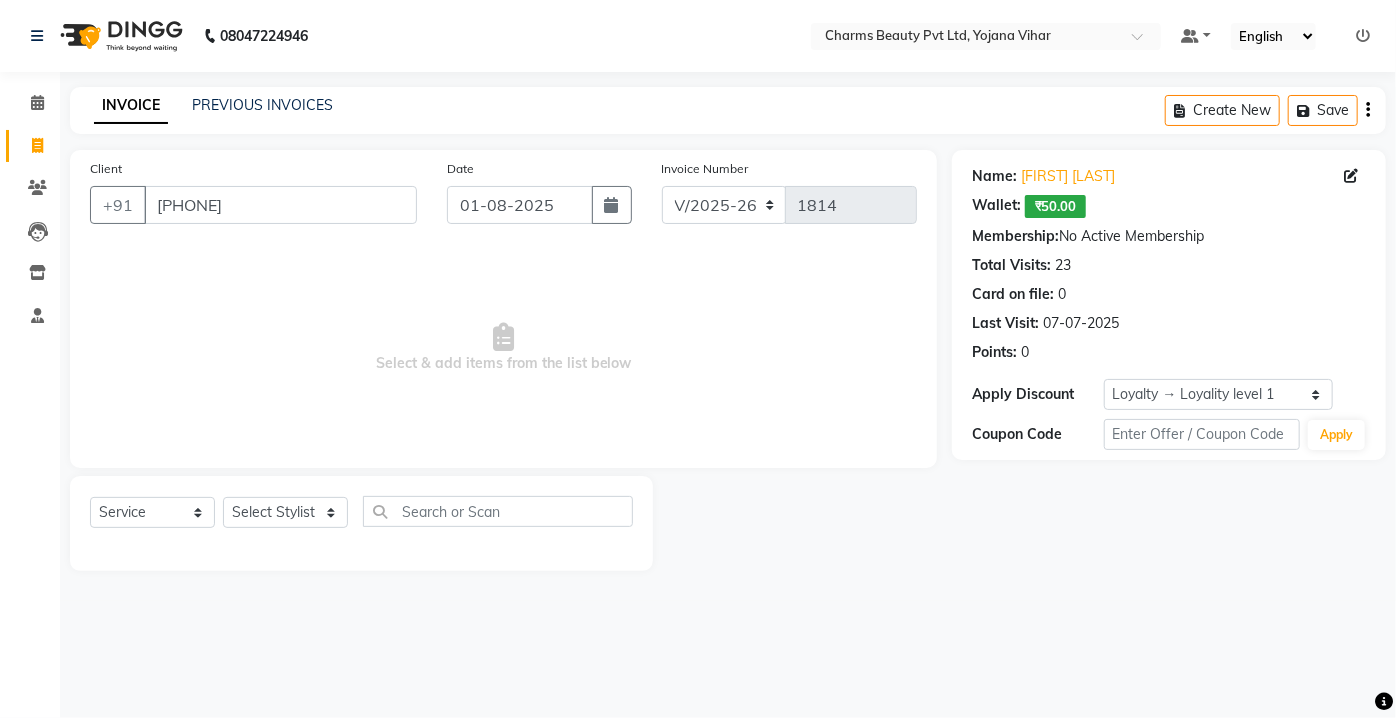 click on "Select  Service  Product  Membership  Package Voucher Prepaid Gift Card  Select Stylist Aarti Asif AZIZA BOBBY CHARMAYNE CHARMS DR. POOJA MITTAL HINA HUSSAN NOSHAD RANI RAVI SOOD  SAKSHI SANTOSH SAPNA TABBASUM" 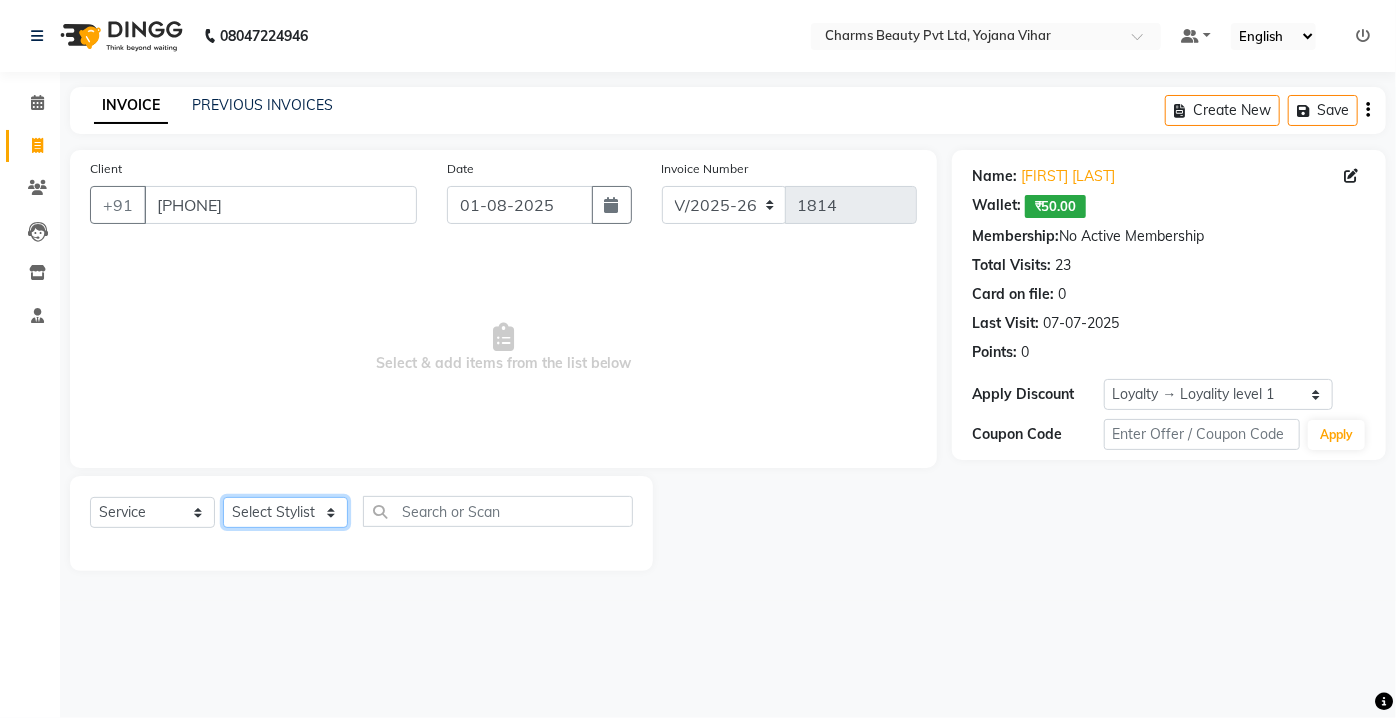 click on "Select Stylist Aarti Asif AZIZA BOBBY CHARMAYNE CHARMS DR. POOJA MITTAL HINA HUSSAN NOSHAD RANI RAVI SOOD  SAKSHI SANTOSH SAPNA TABBASUM" 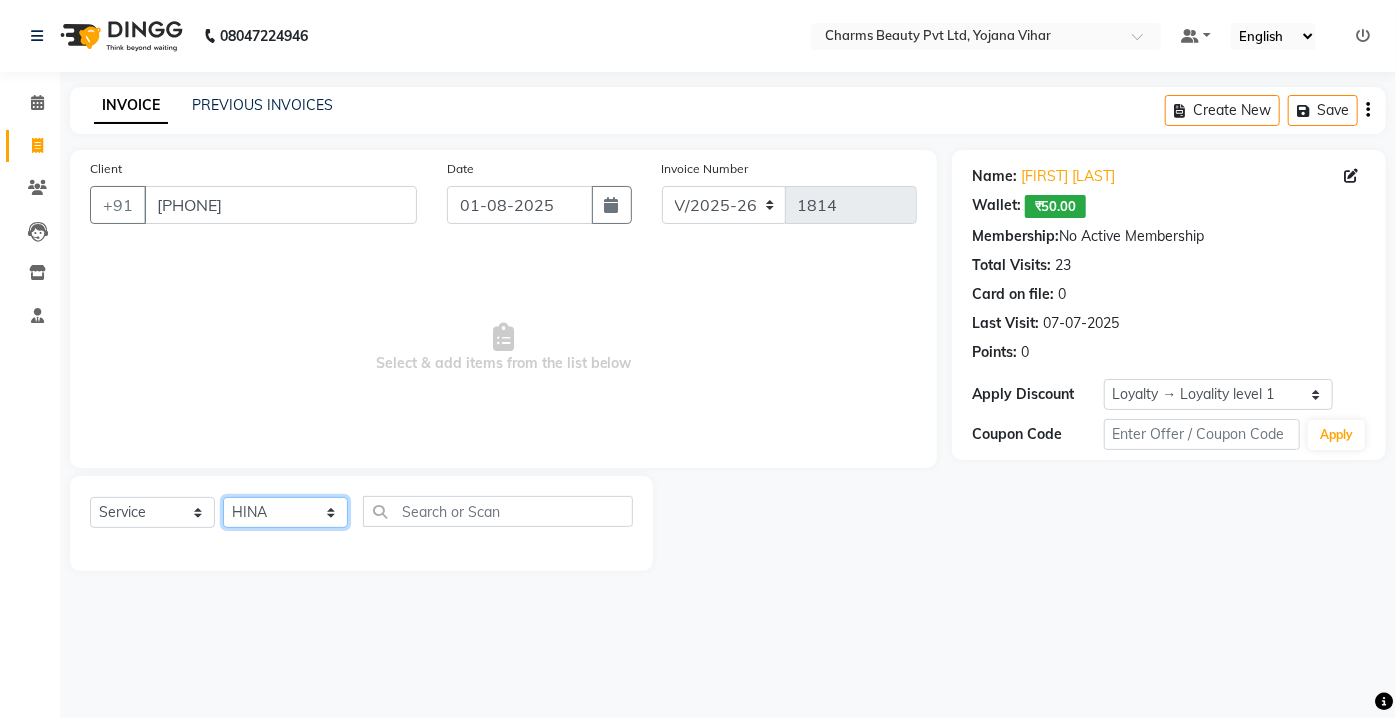 click on "Select Stylist Aarti Asif AZIZA BOBBY CHARMAYNE CHARMS DR. POOJA MITTAL HINA HUSSAN NOSHAD RANI RAVI SOOD  SAKSHI SANTOSH SAPNA TABBASUM" 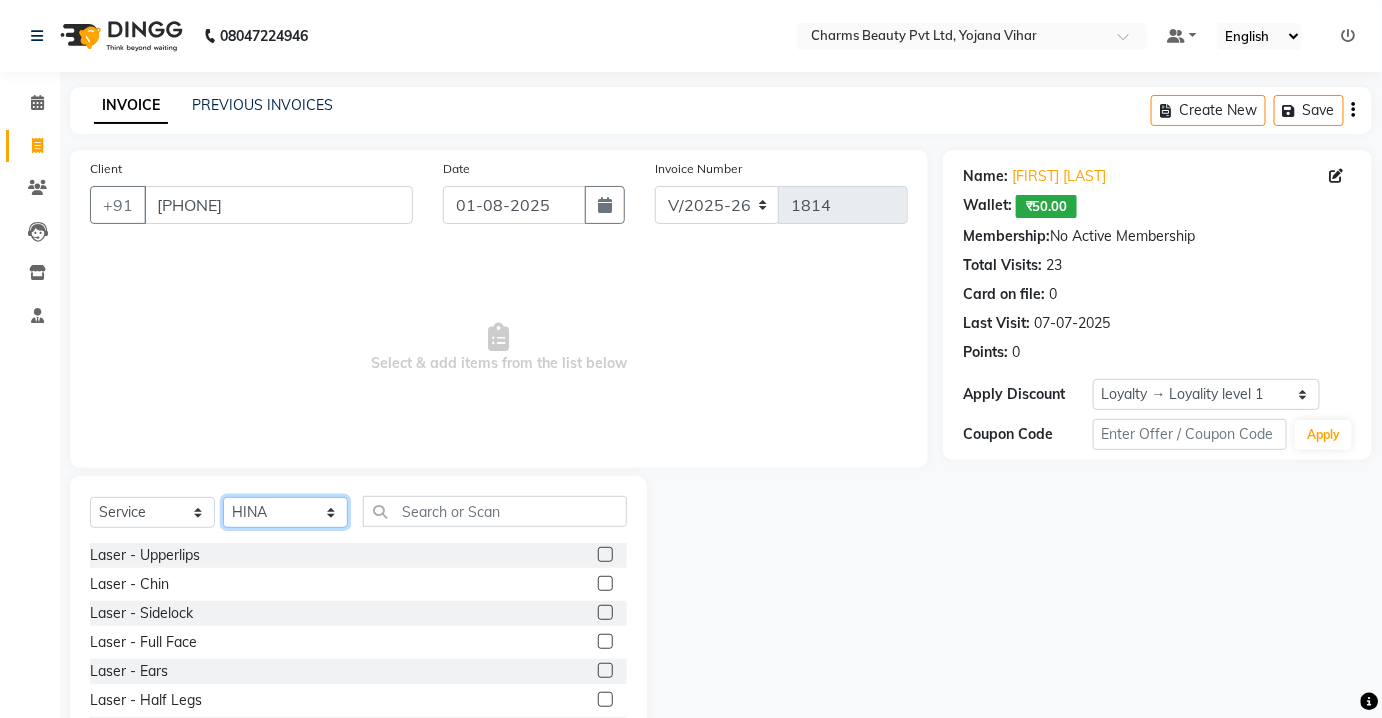 click on "Select Stylist Aarti Asif AZIZA BOBBY CHARMAYNE CHARMS DR. POOJA MITTAL HINA HUSSAN NOSHAD RANI RAVI SOOD  SAKSHI SANTOSH SAPNA TABBASUM" 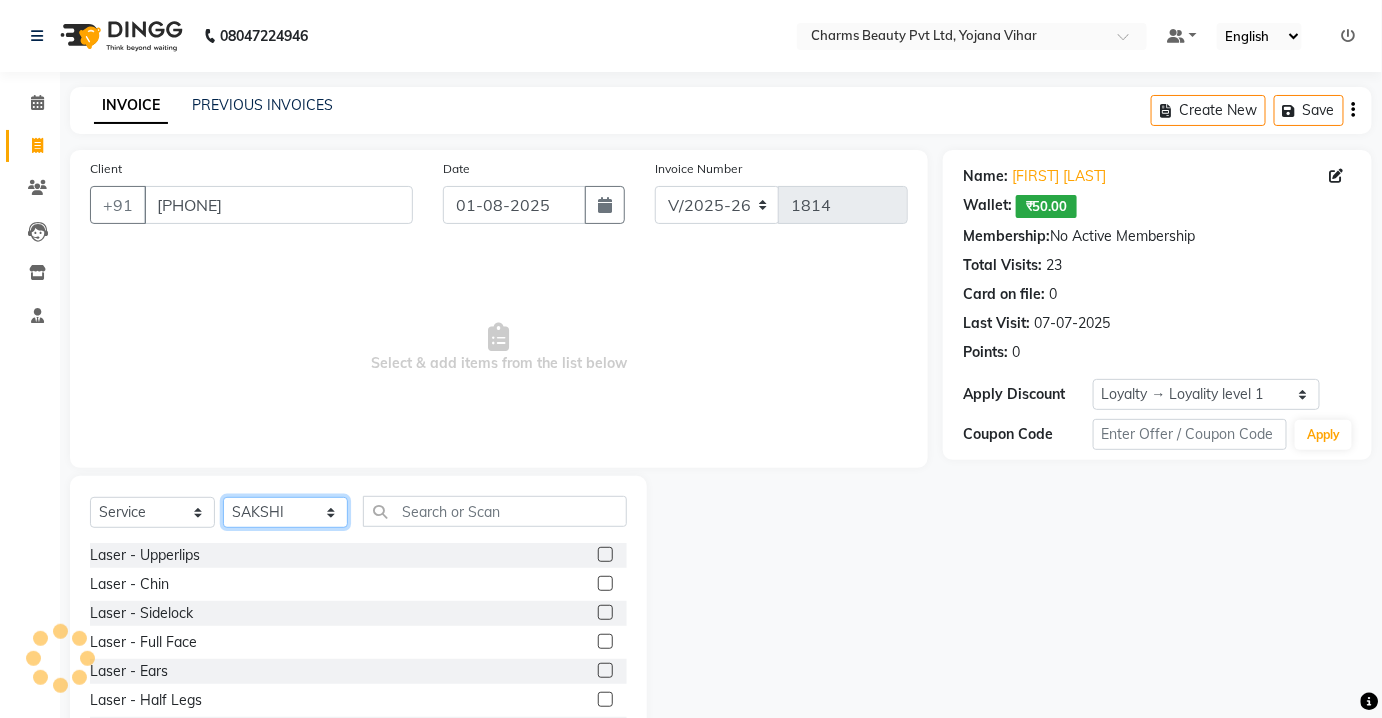 click on "Select Stylist Aarti Asif AZIZA BOBBY CHARMAYNE CHARMS DR. POOJA MITTAL HINA HUSSAN NOSHAD RANI RAVI SOOD  SAKSHI SANTOSH SAPNA TABBASUM" 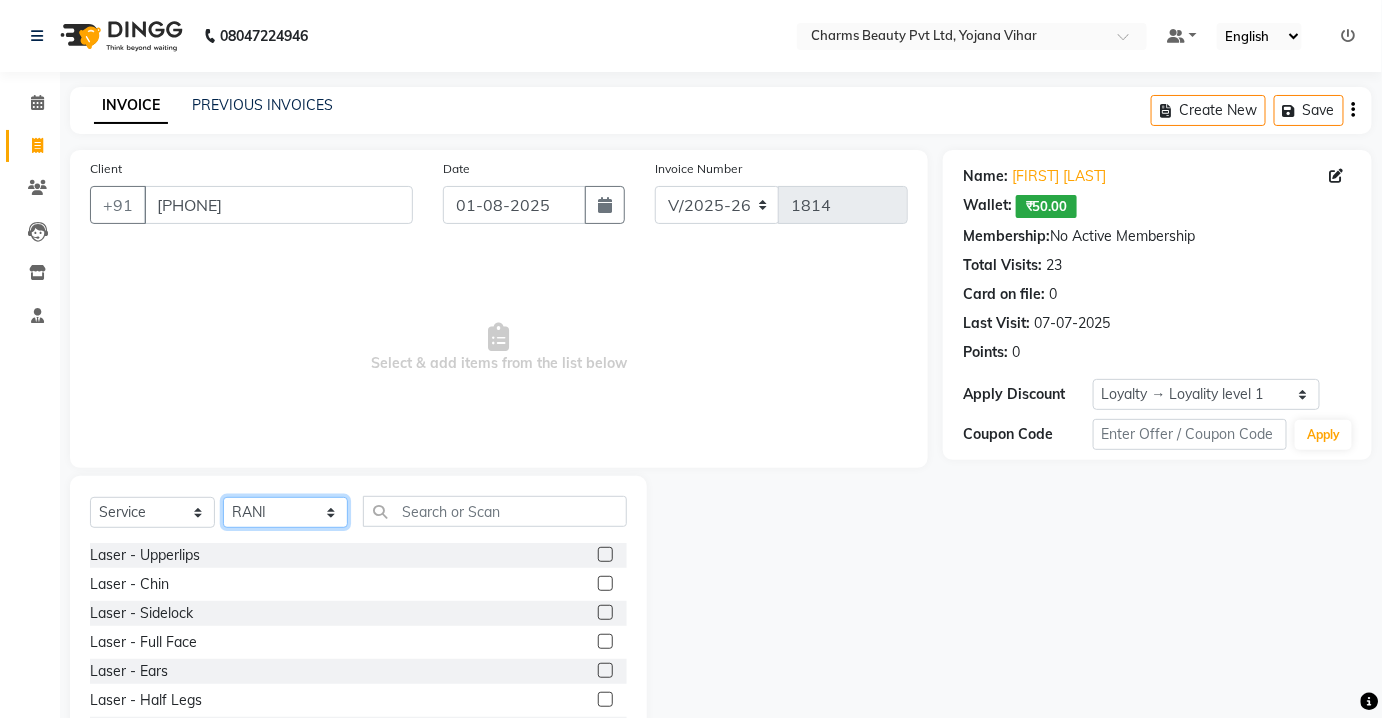 click on "Select Stylist Aarti Asif AZIZA BOBBY CHARMAYNE CHARMS DR. POOJA MITTAL HINA HUSSAN NOSHAD RANI RAVI SOOD  SAKSHI SANTOSH SAPNA TABBASUM" 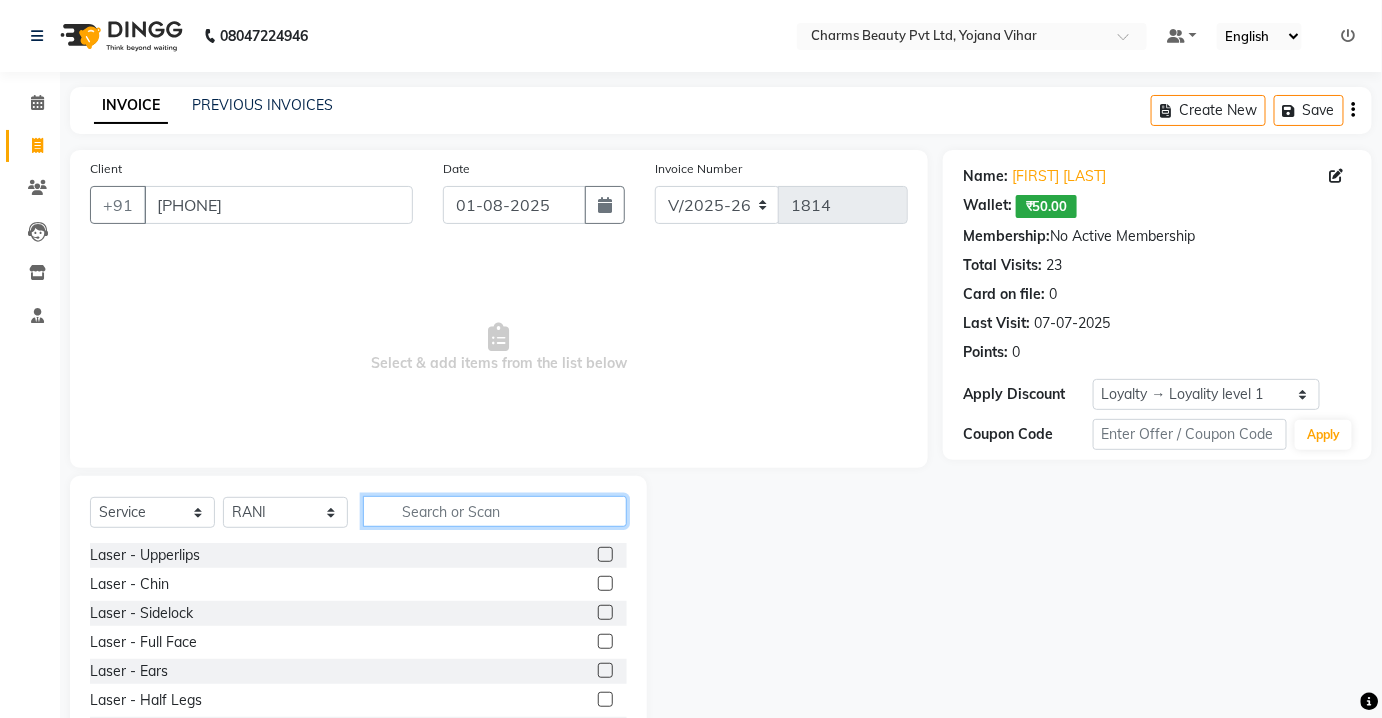 click 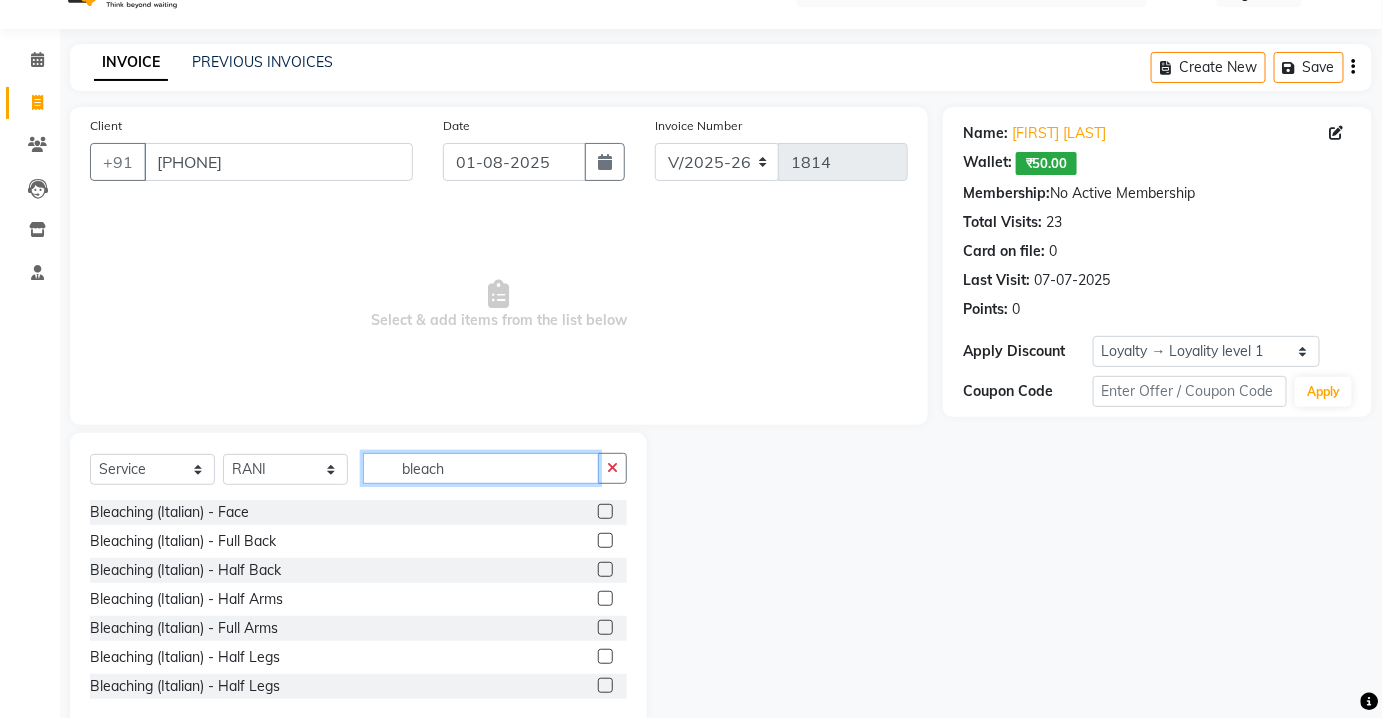 scroll, scrollTop: 82, scrollLeft: 0, axis: vertical 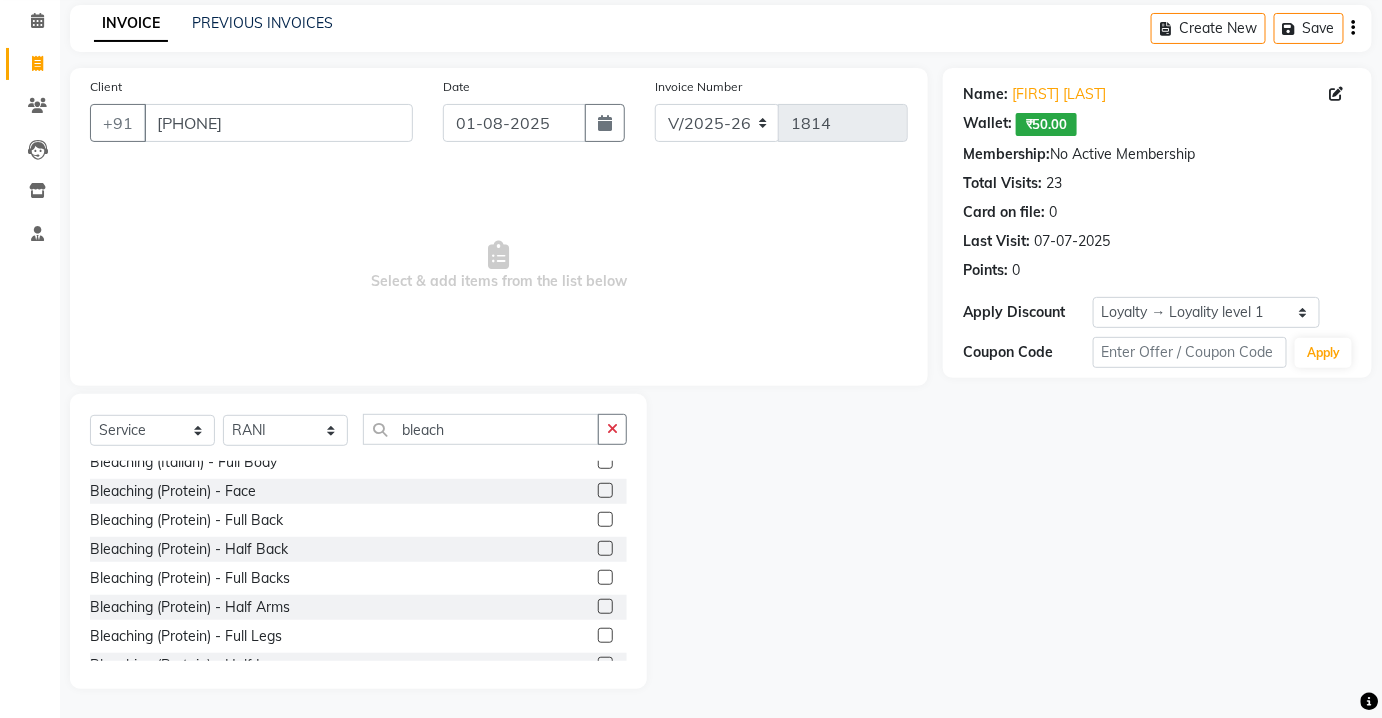 click 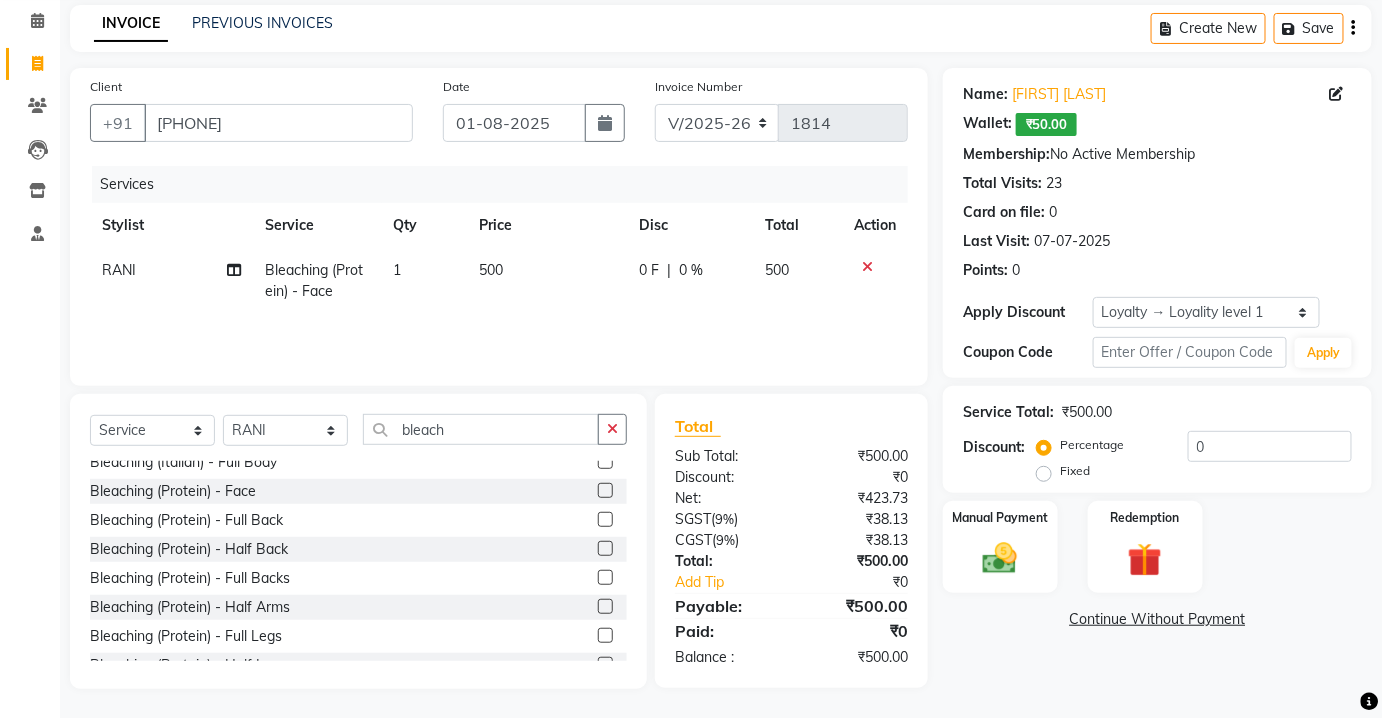 scroll, scrollTop: 0, scrollLeft: 0, axis: both 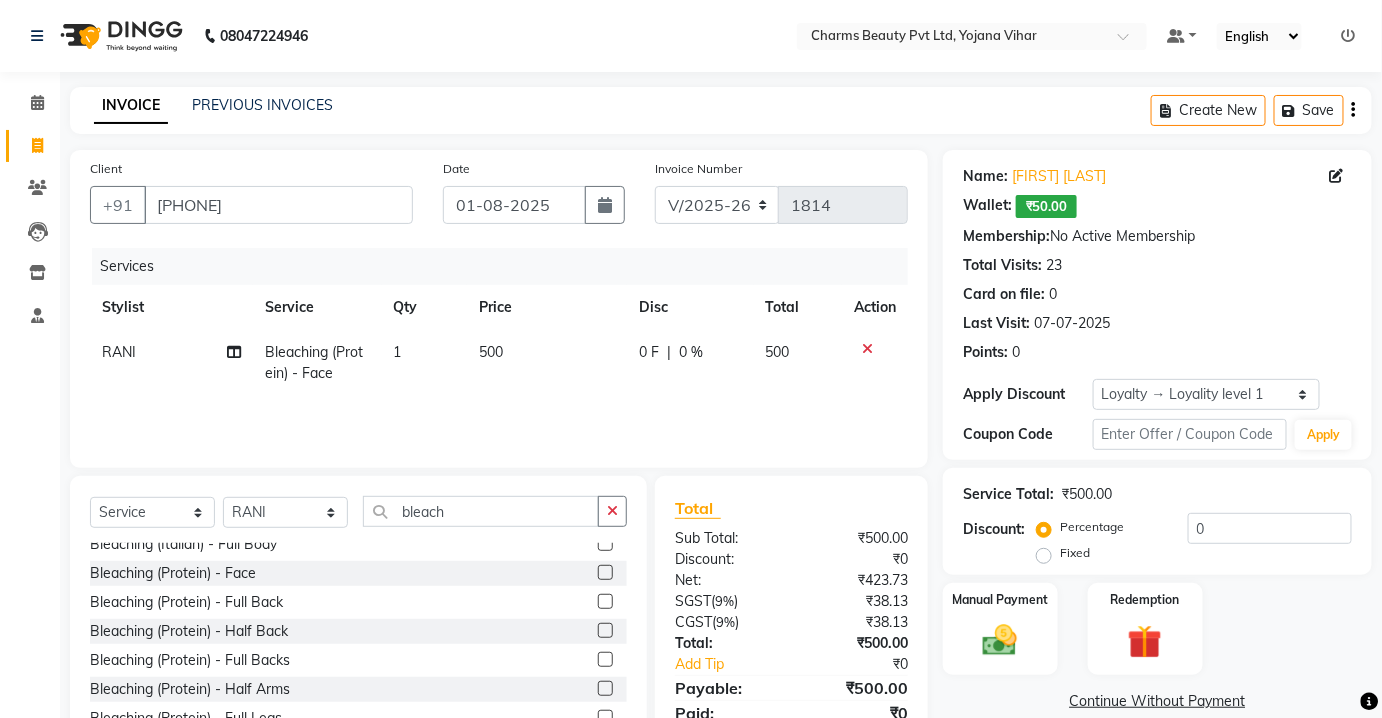 click on "500" 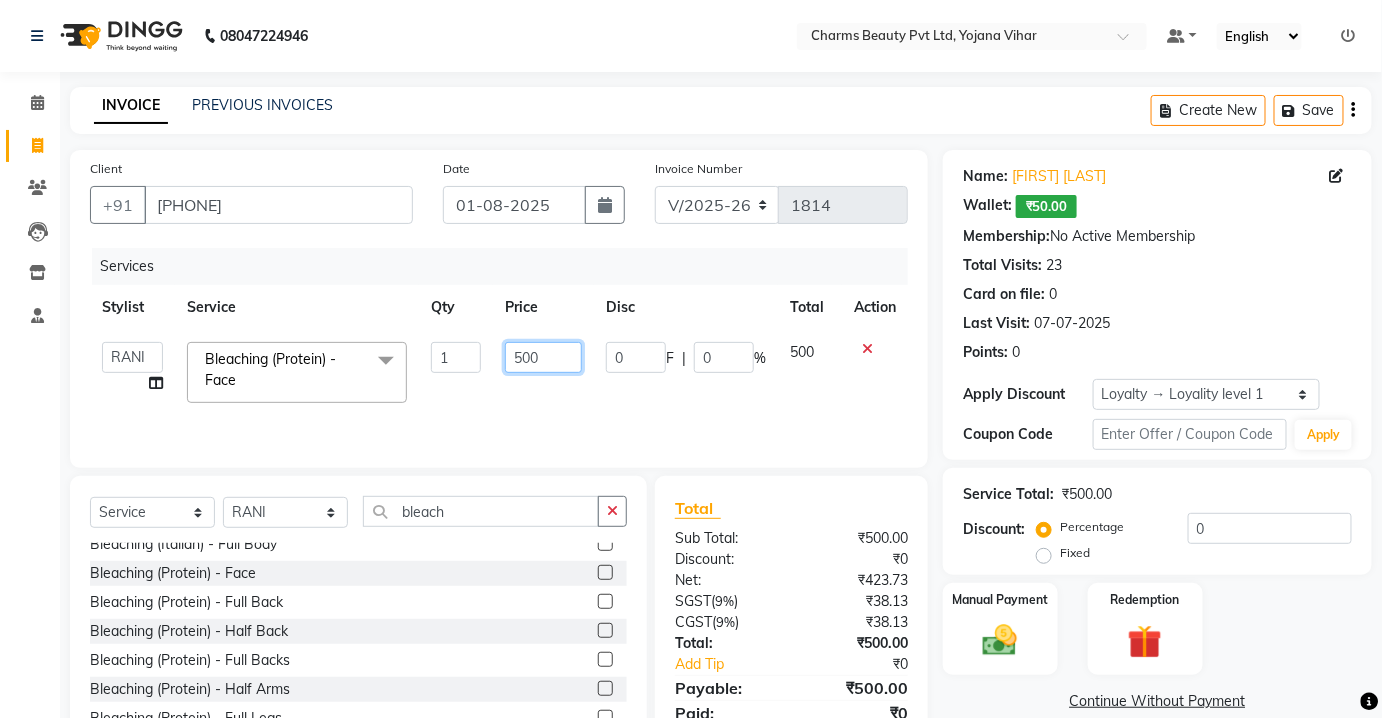 click on "500" 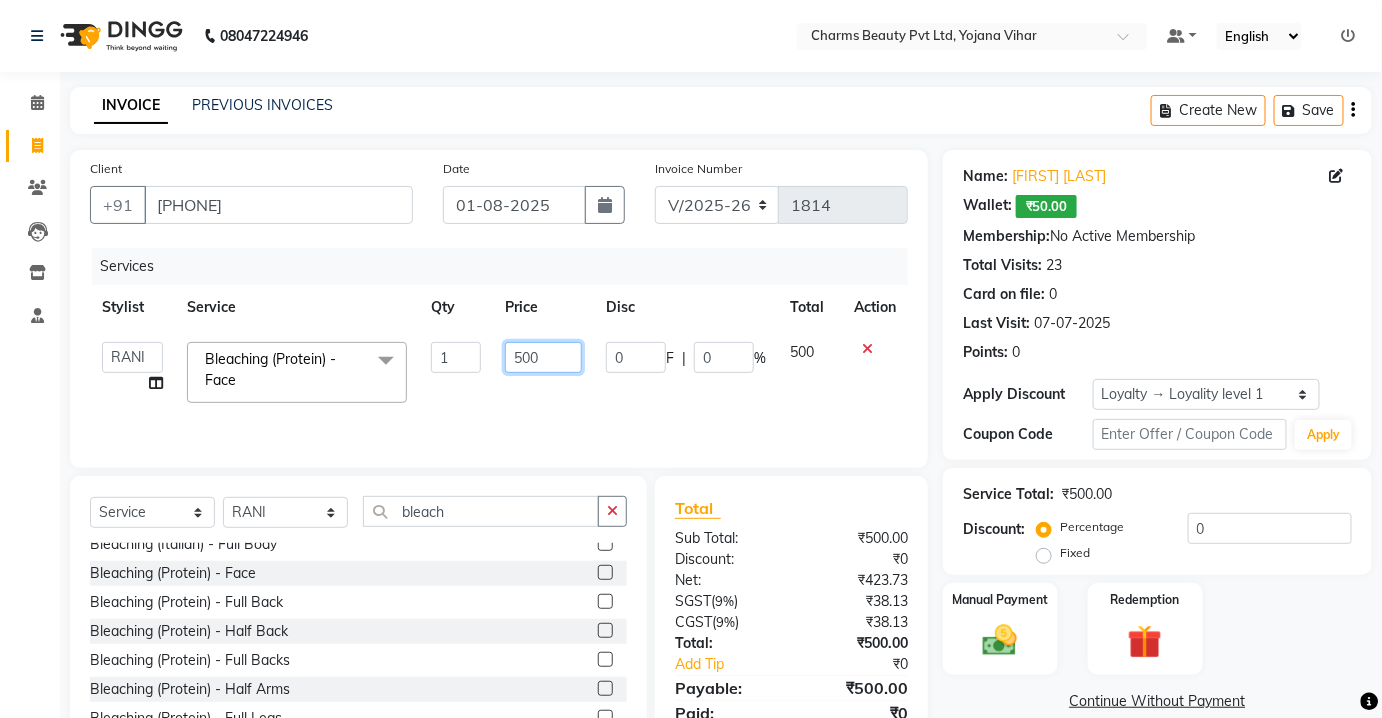 click on "500" 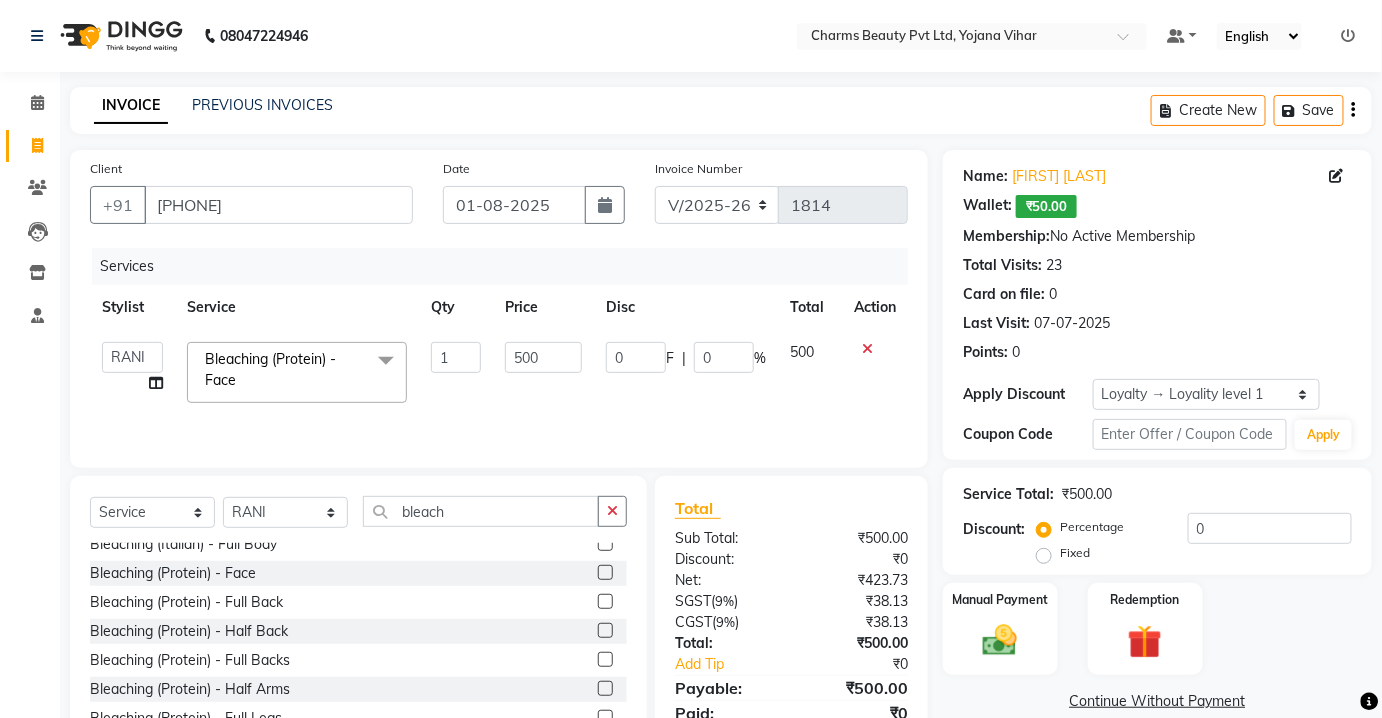 click 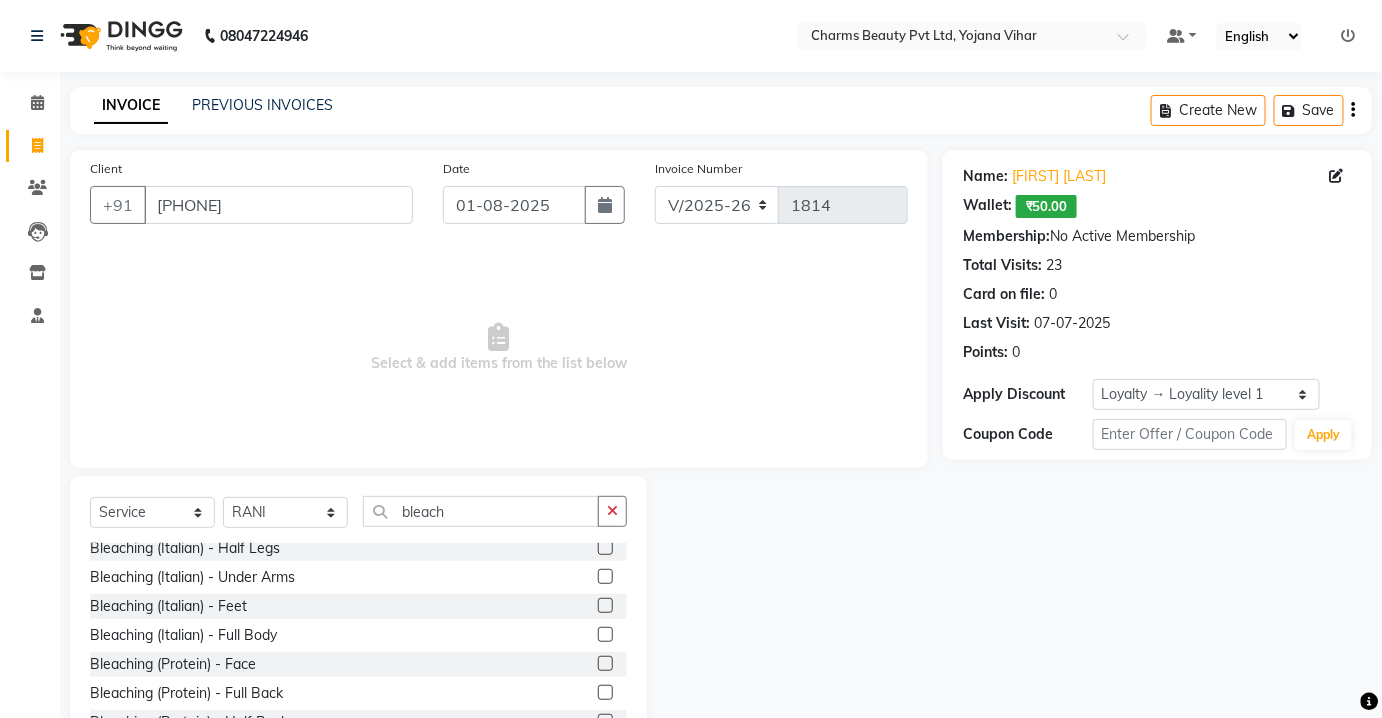 scroll, scrollTop: 0, scrollLeft: 0, axis: both 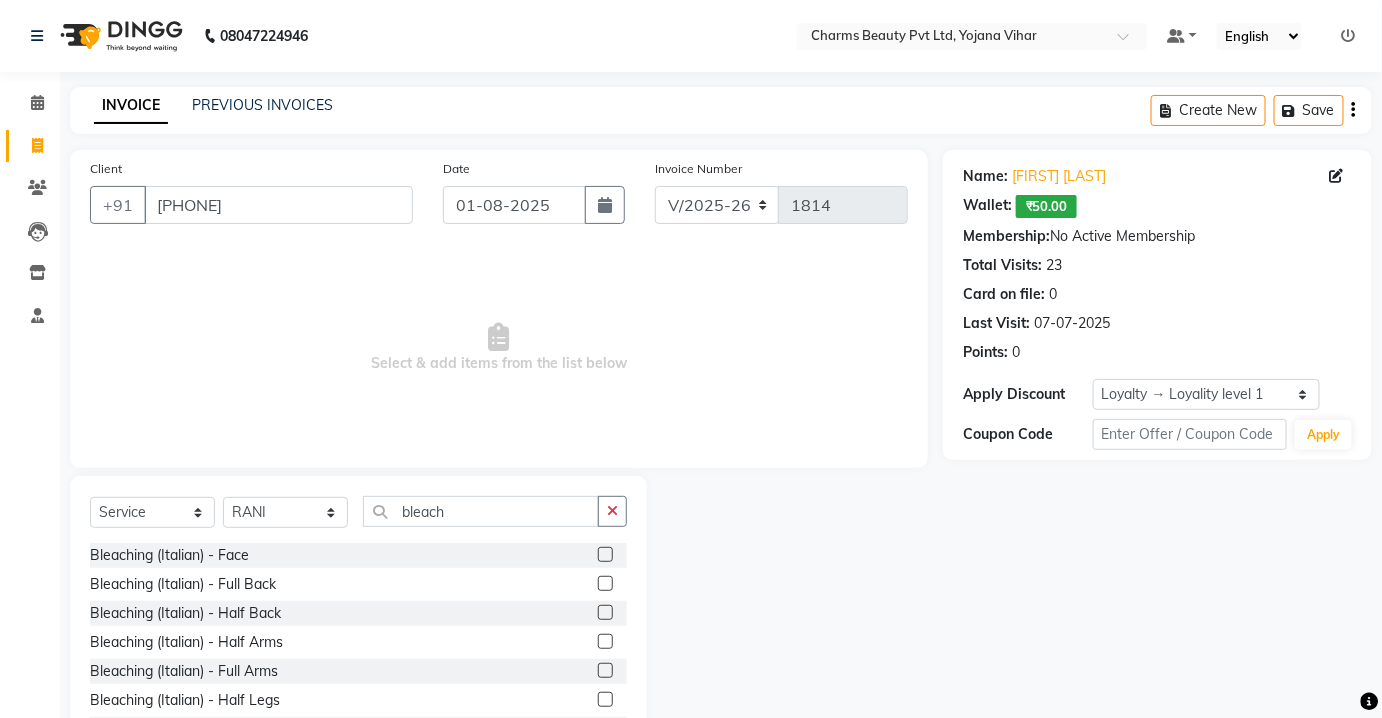 click 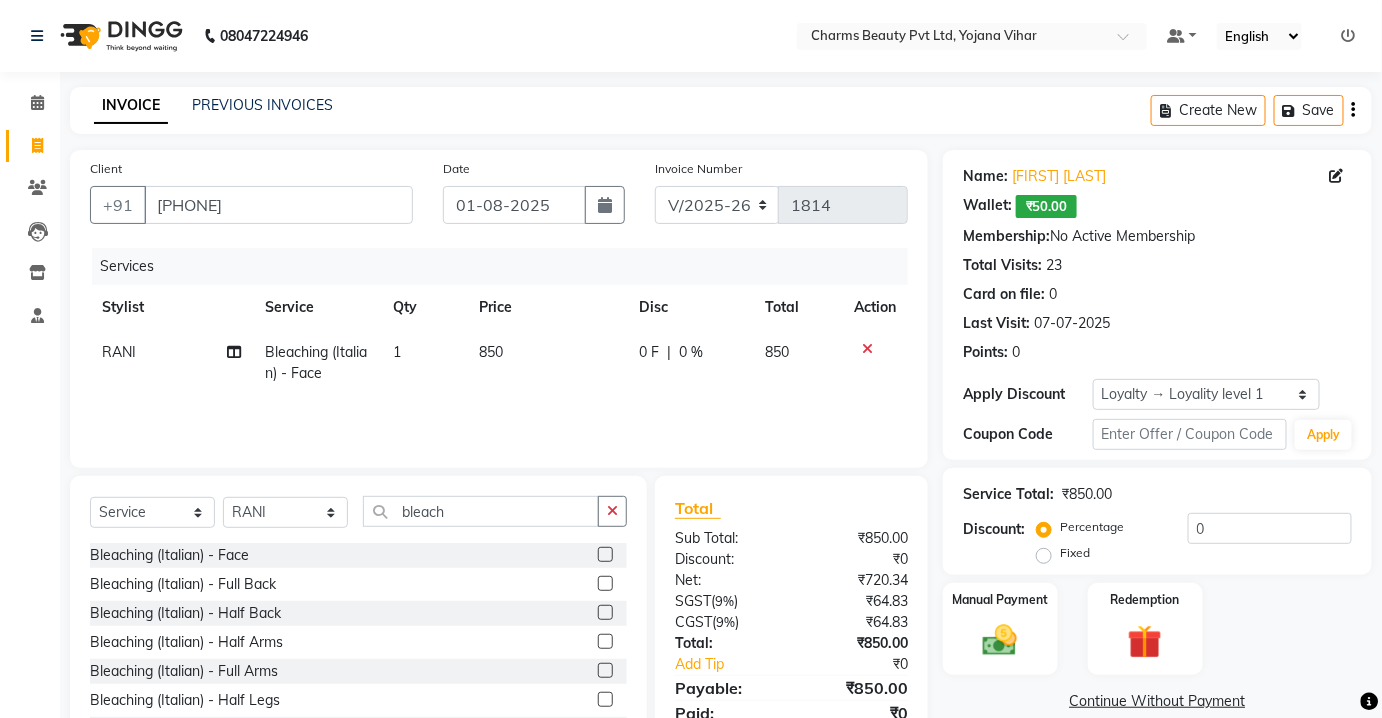 drag, startPoint x: 522, startPoint y: 386, endPoint x: 403, endPoint y: 434, distance: 128.31601 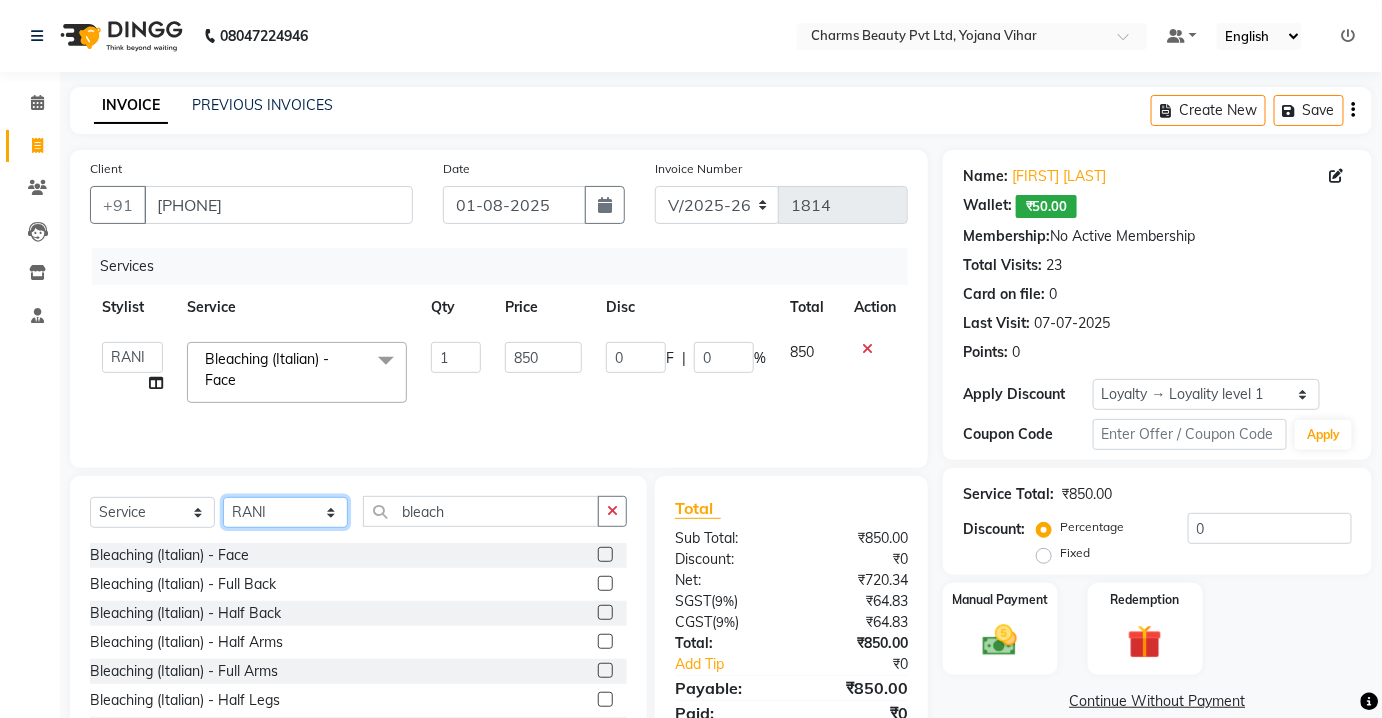 click on "Select Stylist Aarti Asif AZIZA BOBBY CHARMAYNE CHARMS DR. POOJA MITTAL HINA HUSSAN NOSHAD RANI RAVI SOOD  SAKSHI SANTOSH SAPNA TABBASUM" 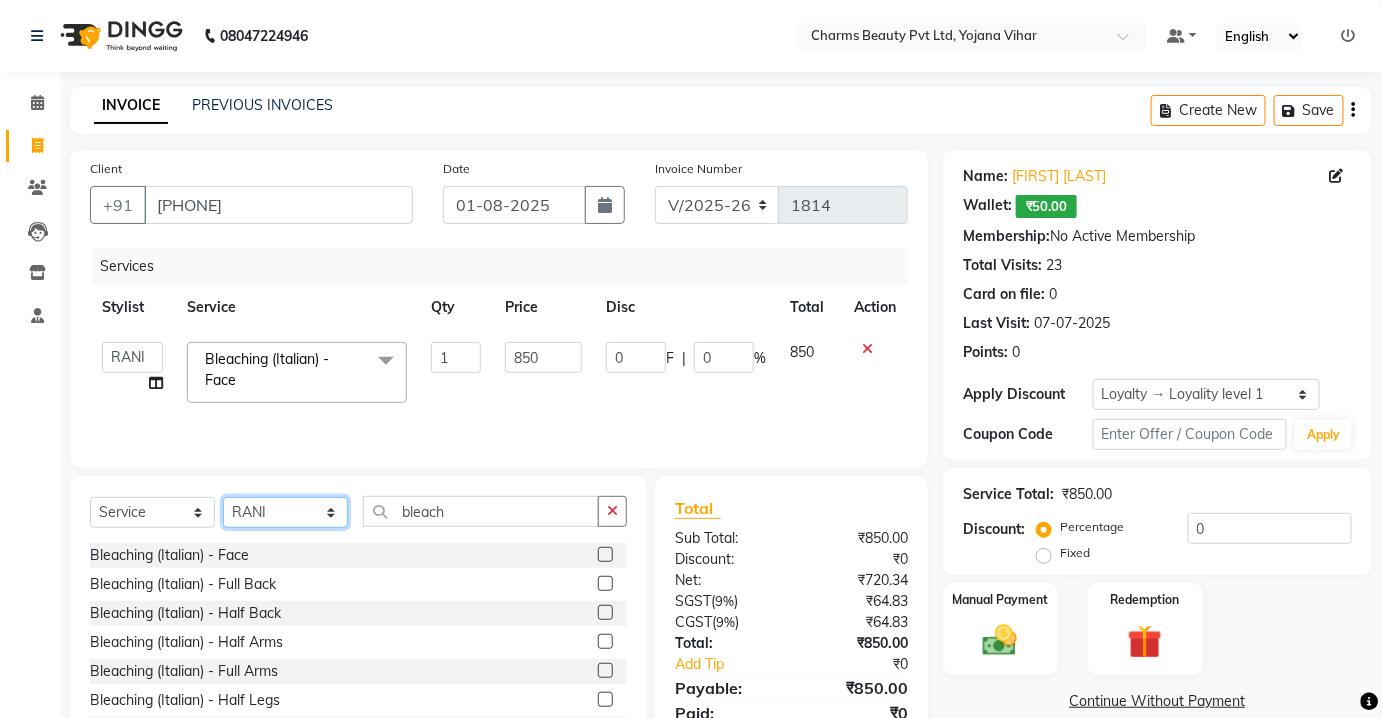 click on "Select Stylist Aarti Asif AZIZA BOBBY CHARMAYNE CHARMS DR. POOJA MITTAL HINA HUSSAN NOSHAD RANI RAVI SOOD  SAKSHI SANTOSH SAPNA TABBASUM" 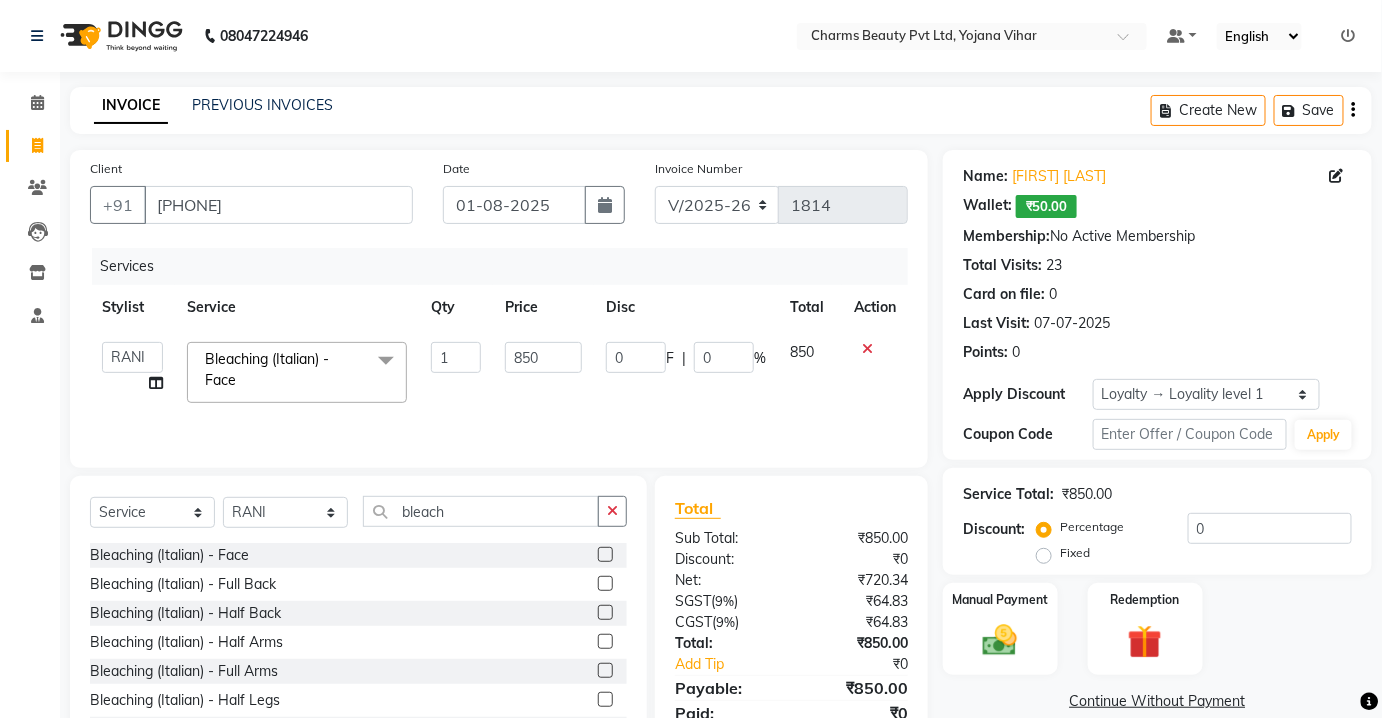 drag, startPoint x: 334, startPoint y: 537, endPoint x: 322, endPoint y: 517, distance: 23.323807 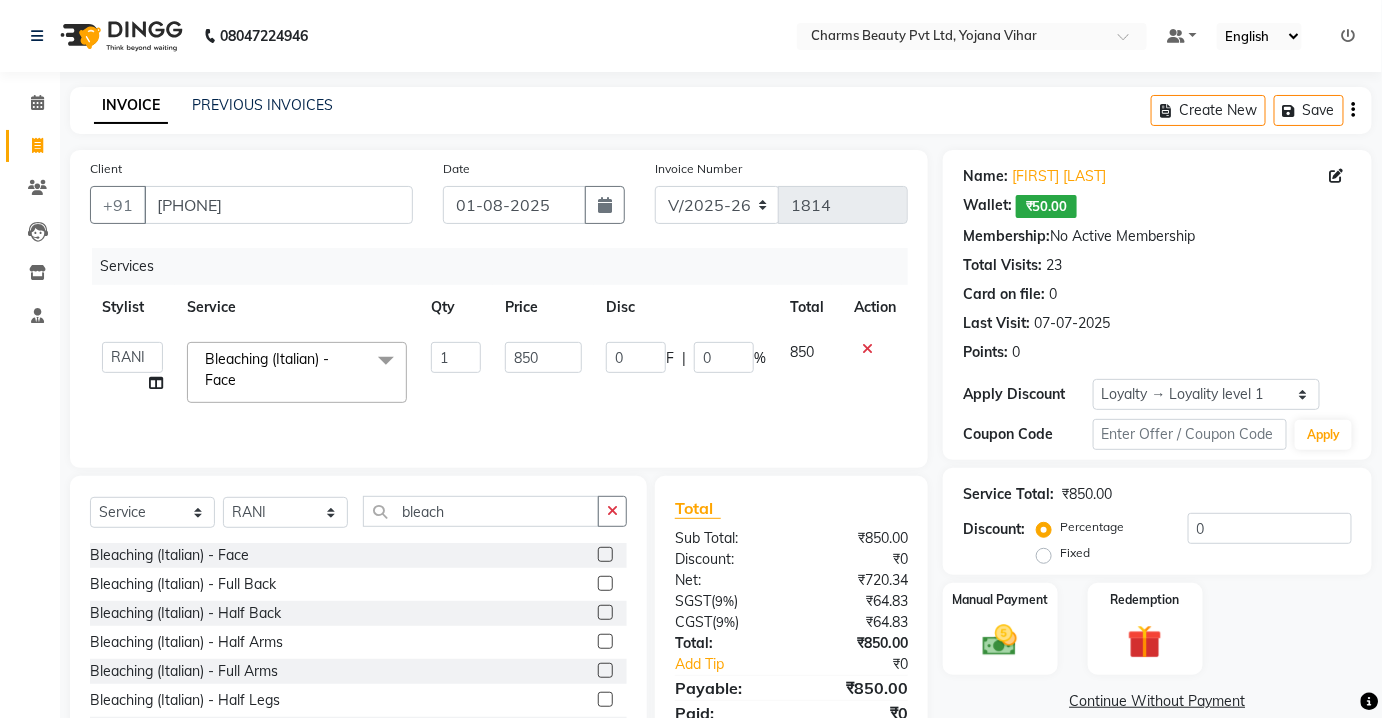 click on "[FIRST]" 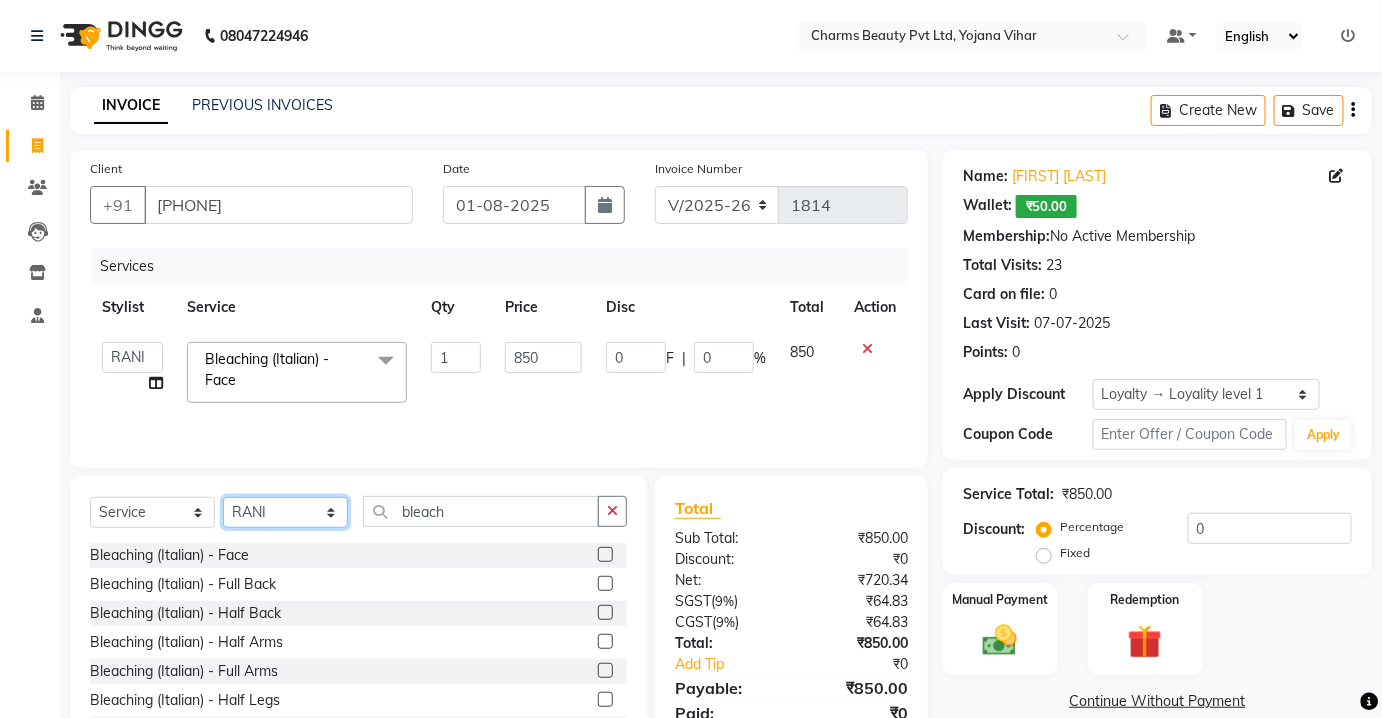 drag, startPoint x: 322, startPoint y: 517, endPoint x: 316, endPoint y: 508, distance: 10.816654 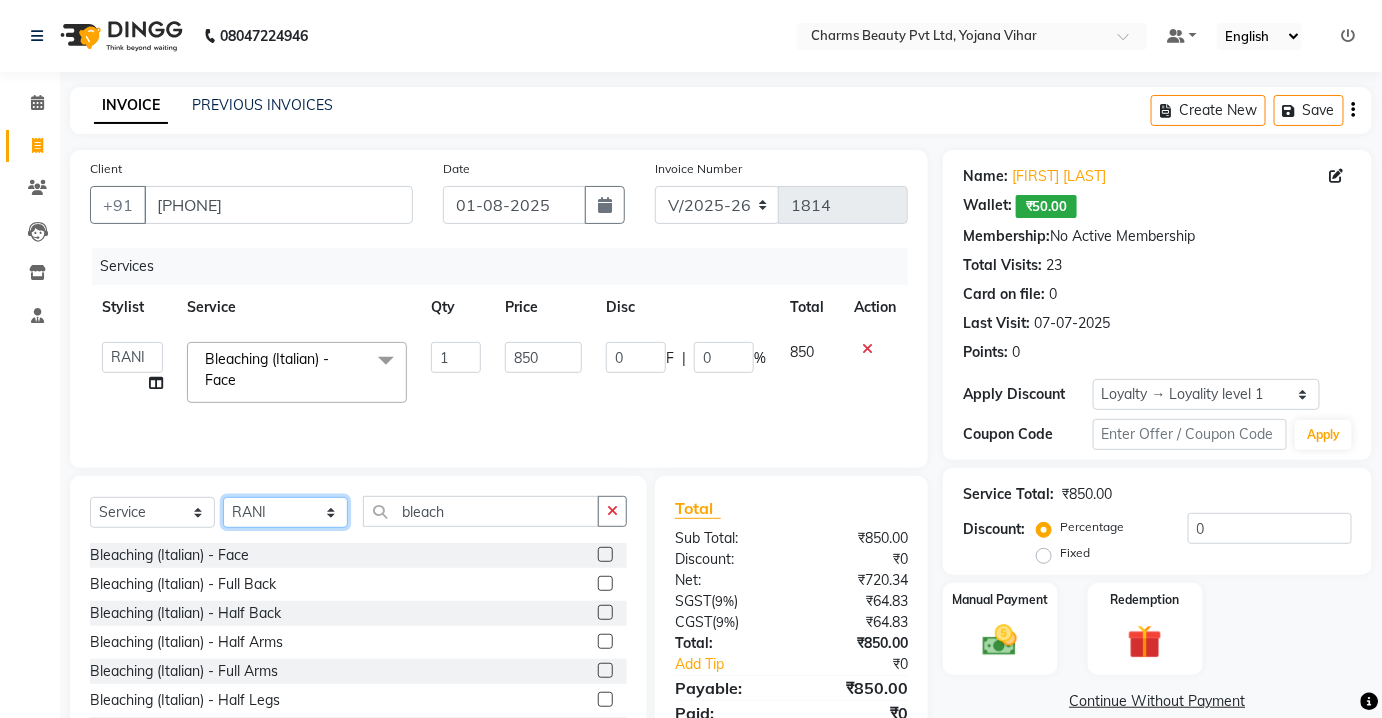 click on "Select Stylist Aarti Asif AZIZA BOBBY CHARMAYNE CHARMS DR. POOJA MITTAL HINA HUSSAN NOSHAD RANI RAVI SOOD  SAKSHI SANTOSH SAPNA TABBASUM" 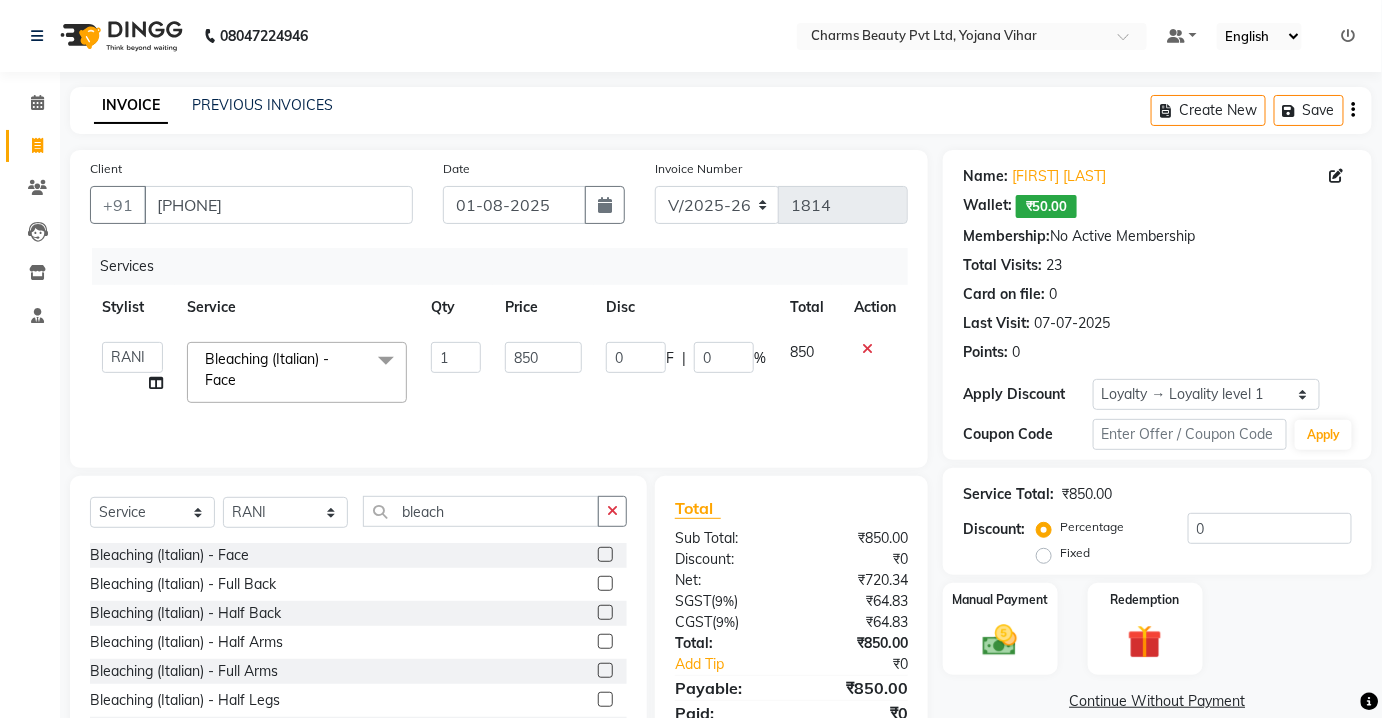 click on "[FIRST]" 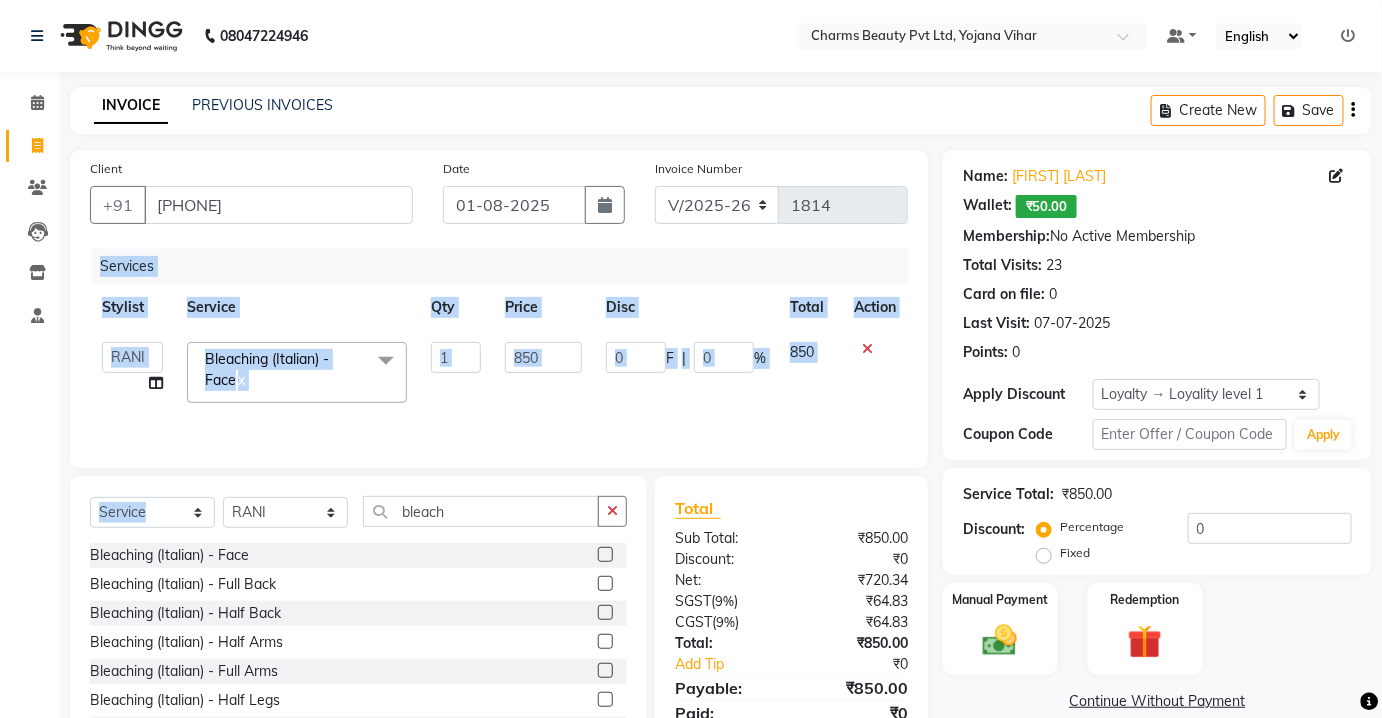 drag, startPoint x: 256, startPoint y: 472, endPoint x: 258, endPoint y: 485, distance: 13.152946 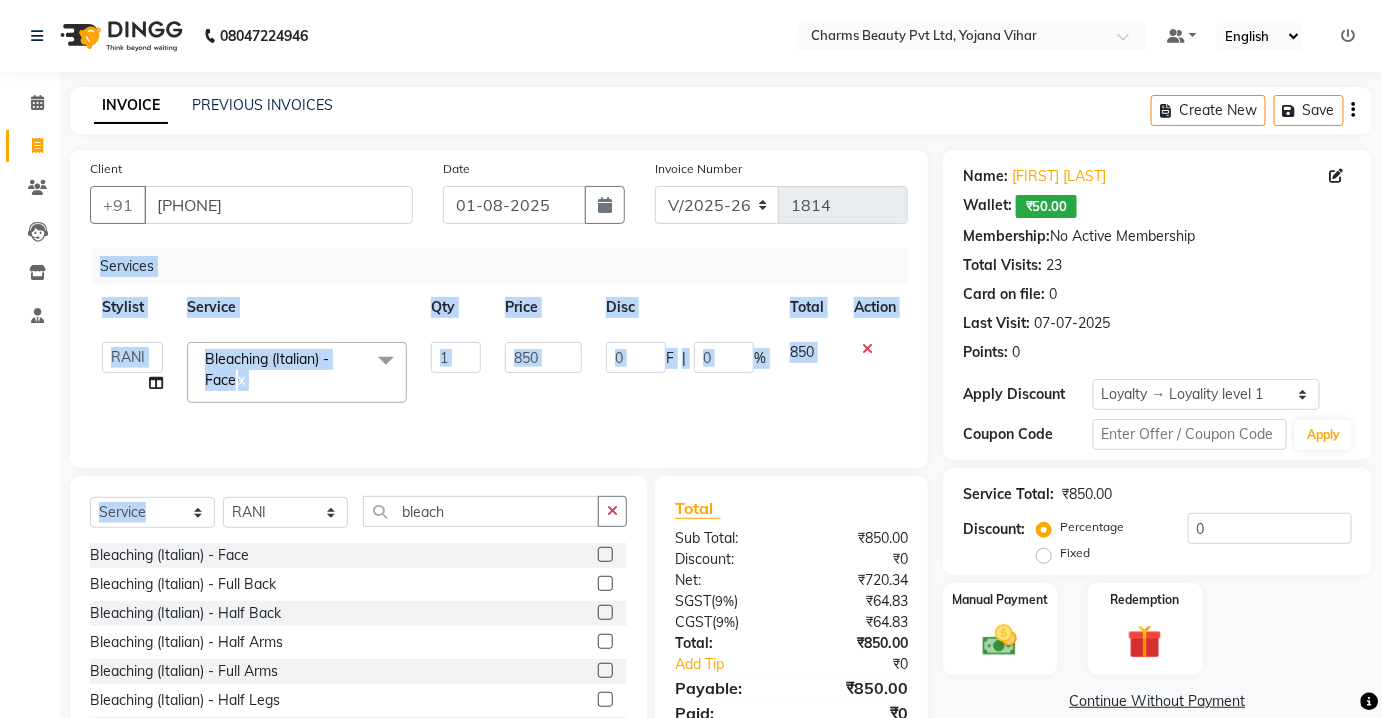 click on "[PHONE] [DATE]" 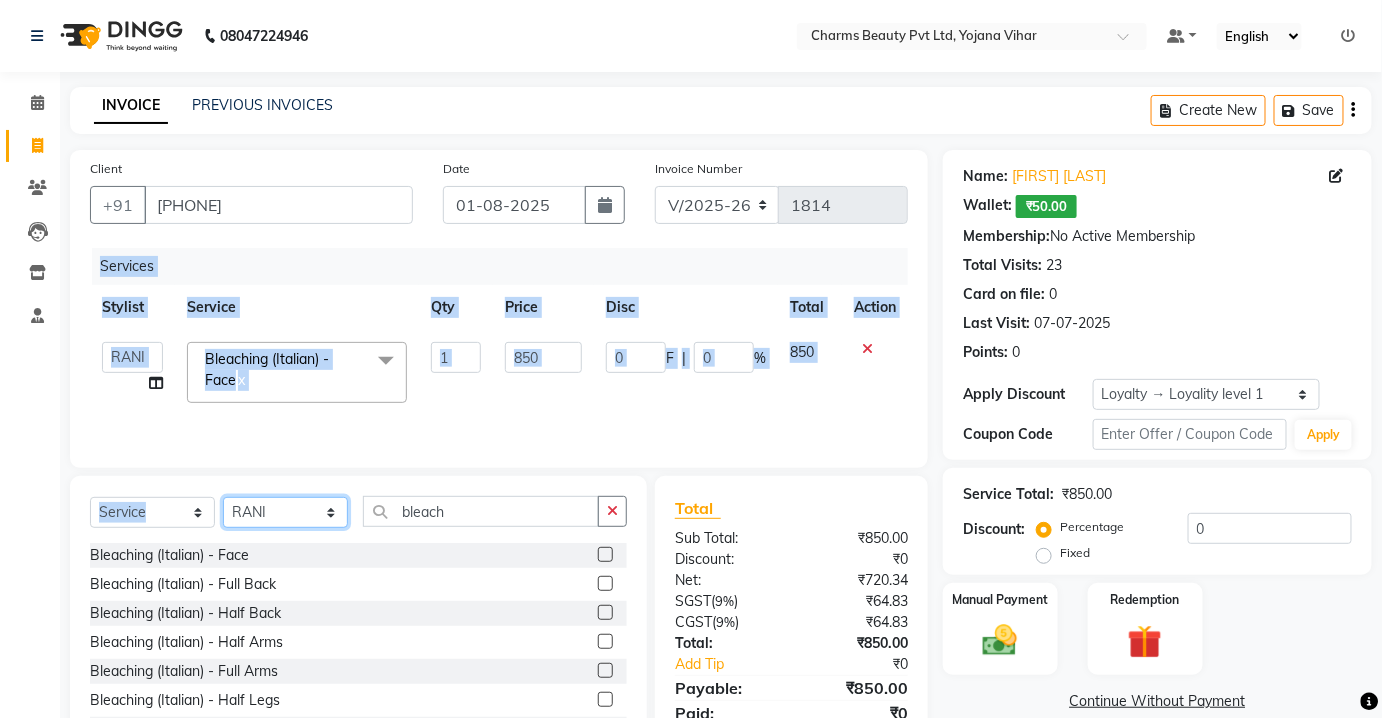 click on "Select Stylist Aarti Asif AZIZA BOBBY CHARMAYNE CHARMS DR. POOJA MITTAL HINA HUSSAN NOSHAD RANI RAVI SOOD  SAKSHI SANTOSH SAPNA TABBASUM" 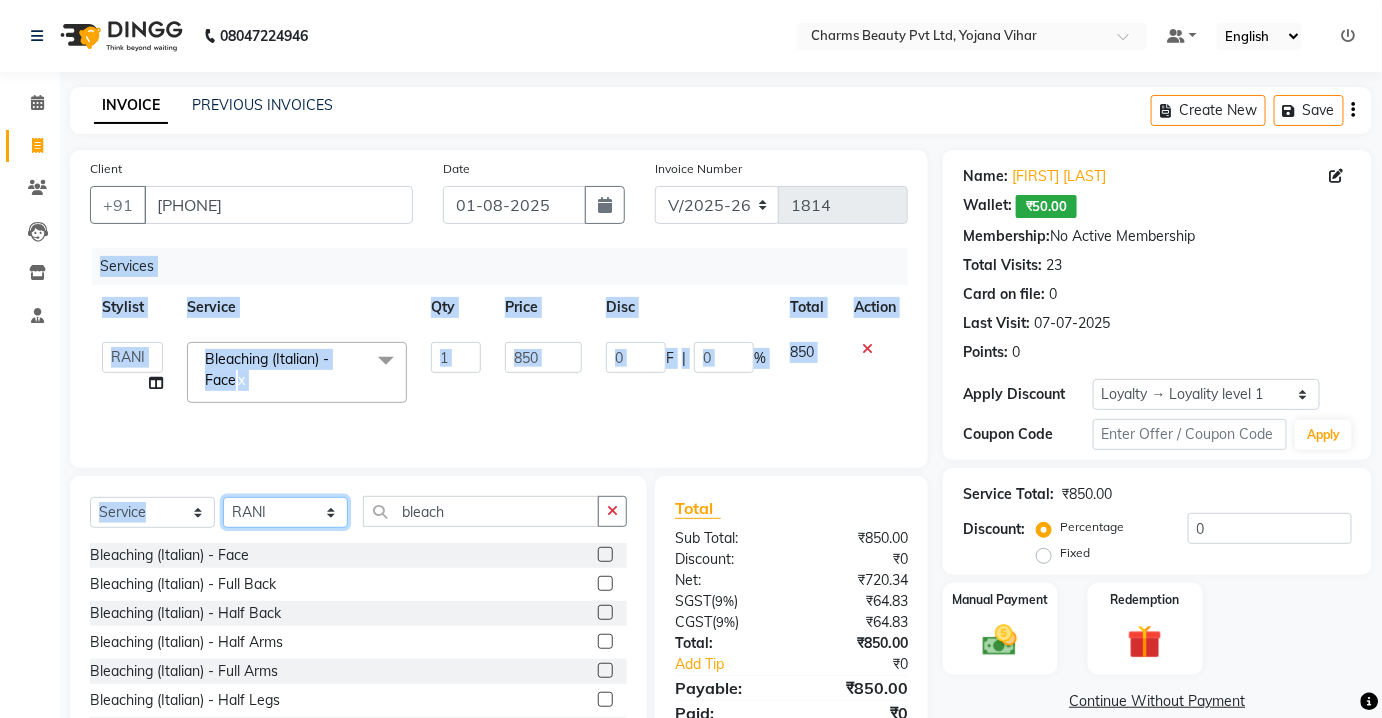 click on "Select Stylist Aarti Asif AZIZA BOBBY CHARMAYNE CHARMS DR. POOJA MITTAL HINA HUSSAN NOSHAD RANI RAVI SOOD  SAKSHI SANTOSH SAPNA TABBASUM" 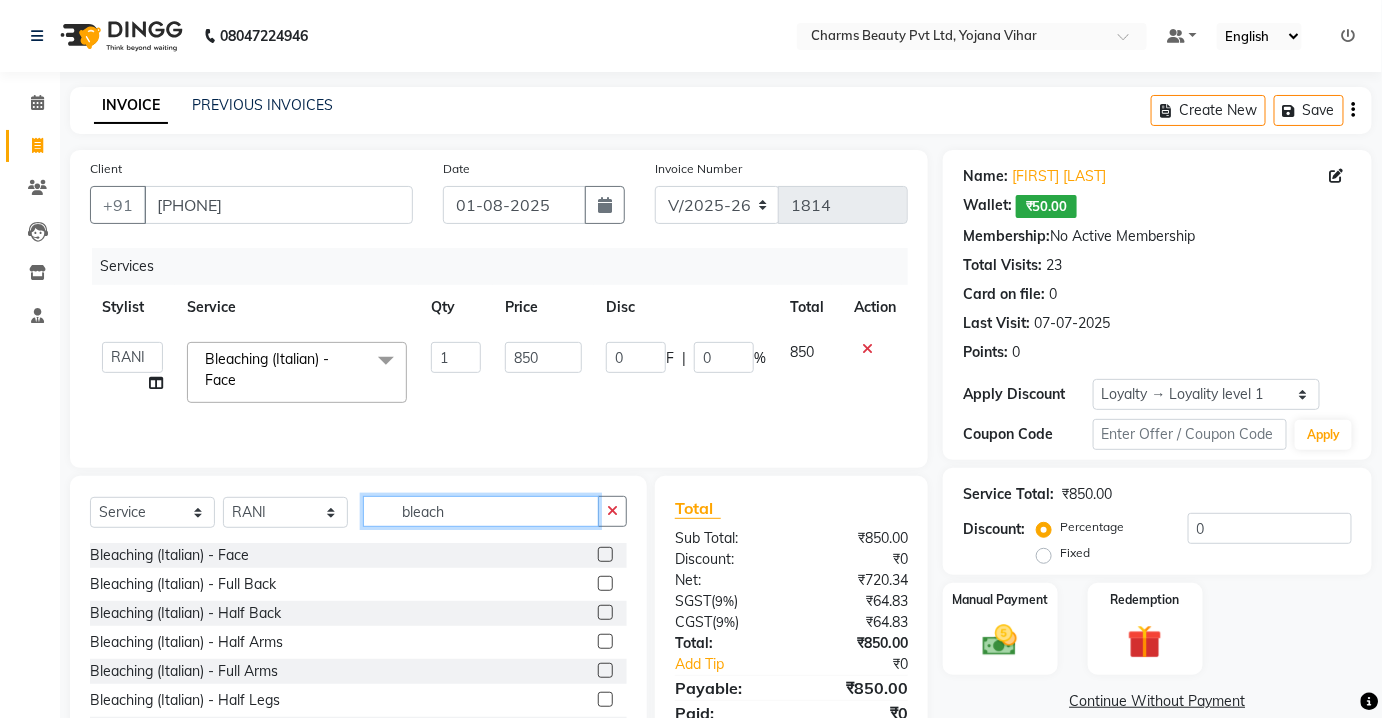 click on "bleach" 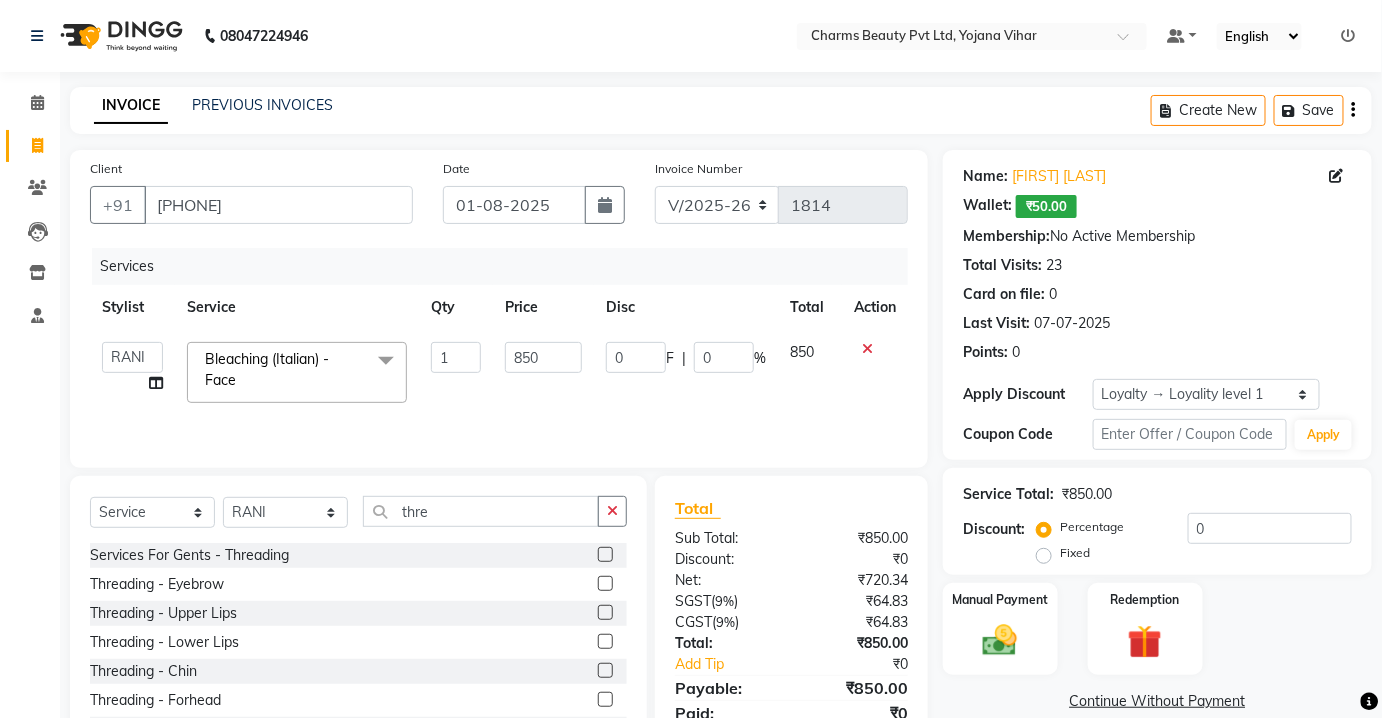 click 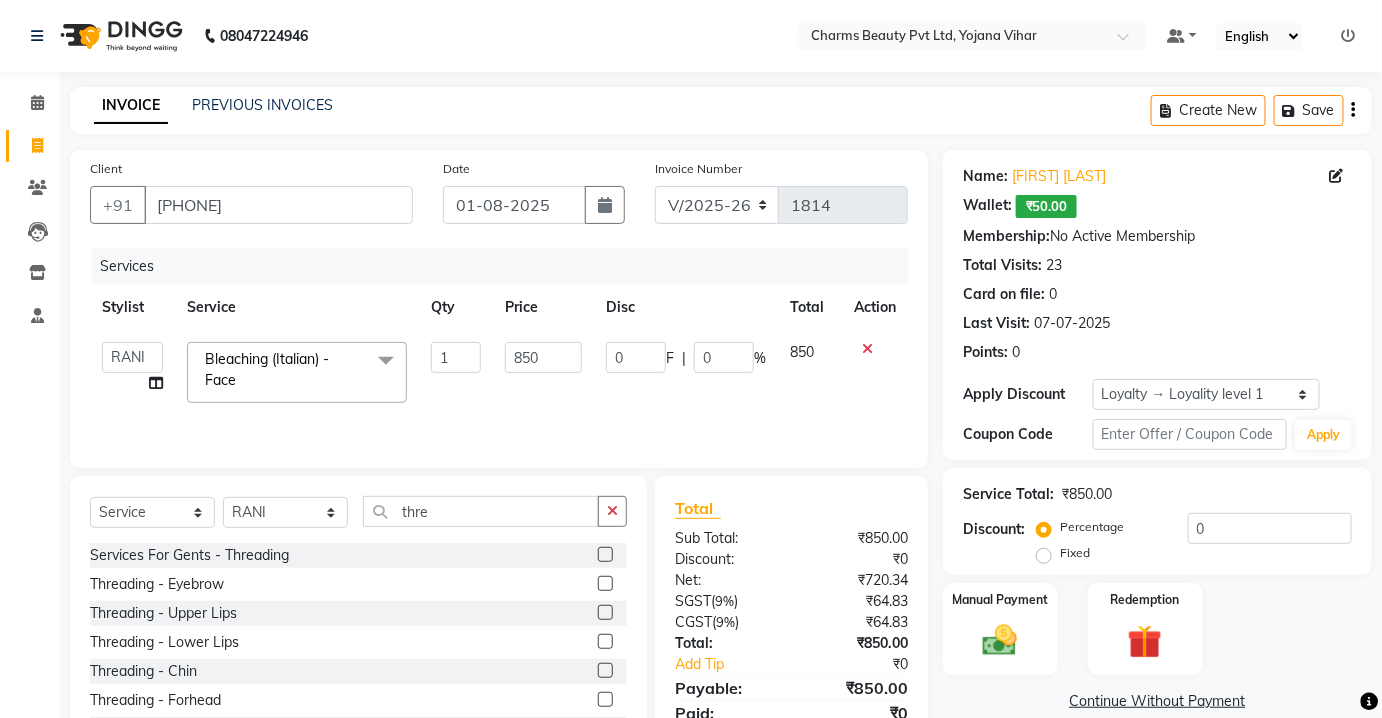 click at bounding box center (604, 584) 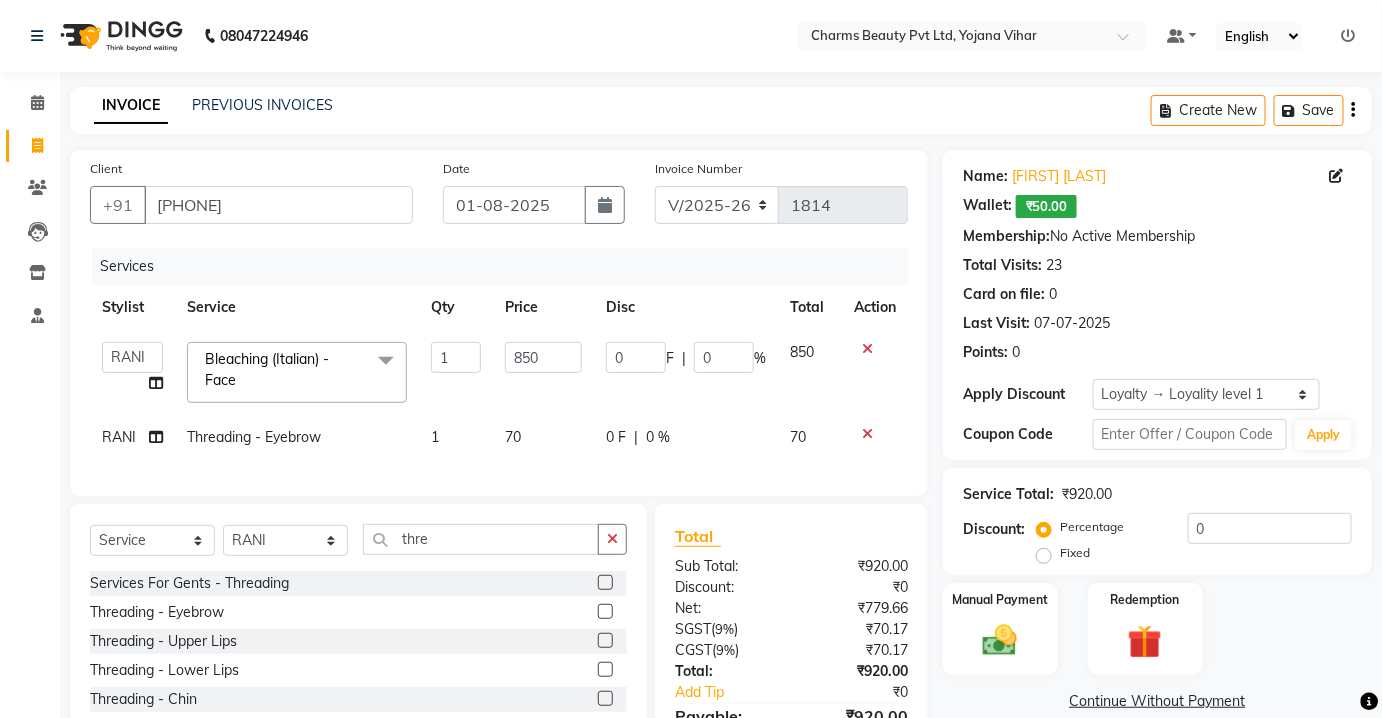 click 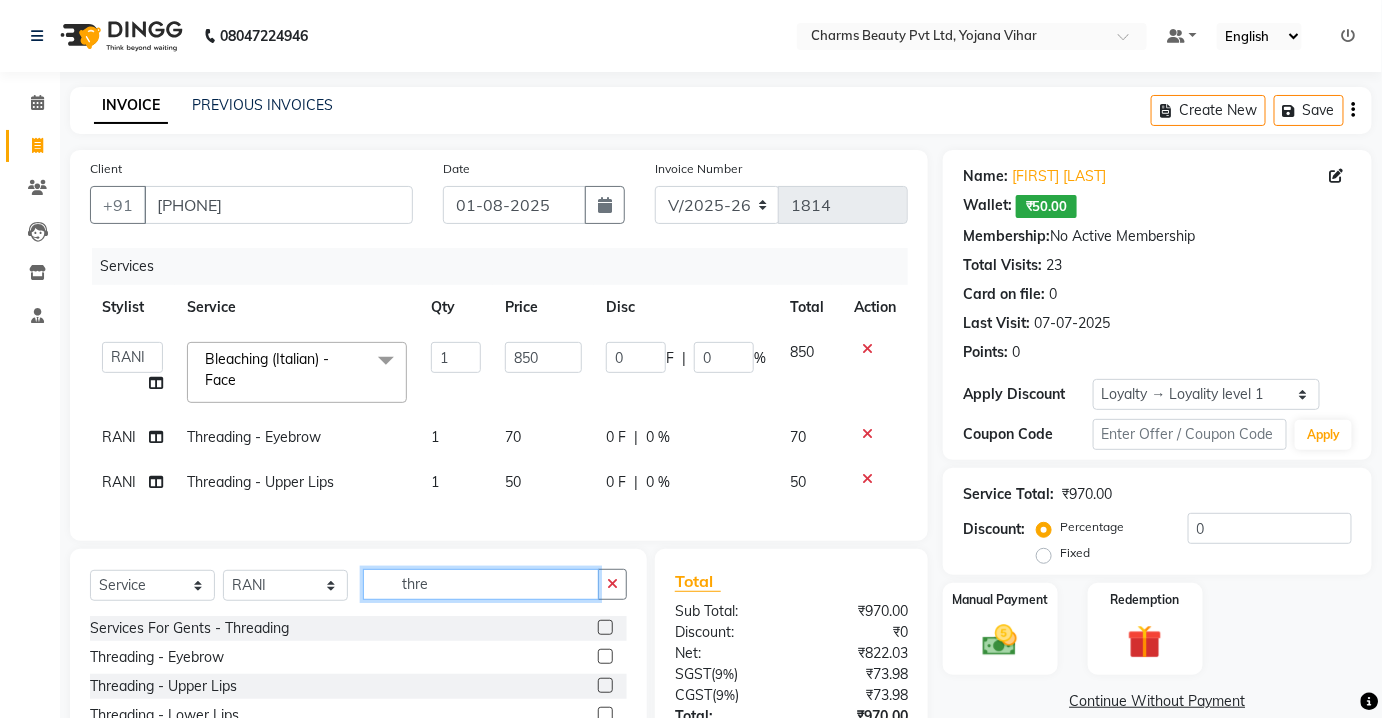 click on "thre" 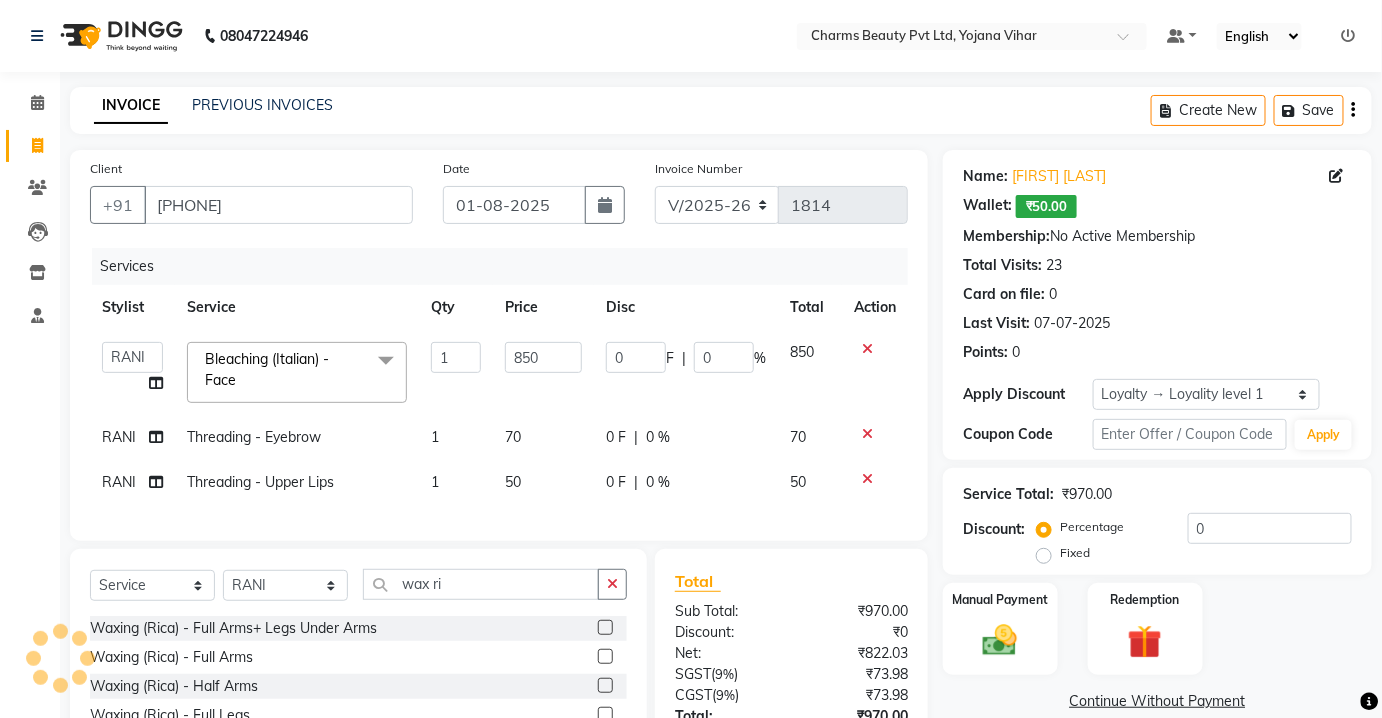 drag, startPoint x: 594, startPoint y: 667, endPoint x: 613, endPoint y: 566, distance: 102.77159 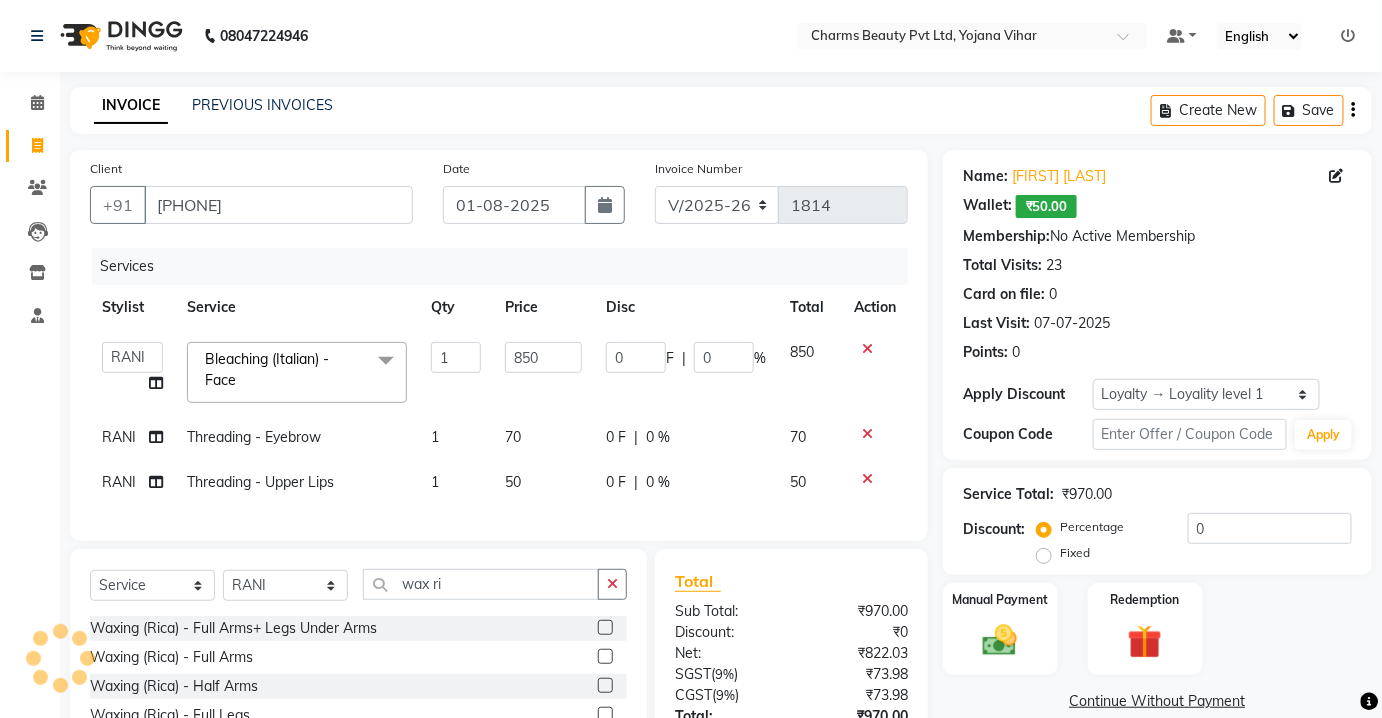 click at bounding box center (604, 657) 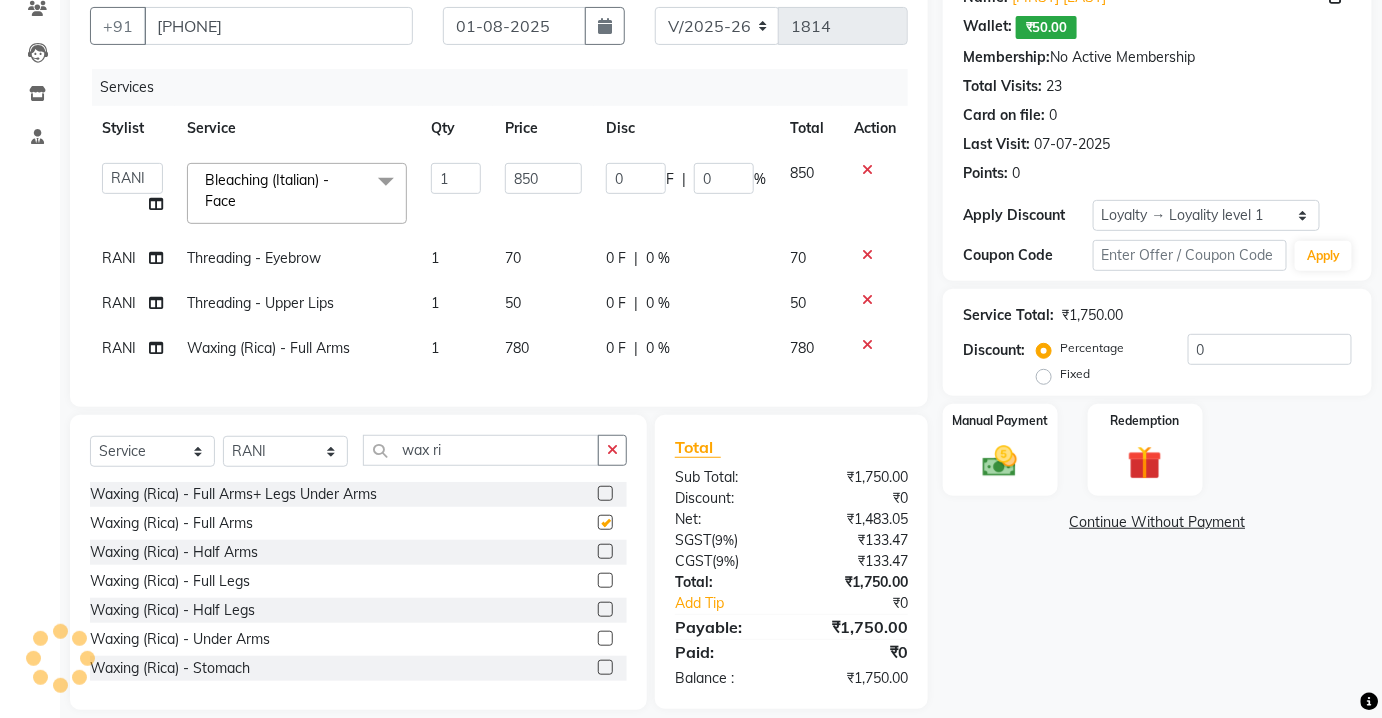 scroll, scrollTop: 213, scrollLeft: 0, axis: vertical 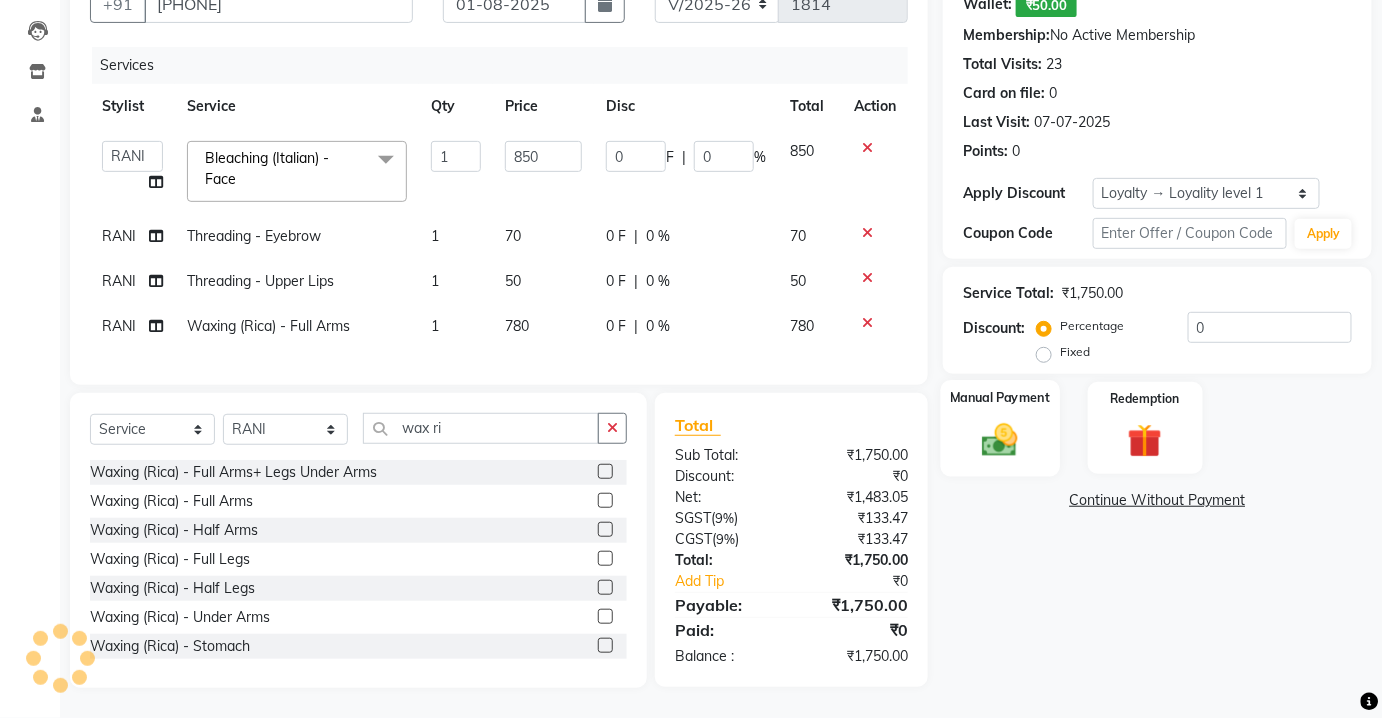 click 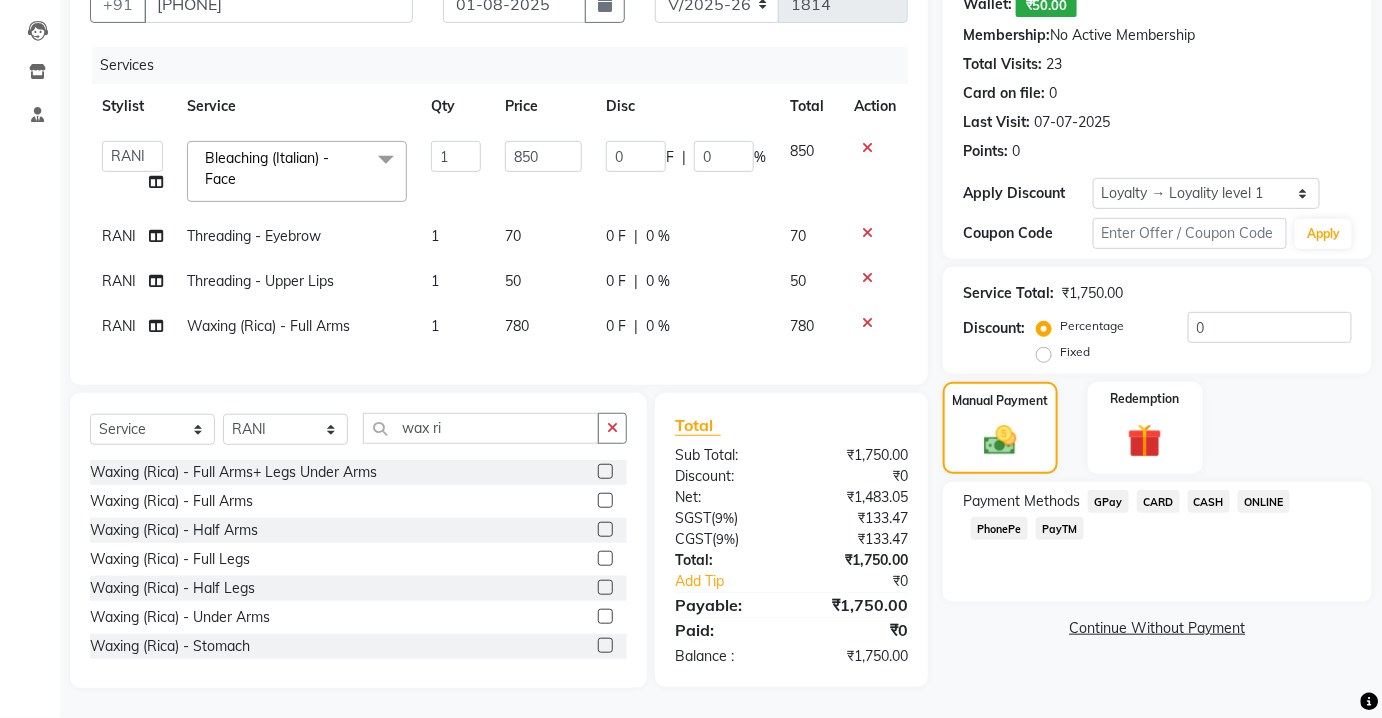 click on "CASH" 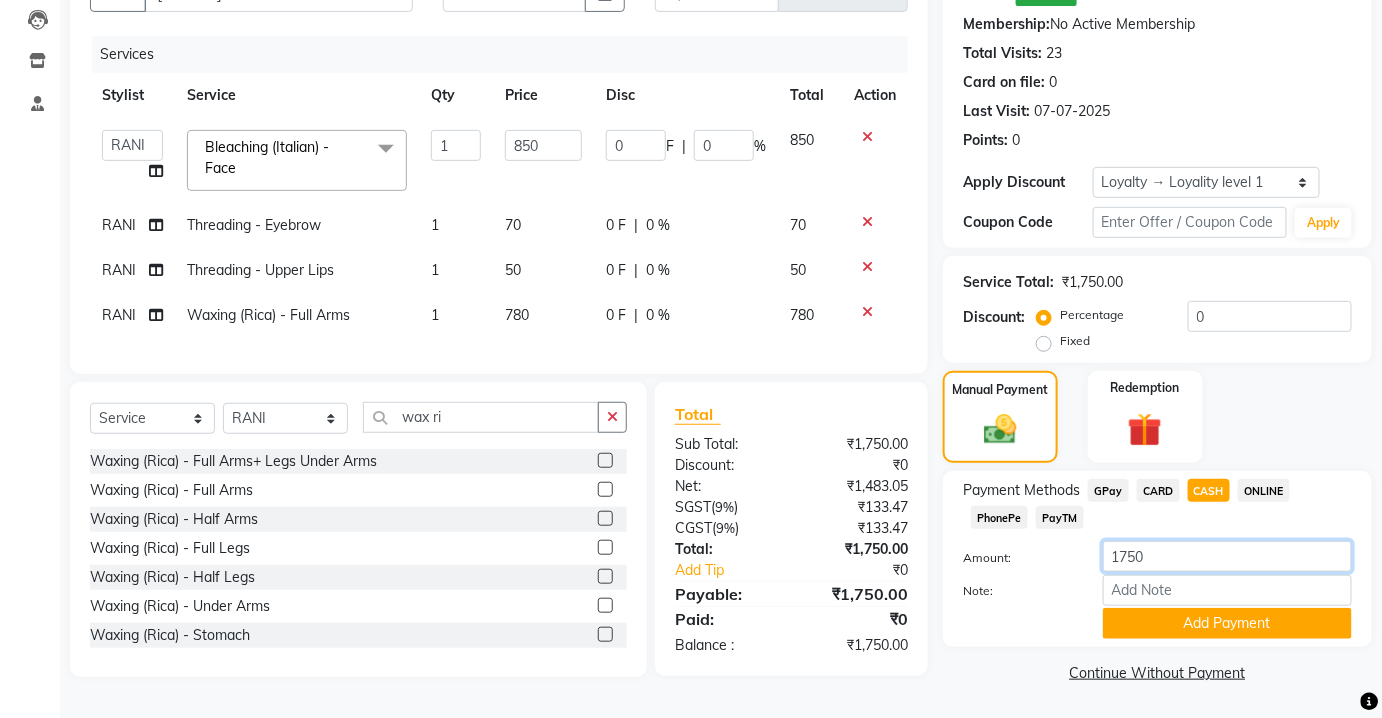 click on "1750" 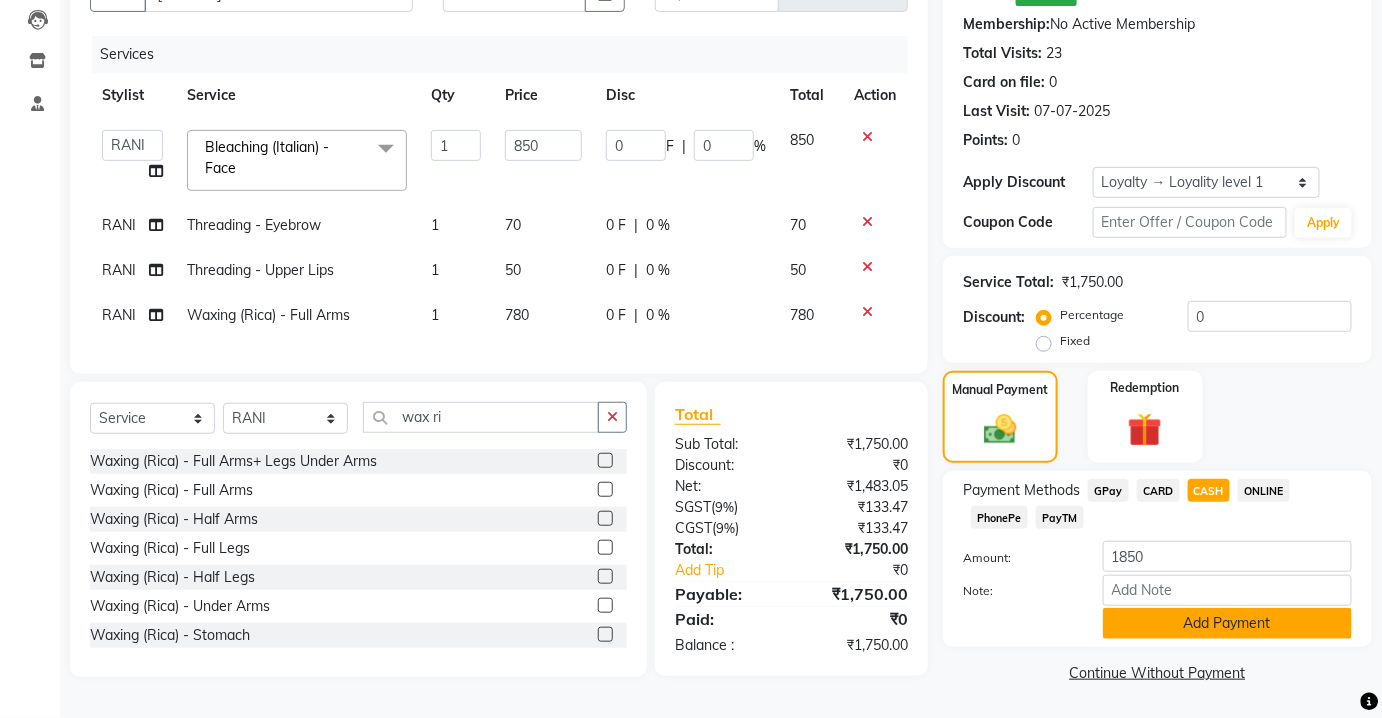 click on "Add Payment" 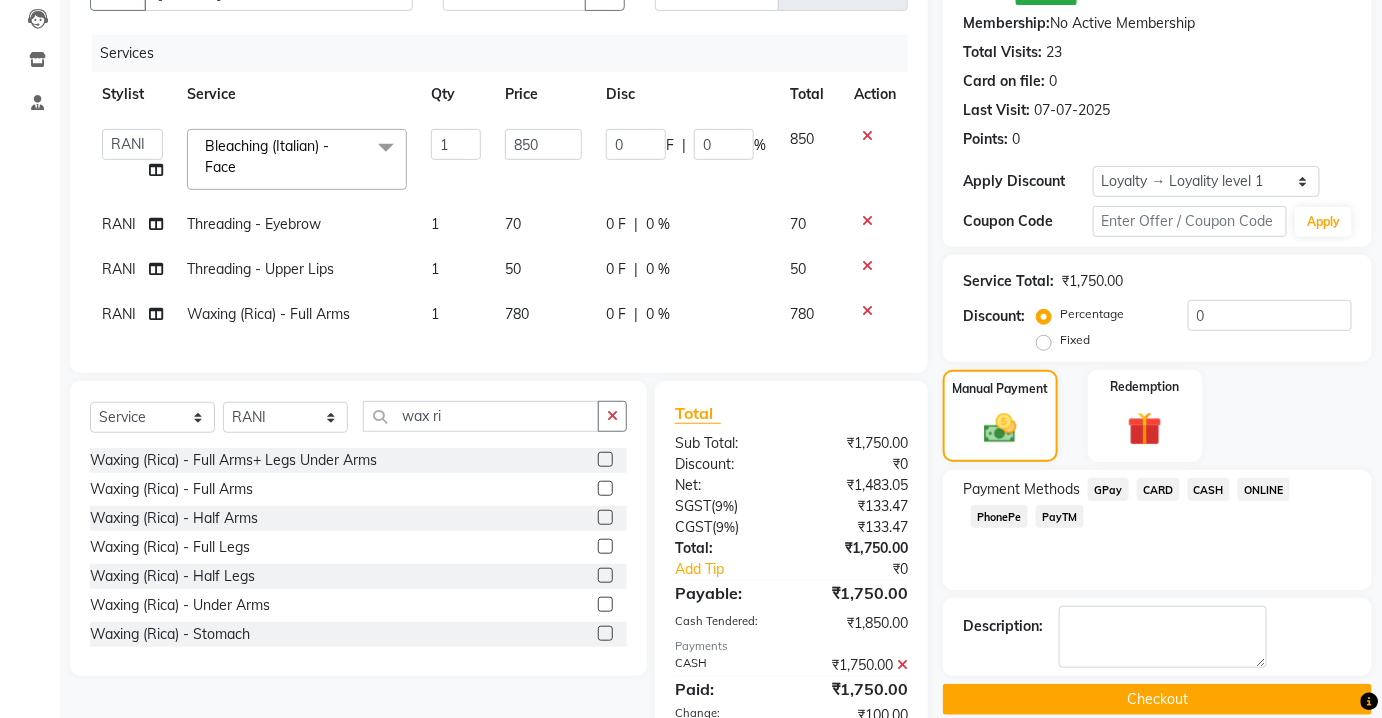 scroll, scrollTop: 444, scrollLeft: 0, axis: vertical 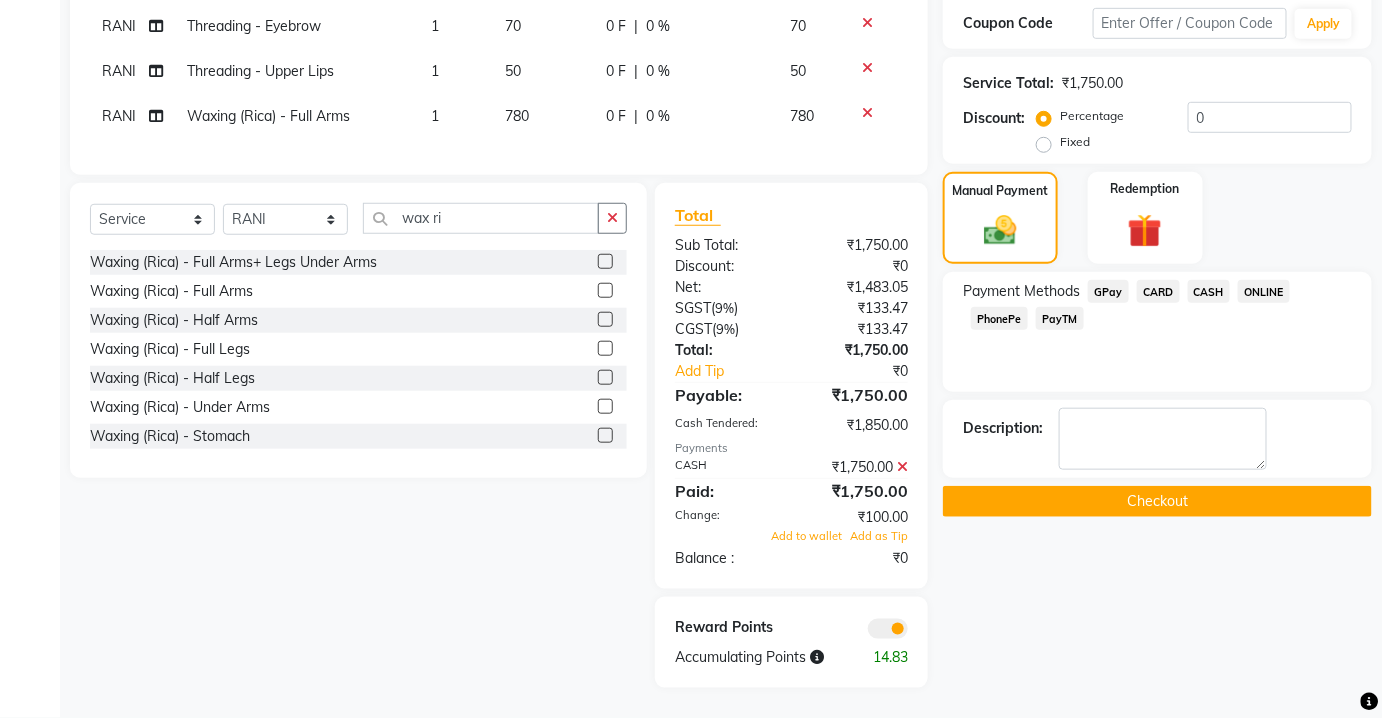 click on "₹100.00" 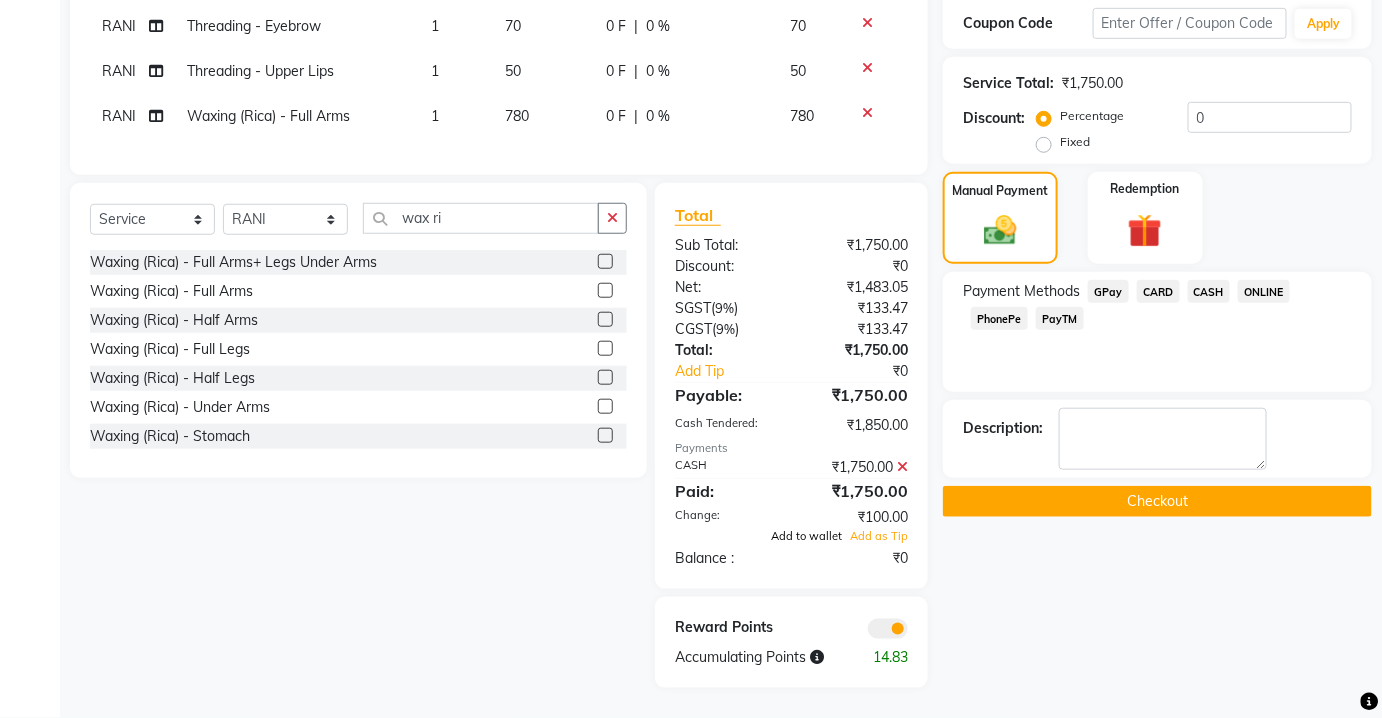 click on "Add to wallet" 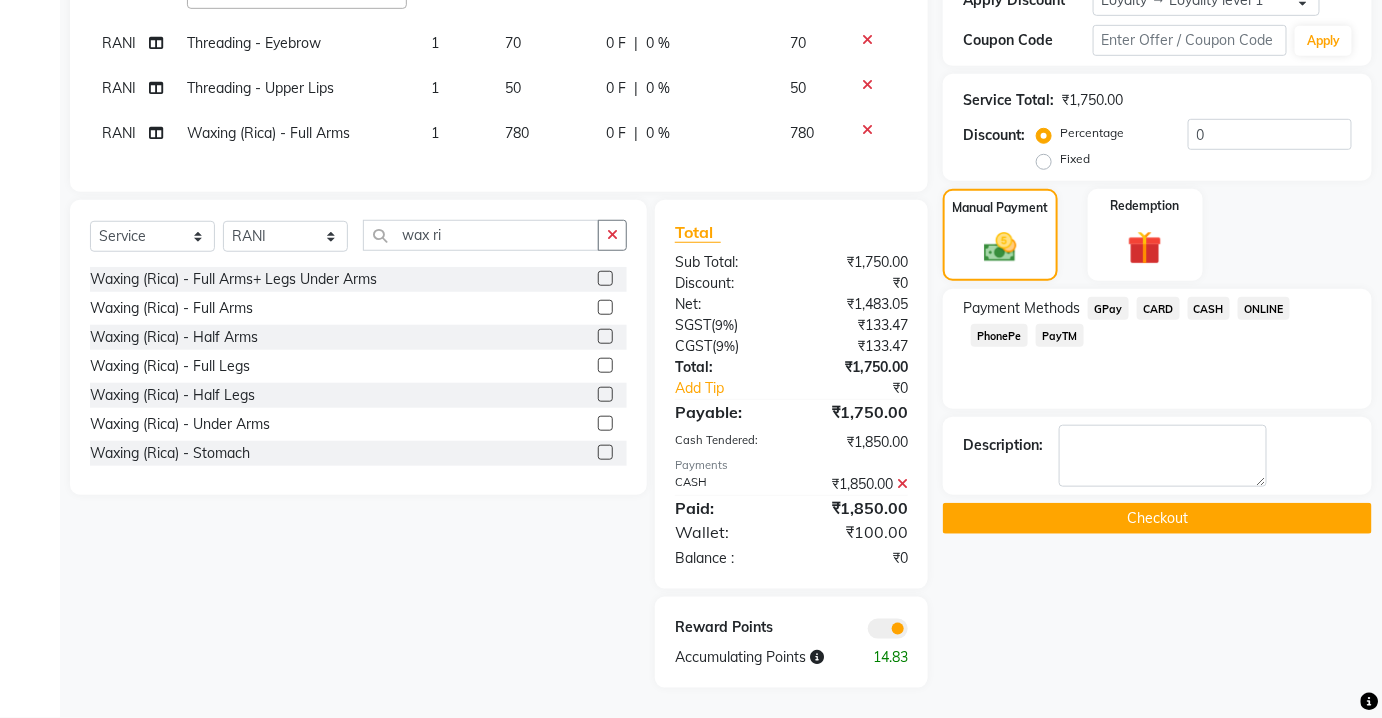scroll, scrollTop: 426, scrollLeft: 0, axis: vertical 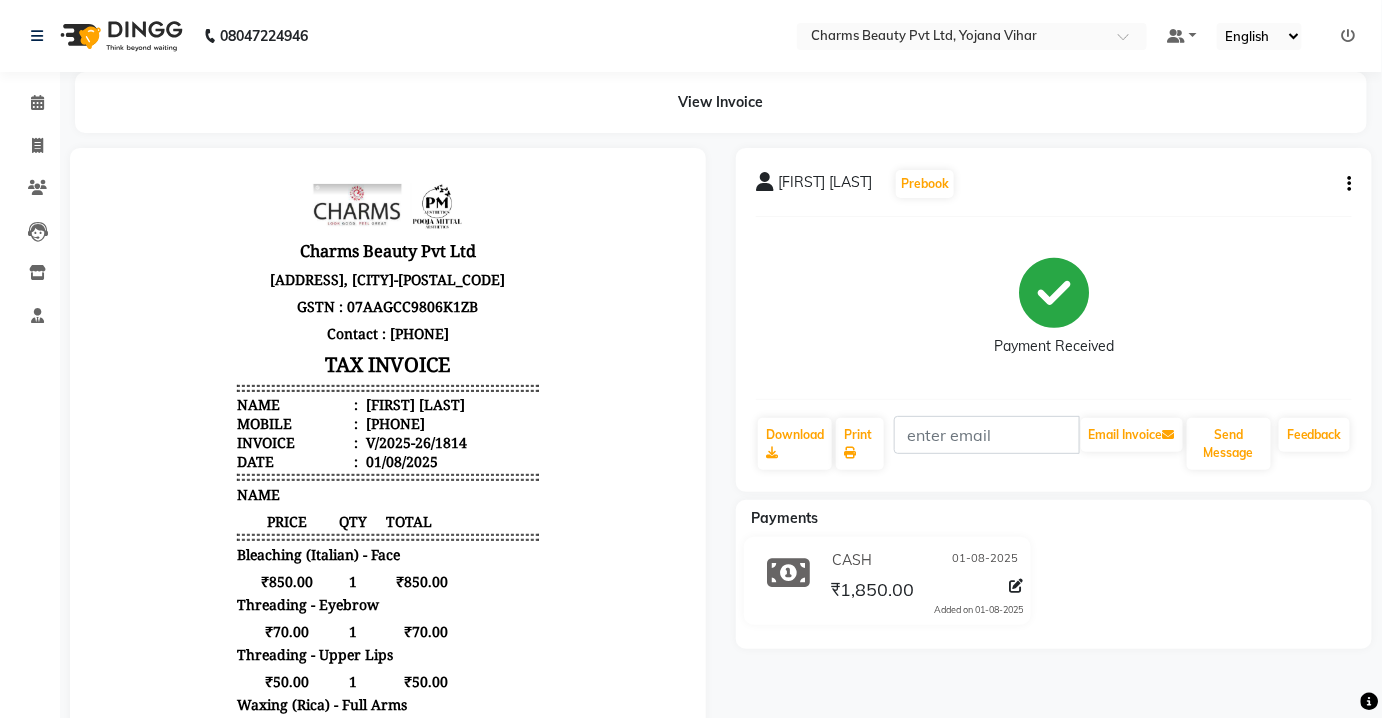 click on "View Invoice" 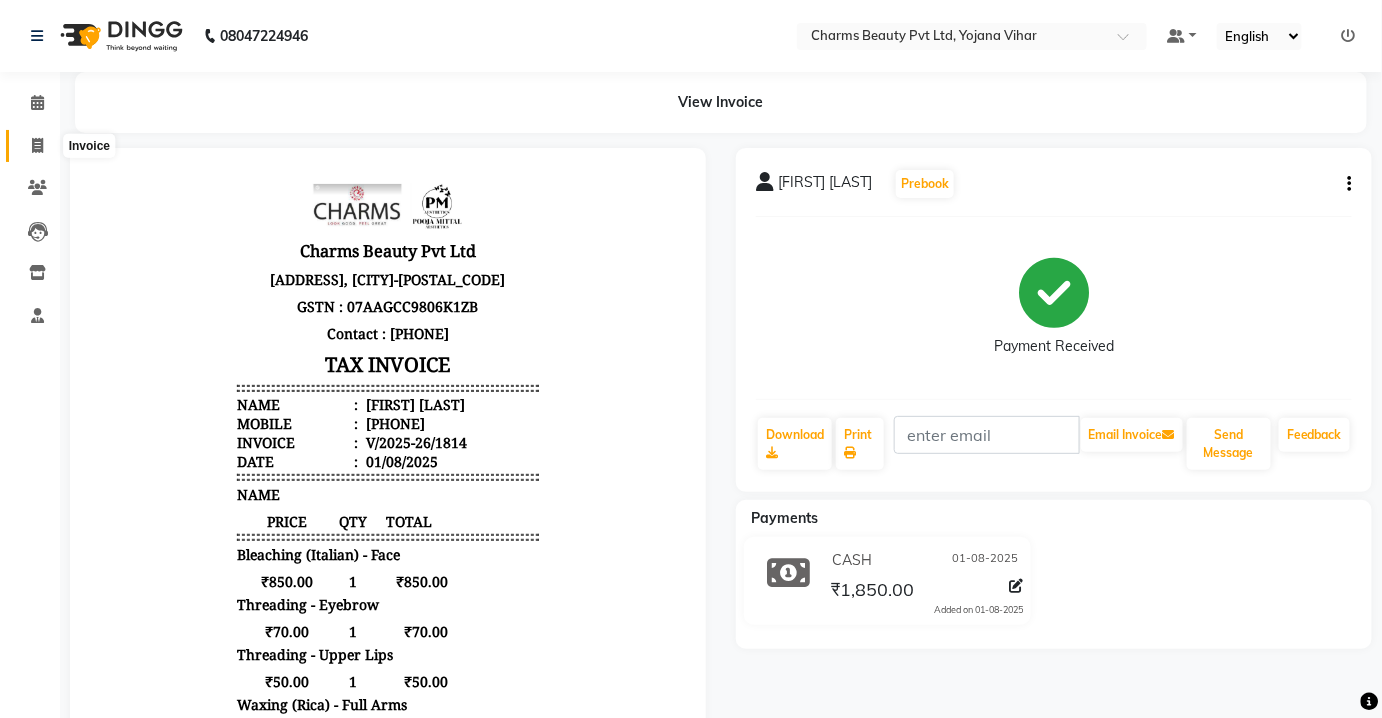 click 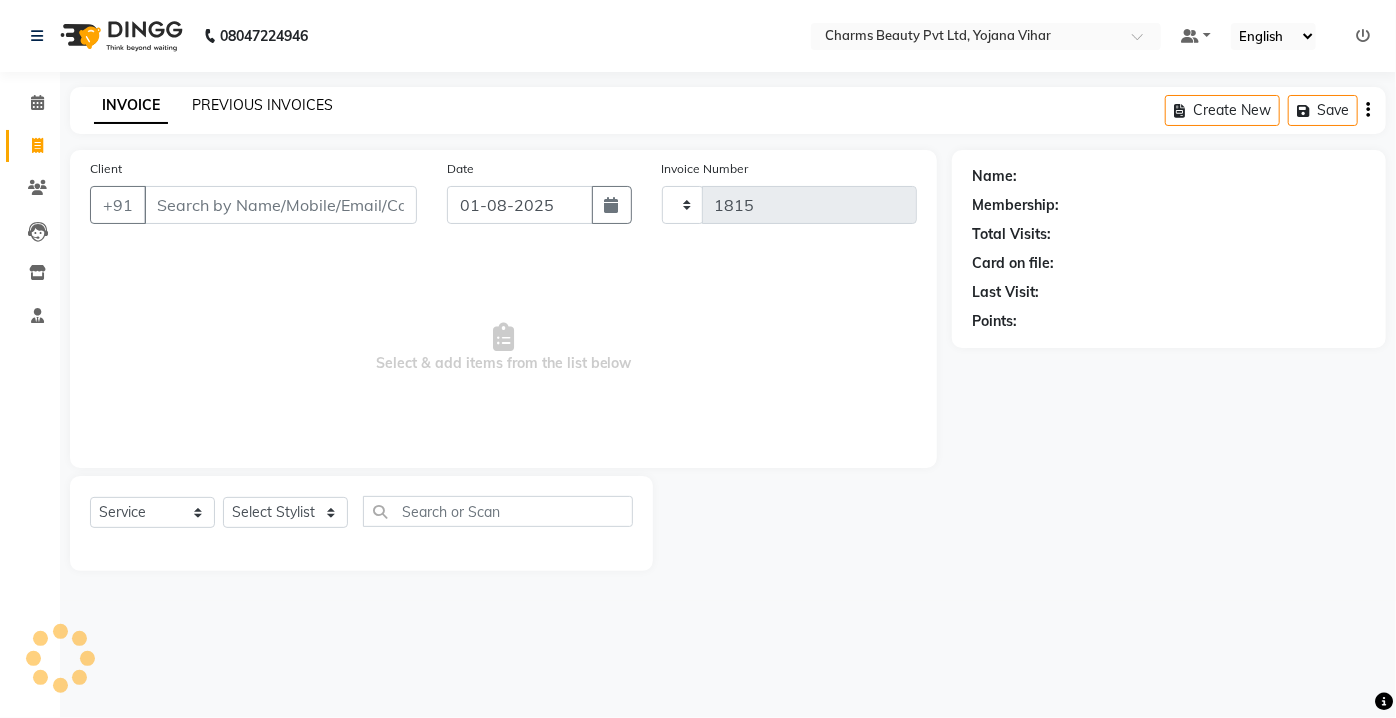click on "INVOICE PREVIOUS INVOICES Create New   Save" 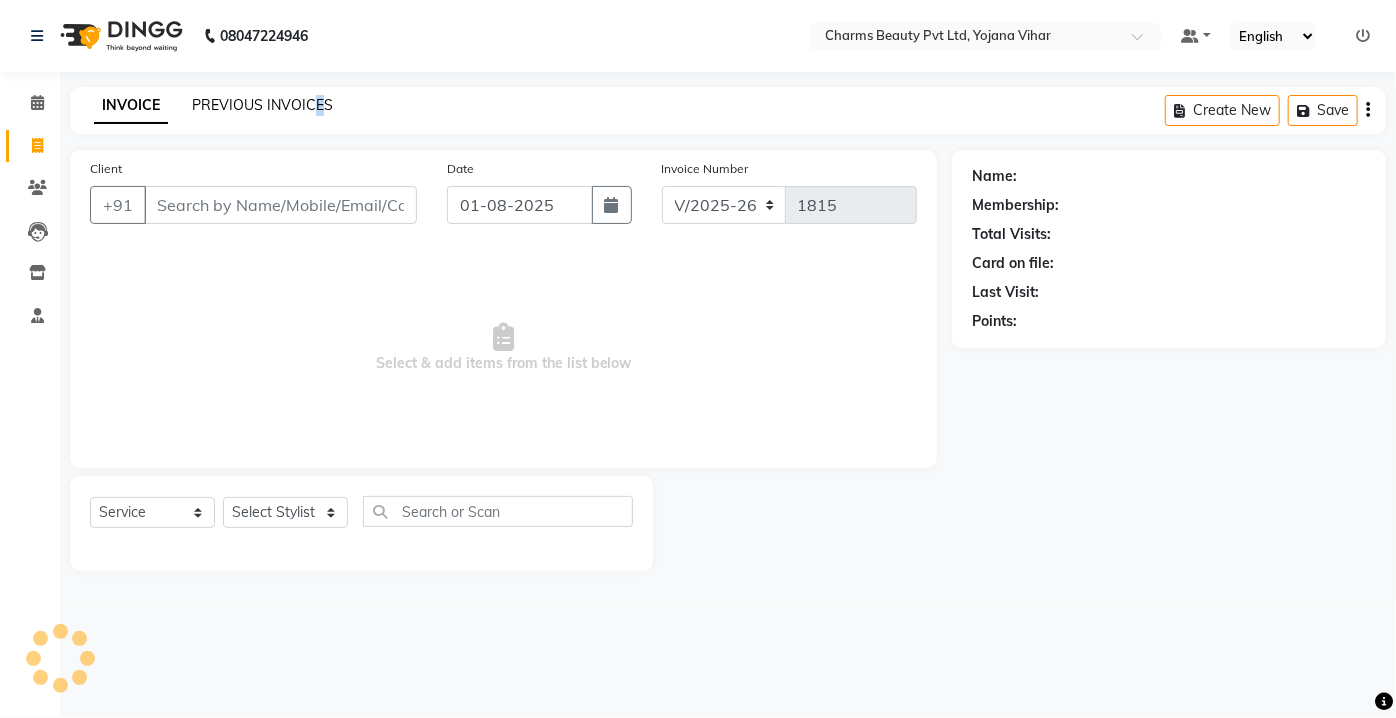 click on "PREVIOUS INVOICES" 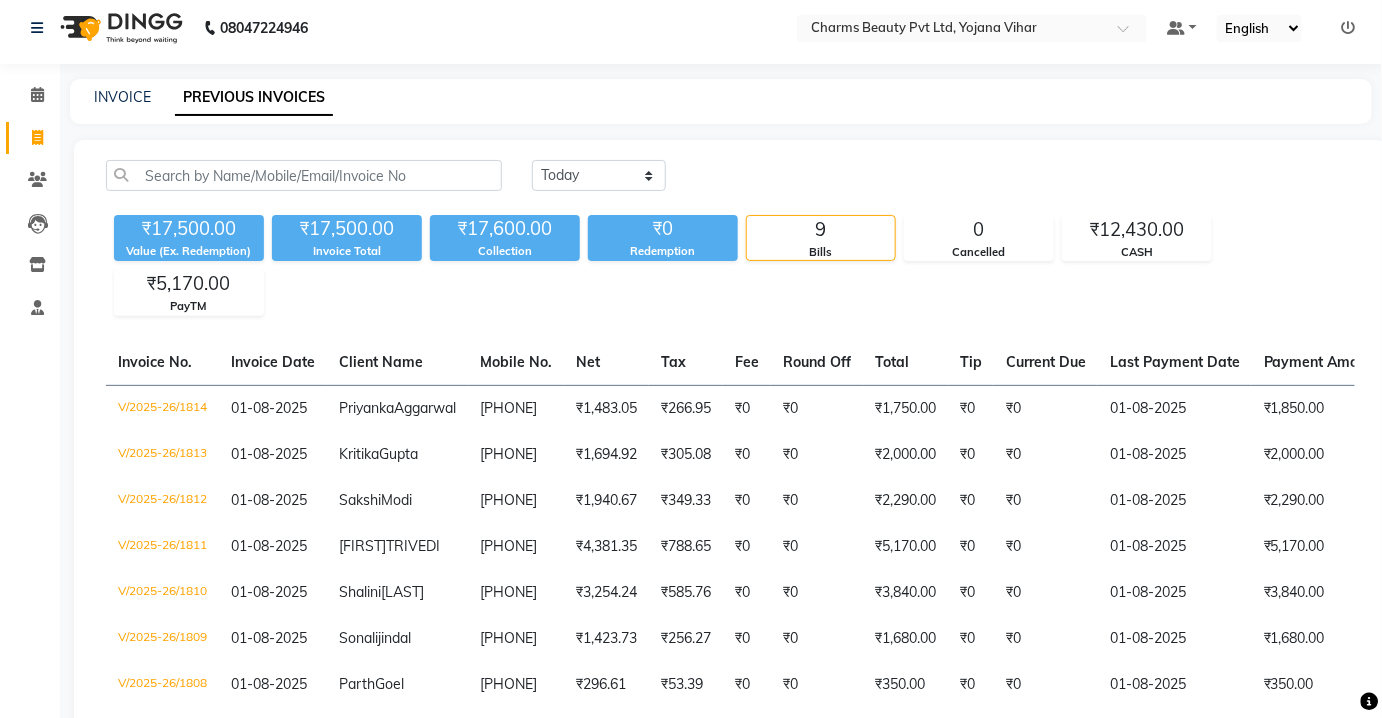 scroll, scrollTop: 0, scrollLeft: 0, axis: both 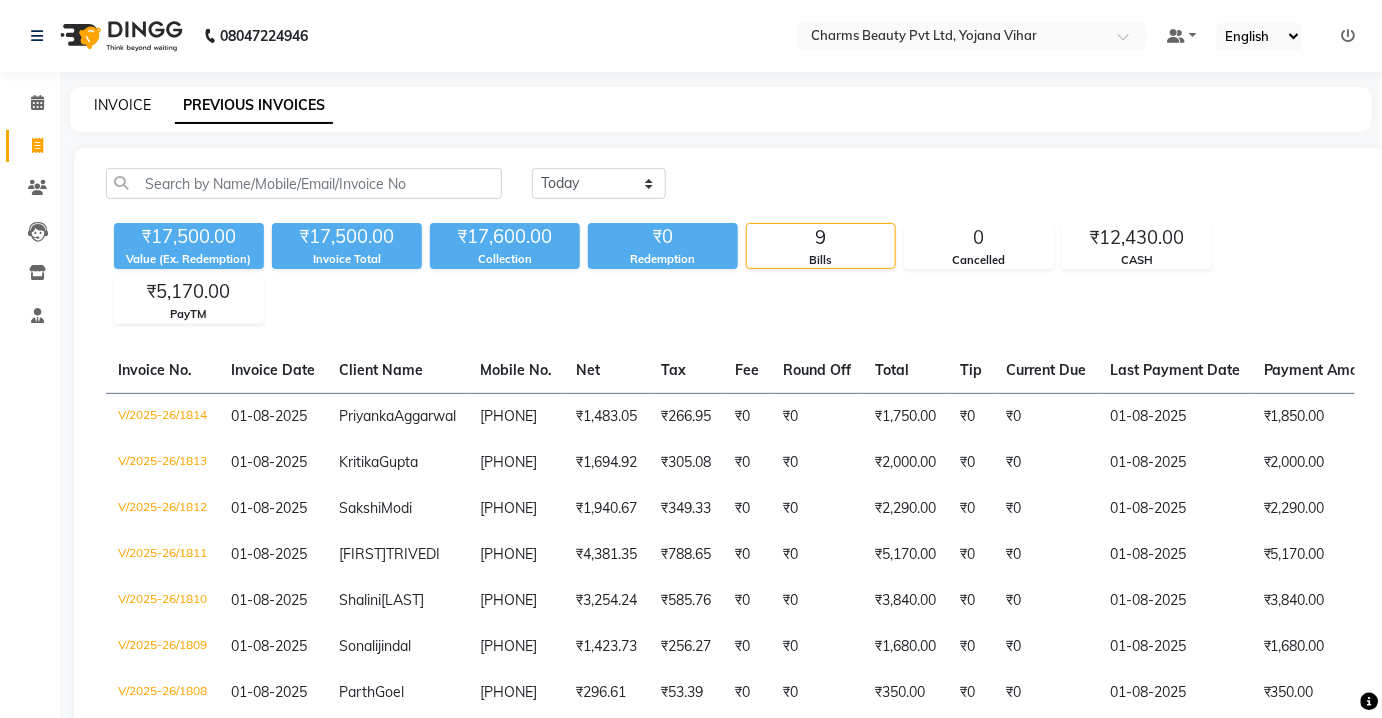 click on "INVOICE" 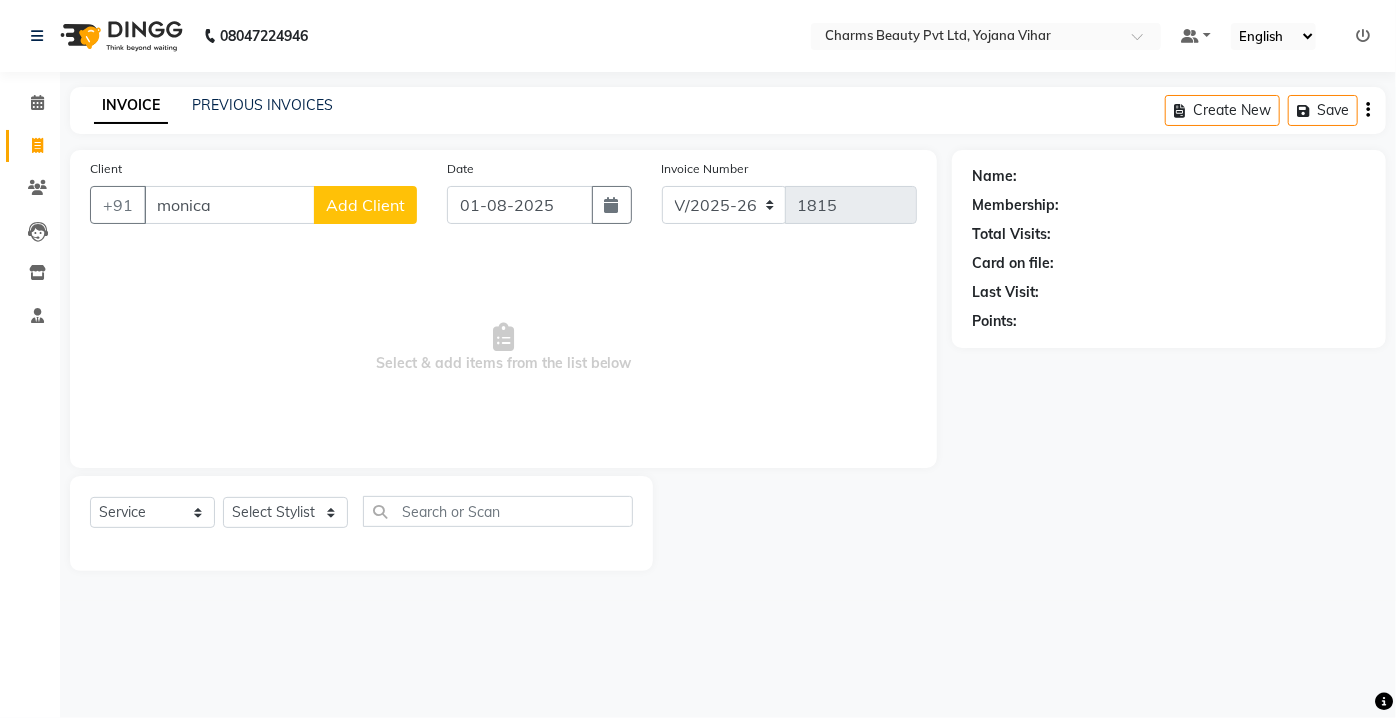 click on "monica" at bounding box center [229, 205] 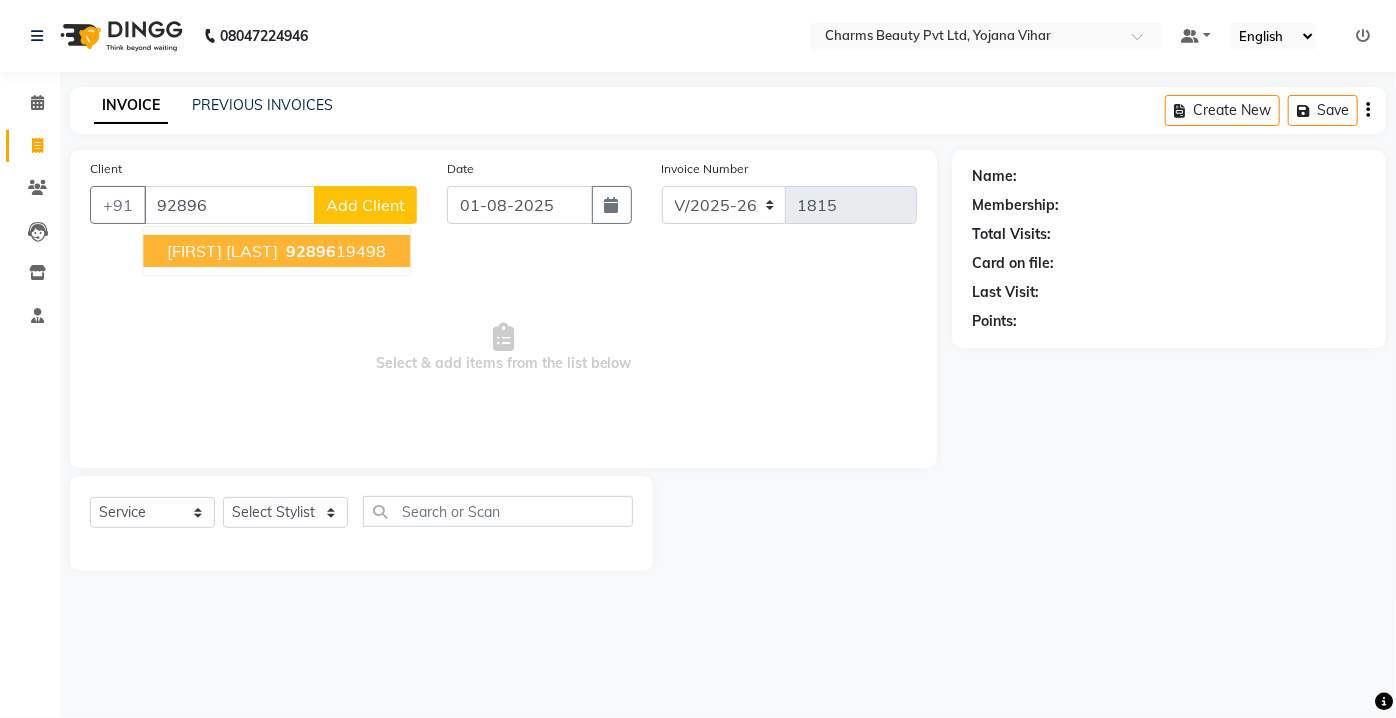 click on "[FIRST] [LAST]" at bounding box center [222, 251] 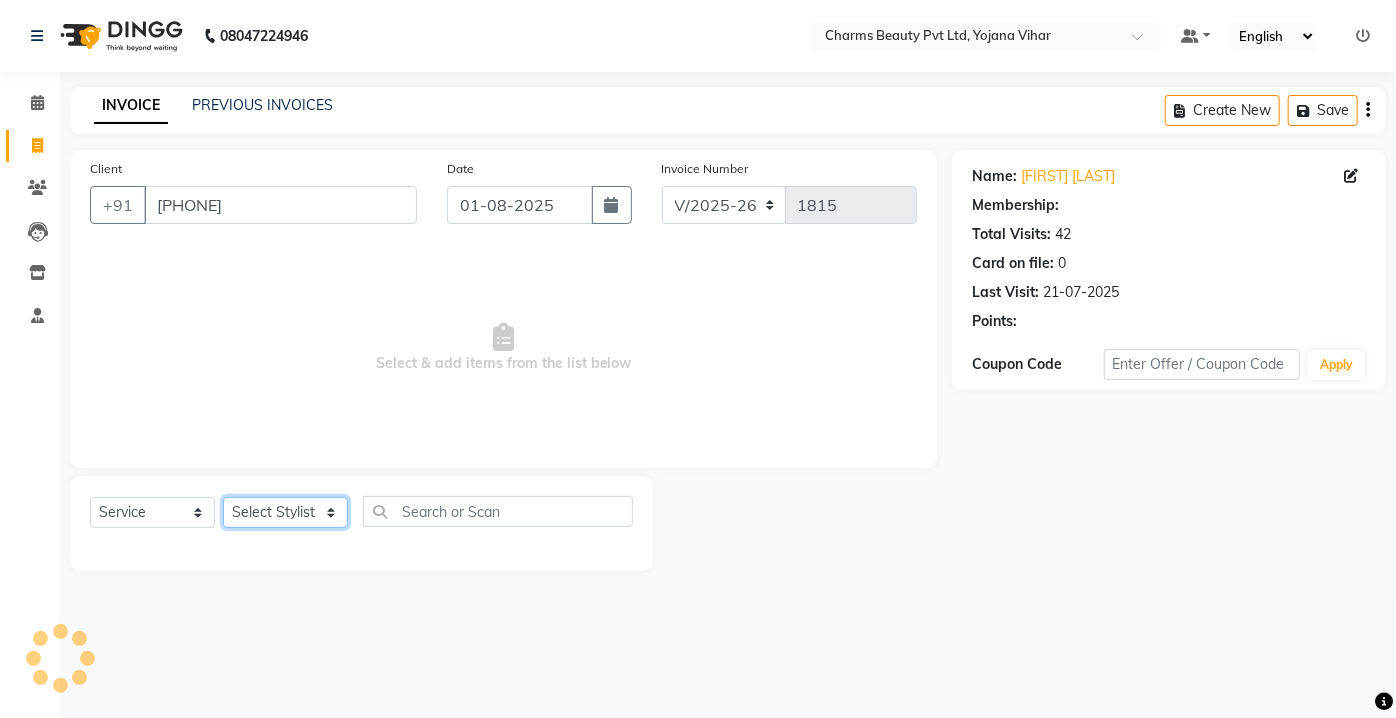drag, startPoint x: 306, startPoint y: 515, endPoint x: 309, endPoint y: 499, distance: 16.27882 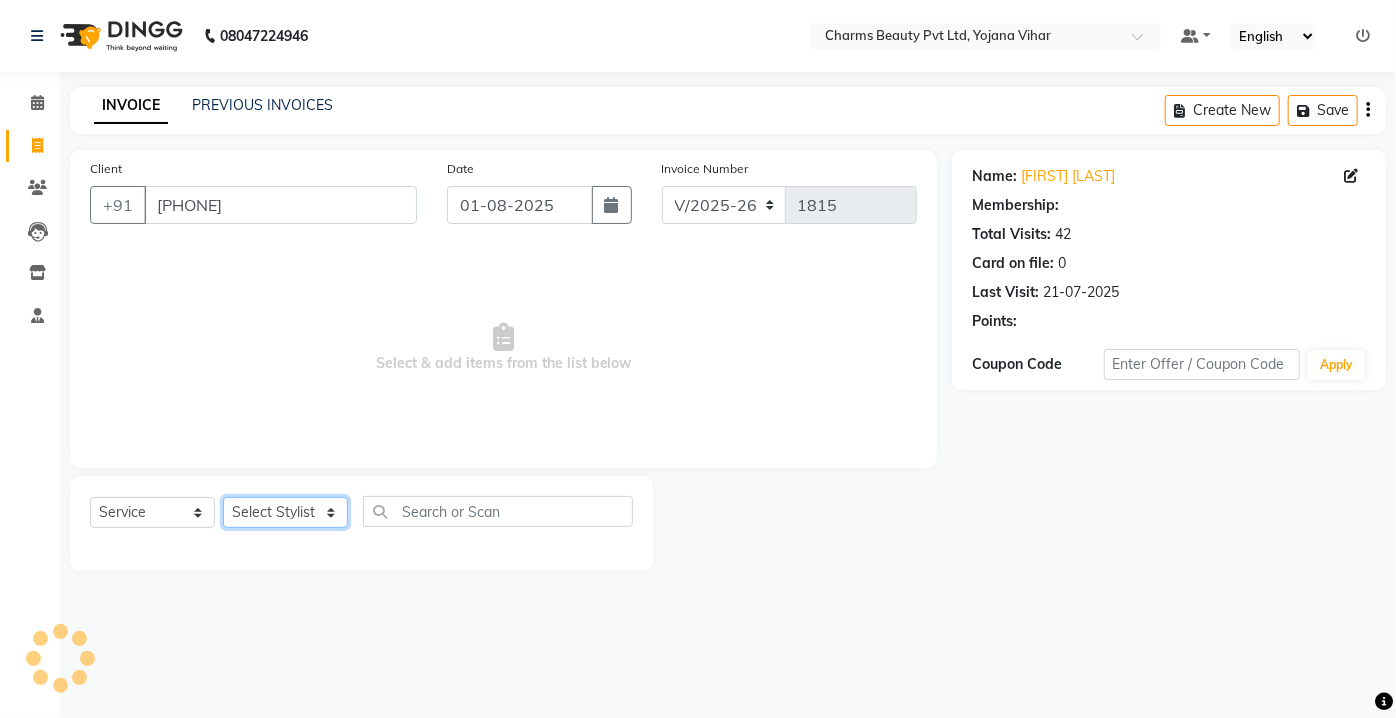 click on "Select Stylist Aarti Asif AZIZA BOBBY CHARMAYNE CHARMS DR. POOJA MITTAL HINA HUSSAN NOSHAD RANI RAVI SOOD  SAKSHI SANTOSH SAPNA TABBASUM" 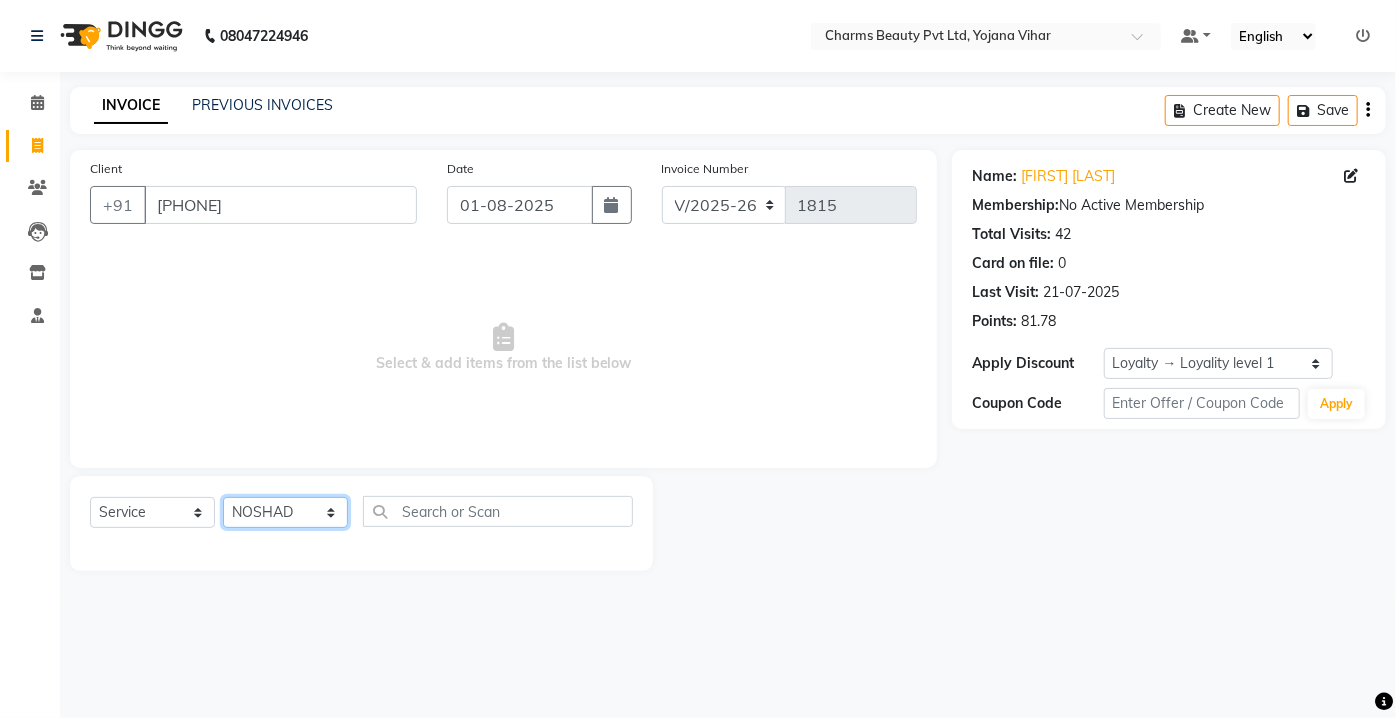click on "Select Stylist Aarti Asif AZIZA BOBBY CHARMAYNE CHARMS DR. POOJA MITTAL HINA HUSSAN NOSHAD RANI RAVI SOOD  SAKSHI SANTOSH SAPNA TABBASUM" 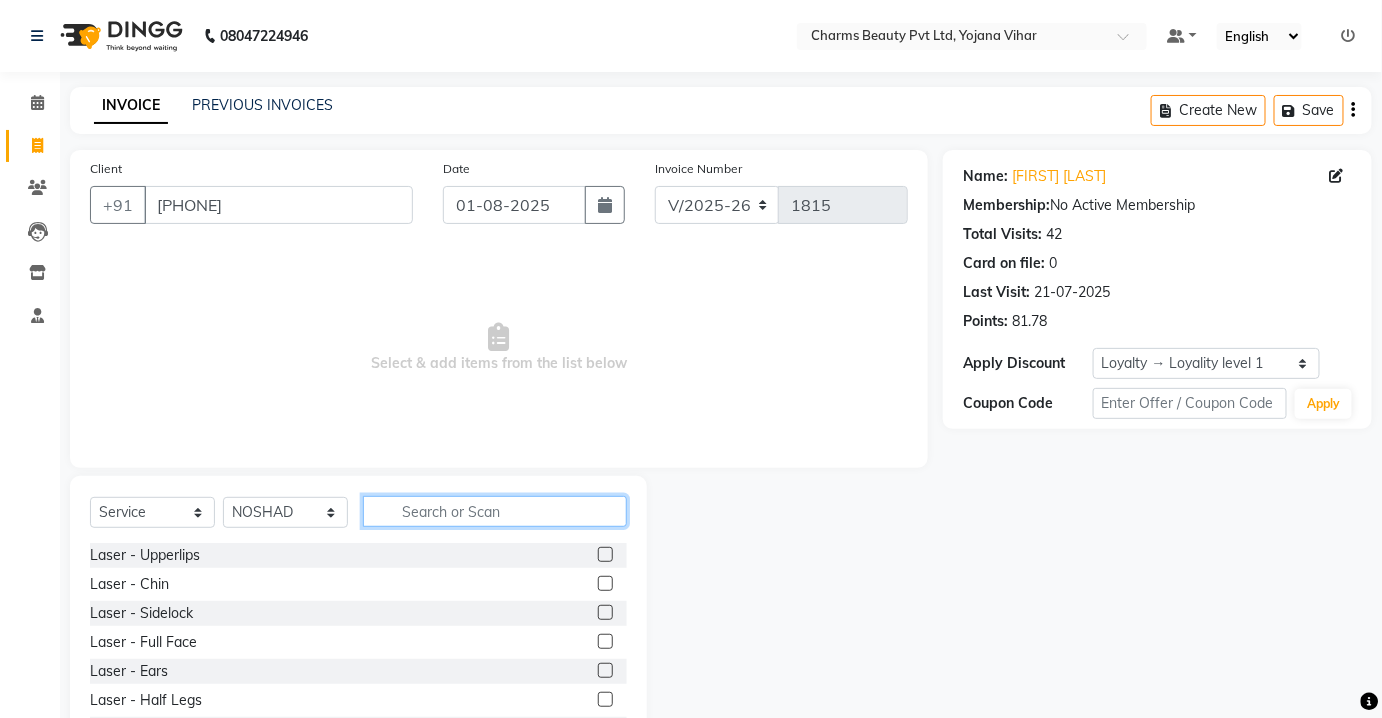 click 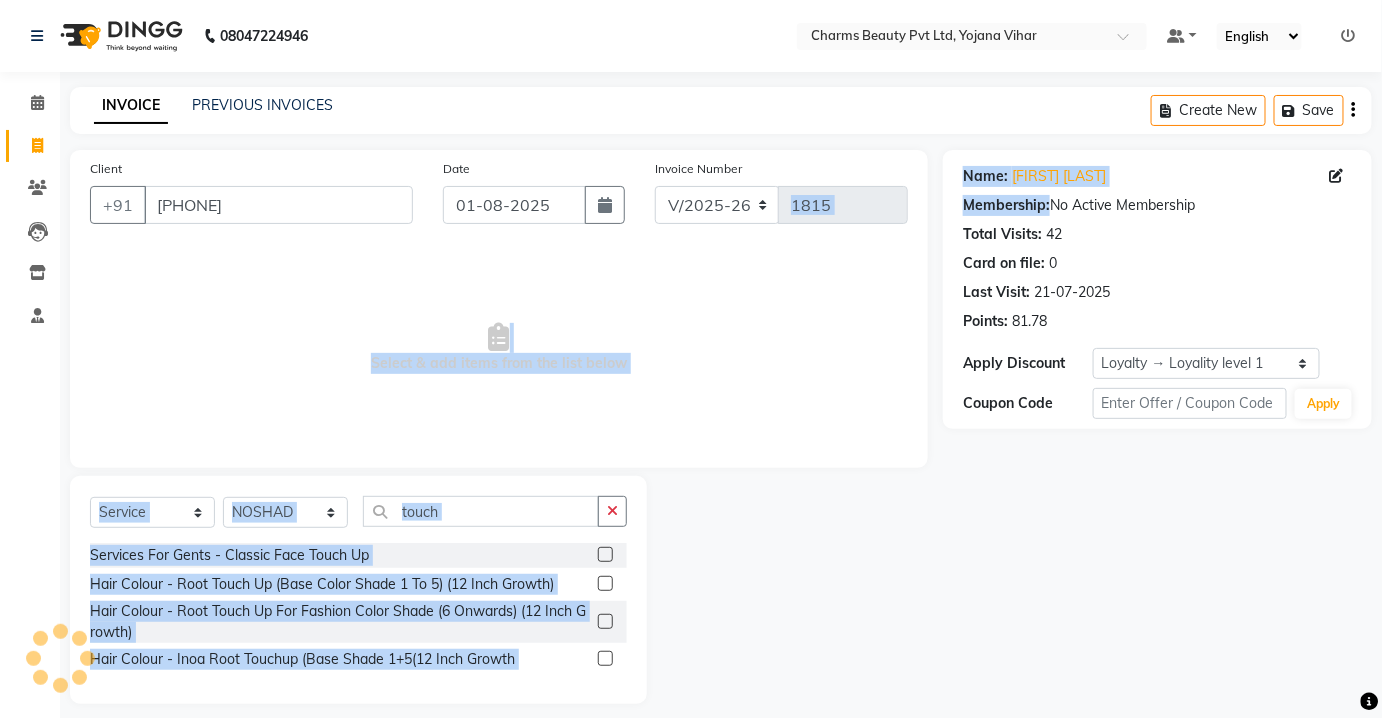 click on "Client +[PHONE] Date [DATE] Invoice Number V/2025 V/2025-26 1815  Select & add items from the list below  Select  Service  Product  Membership  Package Voucher Prepaid Gift Card  Select Stylist Aarti Asif AZIZA BOBBY CHARMAYNE CHARMS DR. POOJA MITTAL HINA HUSSAN NOSHAD RANI RAVI SOOD  SAKSHI SANTOSH SAPNA TABBASUM touch Services For Gents  -  Classic Face Touch Up  Hair Colour  -  Root Touch Up (Base Color Shade 1 To 5) (12 Inch Growth)  Hair Colour  -  Root Touch Up For Fashion Color Shade (6 Onwards) (12 Inch Growth)  Hair Colour  -  Inoa Root Touchup (Base Shade 1+5(12 Inch Growth  Name: [FIRST] [LAST] Membership:  No Active Membership  Total Visits:  42 Card on file:  0 Last Visit:   [DATE] Points:   81.78  Apply Discount Select  Loyalty → Loyality level 1  Coupon Code Apply" 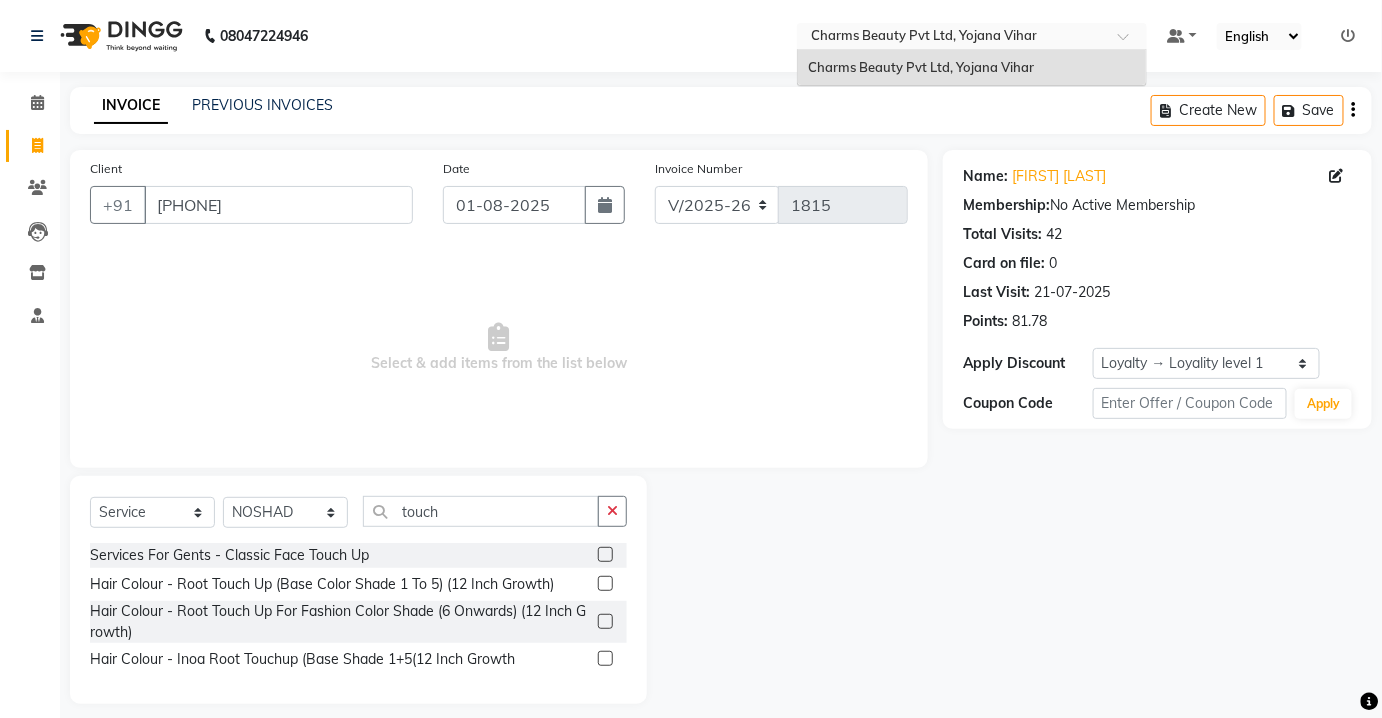 click on "Select Location × Charms Beauty Pvt Ltd, Yojana Vihar" at bounding box center (972, 36) 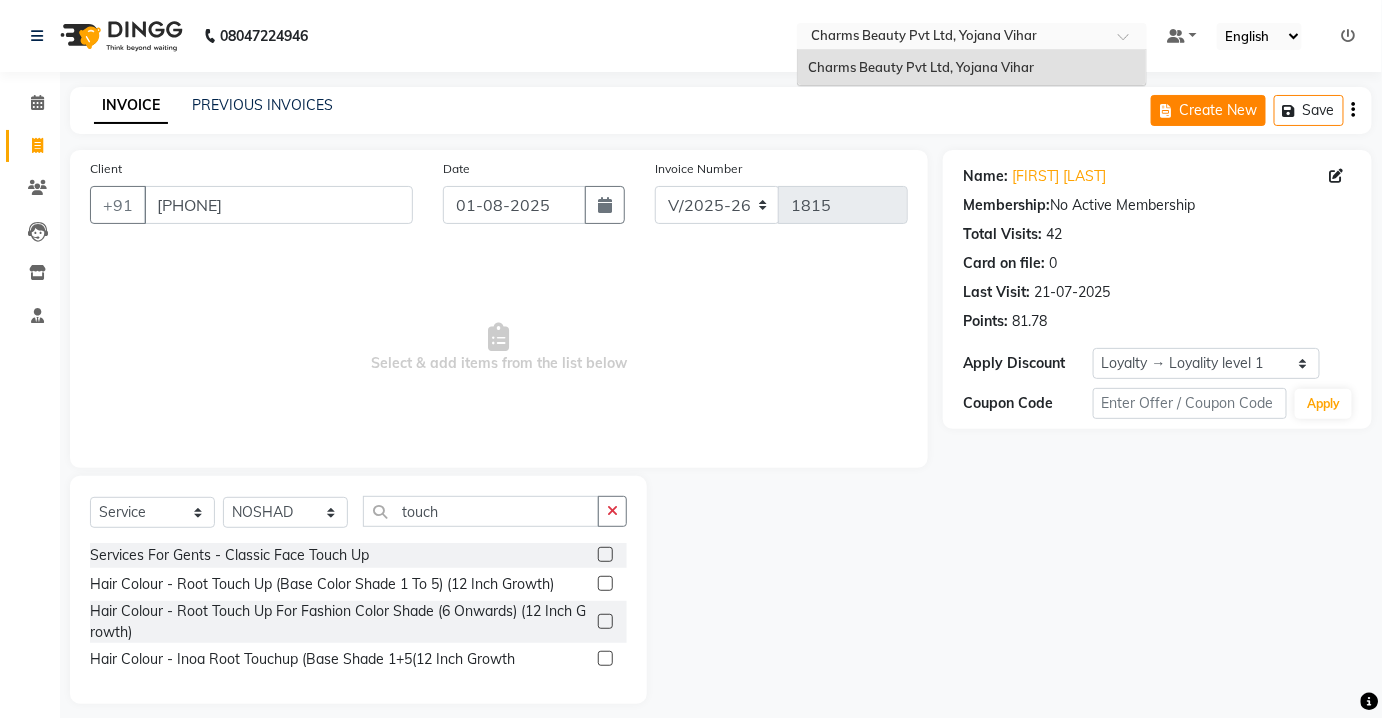 drag, startPoint x: 1069, startPoint y: 47, endPoint x: 1193, endPoint y: 112, distance: 140.00357 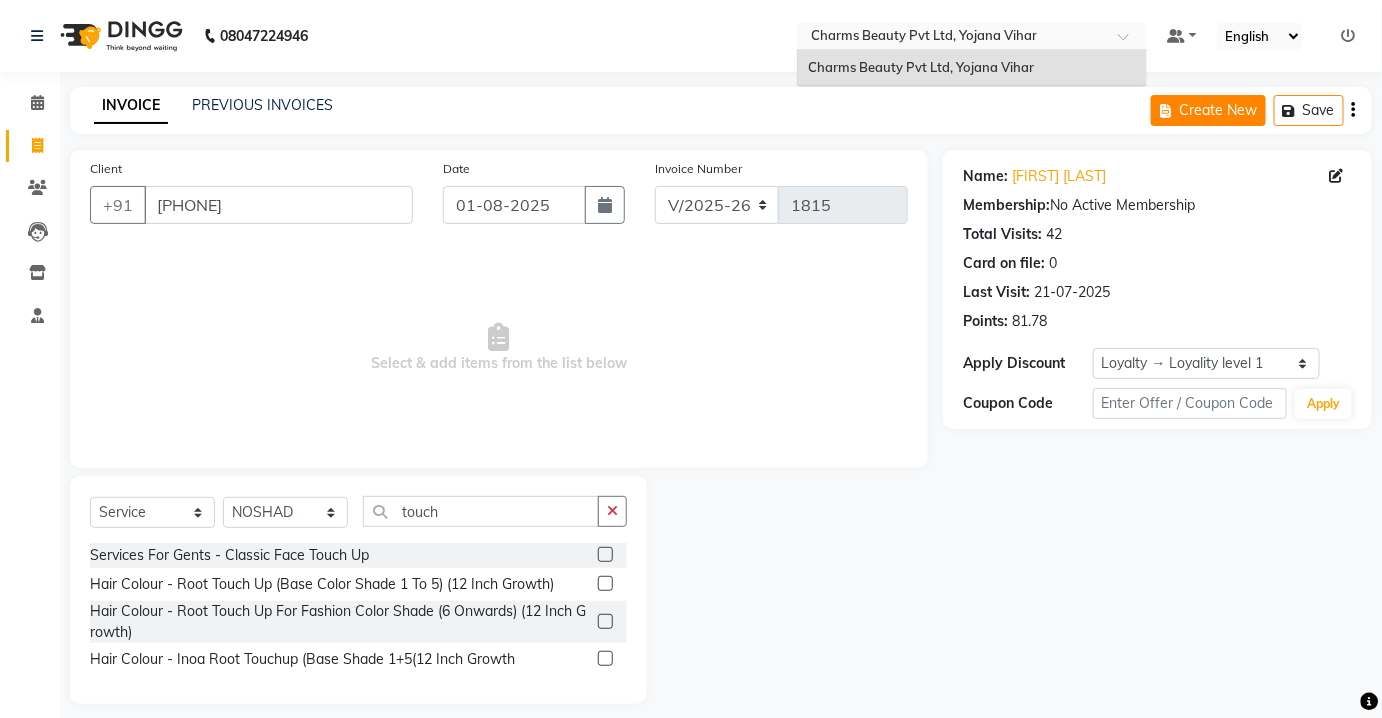 click on "Create New" 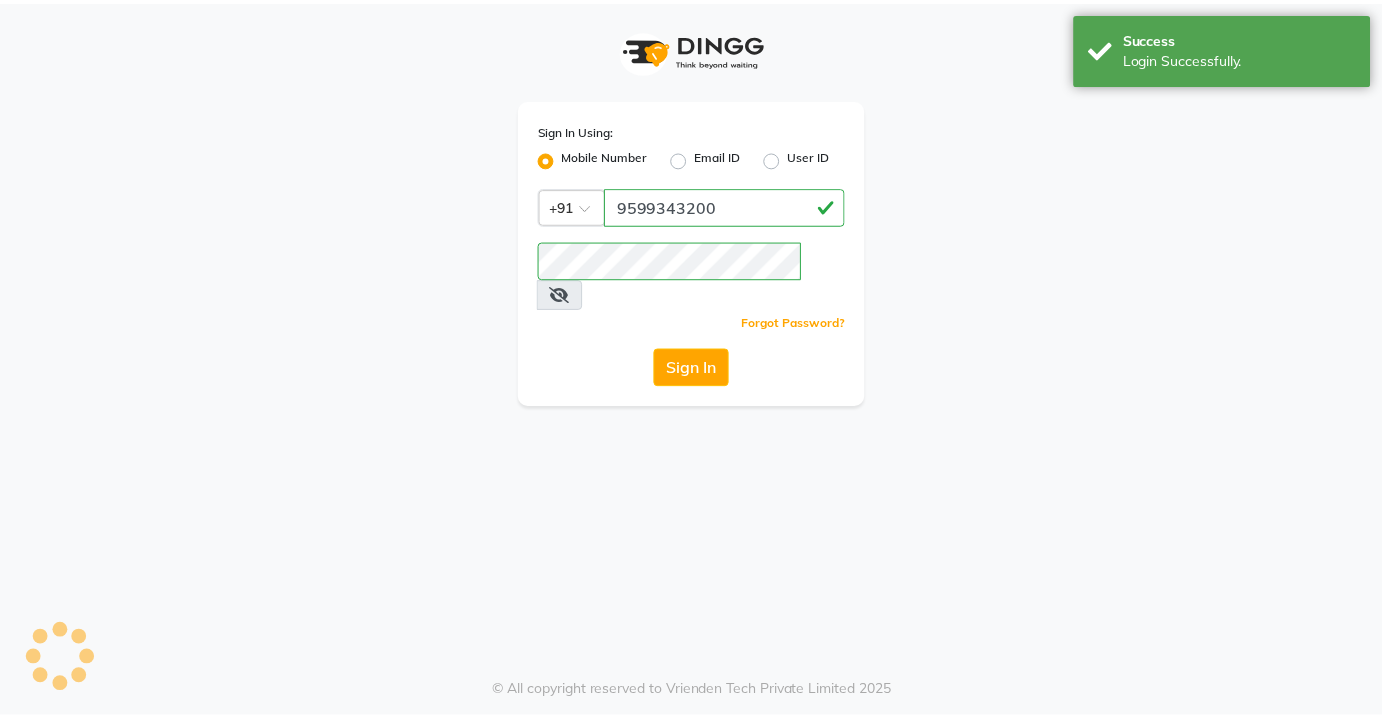 scroll, scrollTop: 0, scrollLeft: 0, axis: both 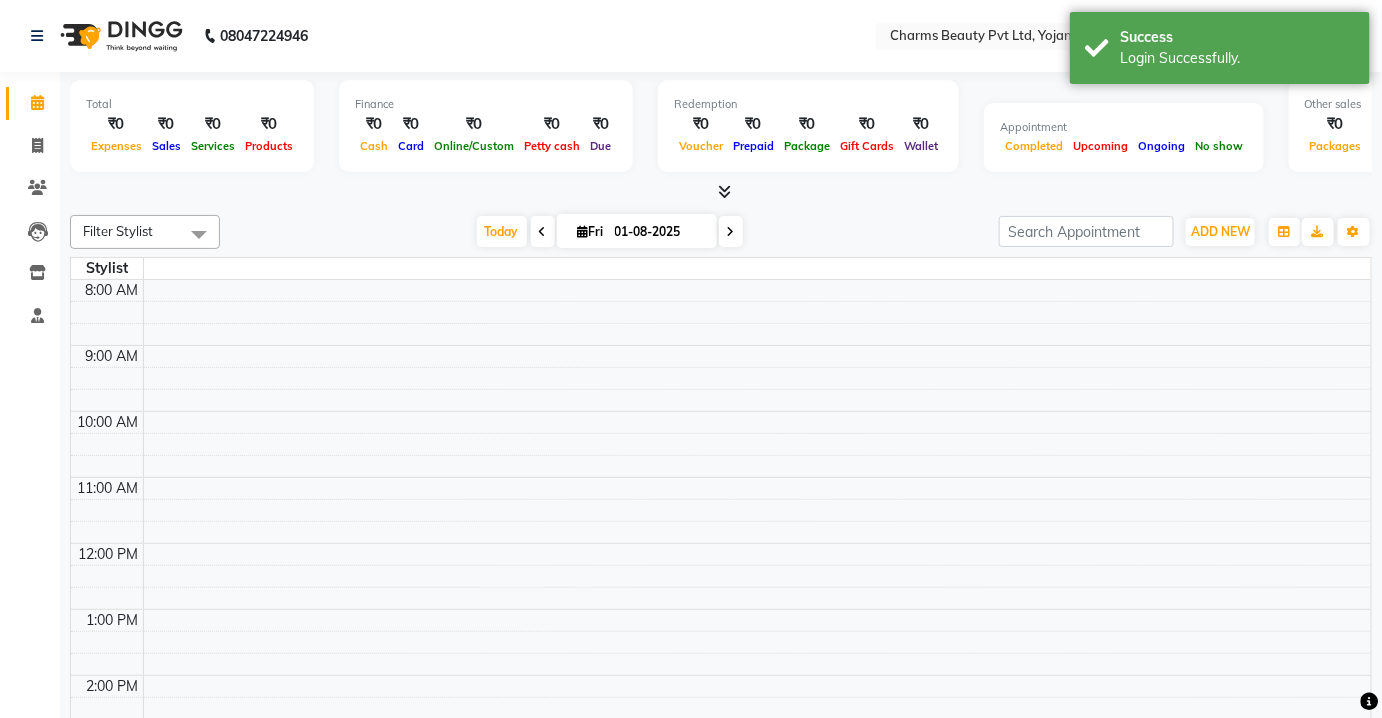 select on "en" 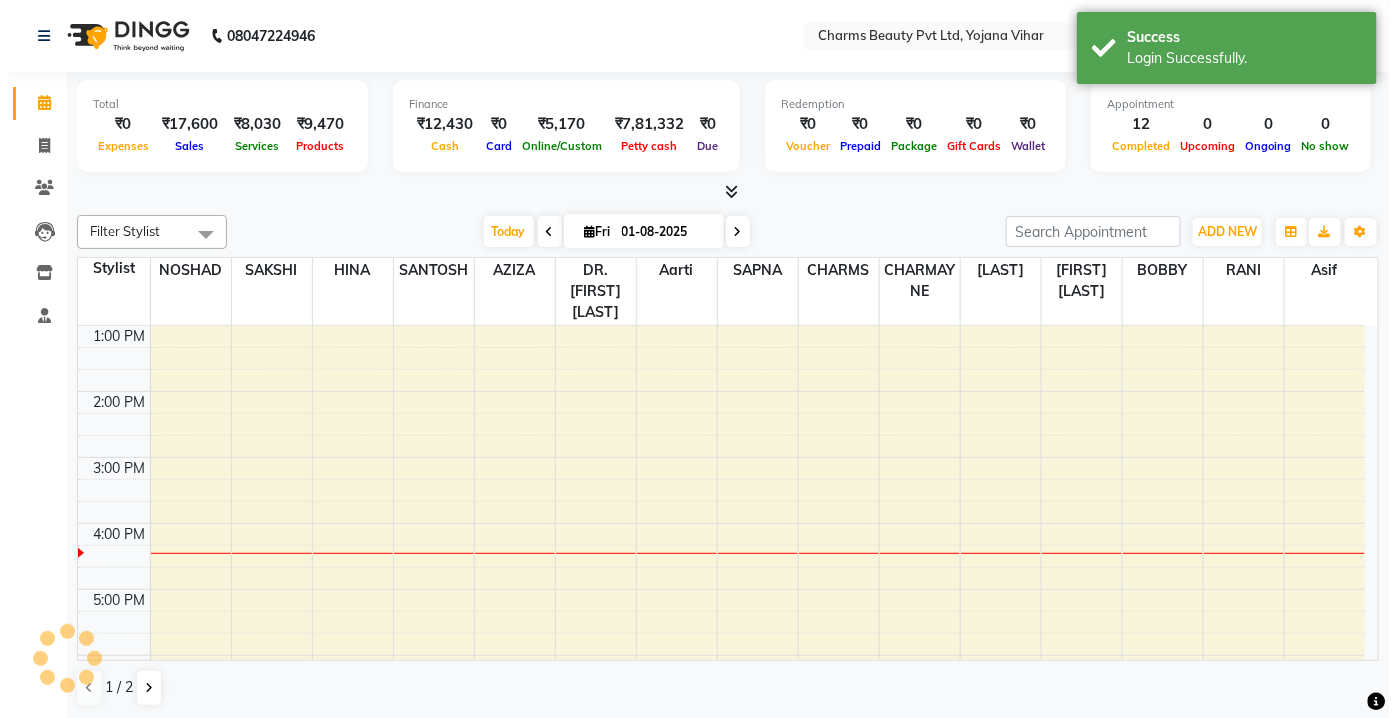 scroll, scrollTop: 0, scrollLeft: 0, axis: both 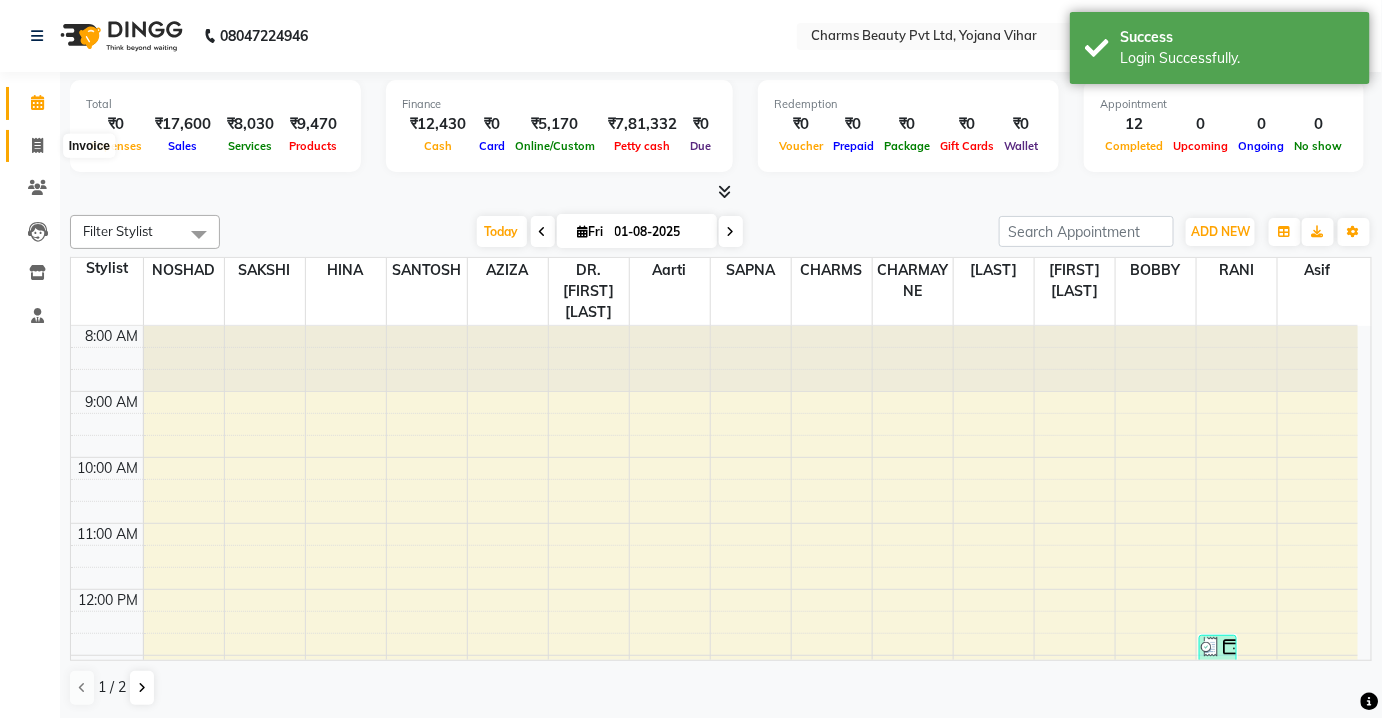 click 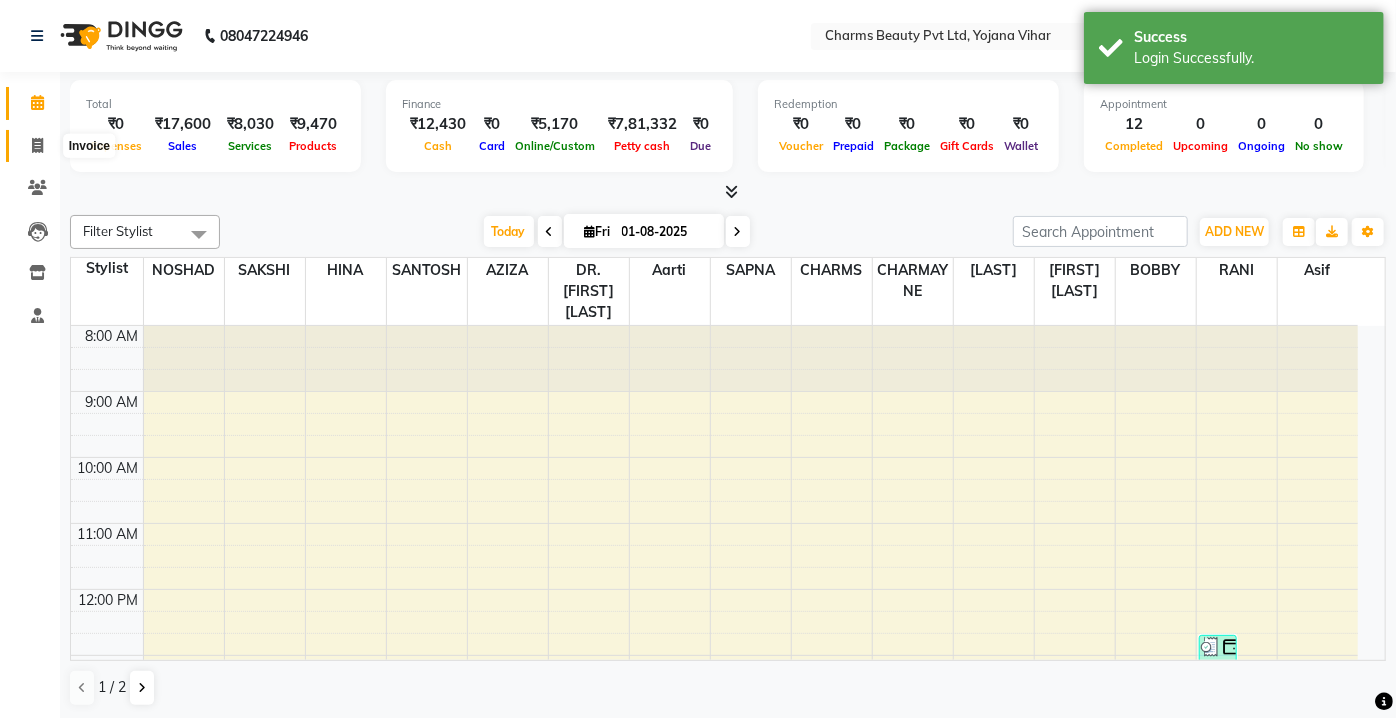 select on "service" 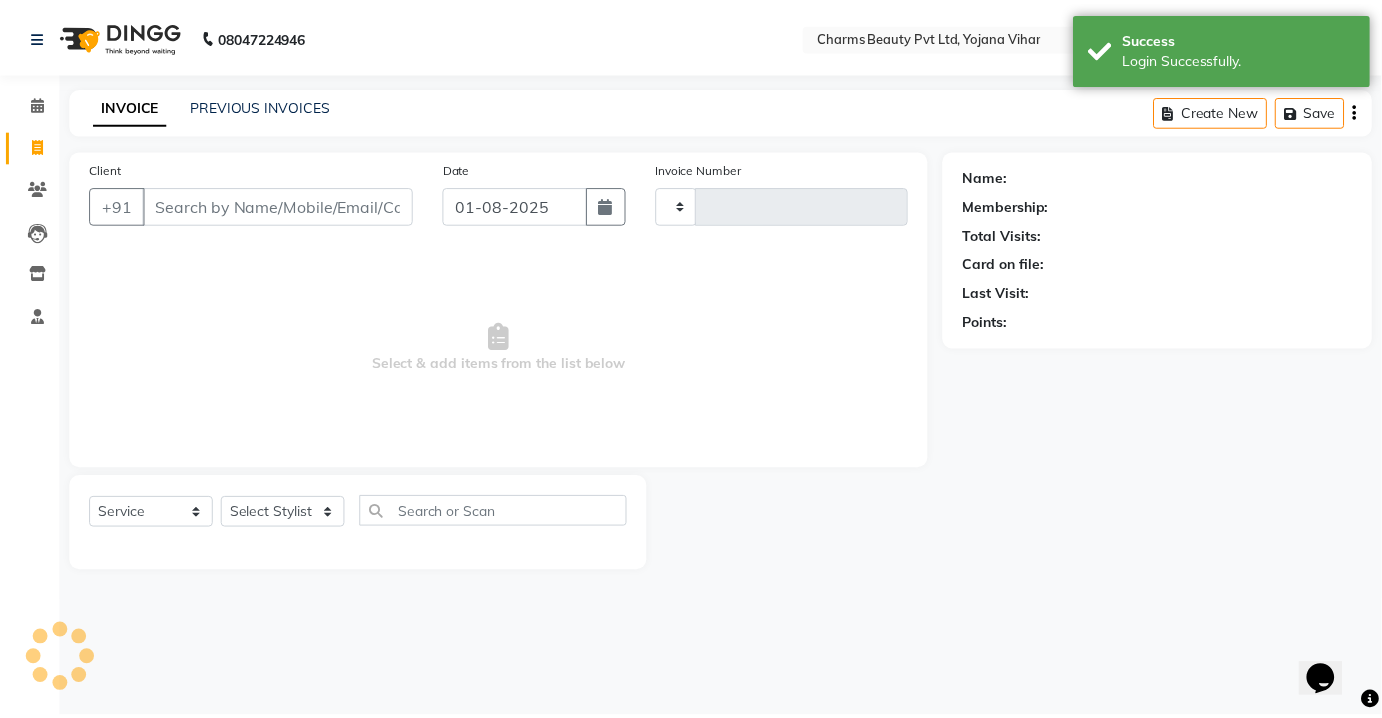 scroll, scrollTop: 0, scrollLeft: 0, axis: both 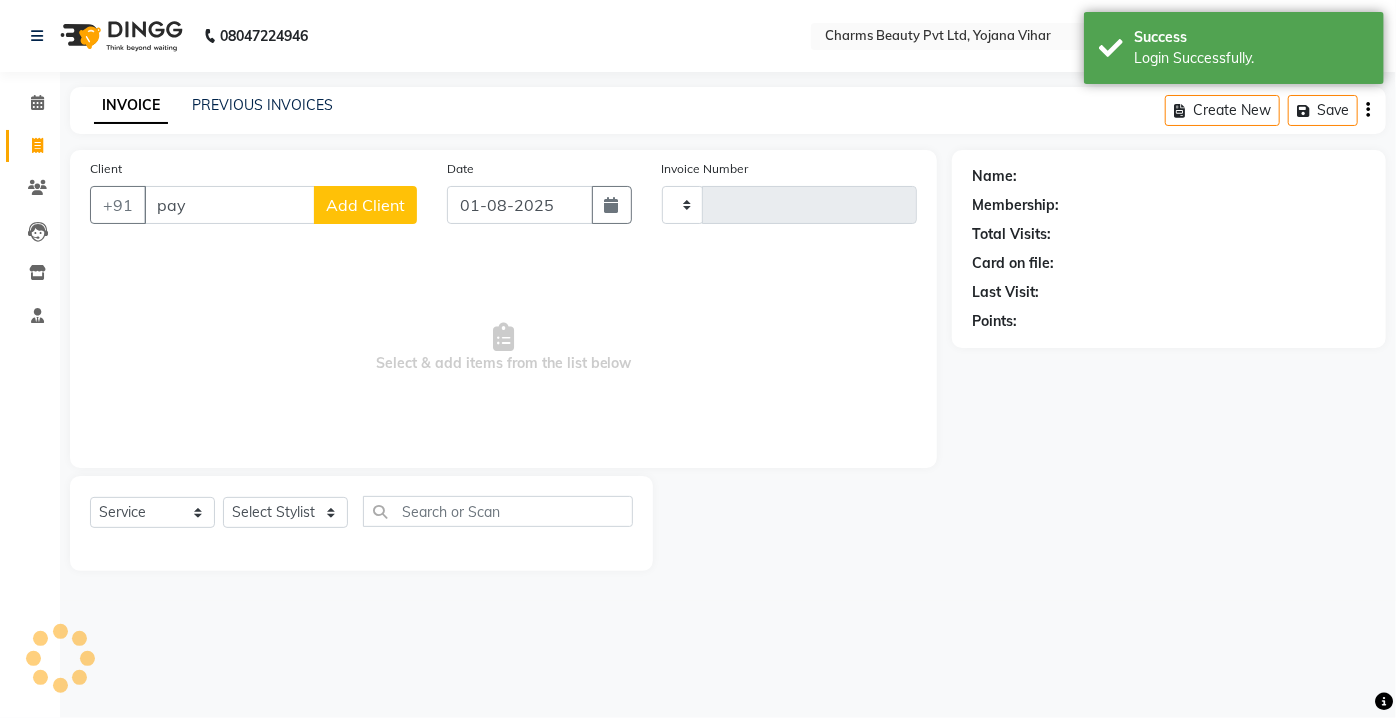 type on "paya" 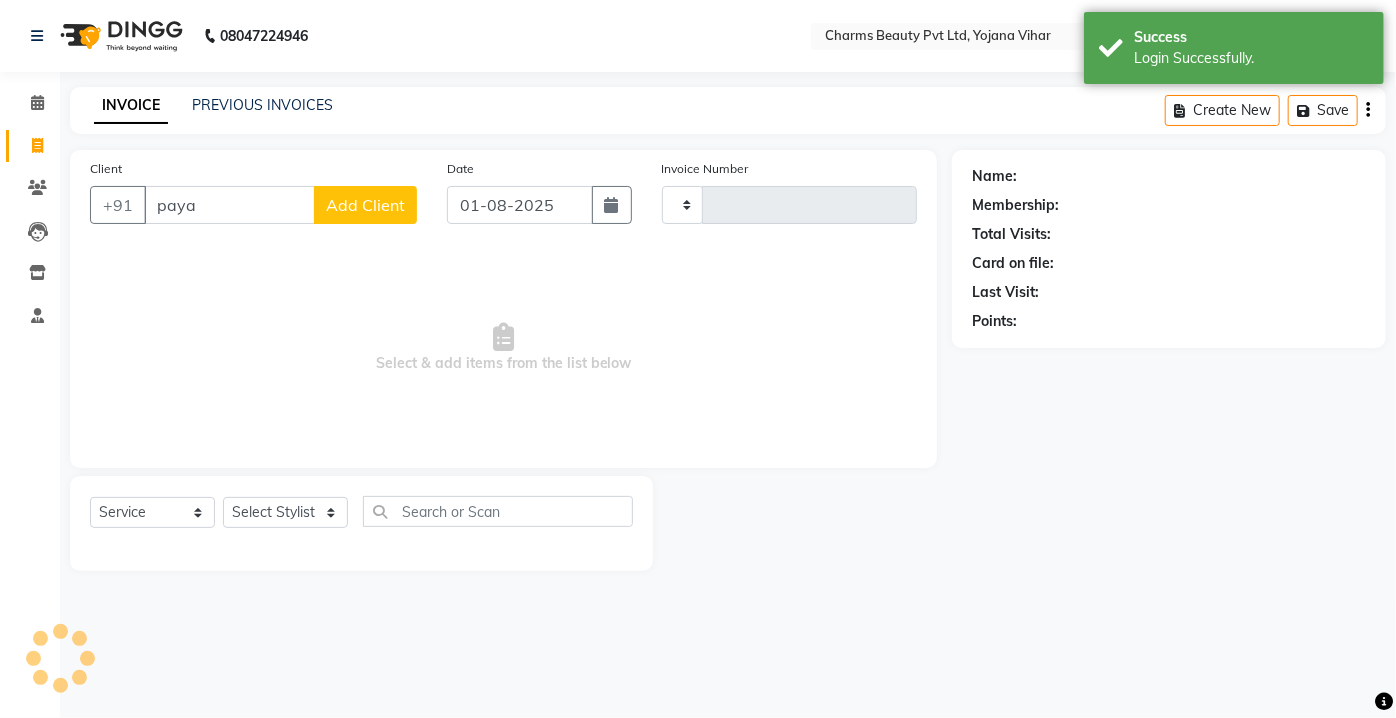 type on "1815" 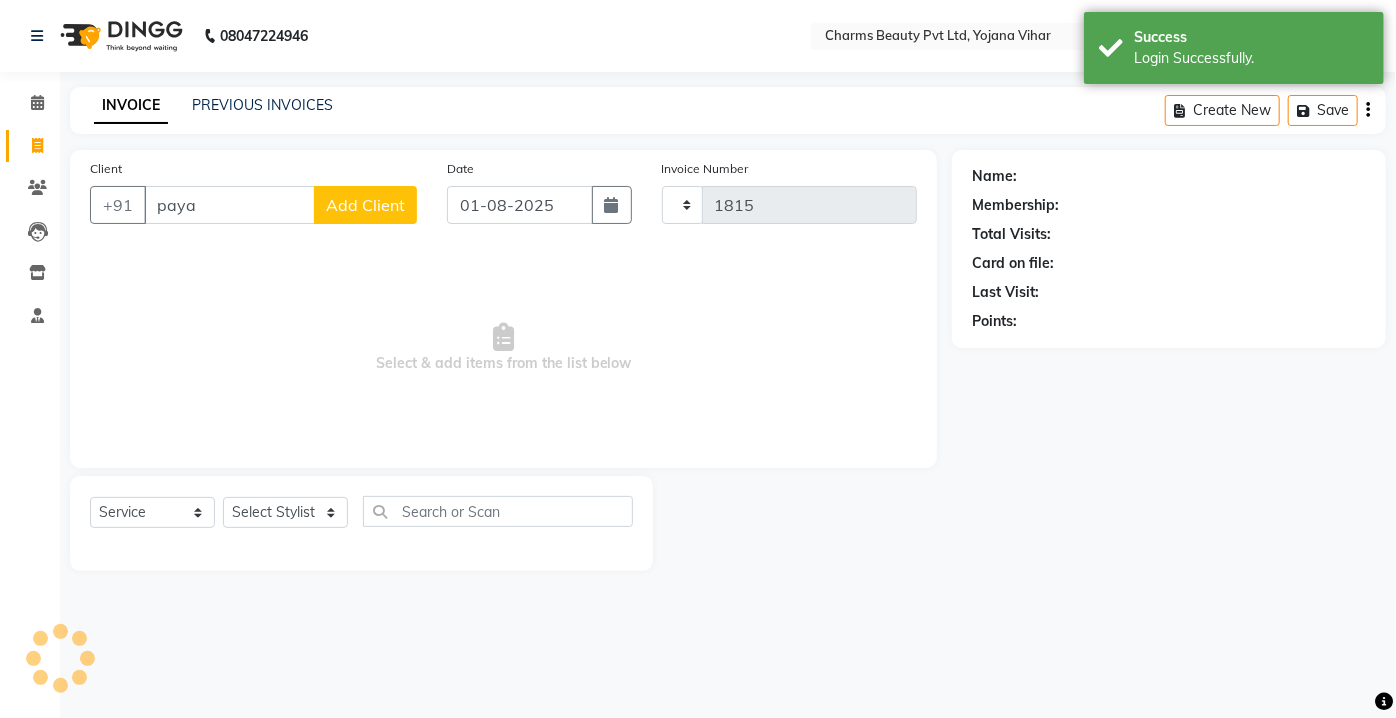 select on "3743" 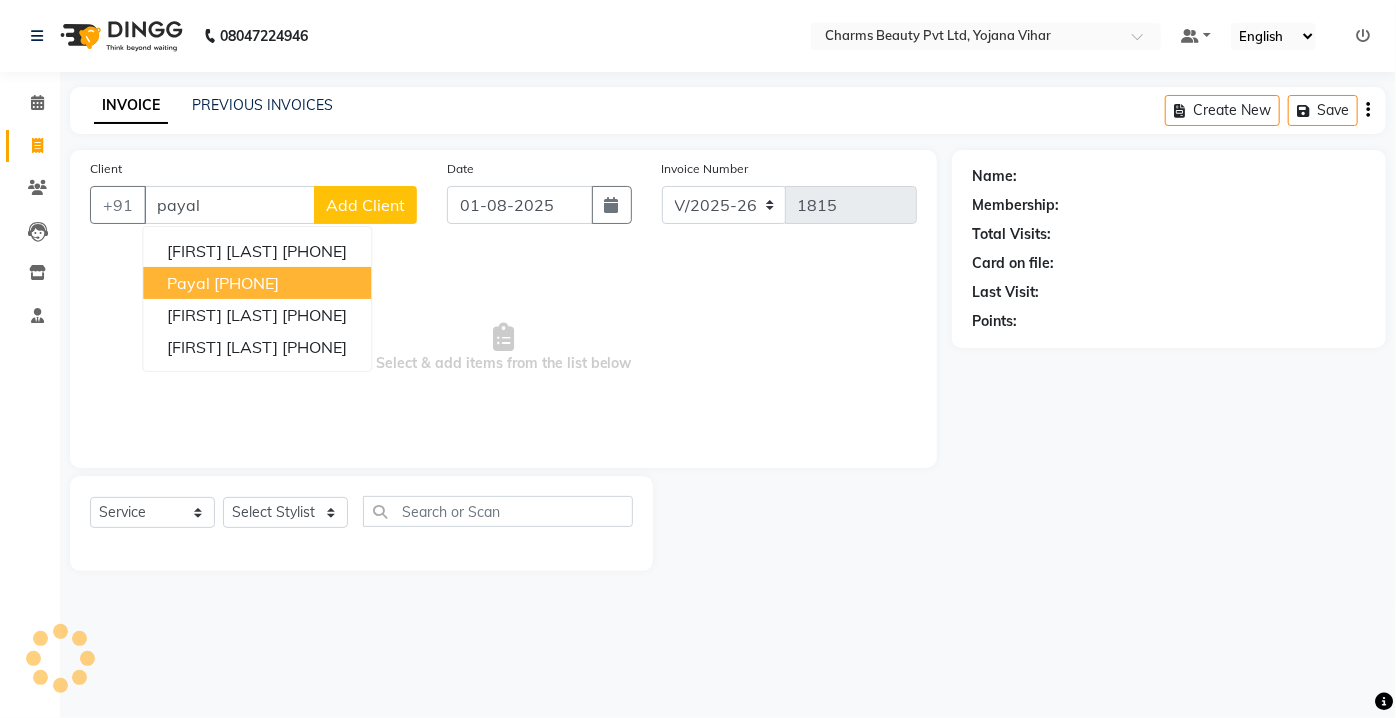 click on "9871463662" at bounding box center (246, 283) 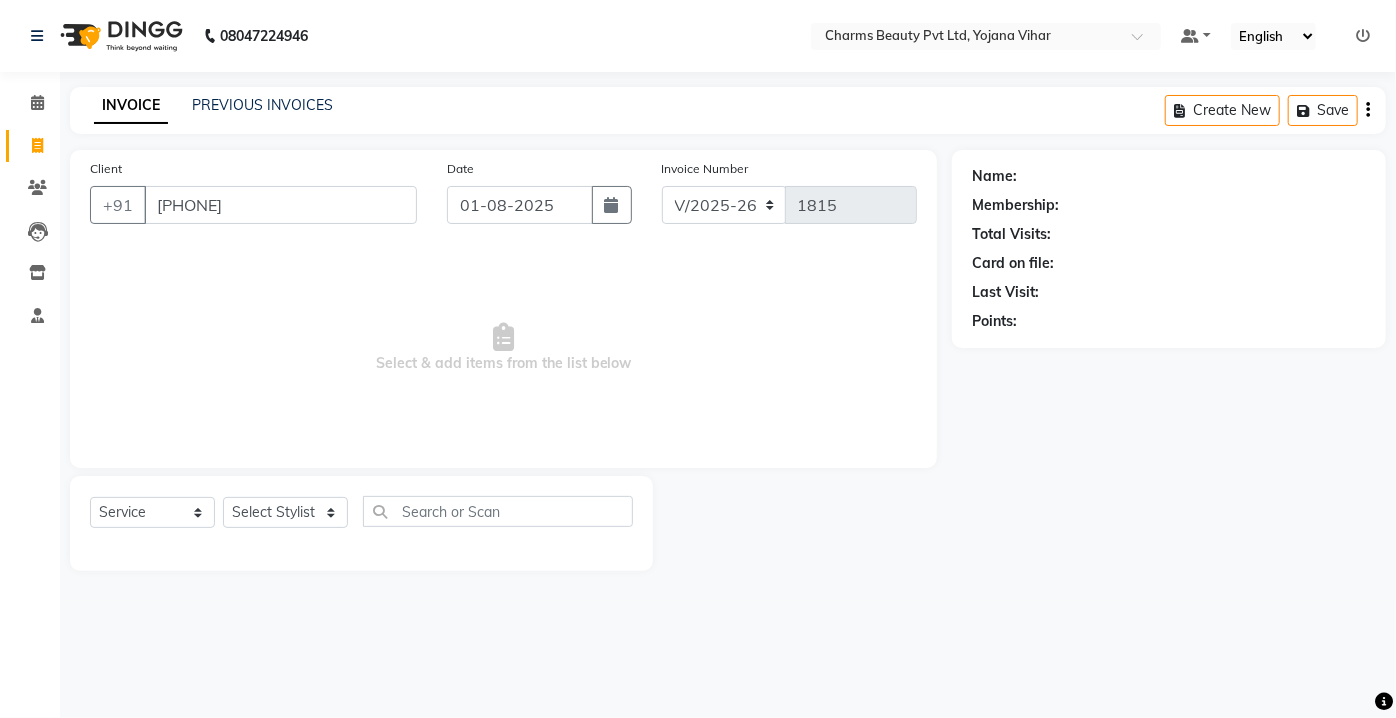 type on "9871463662" 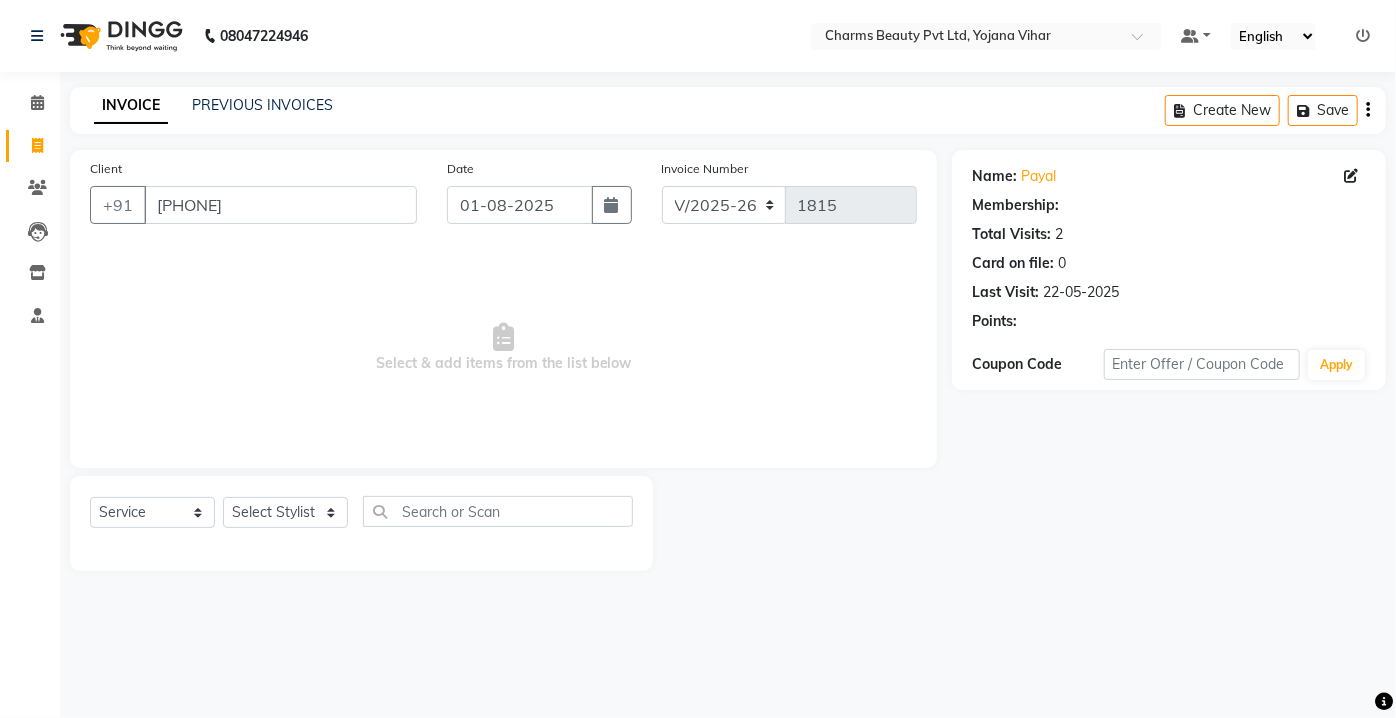 click on "Select  Service  Product  Membership  Package Voucher Prepaid Gift Card  Select Stylist Aarti Asif AZIZA BOBBY CHARMAYNE CHARMS DR. POOJA MITTAL HINA HUSSAN NOSHAD RANI RAVI SOOD  SAKSHI SANTOSH SAPNA TABBASUM" 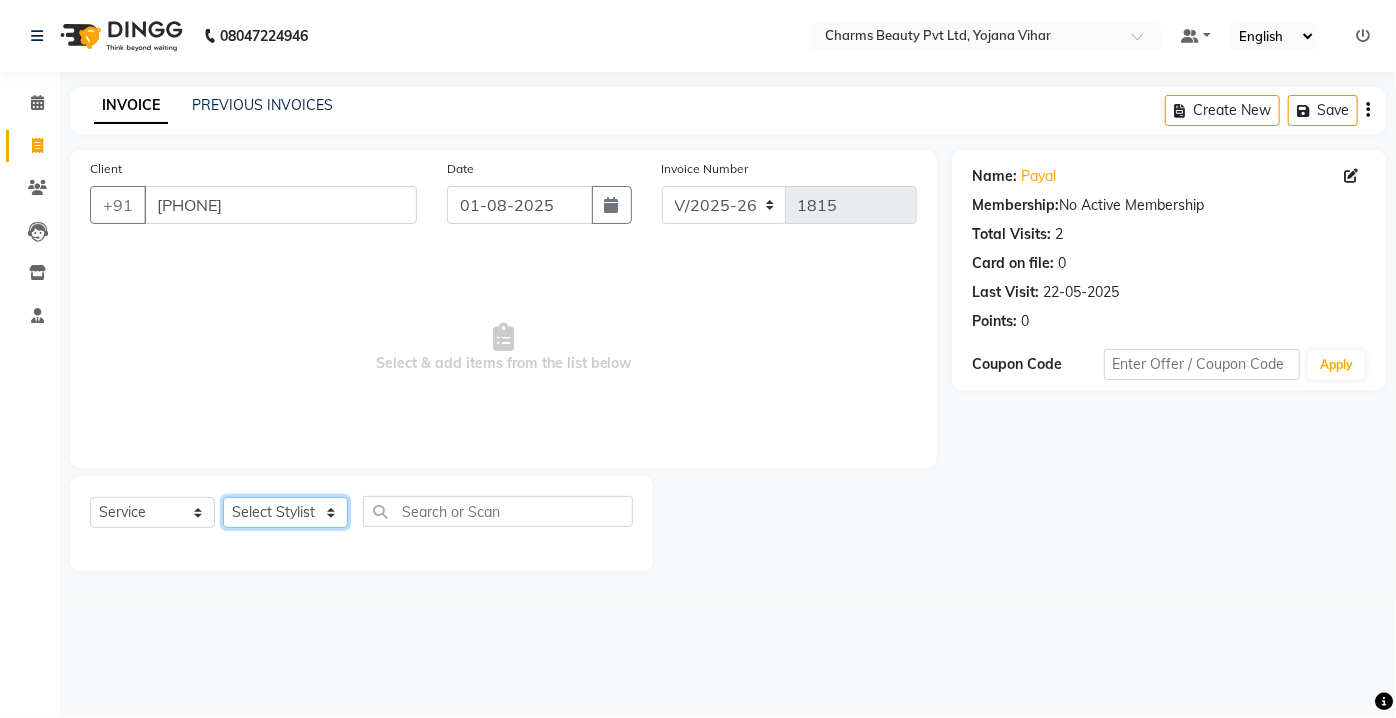 click on "Select  Service  Product  Membership  Package Voucher Prepaid Gift Card  Select Stylist Aarti Asif AZIZA BOBBY CHARMAYNE CHARMS DR. POOJA MITTAL HINA HUSSAN NOSHAD RANI RAVI SOOD  SAKSHI SANTOSH SAPNA TABBASUM" 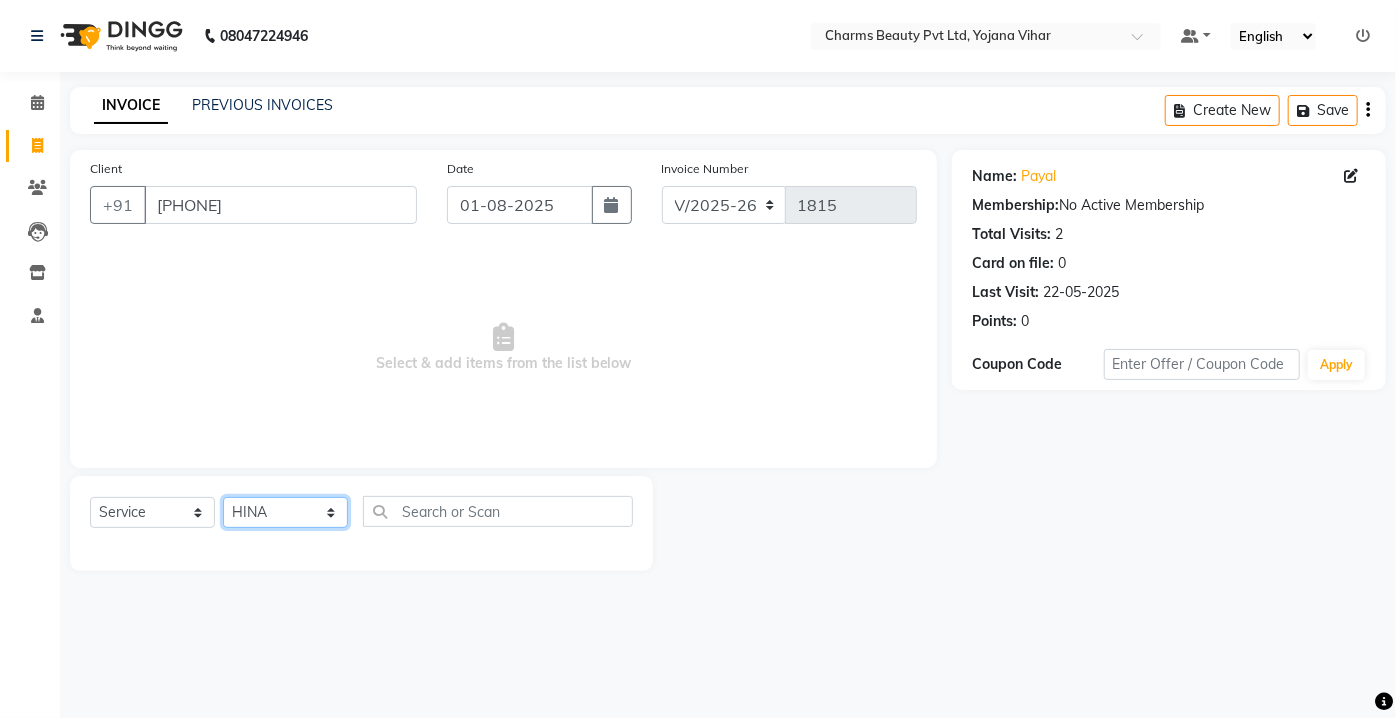 click on "Select Stylist Aarti Asif AZIZA BOBBY CHARMAYNE CHARMS DR. POOJA MITTAL HINA HUSSAN NOSHAD RANI RAVI SOOD  SAKSHI SANTOSH SAPNA TABBASUM" 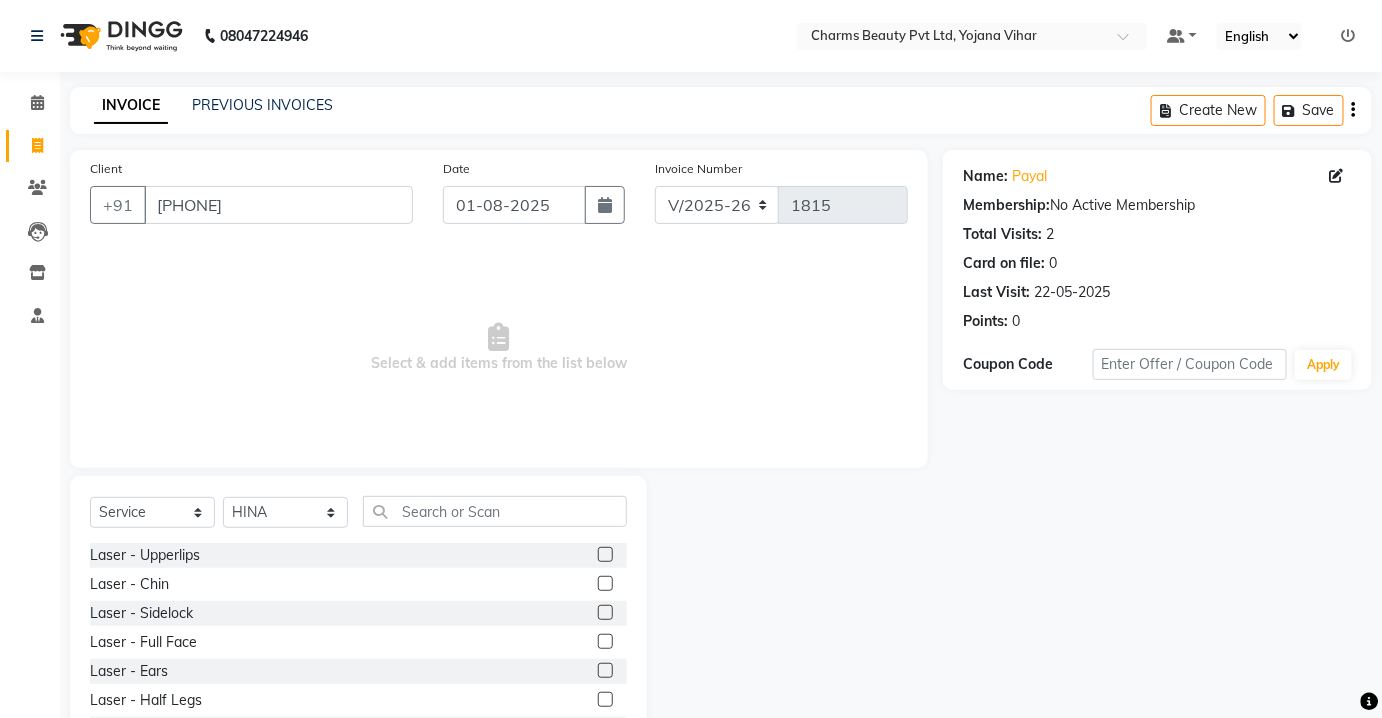 click on "Select  Service  Product  Membership  Package Voucher Prepaid Gift Card  Select Stylist Aarti Asif AZIZA BOBBY CHARMAYNE CHARMS DR. POOJA MITTAL HINA HUSSAN NOSHAD RANI RAVI SOOD  SAKSHI SANTOSH SAPNA TABBASUM Laser  -  Upperlips  Laser  -  Chin  Laser  -  Sidelock  Laser  -  Full Face  Laser  -  Ears  Laser  -  Half Legs  Laser  -  Full Legs  Laser  -  Arms  Laser  -  Underarm'S  Laser  -  Bikini  Laser  -  Full Body  Facial-  Hydra Facial Classic  Facial - Hydra + DNA  Laser -DNA YOGA  Lases TRT  Face Pack  hair Cruls  Eye Lenses  ADVANCE  M FACIAL  HYDRA LYMPHATIC DRAINAGE  BEARD COLOR  Flowers  HAIR DO  Eye TRT  MD Hydra Facial  CONSULTATION  Hair PRP_  DERMA PLANING  Hair Derma Scalp TRT  FACIAL  SEMI TREATMENT FACIAL  MESO TRT  MESO + DNA   SKIN ASSESTMENT   HAIR ASSESTMENT   IV GLUTATHIONE THRAPY  Permanent Hair Style  -  Biotin  Permanent Hair Style  -  Biotin++  Permanent Hair Style  -  Biotox  Permanent Hair Style  -  Silk Therapy  Permanent Hair Style  -  Keratin Treatment  D TAN  Manicure  -  Spa" 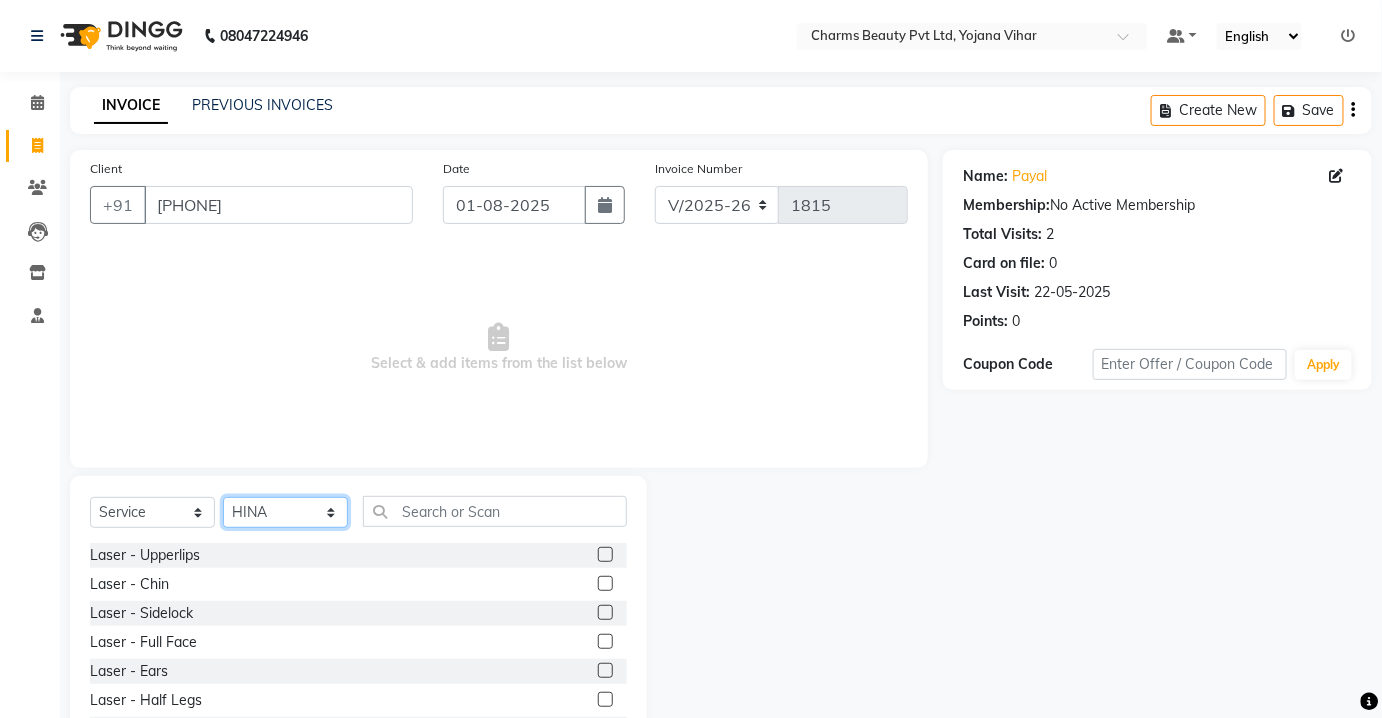 drag, startPoint x: 297, startPoint y: 514, endPoint x: 290, endPoint y: 506, distance: 10.630146 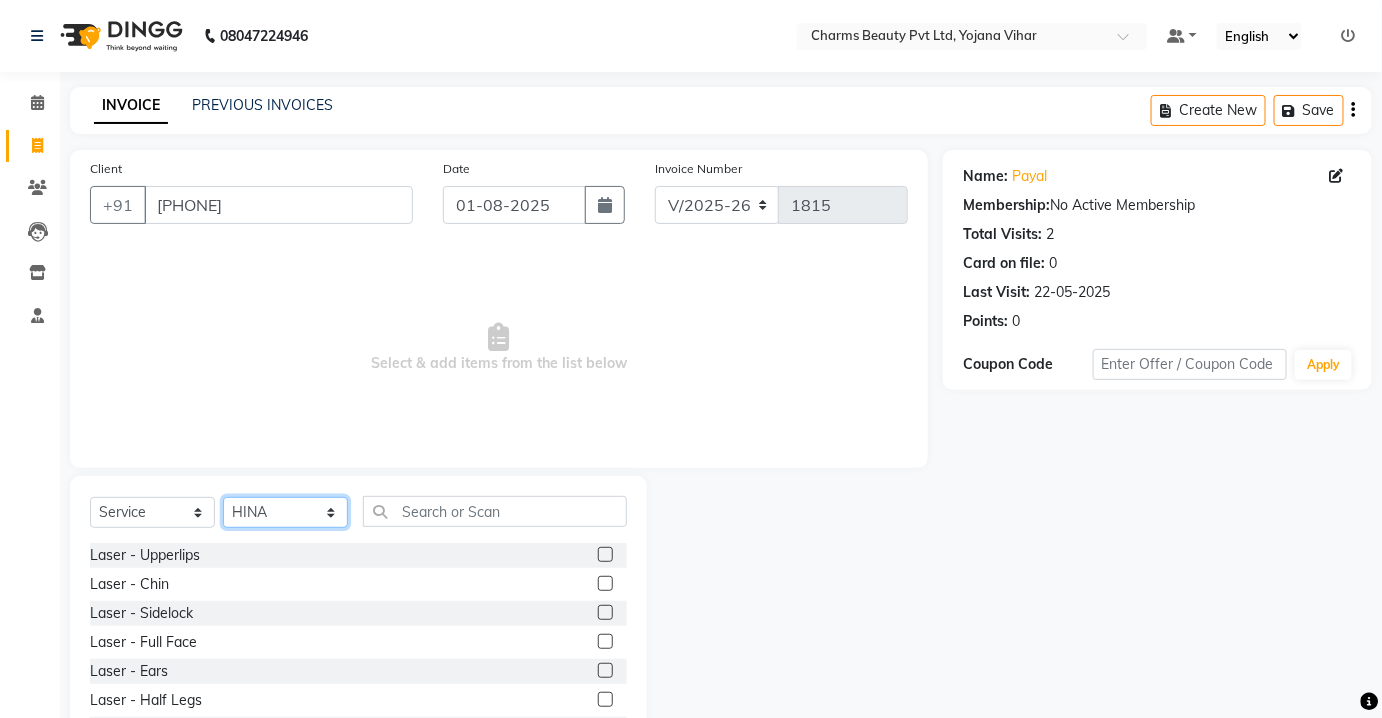select on "72250" 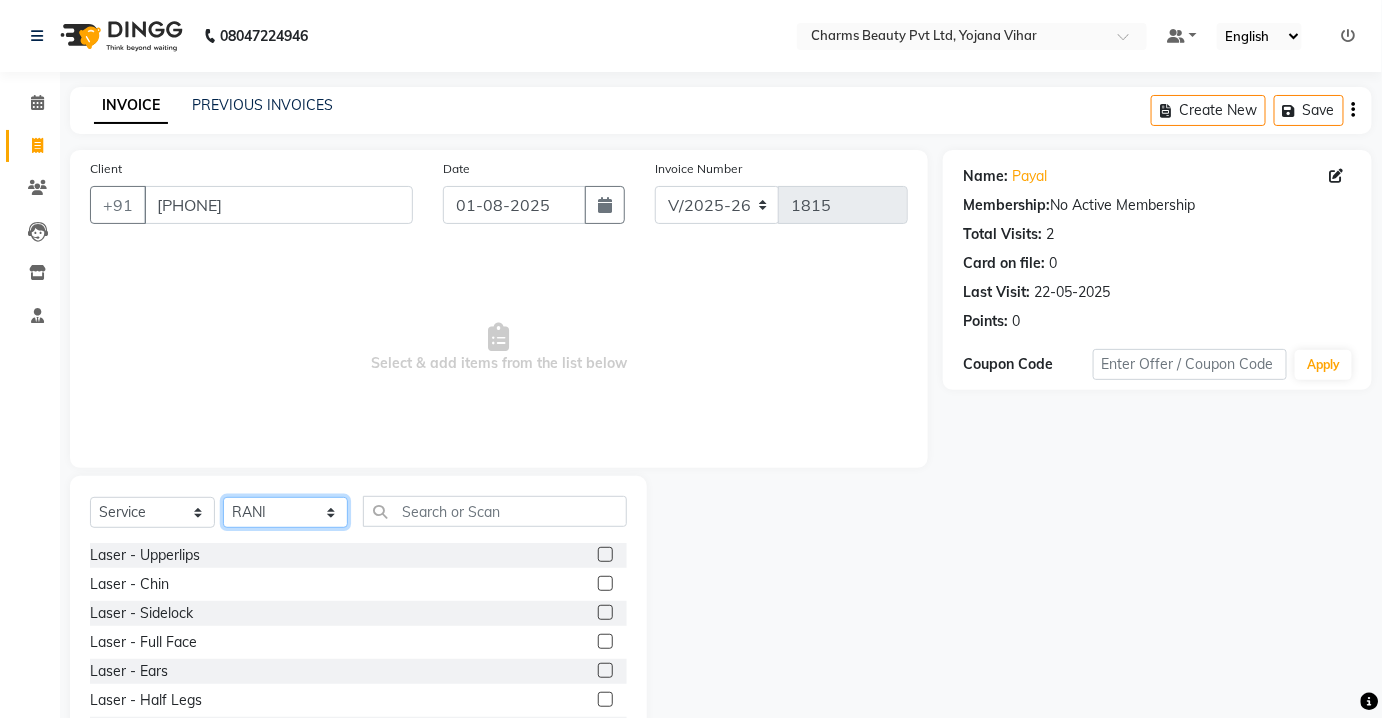 click on "Select Stylist Aarti Asif AZIZA BOBBY CHARMAYNE CHARMS DR. POOJA MITTAL HINA HUSSAN NOSHAD RANI RAVI SOOD  SAKSHI SANTOSH SAPNA TABBASUM" 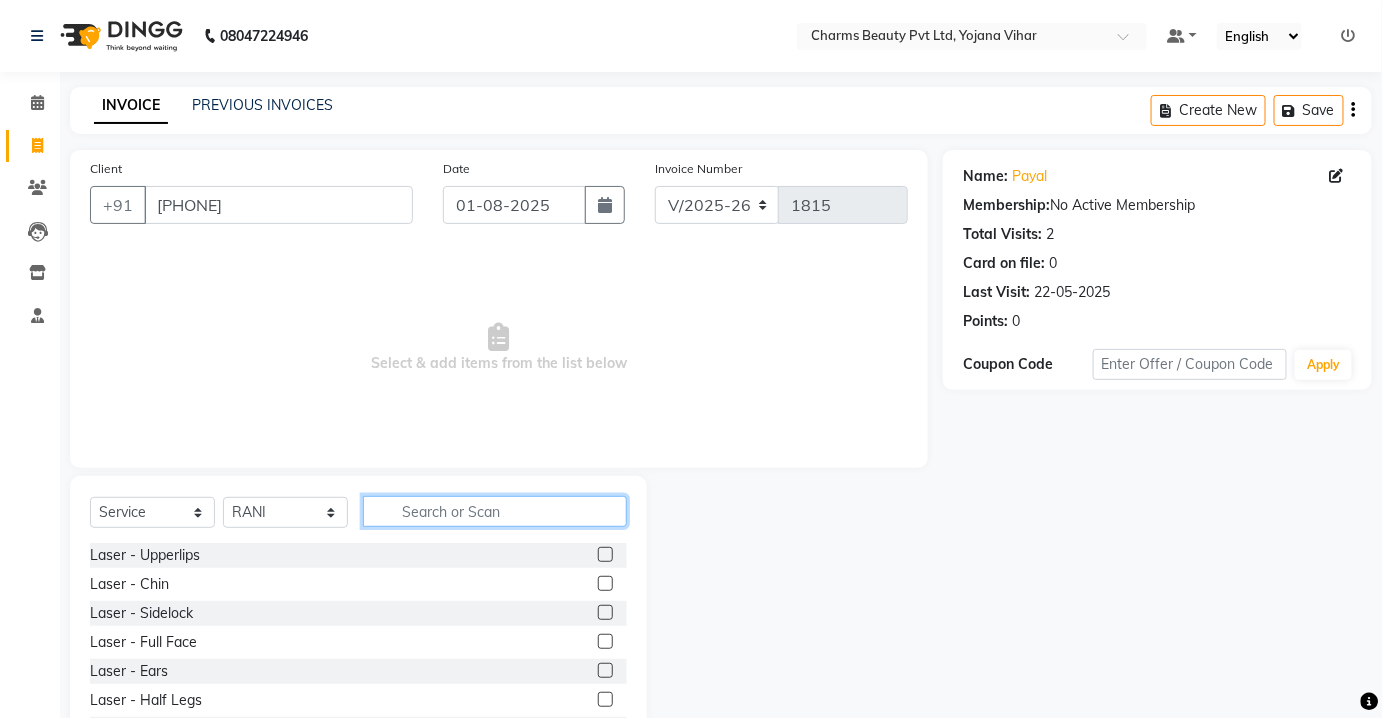 click 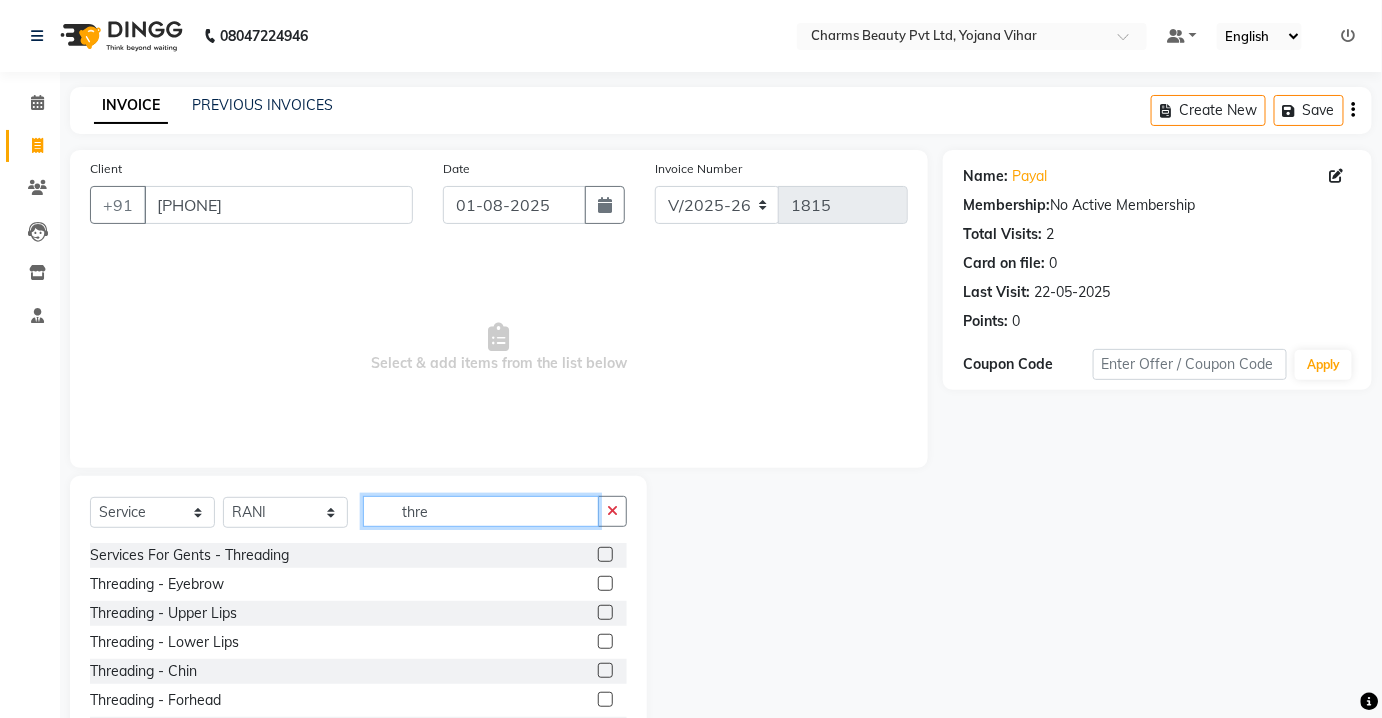 type on "thre" 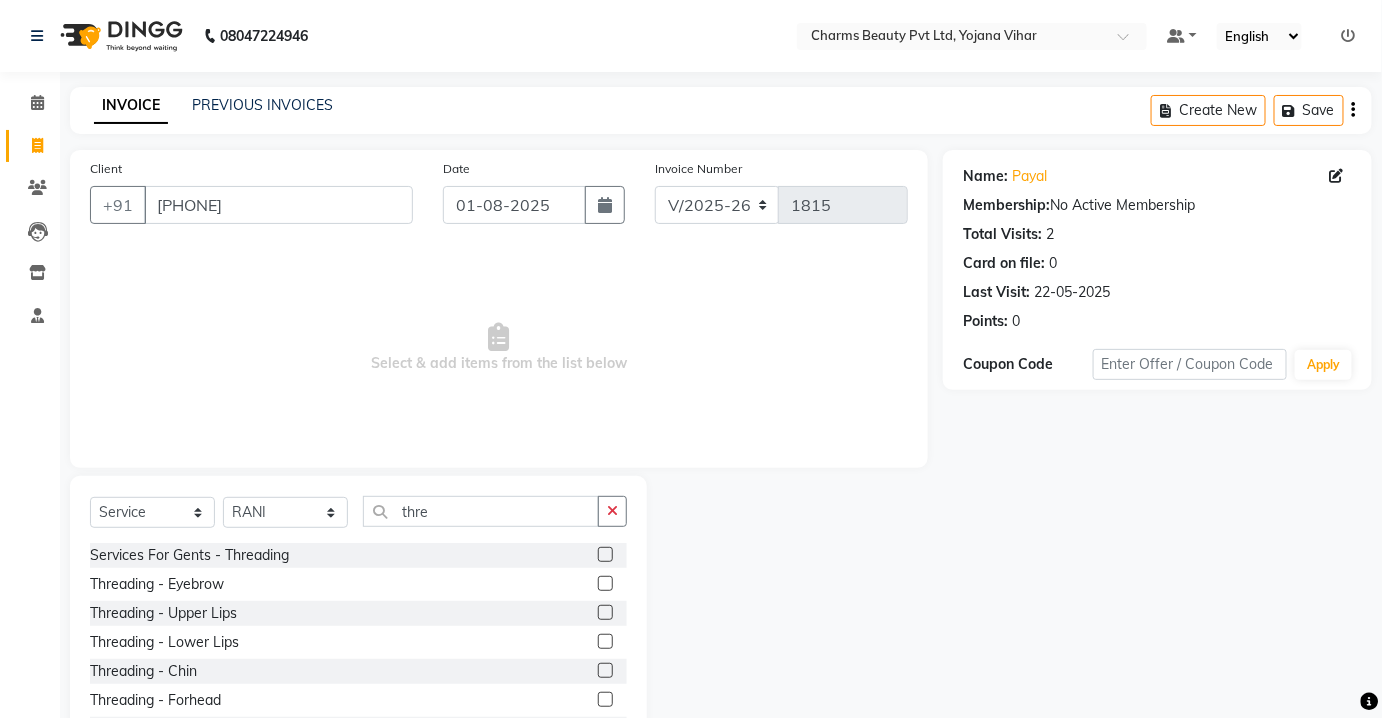 click 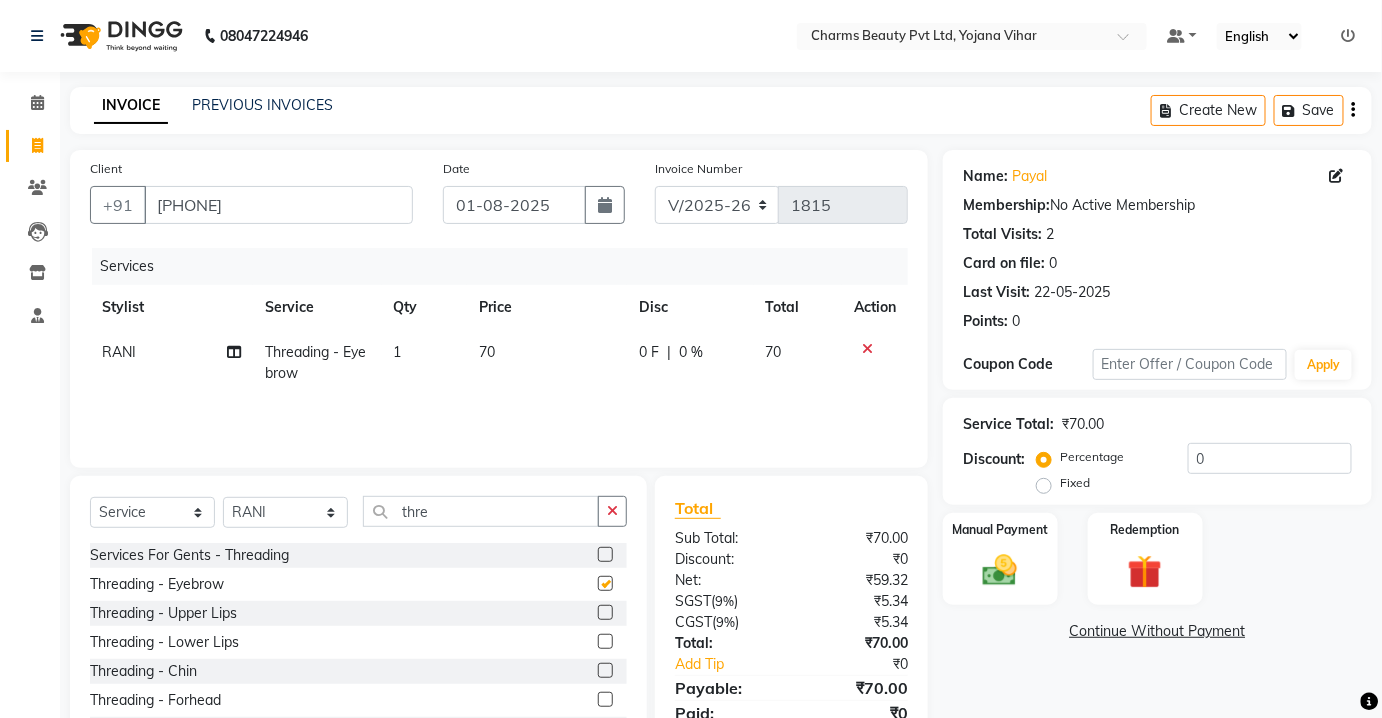 checkbox on "false" 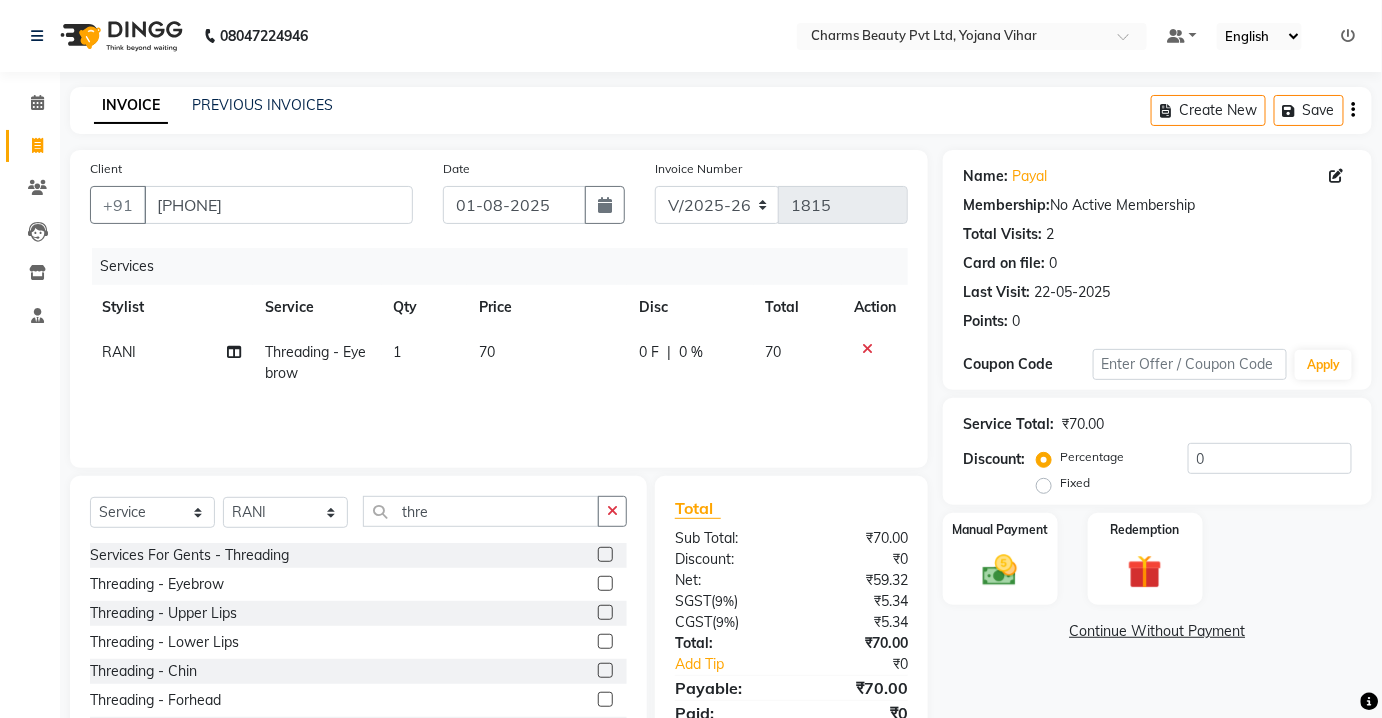click on "Select  Service  Product  Membership  Package Voucher Prepaid Gift Card  Select Stylist Aarti Asif AZIZA BOBBY CHARMAYNE CHARMS DR. POOJA MITTAL HINA HUSSAN NOSHAD RANI RAVI SOOD  SAKSHI SANTOSH SAPNA TABBASUM thre Services For Gents  -  Threading  Threading  -  Eyebrow  Threading  -  Upper Lips  Threading  -  Lower Lips  Threading  -  Chin  Threading  -  Forhead  Threading  -  Side Locks  Threading  -  Neck  Threading  -  Nose  Threading  -  Full Face" 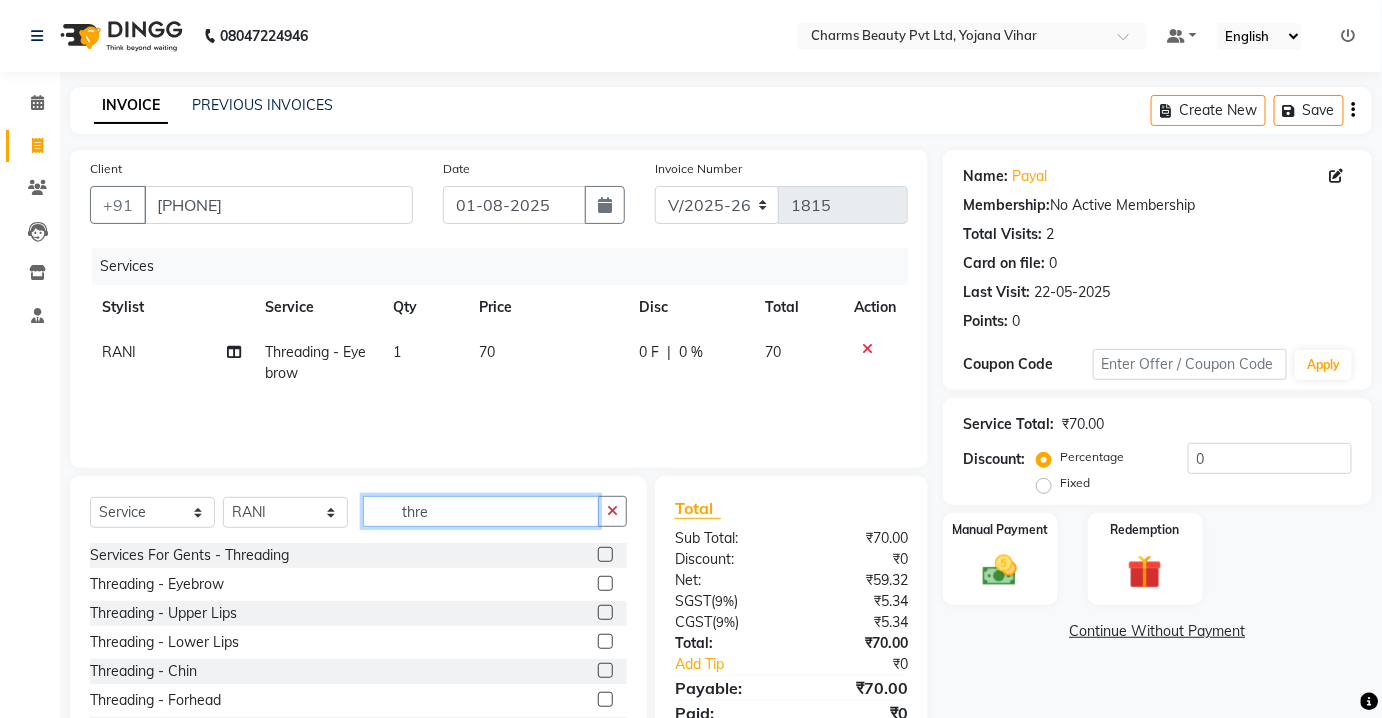 drag, startPoint x: 424, startPoint y: 505, endPoint x: 576, endPoint y: 523, distance: 153.06207 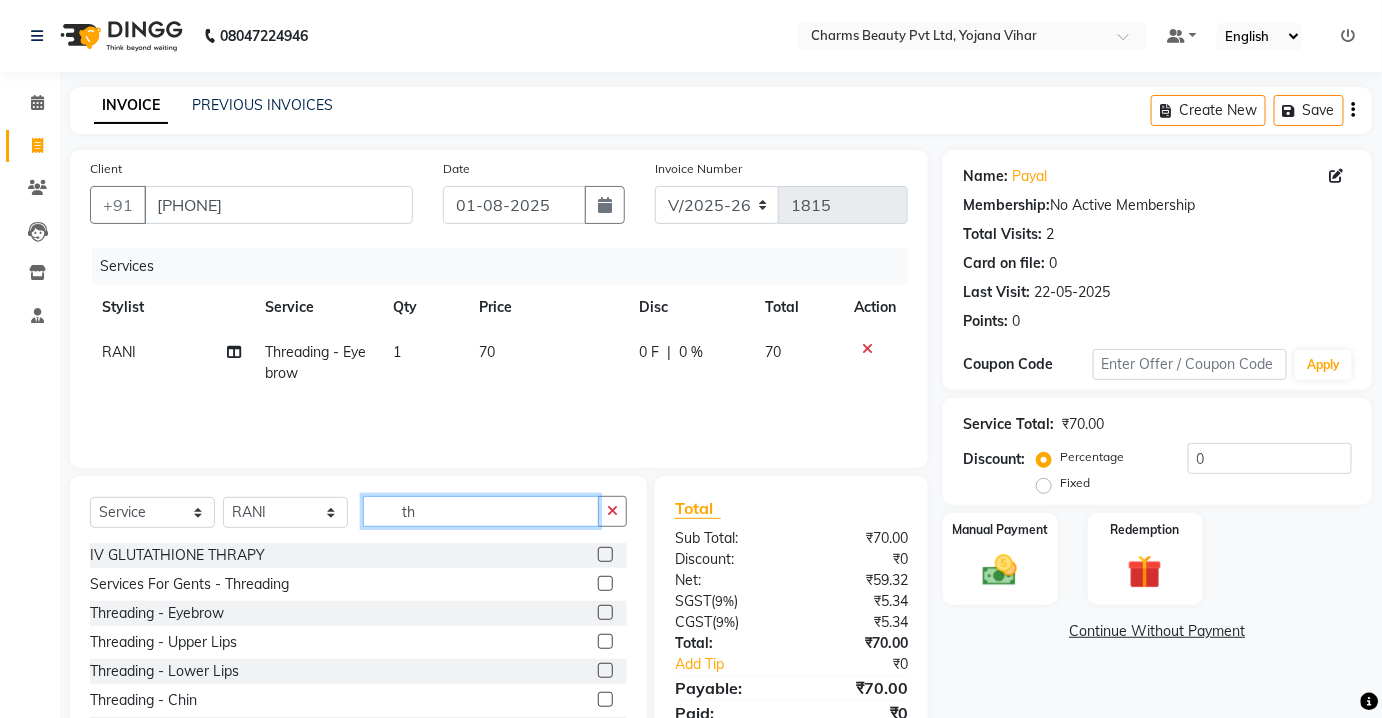 type on "t" 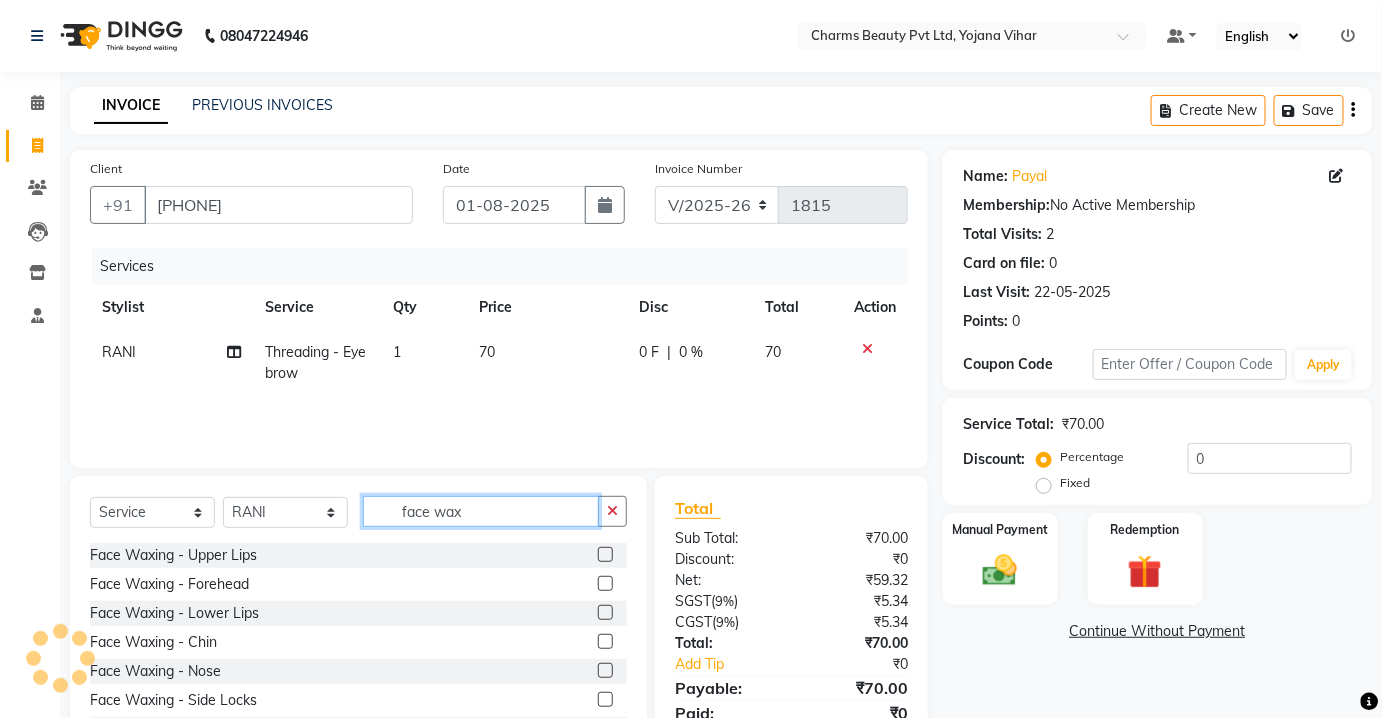 type on "face wax" 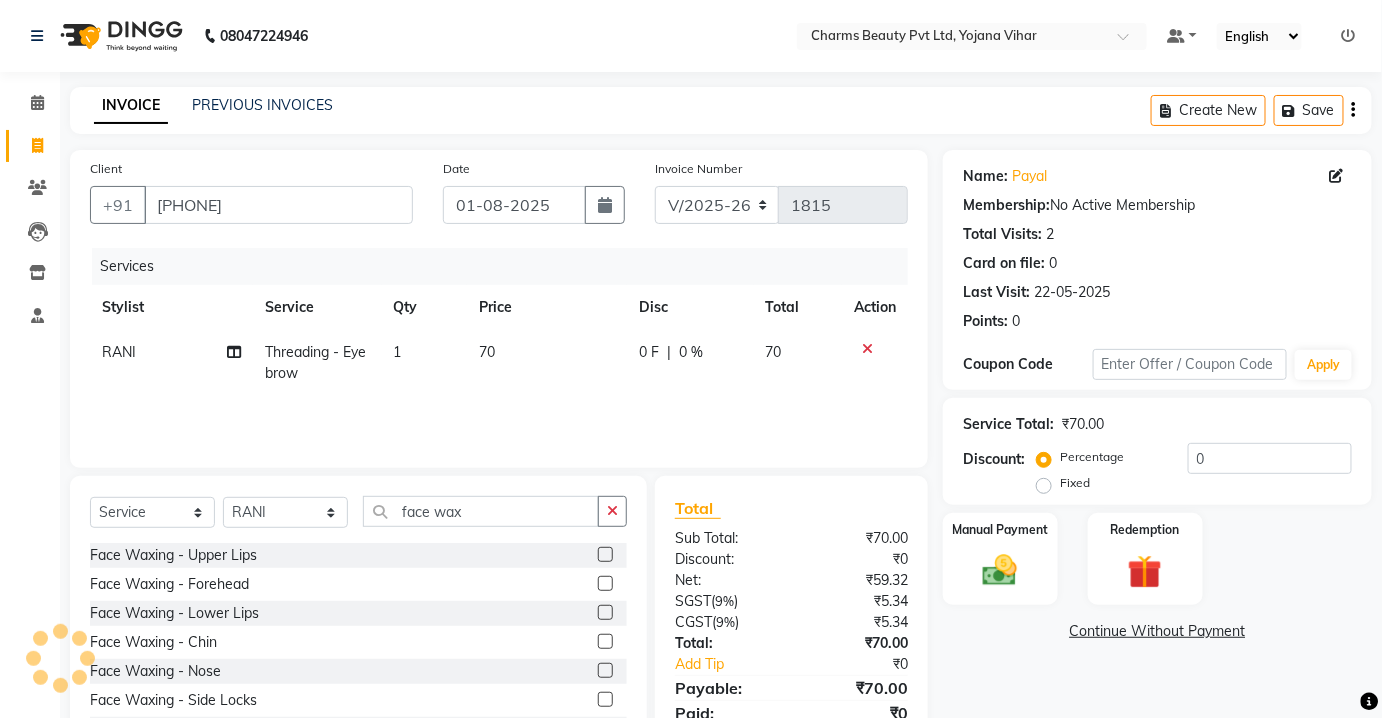 click 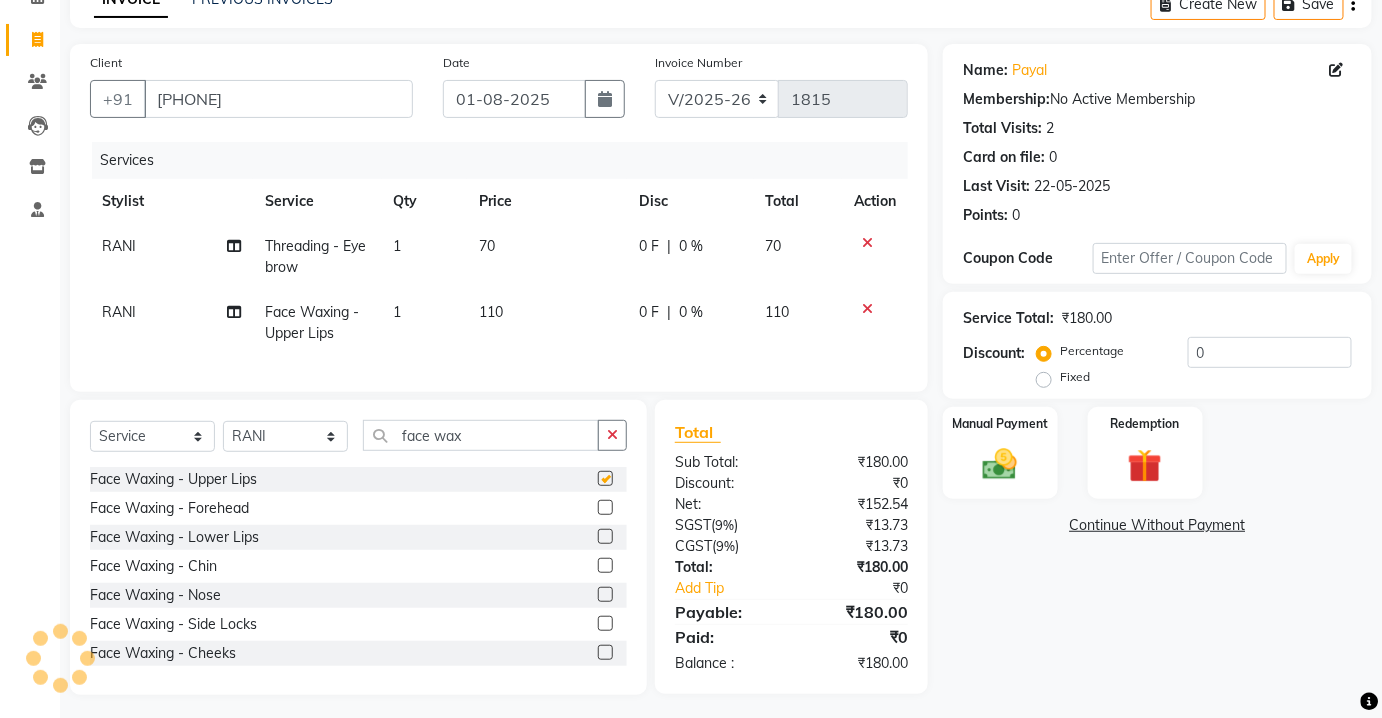 checkbox on "false" 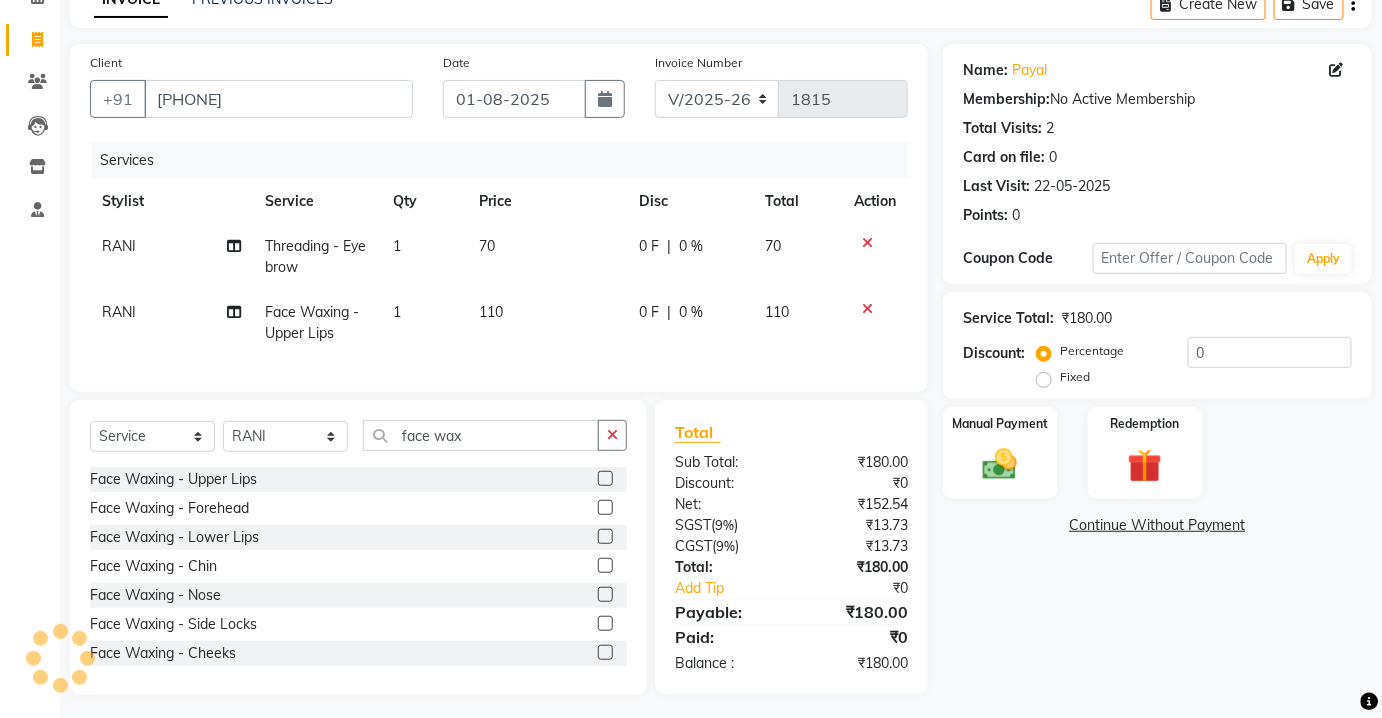 scroll, scrollTop: 125, scrollLeft: 0, axis: vertical 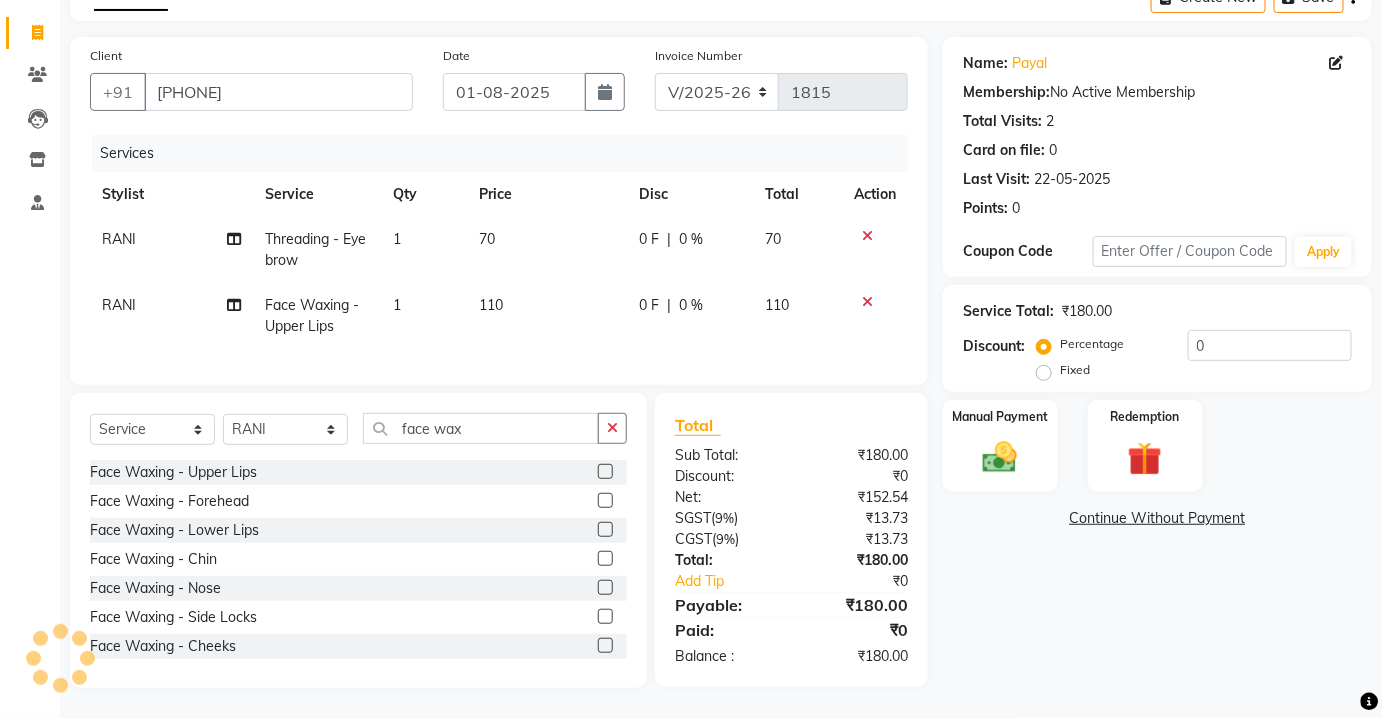 click 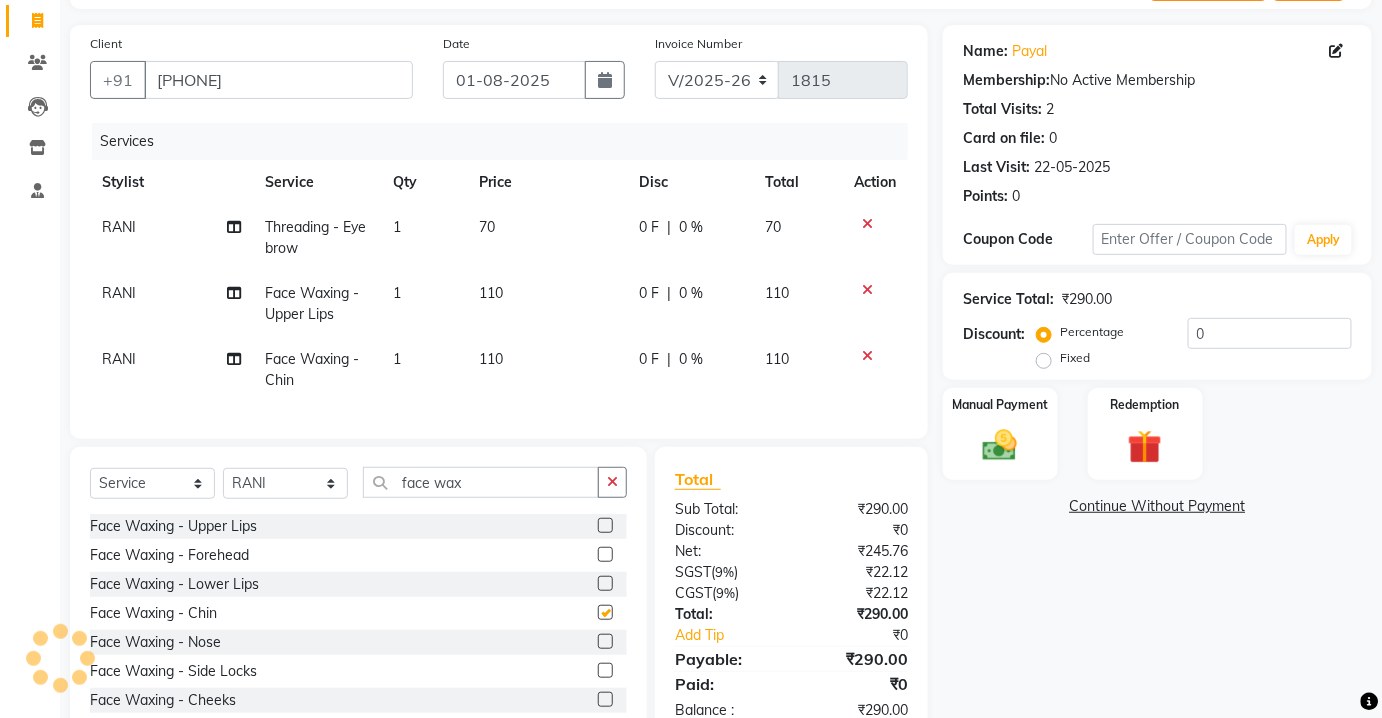 checkbox on "false" 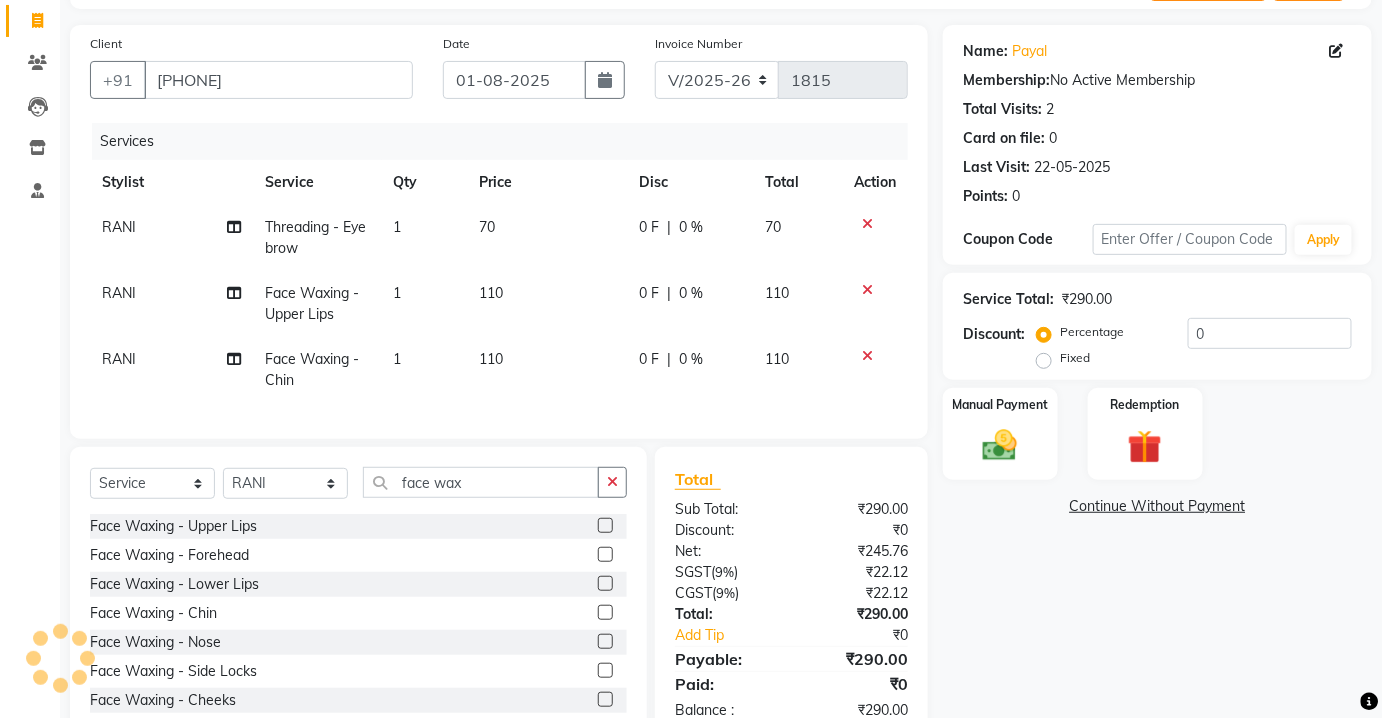scroll, scrollTop: 192, scrollLeft: 0, axis: vertical 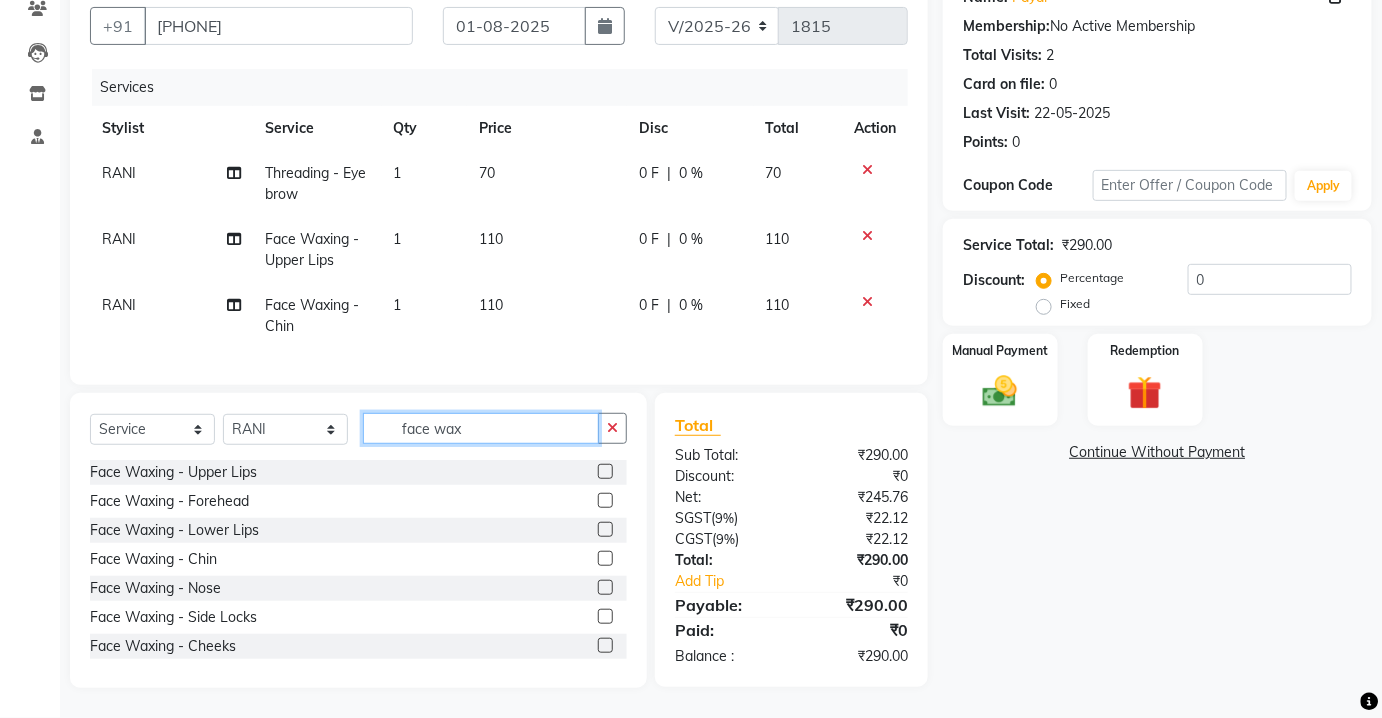 click on "face wax" 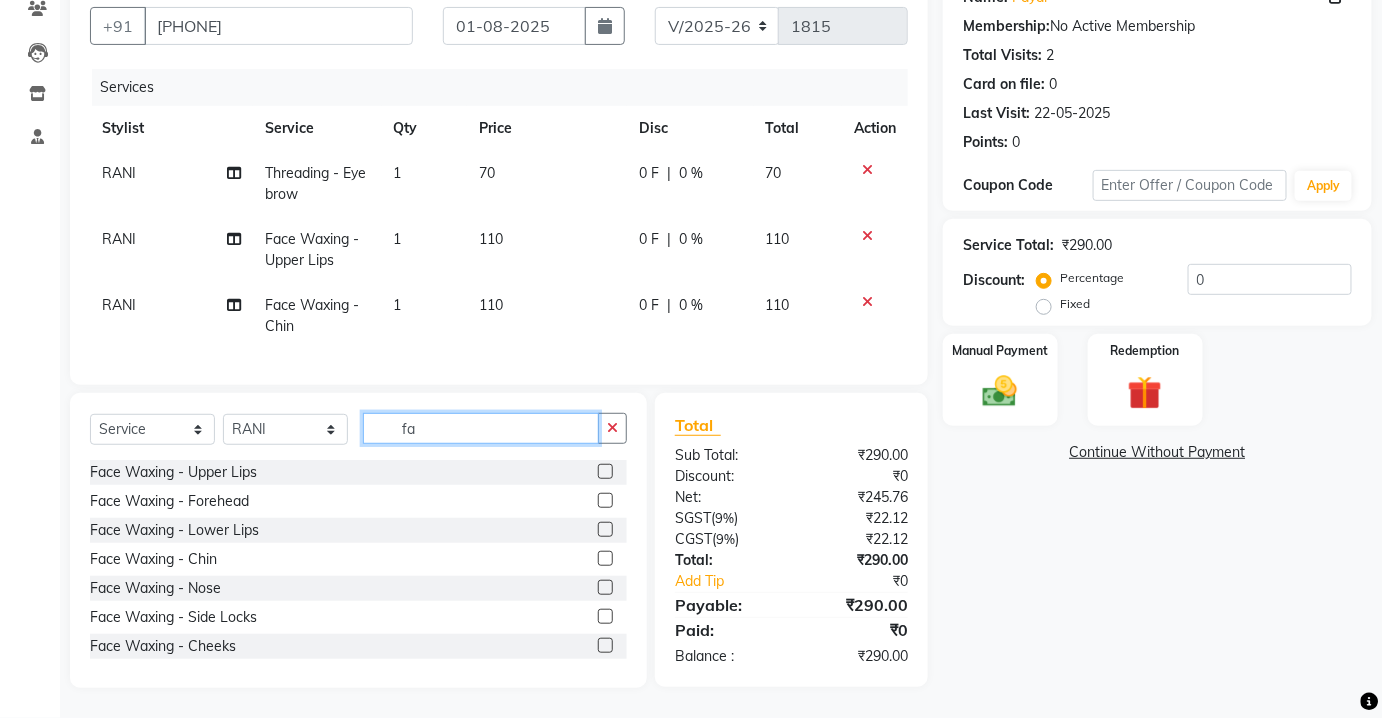 type on "f" 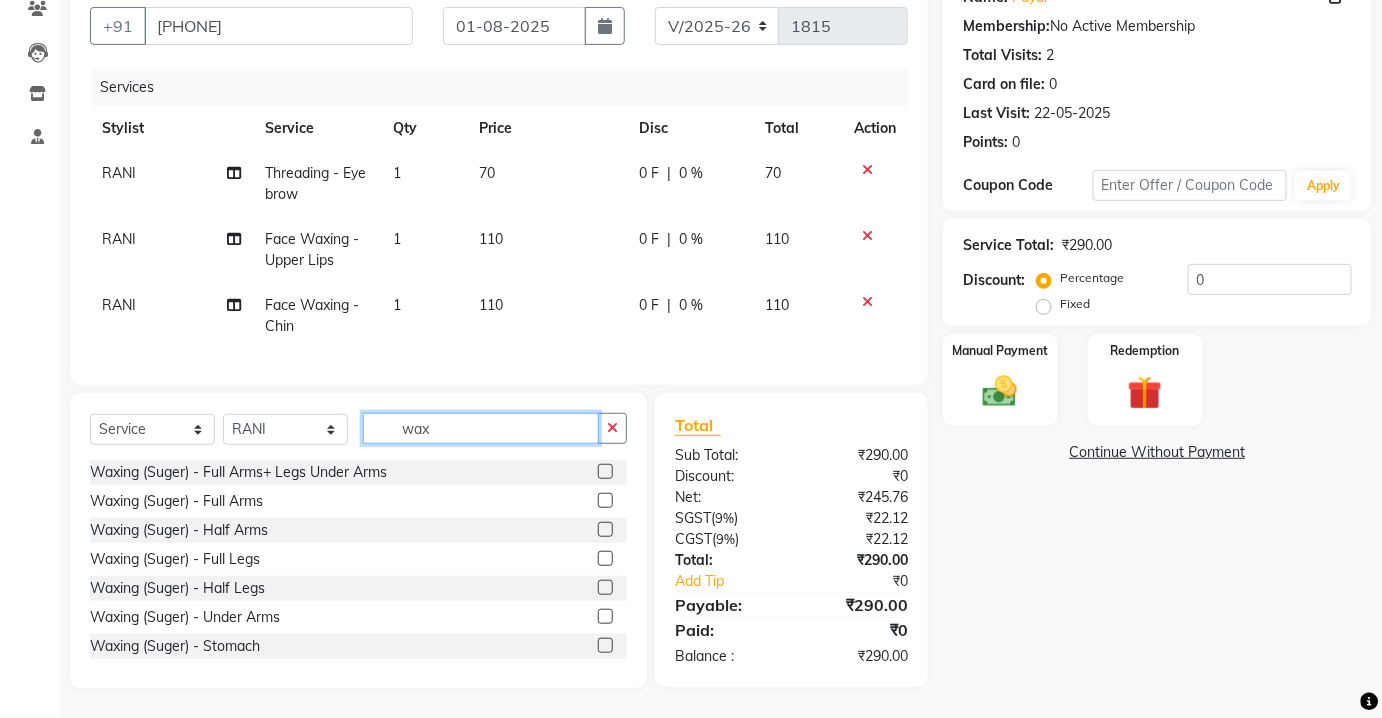 scroll, scrollTop: 192, scrollLeft: 0, axis: vertical 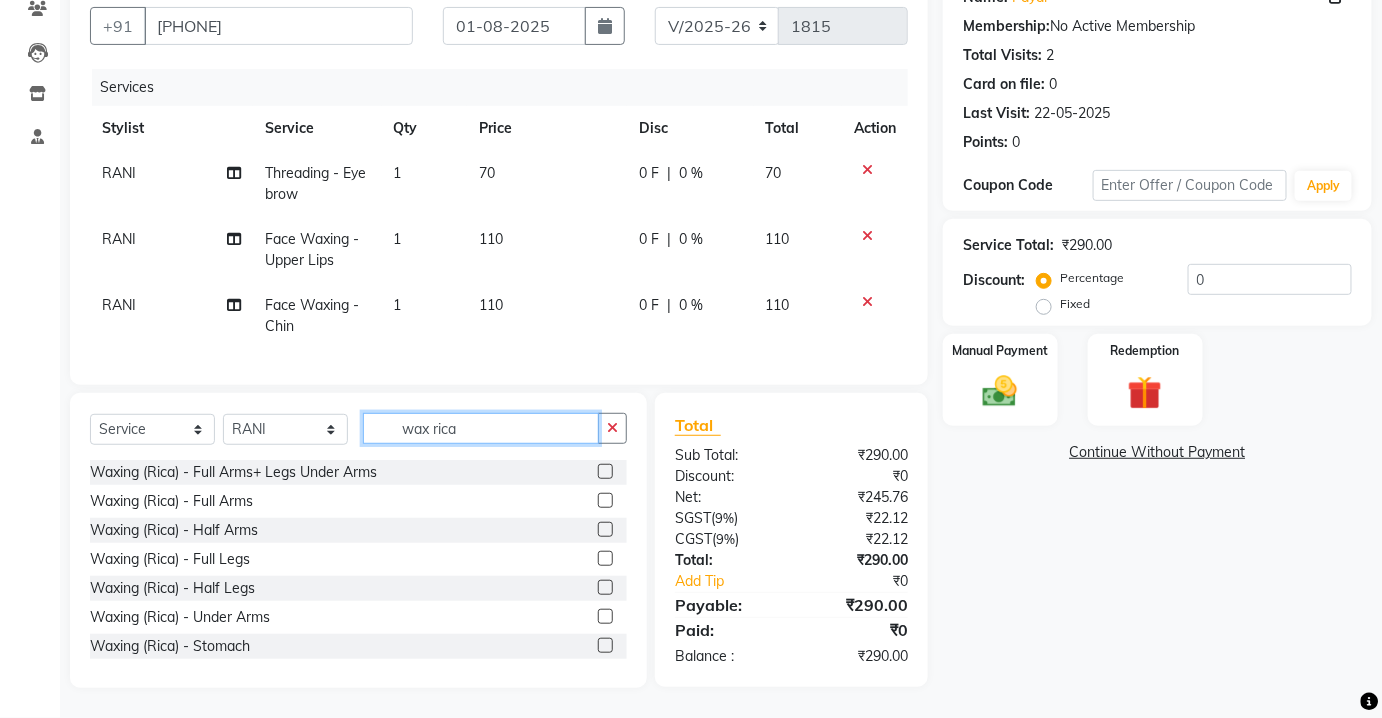 type on "wax rica" 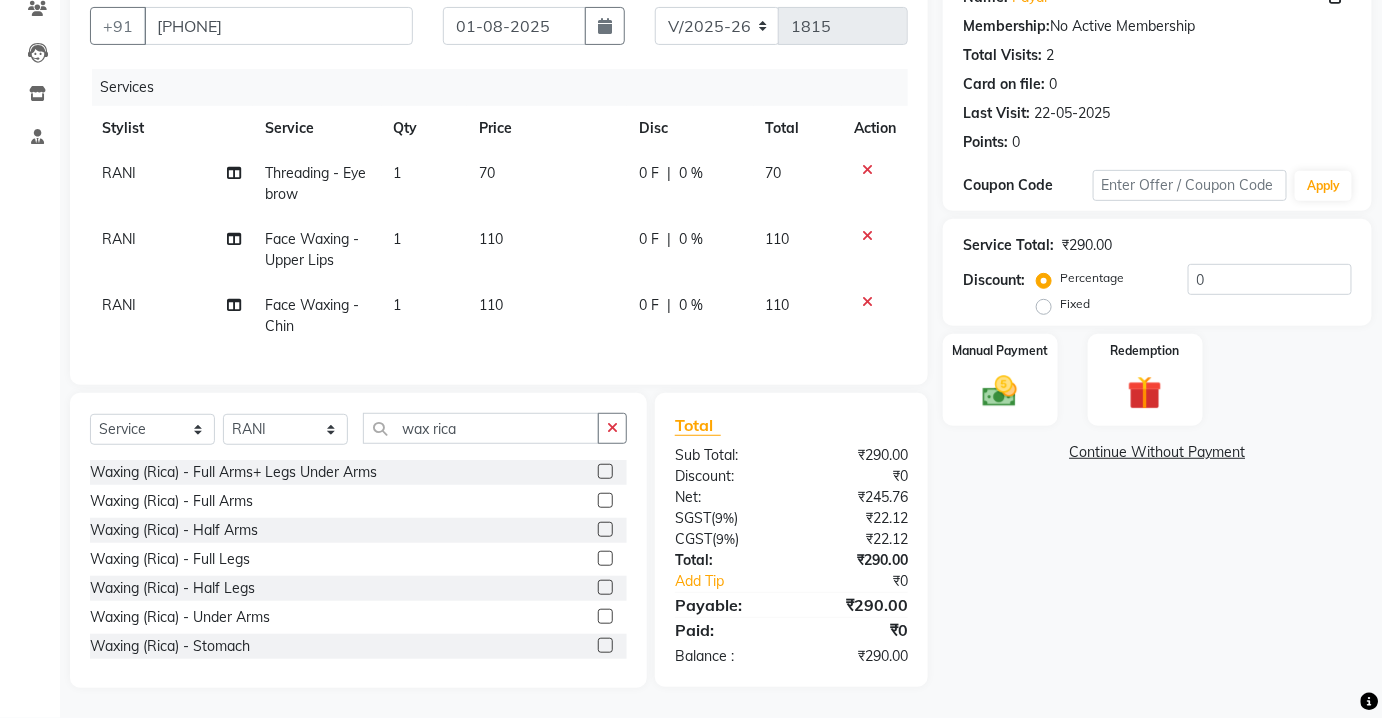 click 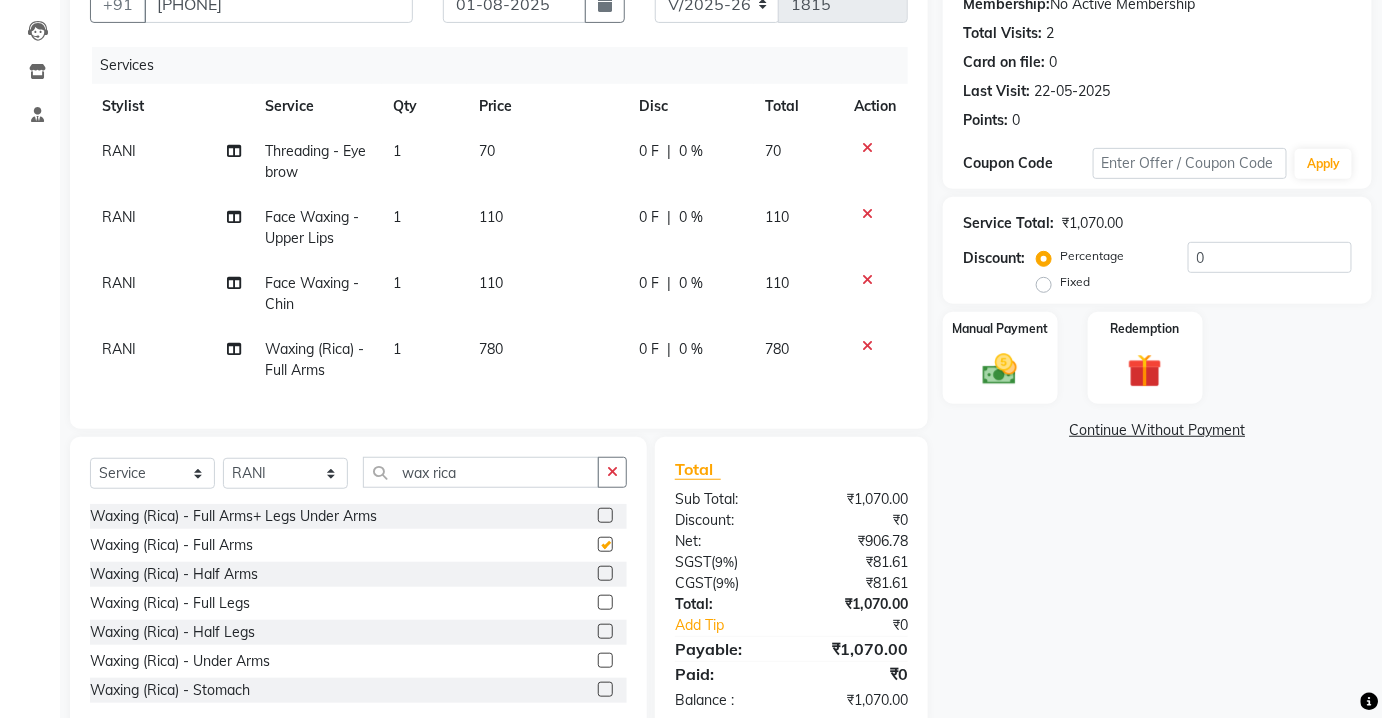 checkbox on "false" 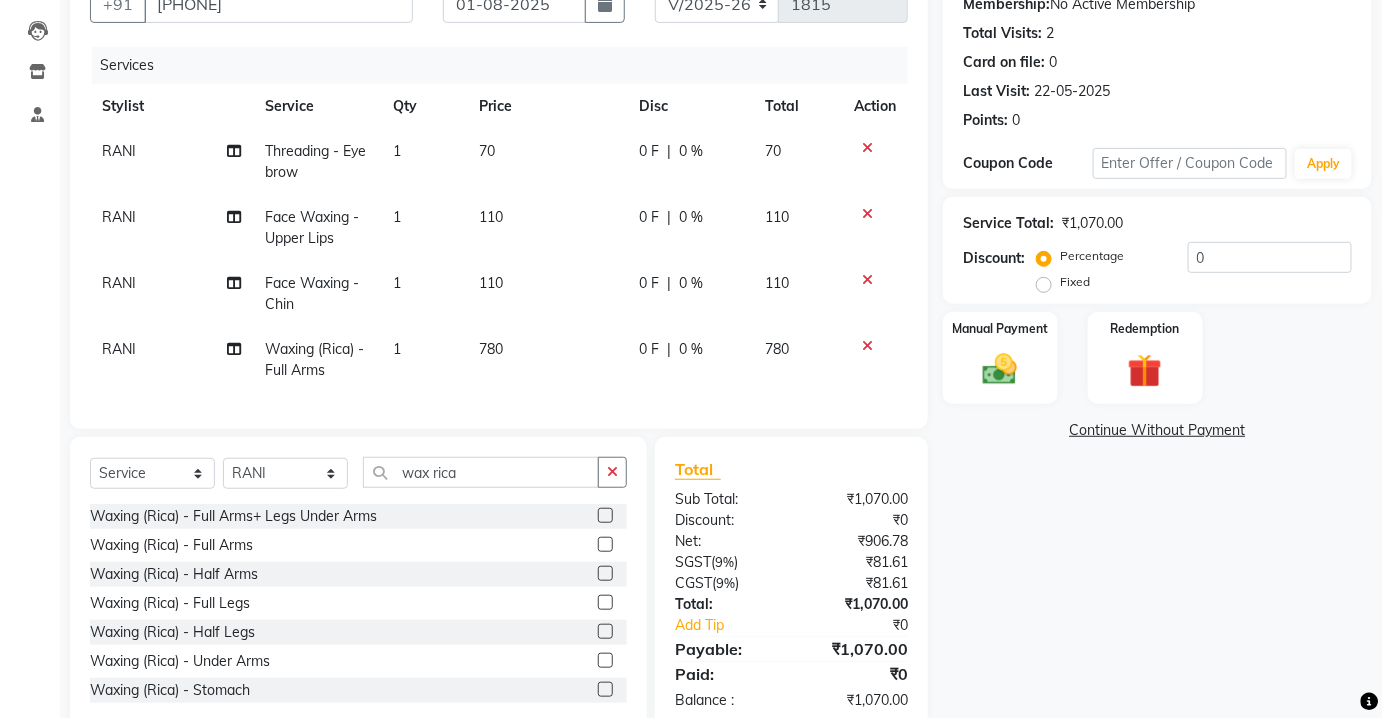 scroll, scrollTop: 258, scrollLeft: 0, axis: vertical 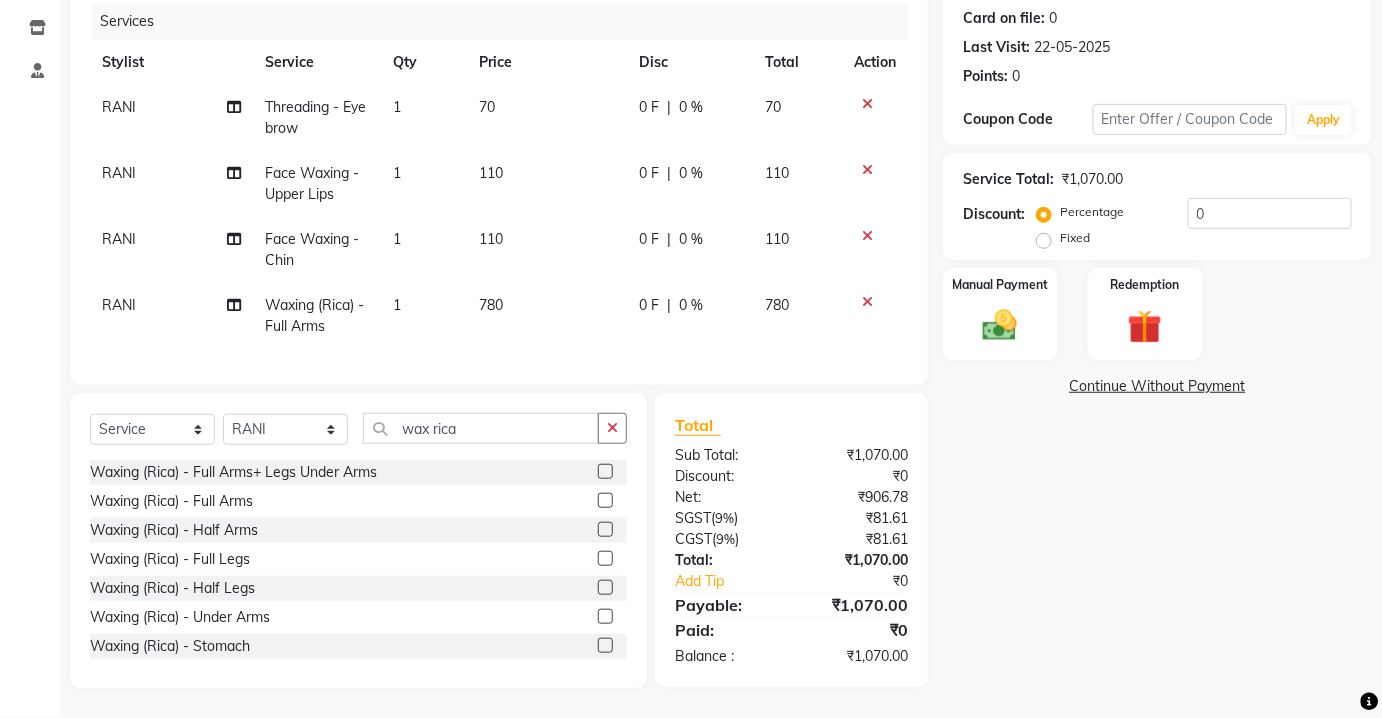 click 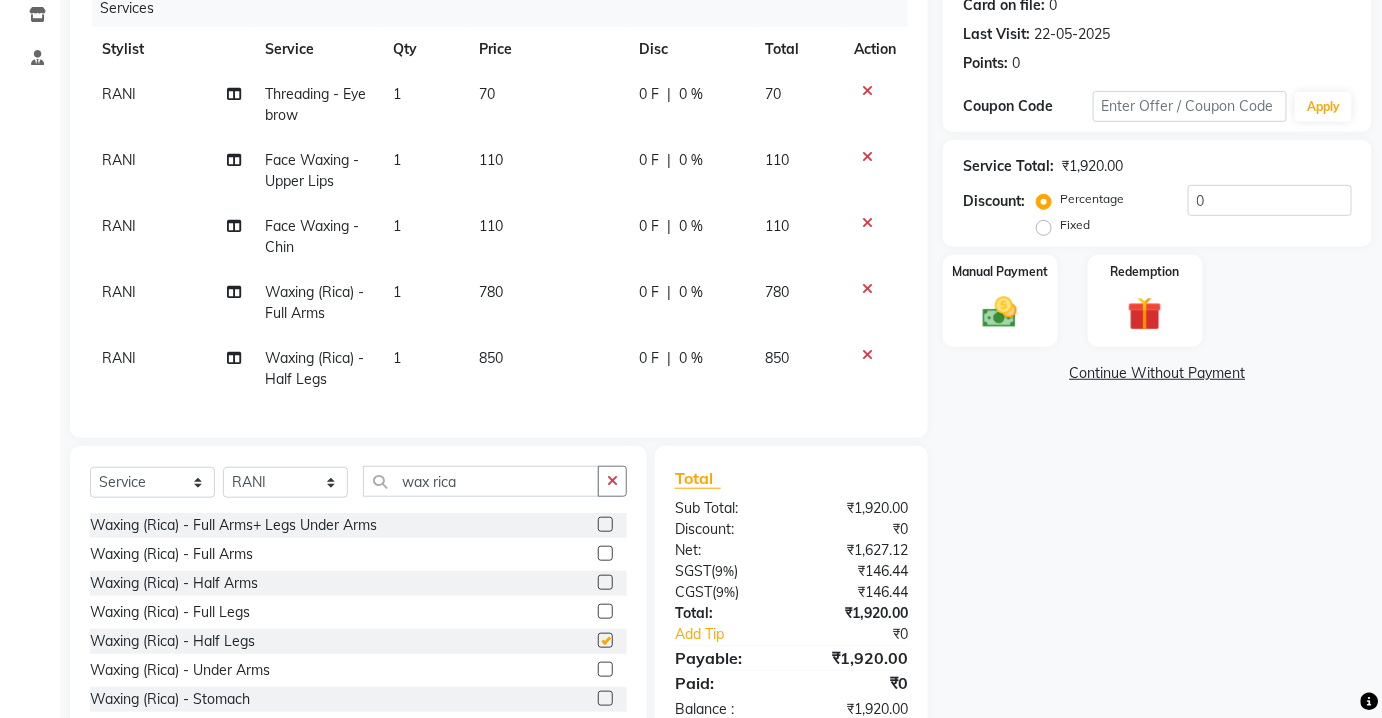 scroll, scrollTop: 323, scrollLeft: 0, axis: vertical 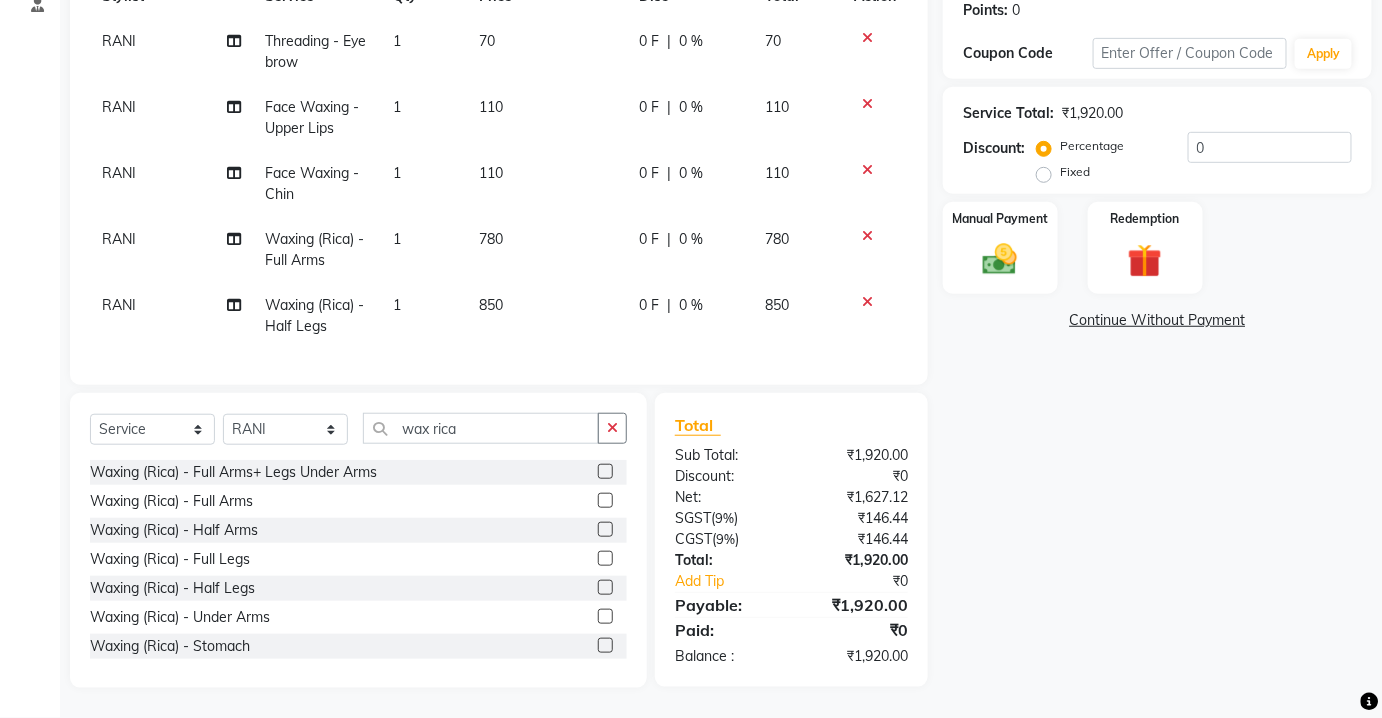 checkbox on "false" 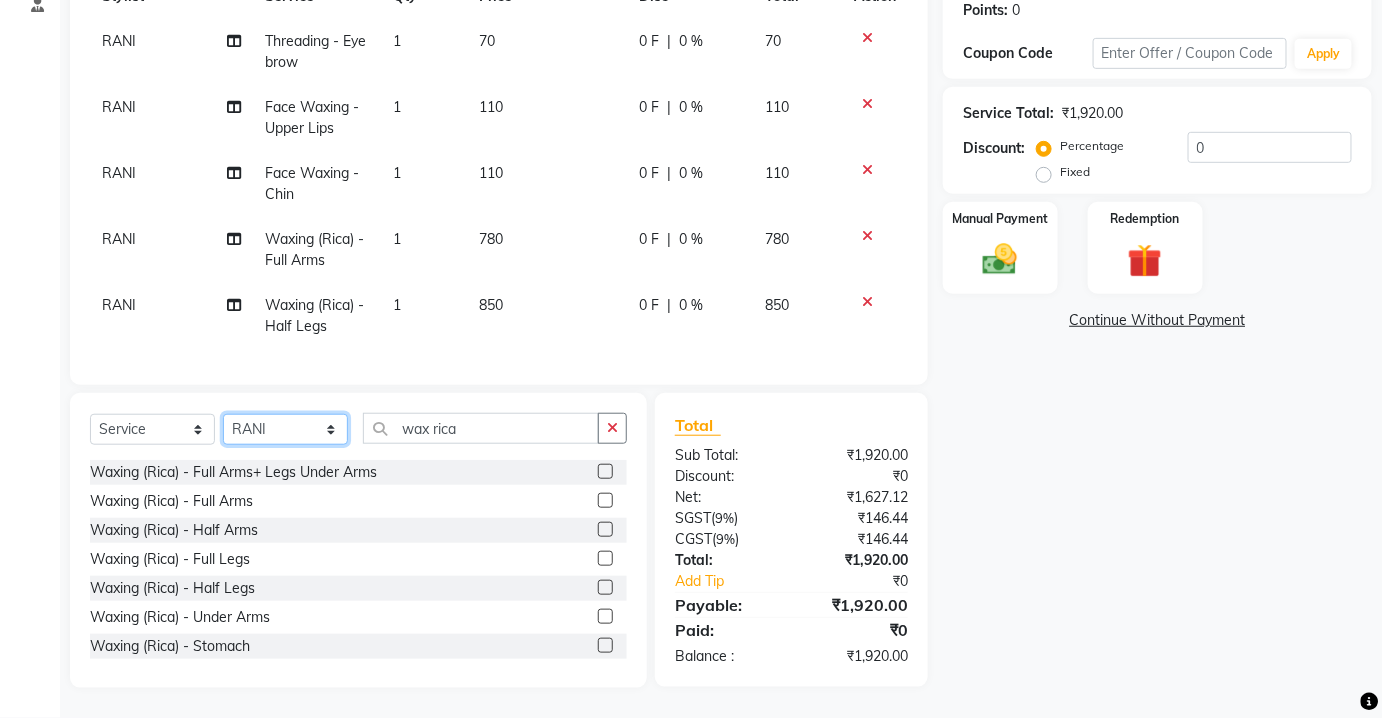 click on "Select Stylist Aarti Asif AZIZA BOBBY CHARMAYNE CHARMS DR. POOJA MITTAL HINA HUSSAN NOSHAD RANI RAVI SOOD  SAKSHI SANTOSH SAPNA TABBASUM" 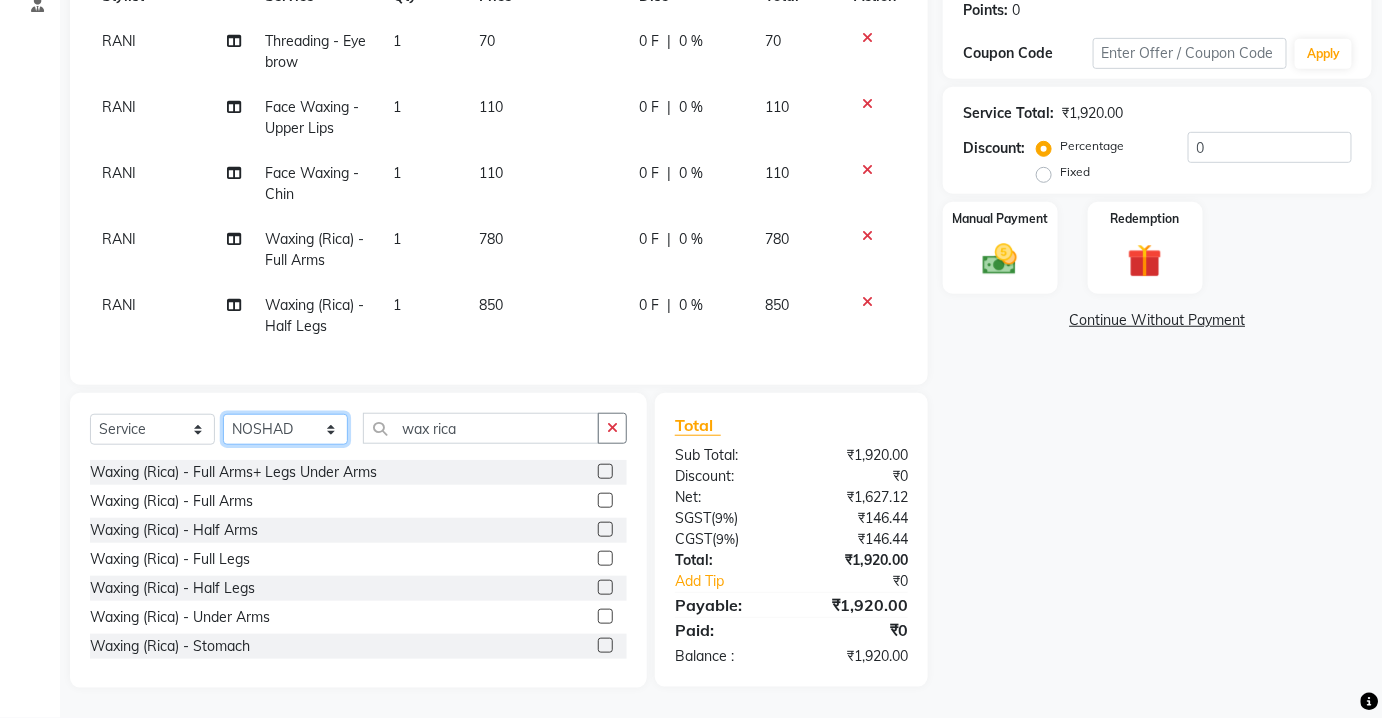 click on "Select Stylist Aarti Asif AZIZA BOBBY CHARMAYNE CHARMS DR. POOJA MITTAL HINA HUSSAN NOSHAD RANI RAVI SOOD  SAKSHI SANTOSH SAPNA TABBASUM" 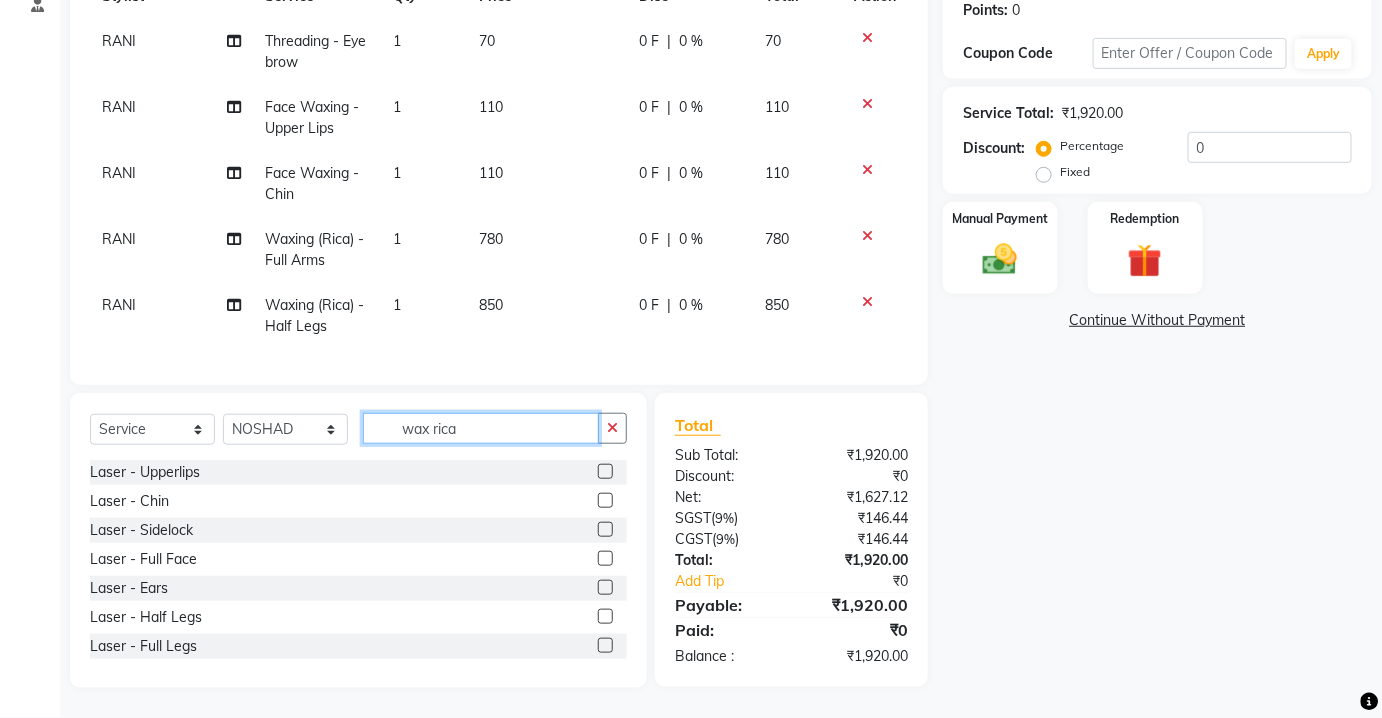 click on "wax rica" 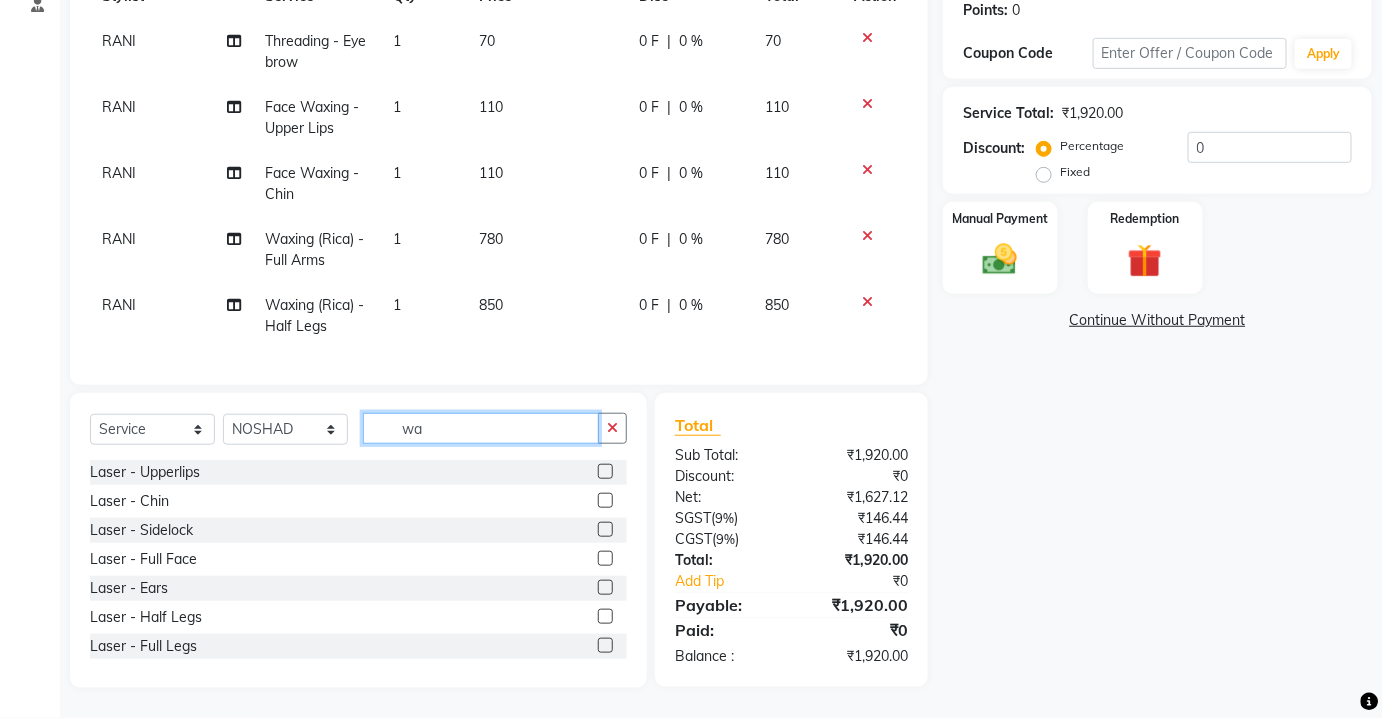 type on "w" 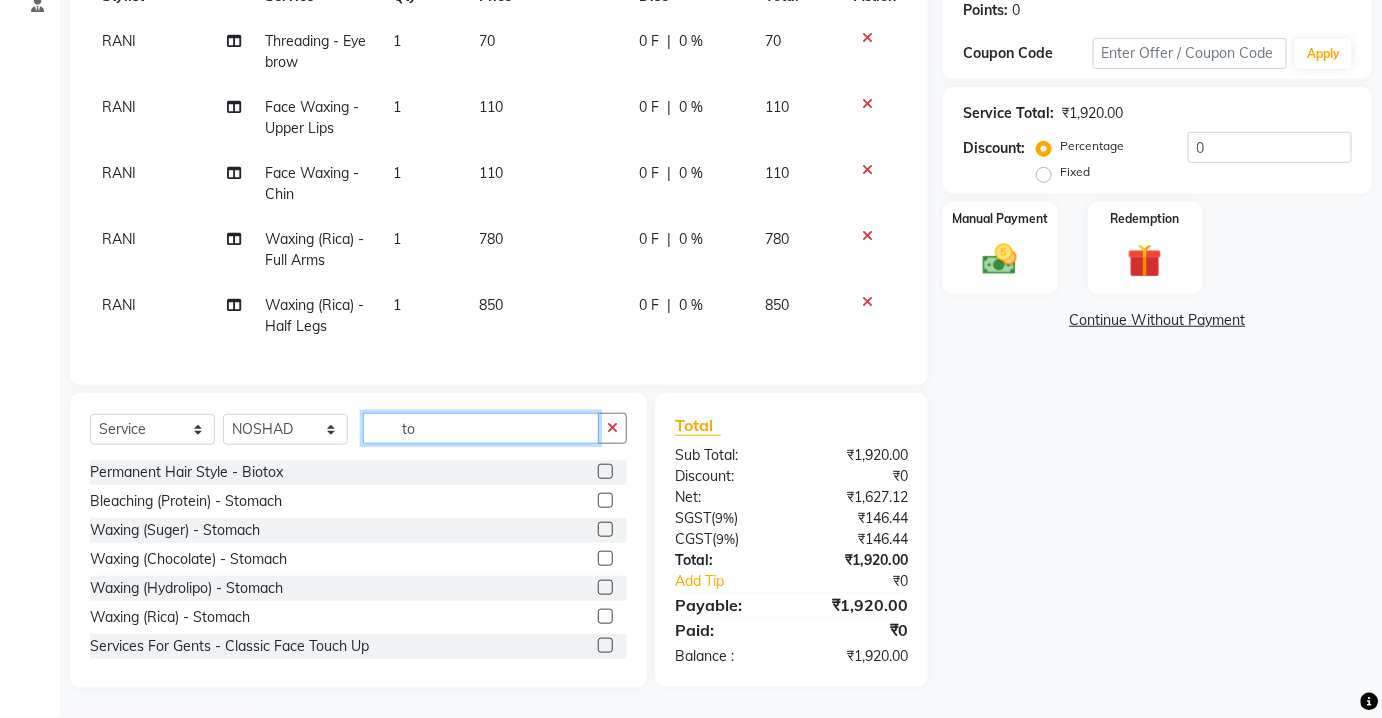 scroll, scrollTop: 323, scrollLeft: 0, axis: vertical 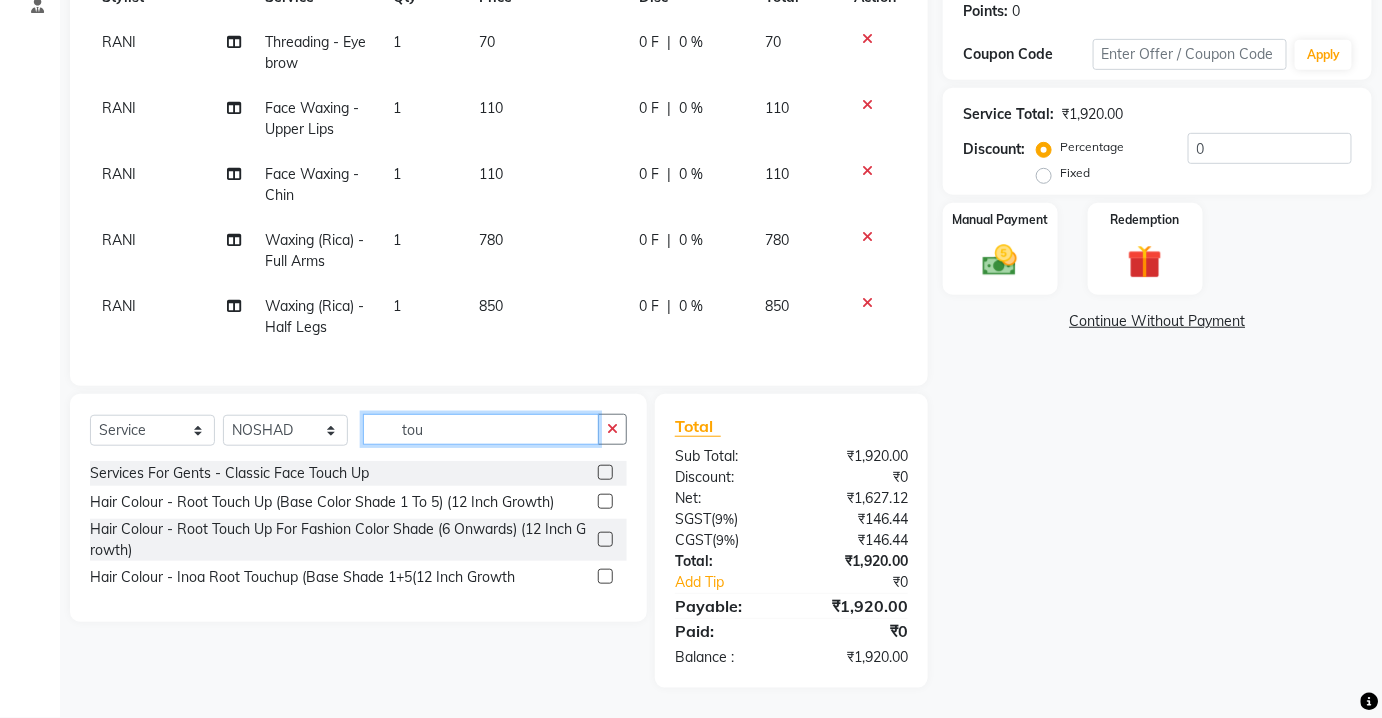 type on "tou" 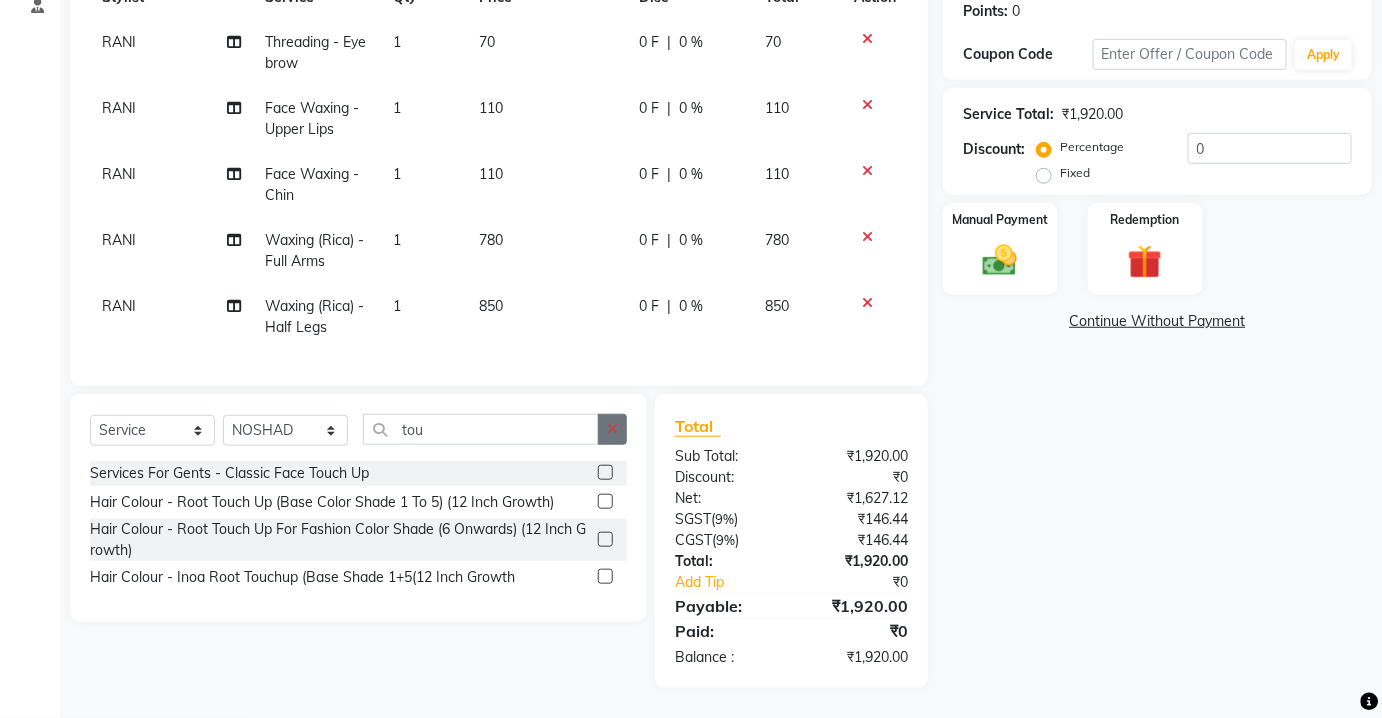 click 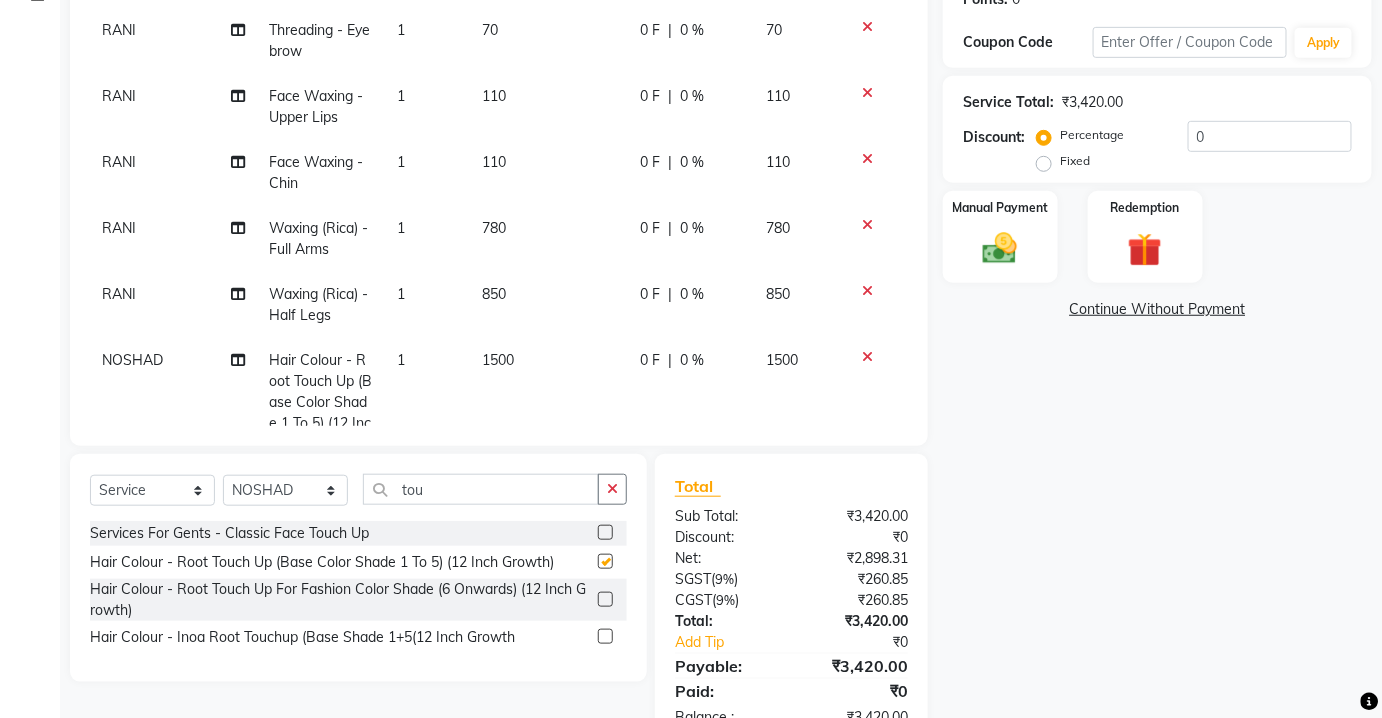 checkbox on "false" 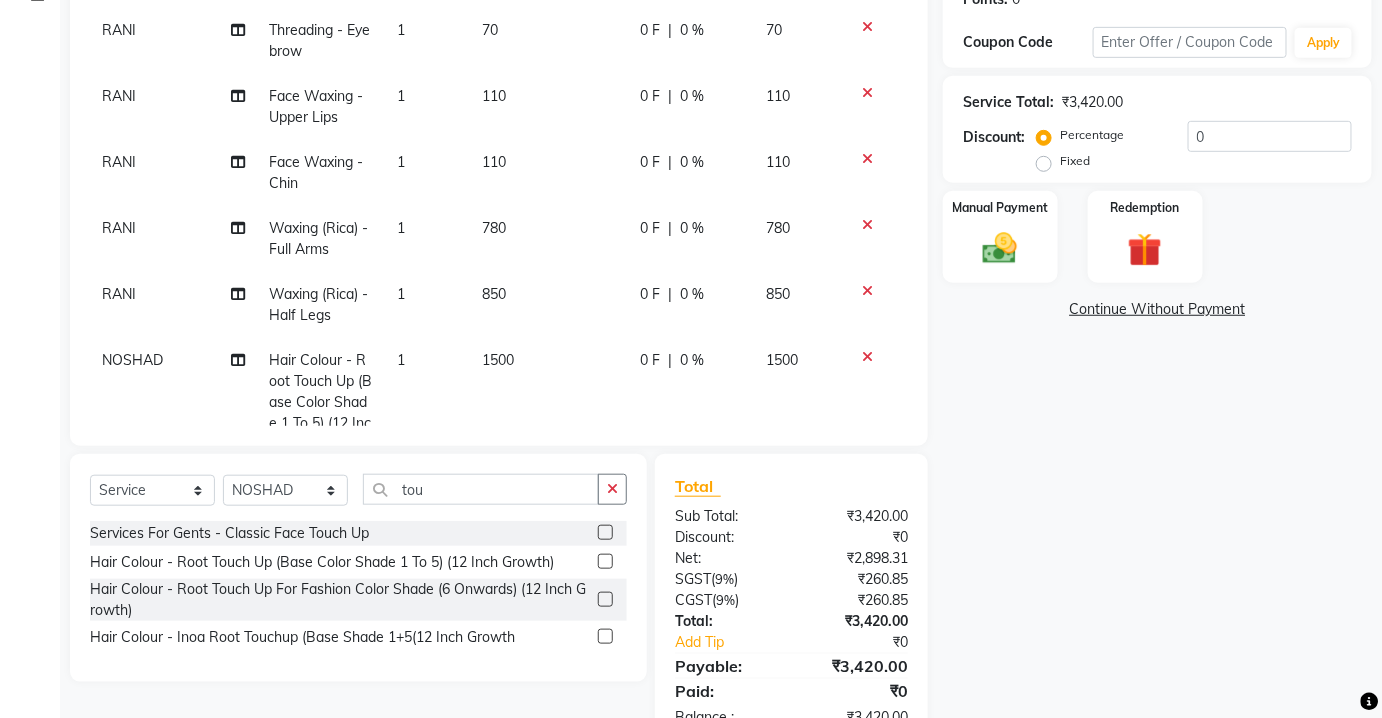 scroll, scrollTop: 380, scrollLeft: 0, axis: vertical 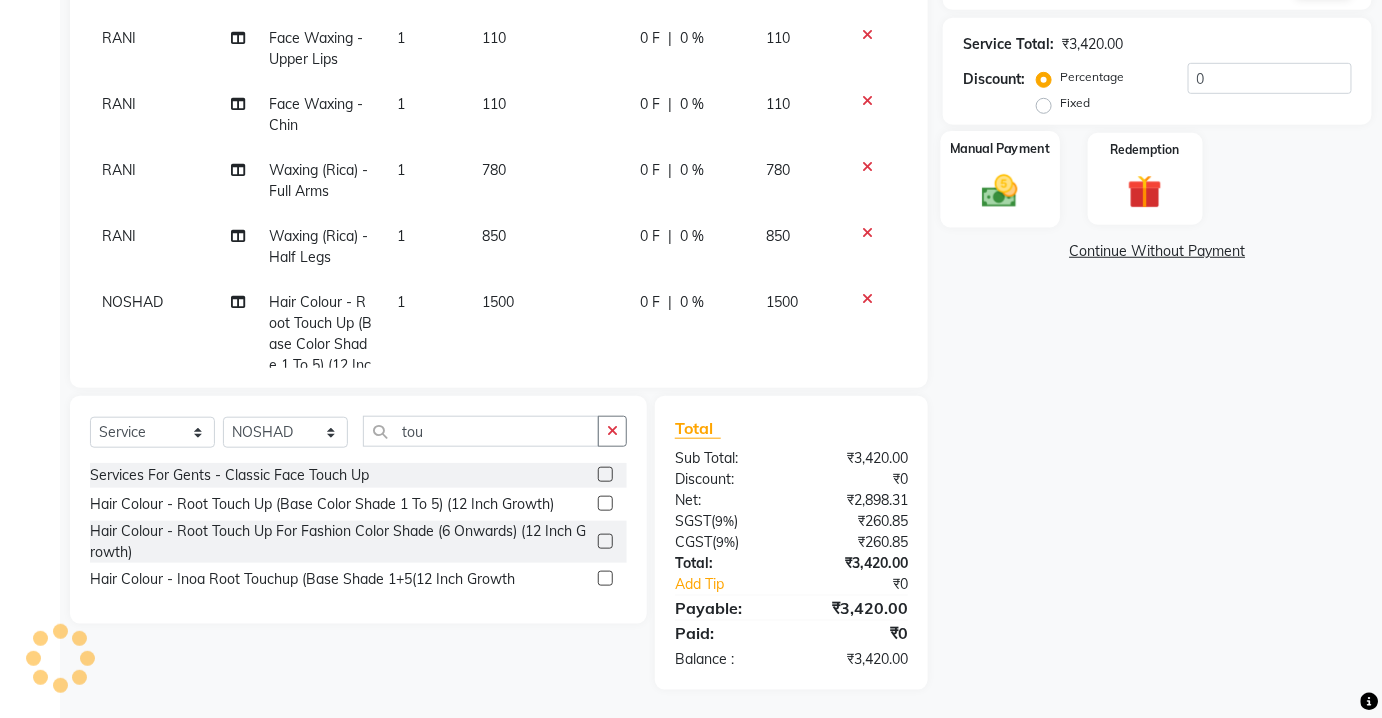 click on "Manual Payment" 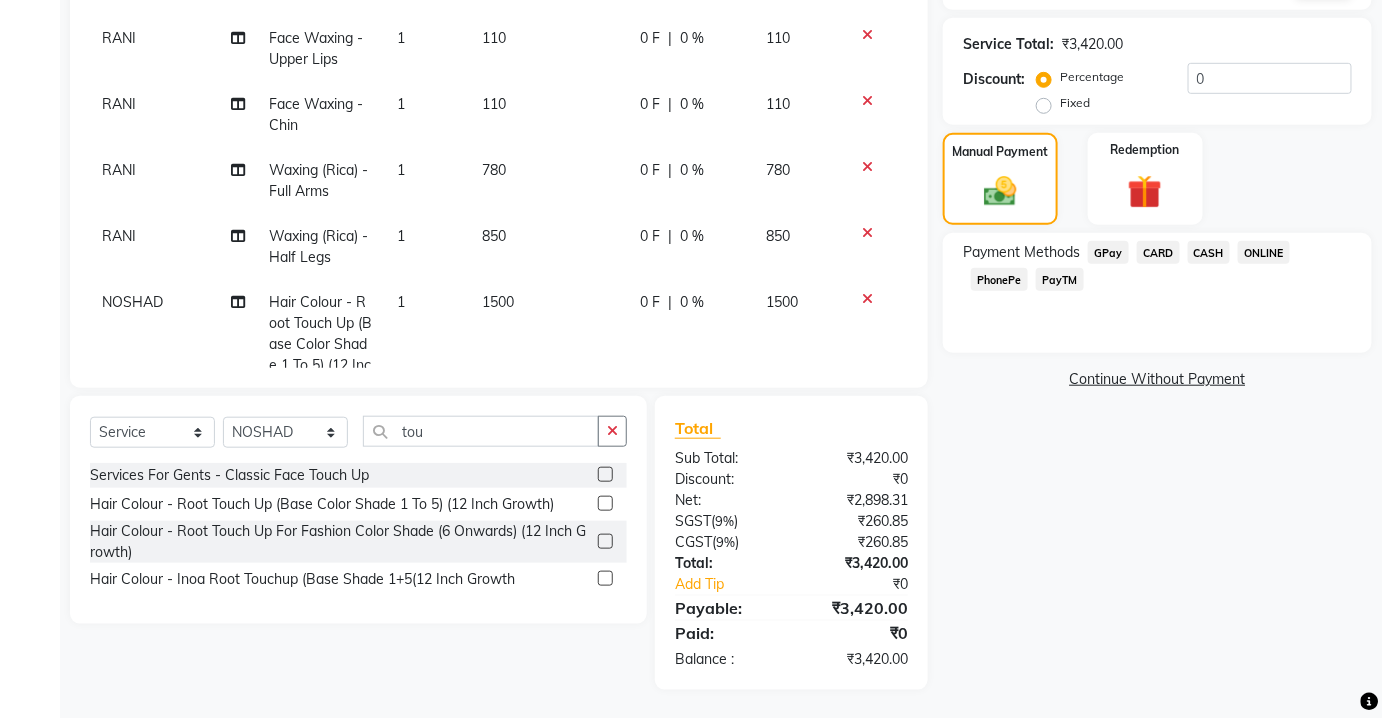 click on "CASH" 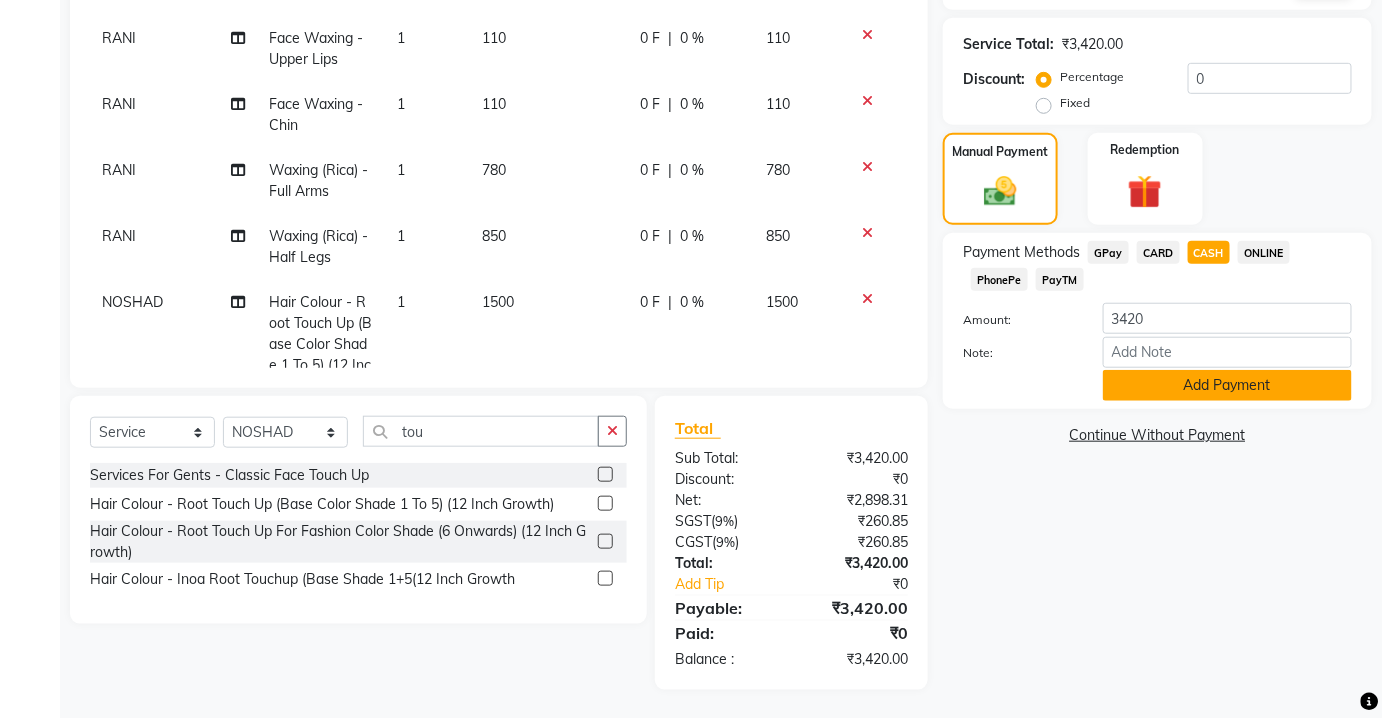 click on "Add Payment" 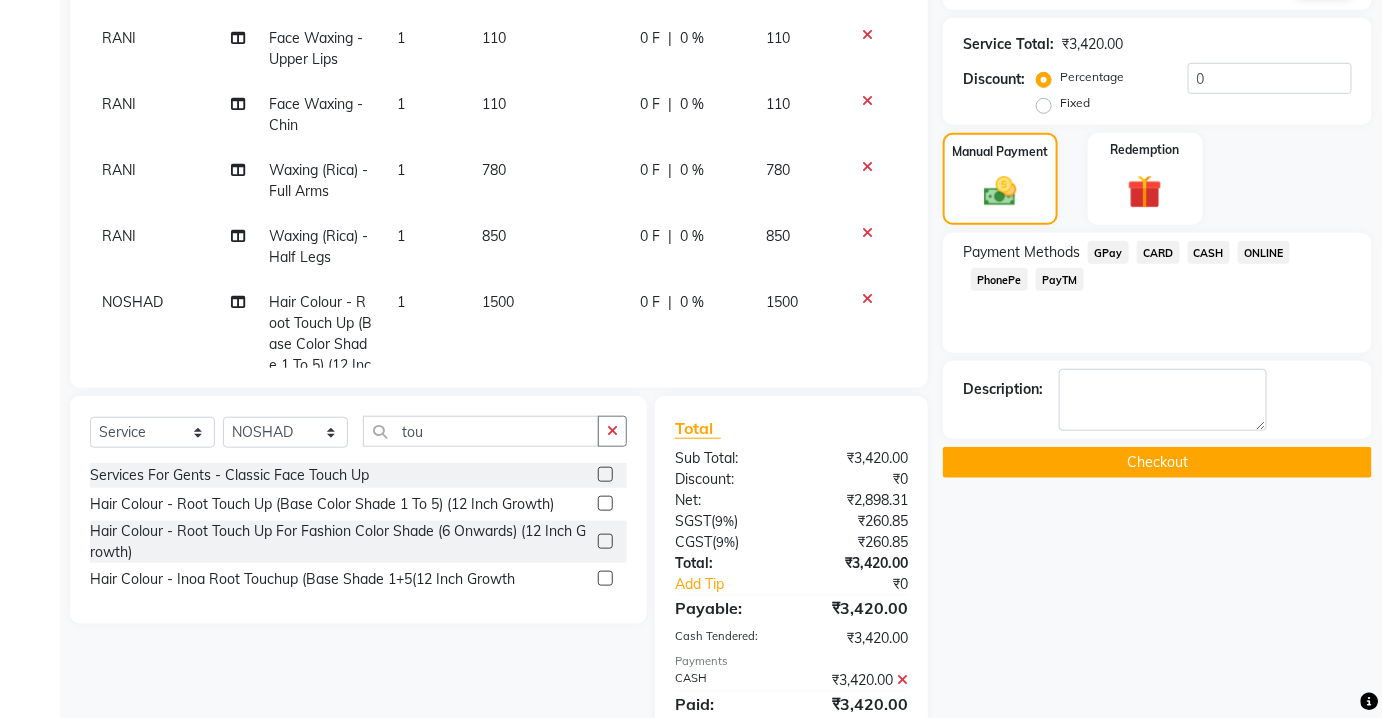 scroll, scrollTop: 451, scrollLeft: 0, axis: vertical 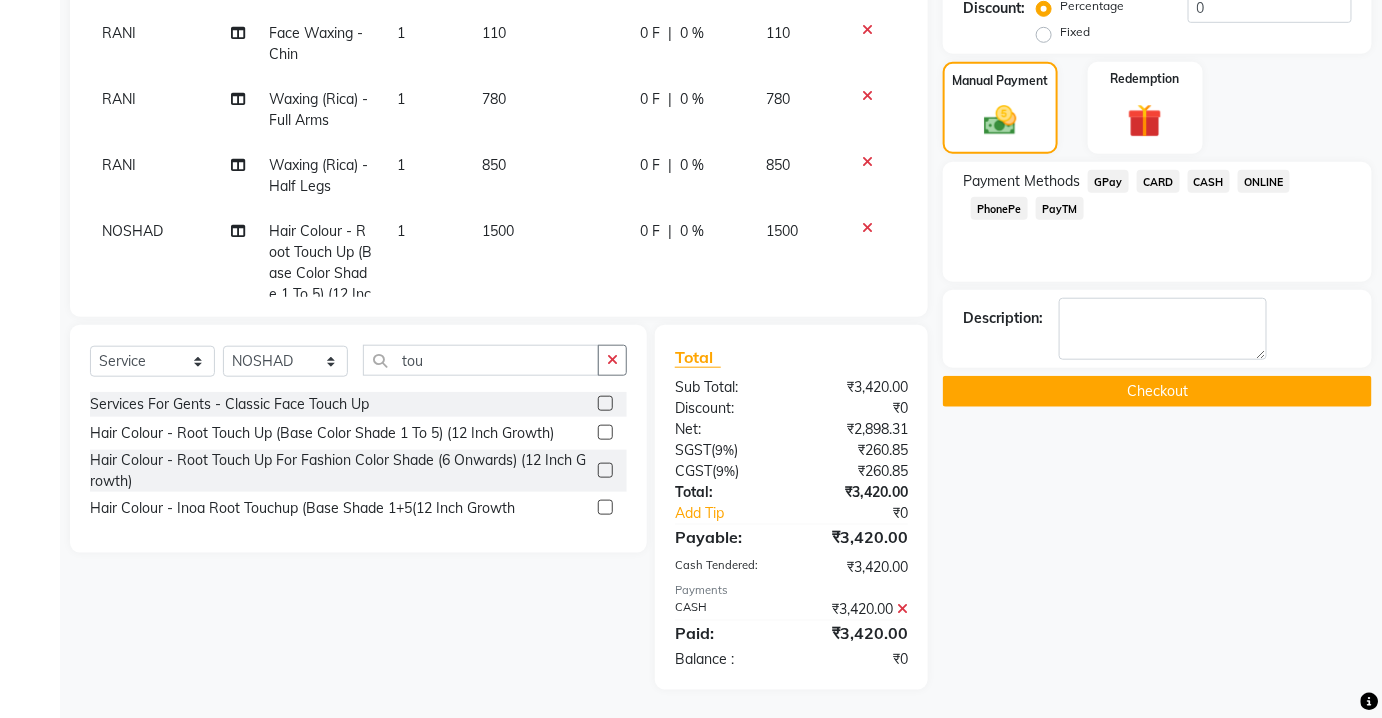 click on "Checkout" 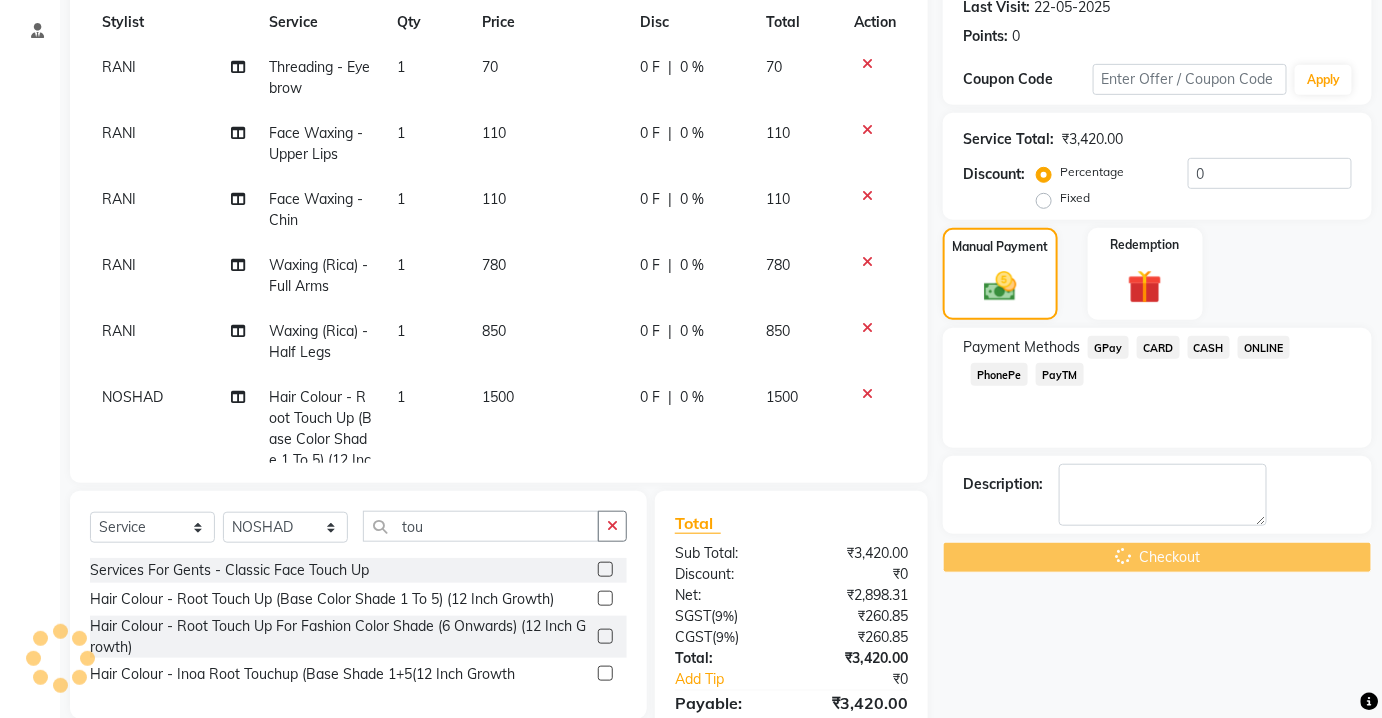 scroll, scrollTop: 88, scrollLeft: 0, axis: vertical 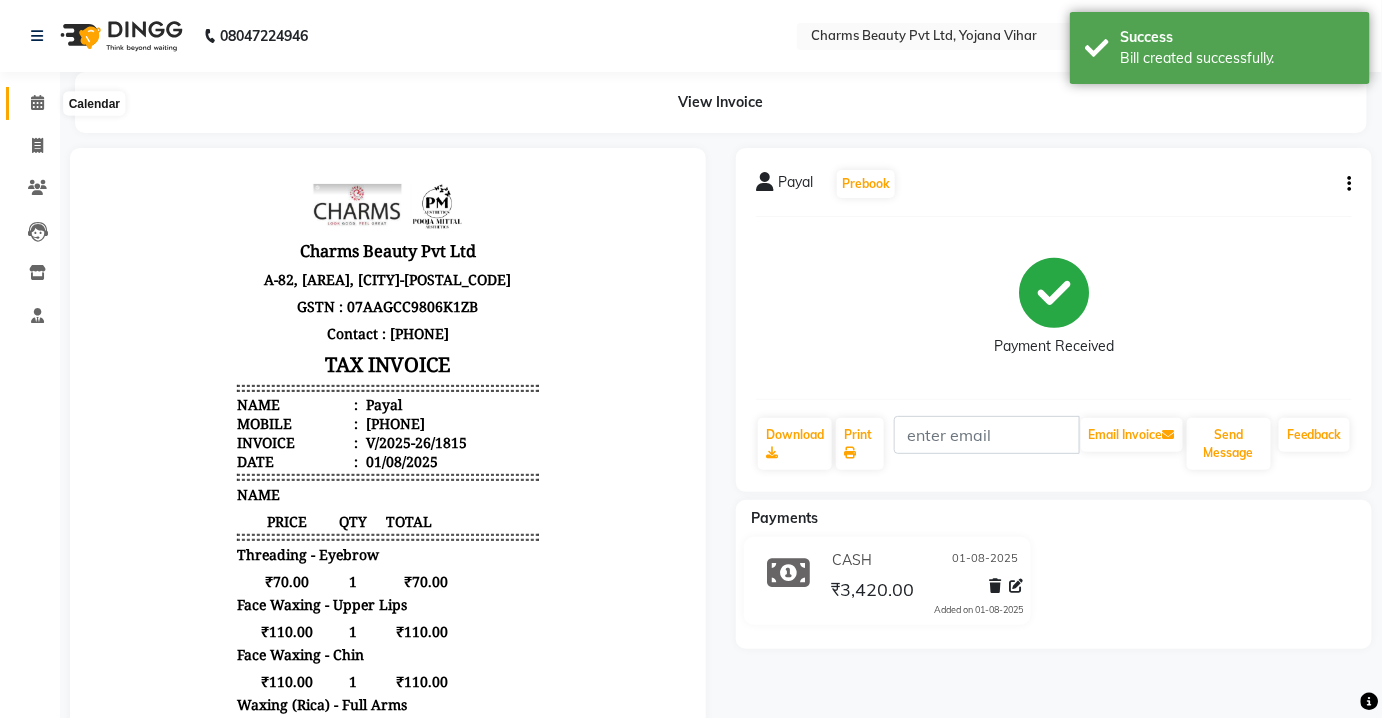 click 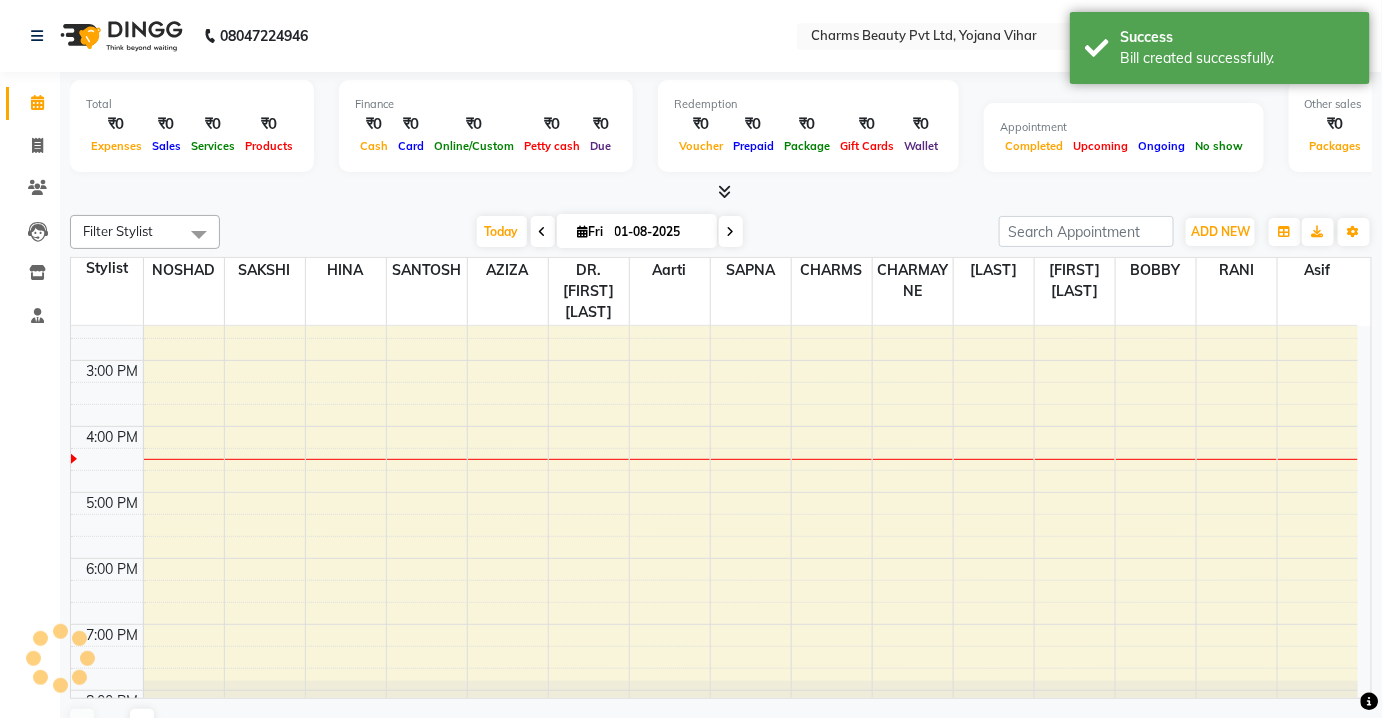 scroll, scrollTop: 0, scrollLeft: 0, axis: both 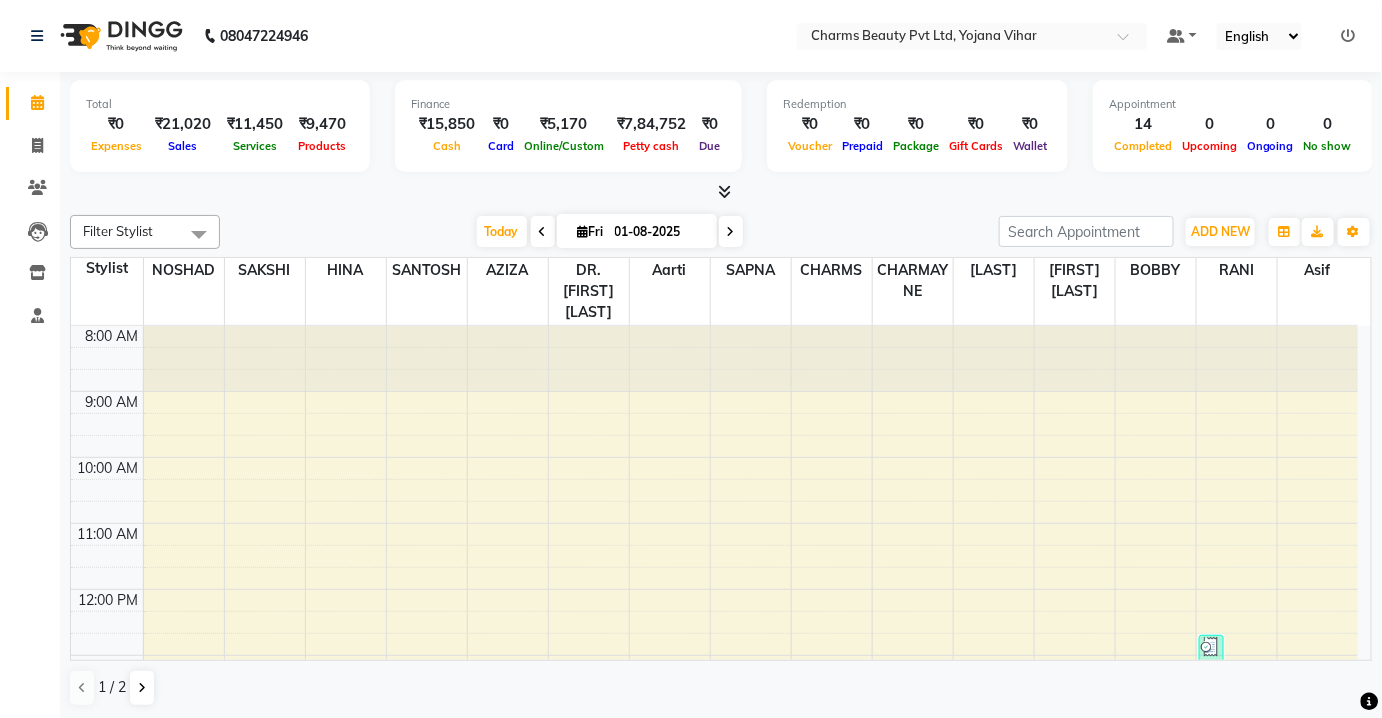 click on "Invoice" 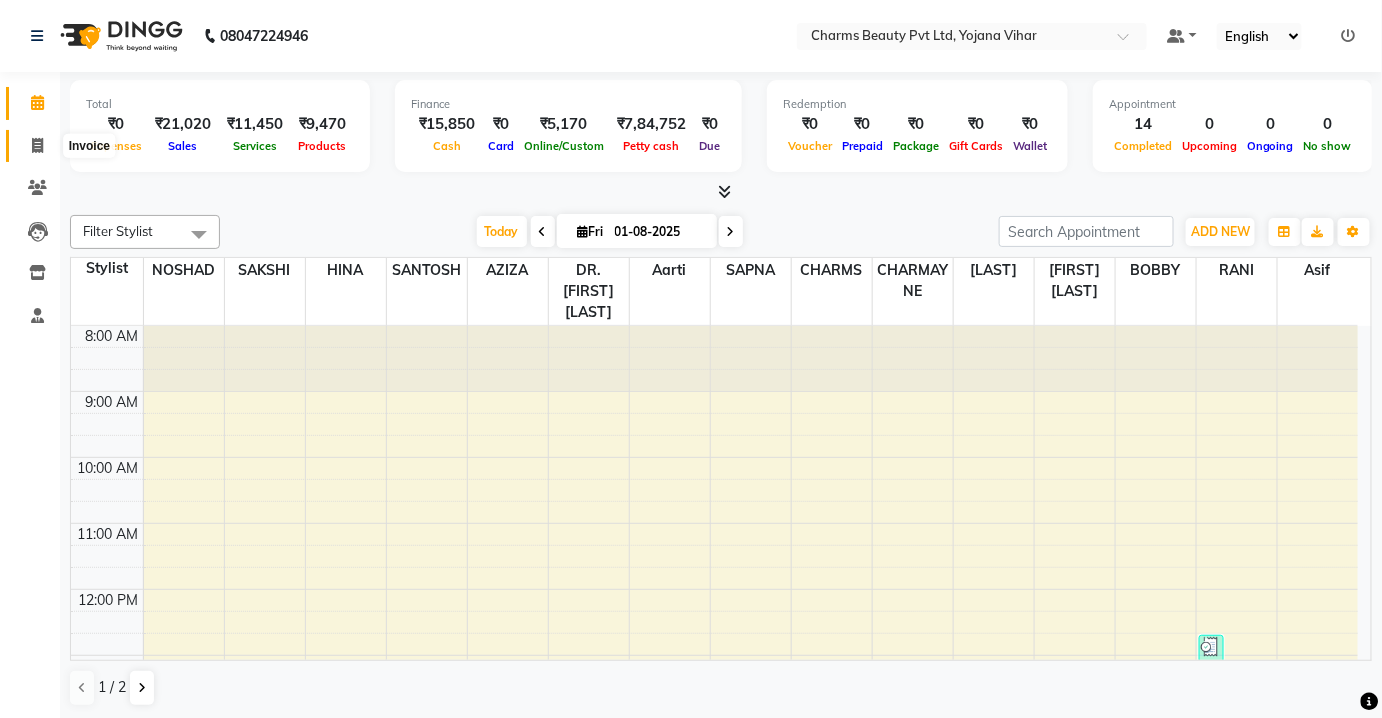 click 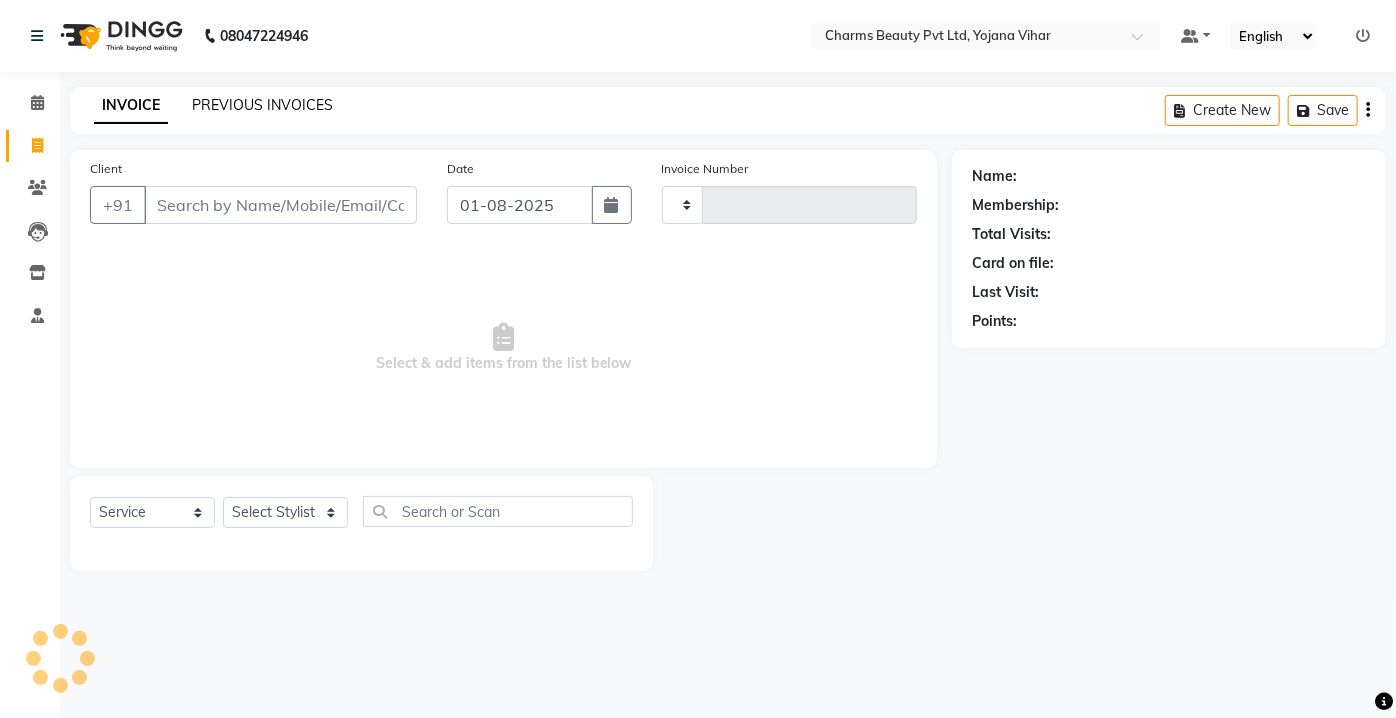 type on "1816" 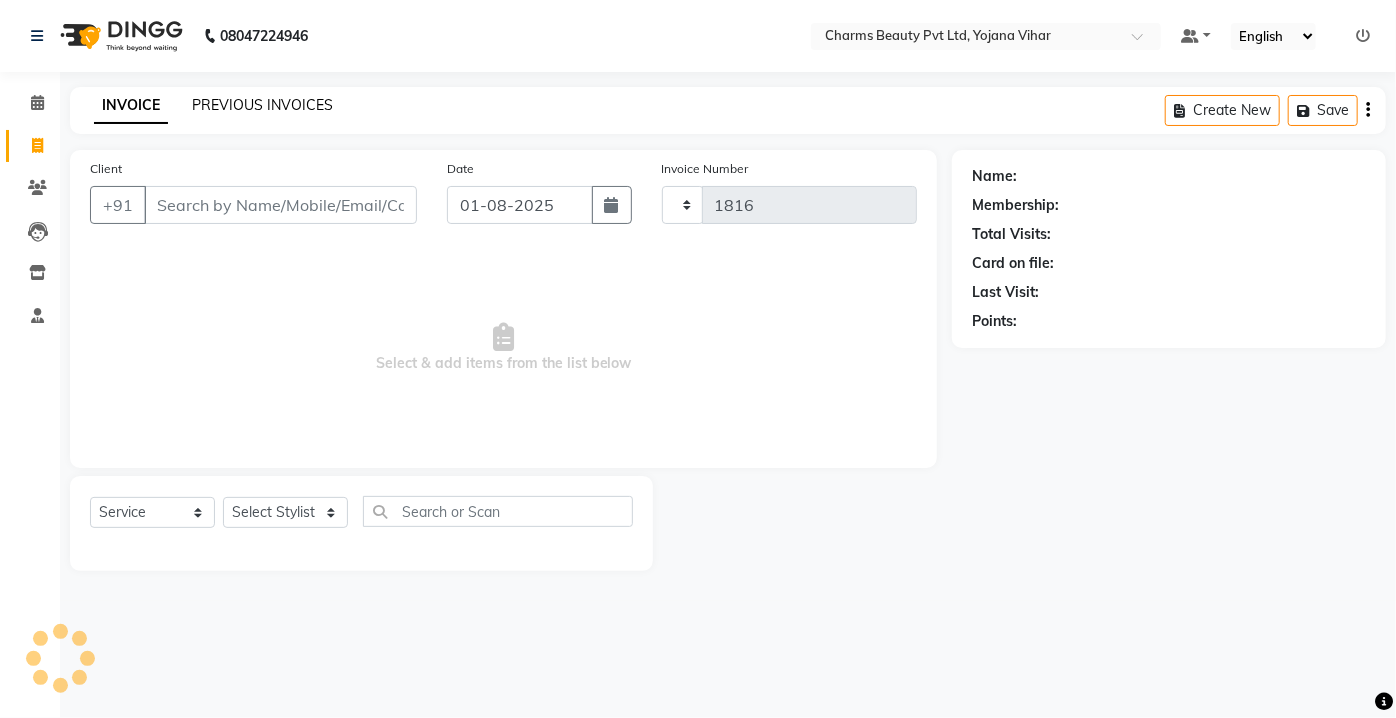 select on "3743" 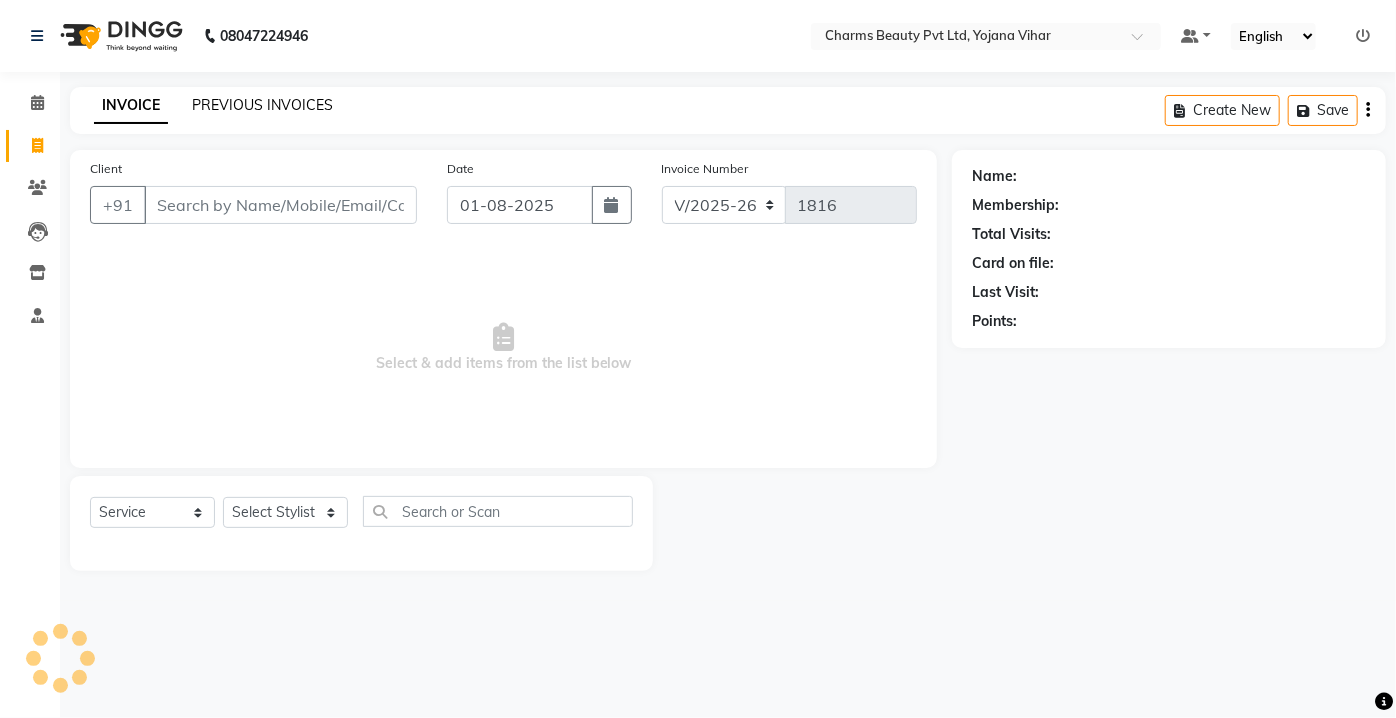 click on "PREVIOUS INVOICES" 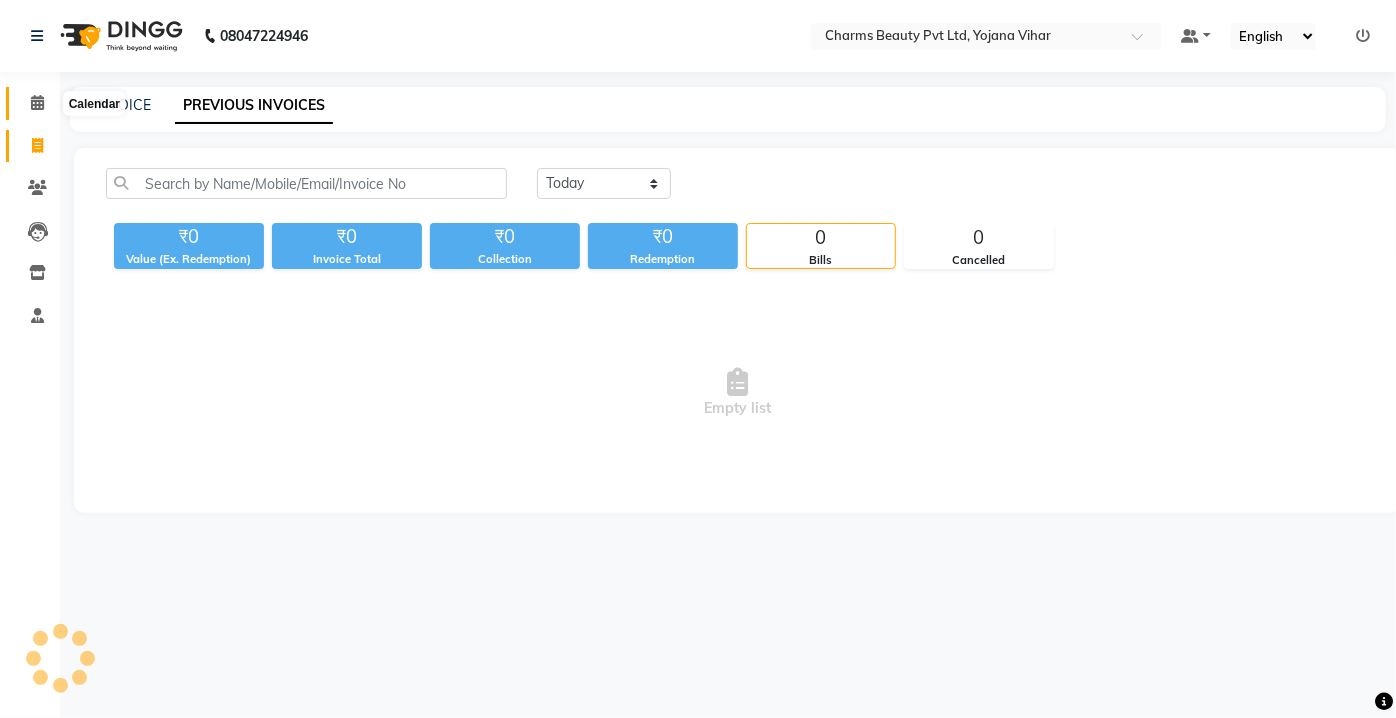click 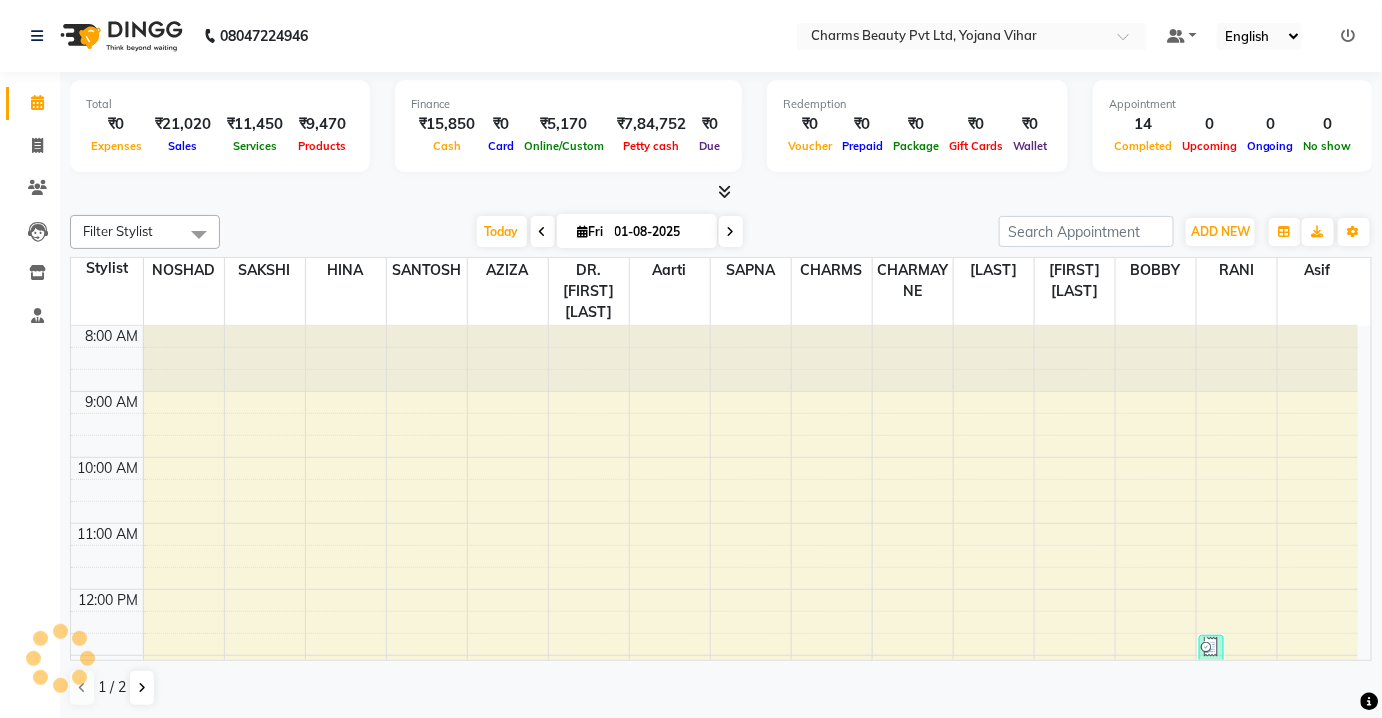 scroll, scrollTop: 0, scrollLeft: 0, axis: both 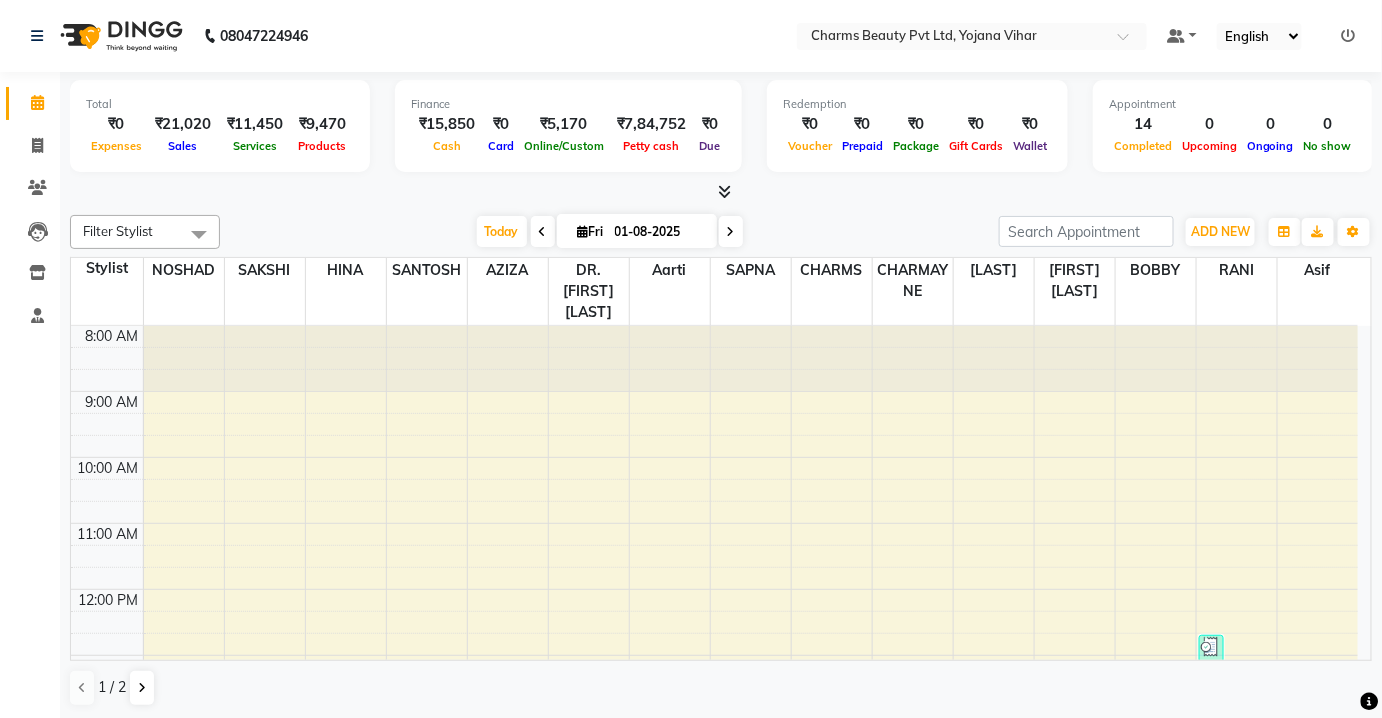click on "Total" at bounding box center (220, 104) 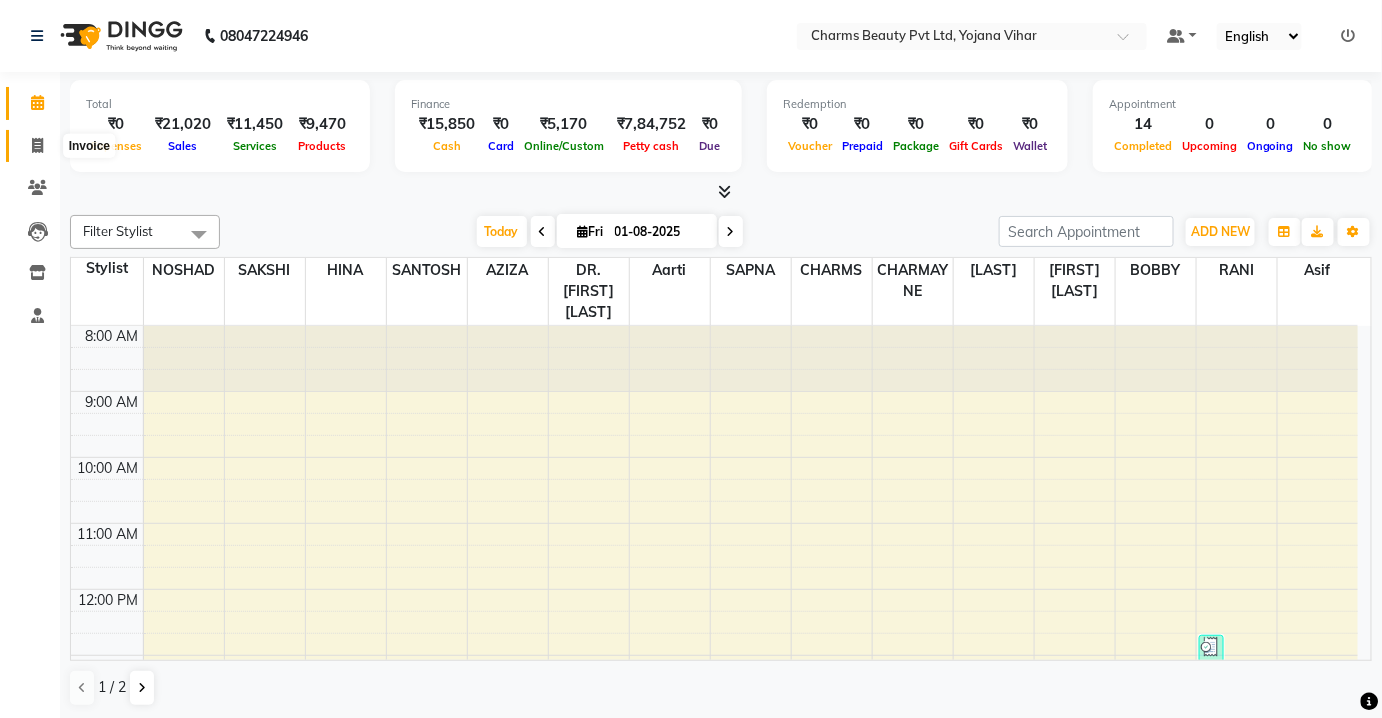 click 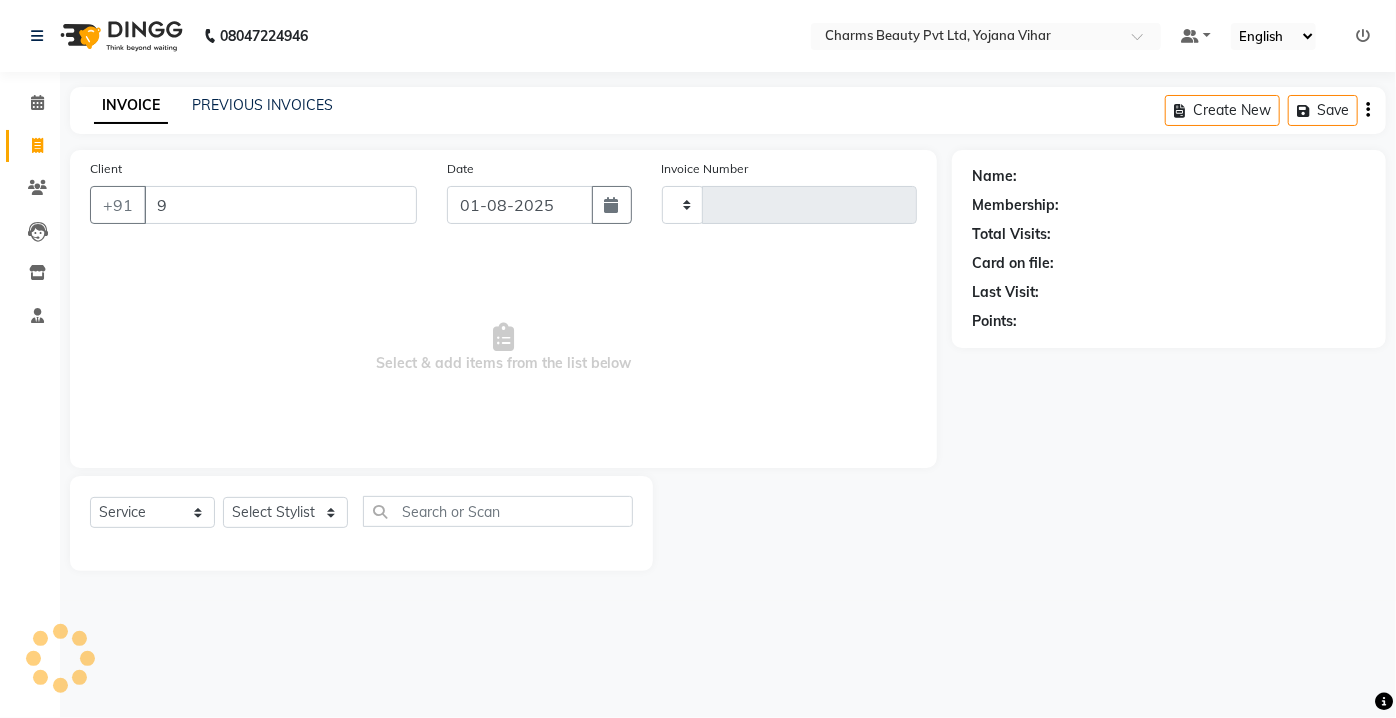 type on "98" 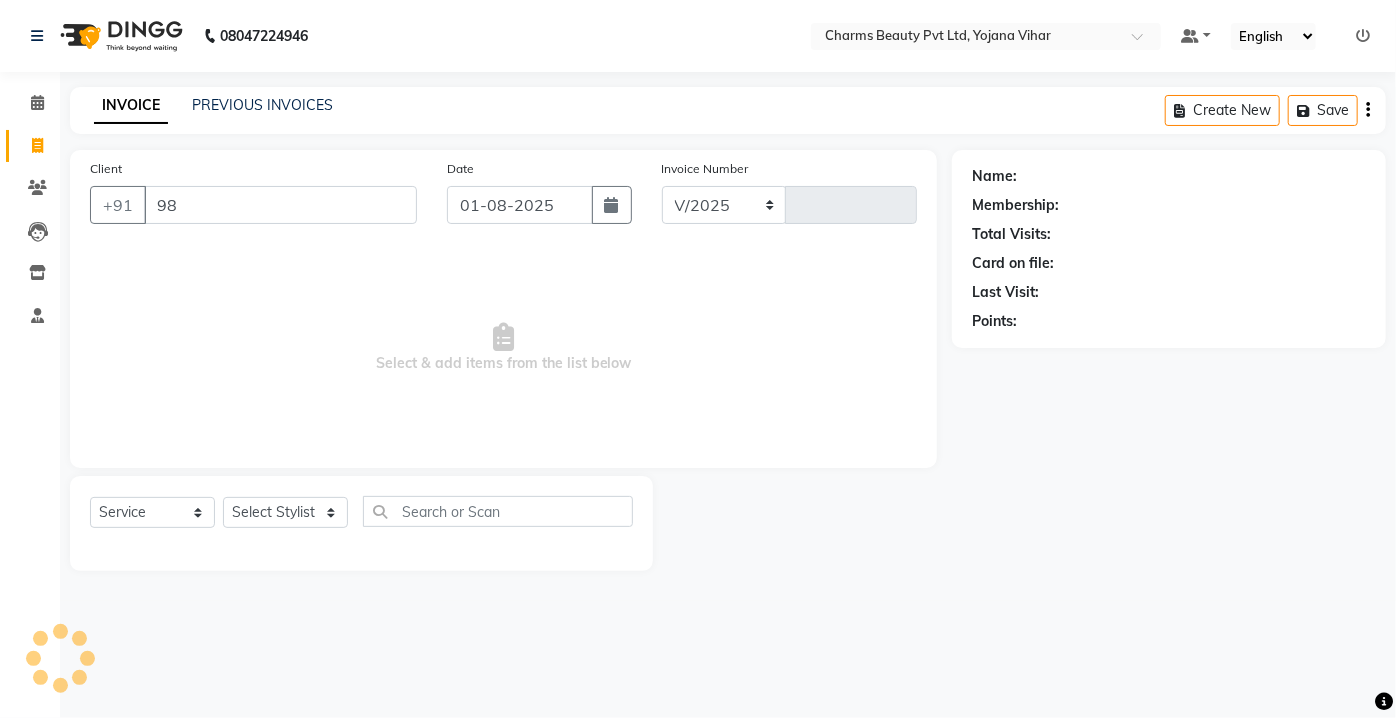 select on "3743" 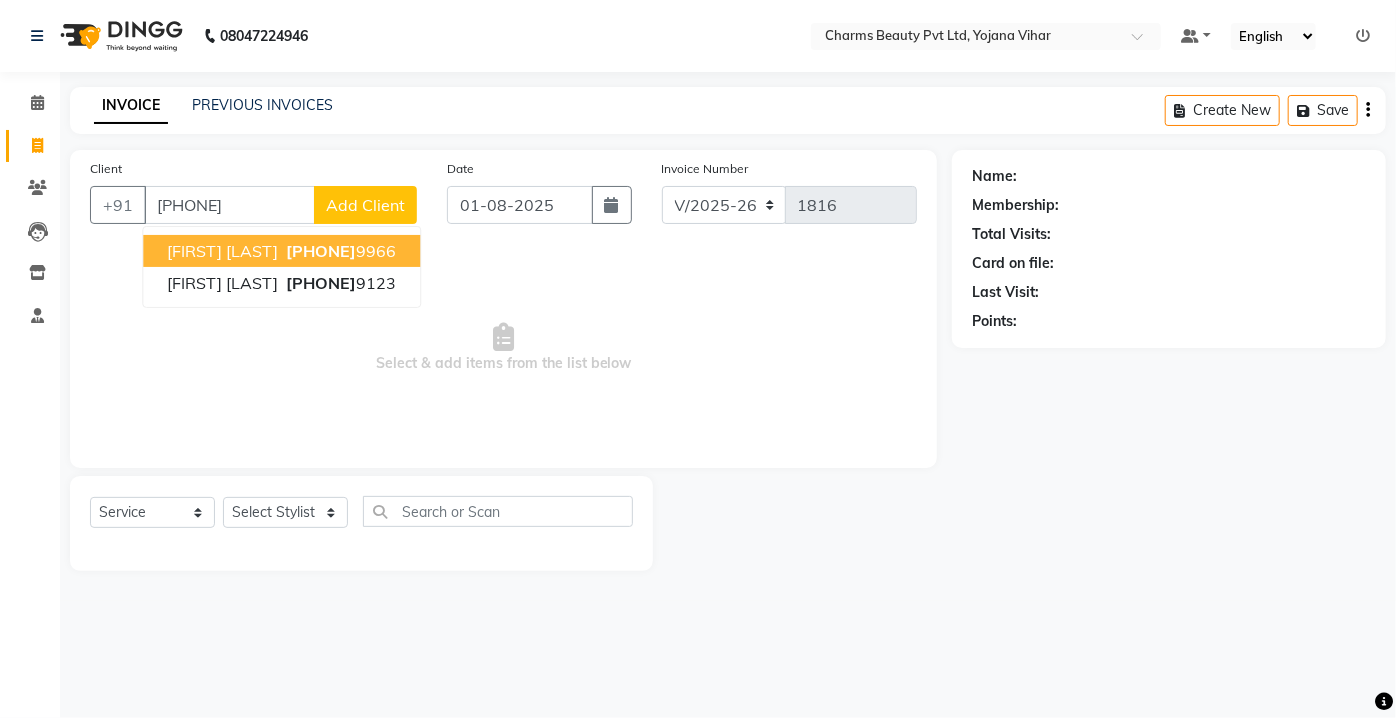 click on "989955" at bounding box center [229, 205] 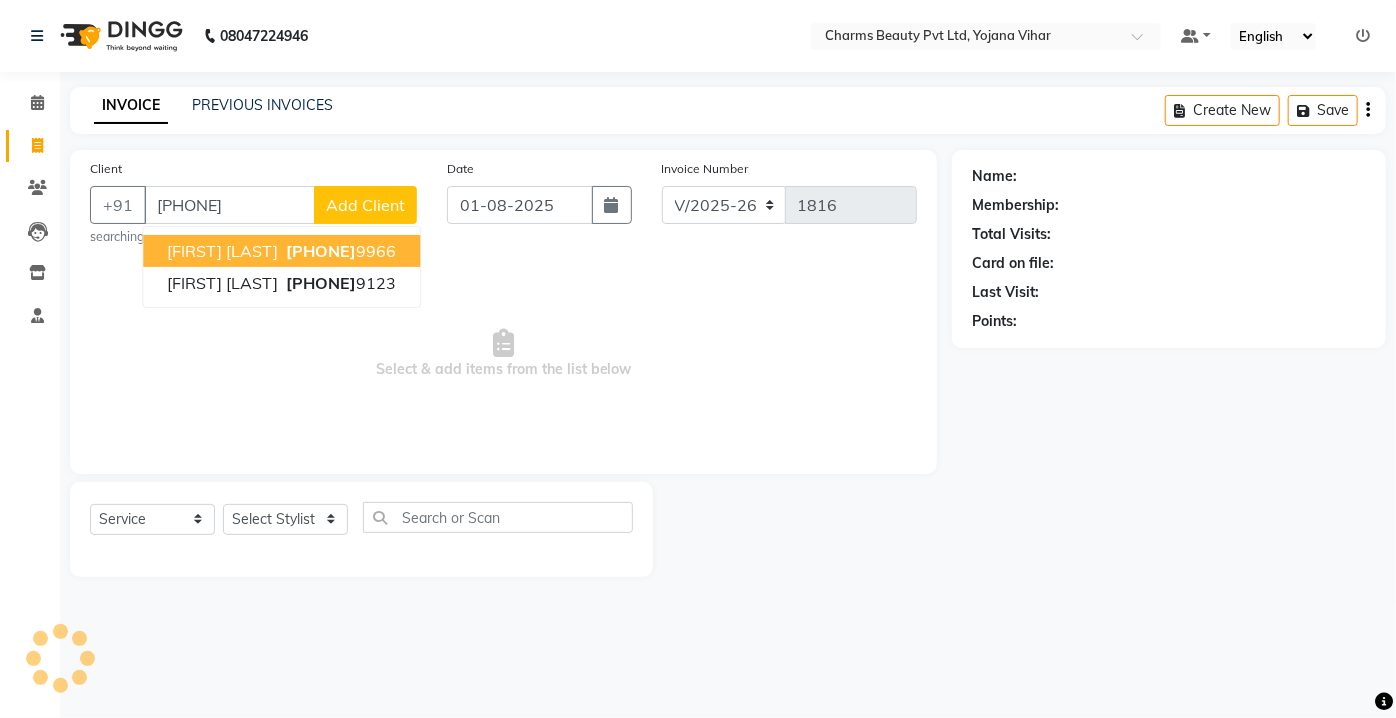 click on "9899955" at bounding box center [229, 205] 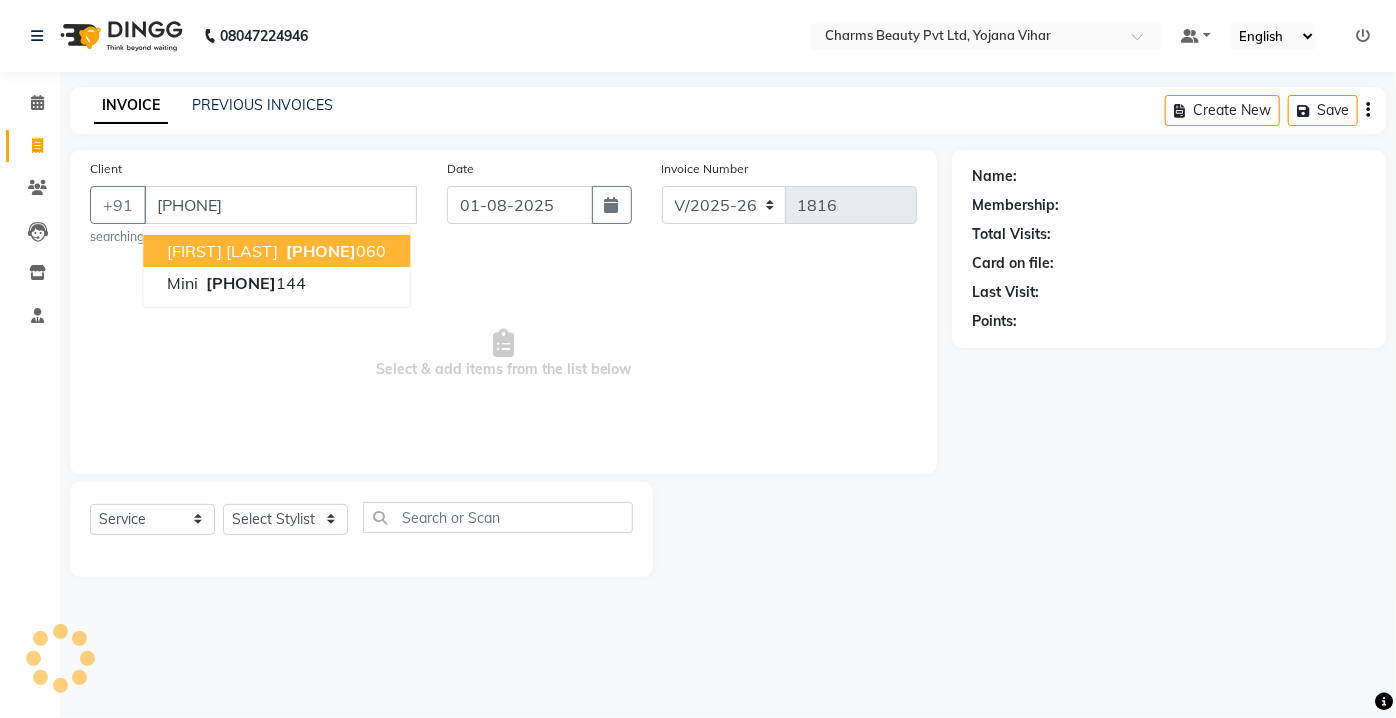 type on "9899955144" 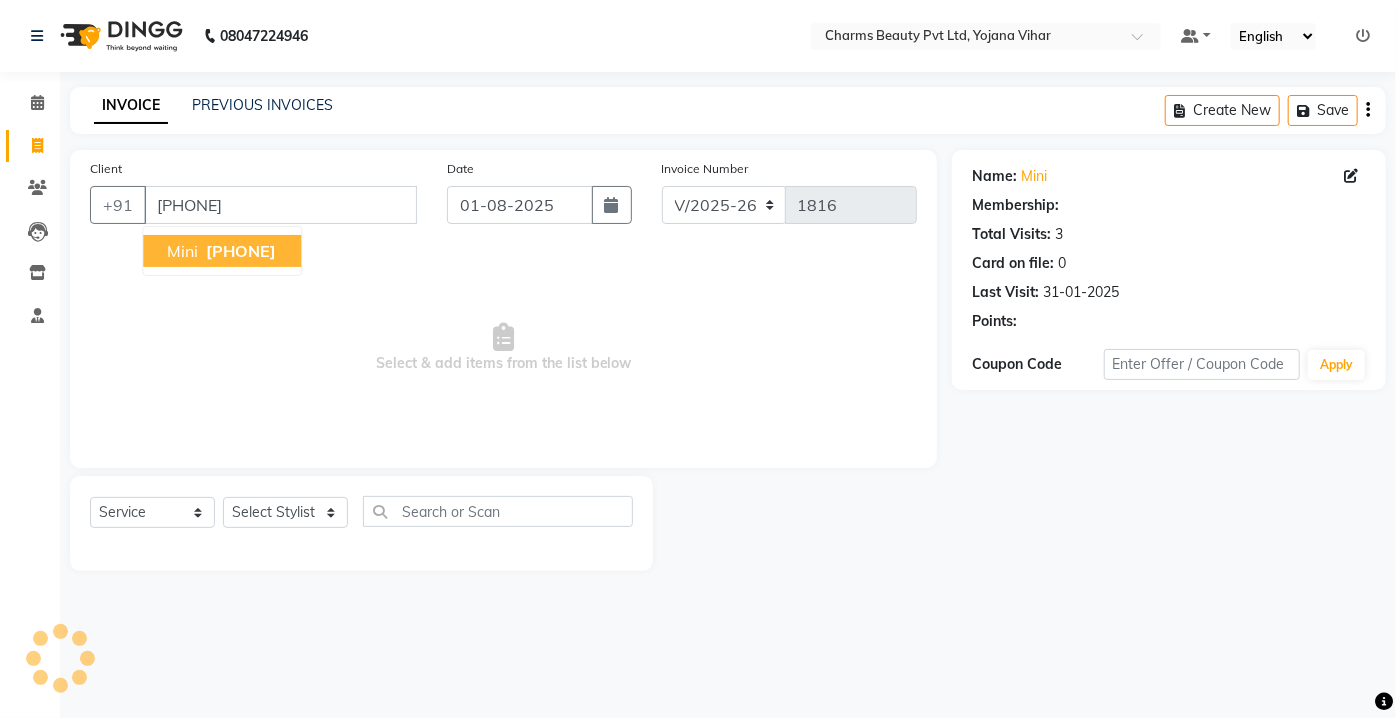 click on "9899955144" at bounding box center [241, 251] 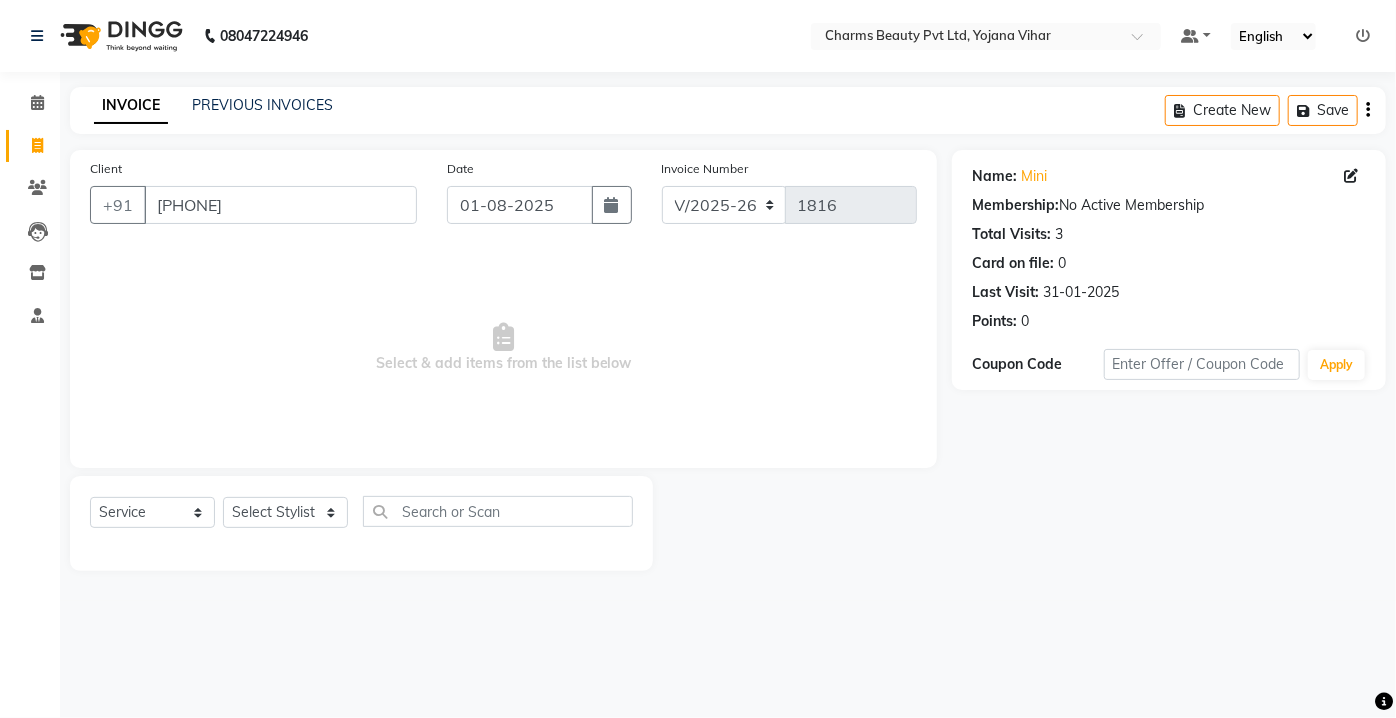 click on "Coupon Code" 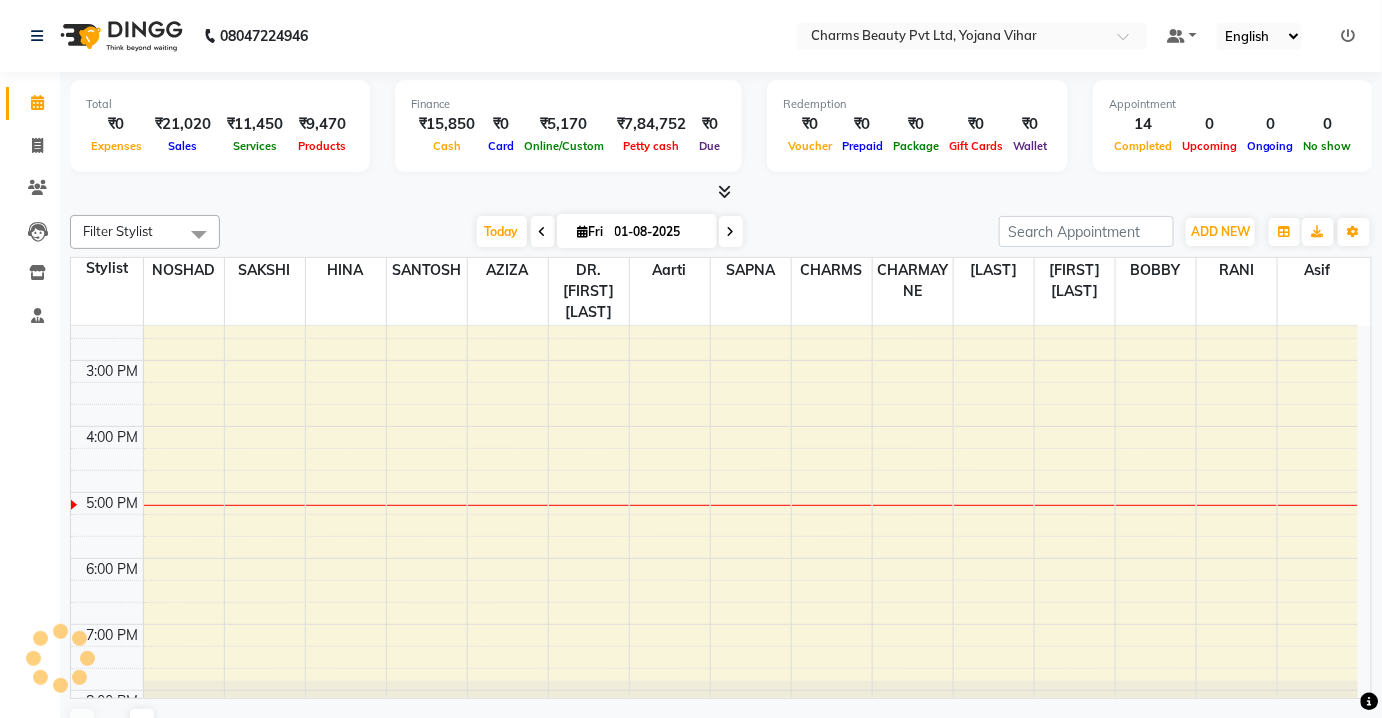 scroll, scrollTop: 0, scrollLeft: 0, axis: both 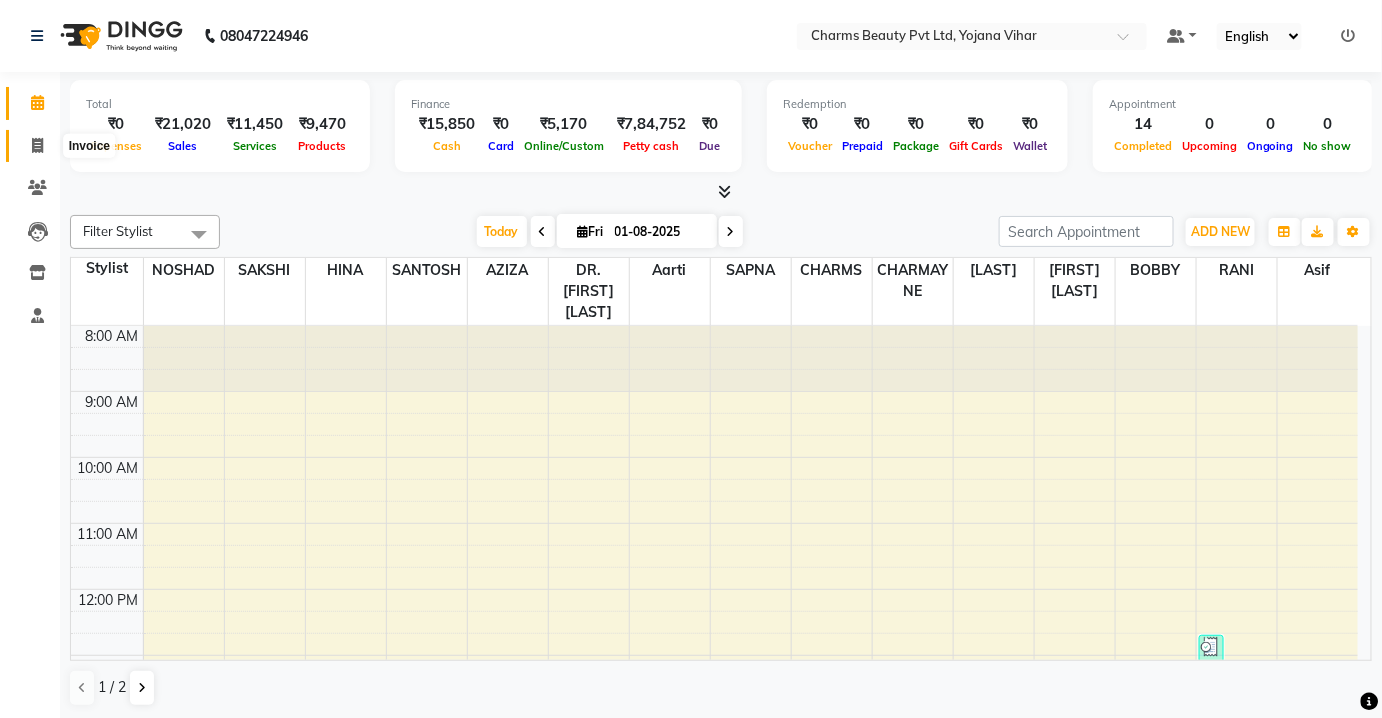 click 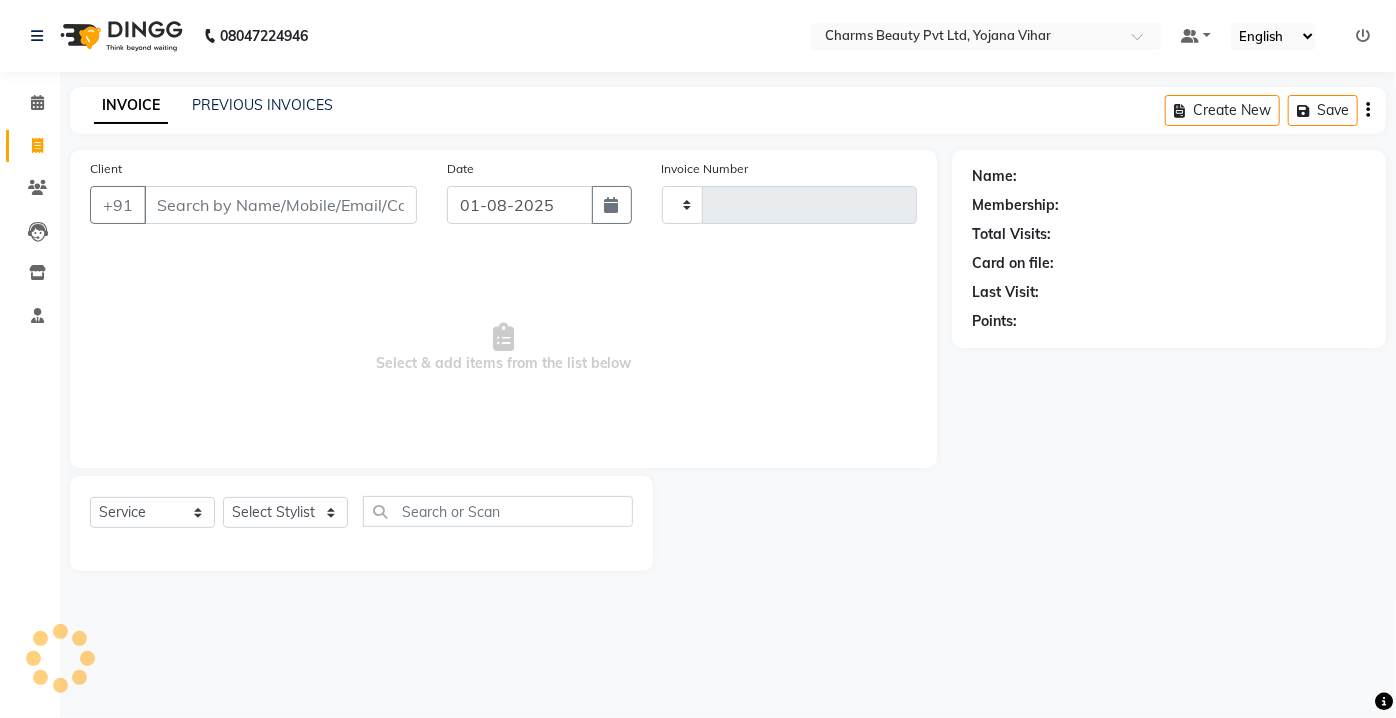 type on "1816" 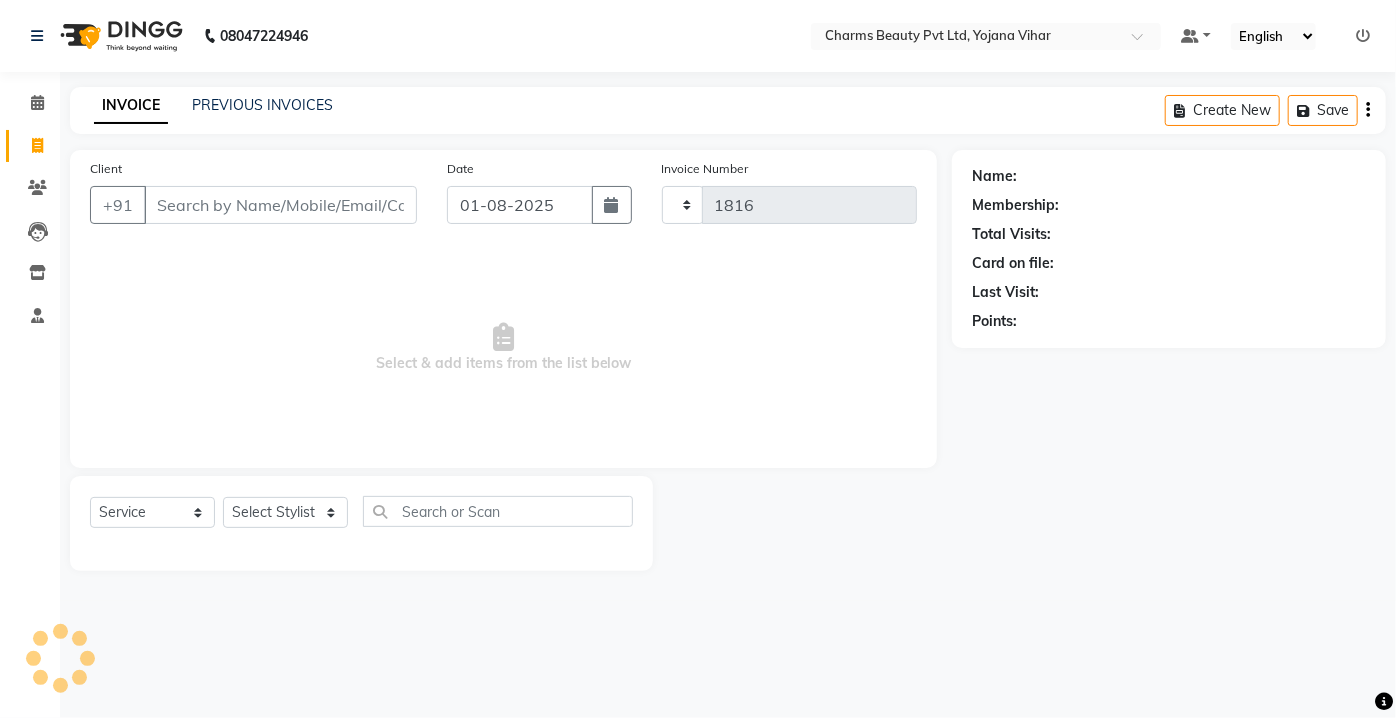 select on "3743" 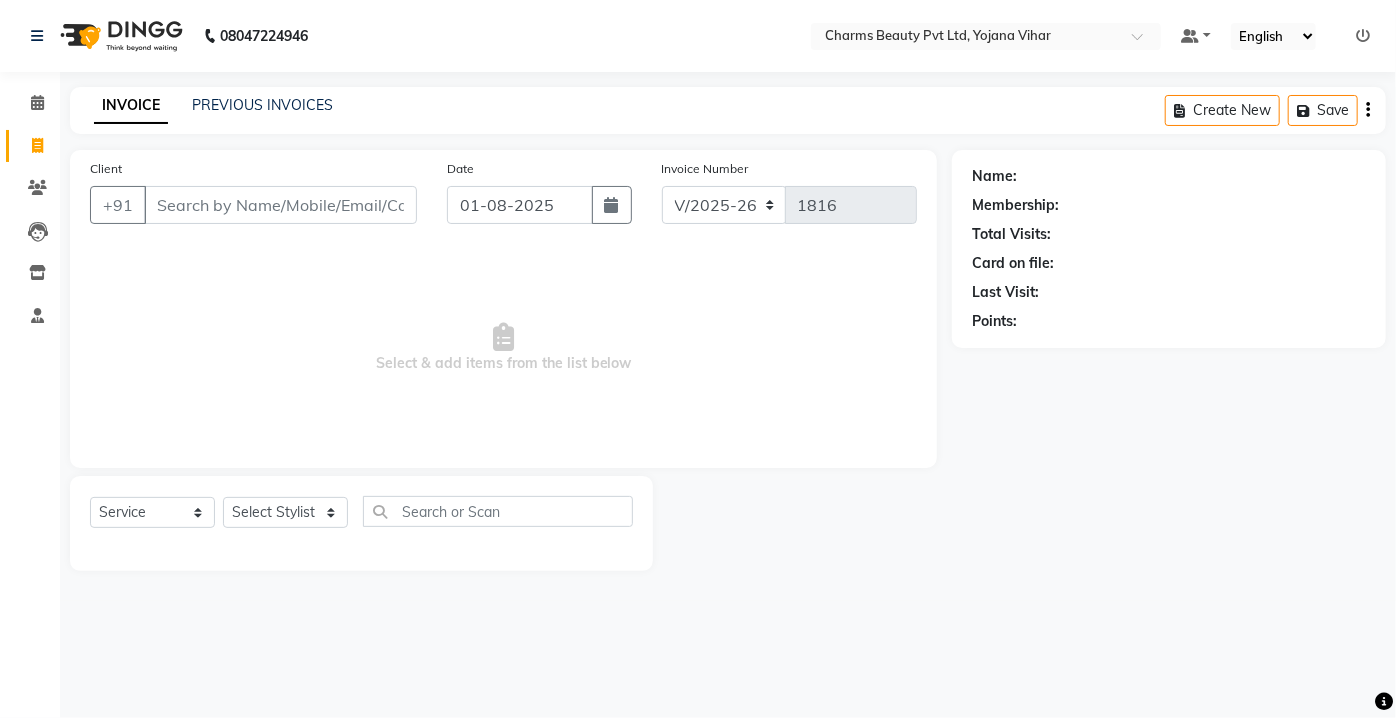 click on "Client" at bounding box center [280, 205] 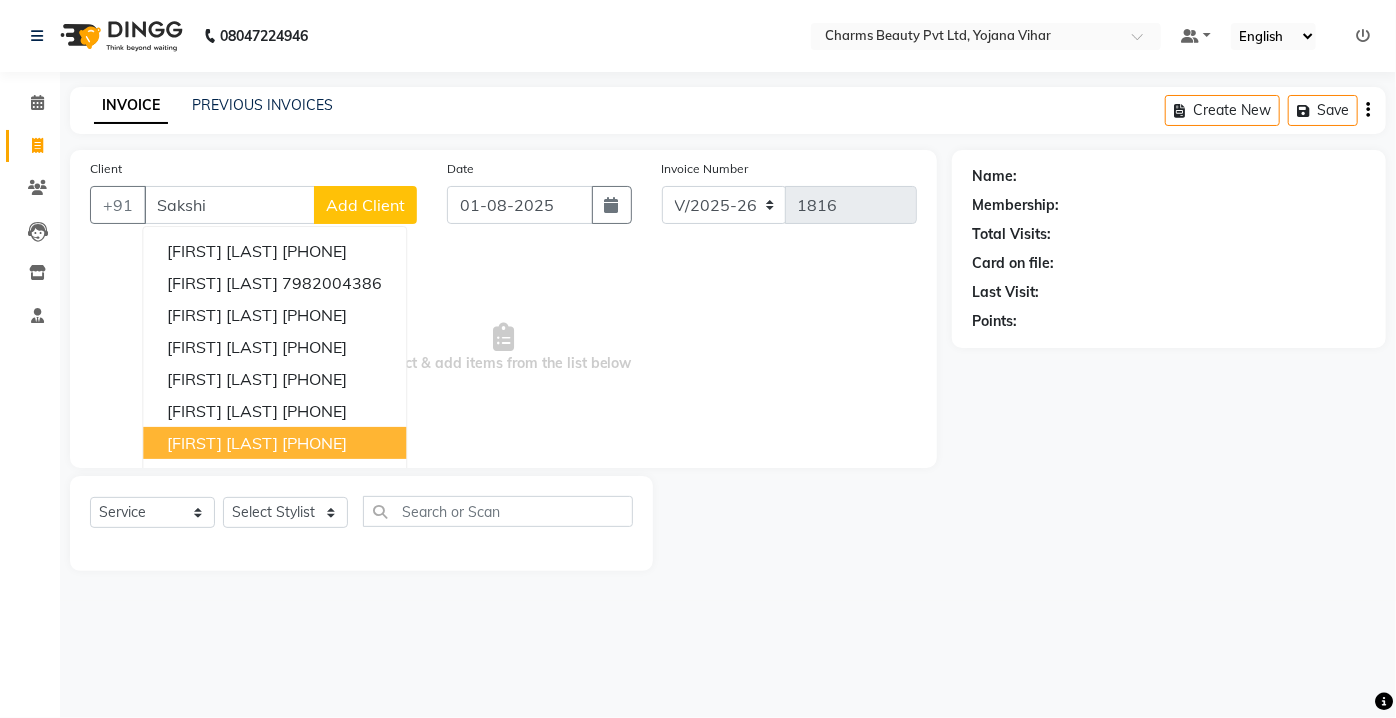 drag, startPoint x: 220, startPoint y: 449, endPoint x: 221, endPoint y: 460, distance: 11.045361 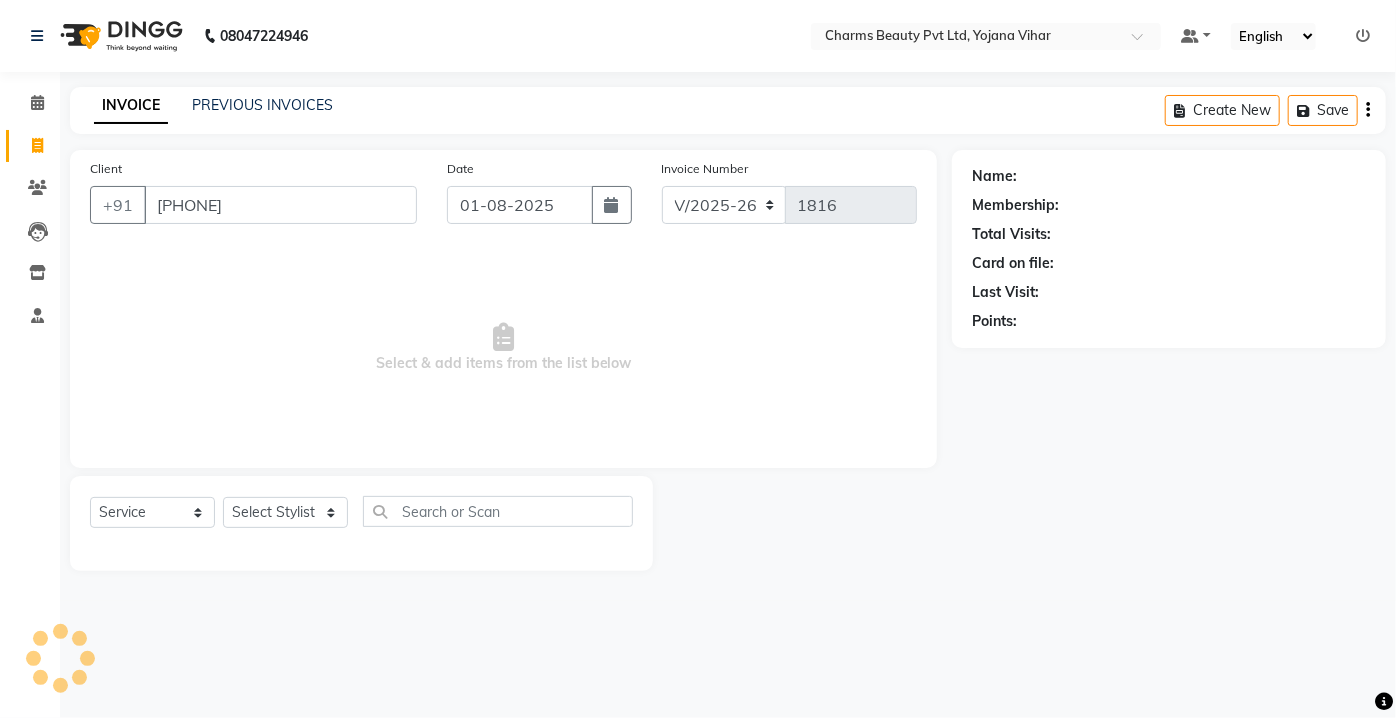 type on "[PHONE]" 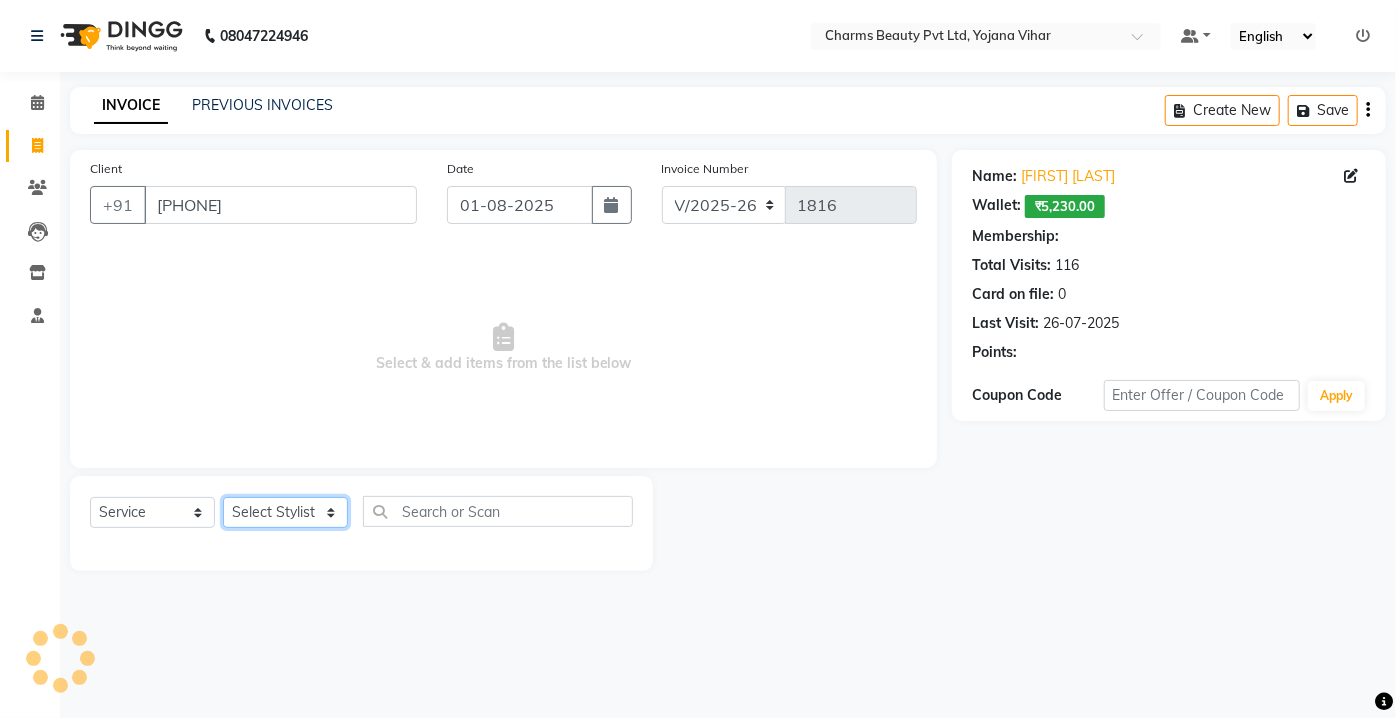 click on "Select Stylist Aarti Asif AZIZA BOBBY CHARMAYNE CHARMS DR. POOJA MITTAL HINA HUSSAN NOSHAD RANI RAVI SOOD  SAKSHI SANTOSH SAPNA TABBASUM" 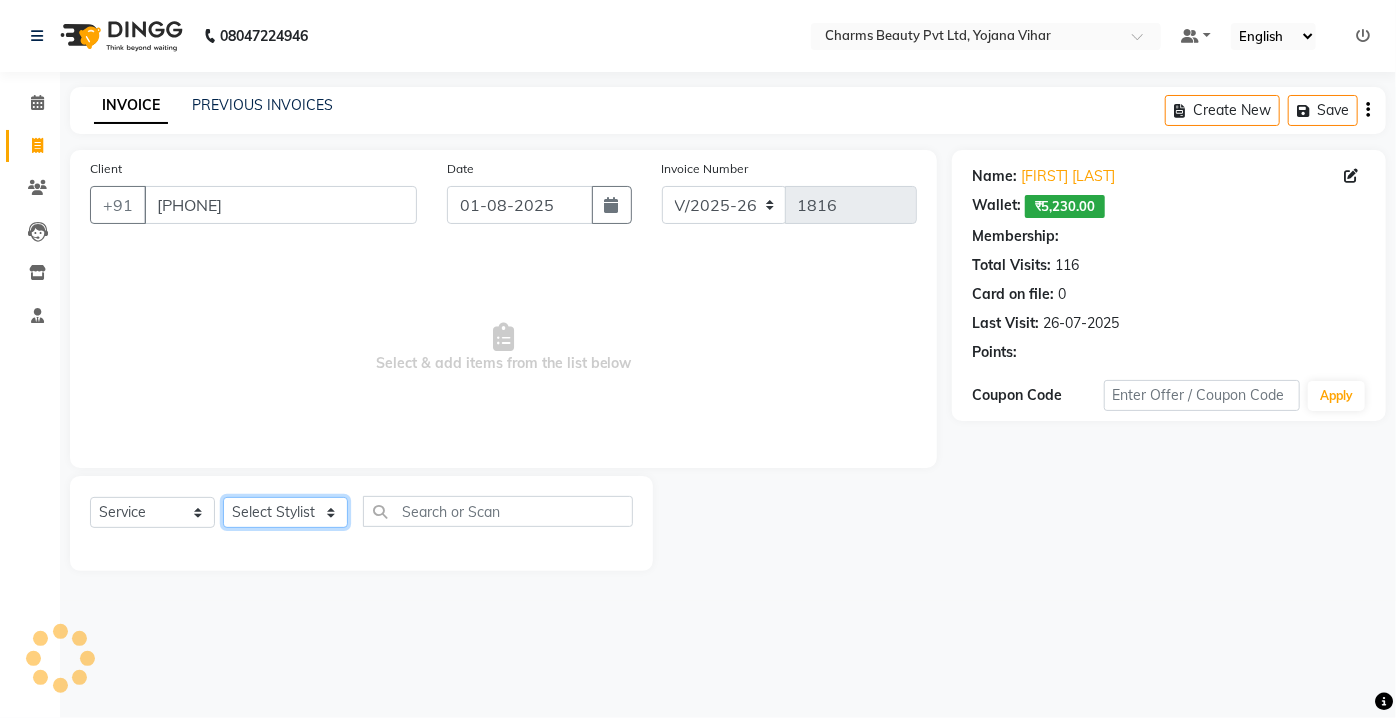 select on "43786" 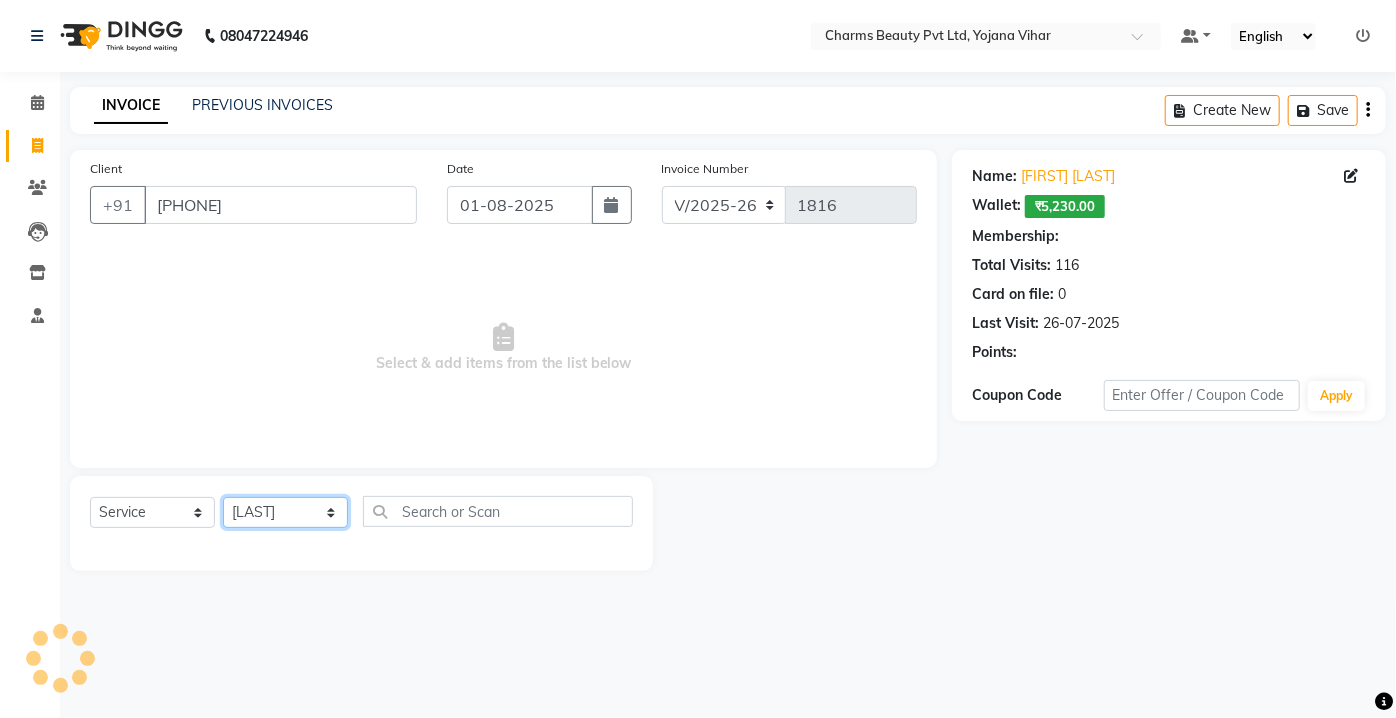click on "Select Stylist Aarti Asif AZIZA BOBBY CHARMAYNE CHARMS DR. POOJA MITTAL HINA HUSSAN NOSHAD RANI RAVI SOOD  SAKSHI SANTOSH SAPNA TABBASUM" 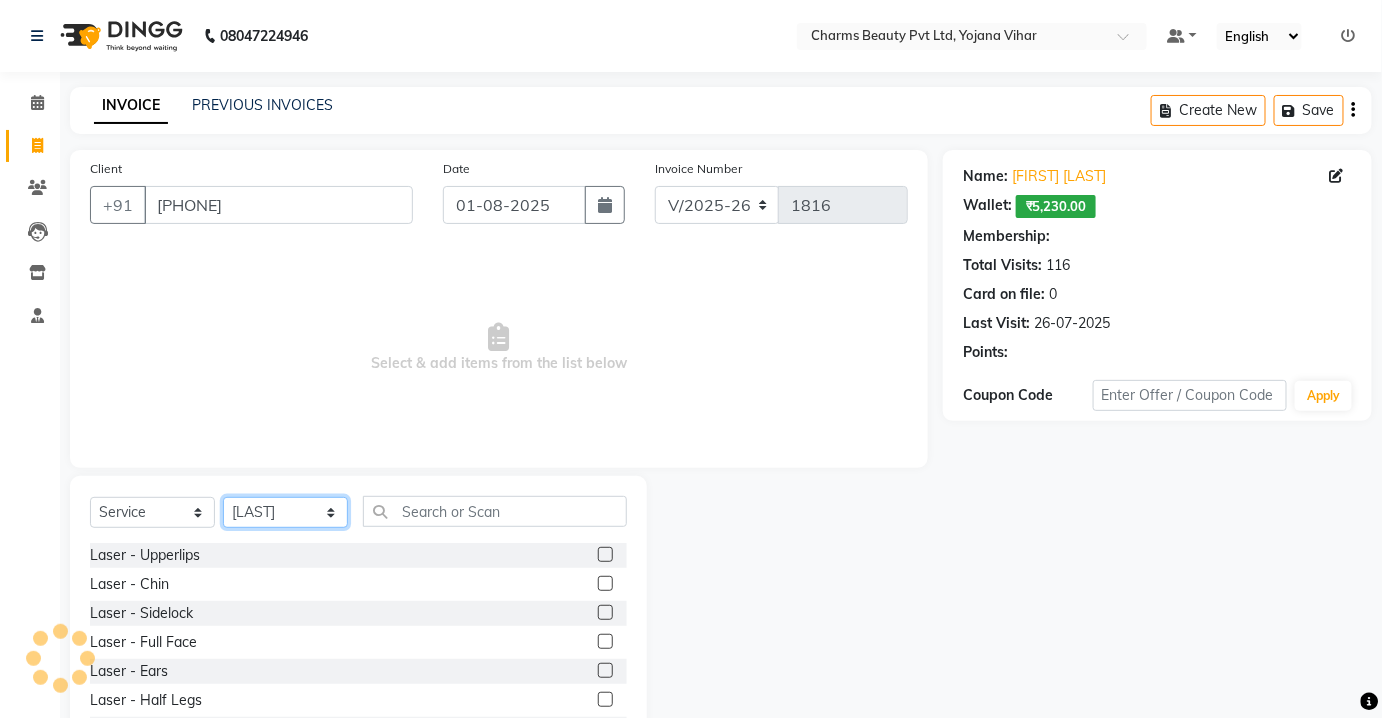 select on "1: Object" 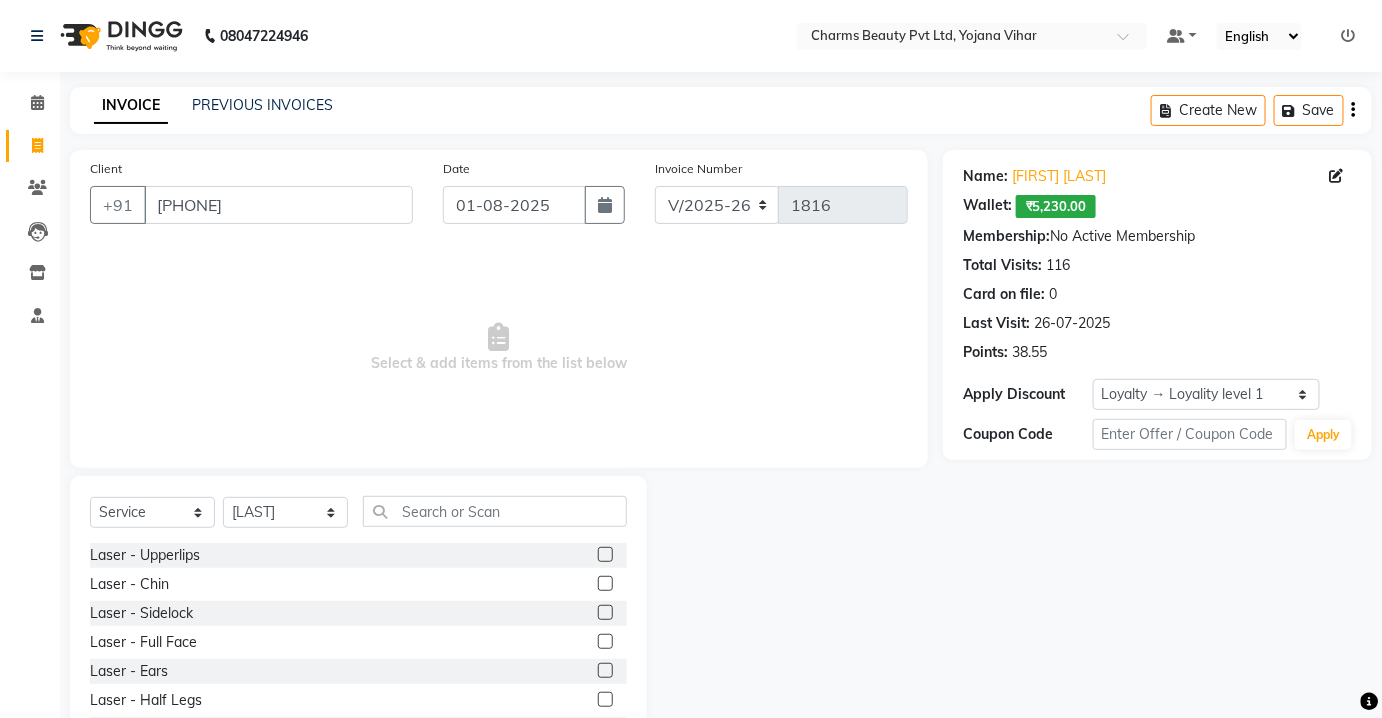 drag, startPoint x: 280, startPoint y: 496, endPoint x: 282, endPoint y: 486, distance: 10.198039 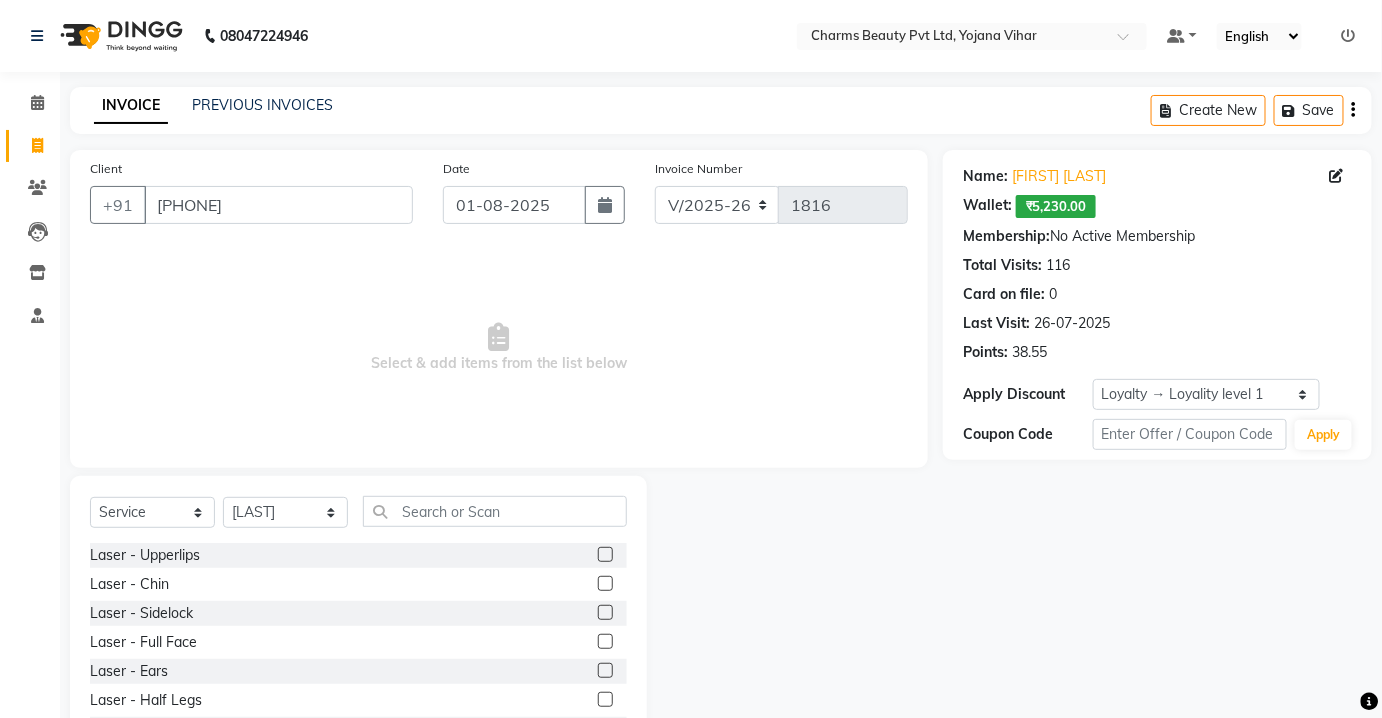 drag, startPoint x: 291, startPoint y: 497, endPoint x: 286, endPoint y: 475, distance: 22.561028 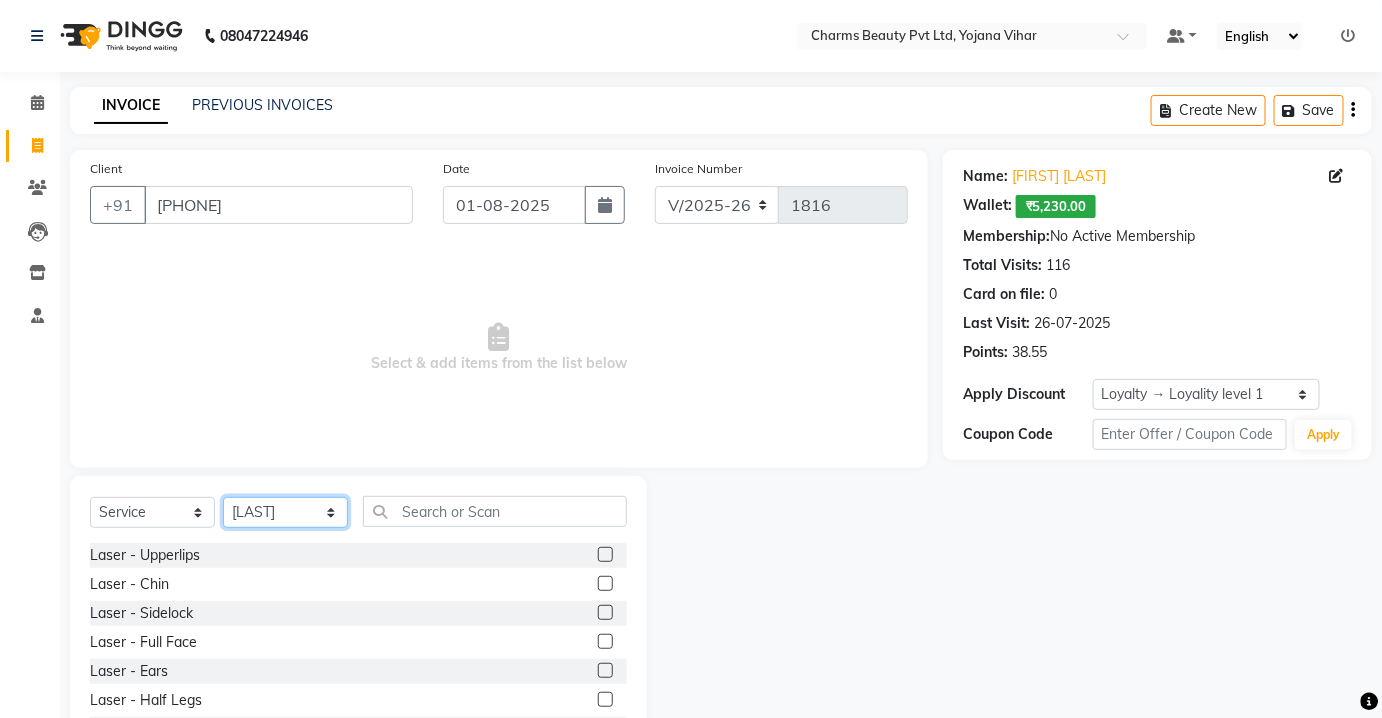 click on "Select Stylist Aarti Asif AZIZA BOBBY CHARMAYNE CHARMS DR. POOJA MITTAL HINA HUSSAN NOSHAD RANI RAVI SOOD  SAKSHI SANTOSH SAPNA TABBASUM" 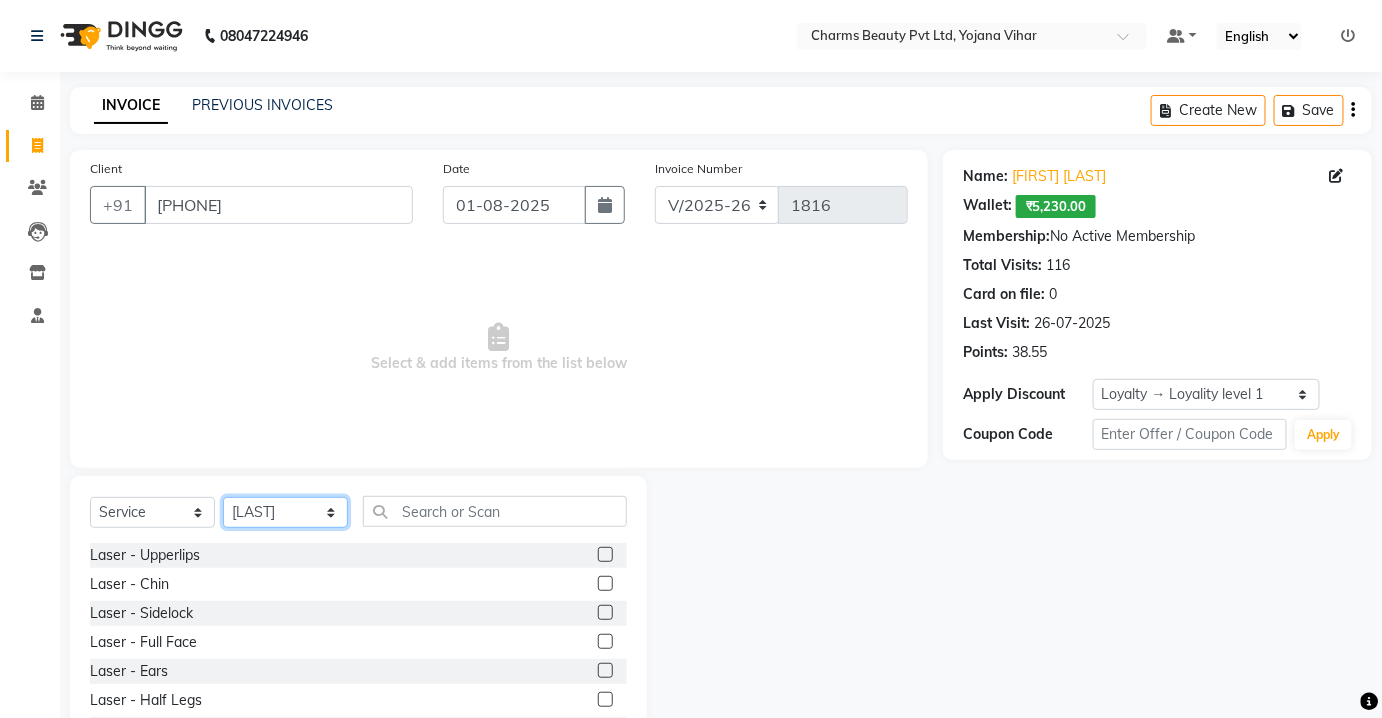 select on "17842" 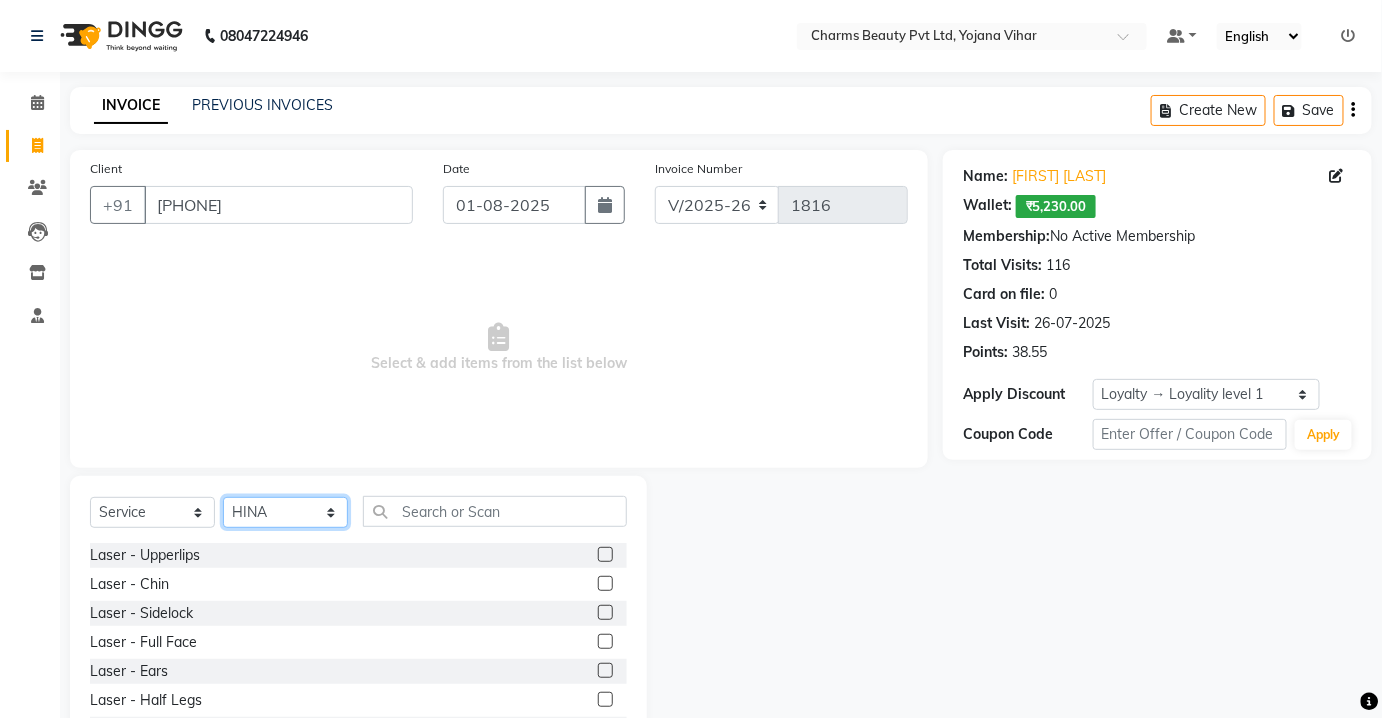 click on "Select Stylist Aarti Asif AZIZA BOBBY CHARMAYNE CHARMS DR. POOJA MITTAL HINA HUSSAN NOSHAD RANI RAVI SOOD  SAKSHI SANTOSH SAPNA TABBASUM" 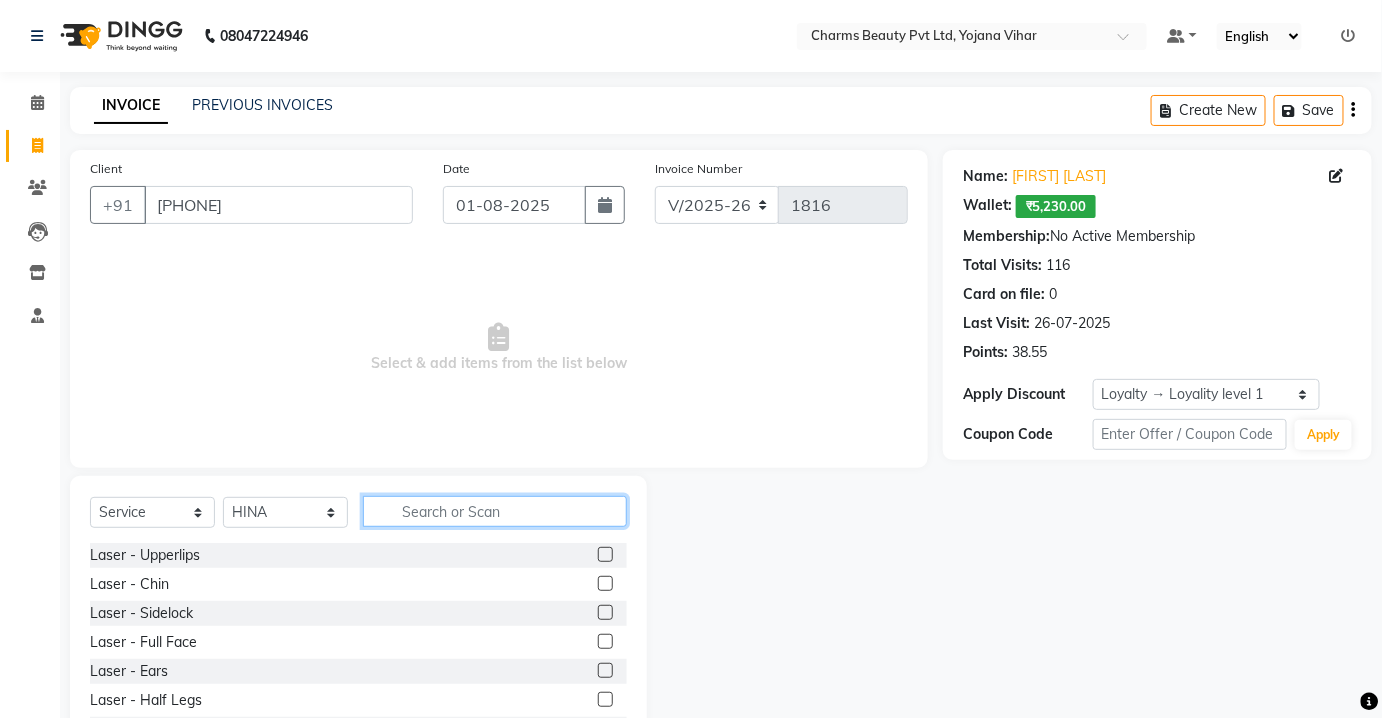 click 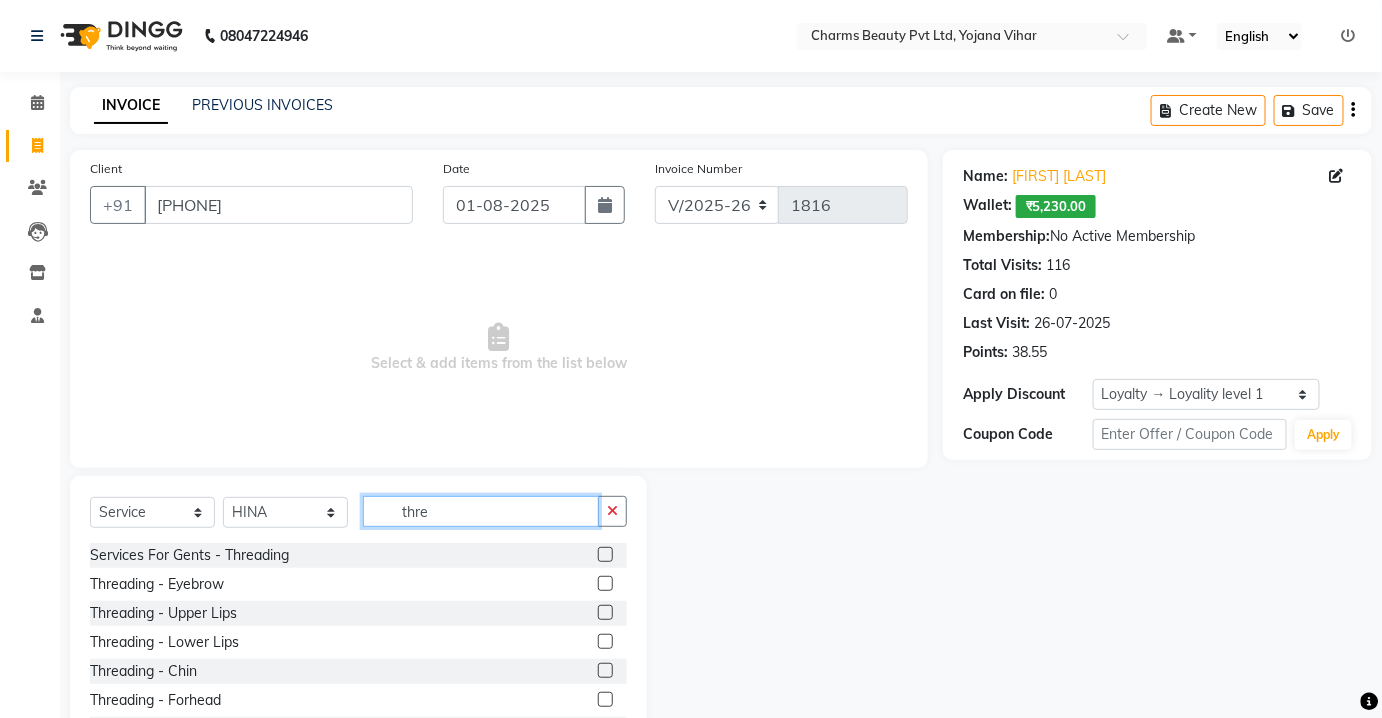 type on "thre" 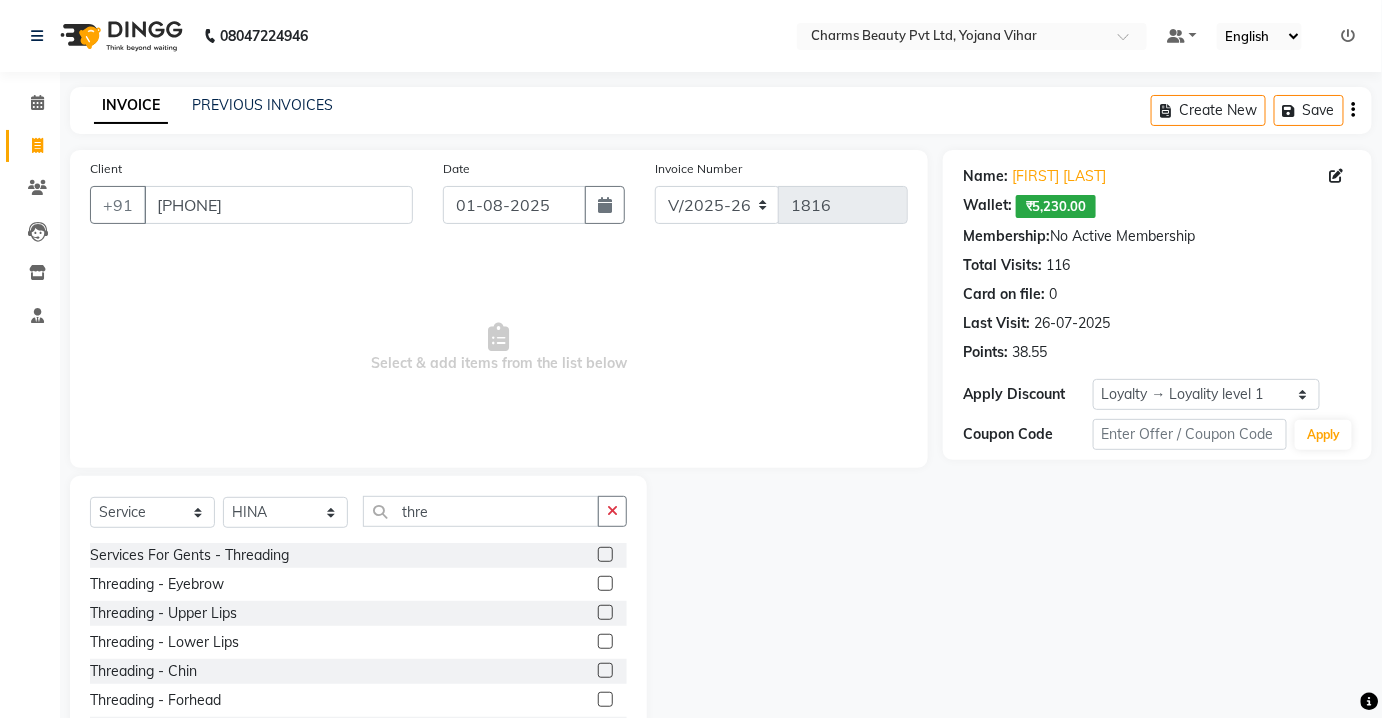 click 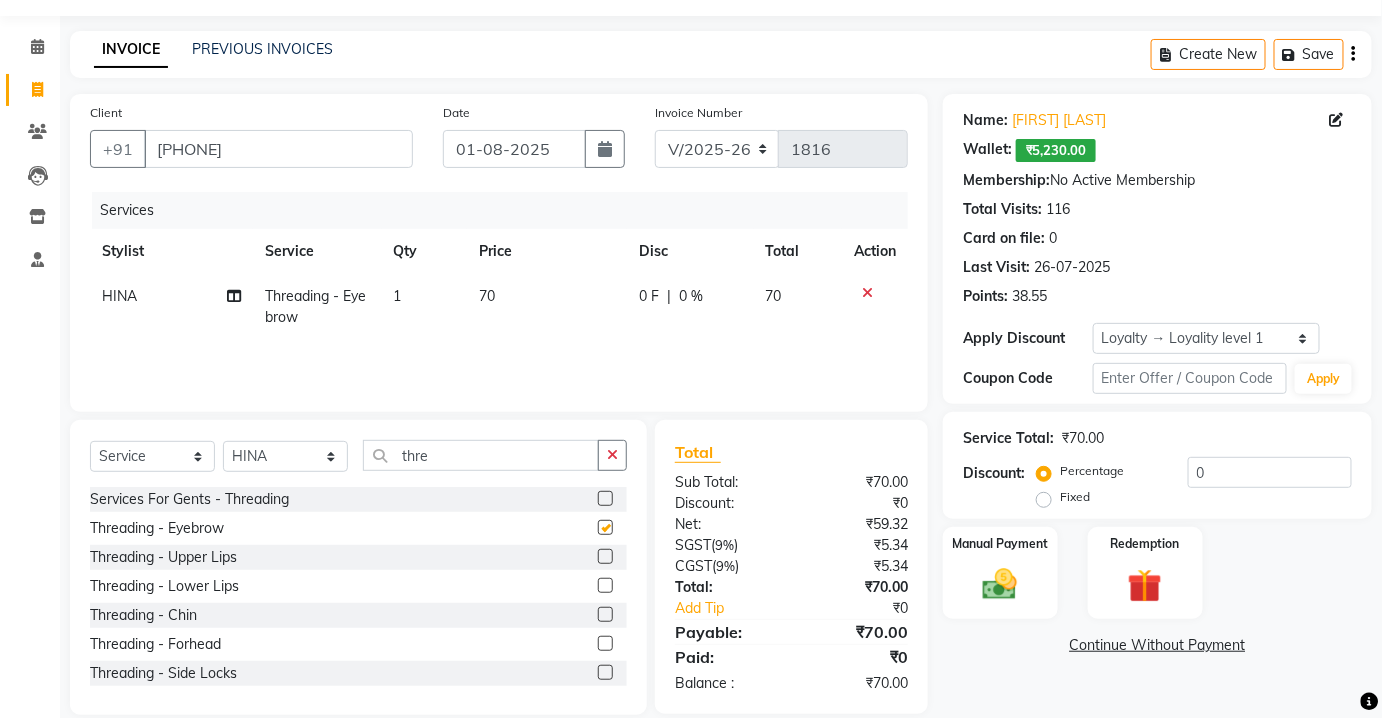 checkbox on "false" 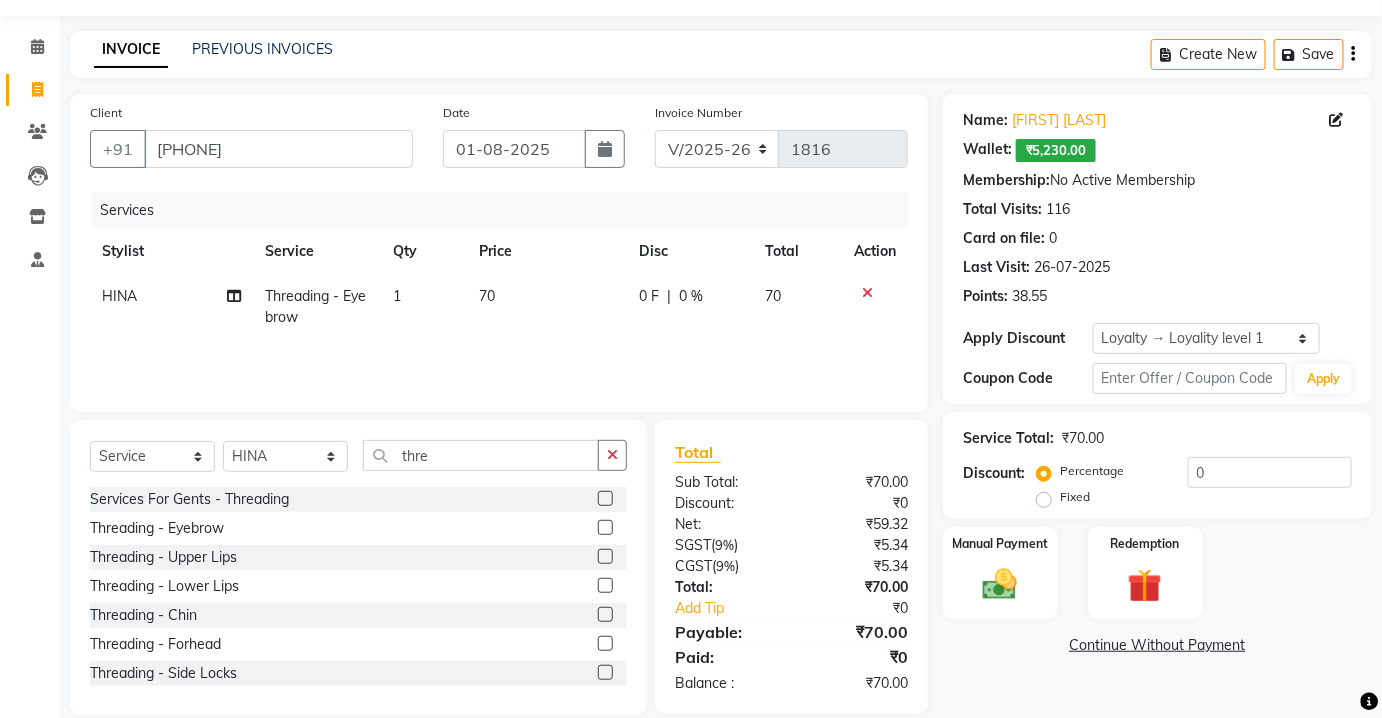 scroll, scrollTop: 82, scrollLeft: 0, axis: vertical 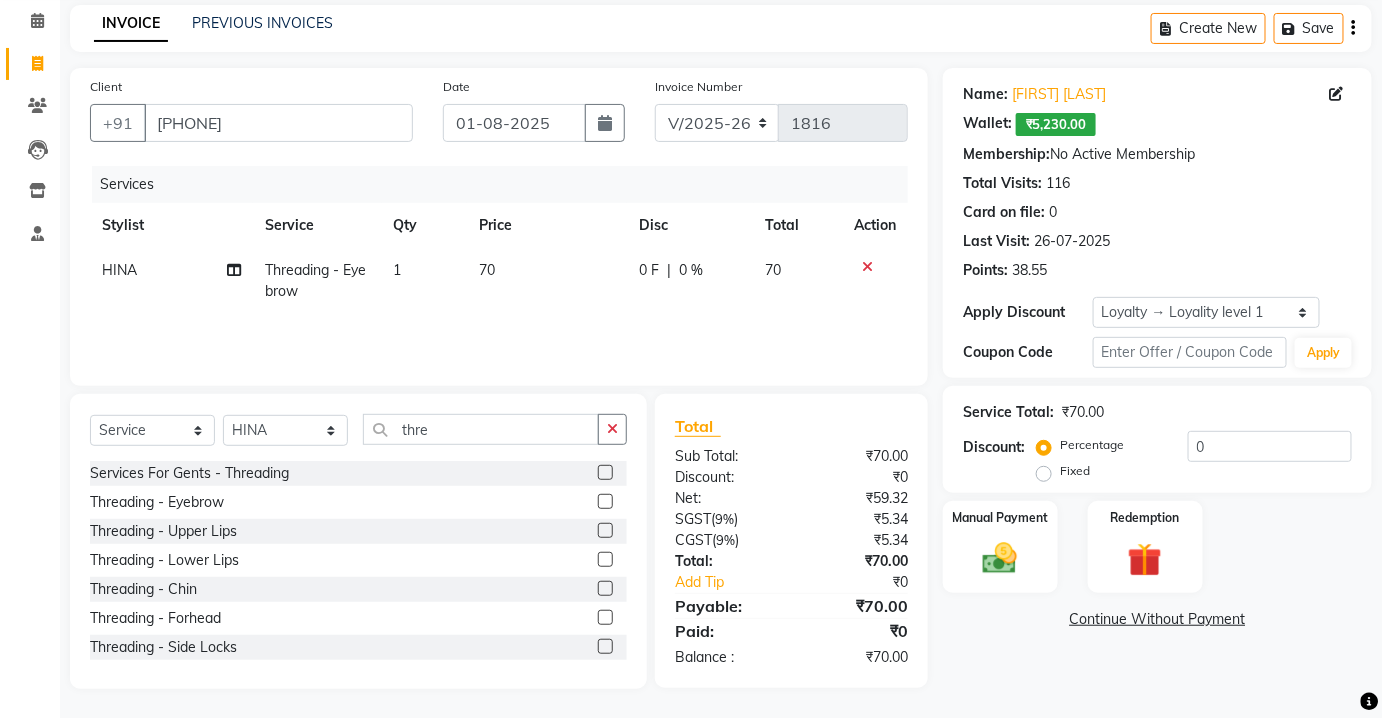 click 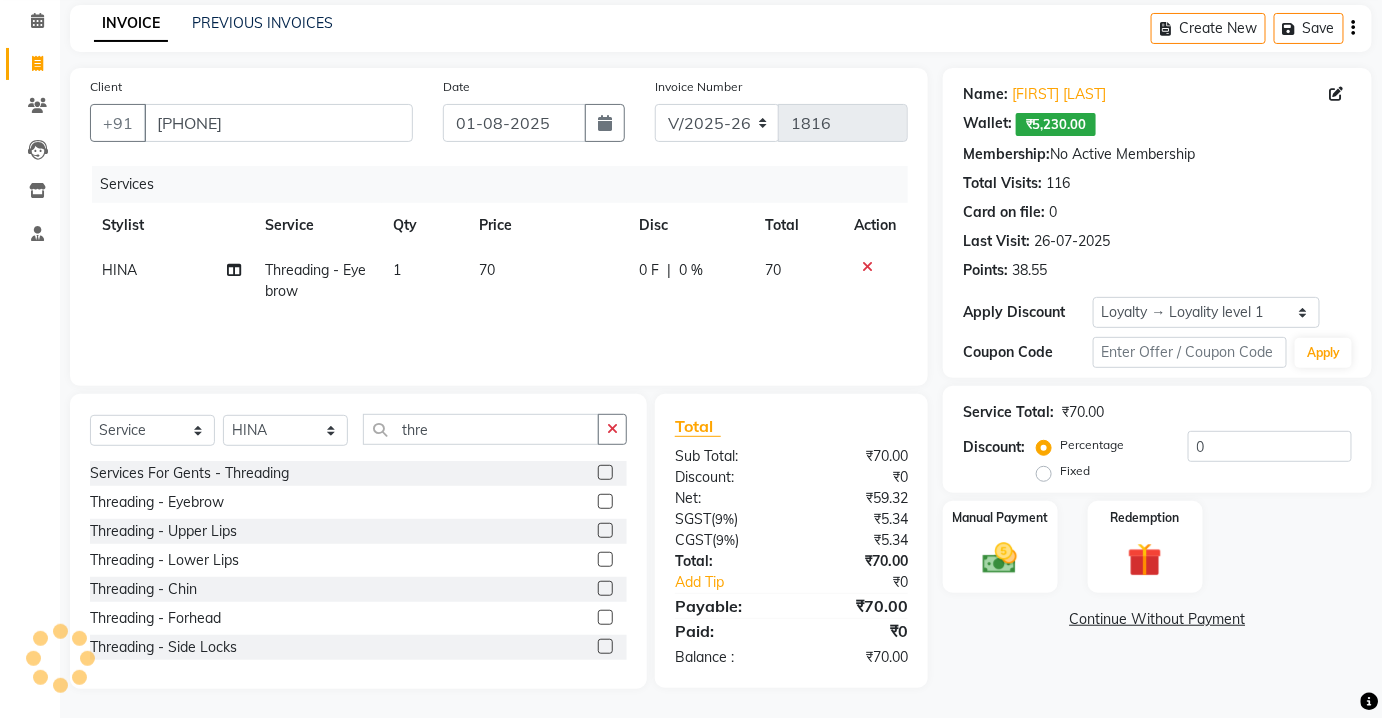 click 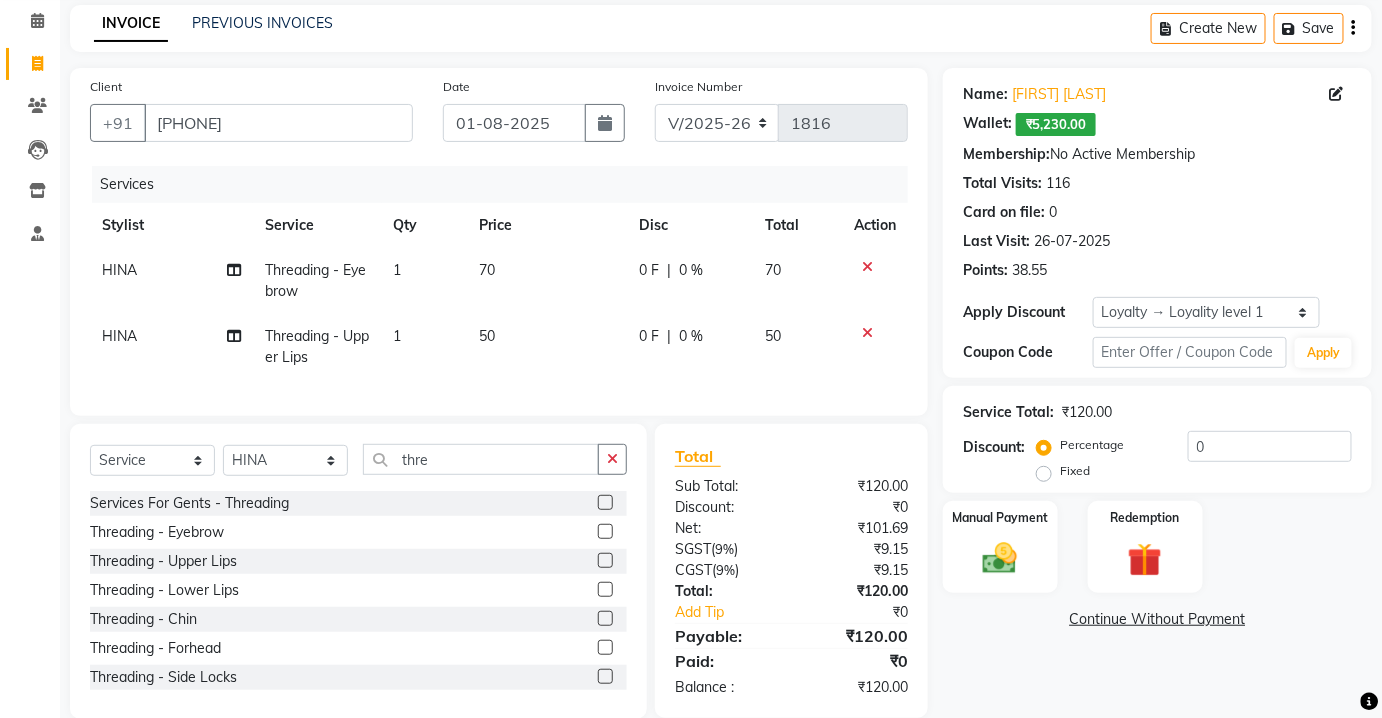 scroll, scrollTop: 125, scrollLeft: 0, axis: vertical 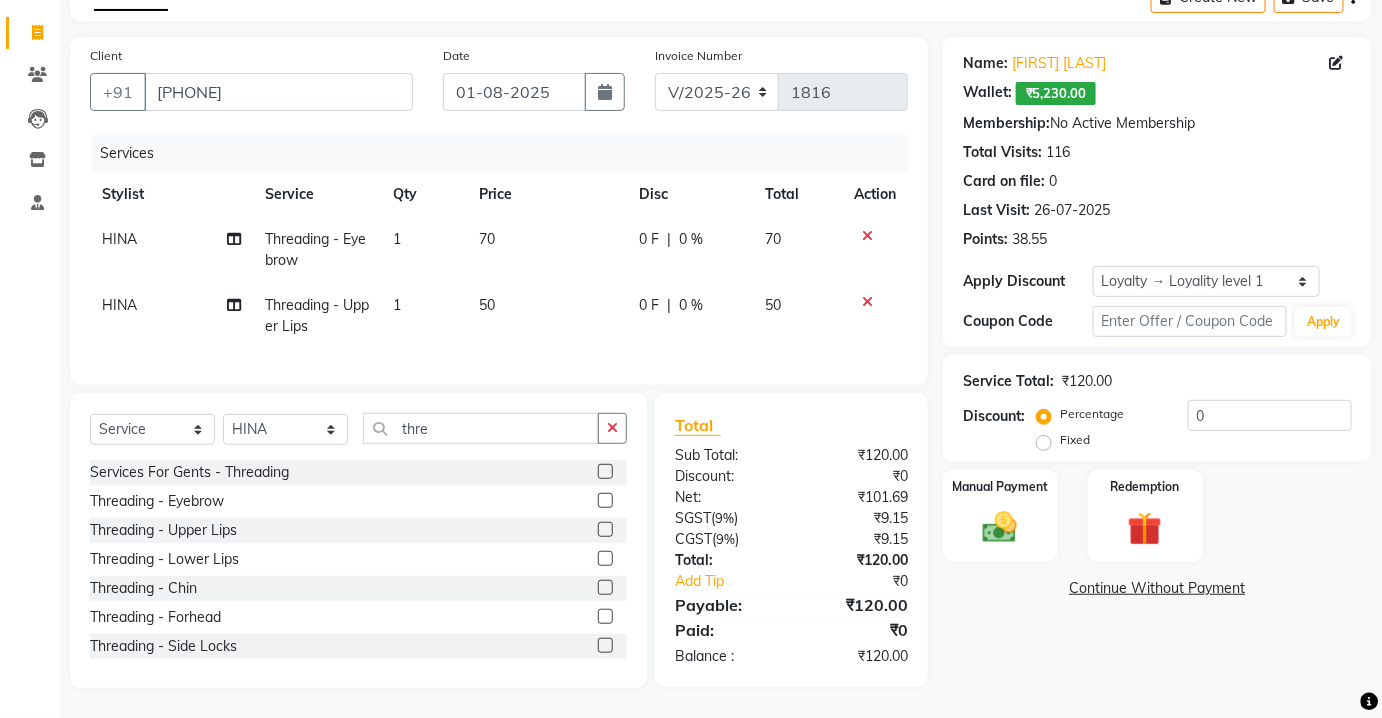 click 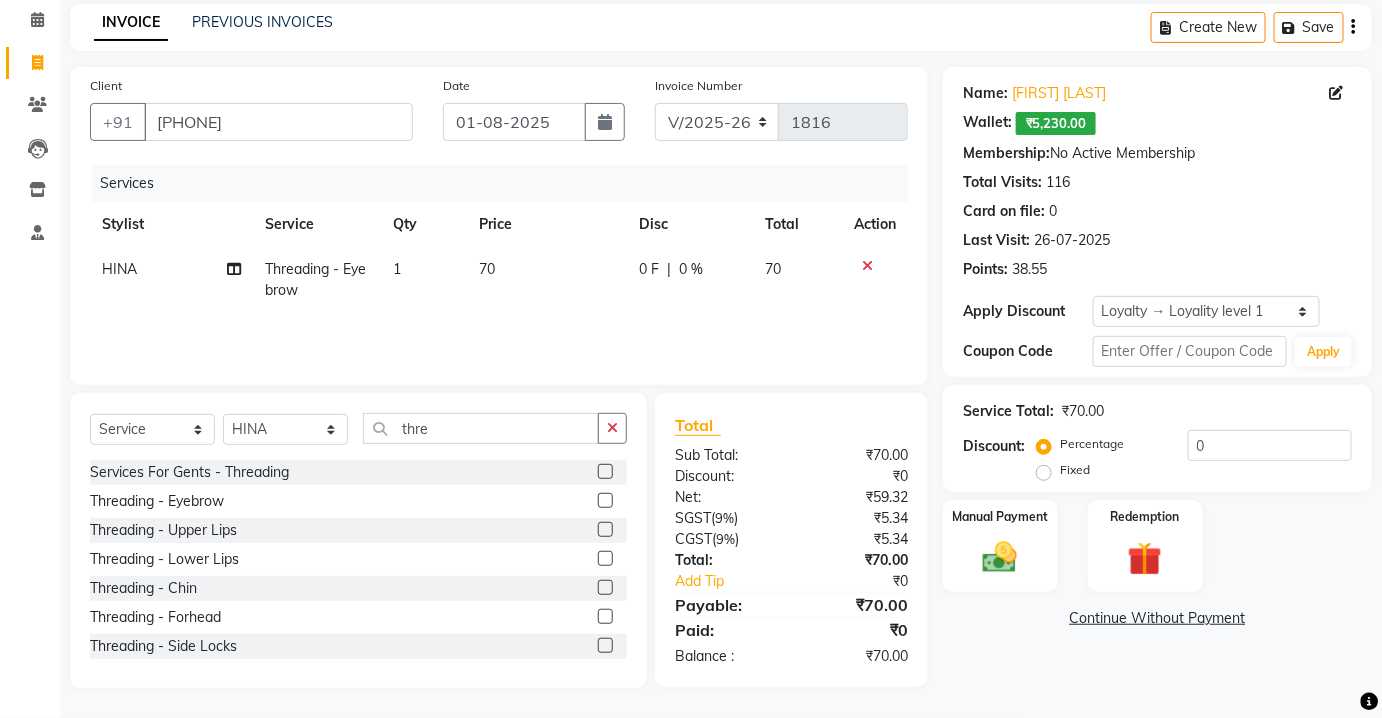 scroll, scrollTop: 82, scrollLeft: 0, axis: vertical 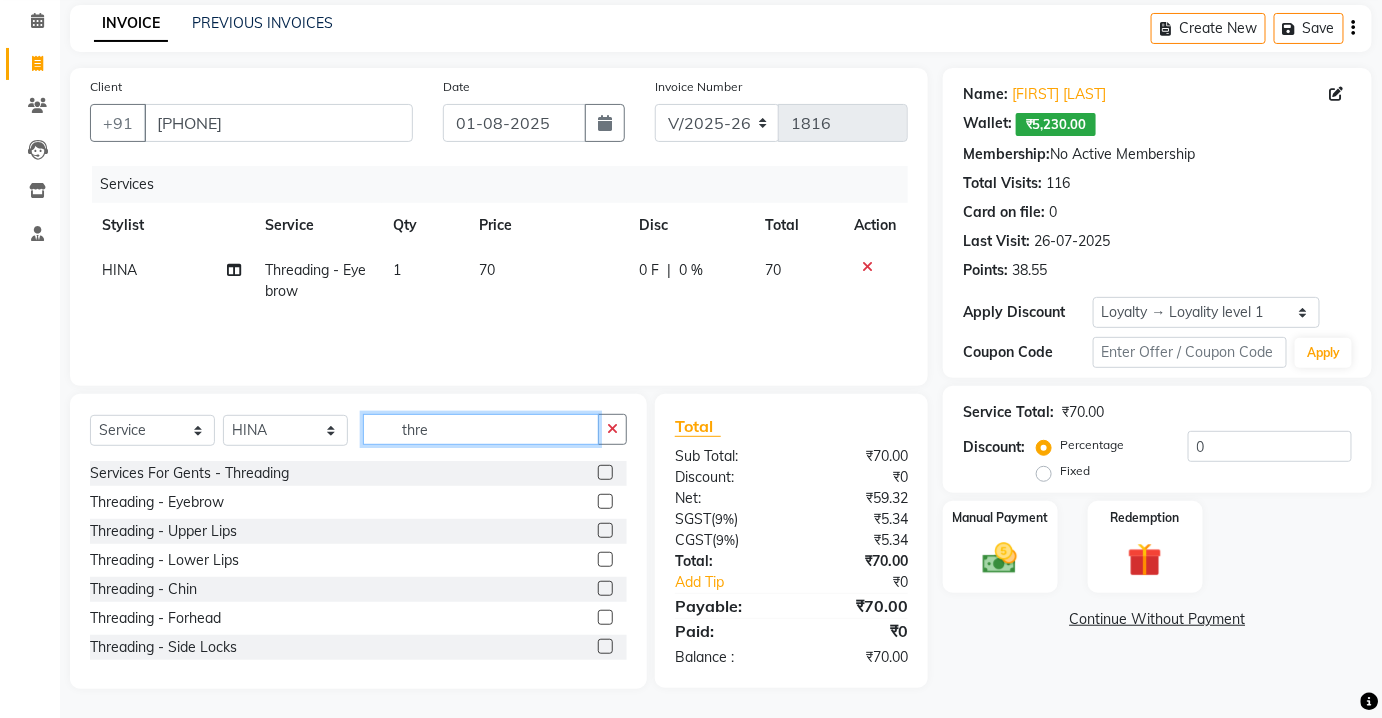 click on "thre" 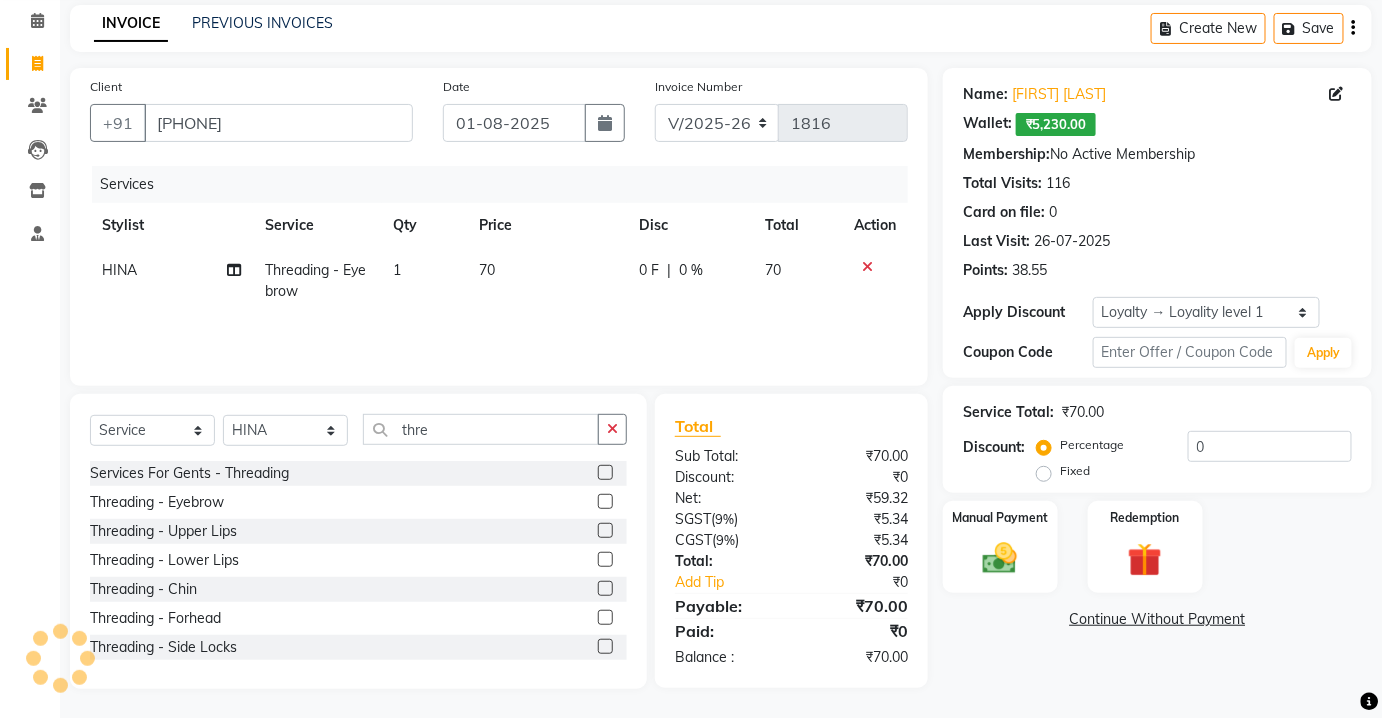 click 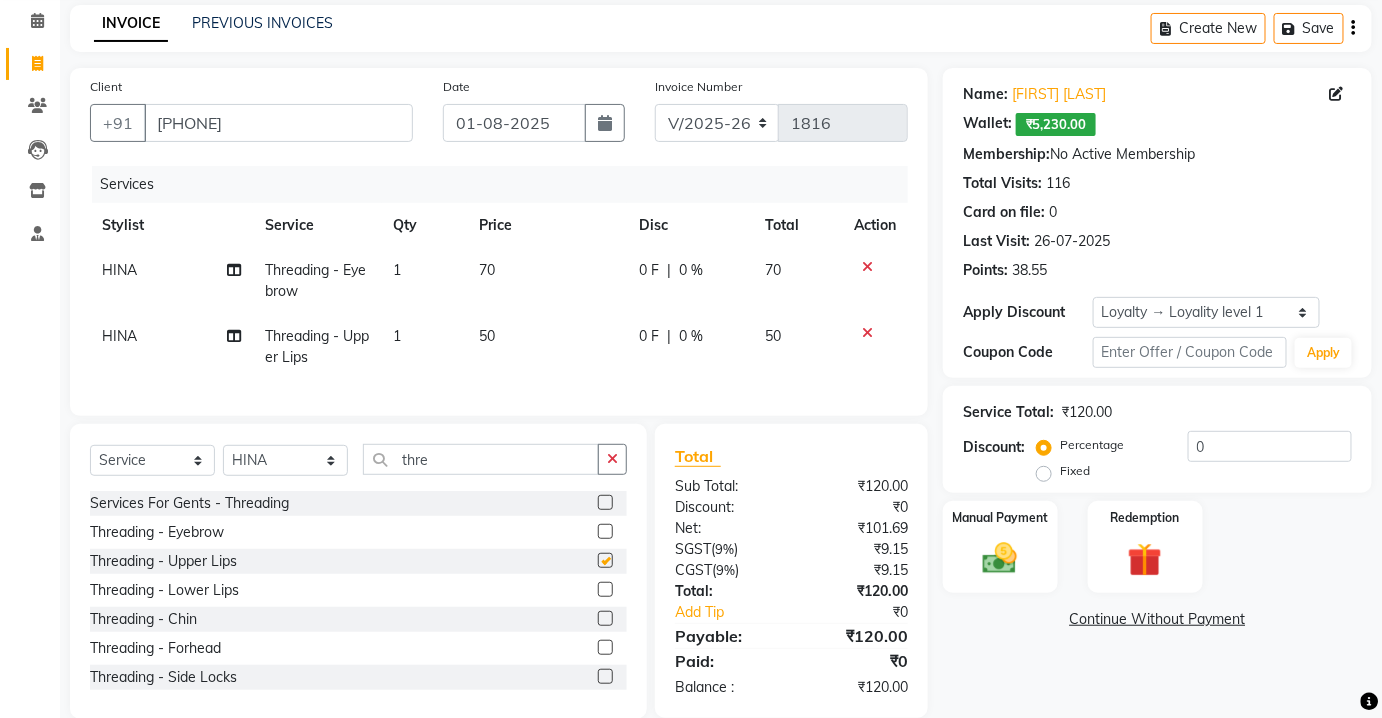 checkbox on "false" 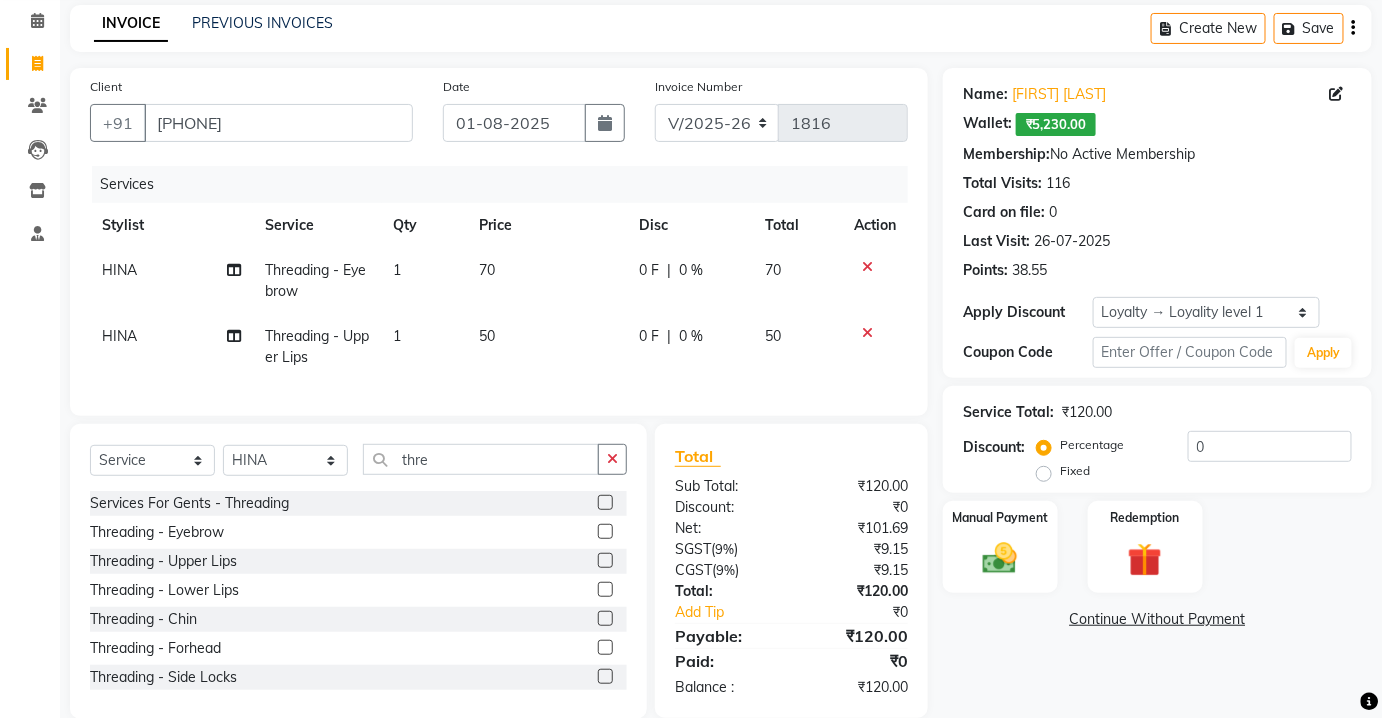 scroll, scrollTop: 125, scrollLeft: 0, axis: vertical 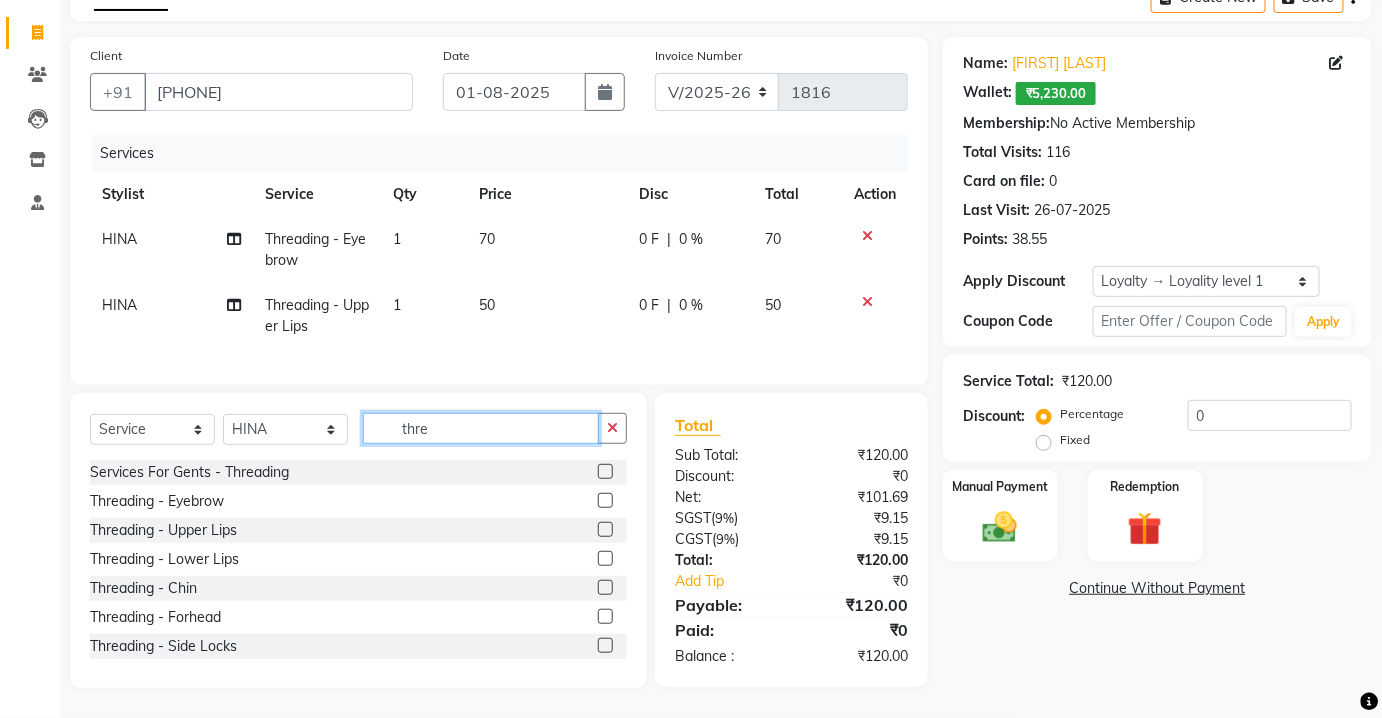 click on "thre" 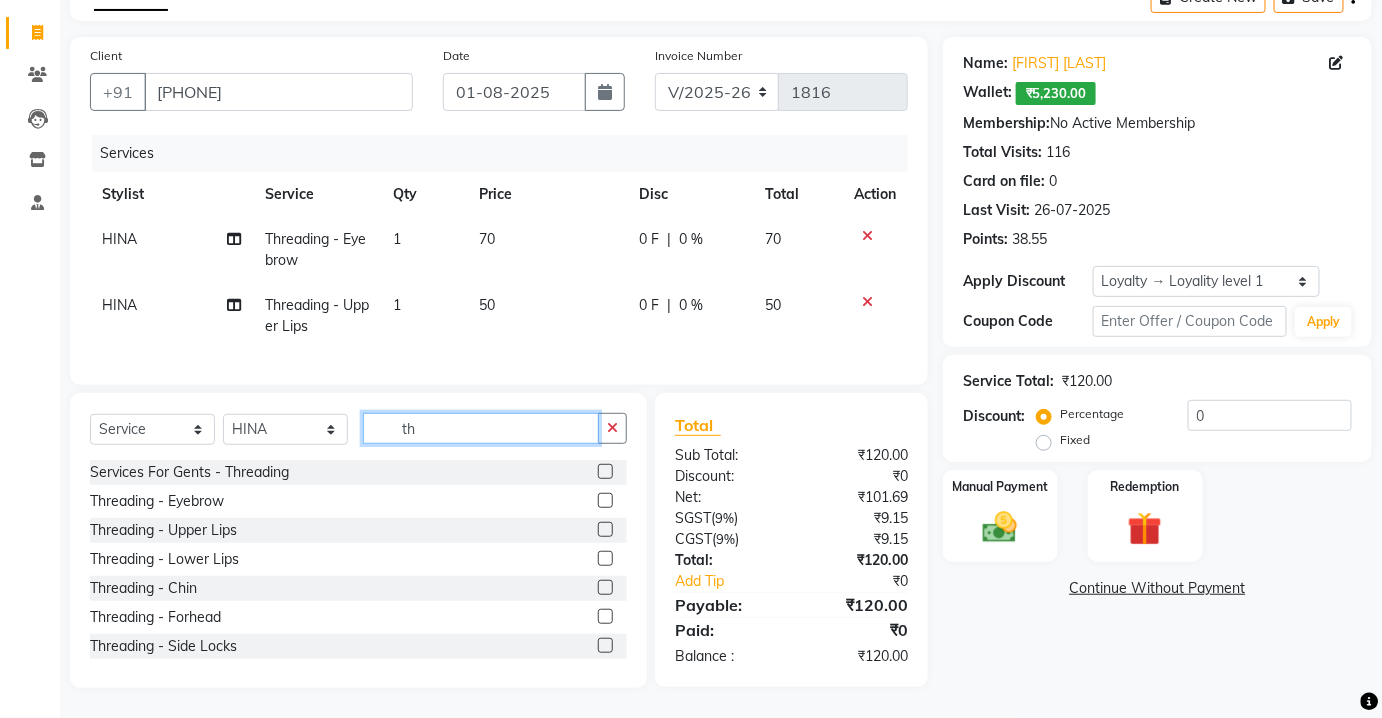 type on "t" 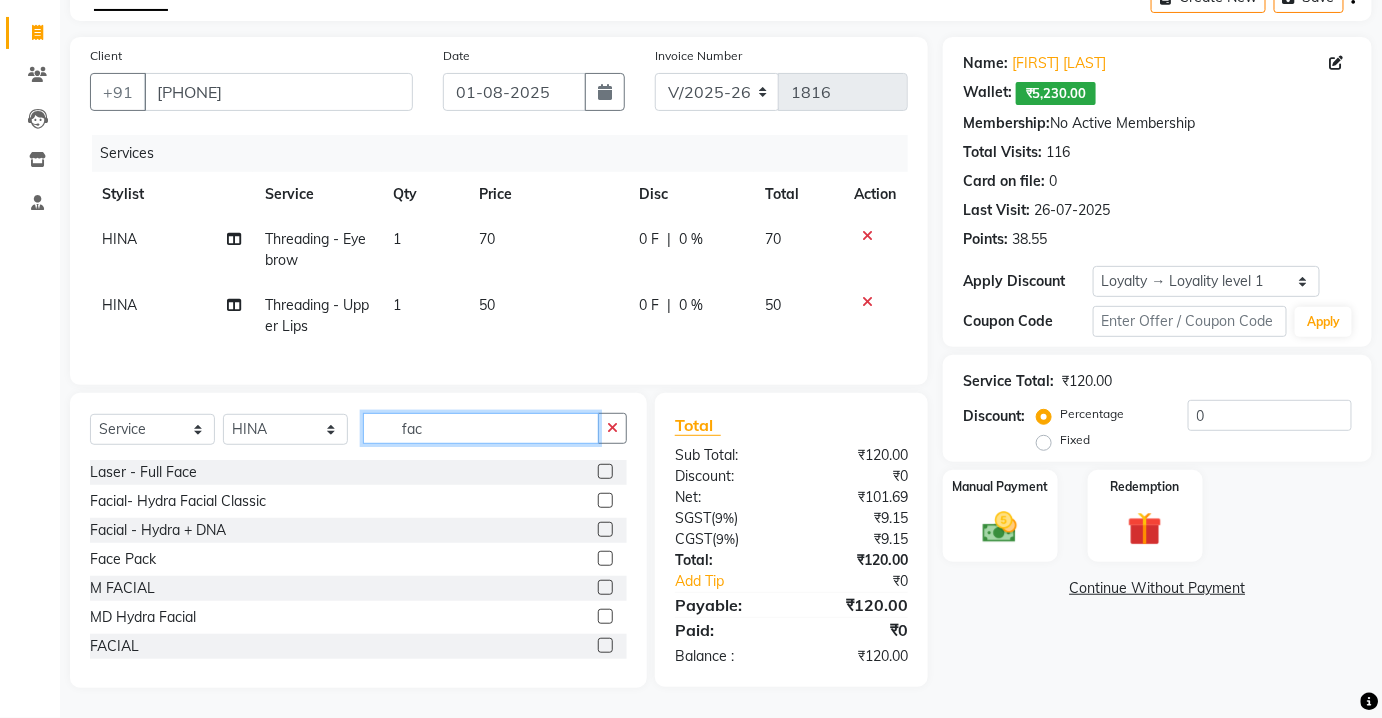 scroll, scrollTop: 125, scrollLeft: 0, axis: vertical 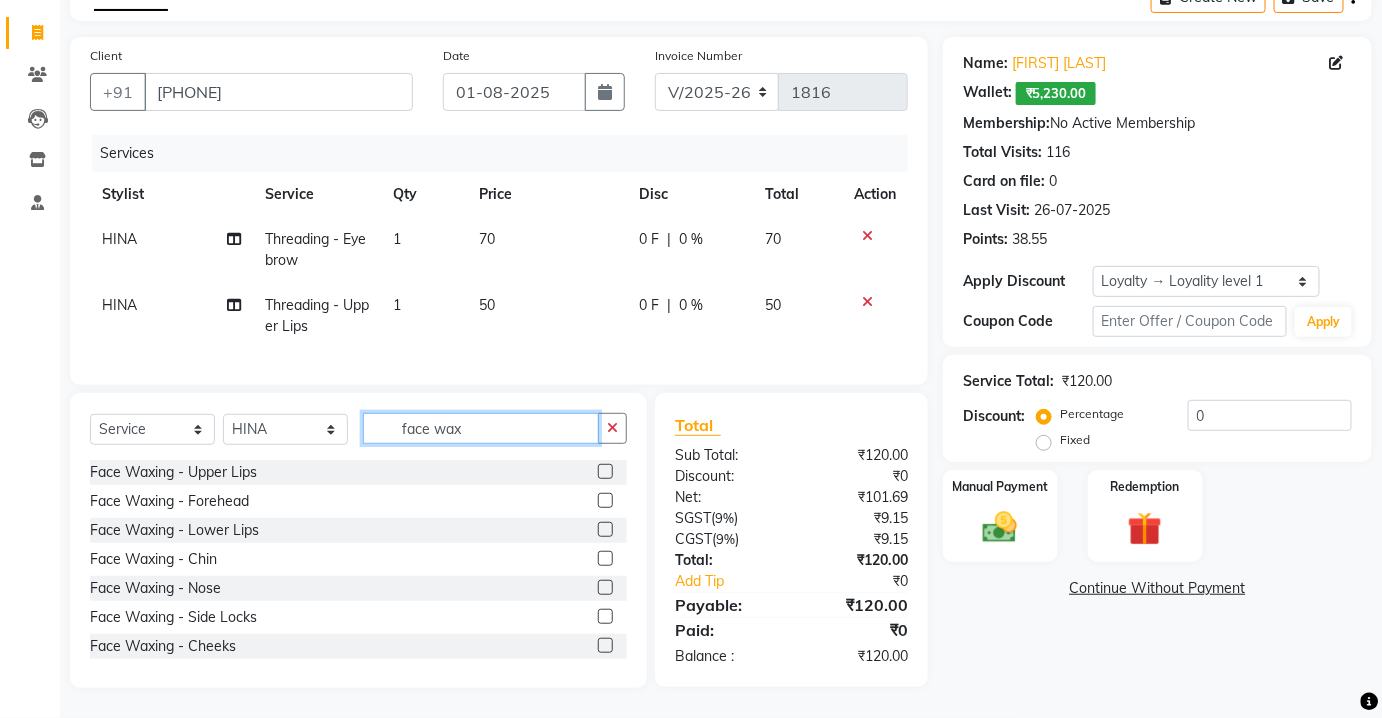 type on "face wax" 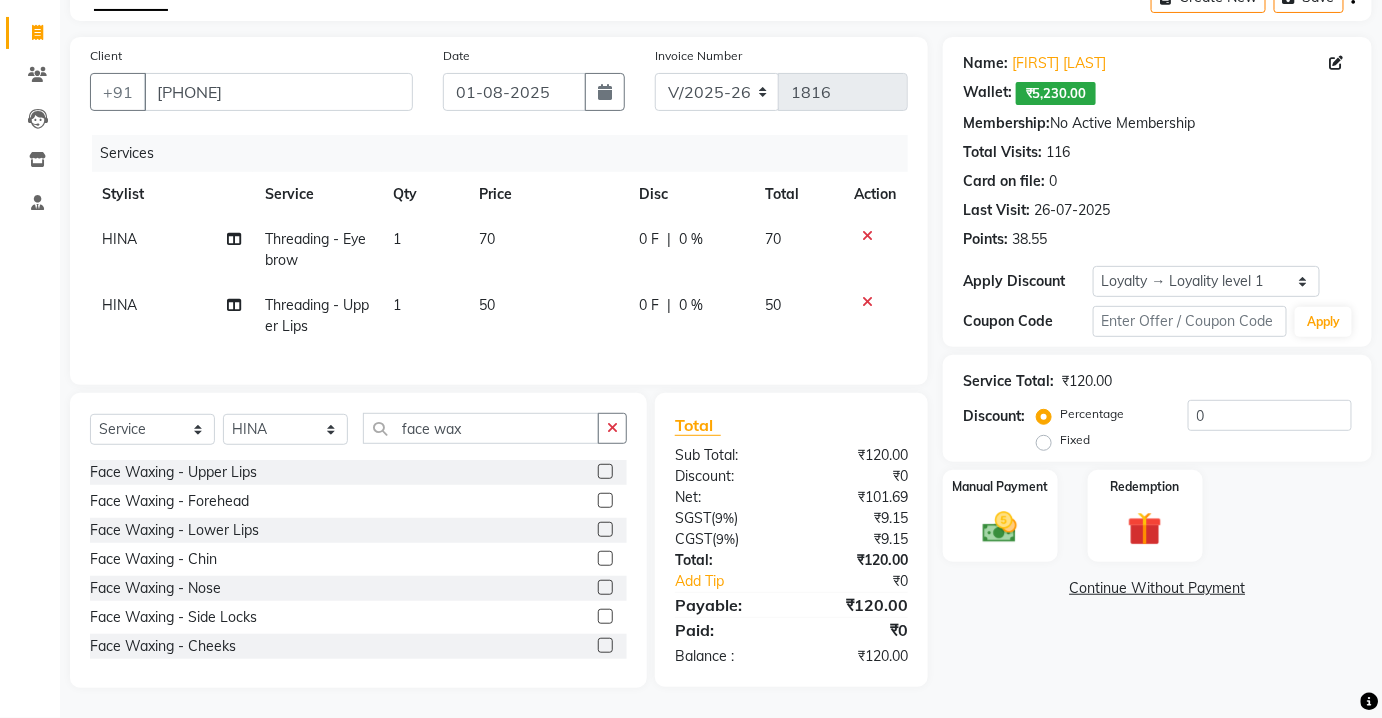 click 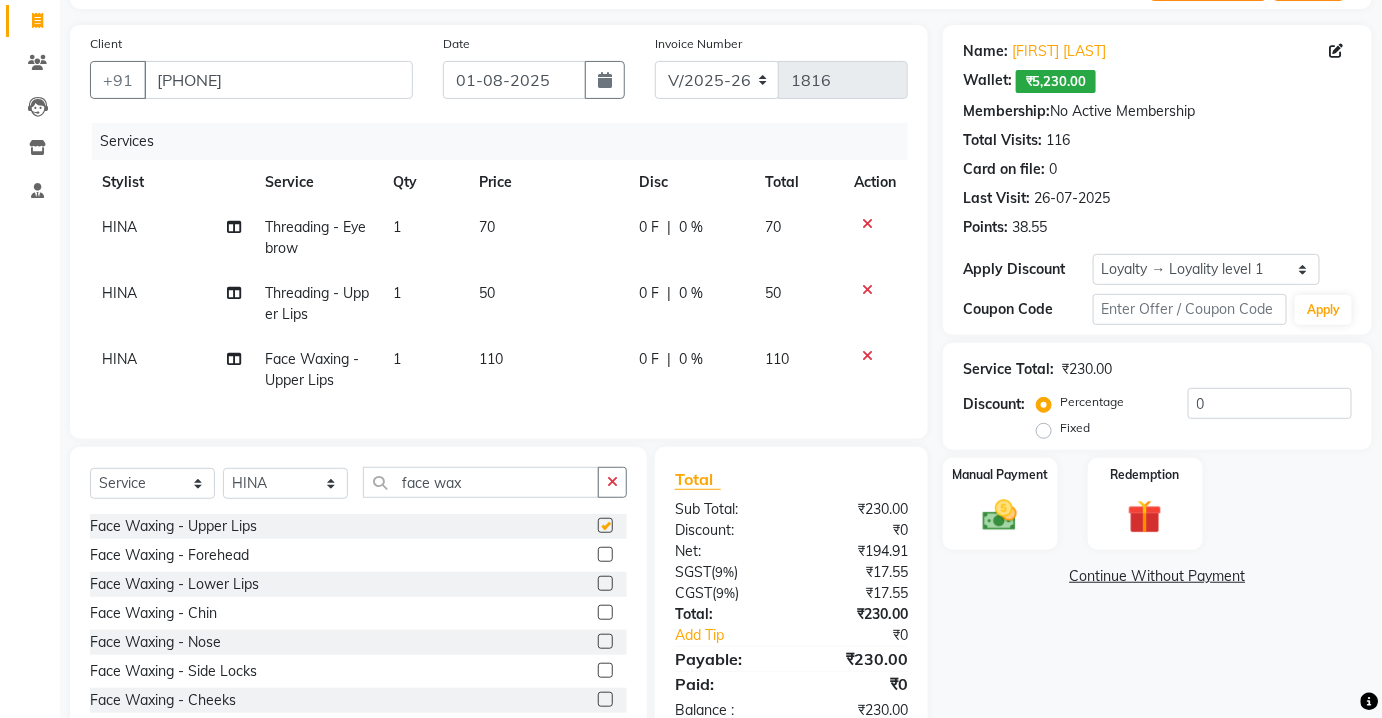checkbox on "false" 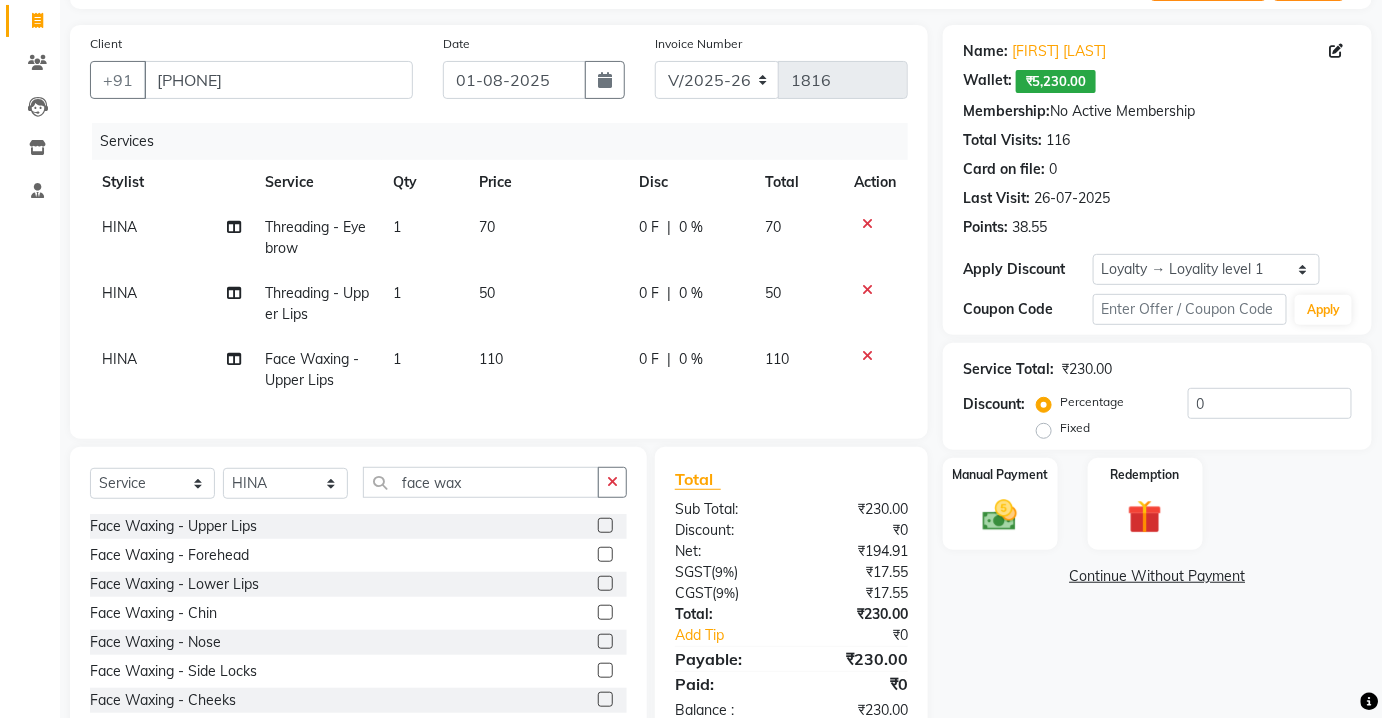 scroll, scrollTop: 192, scrollLeft: 0, axis: vertical 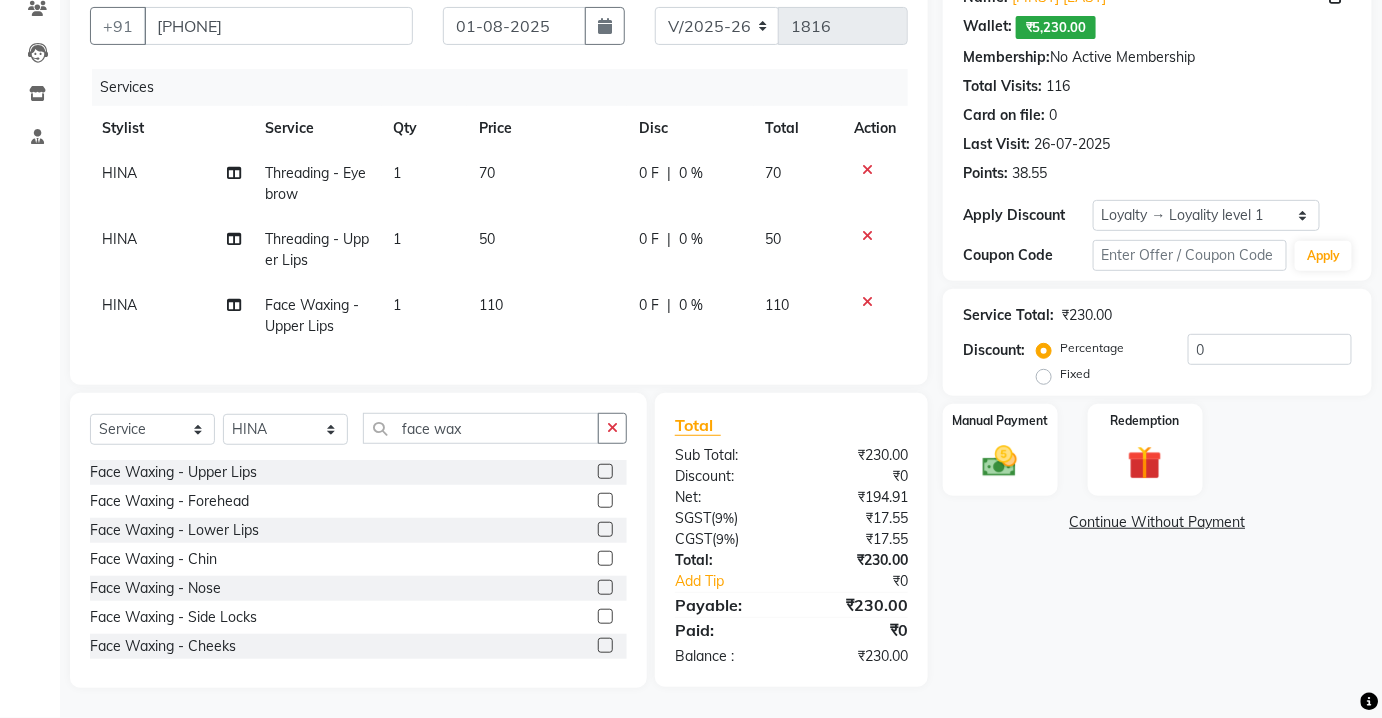 click 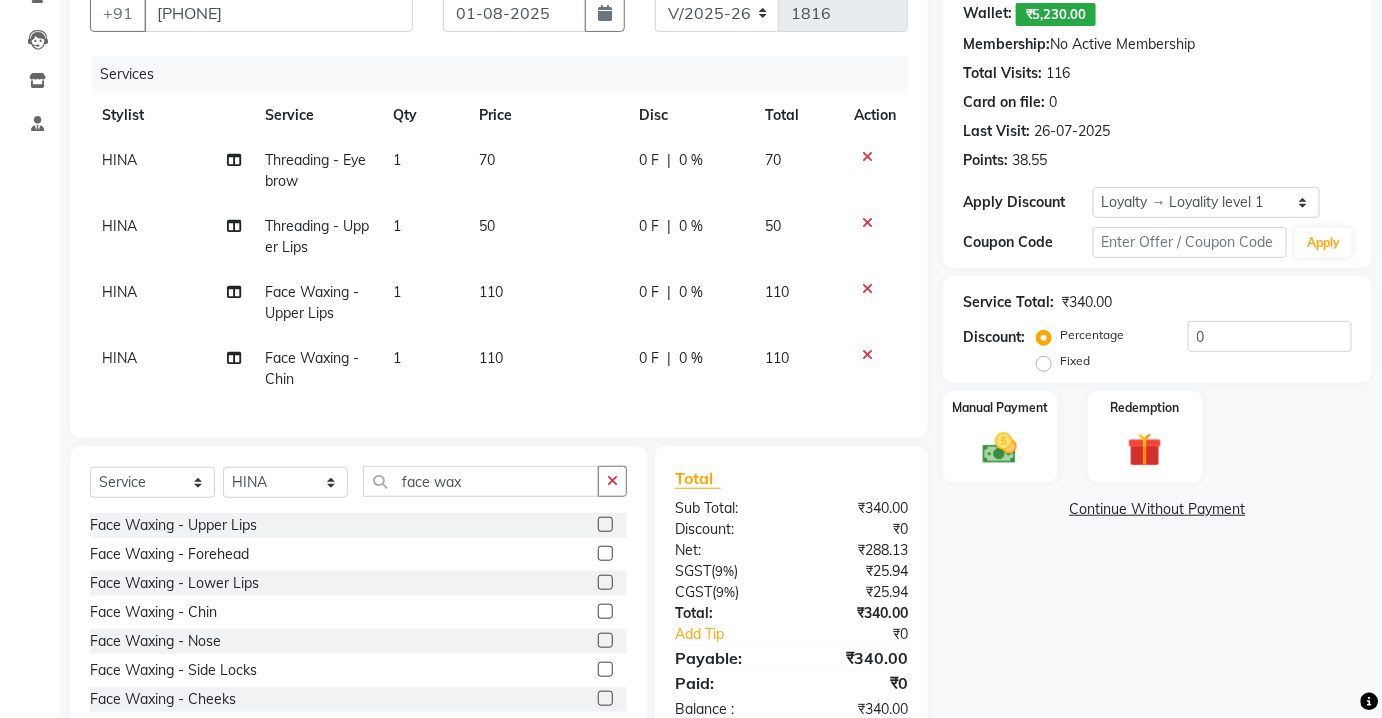 scroll, scrollTop: 258, scrollLeft: 0, axis: vertical 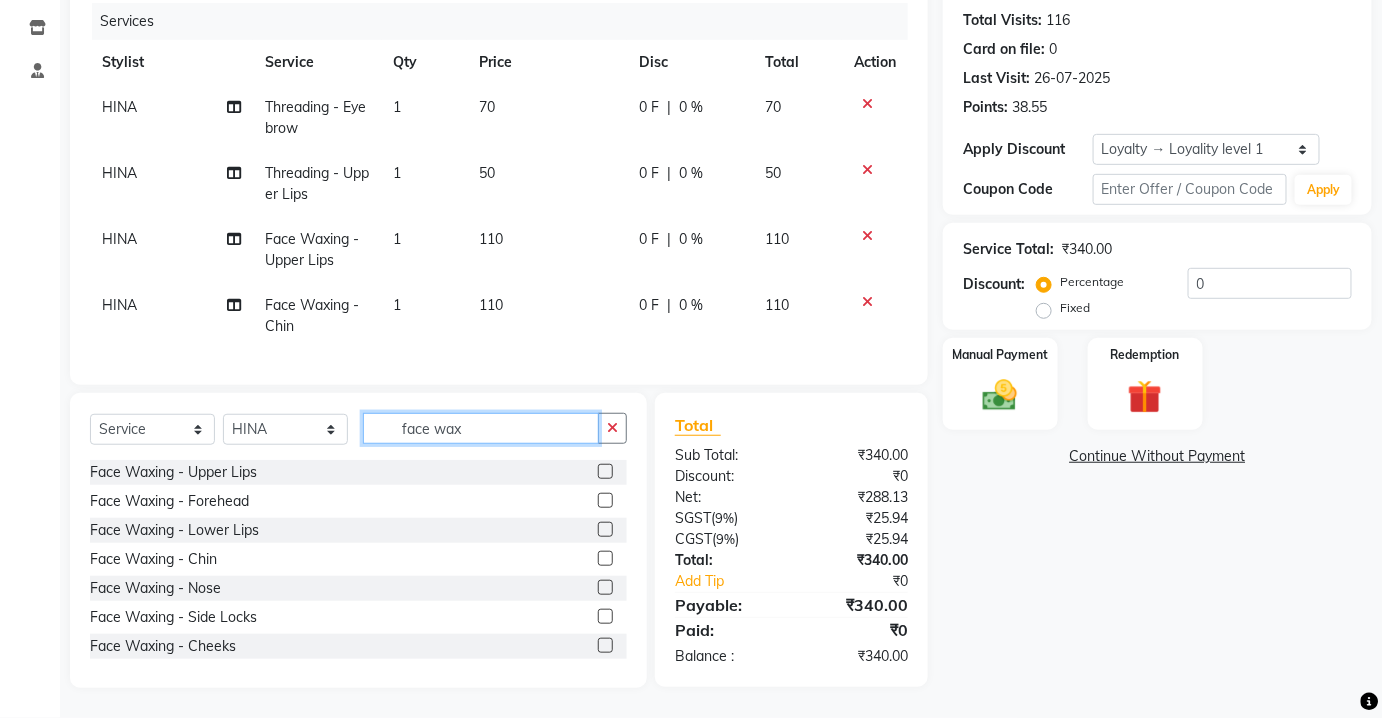 click on "face wax" 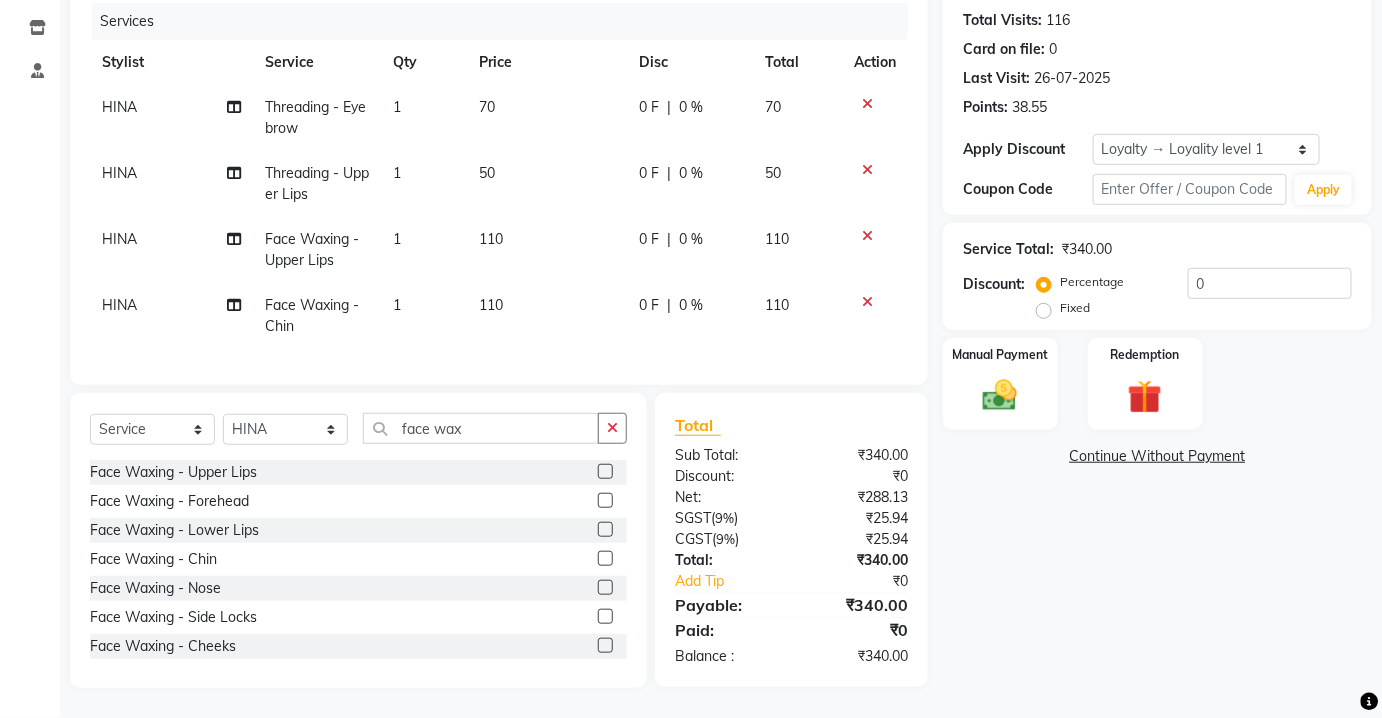 drag, startPoint x: 589, startPoint y: 561, endPoint x: 586, endPoint y: 515, distance: 46.09772 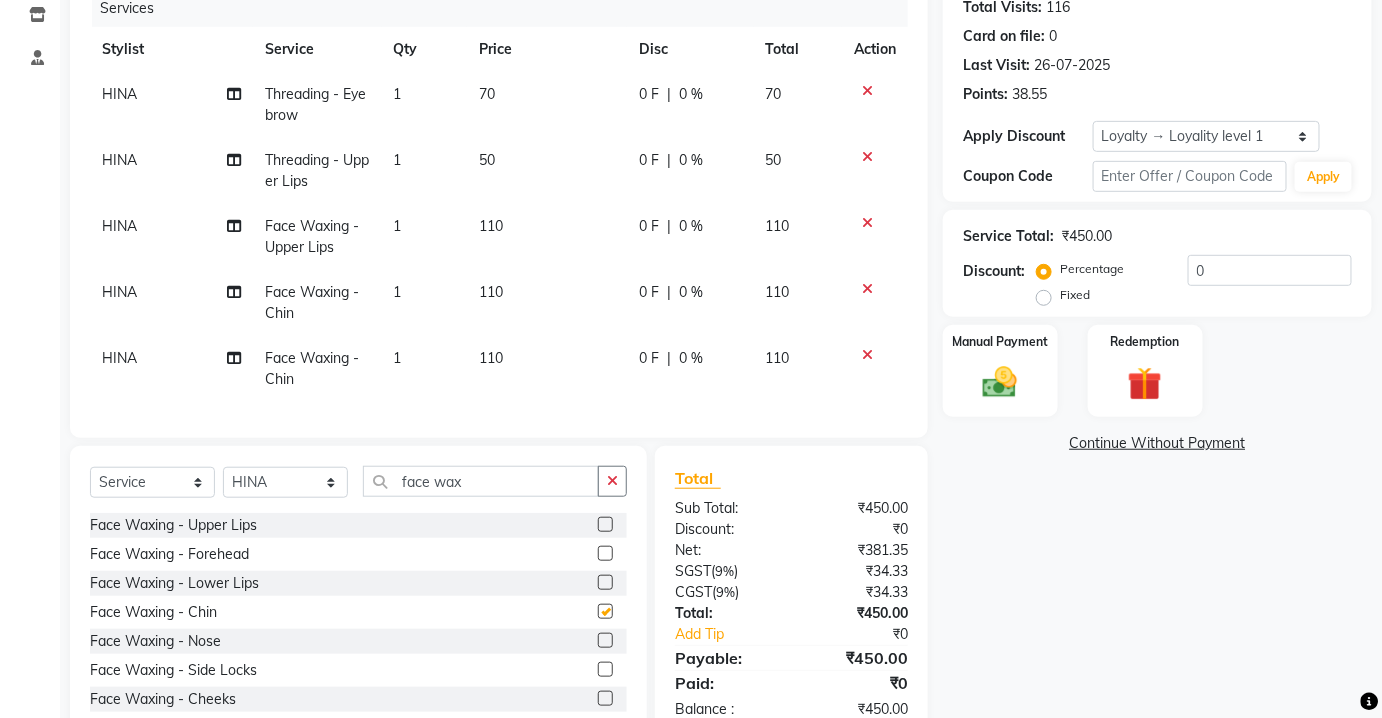 checkbox on "false" 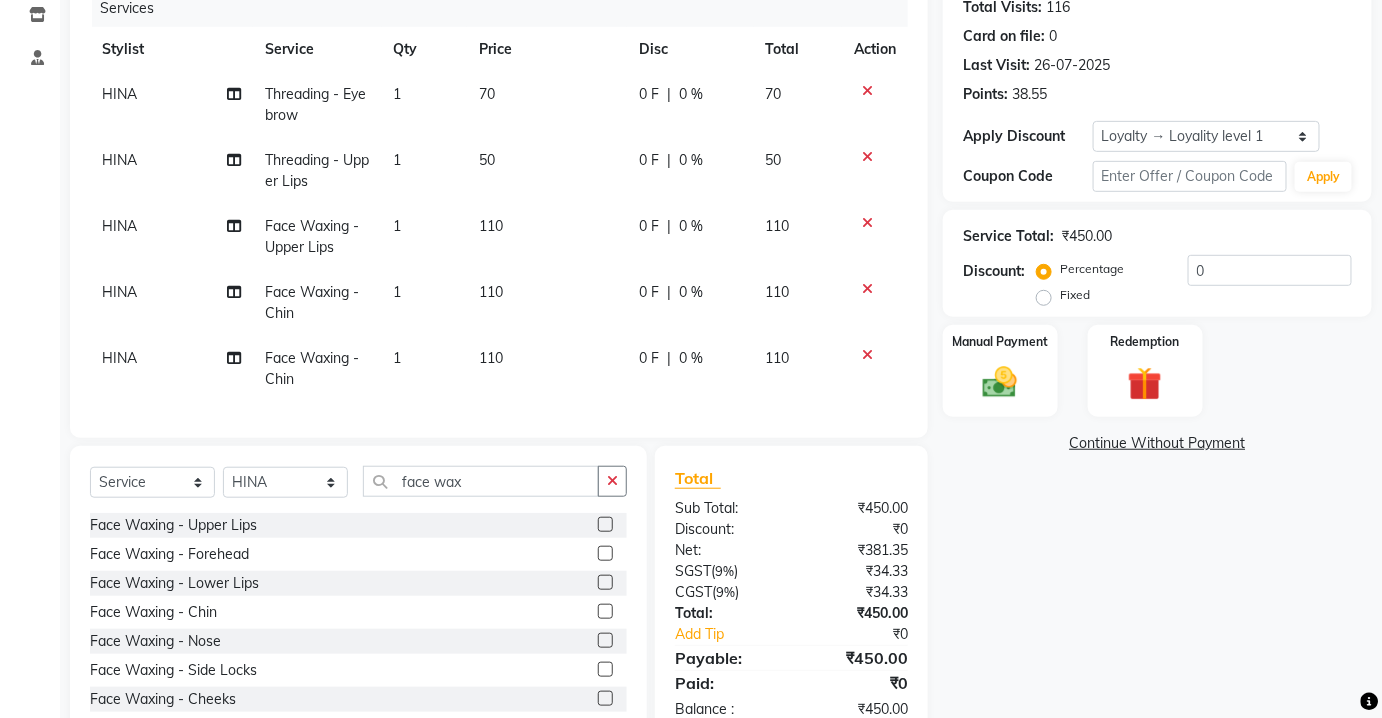 drag, startPoint x: 856, startPoint y: 358, endPoint x: 868, endPoint y: 353, distance: 13 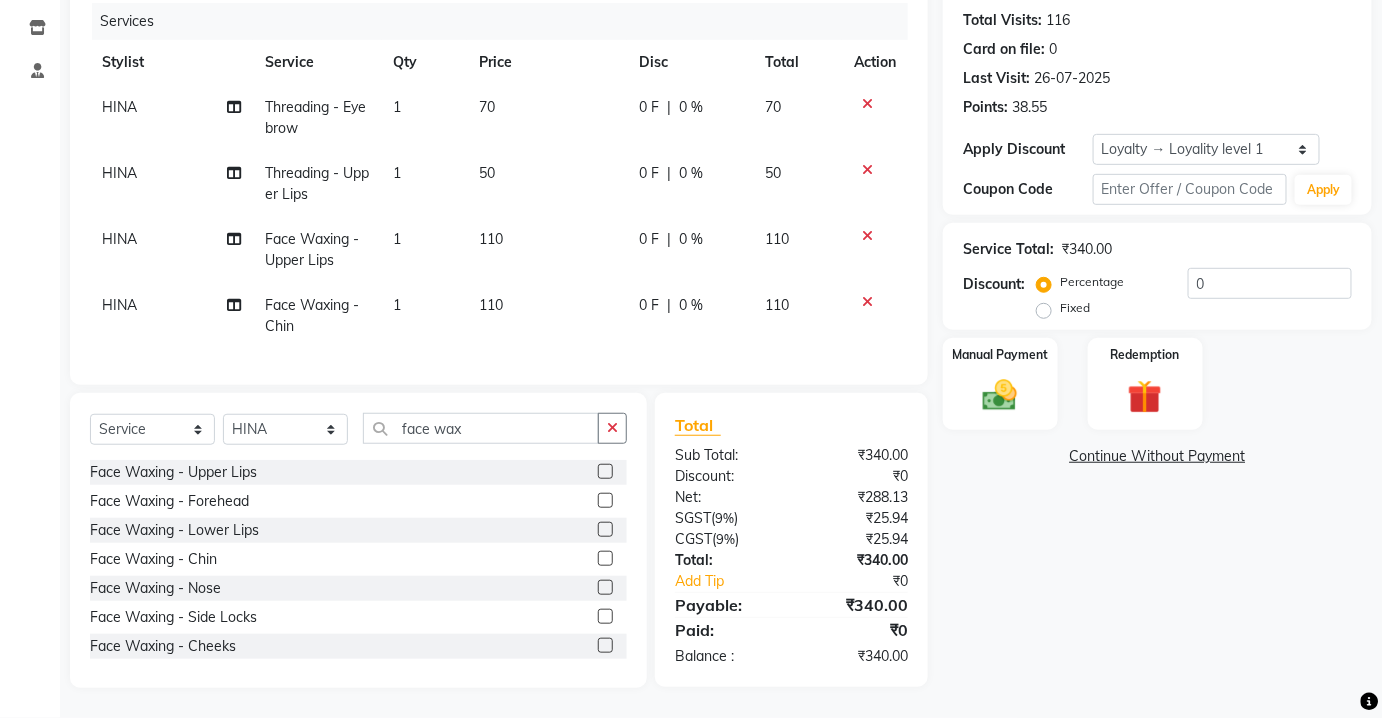 drag, startPoint x: 595, startPoint y: 406, endPoint x: 586, endPoint y: 424, distance: 20.12461 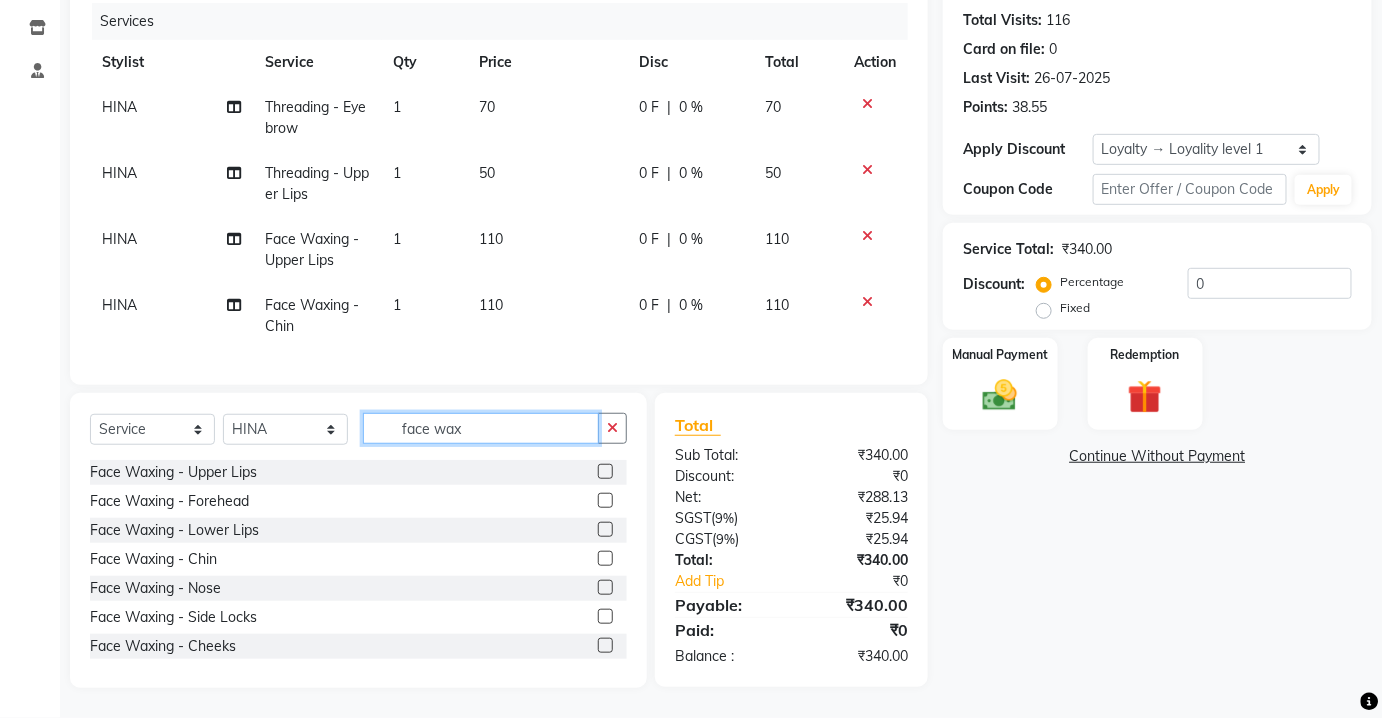 drag, startPoint x: 586, startPoint y: 424, endPoint x: 546, endPoint y: 425, distance: 40.012497 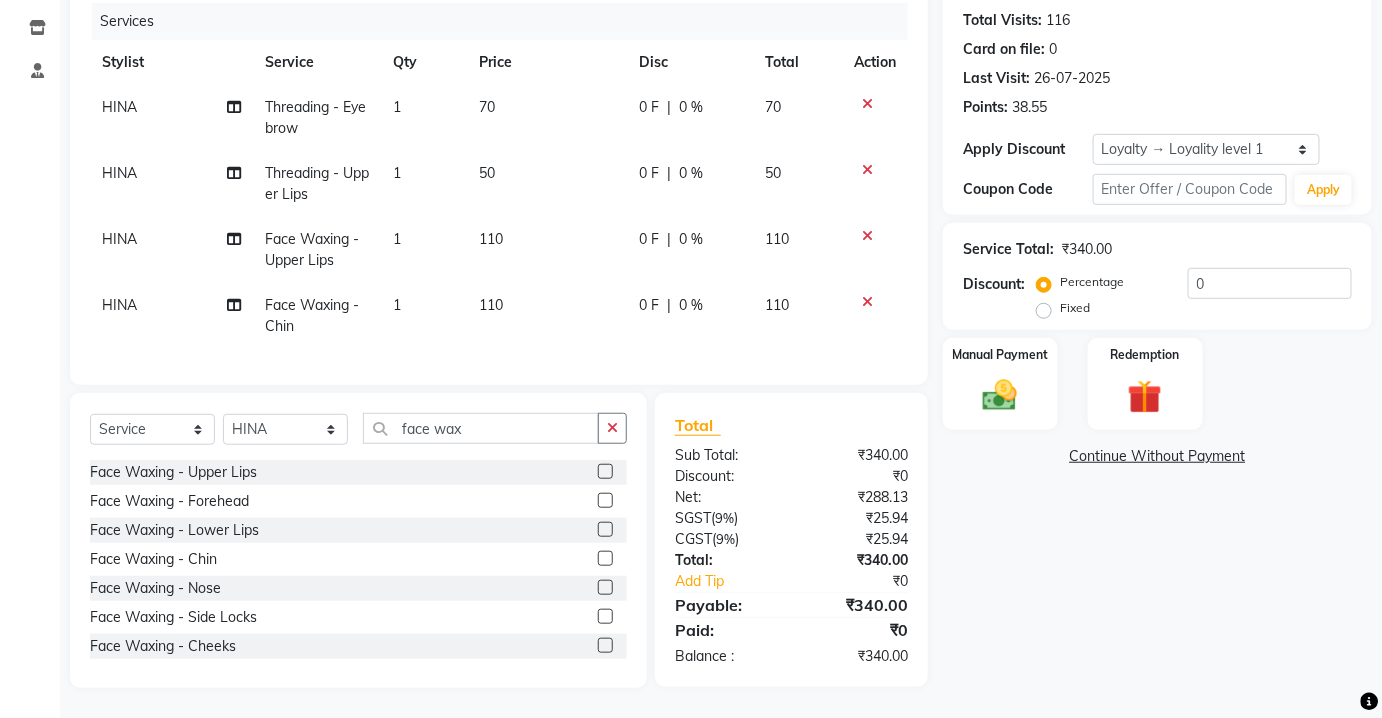 click on "Select  Service  Product  Membership  Package Voucher Prepaid Gift Card  Select Stylist Aarti Asif AZIZA BOBBY CHARMAYNE CHARMS DR. POOJA MITTAL HINA HUSSAN NOSHAD RANI RAVI SOOD  SAKSHI SANTOSH SAPNA TABBASUM face wax Face Waxing  -  Upper Lips  Face Waxing  -  Forehead  Face Waxing  -  Lower Lips  Face Waxing  -  Chin  Face Waxing  -  Nose  Face Waxing  -  Side Locks  Face Waxing  -  Cheeks  Face Waxing  -  Neck  Face Waxing  -  Half Neck  Face Waxing  -  Full Face" 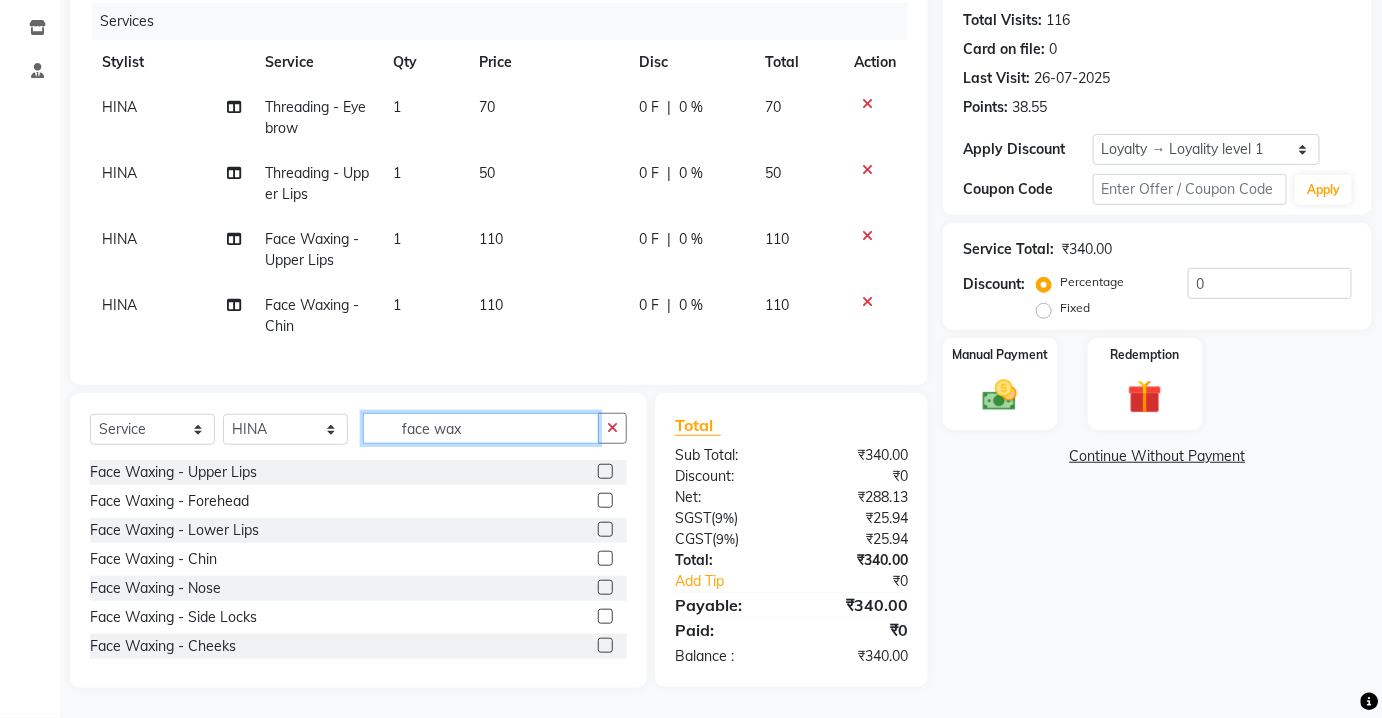 click on "face wax" 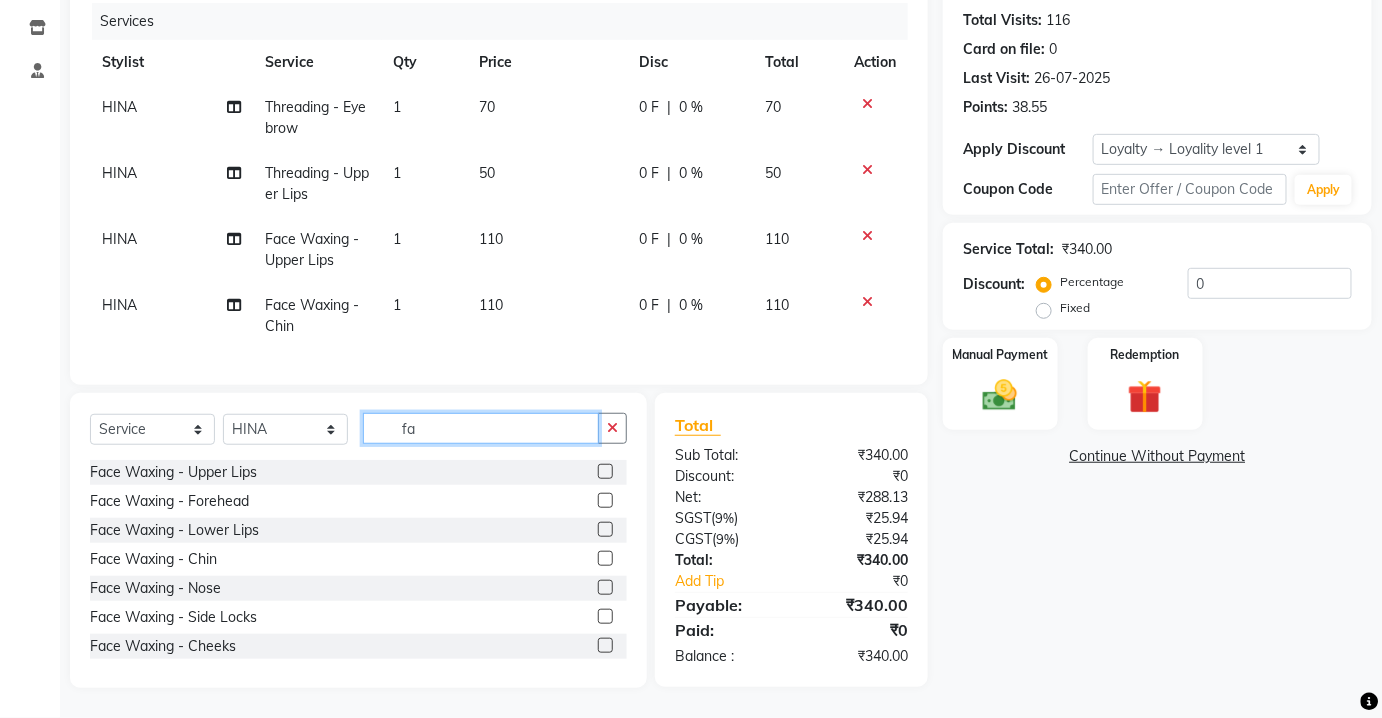 type on "f" 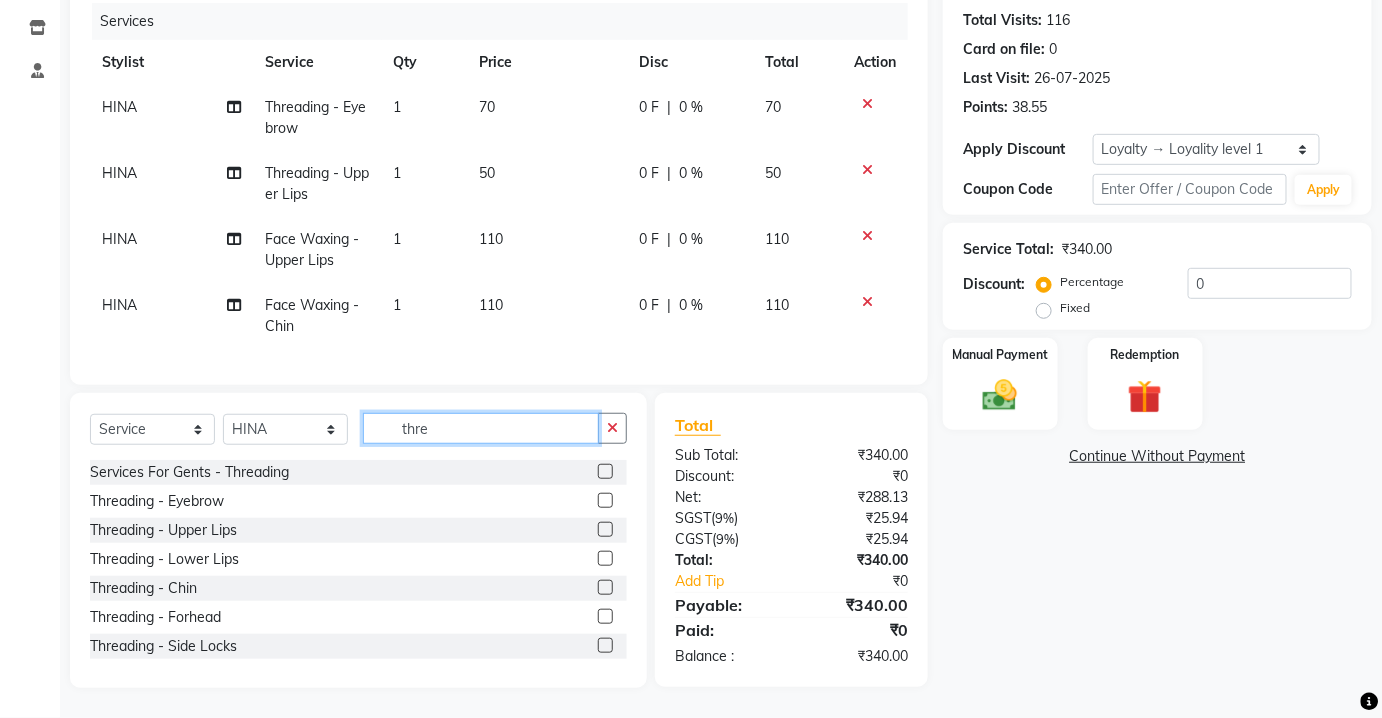 type on "thre" 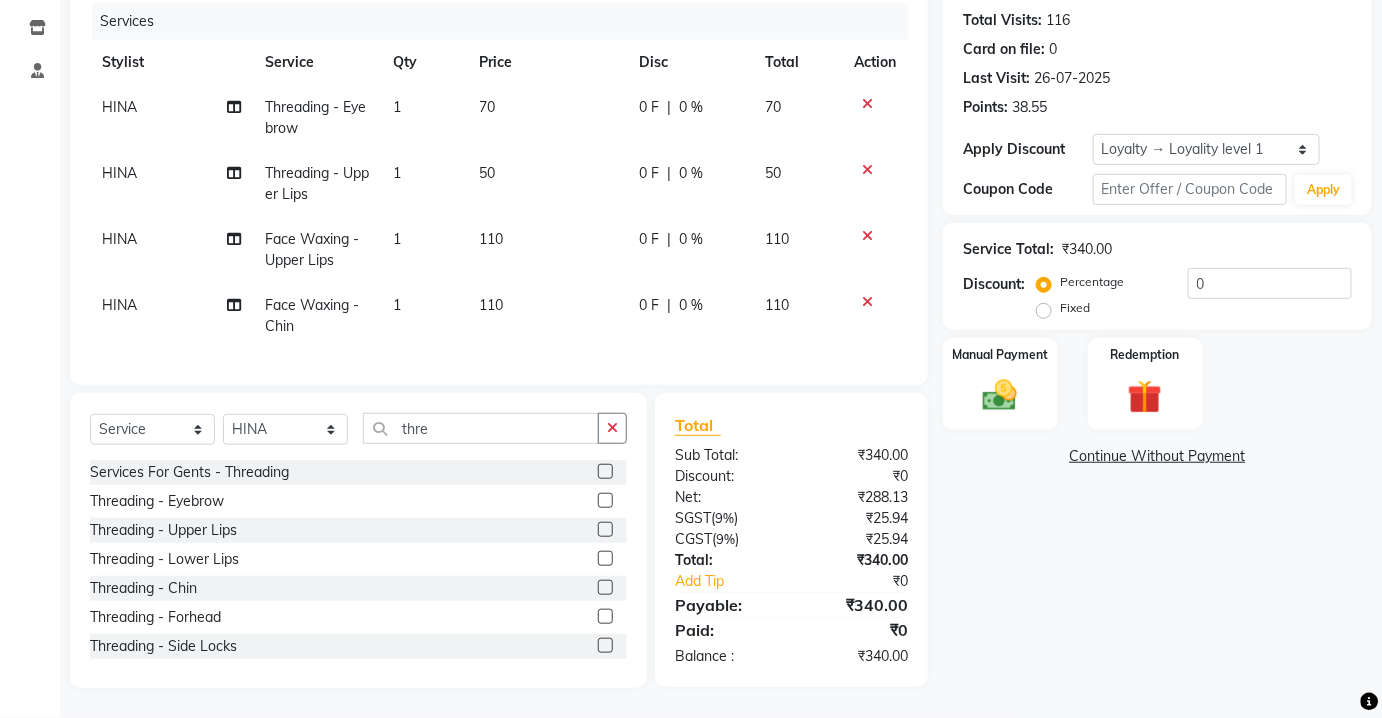 drag, startPoint x: 595, startPoint y: 588, endPoint x: 594, endPoint y: 550, distance: 38.013157 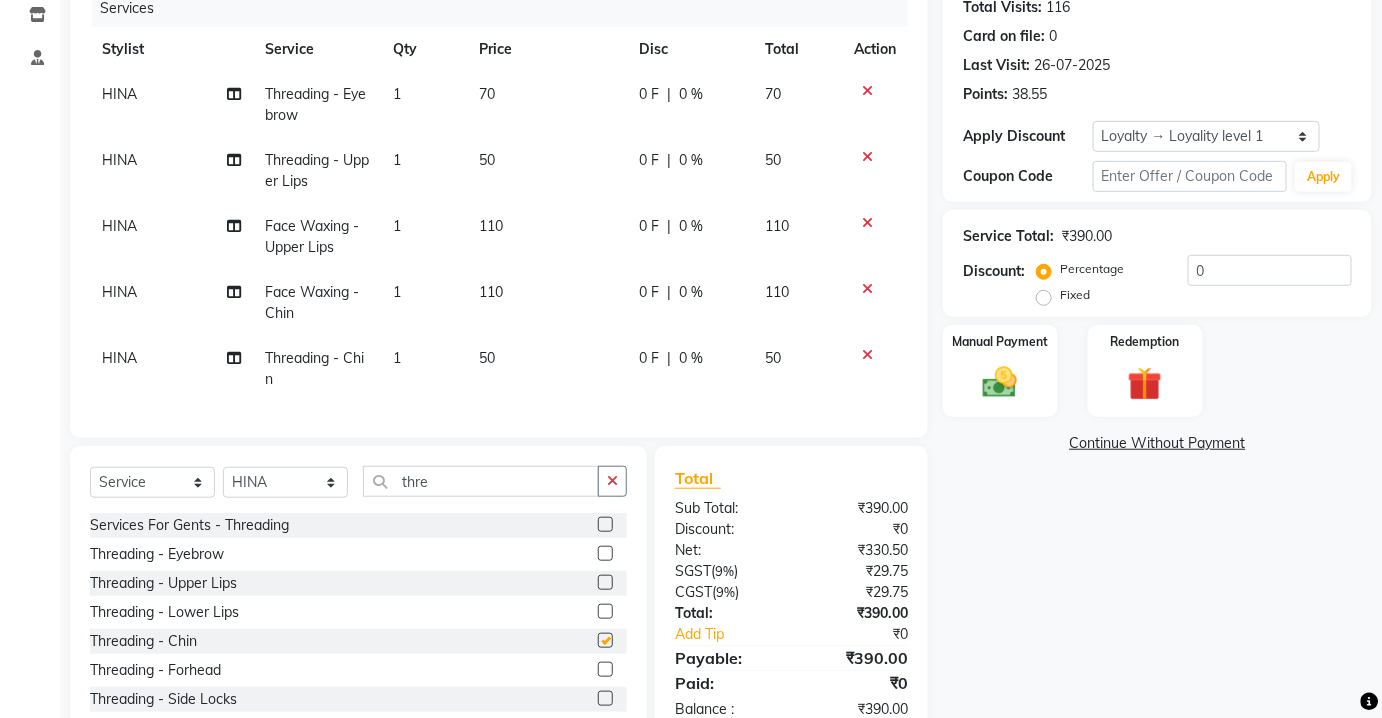 checkbox on "false" 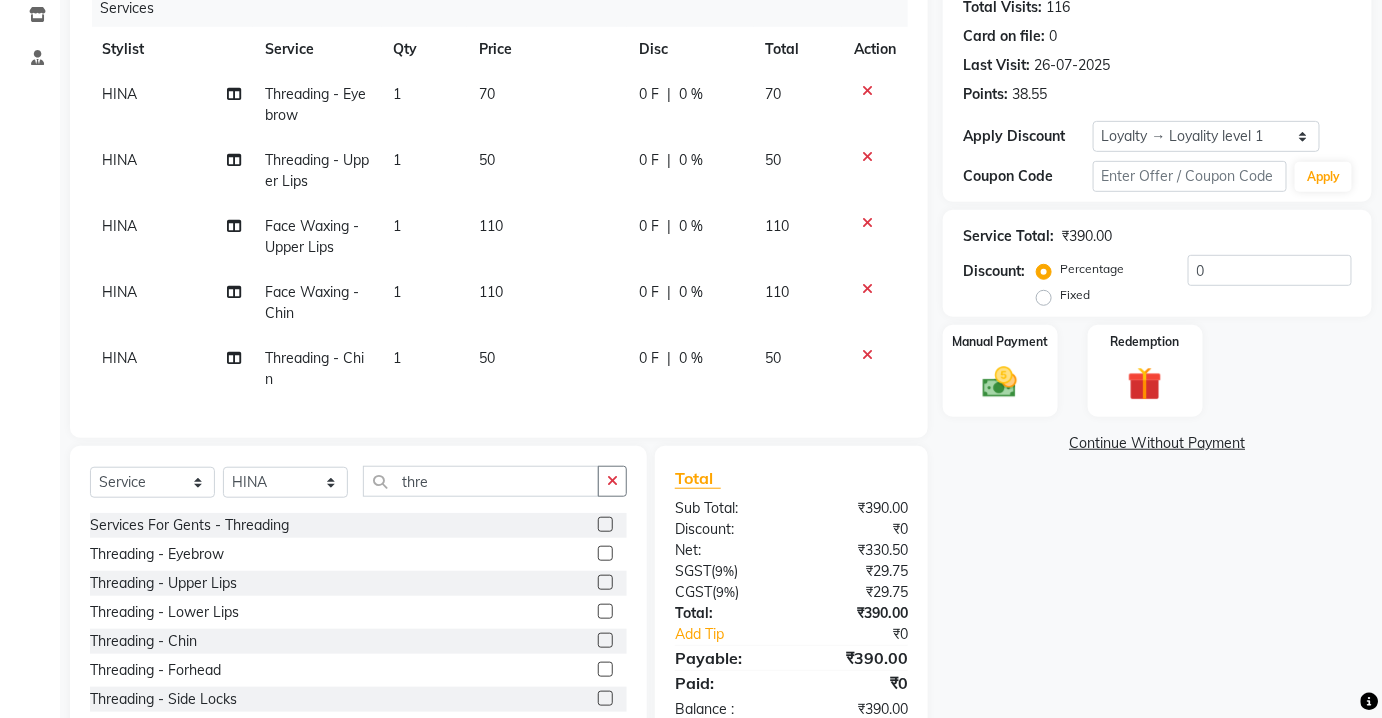 scroll, scrollTop: 323, scrollLeft: 0, axis: vertical 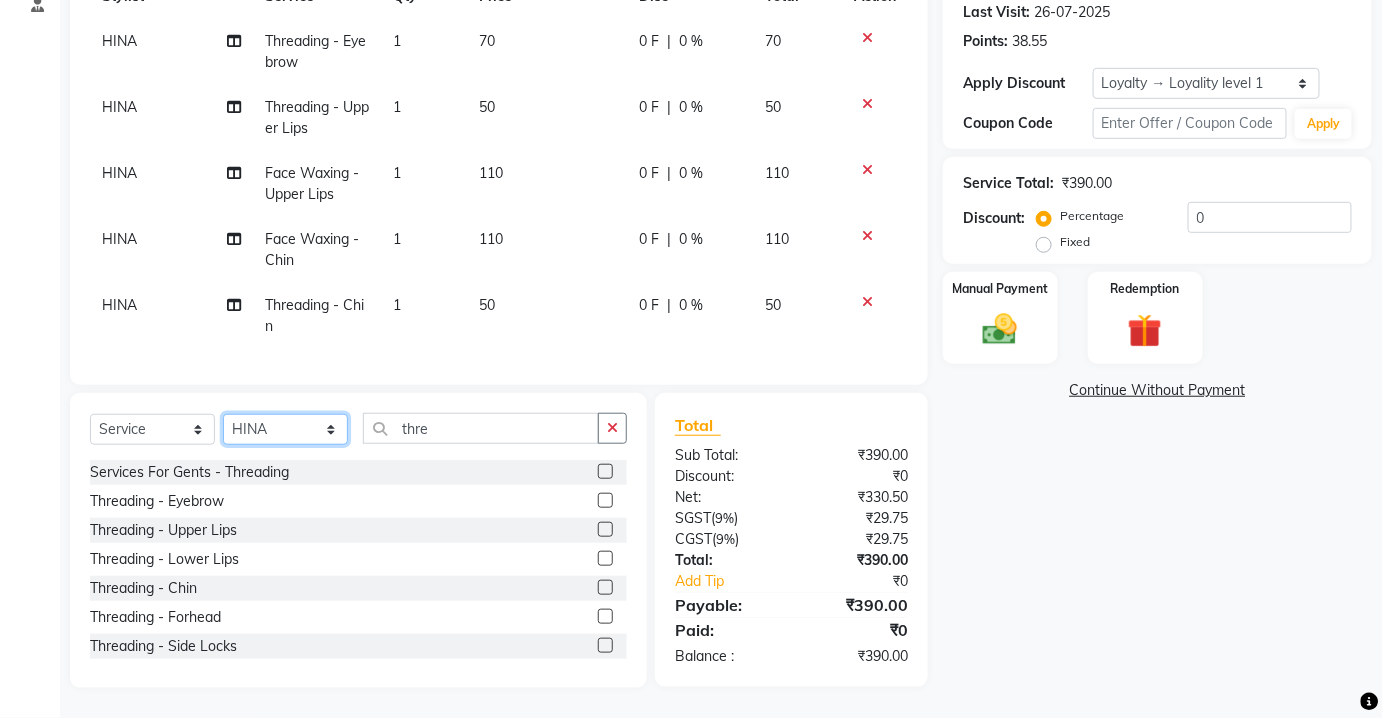 click on "Select Stylist Aarti Asif AZIZA BOBBY CHARMAYNE CHARMS DR. POOJA MITTAL HINA HUSSAN NOSHAD RANI RAVI SOOD  SAKSHI SANTOSH SAPNA TABBASUM" 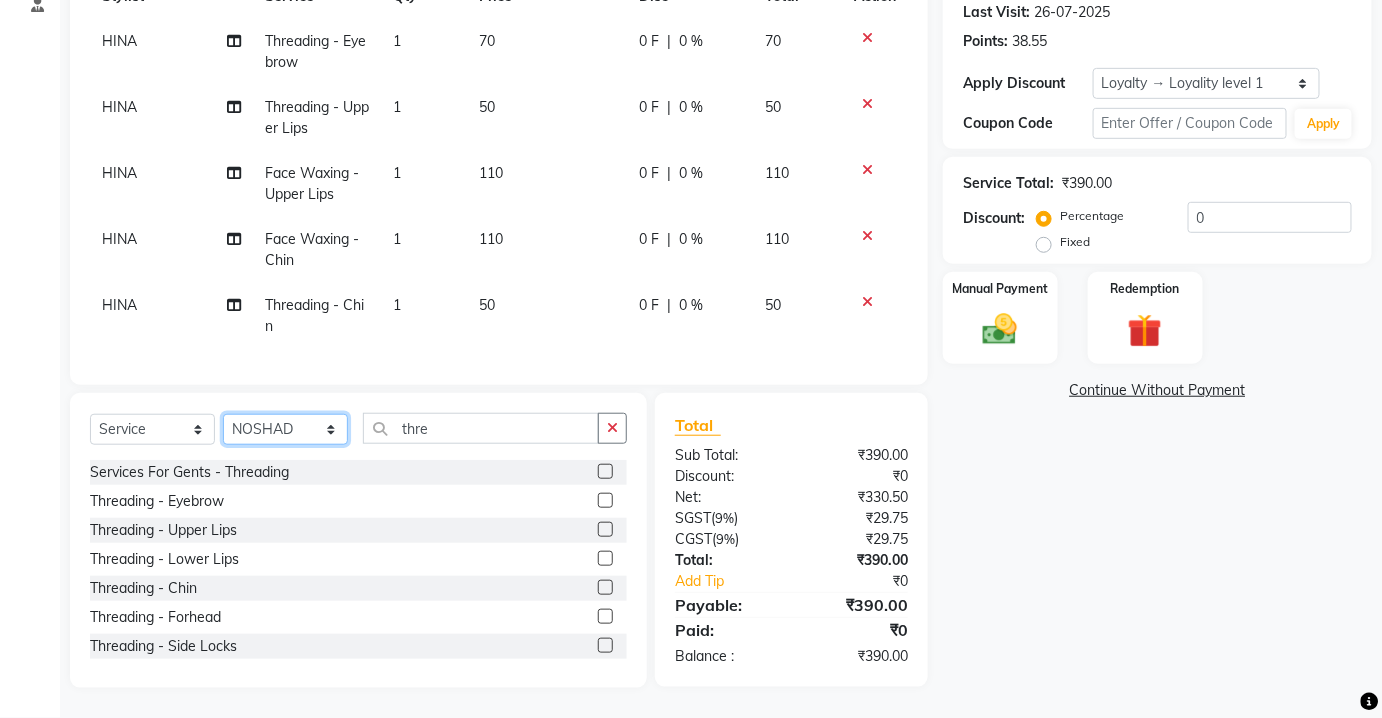 click on "Select Stylist Aarti Asif AZIZA BOBBY CHARMAYNE CHARMS DR. POOJA MITTAL HINA HUSSAN NOSHAD RANI RAVI SOOD  SAKSHI SANTOSH SAPNA TABBASUM" 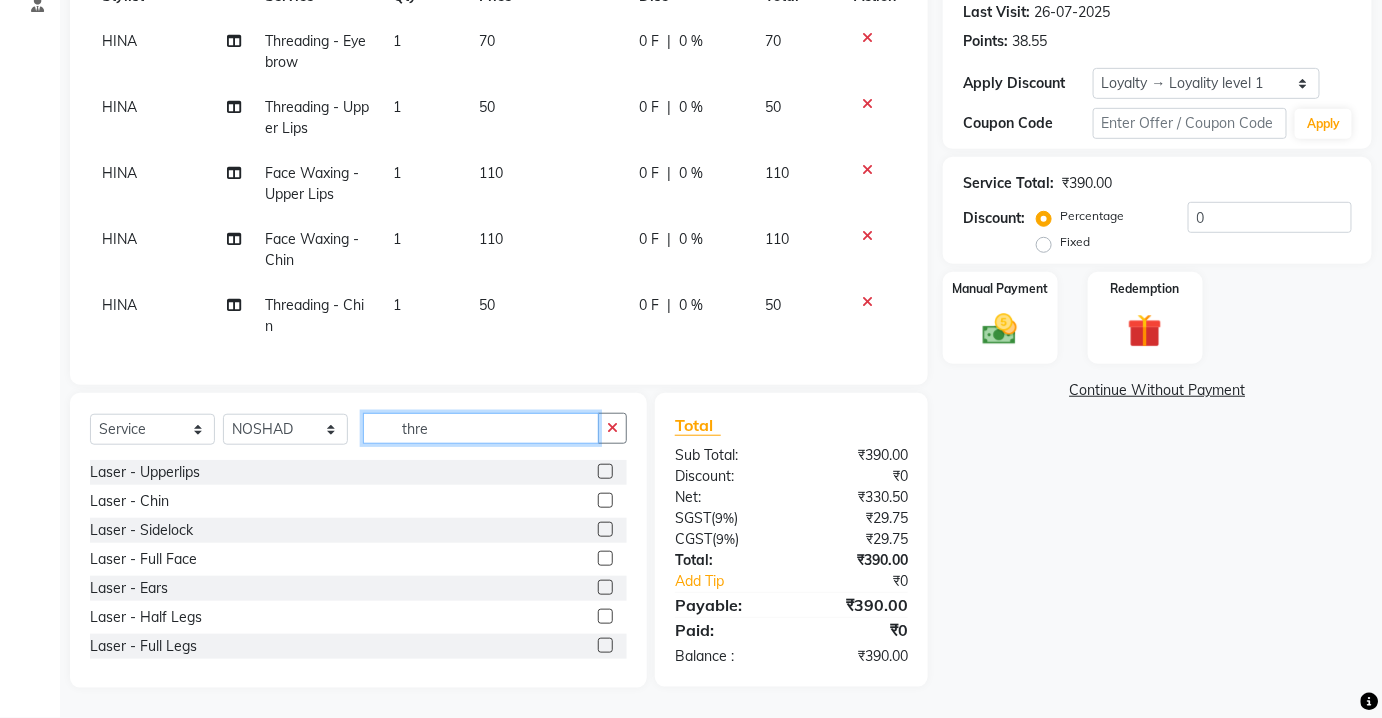 click on "thre" 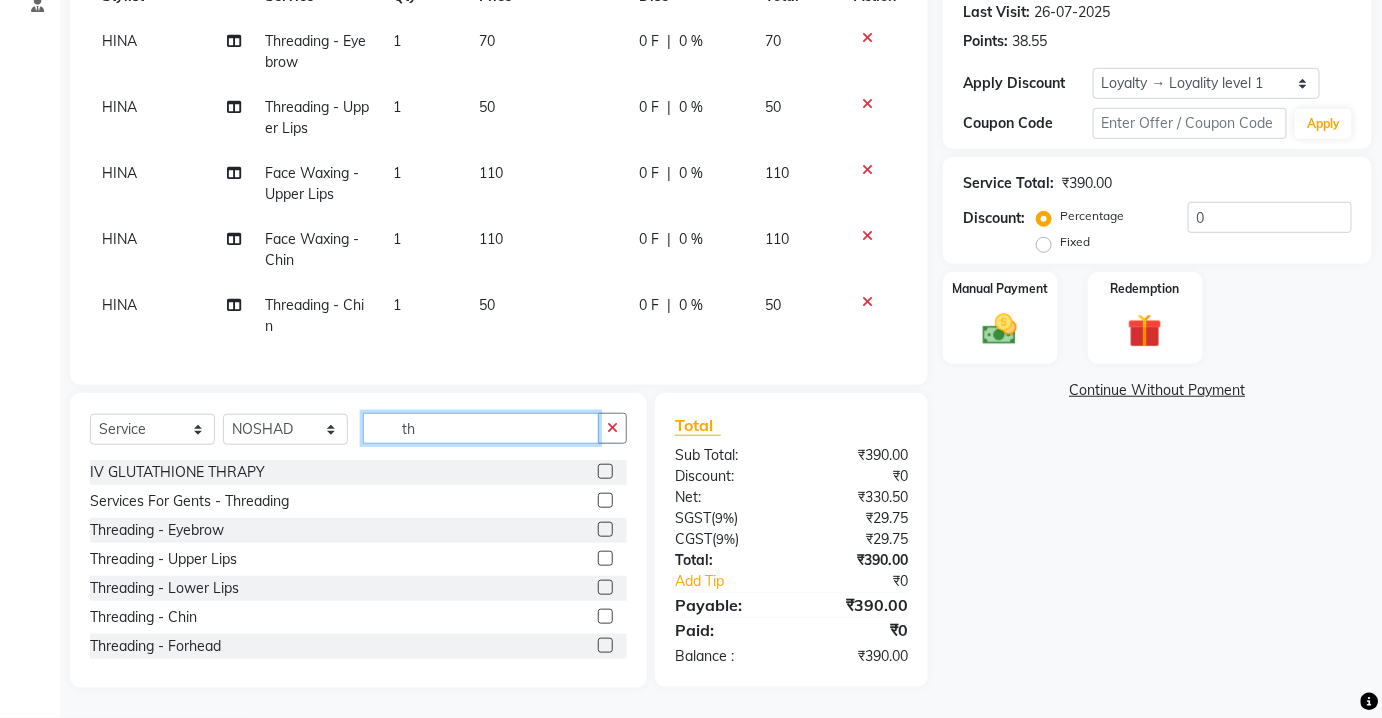 type on "t" 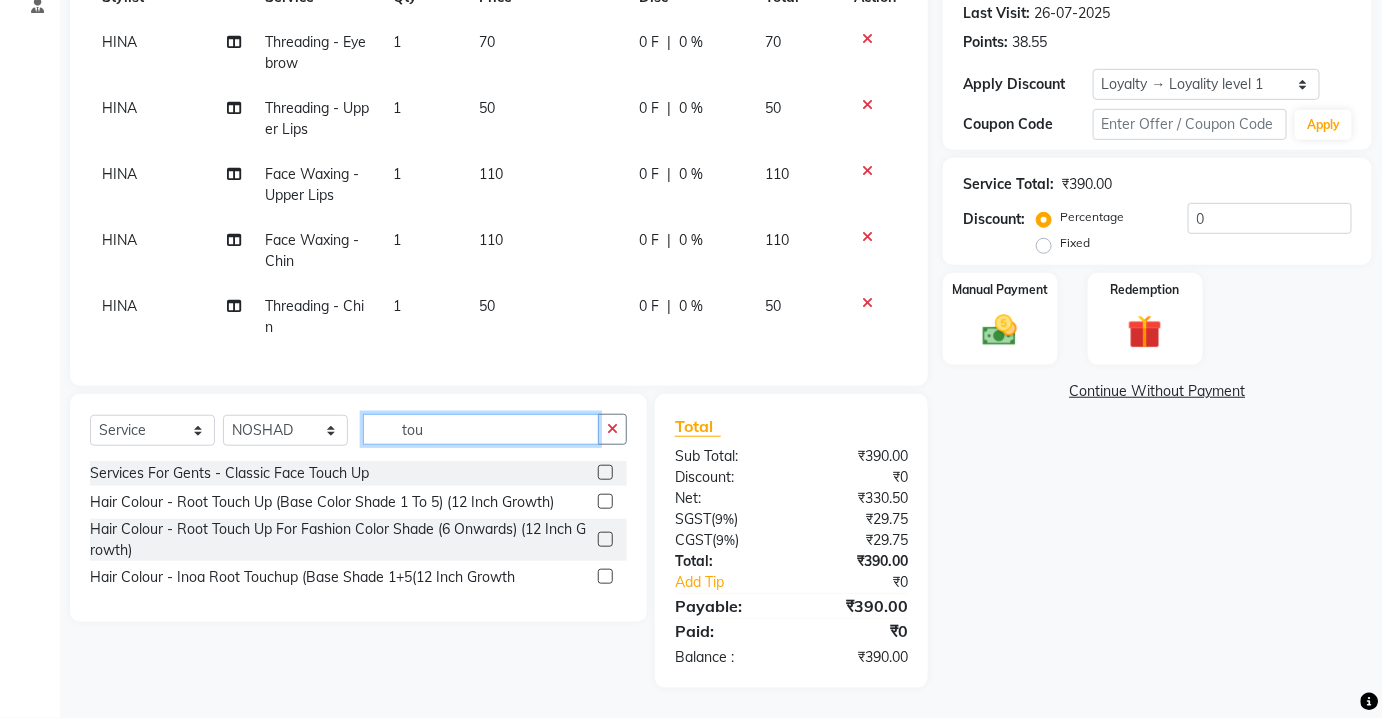 scroll, scrollTop: 322, scrollLeft: 0, axis: vertical 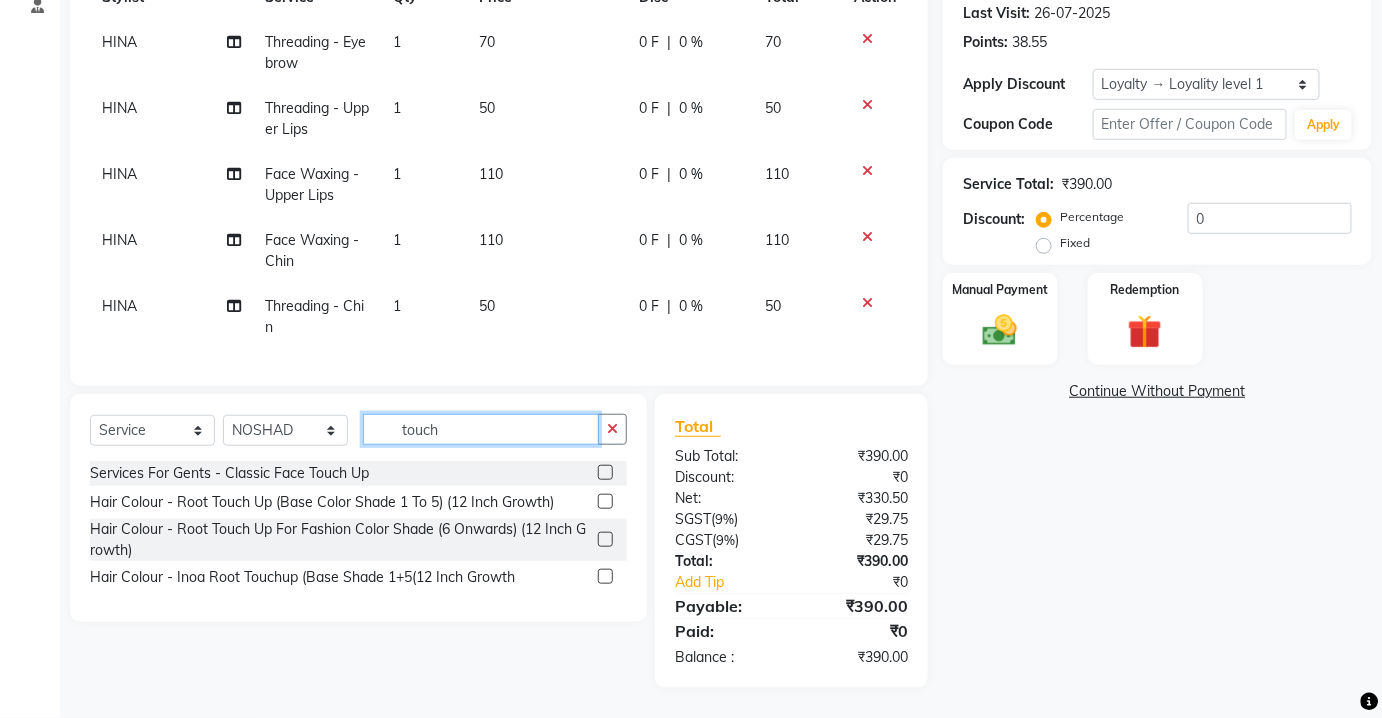 type on "touch" 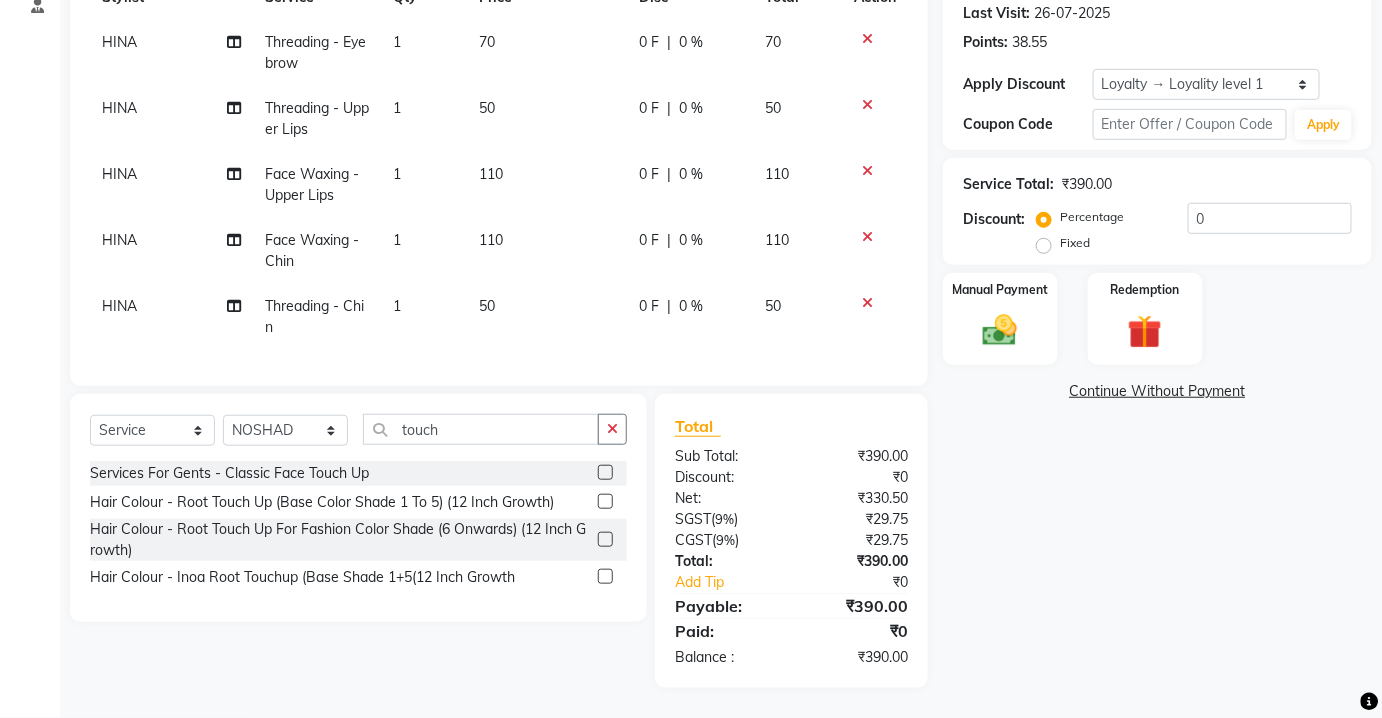 click 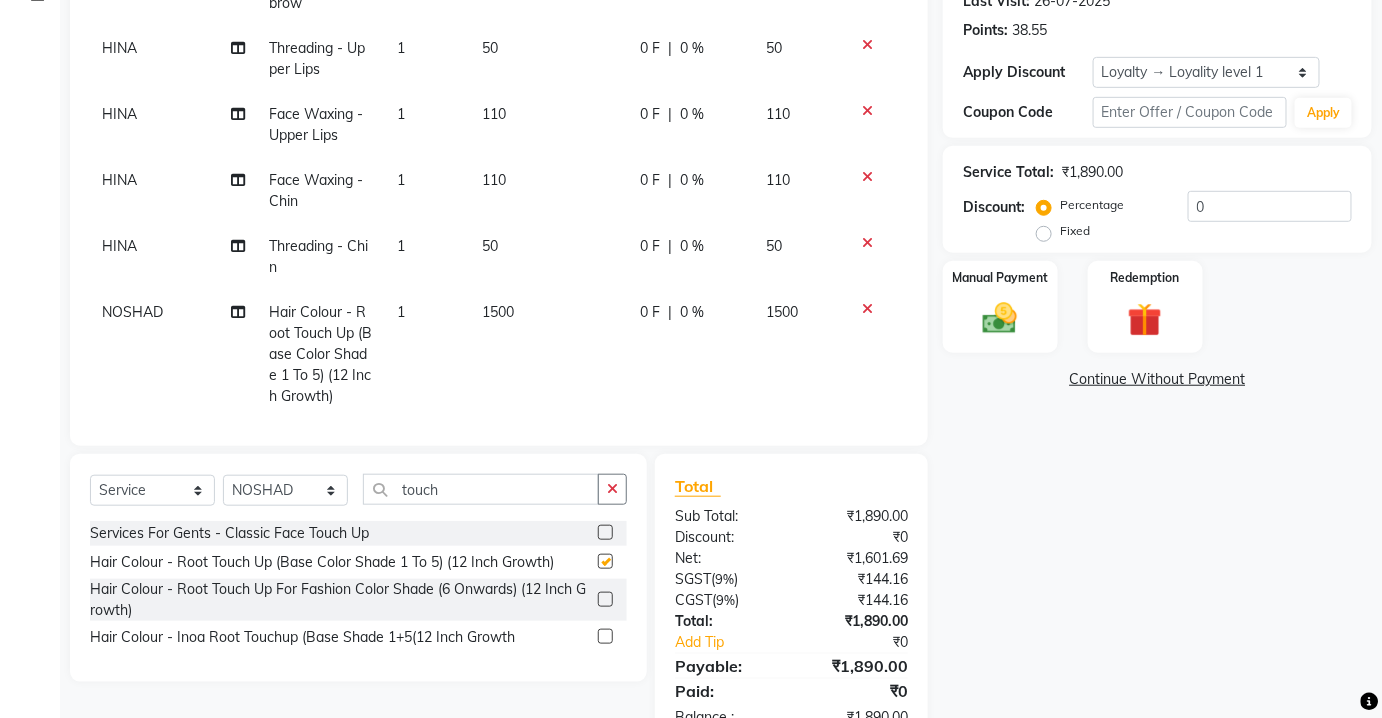scroll, scrollTop: 70, scrollLeft: 0, axis: vertical 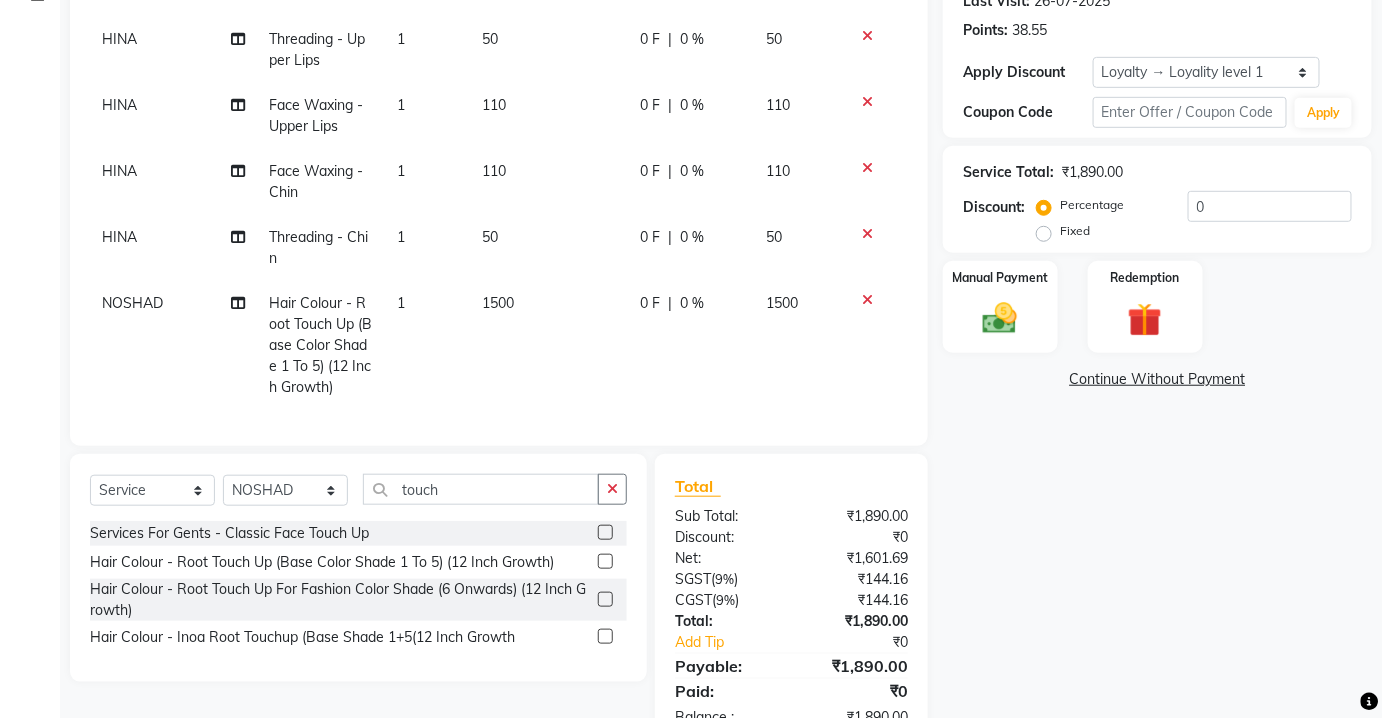 checkbox on "false" 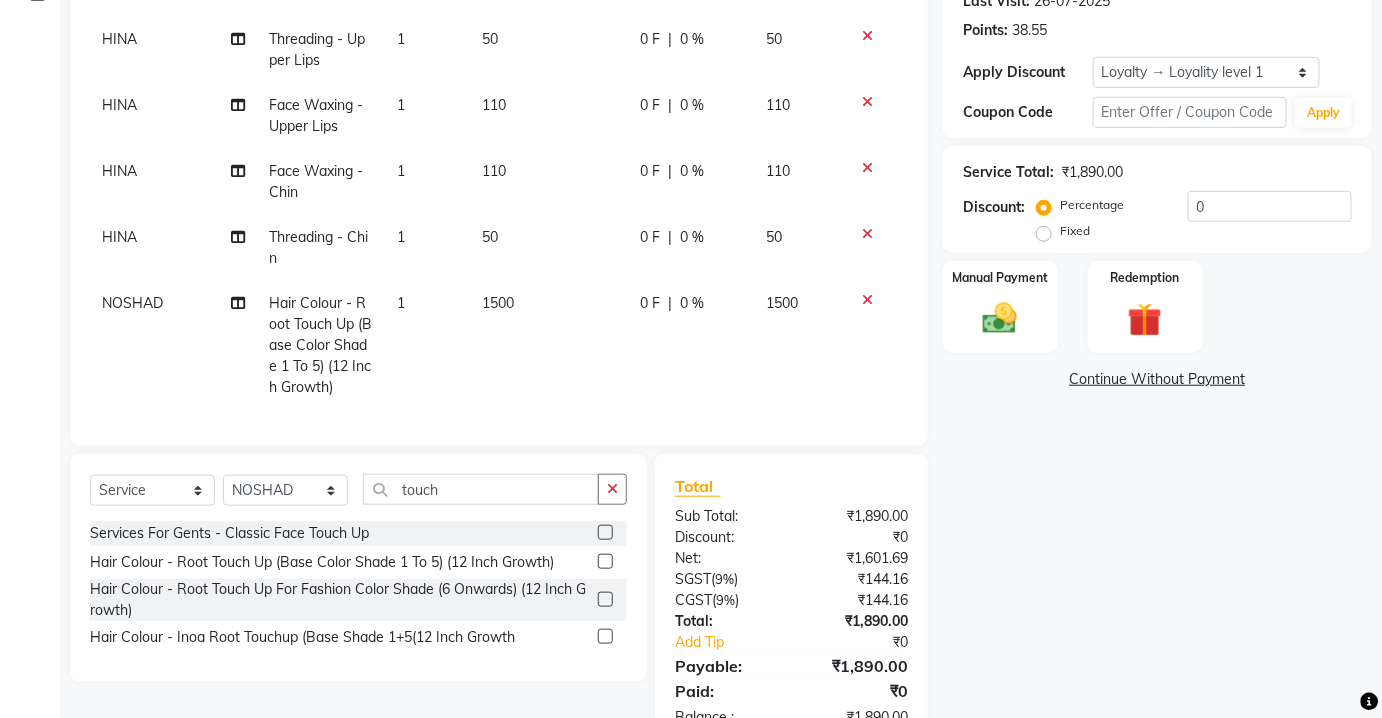 click on "1500" 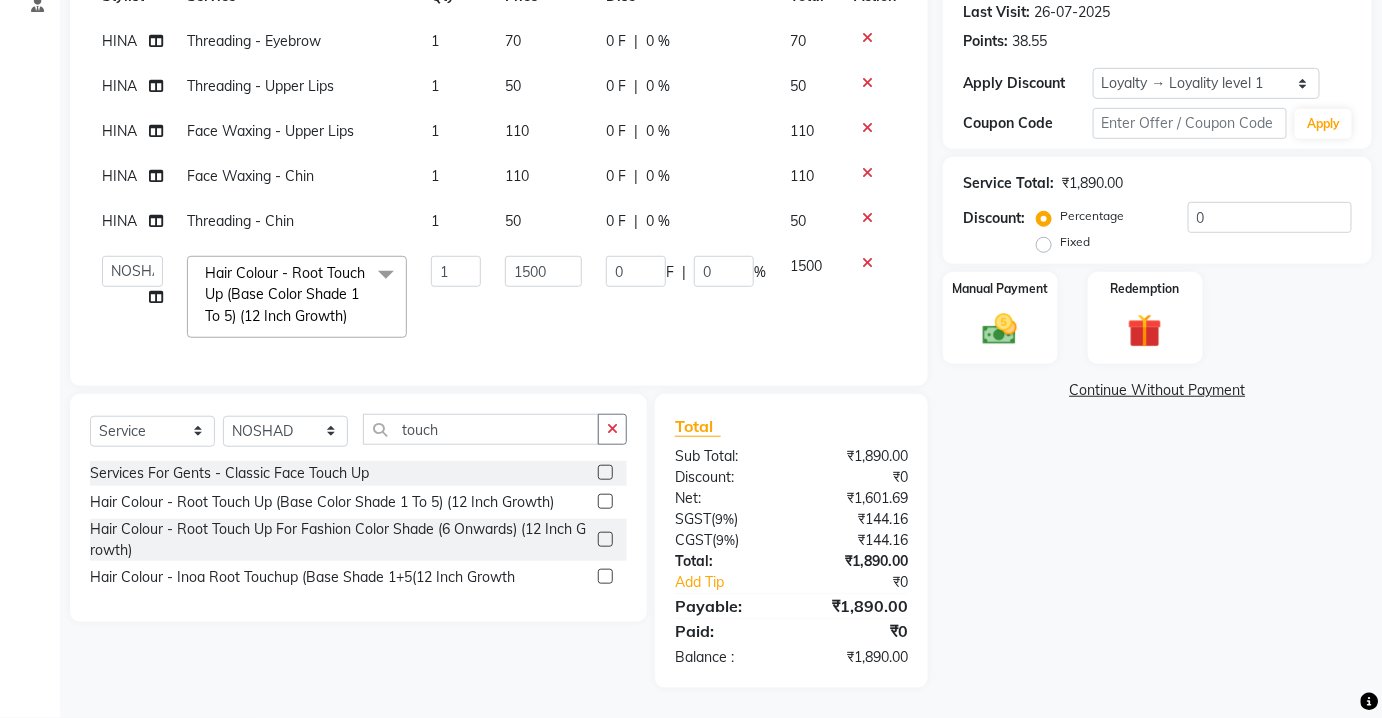 scroll, scrollTop: 0, scrollLeft: 0, axis: both 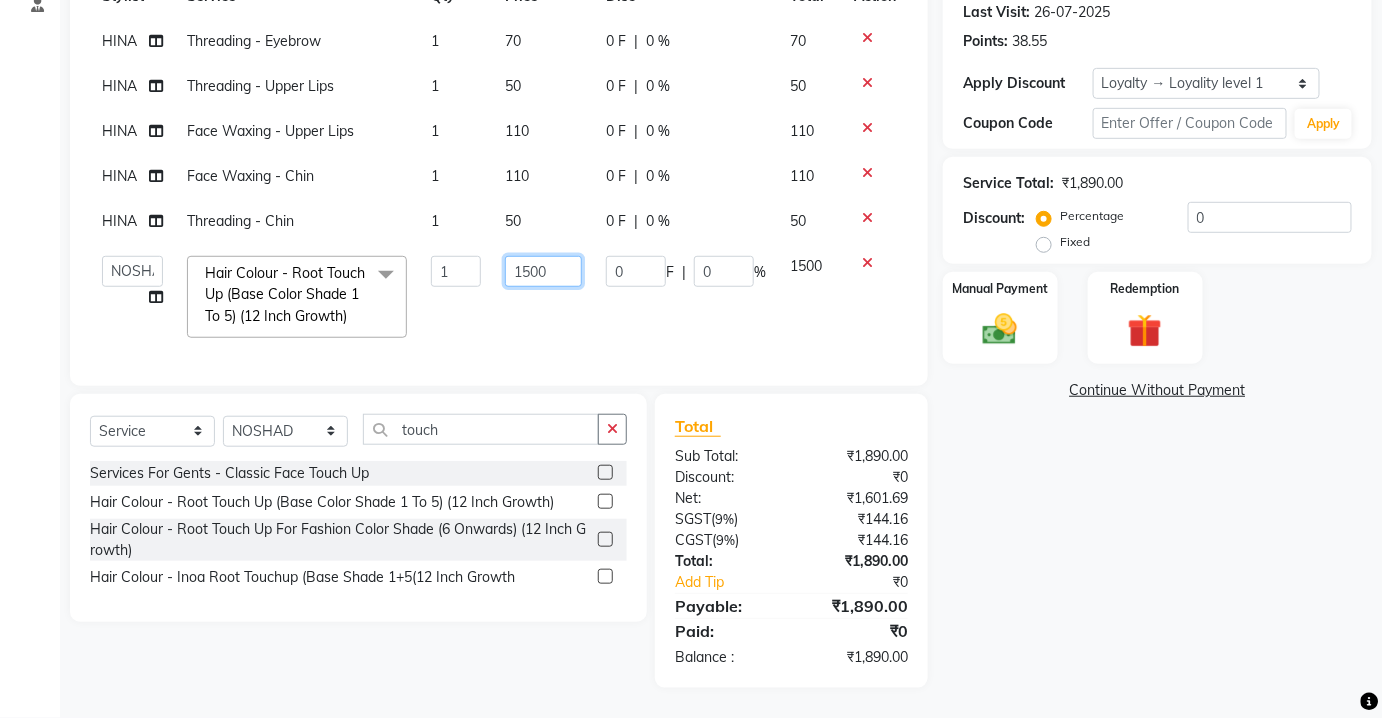 click on "1500" 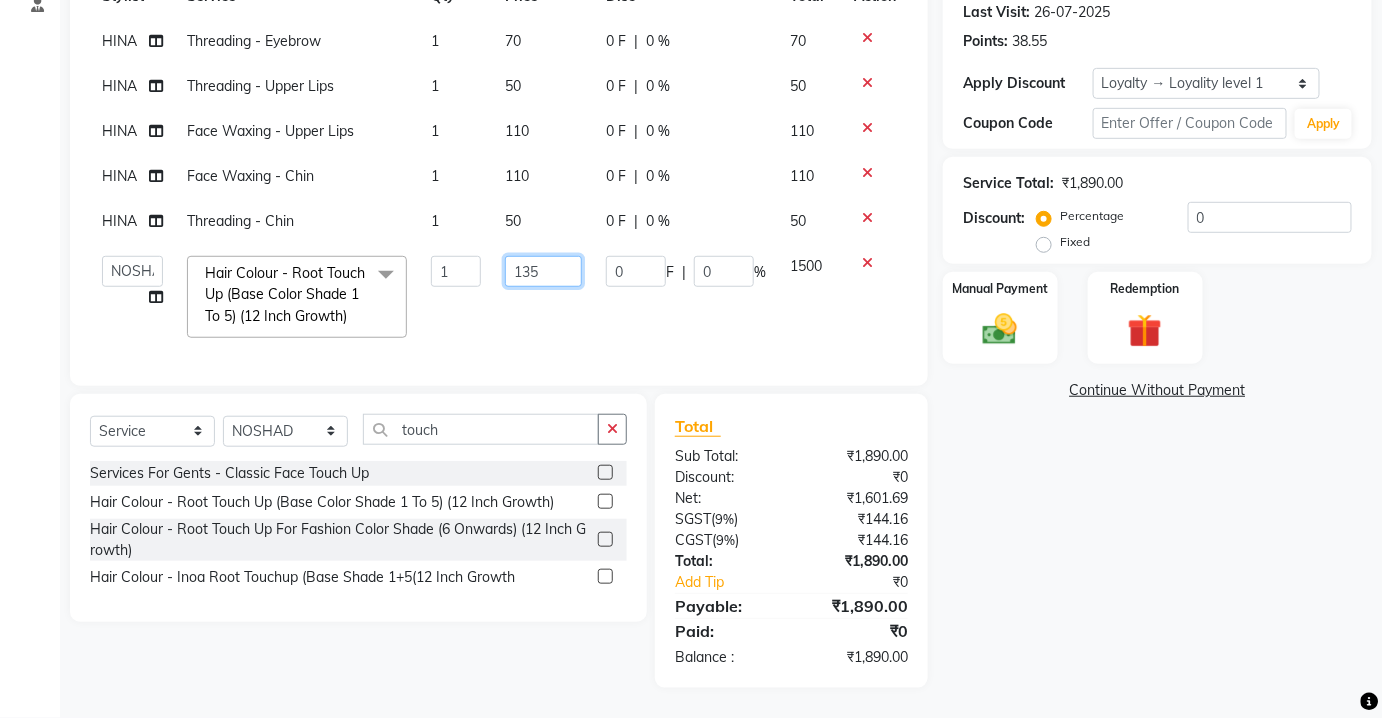 type on "1350" 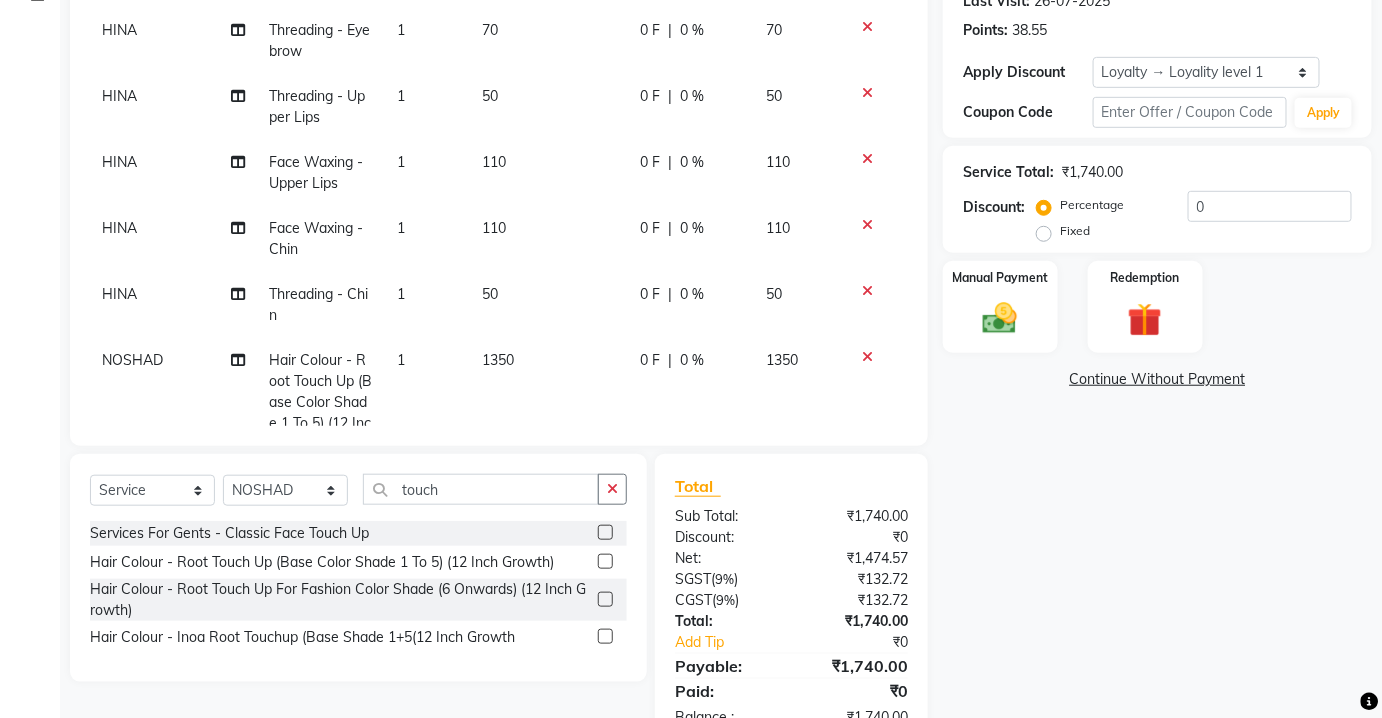 click on "HINA Threading  -  Eyebrow 1 70 0 F | 0 % 70 HINA Threading  -  Upper Lips 1 50 0 F | 0 % 50 HINA Face Waxing  -  Upper Lips 1 110 0 F | 0 % 110 HINA Face Waxing  -  Chin 1 110 0 F | 0 % 110 HINA Threading  -  Chin 1 50 0 F | 0 % 50 NOSHAD Hair Colour  -  Root Touch Up (Base Color Shade 1 To 5) (12 Inch Growth) 1 1350 0 F | 0 % 1350" 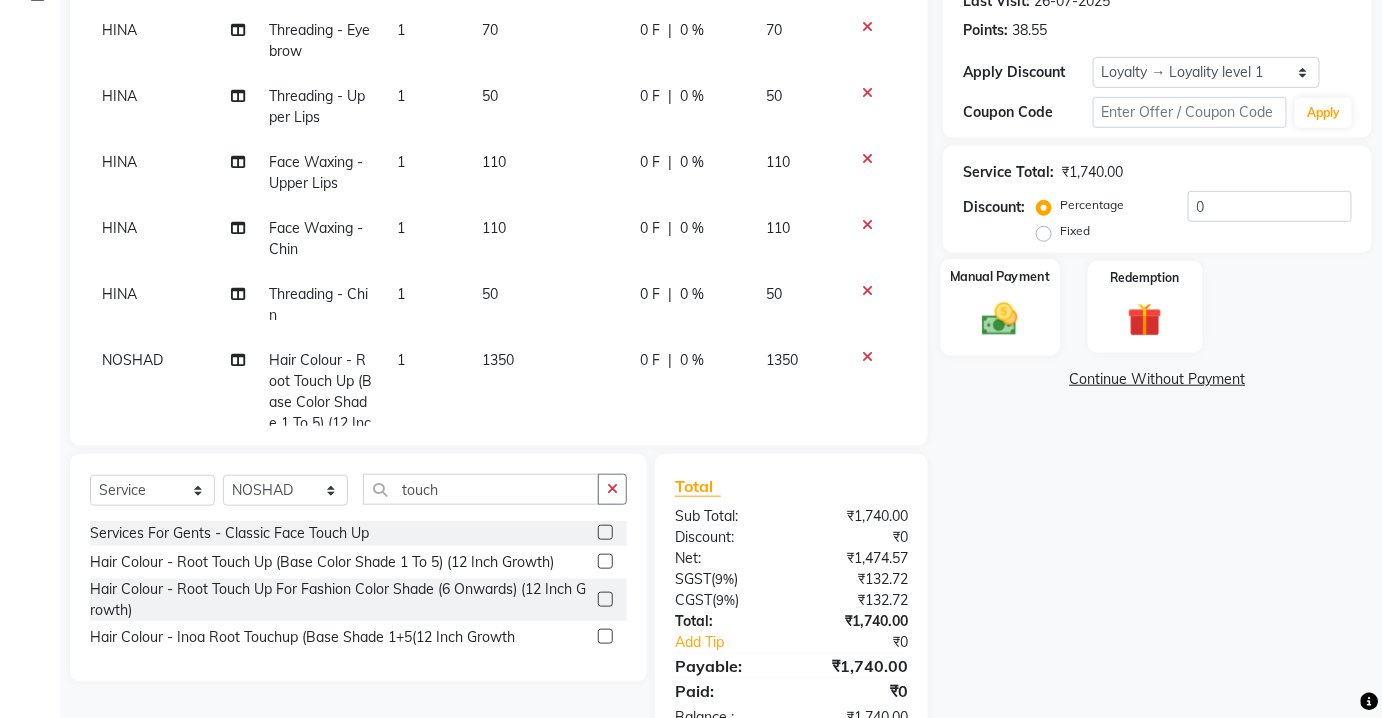 scroll, scrollTop: 380, scrollLeft: 0, axis: vertical 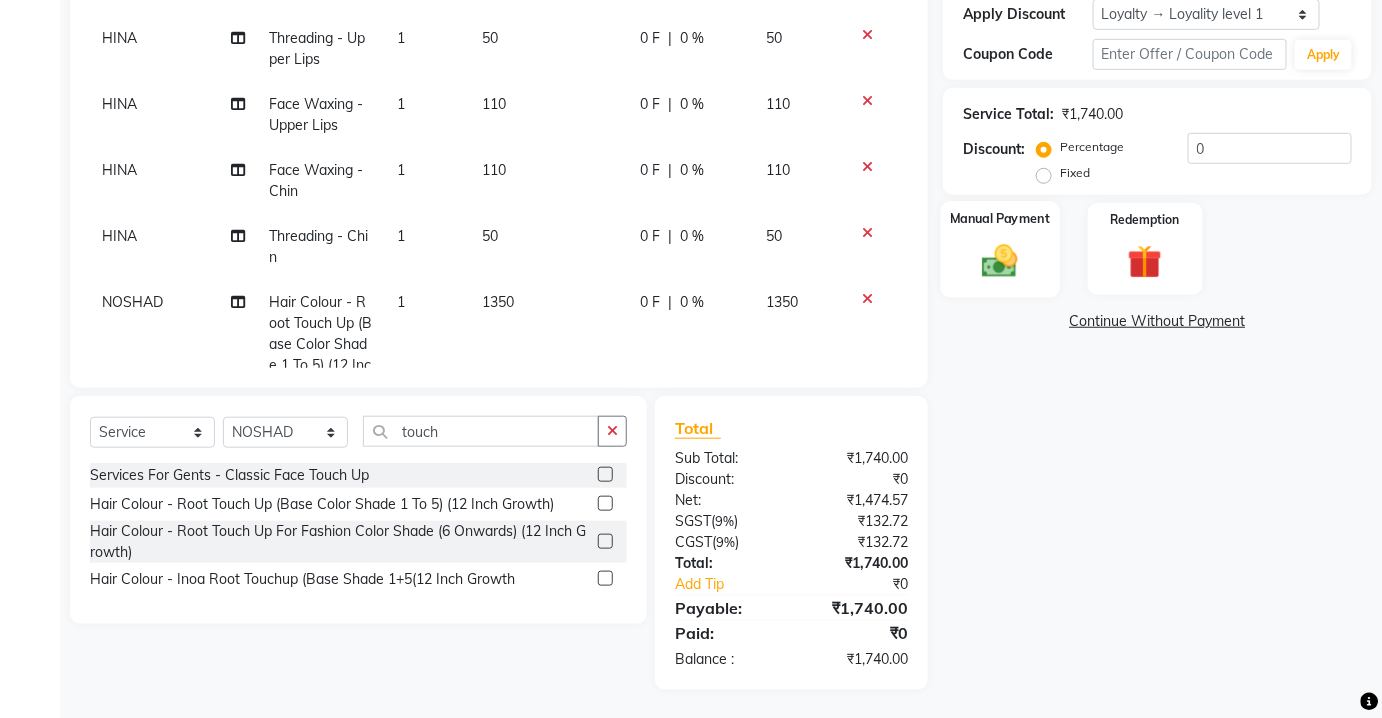click 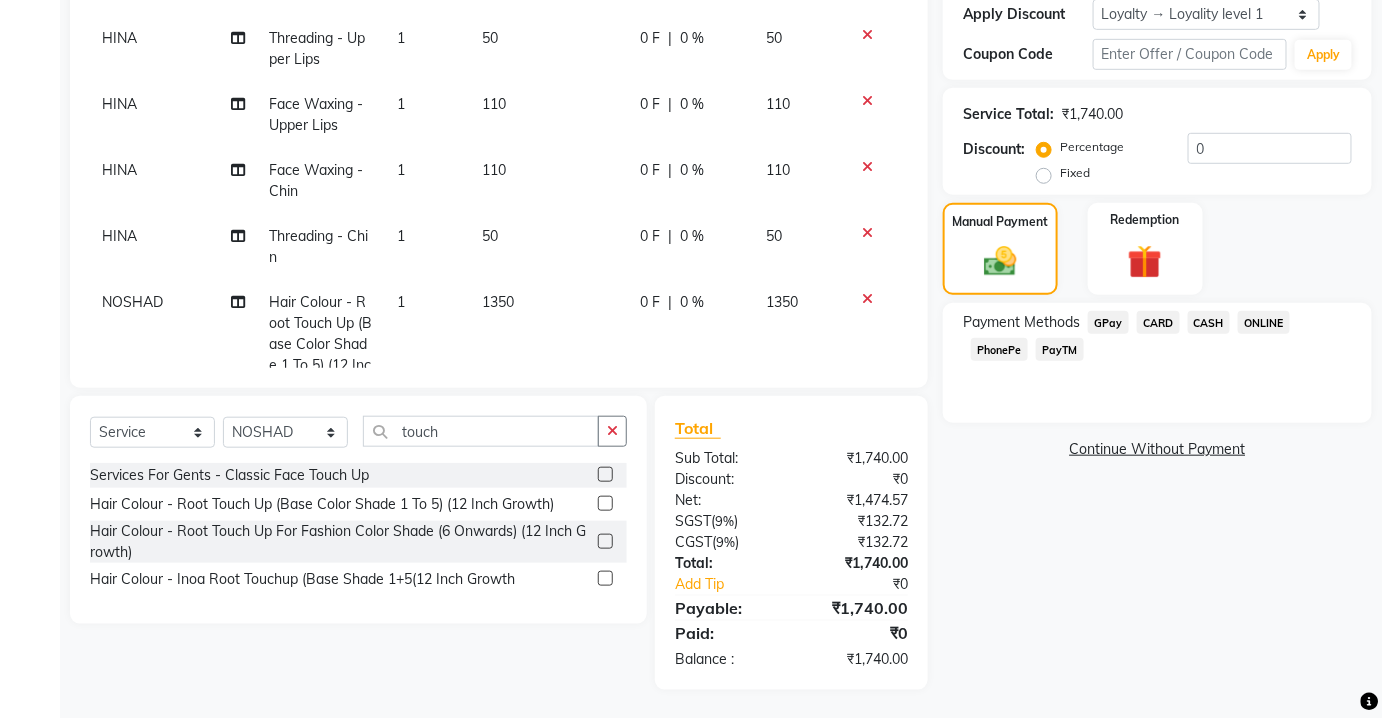 click on "CASH" 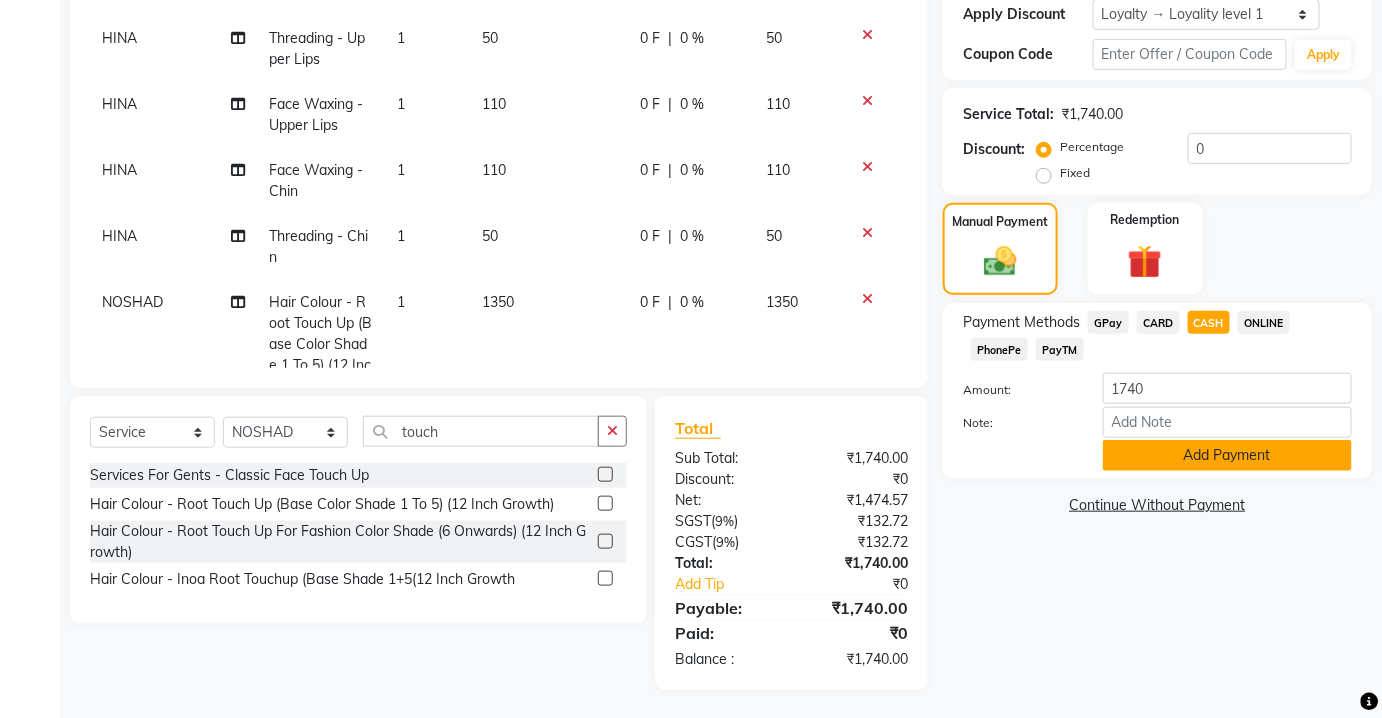 click on "Add Payment" 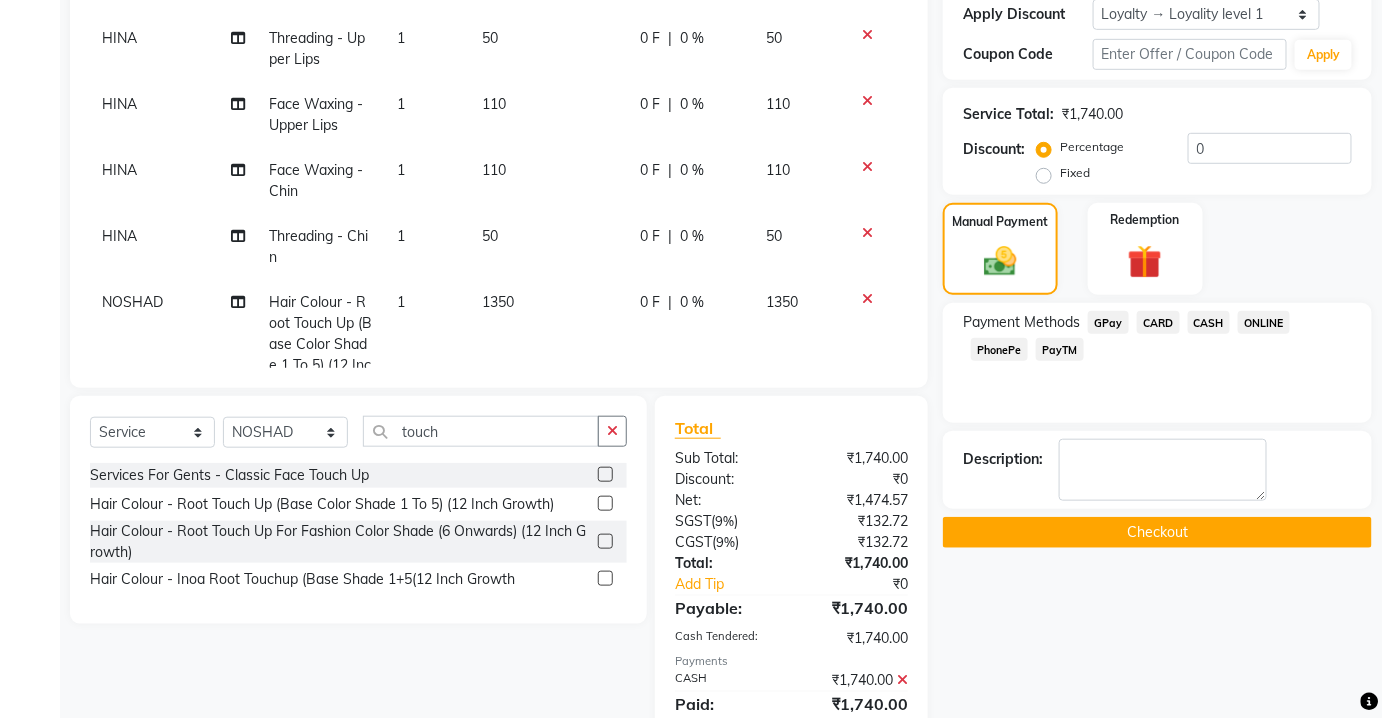 scroll, scrollTop: 471, scrollLeft: 0, axis: vertical 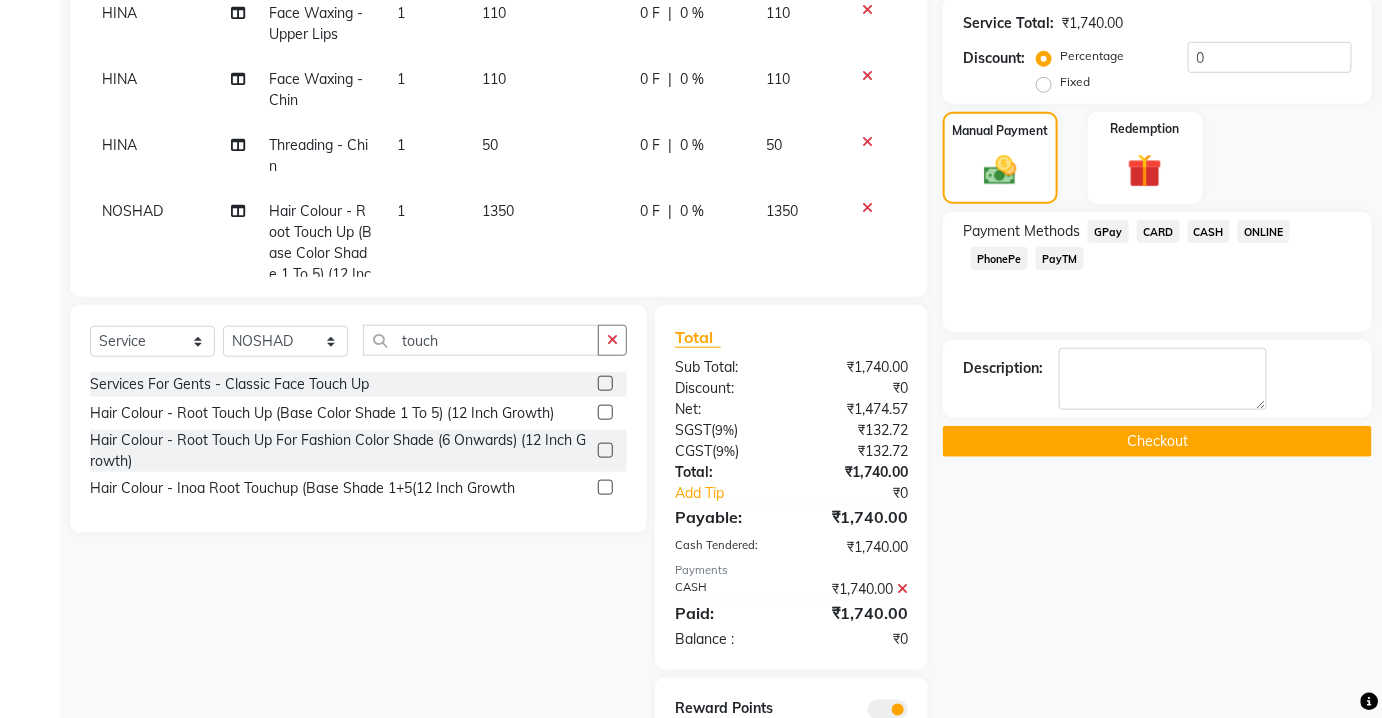 click on "Checkout" 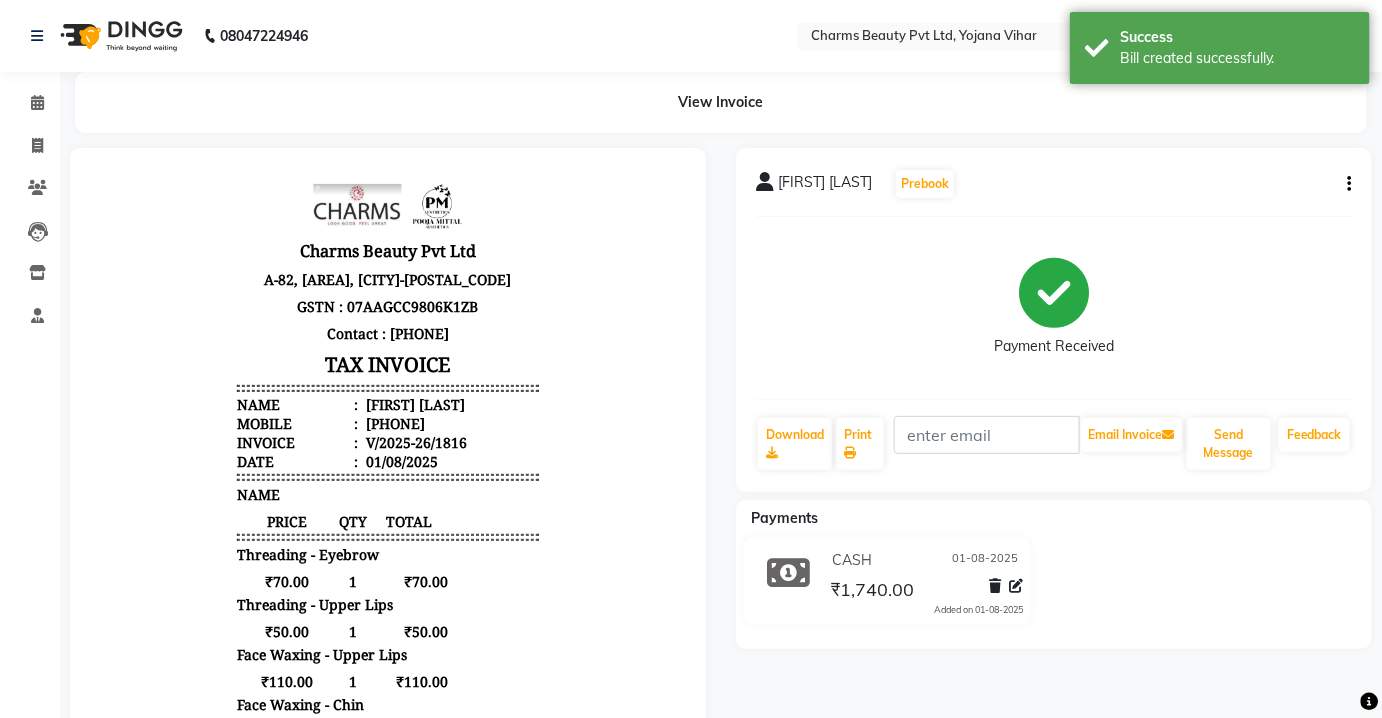 scroll, scrollTop: 0, scrollLeft: 0, axis: both 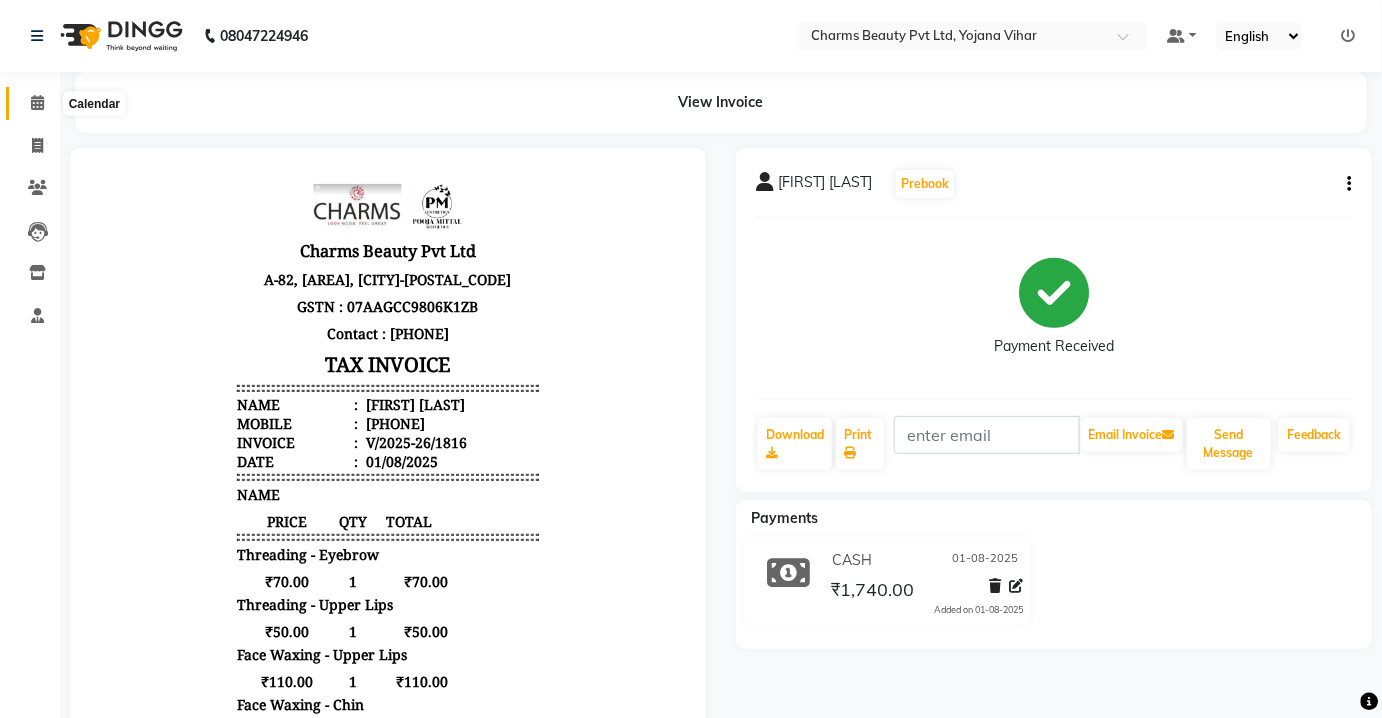 click 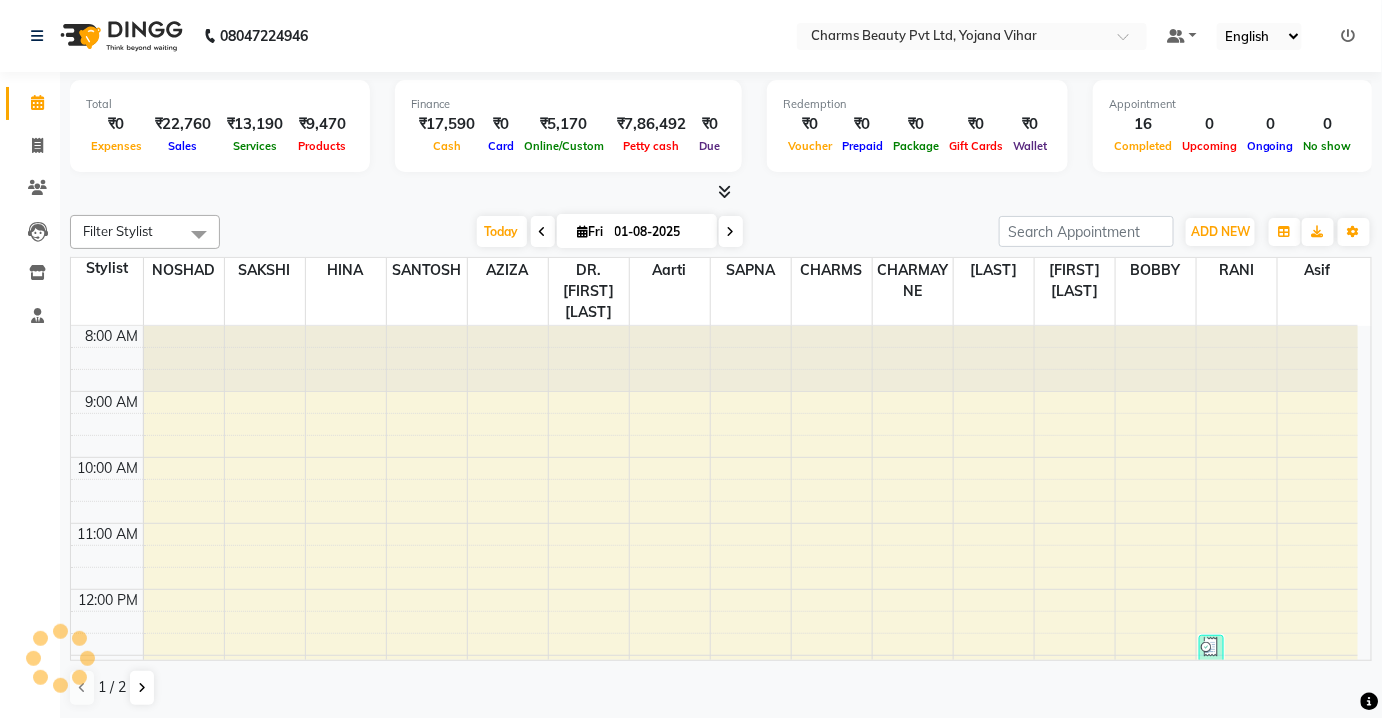 scroll, scrollTop: 474, scrollLeft: 0, axis: vertical 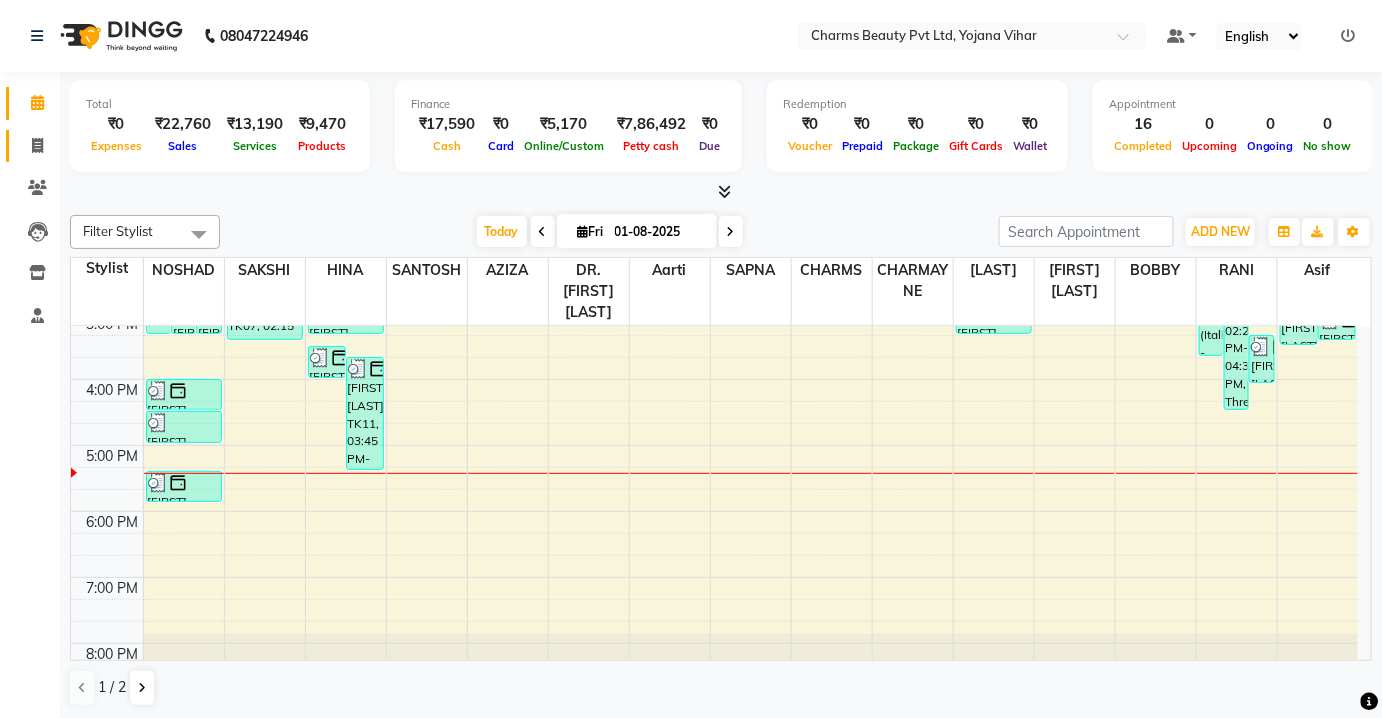 click on "Invoice" 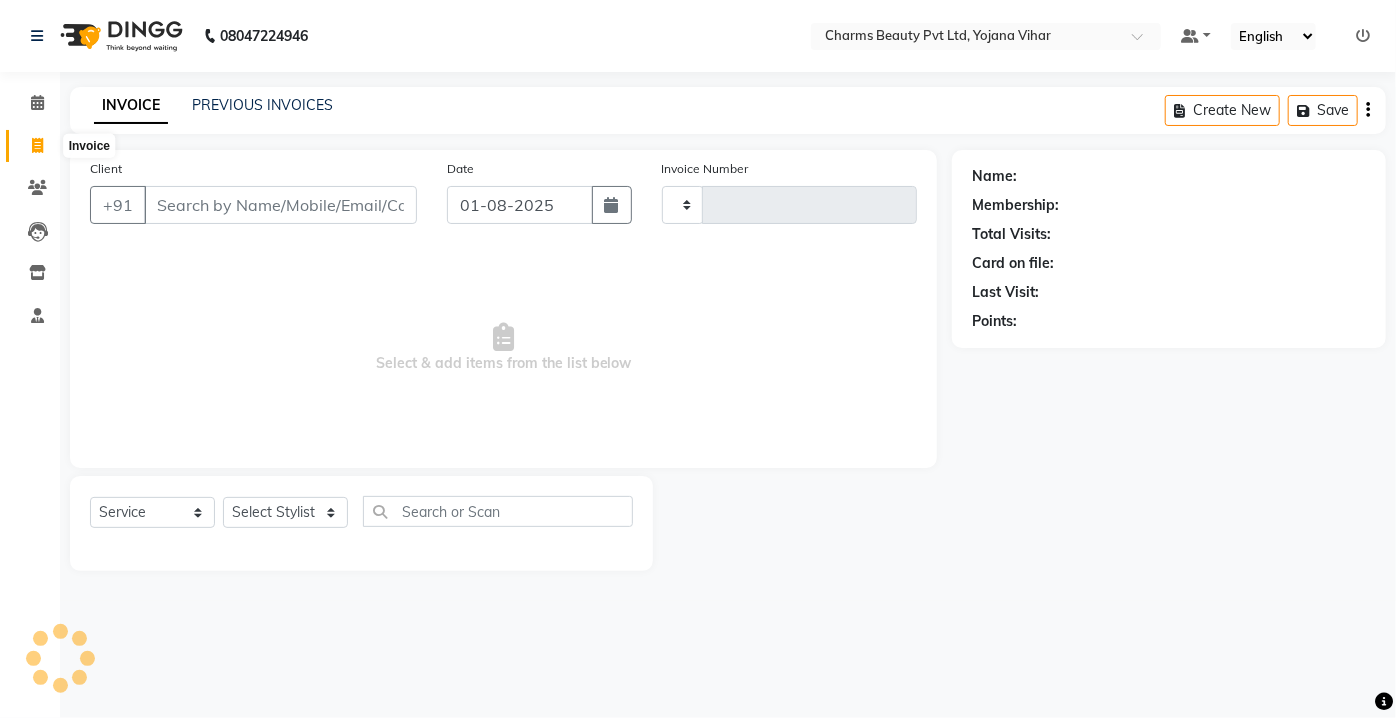 type on "1817" 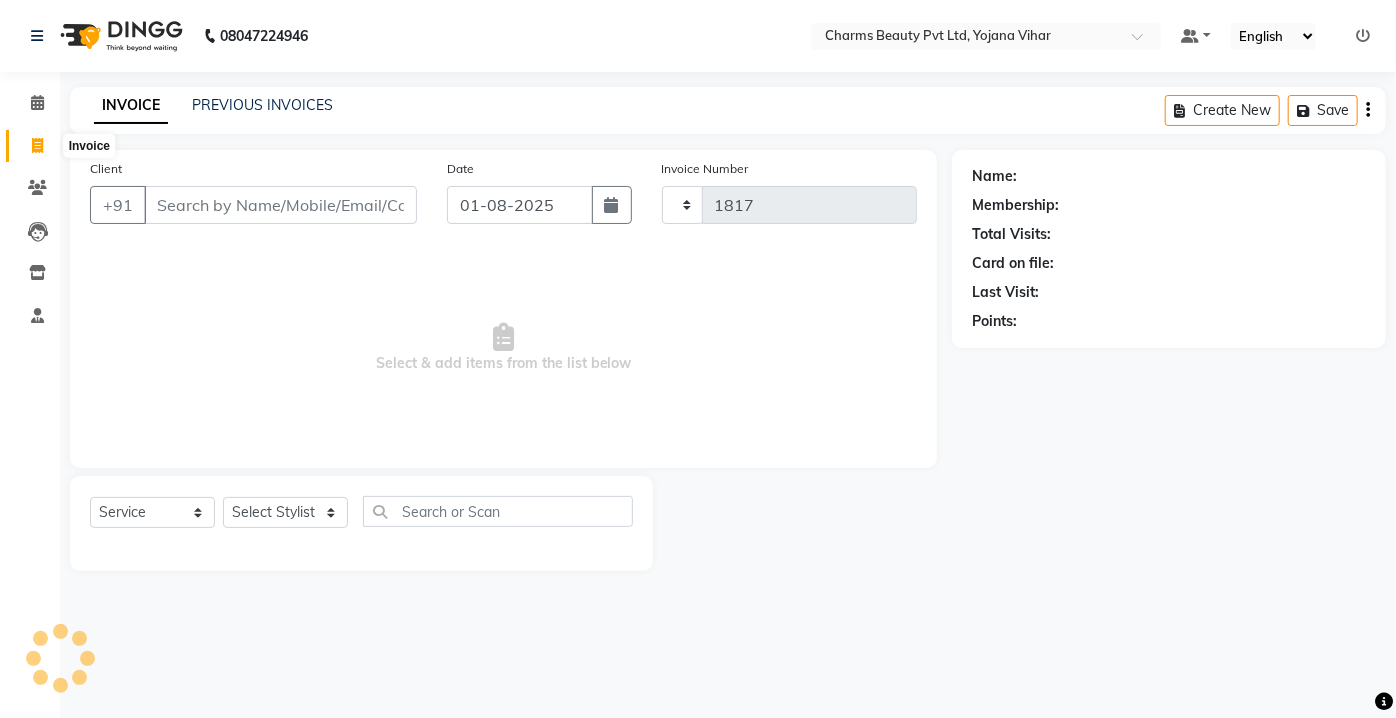 select on "3743" 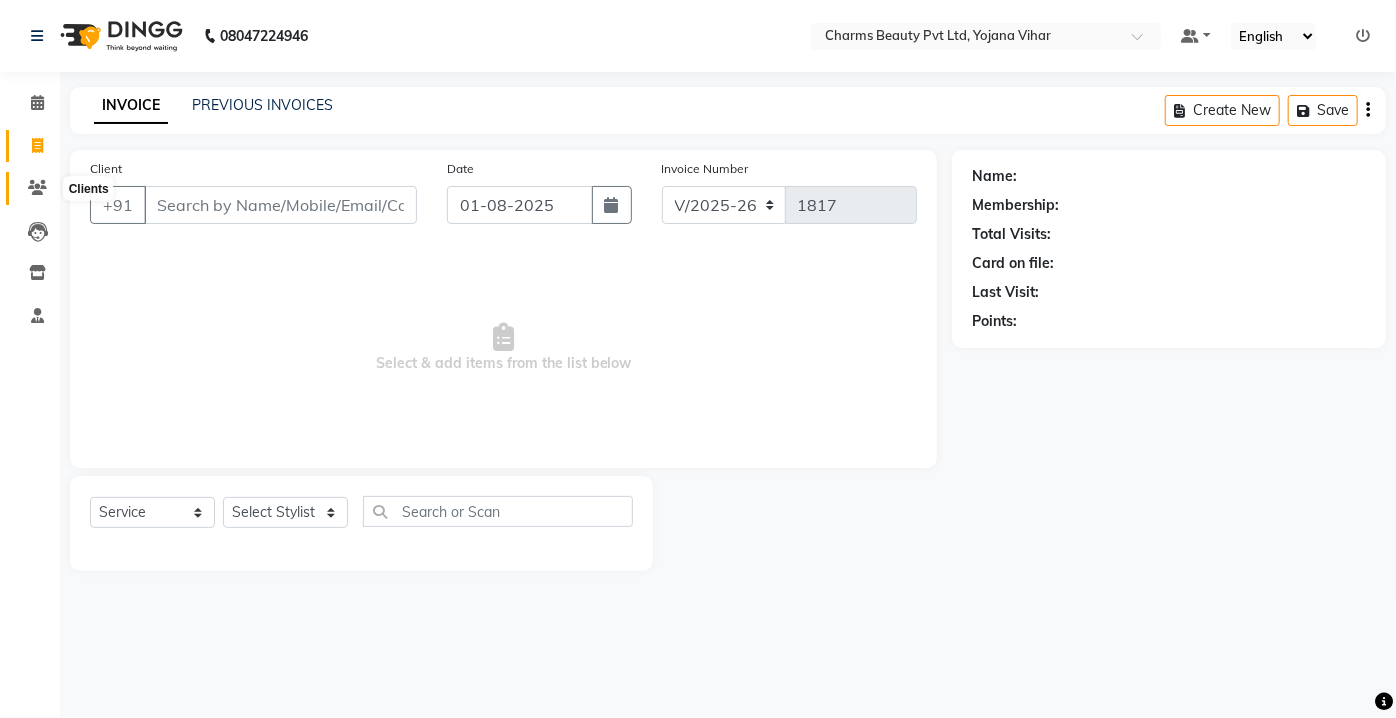 click 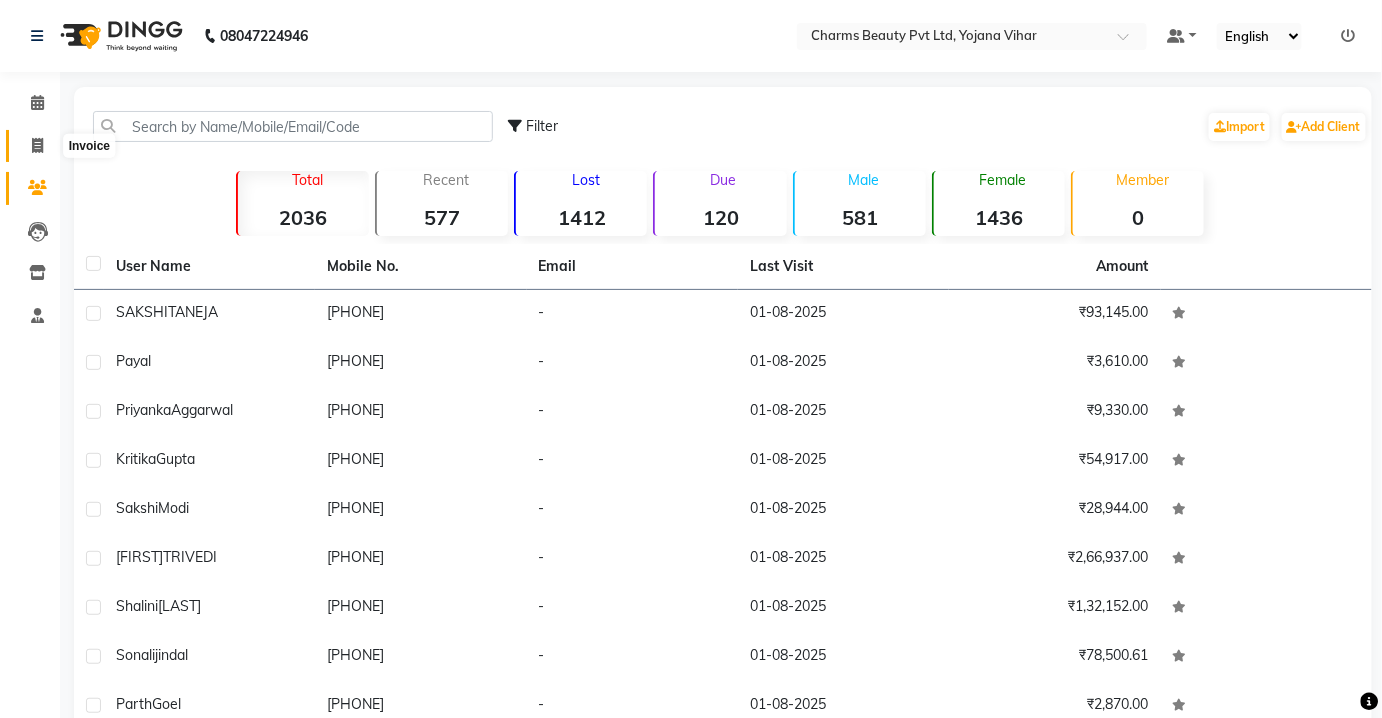 click 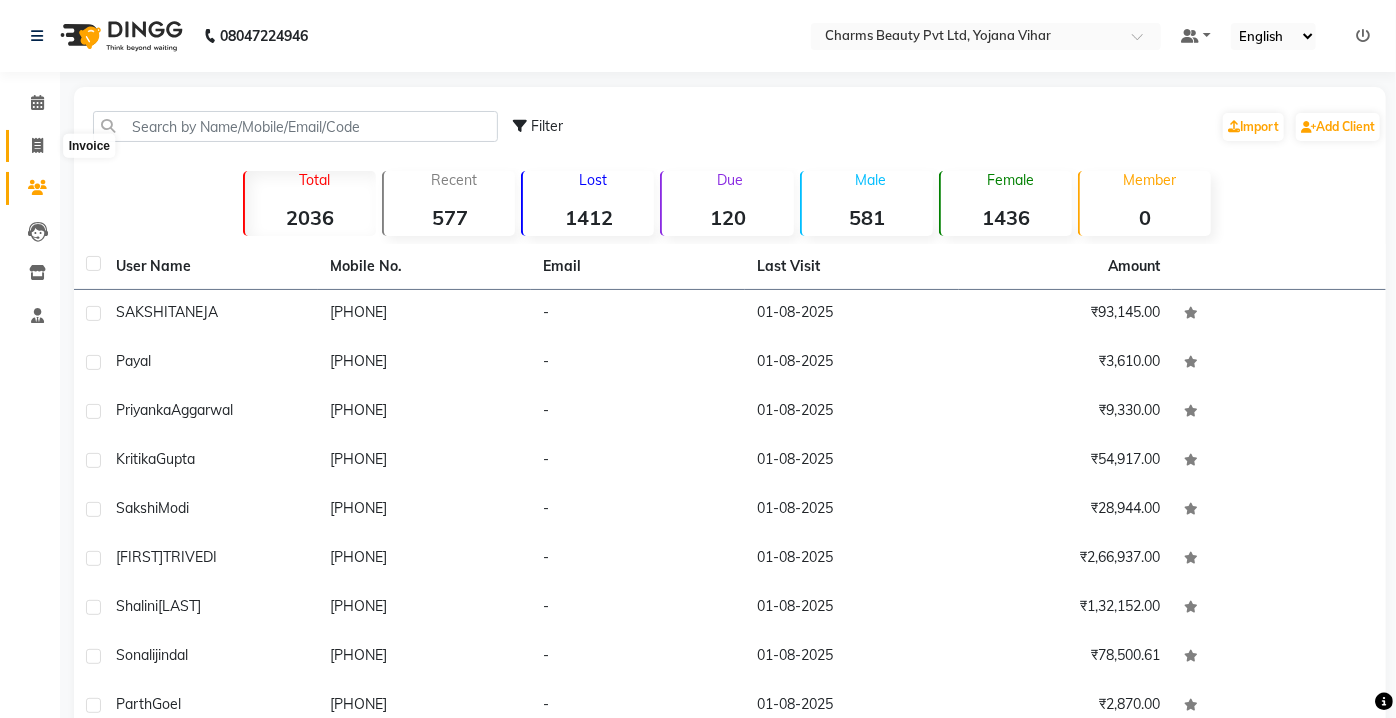 select on "service" 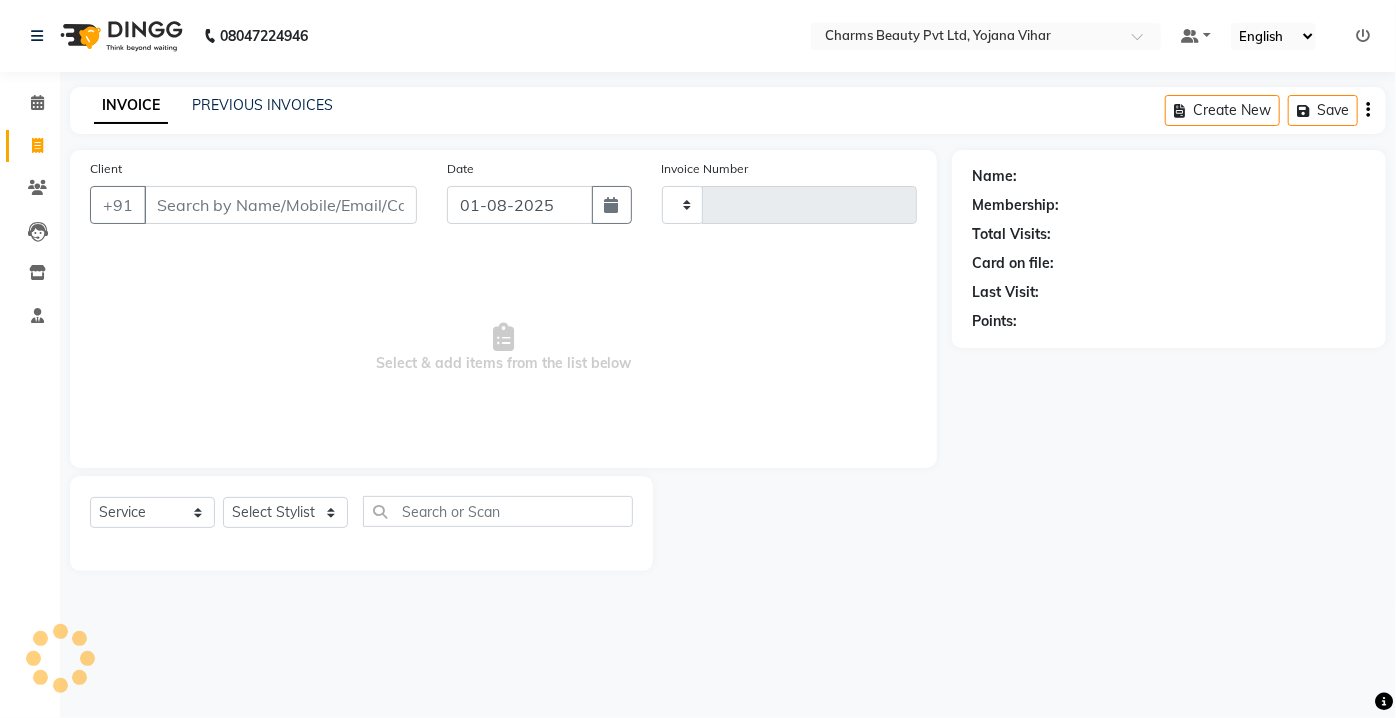 type on "1817" 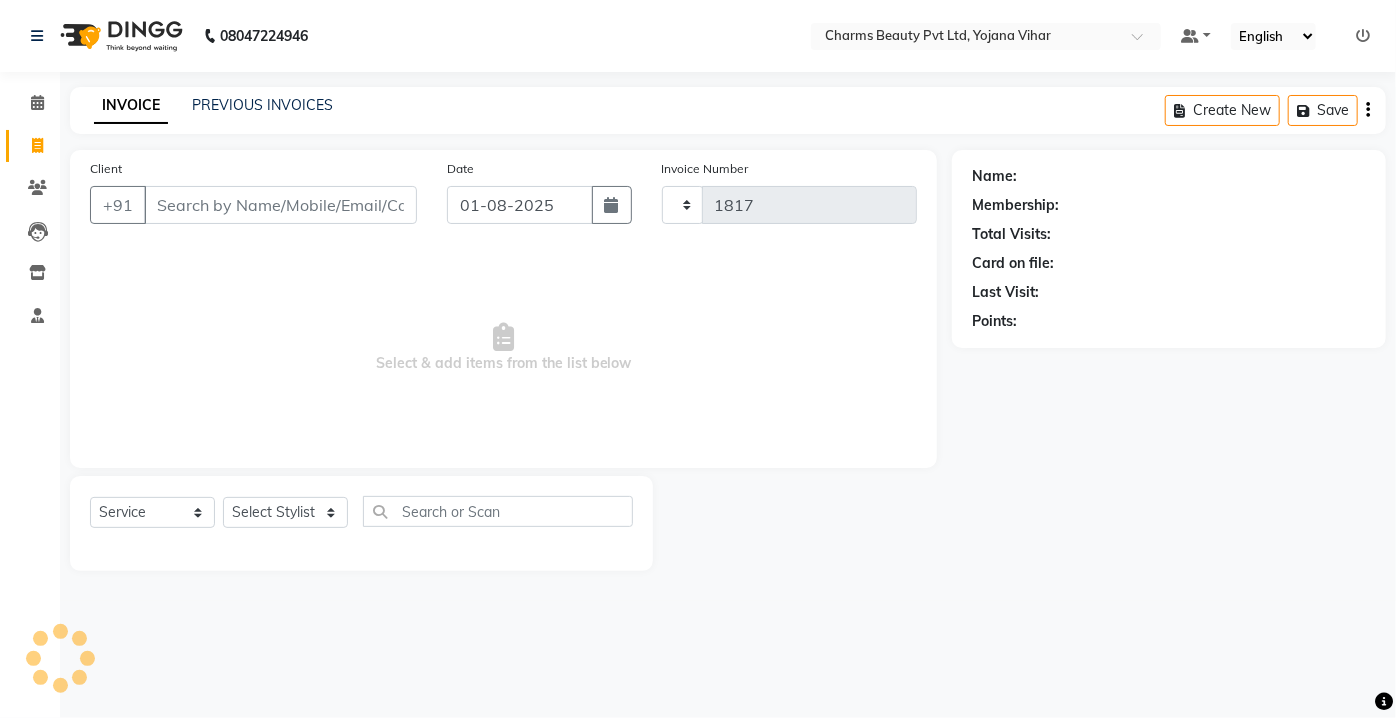select on "3743" 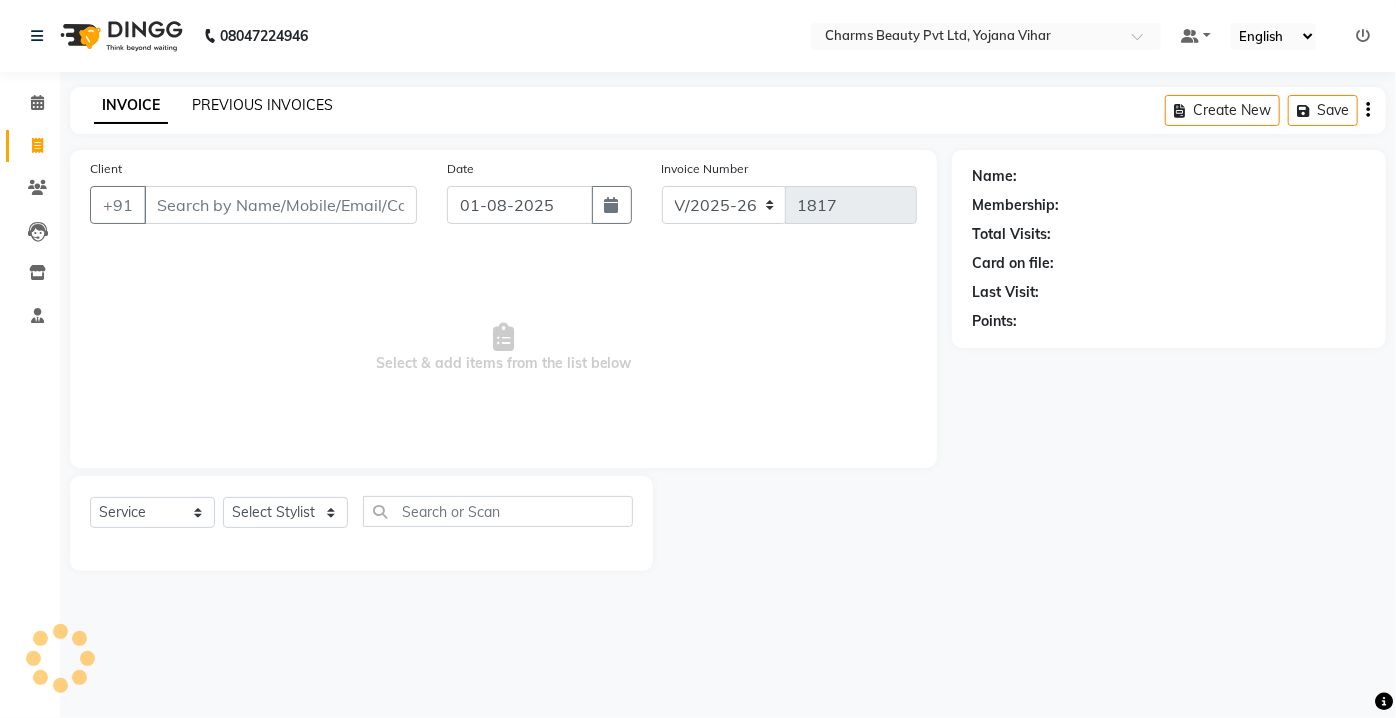 click on "PREVIOUS INVOICES" 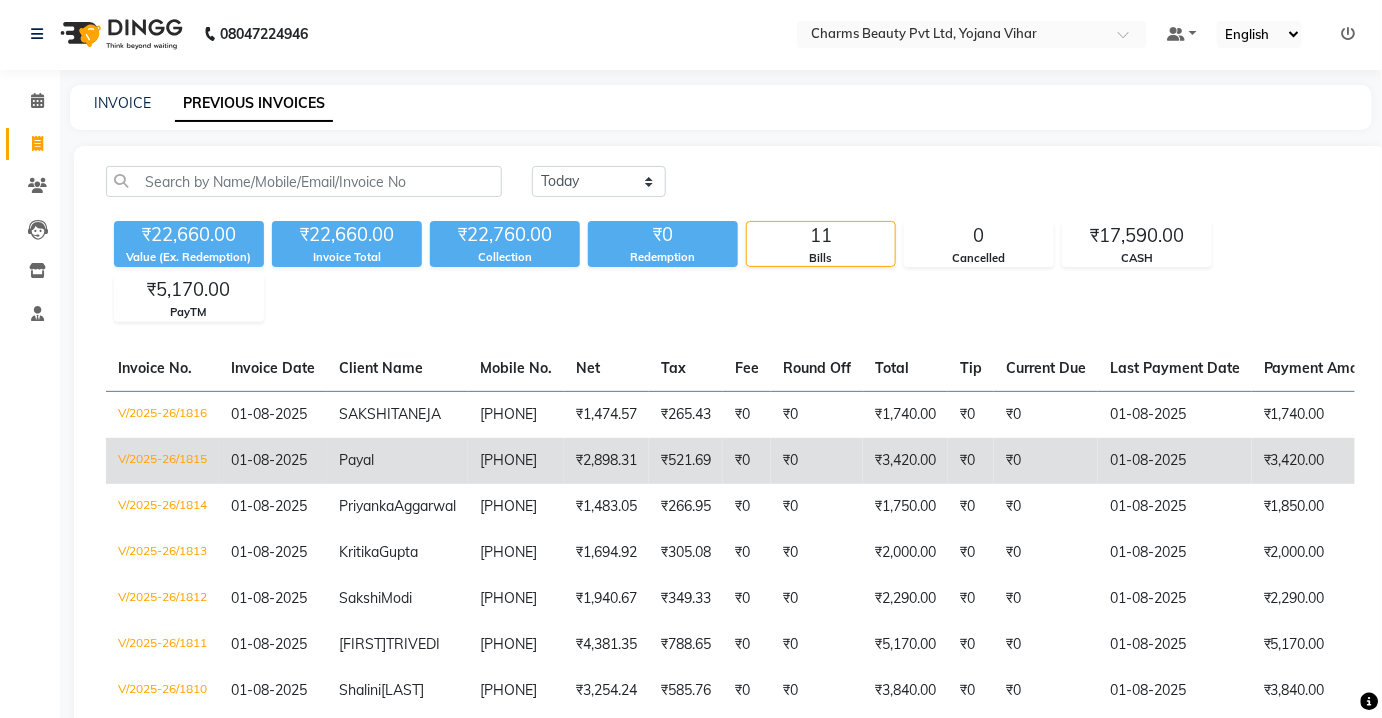 scroll, scrollTop: 0, scrollLeft: 0, axis: both 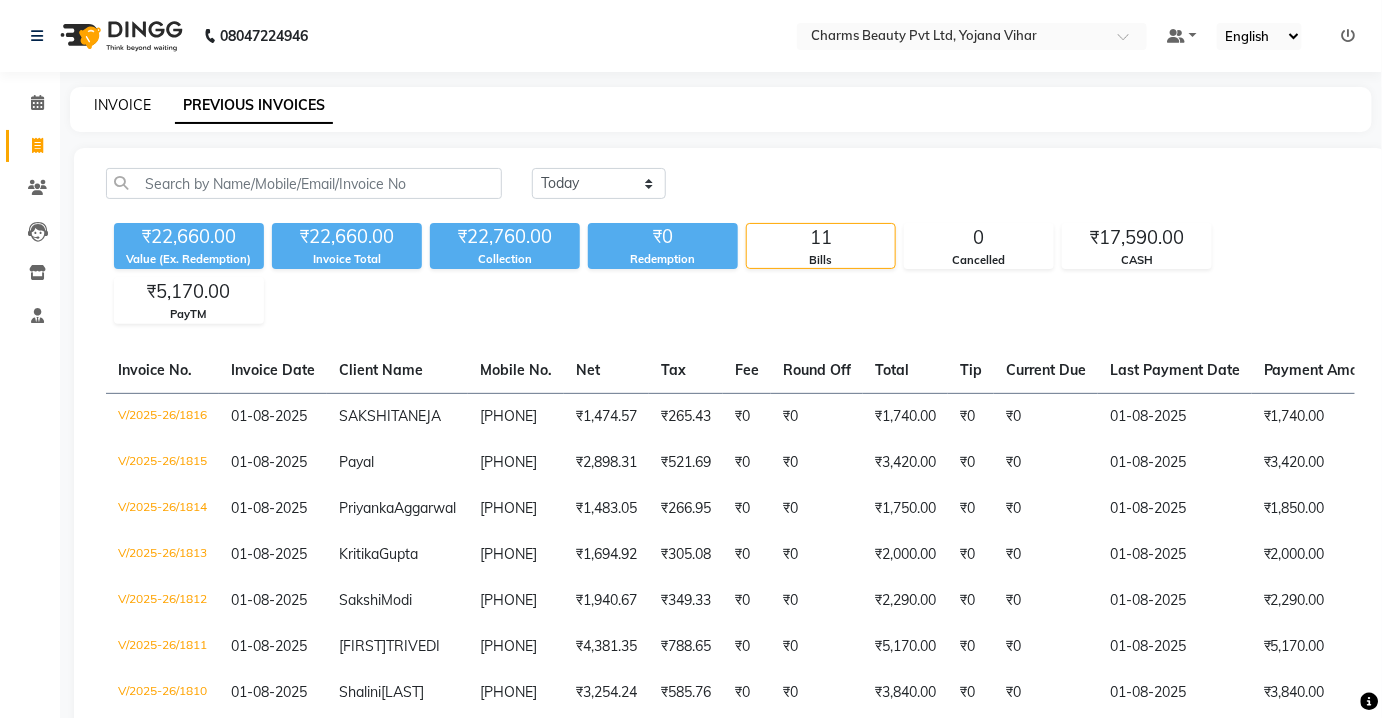 click on "INVOICE" 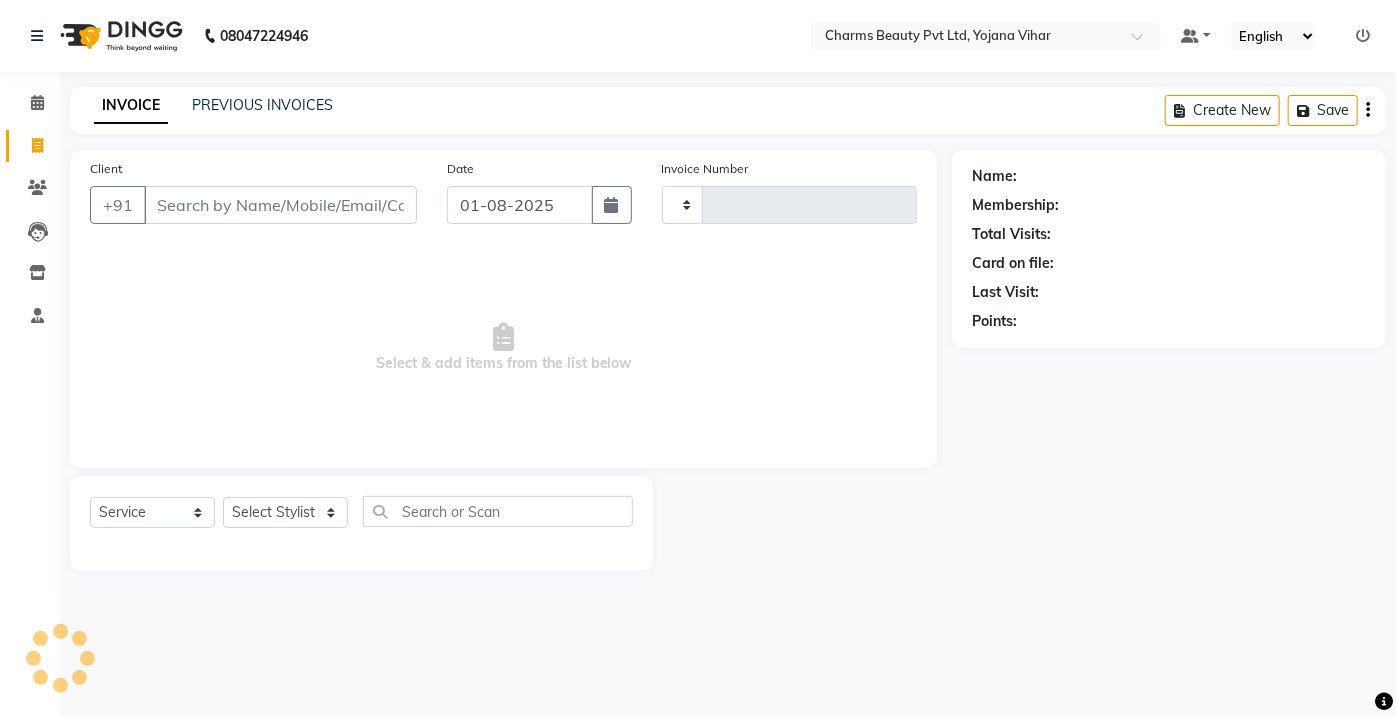 type on "1817" 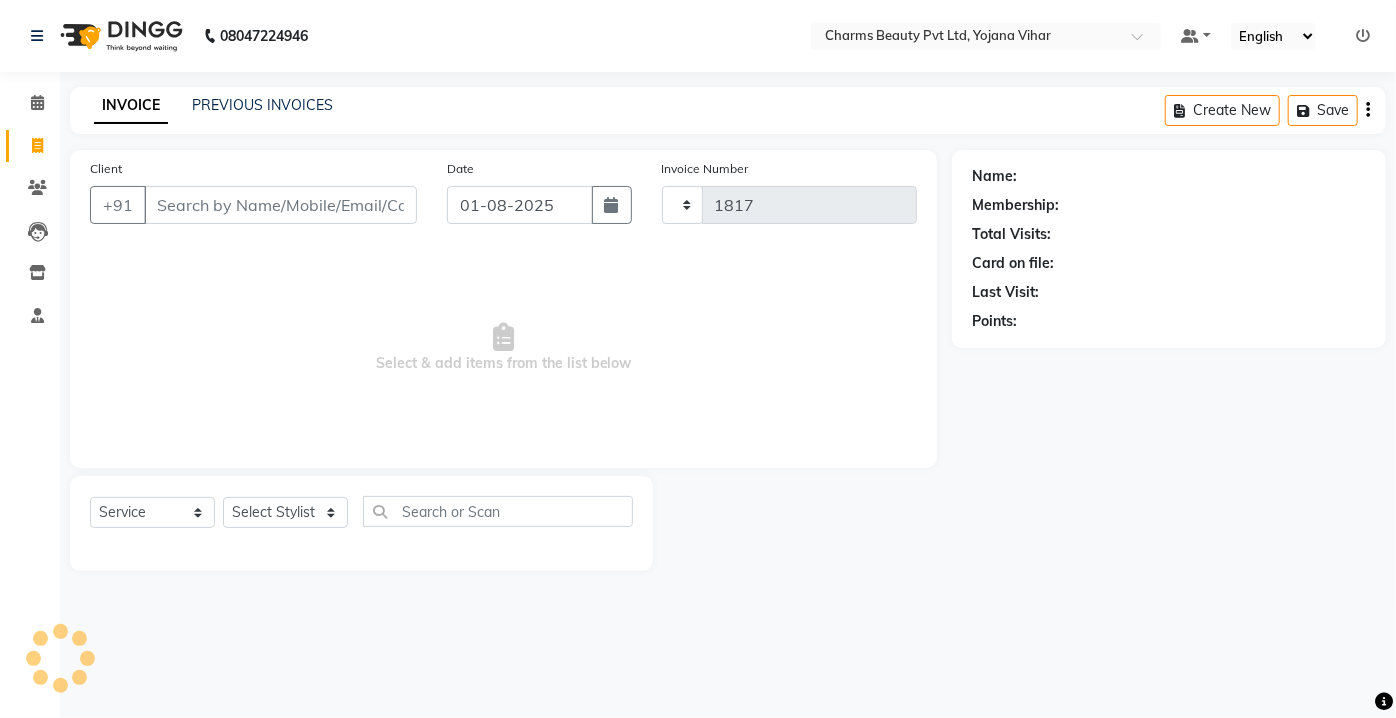 select on "3743" 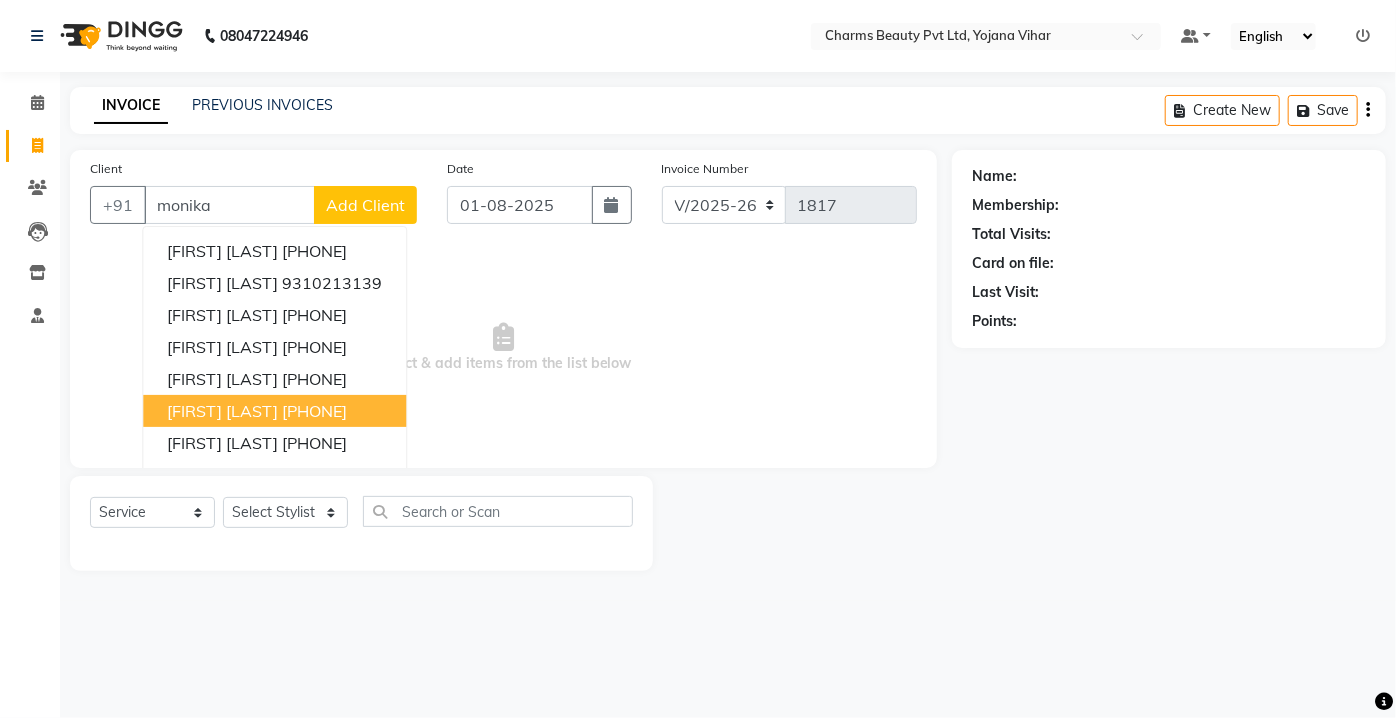 click on "MONIKA CHAUHAN  9289619498" at bounding box center [274, 411] 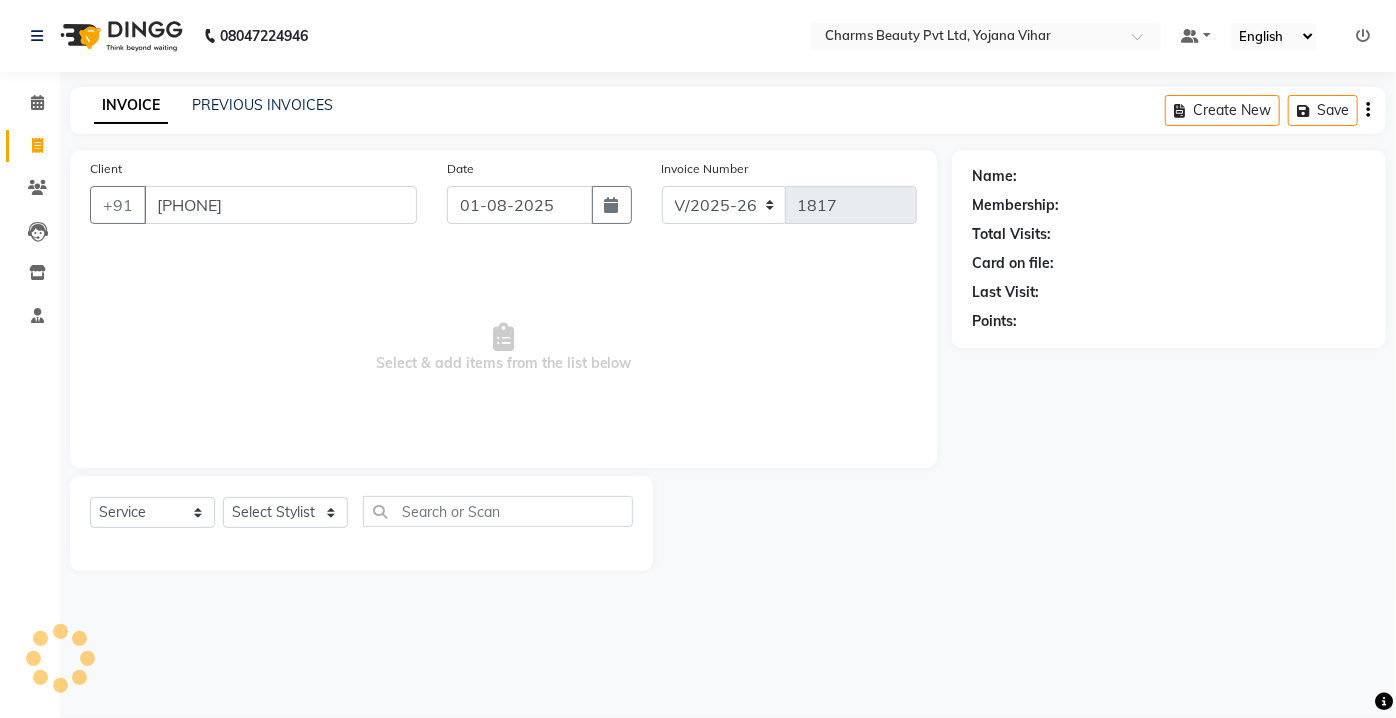 type on "[PHONE]" 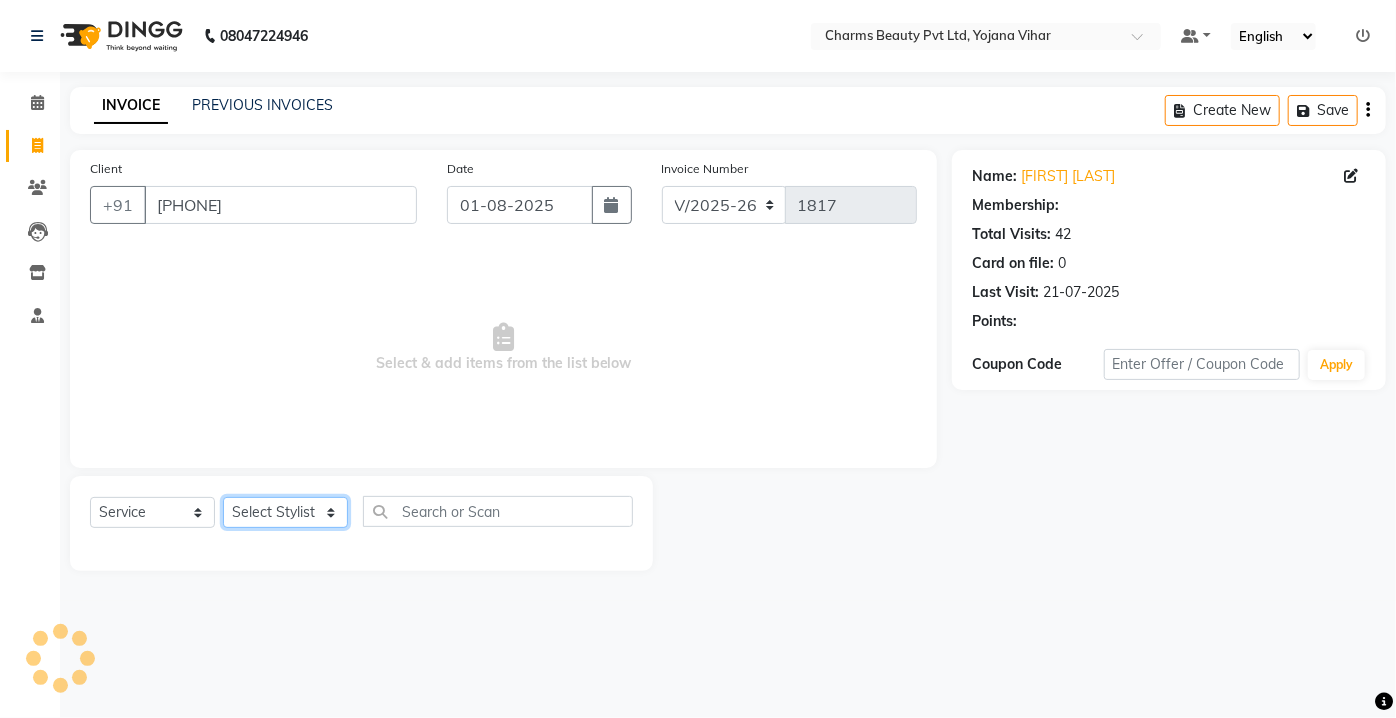 click on "Select Stylist Aarti Asif AZIZA BOBBY CHARMAYNE CHARMS DR. POOJA MITTAL HINA HUSSAN NOSHAD RANI RAVI SOOD  SAKSHI SANTOSH SAPNA TABBASUM" 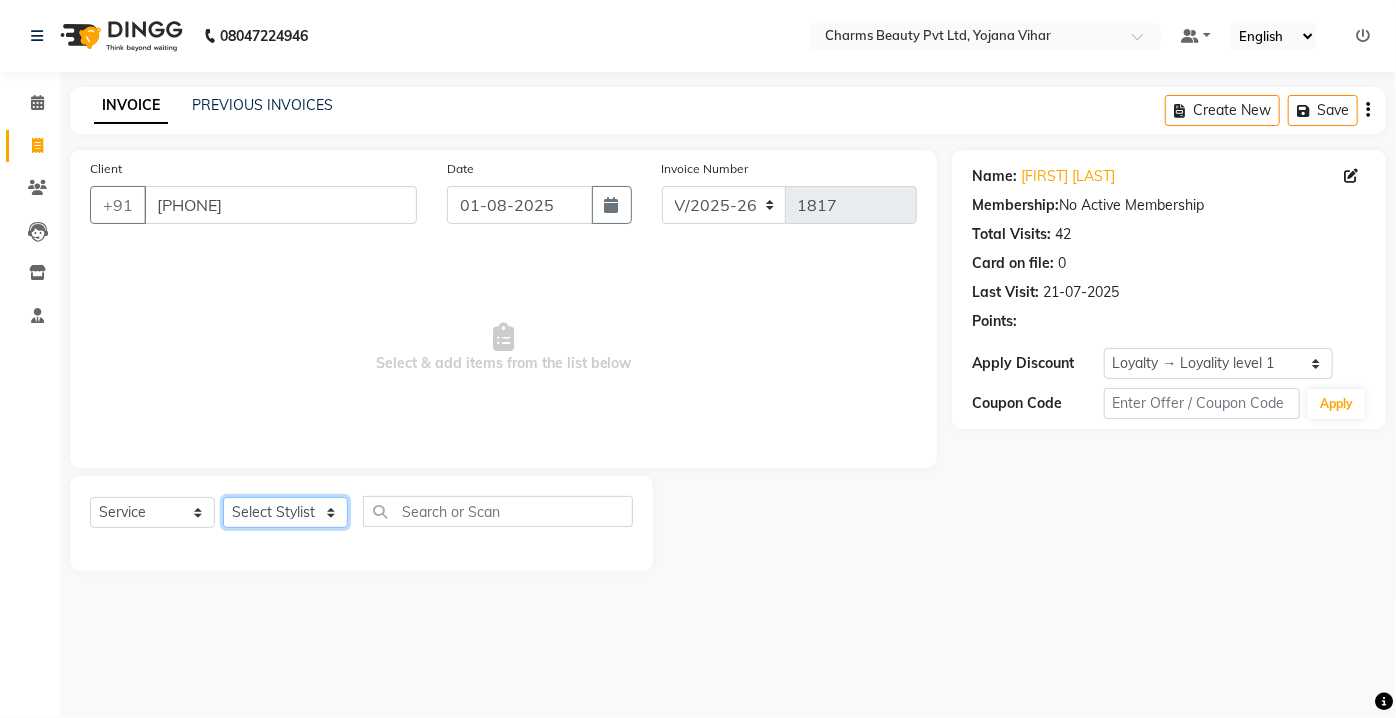 select on "17827" 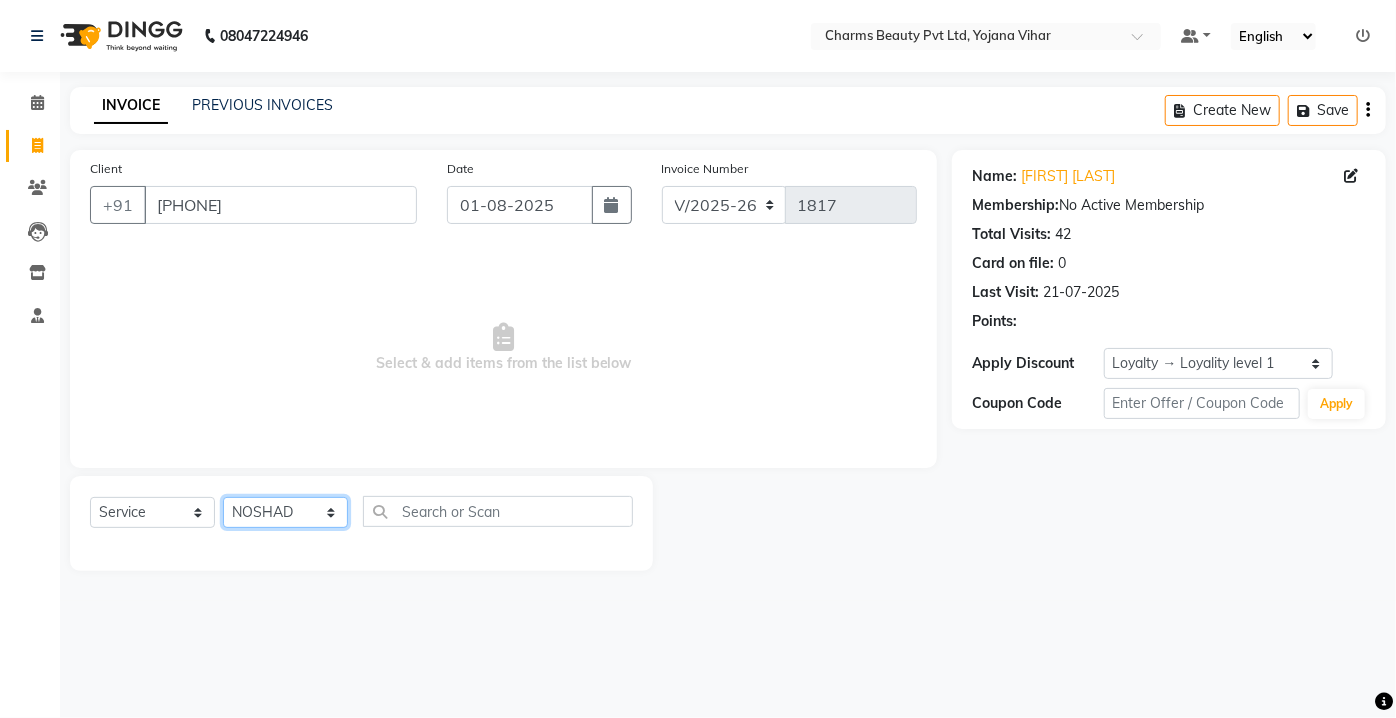 click on "Select Stylist Aarti Asif AZIZA BOBBY CHARMAYNE CHARMS DR. POOJA MITTAL HINA HUSSAN NOSHAD RANI RAVI SOOD  SAKSHI SANTOSH SAPNA TABBASUM" 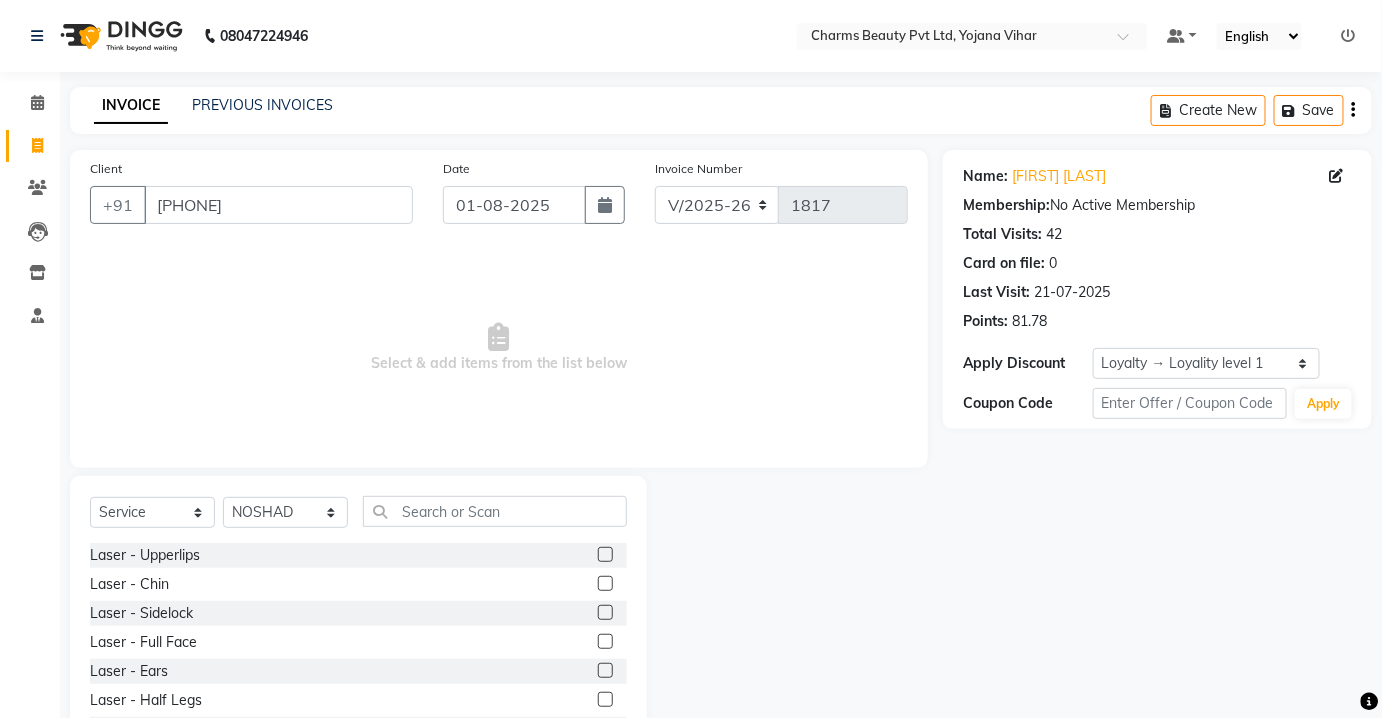 click on "Select  Service  Product  Membership  Package Voucher Prepaid Gift Card  Select Stylist Aarti Asif AZIZA BOBBY CHARMAYNE CHARMS DR. POOJA MITTAL HINA HUSSAN NOSHAD RANI RAVI SOOD  SAKSHI SANTOSH SAPNA TABBASUM Laser  -  Upperlips  Laser  -  Chin  Laser  -  Sidelock  Laser  -  Full Face  Laser  -  Ears  Laser  -  Half Legs  Laser  -  Full Legs  Laser  -  Arms  Laser  -  Underarm'S  Laser  -  Bikini  Laser  -  Full Body  Facial-  Hydra Facial Classic  Facial - Hydra + DNA  Laser -DNA YOGA  Lases TRT  Face Pack  hair Cruls  Eye Lenses  ADVANCE  M FACIAL  HYDRA LYMPHATIC DRAINAGE  BEARD COLOR  Flowers  HAIR DO  Eye TRT  MD Hydra Facial  CONSULTATION  Hair PRP_  DERMA PLANING  Hair Derma Scalp TRT  FACIAL  SEMI TREATMENT FACIAL  MESO TRT  MESO + DNA   SKIN ASSESTMENT   HAIR ASSESTMENT   IV GLUTATHIONE THRAPY  Permanent Hair Style  -  Biotin  Permanent Hair Style  -  Biotin++  Permanent Hair Style  -  Biotox  Permanent Hair Style  -  Silk Therapy  Permanent Hair Style  -  Keratin Treatment  D TAN  Manicure  -  Spa" 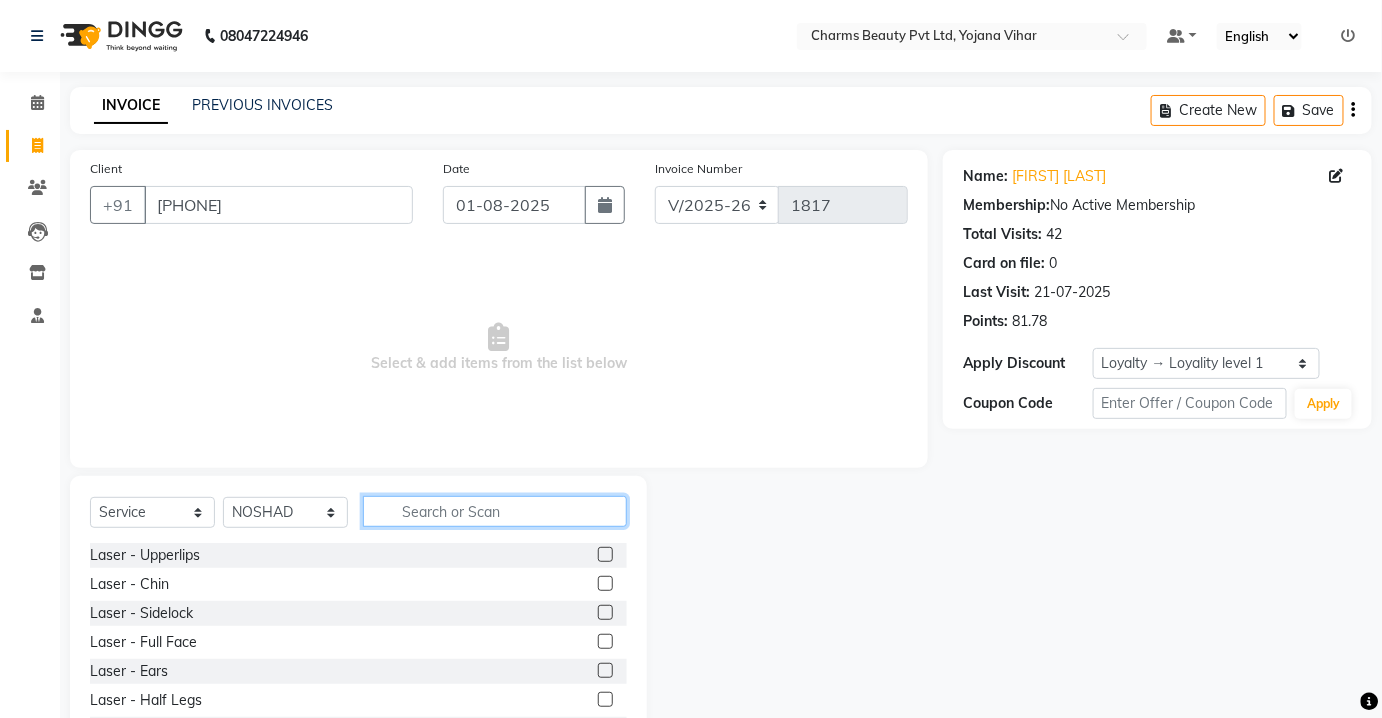 click 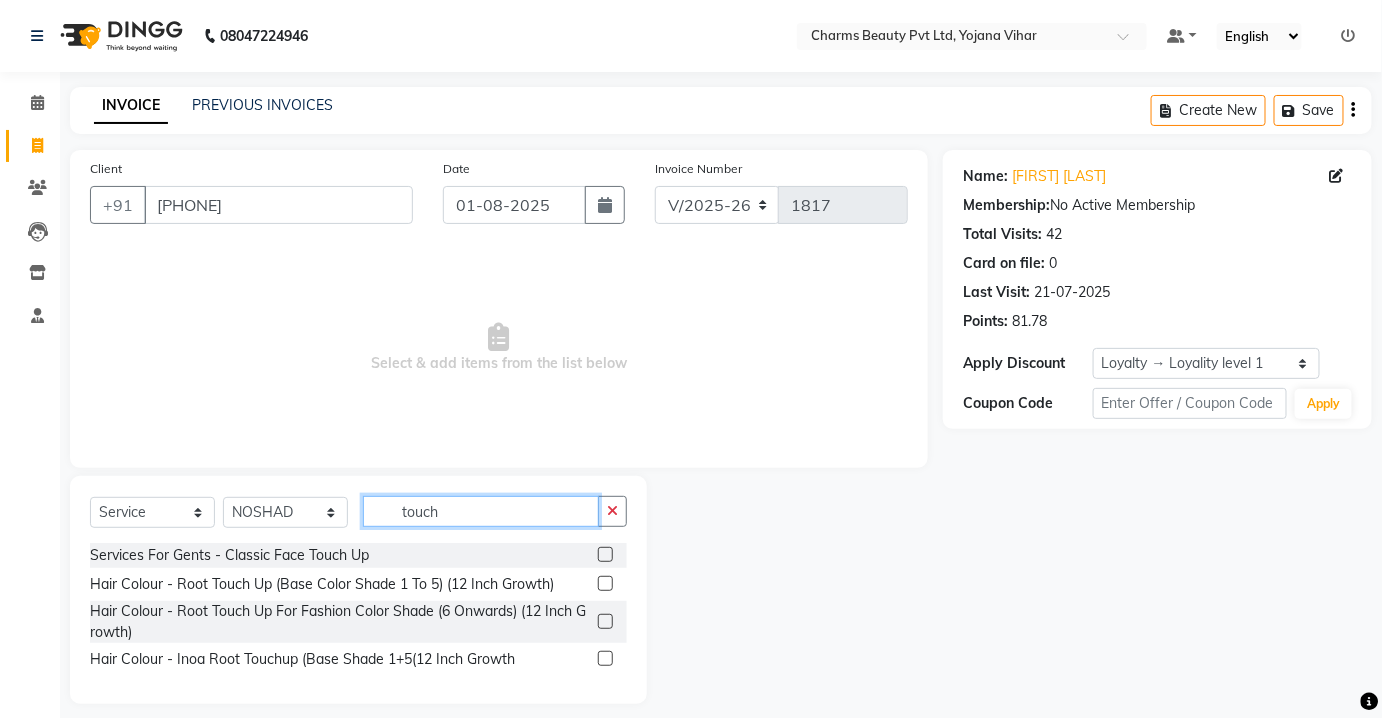 type on "touch" 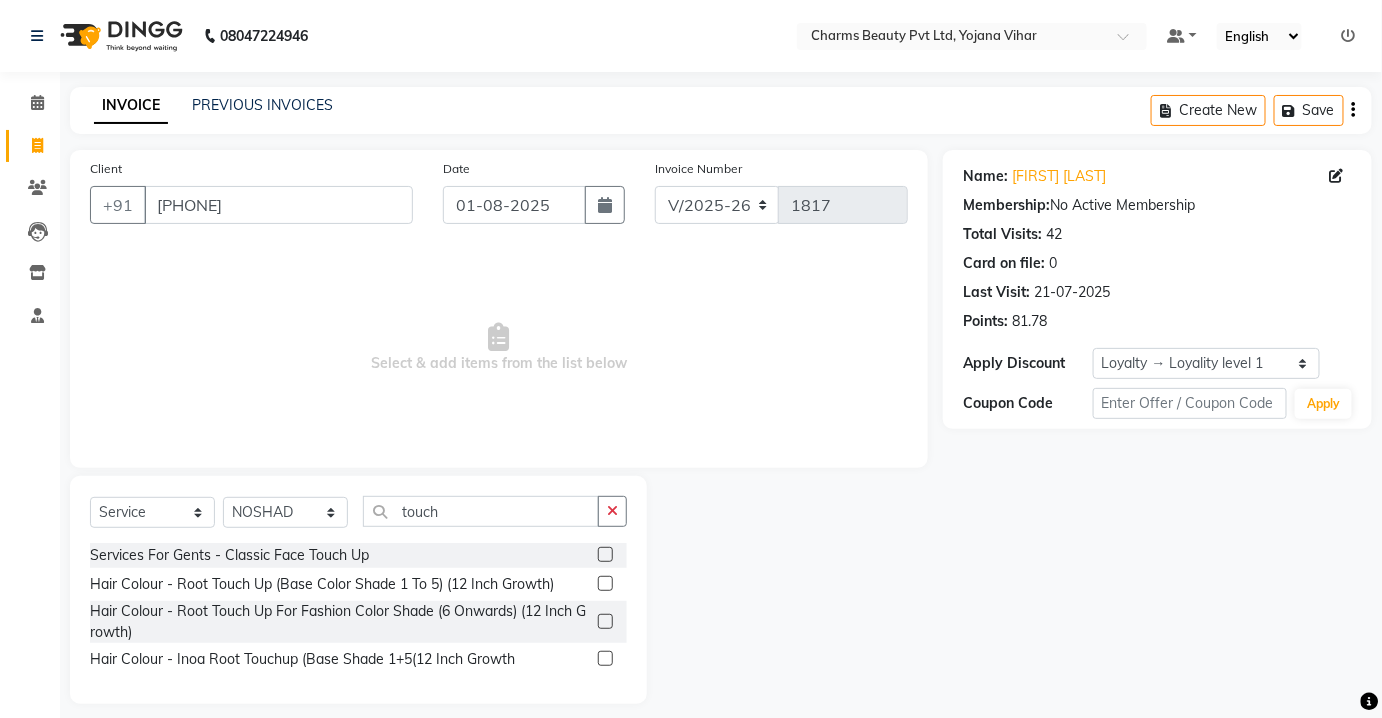 click on "Hair Colour  -  Root Touch Up (Base Color Shade 1 To 5) (12 Inch Growth)" 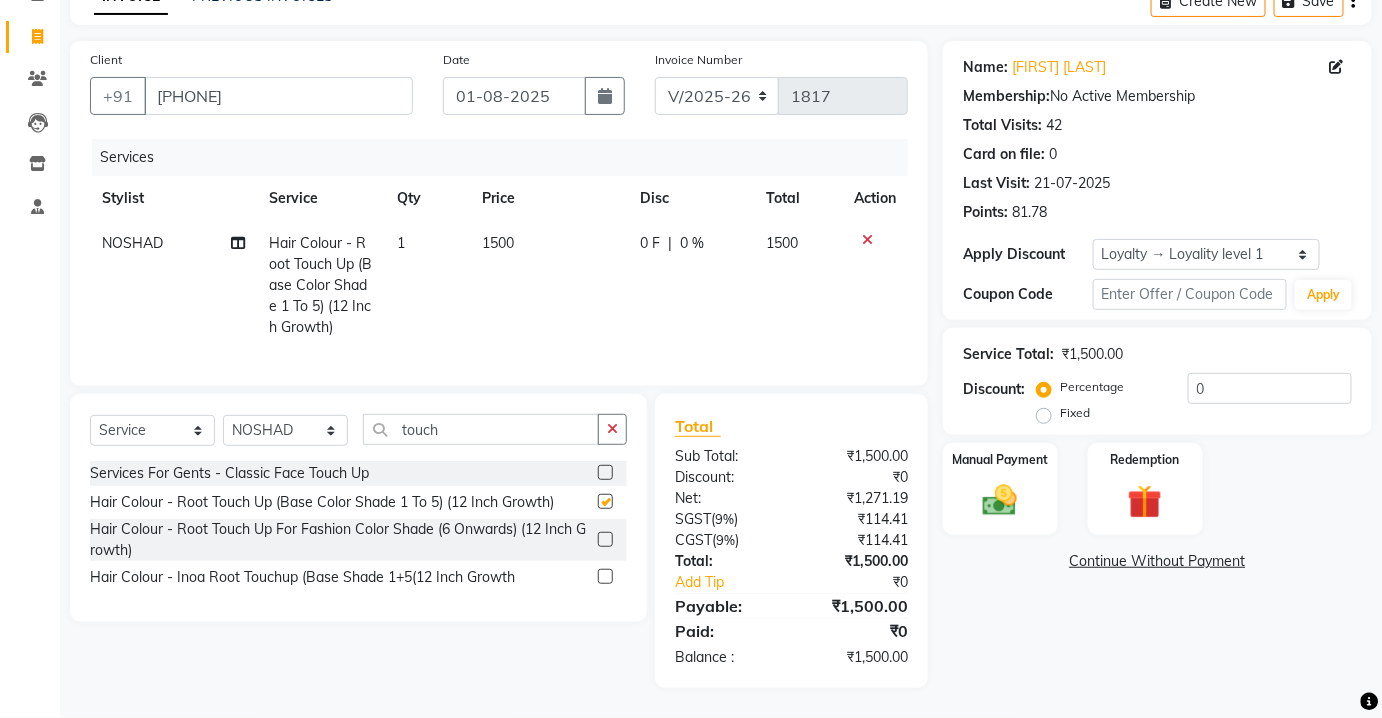 checkbox on "false" 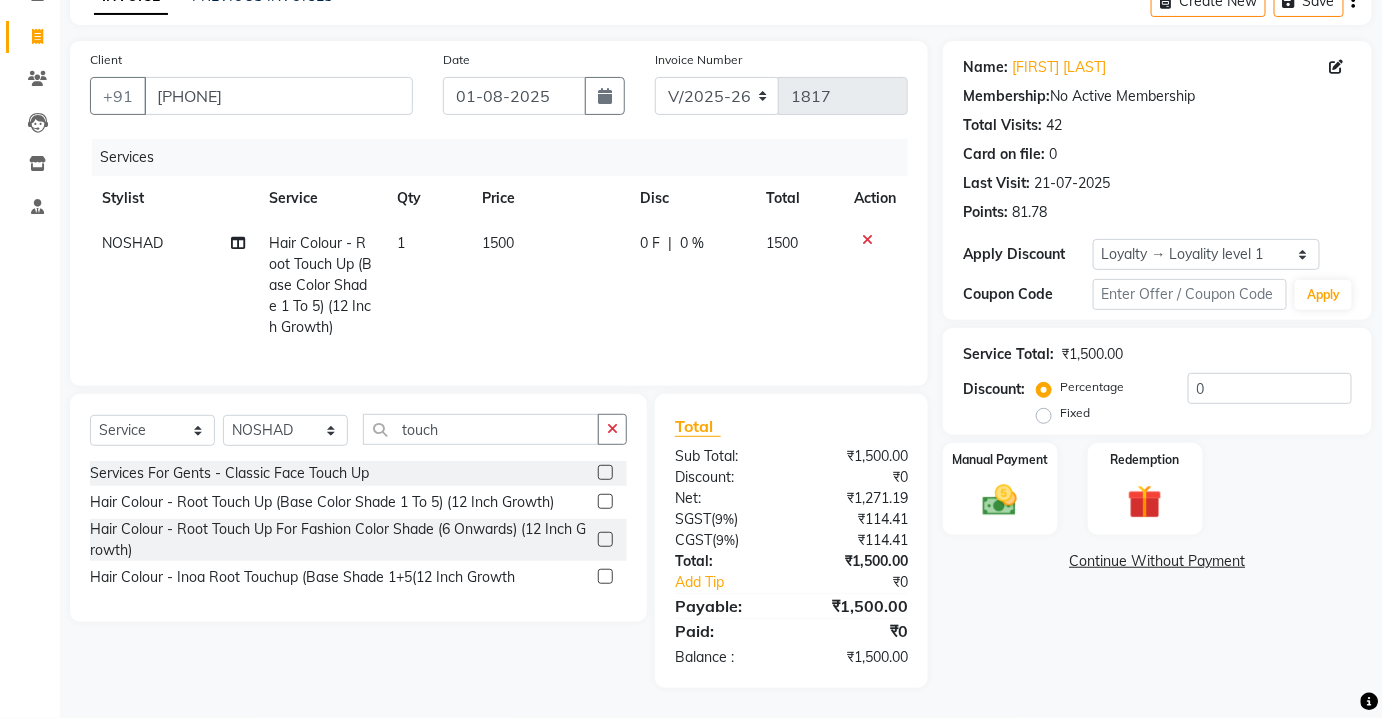 click on "1500" 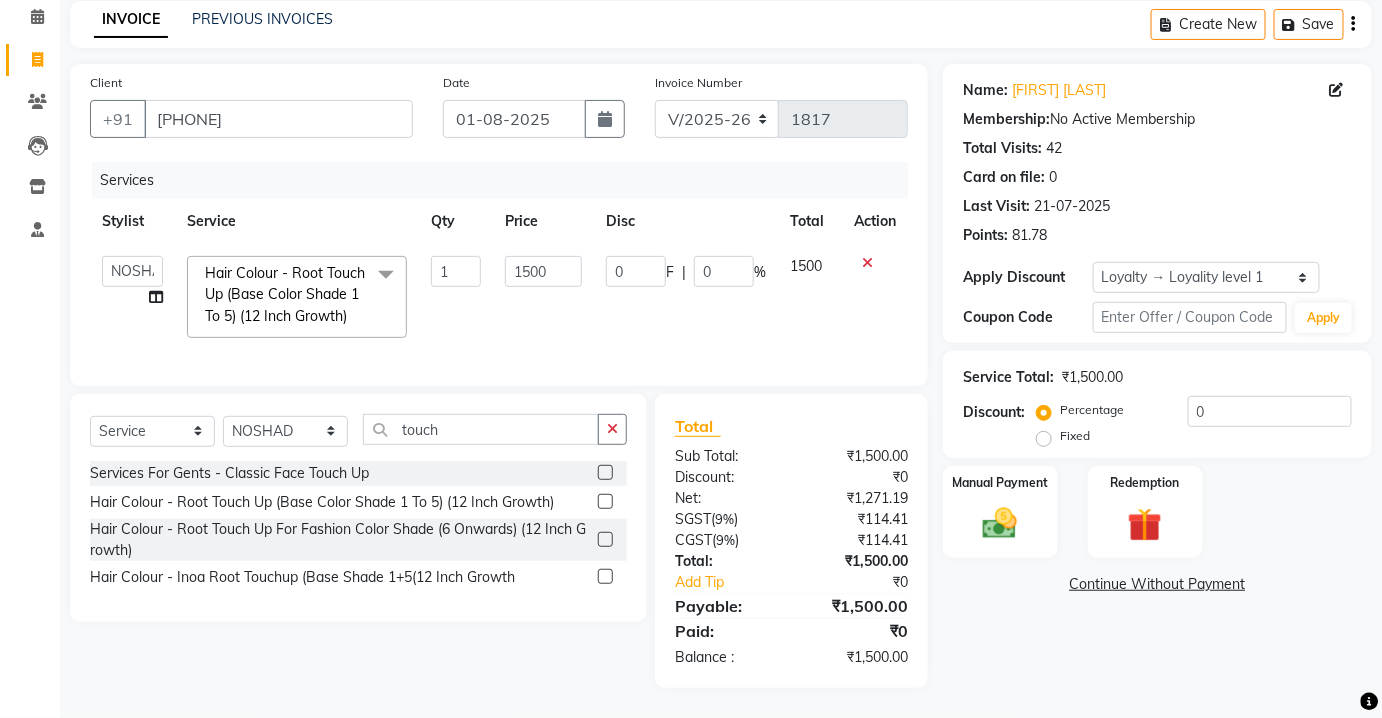scroll, scrollTop: 98, scrollLeft: 0, axis: vertical 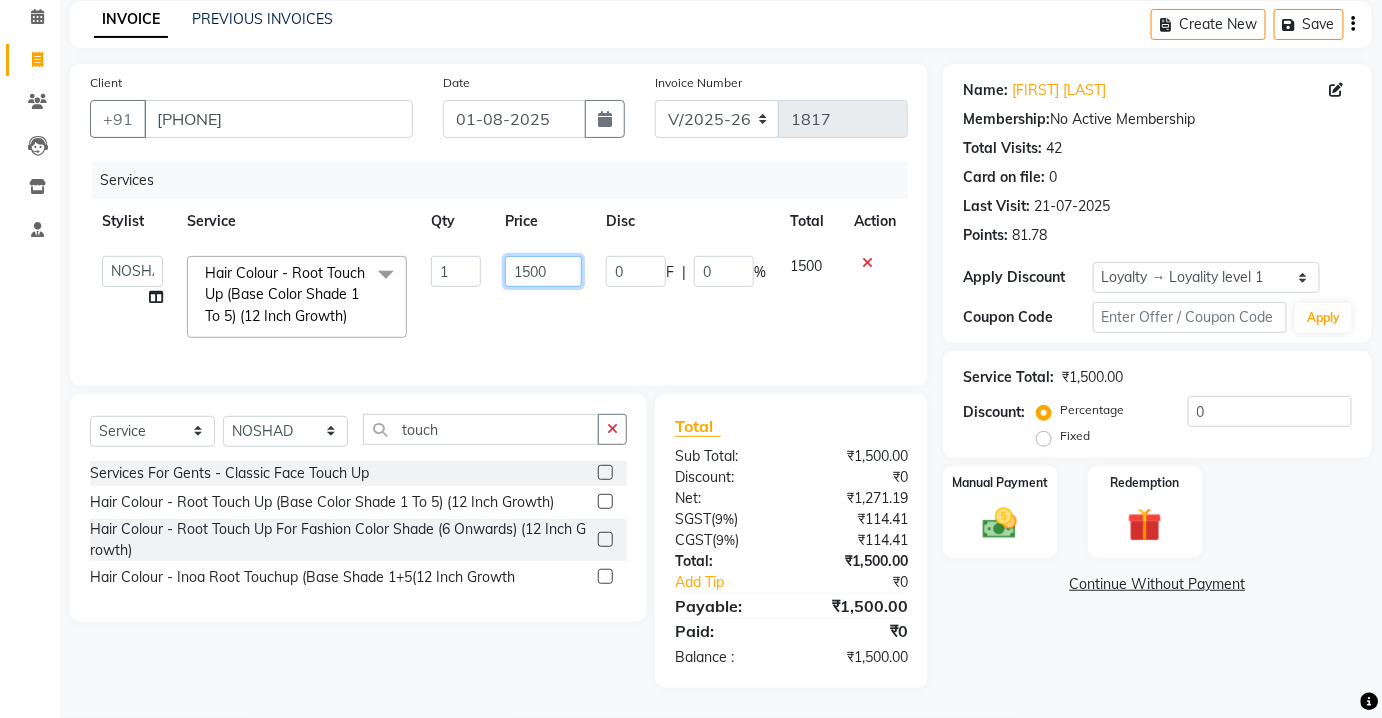 click on "1500" 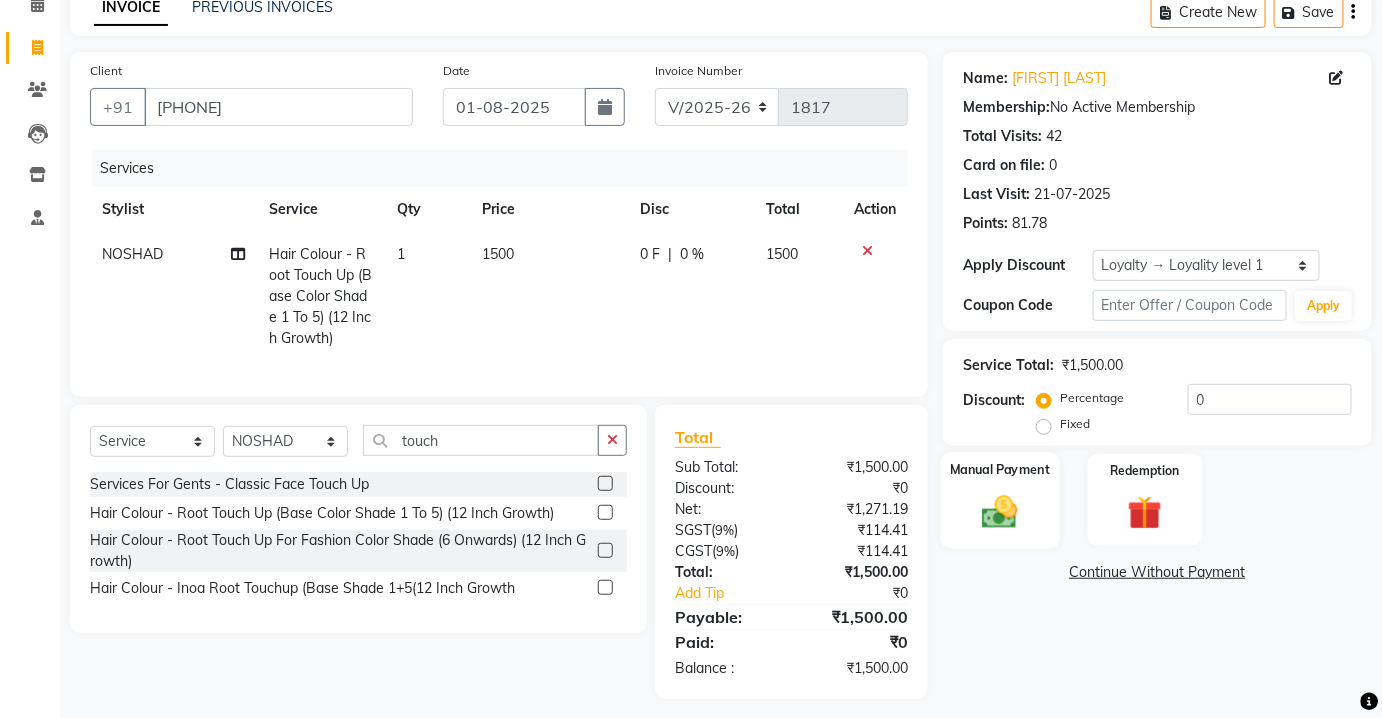 click 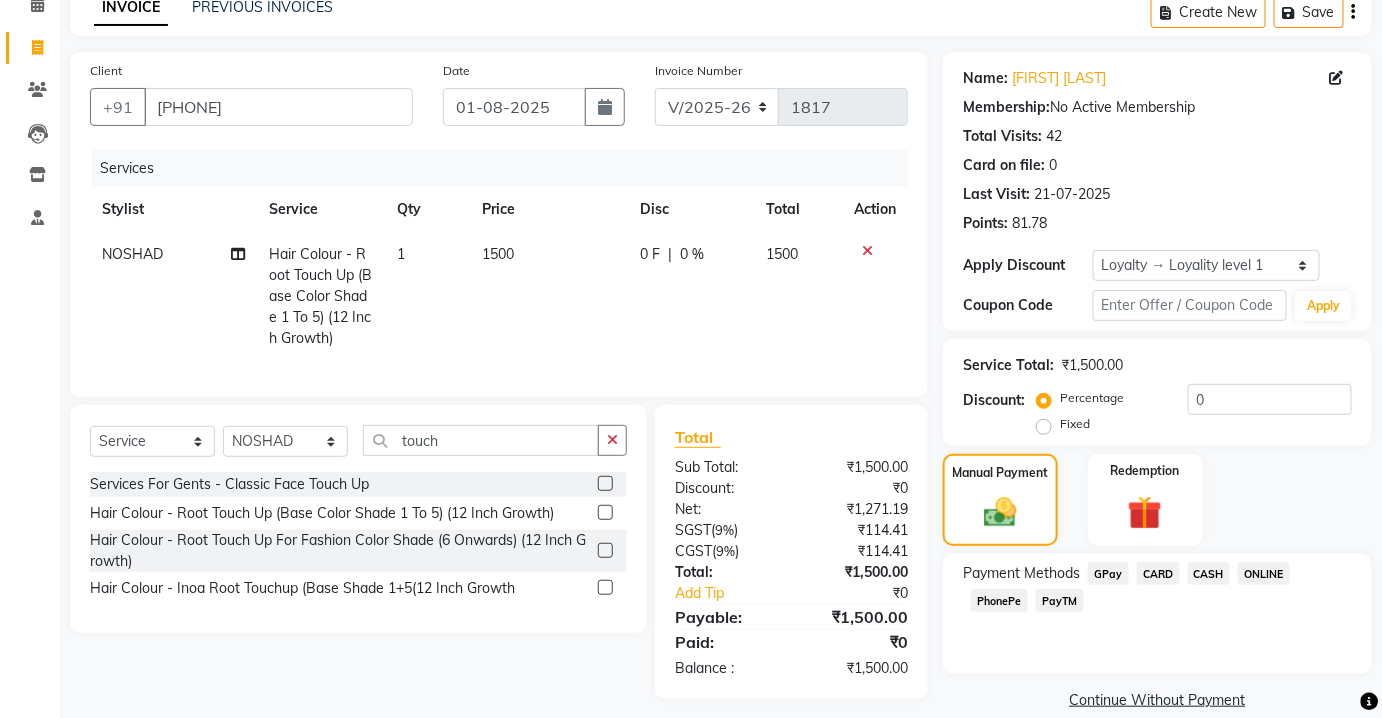 click on "PayTM" 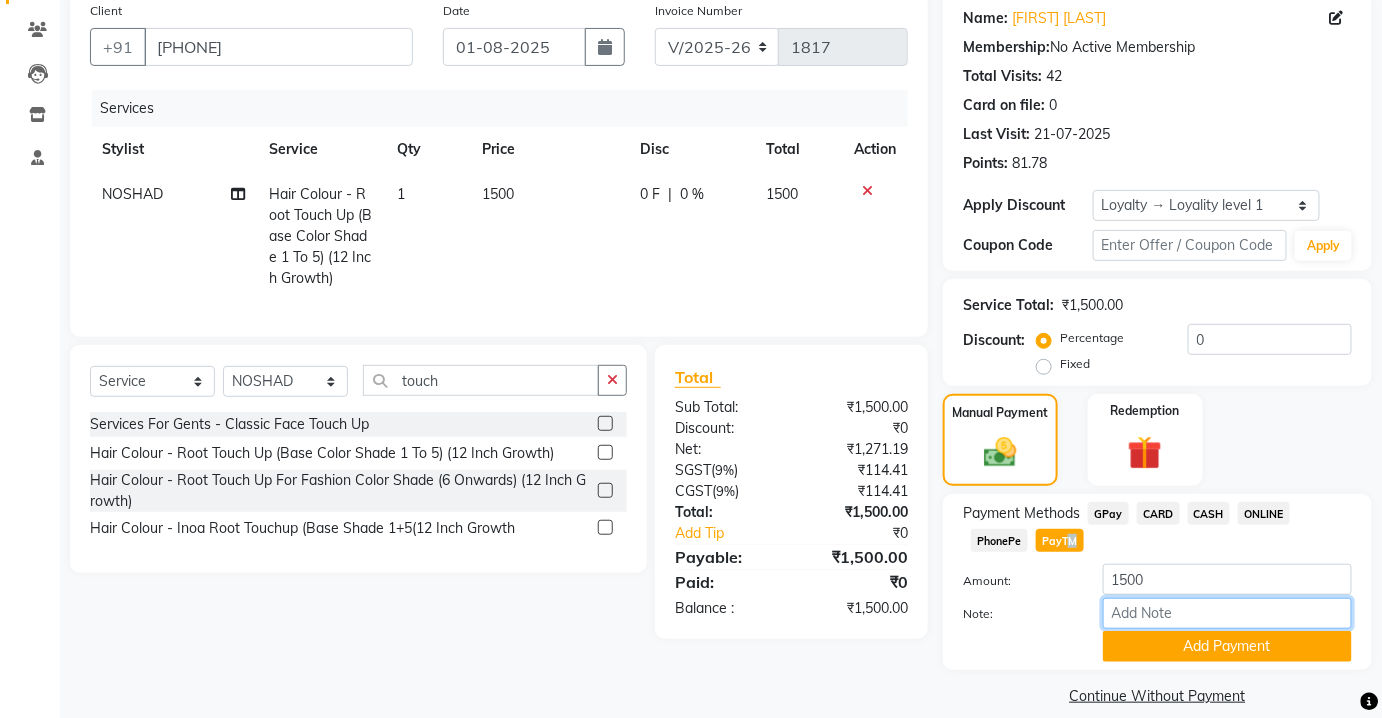 click on "Amount: 1500 Note: Add Payment" 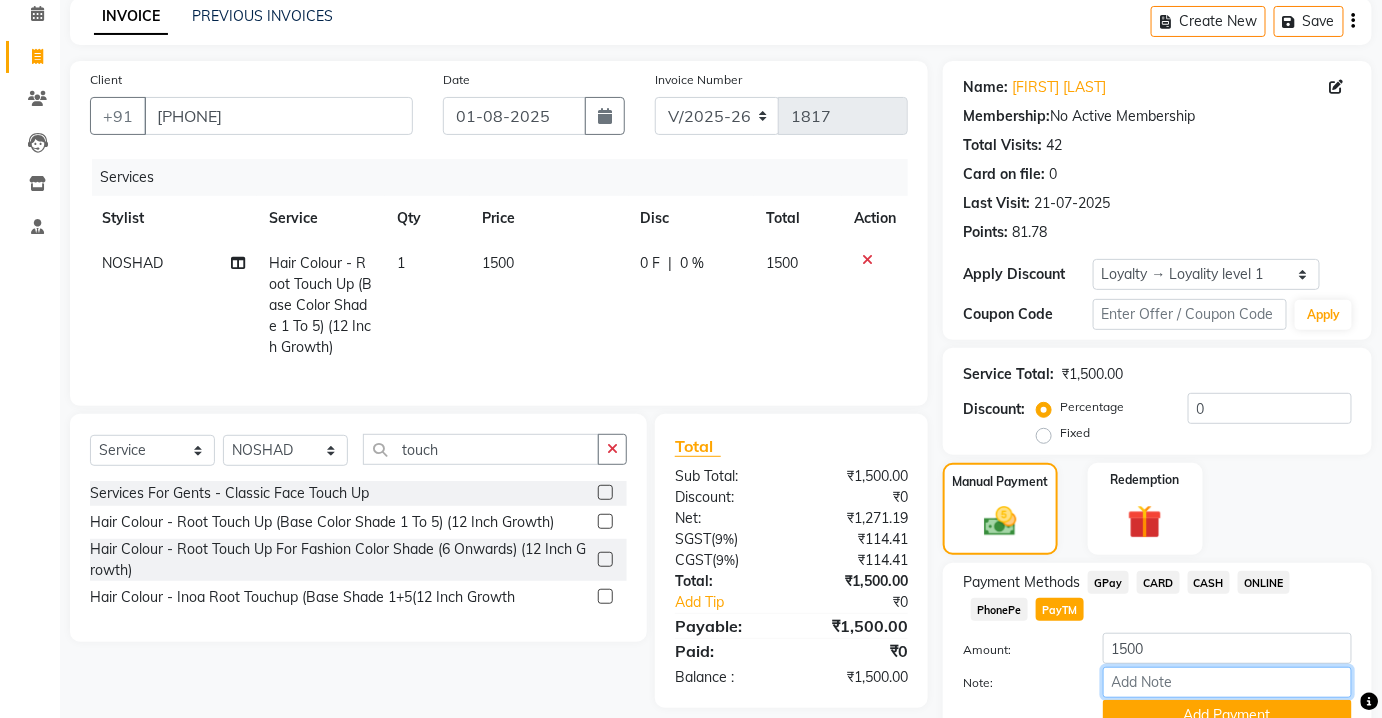 drag, startPoint x: 1145, startPoint y: 689, endPoint x: 1150, endPoint y: 654, distance: 35.35534 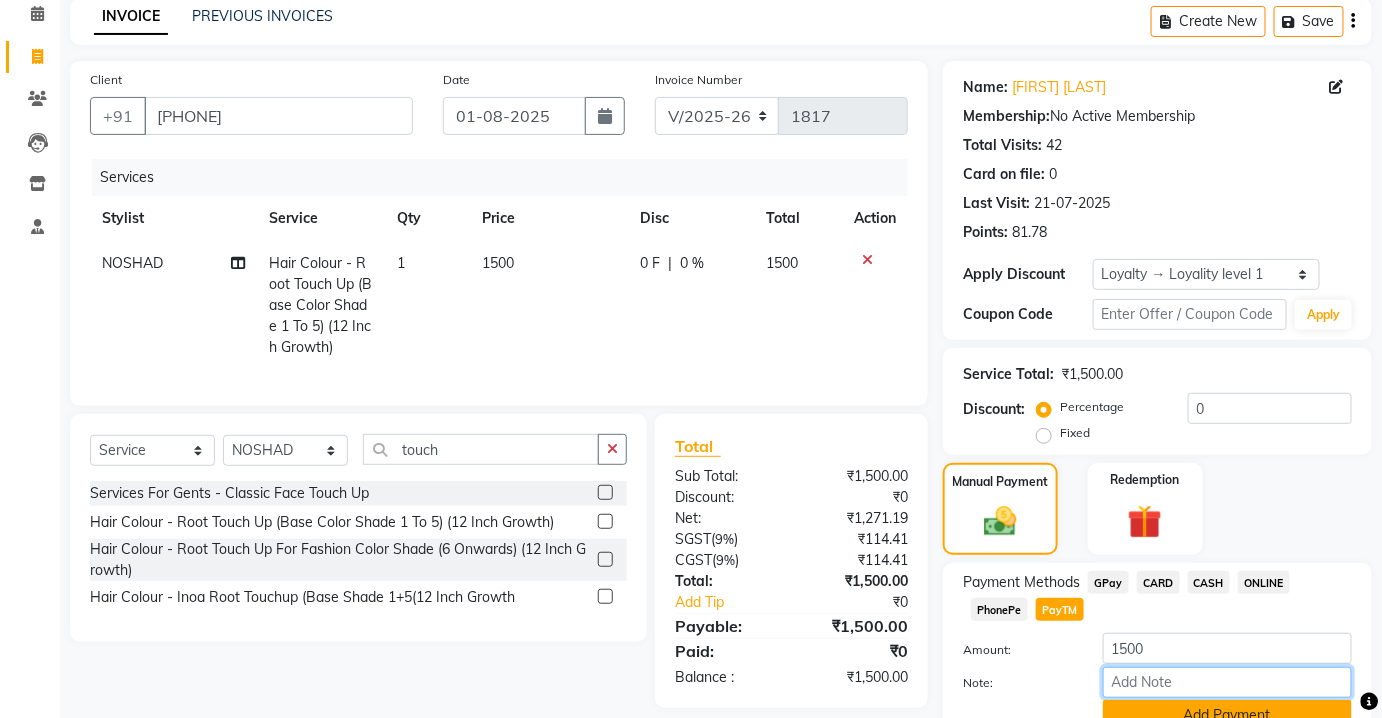 scroll, scrollTop: 180, scrollLeft: 0, axis: vertical 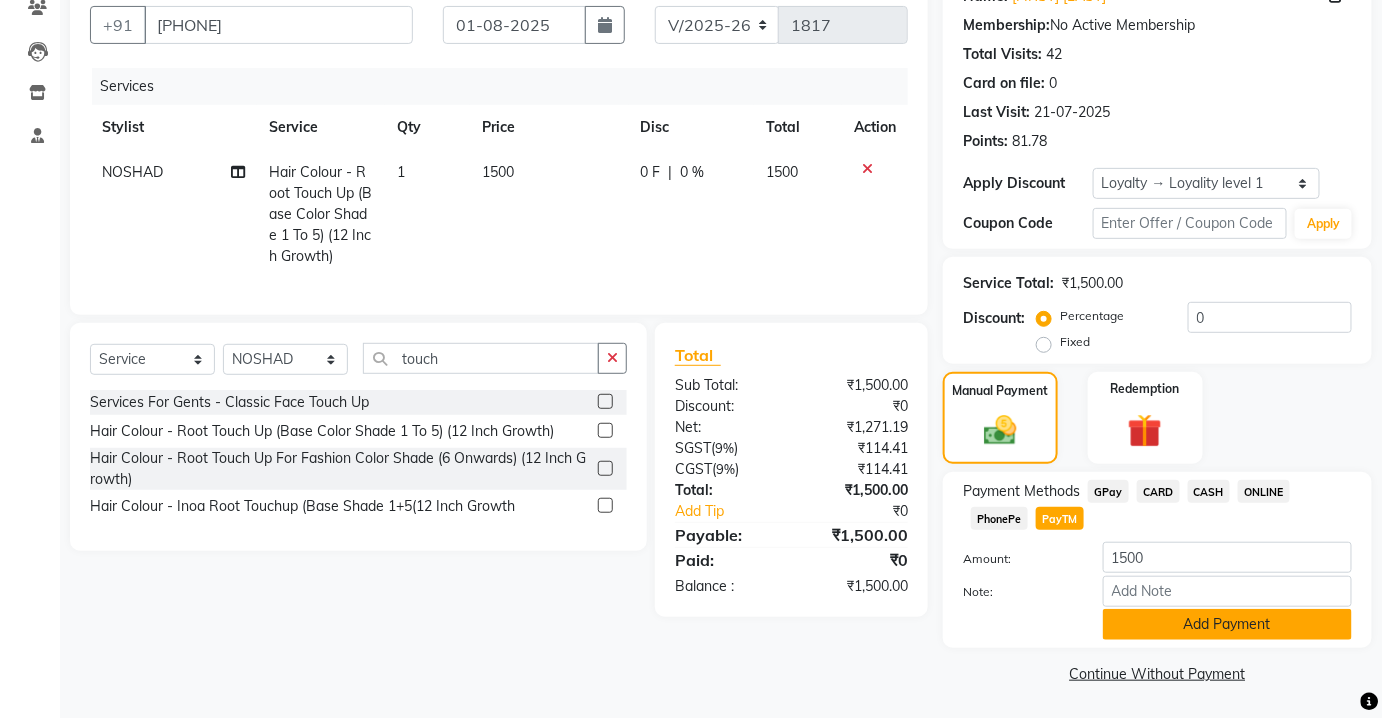 click on "Add Payment" 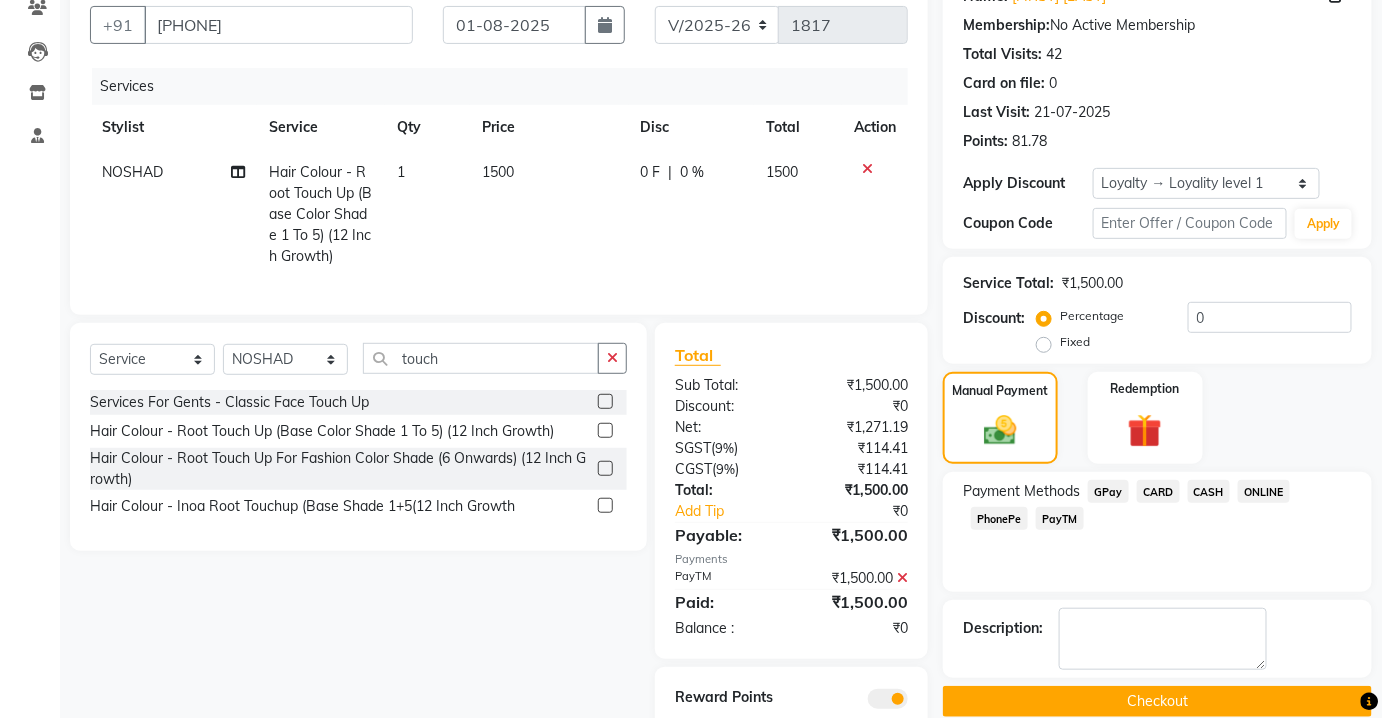 scroll, scrollTop: 283, scrollLeft: 0, axis: vertical 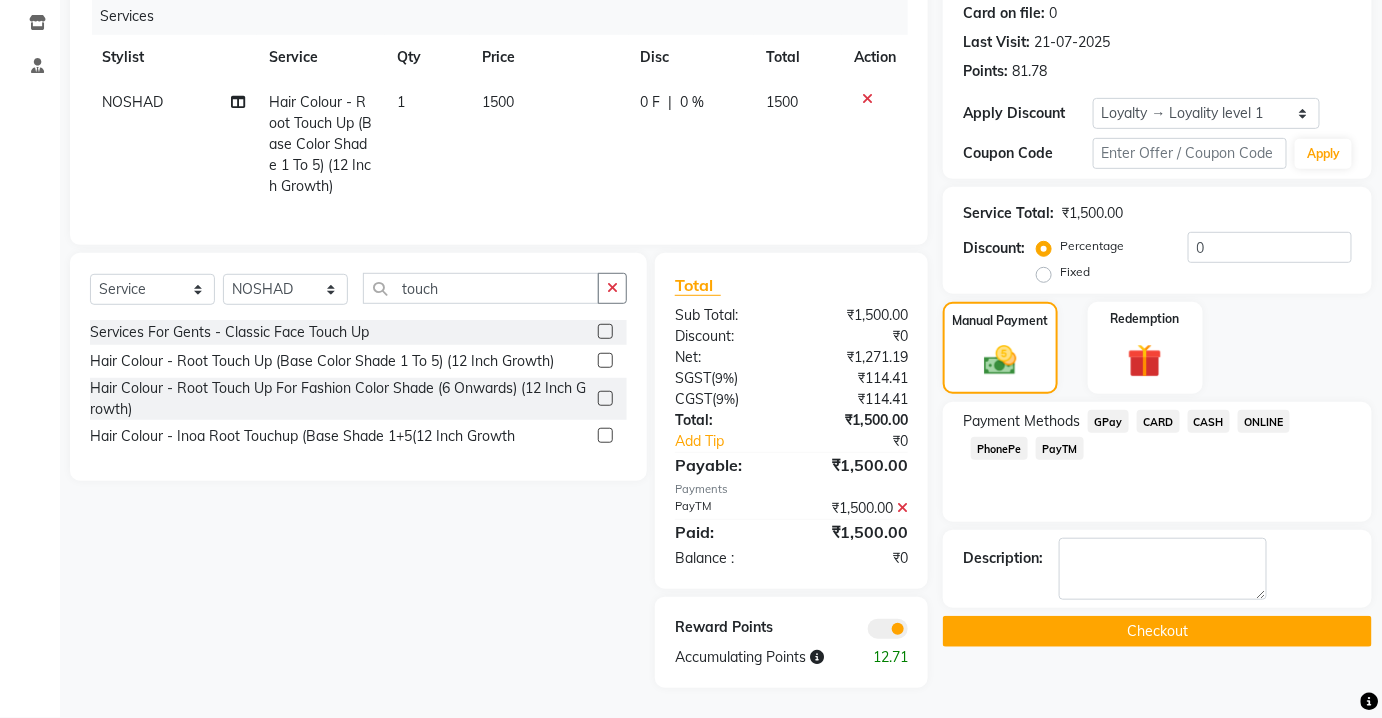 click on "Name: Monika Chauhan Membership:  No Active Membership  Total Visits:  42 Card on file:  0 Last Visit:   21-07-2025 Points:   81.78  Apply Discount Select  Loyalty → Loyality level 1  Coupon Code Apply Service Total:  ₹1,500.00  Discount:  Percentage   Fixed  0 Manual Payment Redemption Payment Methods  GPay   CARD   CASH   ONLINE   PhonePe   PayTM  Description:                   Checkout" 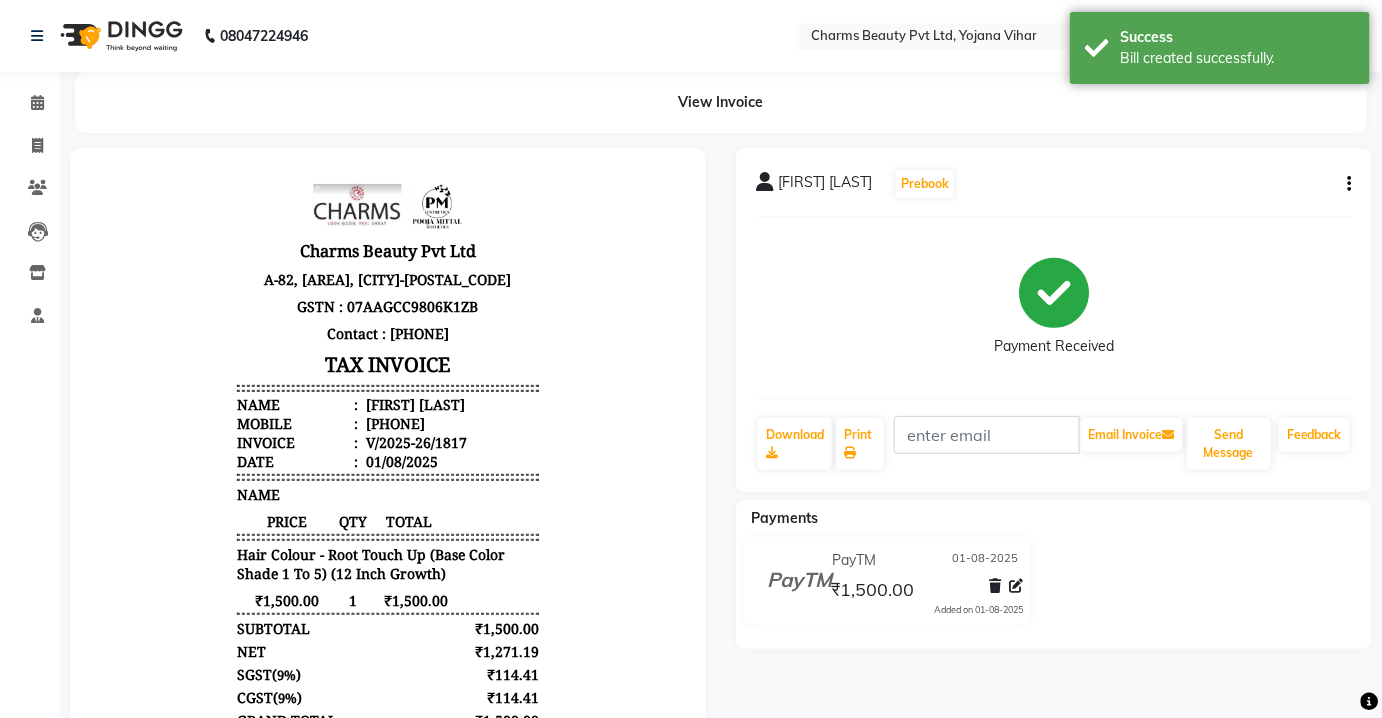 scroll, scrollTop: 0, scrollLeft: 0, axis: both 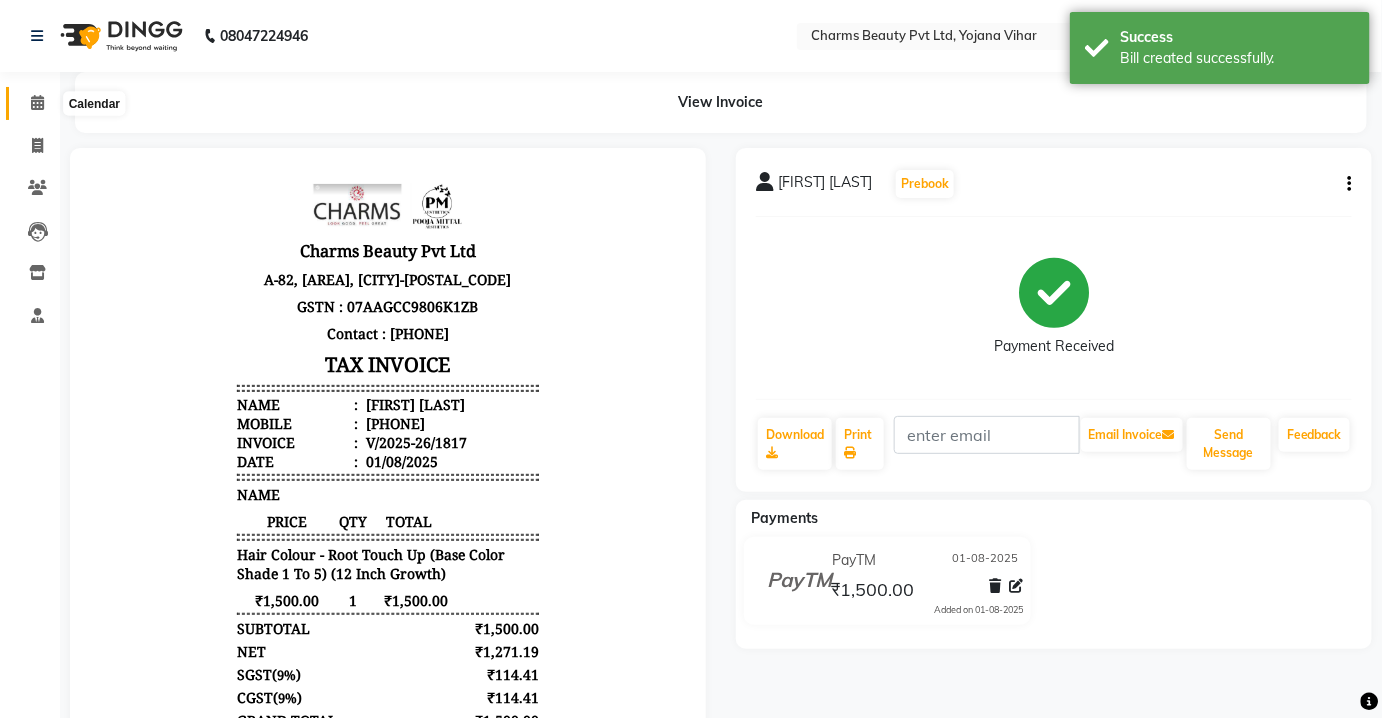 click 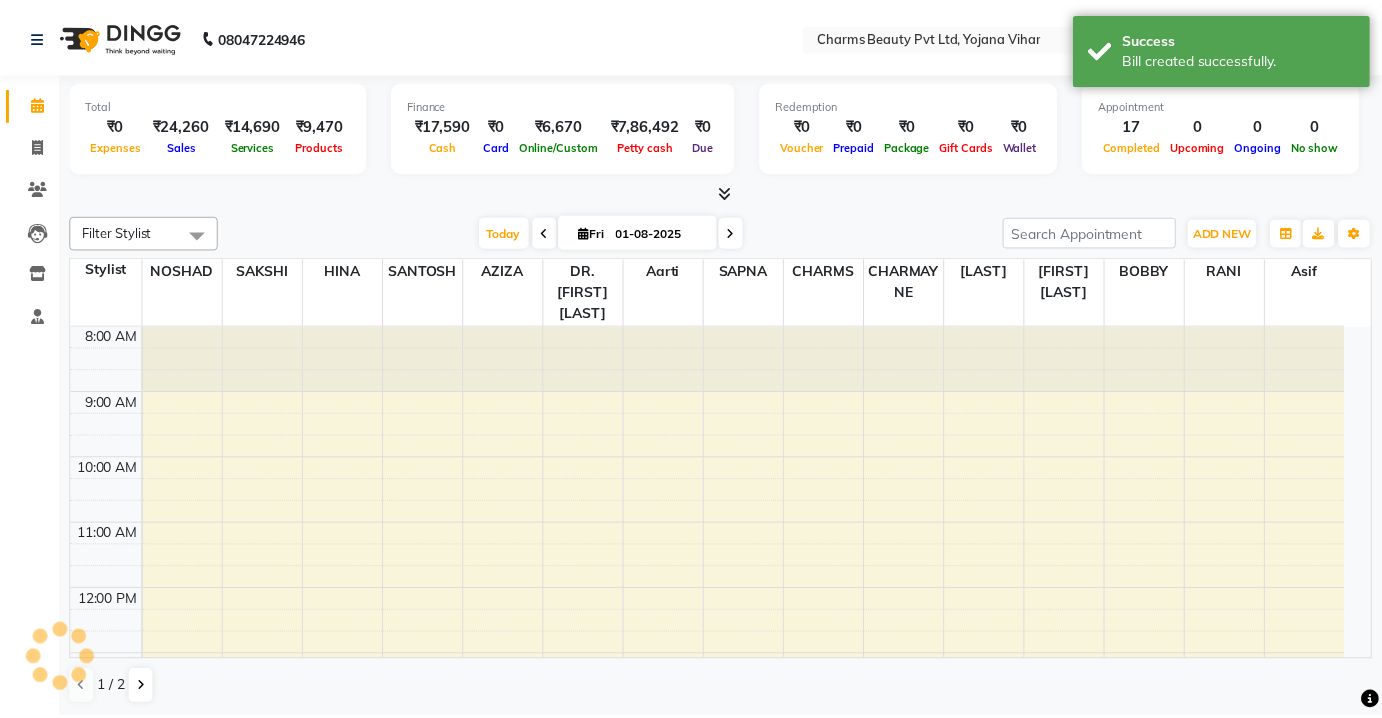 scroll, scrollTop: 0, scrollLeft: 0, axis: both 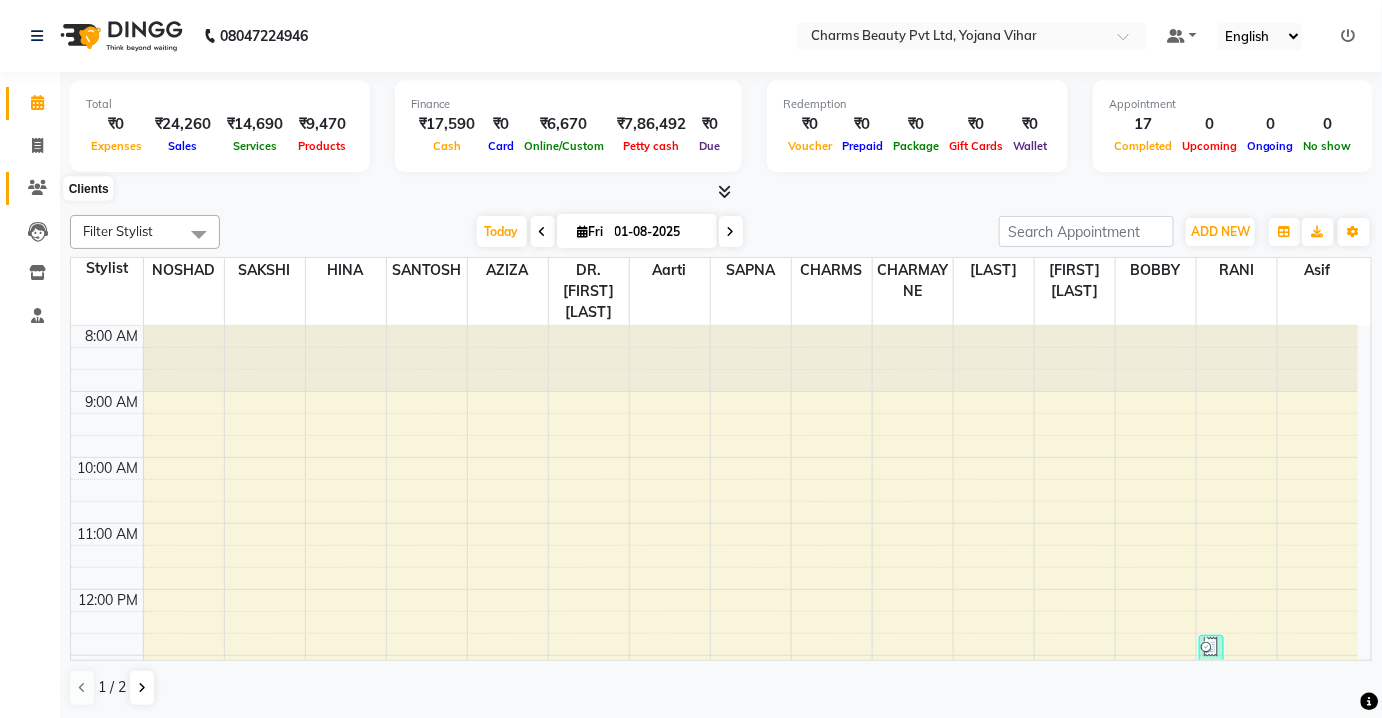 click 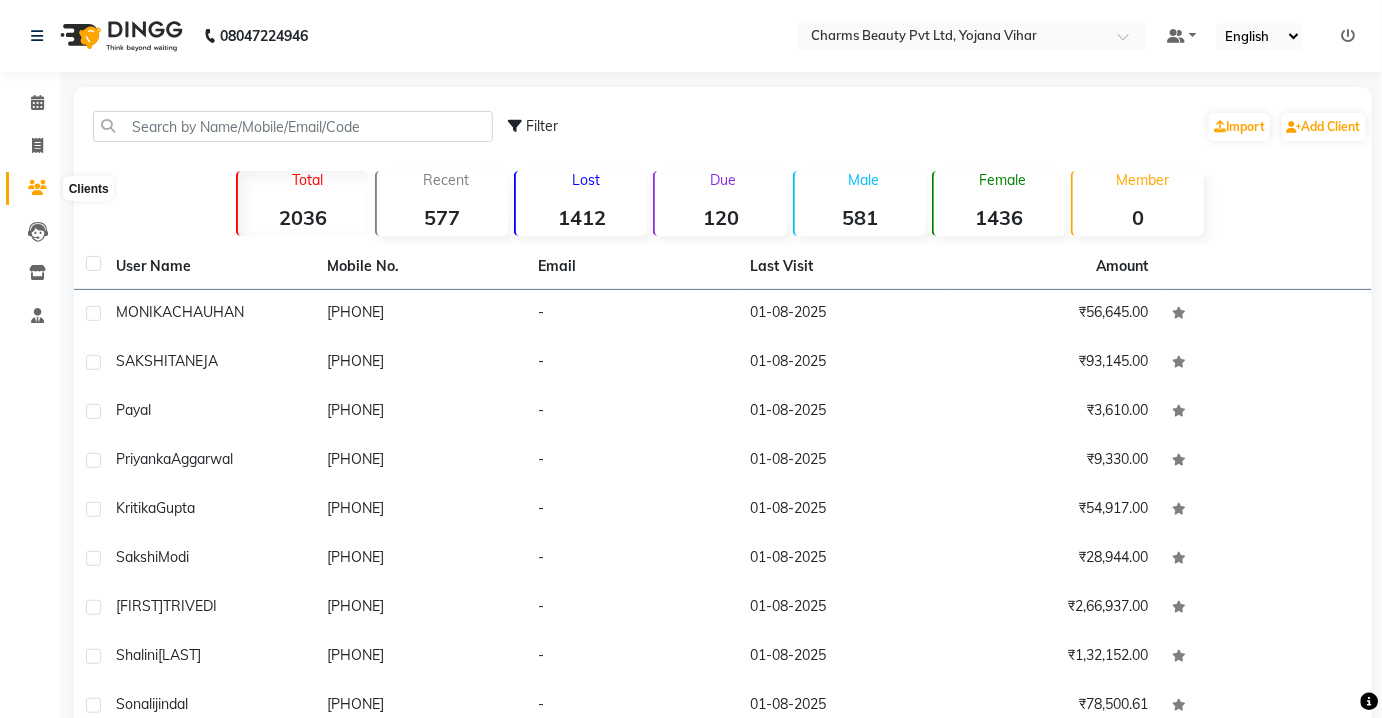 drag, startPoint x: 23, startPoint y: 177, endPoint x: 23, endPoint y: 164, distance: 13 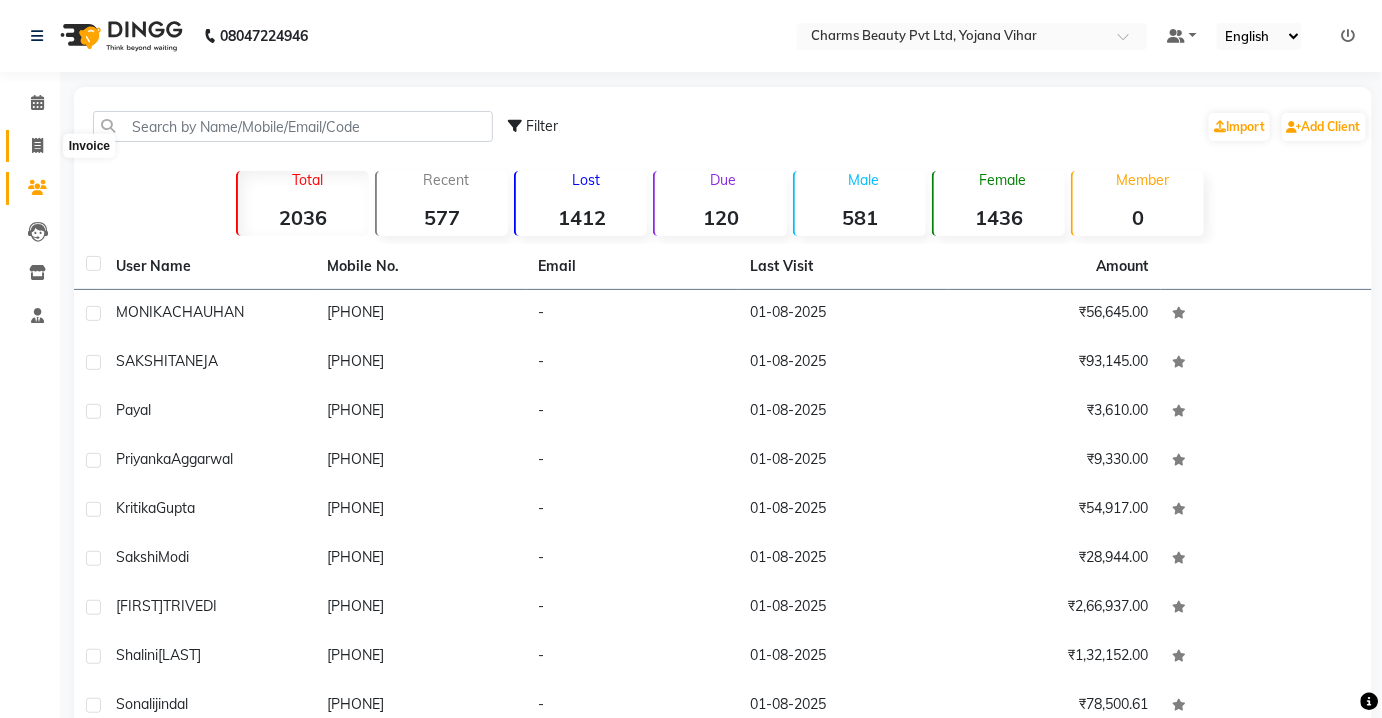 click 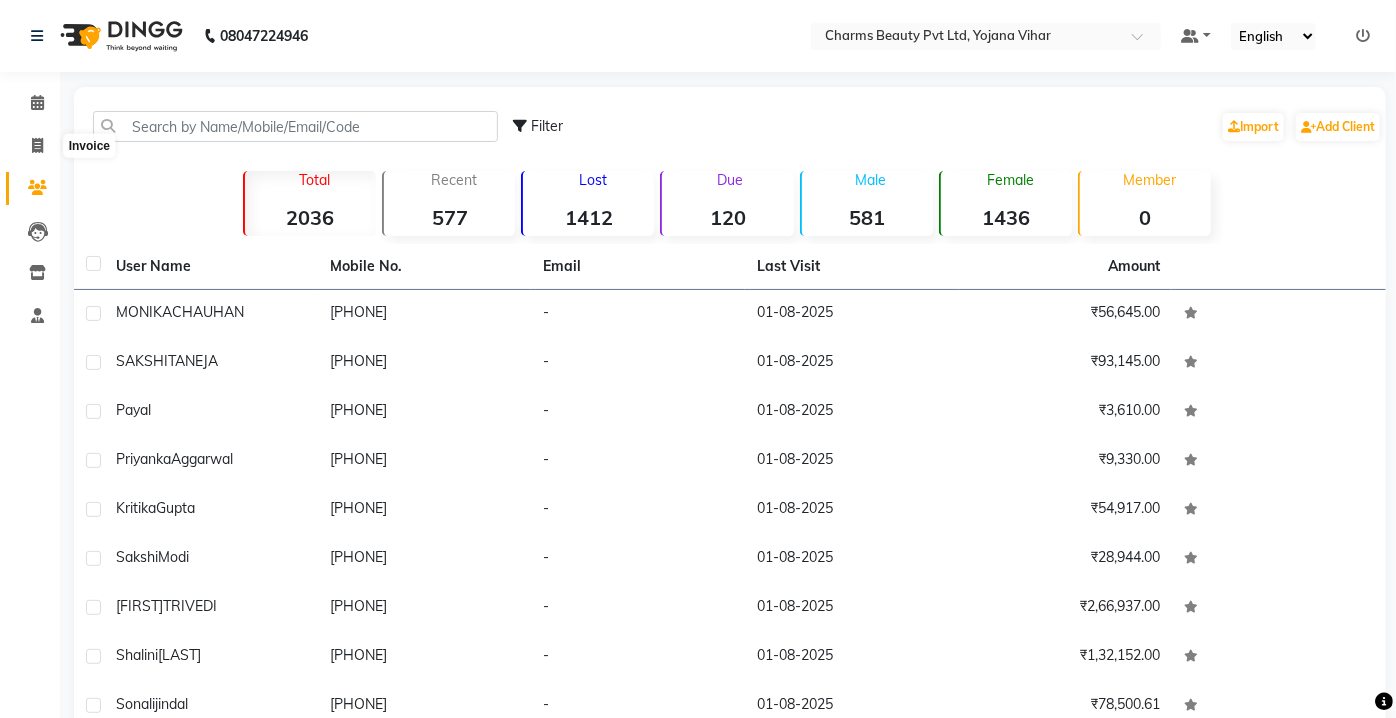 select on "service" 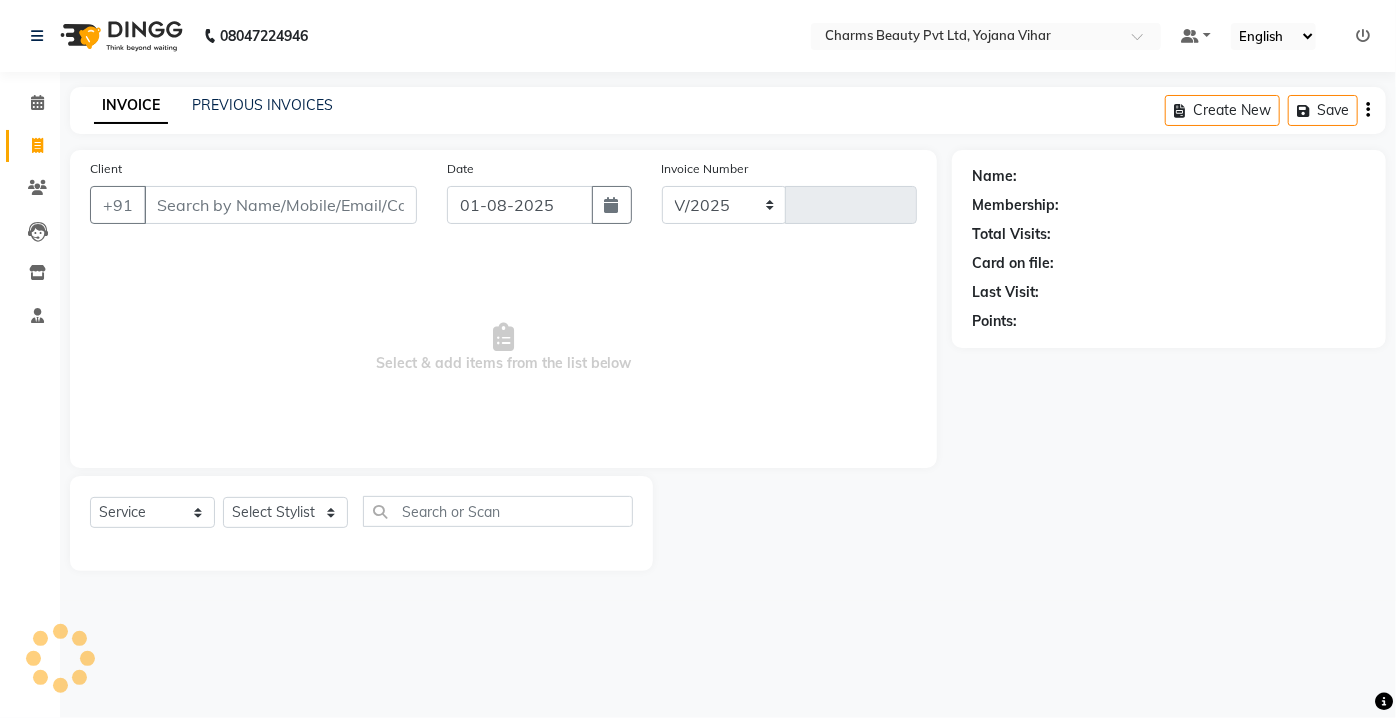 select on "3743" 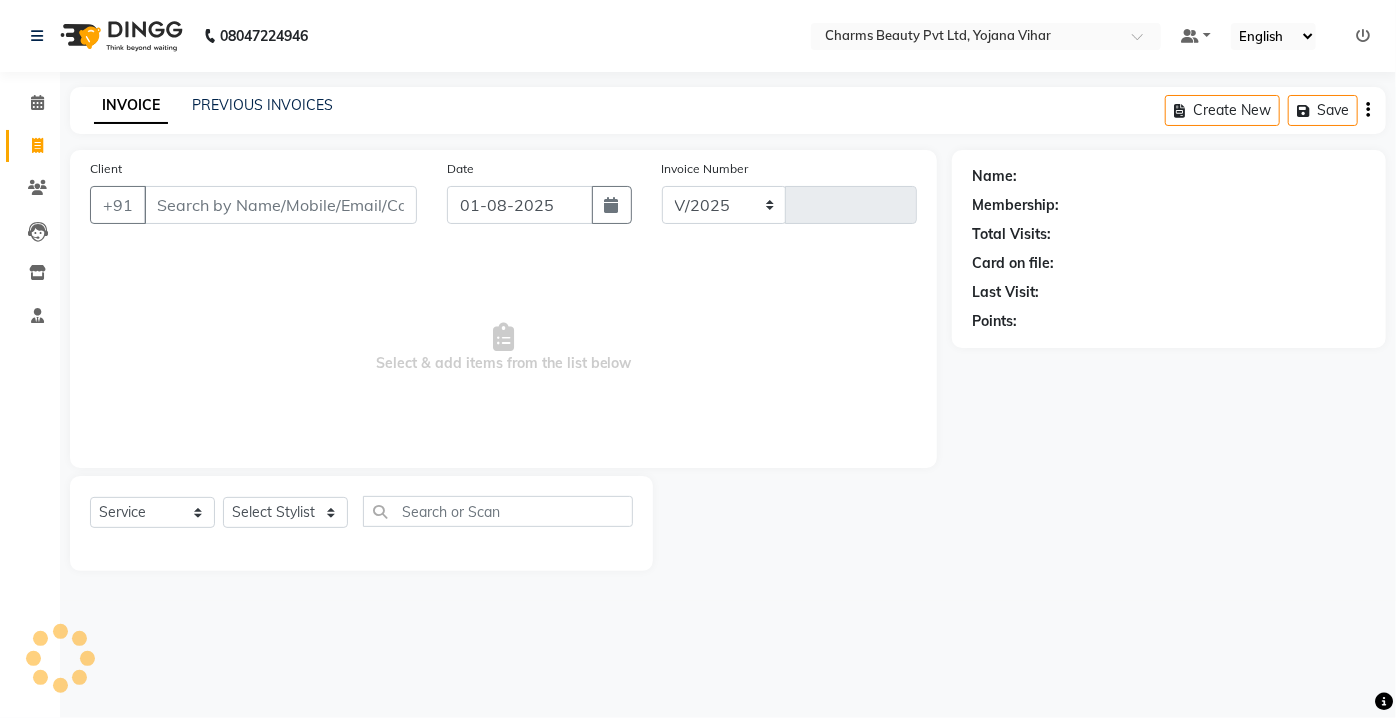 type on "1818" 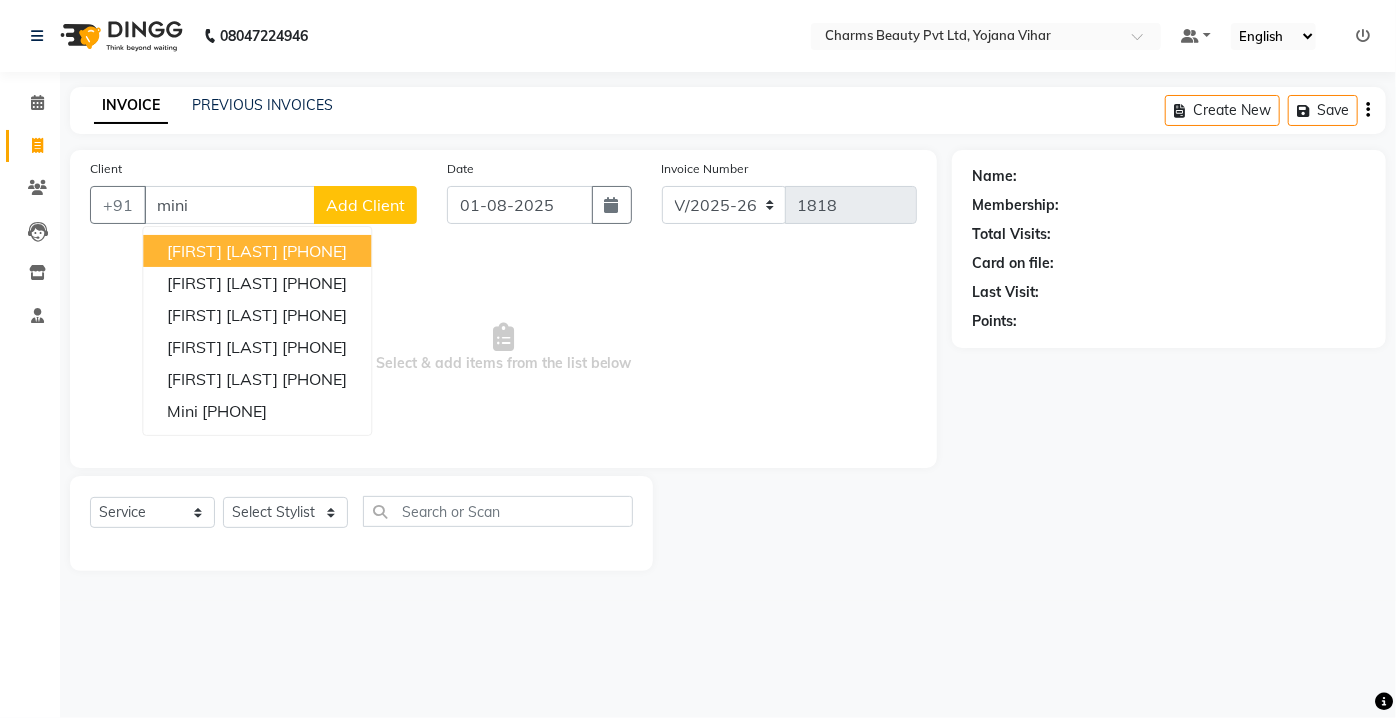 click on "Select & add items from the list below" at bounding box center (503, 348) 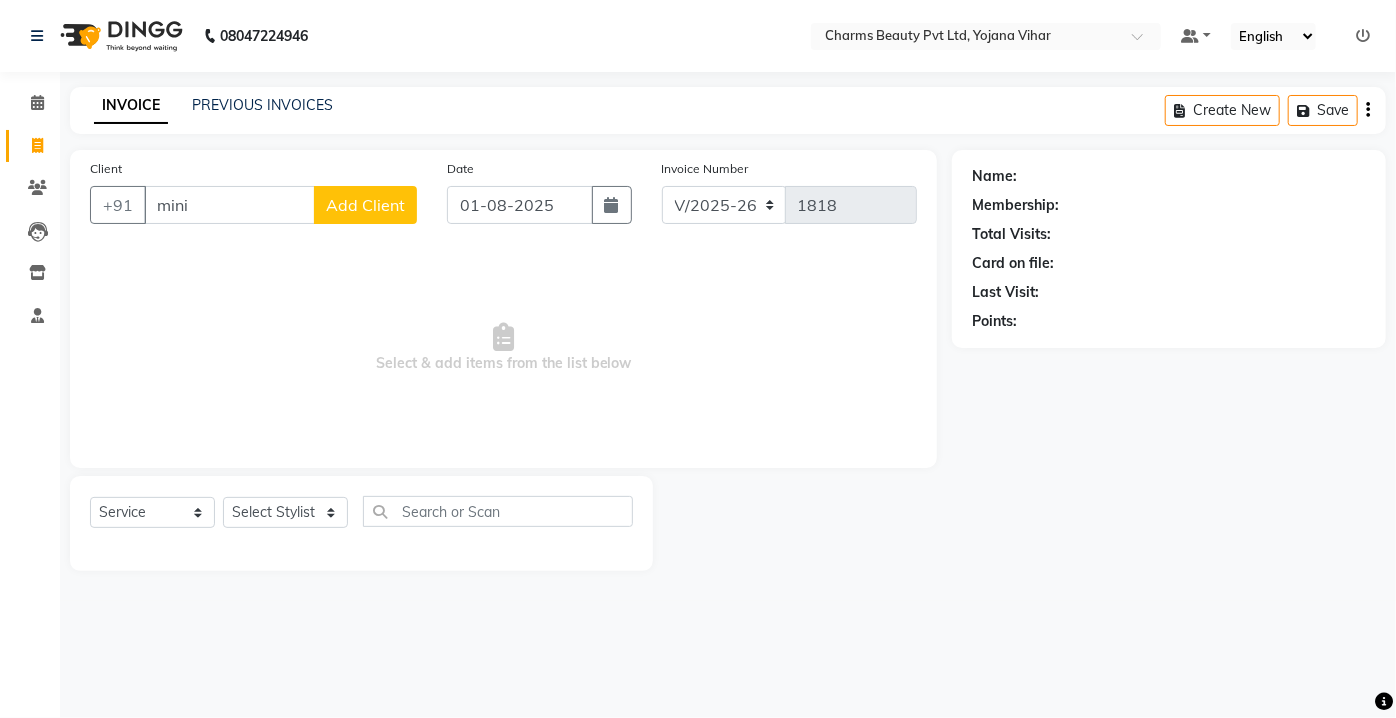 drag, startPoint x: 512, startPoint y: 257, endPoint x: 317, endPoint y: 449, distance: 273.65854 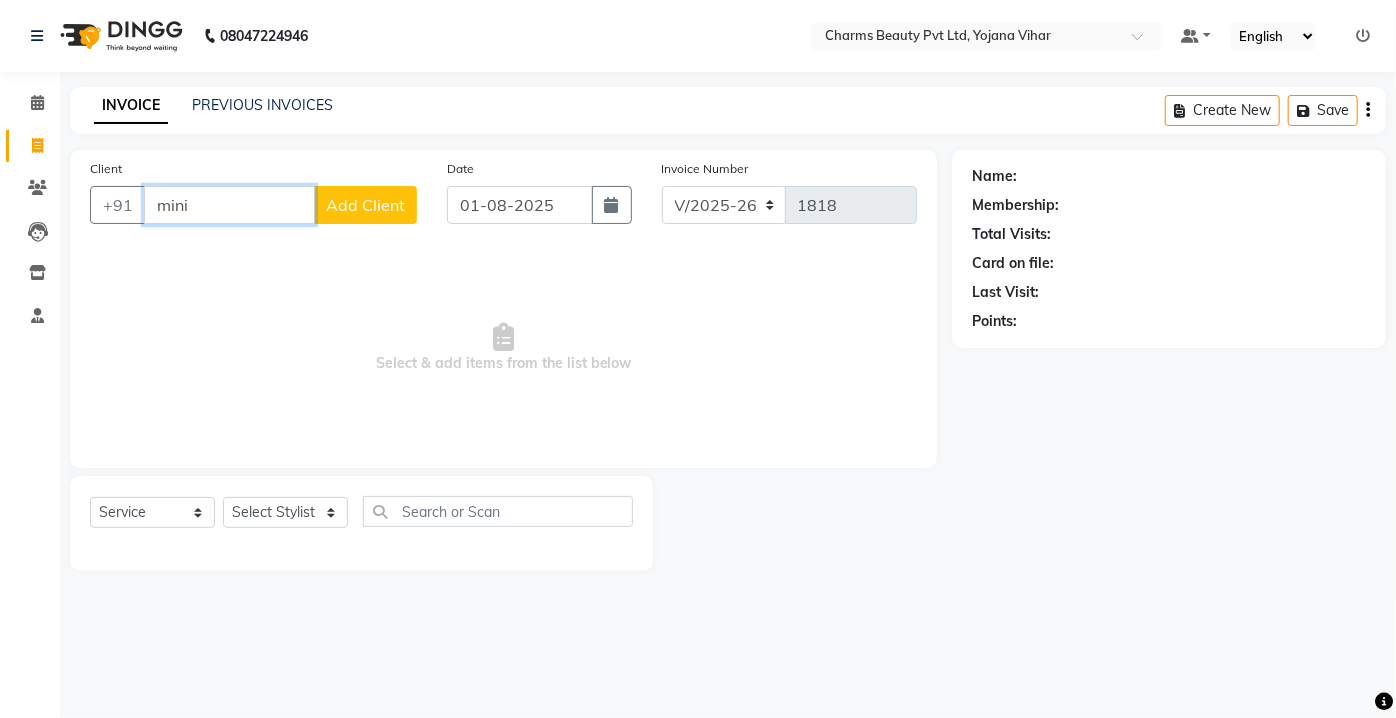 click on "mini" at bounding box center (229, 205) 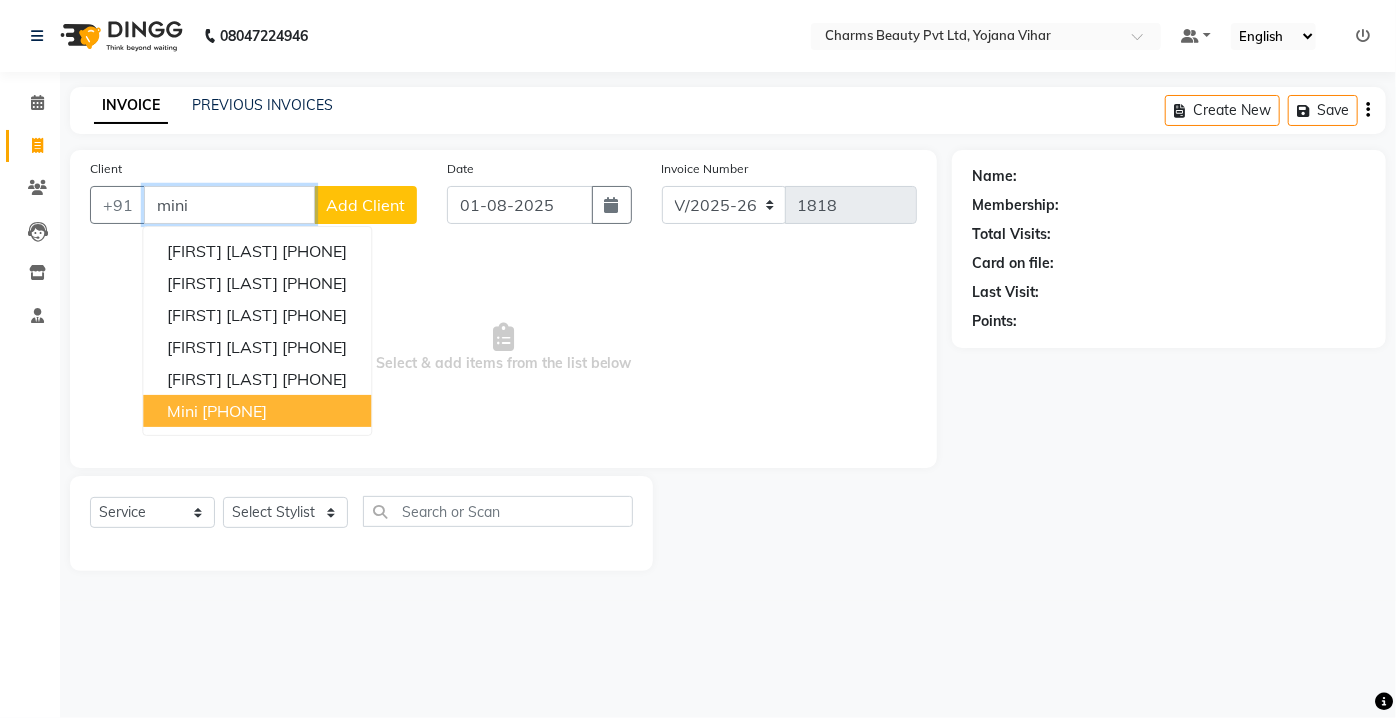 click on "Mini  9899955144" at bounding box center (257, 411) 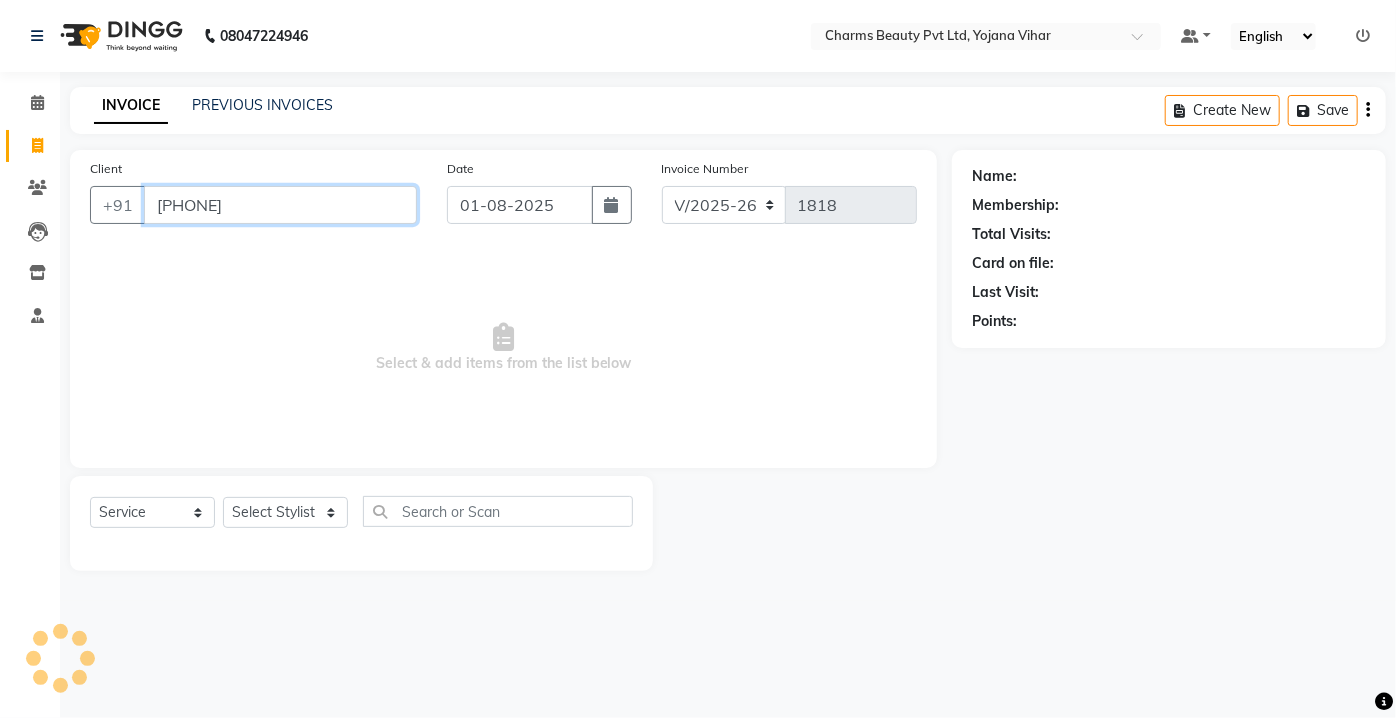 type on "9899955144" 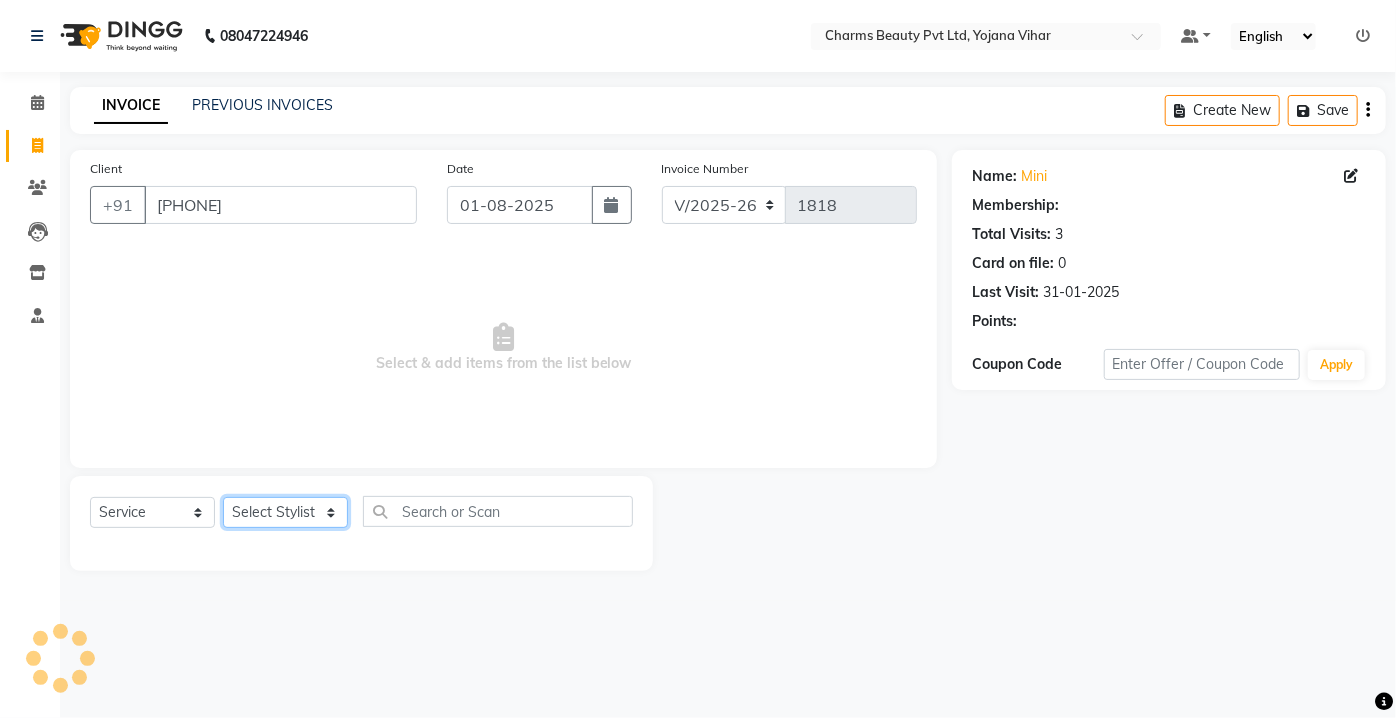 click on "Select Stylist Aarti Asif AZIZA BOBBY CHARMAYNE CHARMS DR. POOJA MITTAL HINA HUSSAN NOSHAD RANI RAVI SOOD  SAKSHI SANTOSH SAPNA TABBASUM" 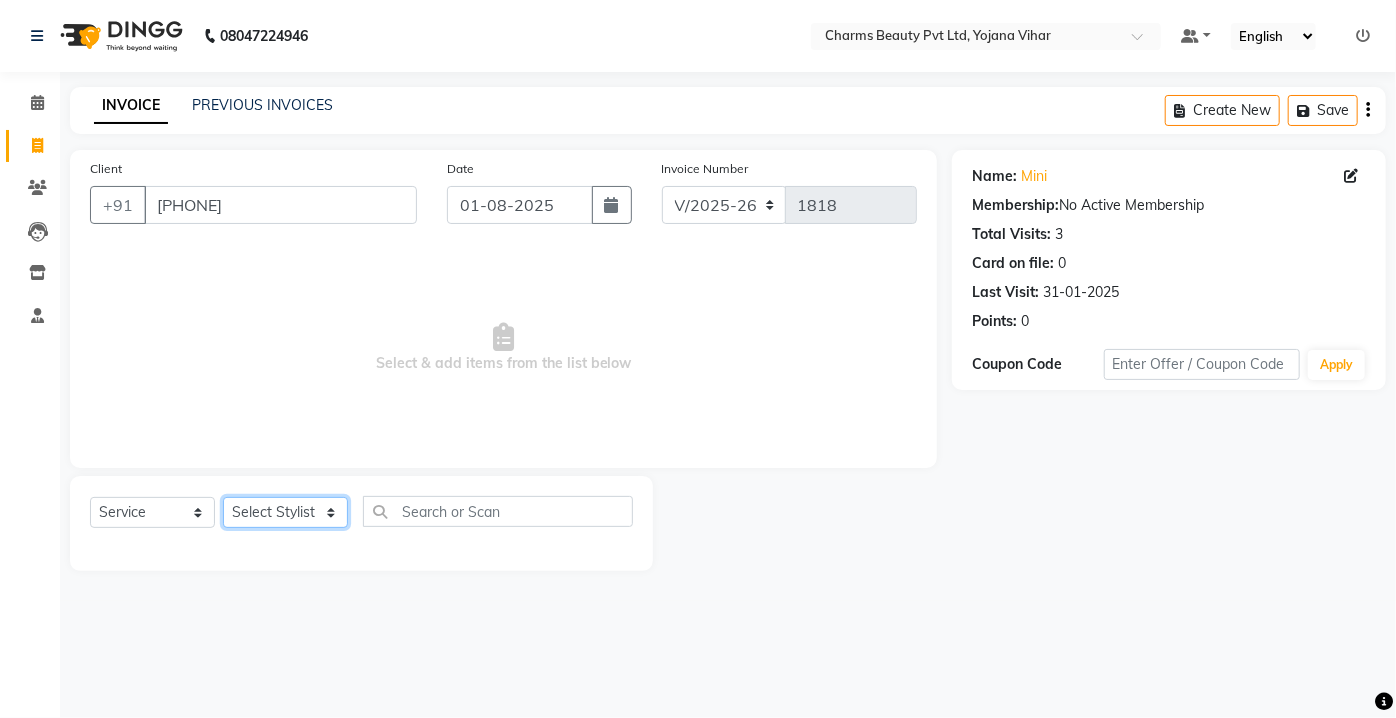 select on "17827" 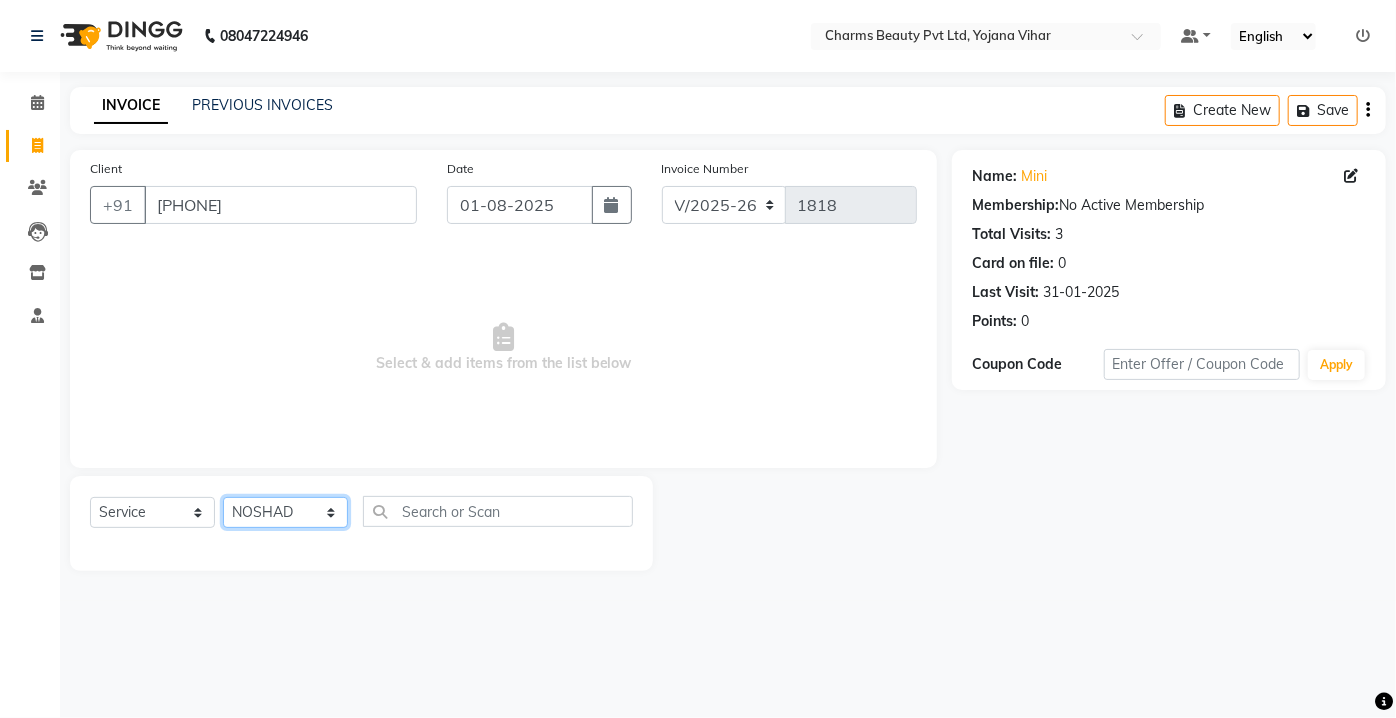 click on "Select Stylist Aarti Asif AZIZA BOBBY CHARMAYNE CHARMS DR. POOJA MITTAL HINA HUSSAN NOSHAD RANI RAVI SOOD  SAKSHI SANTOSH SAPNA TABBASUM" 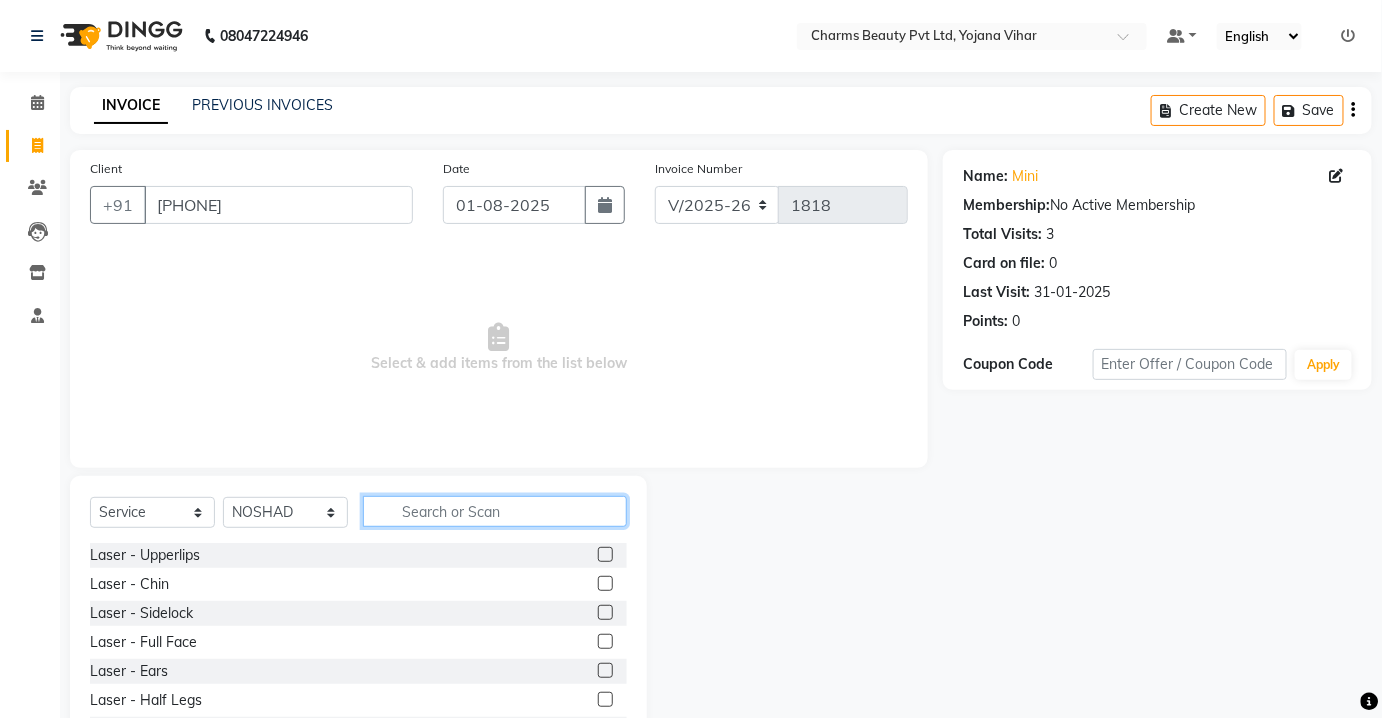 click 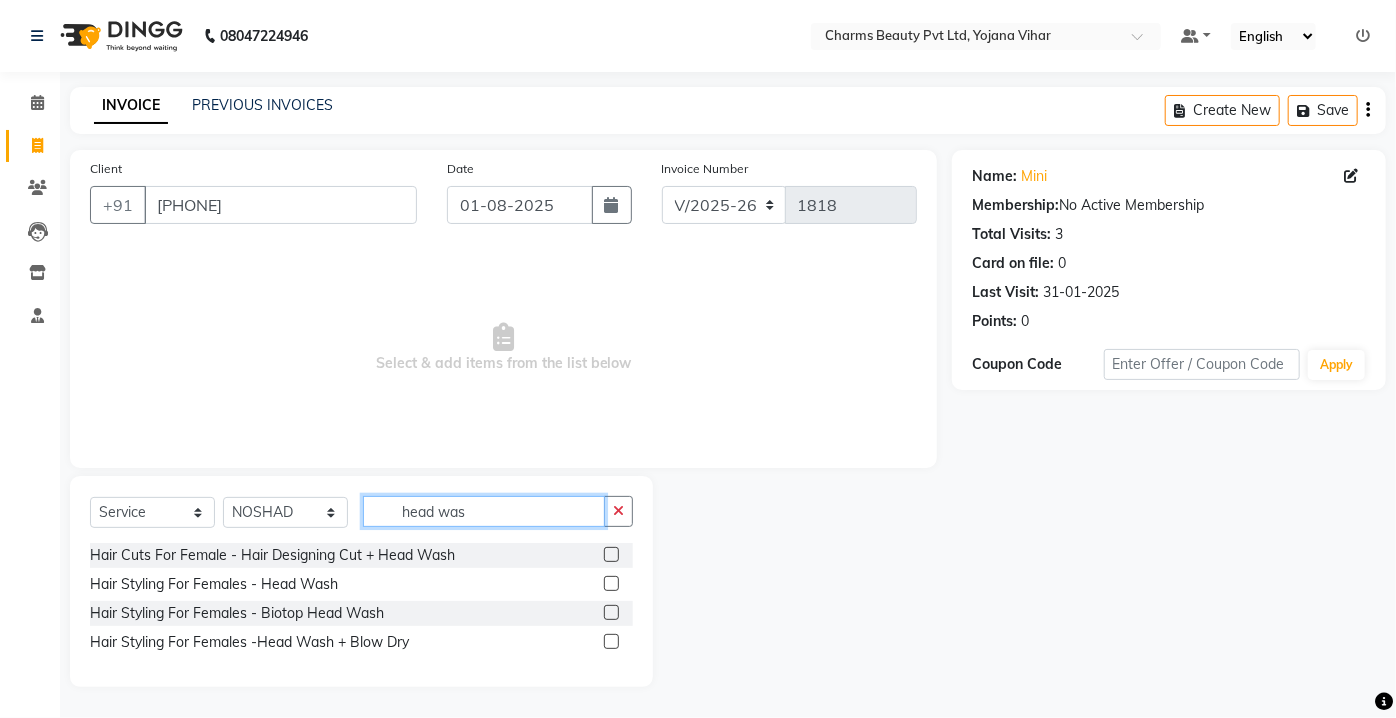 type on "head was" 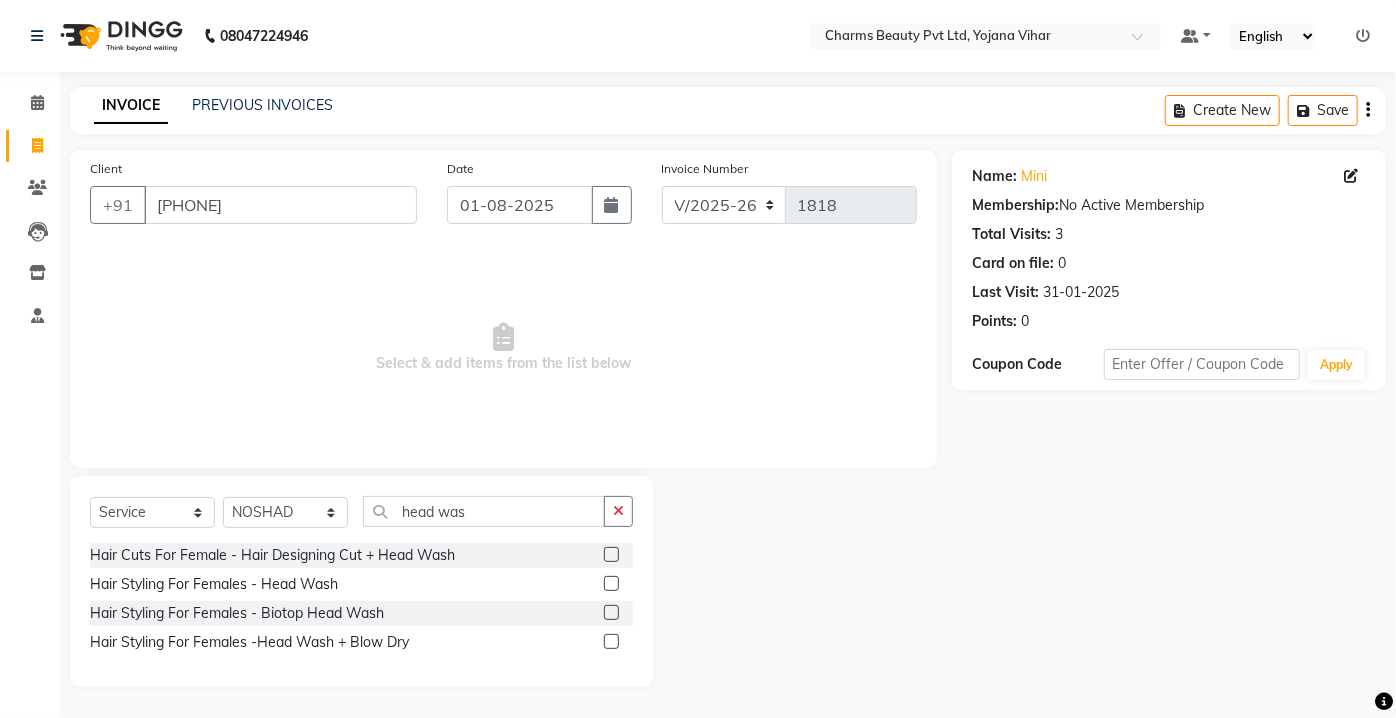 click 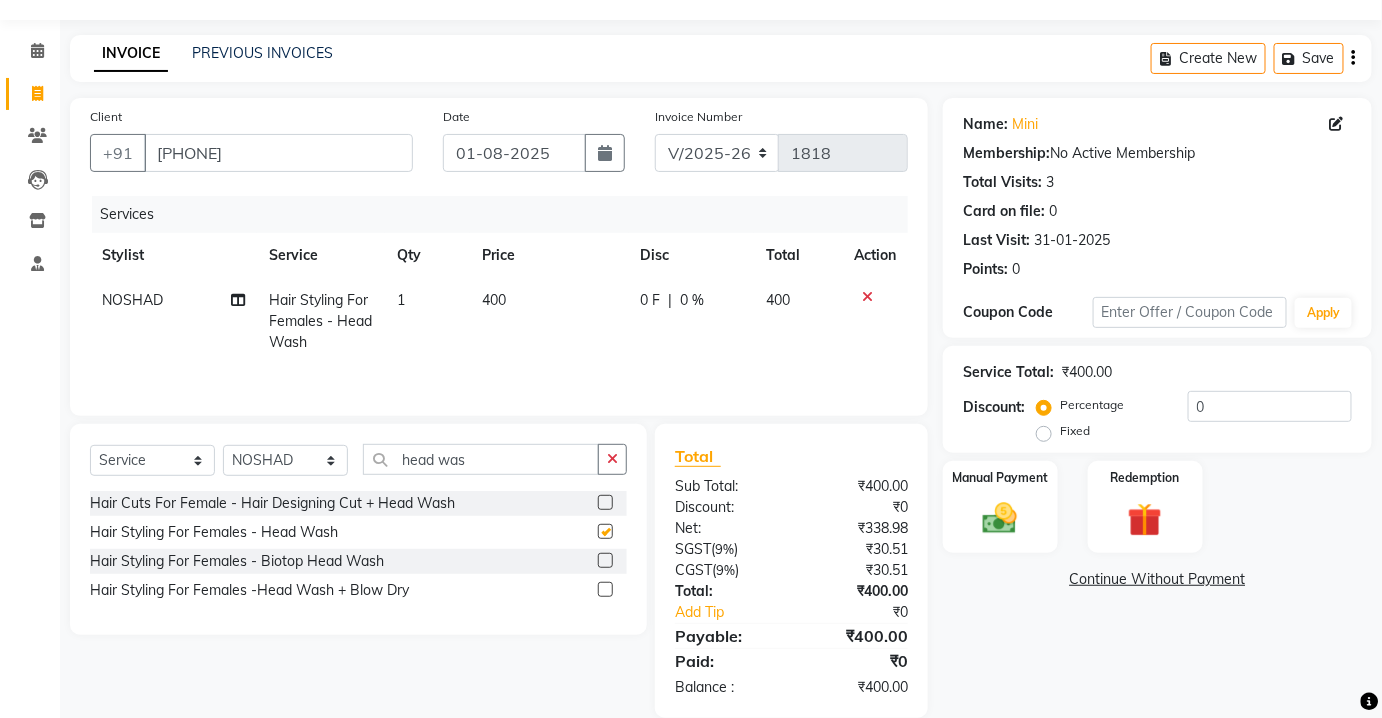 checkbox on "false" 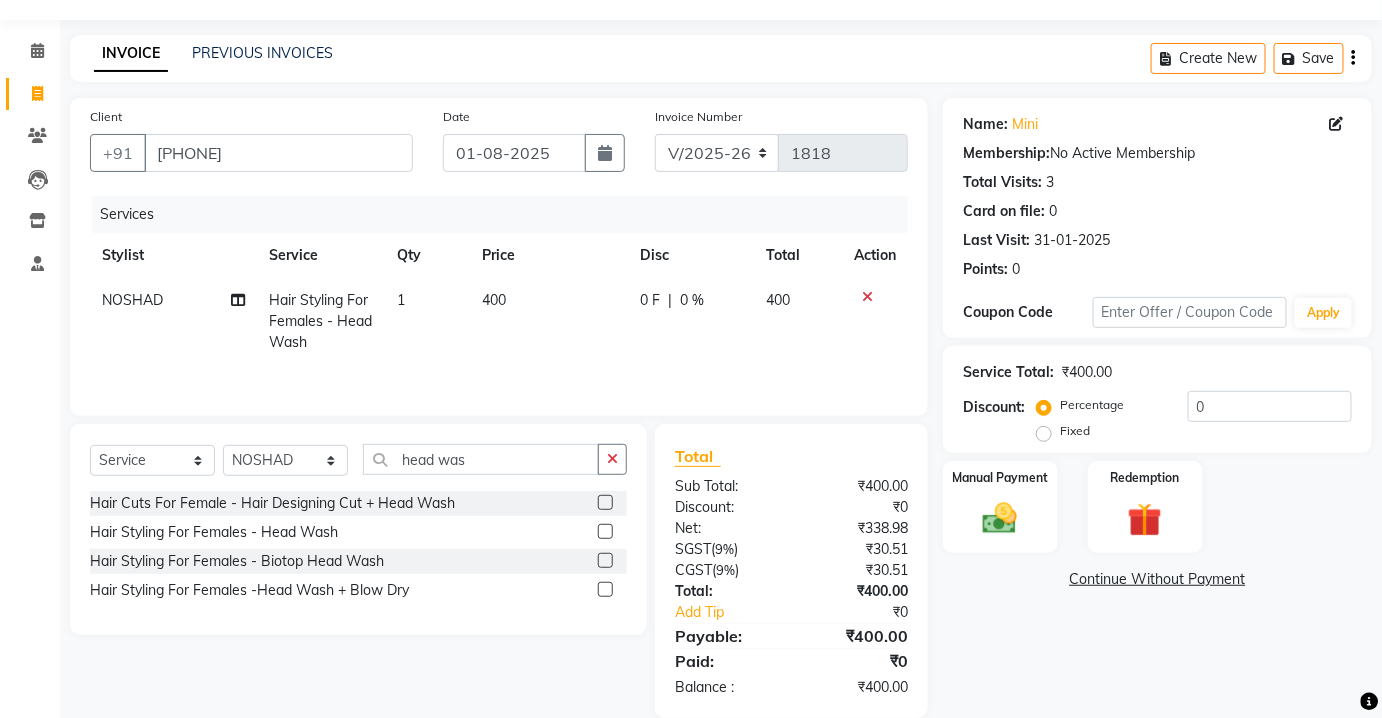 scroll, scrollTop: 80, scrollLeft: 0, axis: vertical 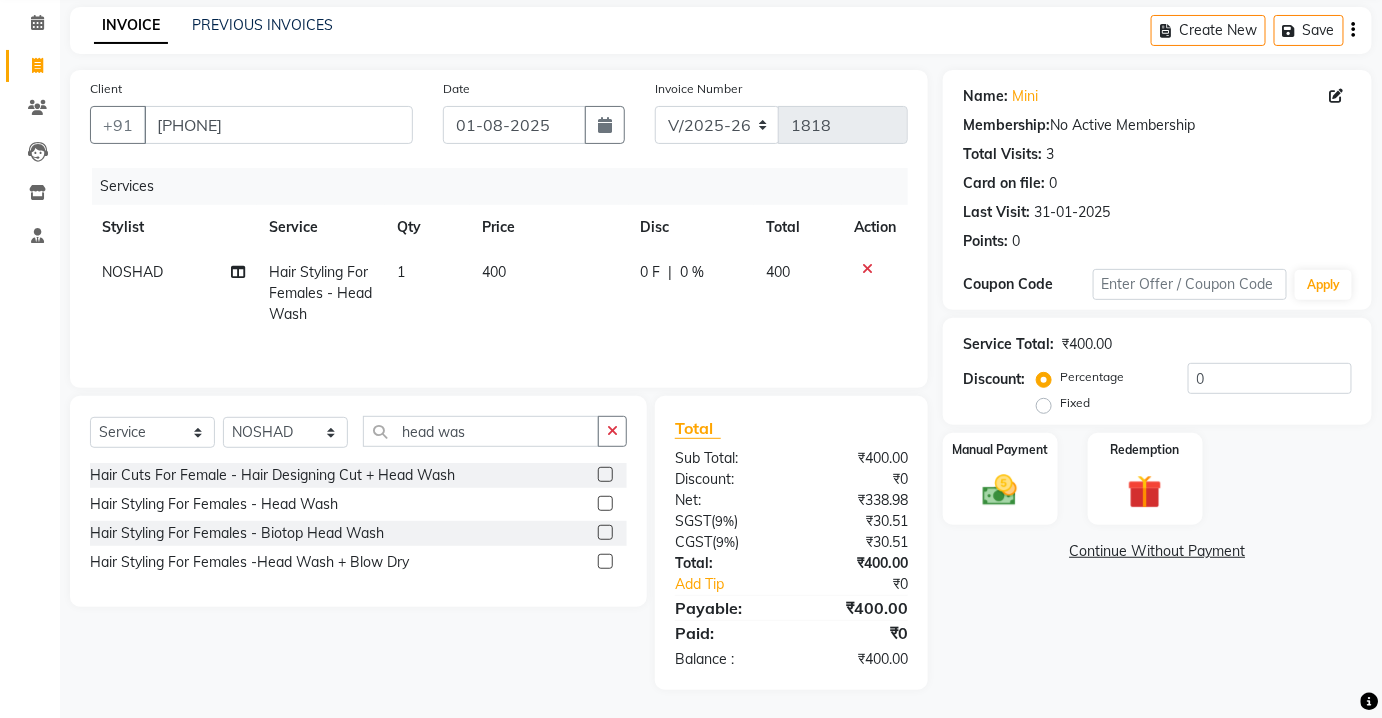 click on "NOSHAD" 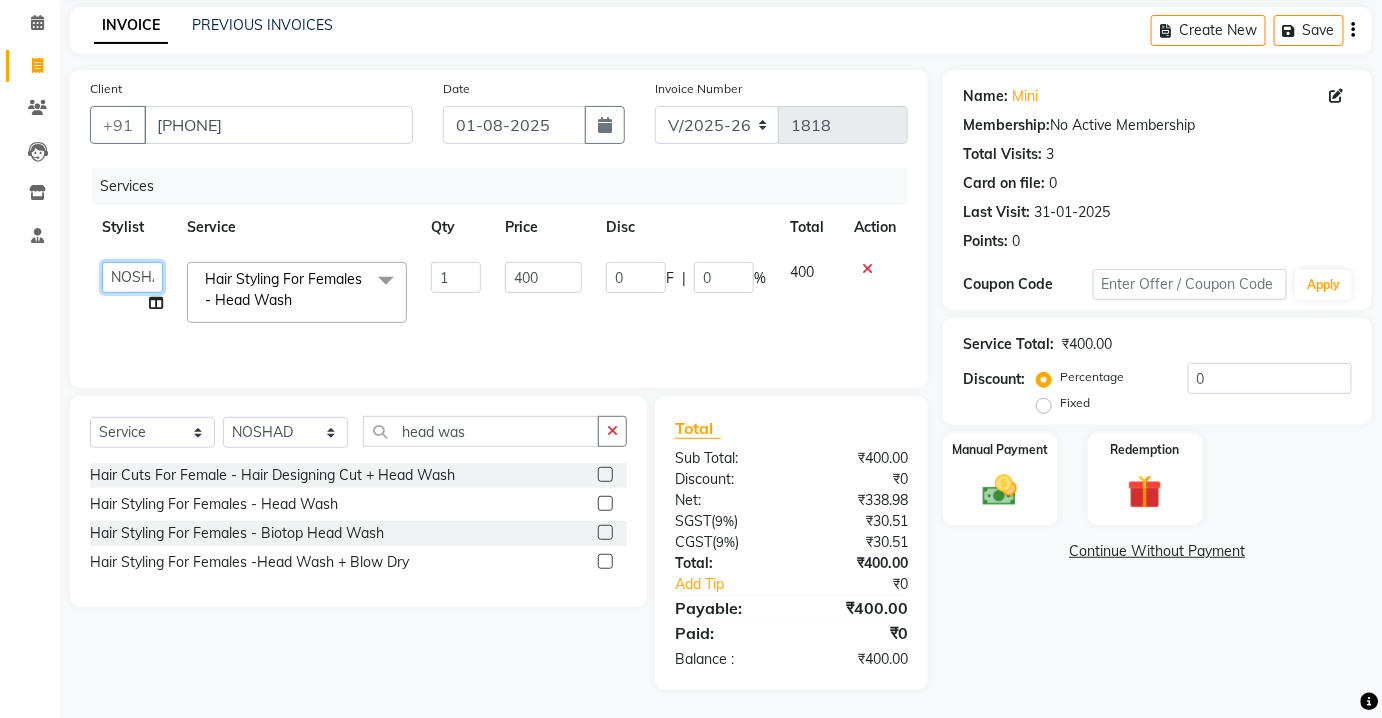 click on "Aarti   Asif   AZIZA   BOBBY   CHARMAYNE   CHARMS   DR. POOJA MITTAL   HINA   HUSSAN   NOSHAD   RANI   RAVI SOOD    SAKSHI   SANTOSH   SAPNA   TABBASUM" 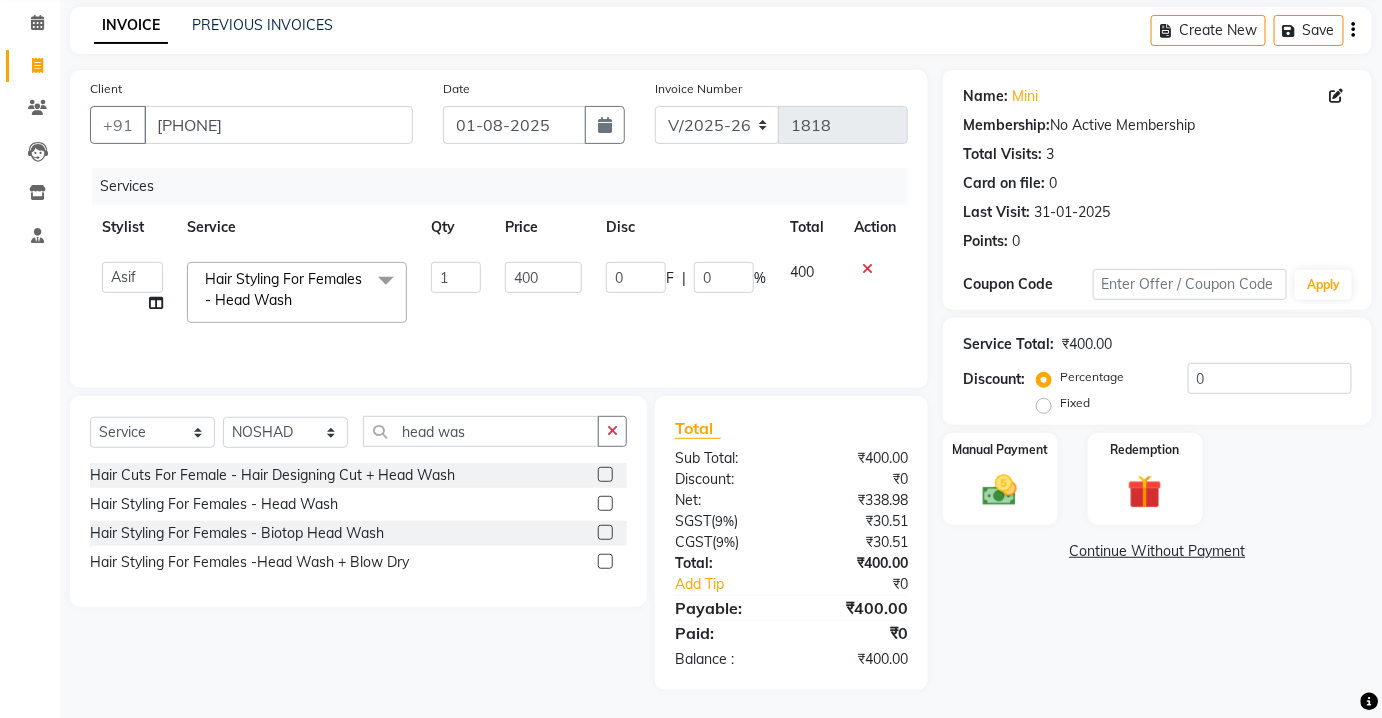 select on "87460" 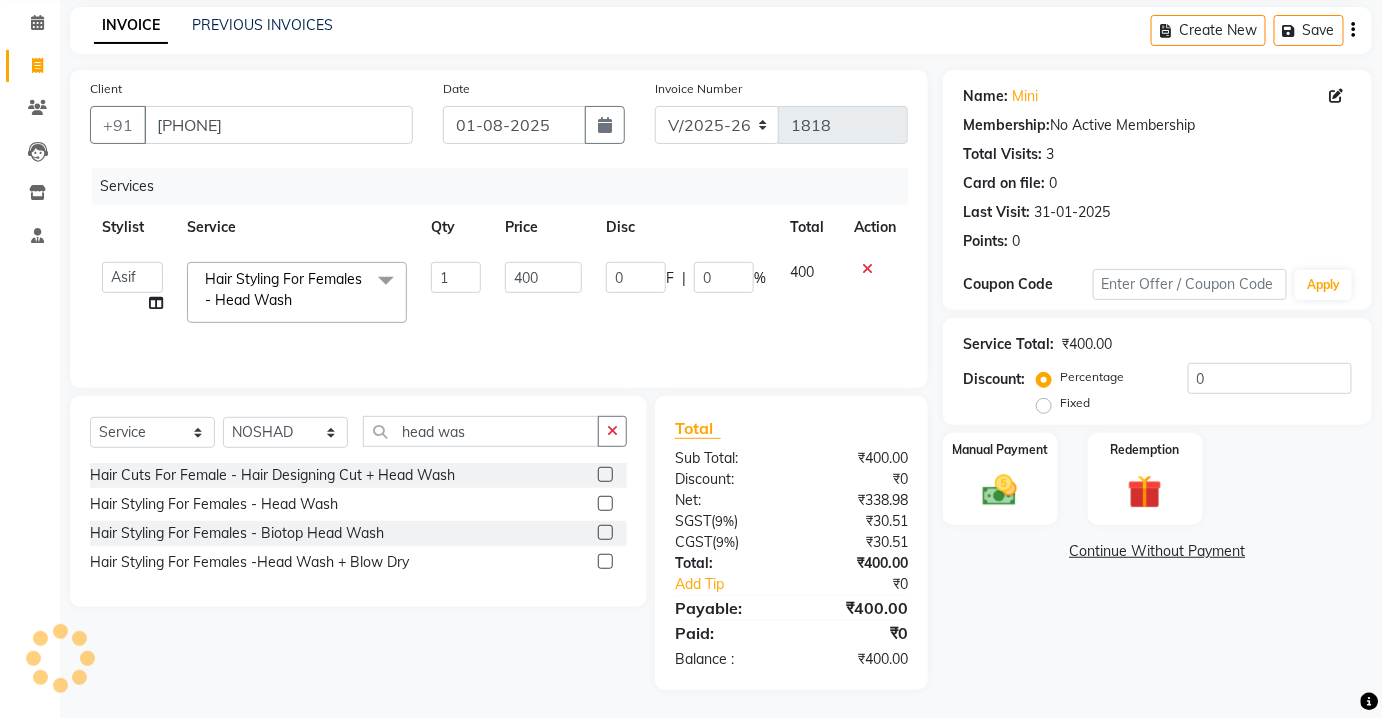 click on "0 F | 0 %" 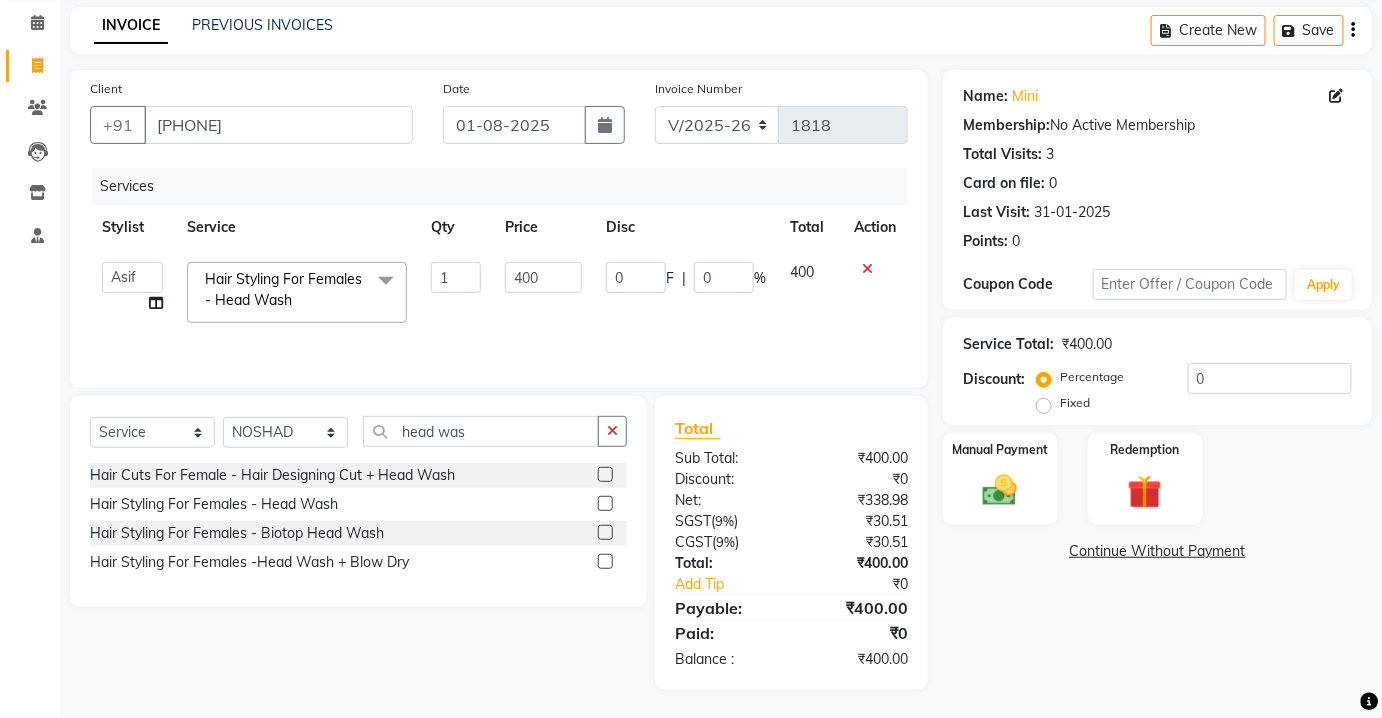 click on "Select  Service  Product  Membership  Package Voucher Prepaid Gift Card  Select Stylist Aarti Asif AZIZA BOBBY CHARMAYNE CHARMS DR. POOJA MITTAL HINA HUSSAN NOSHAD RANI RAVI SOOD  SAKSHI SANTOSH SAPNA TABBASUM head was" 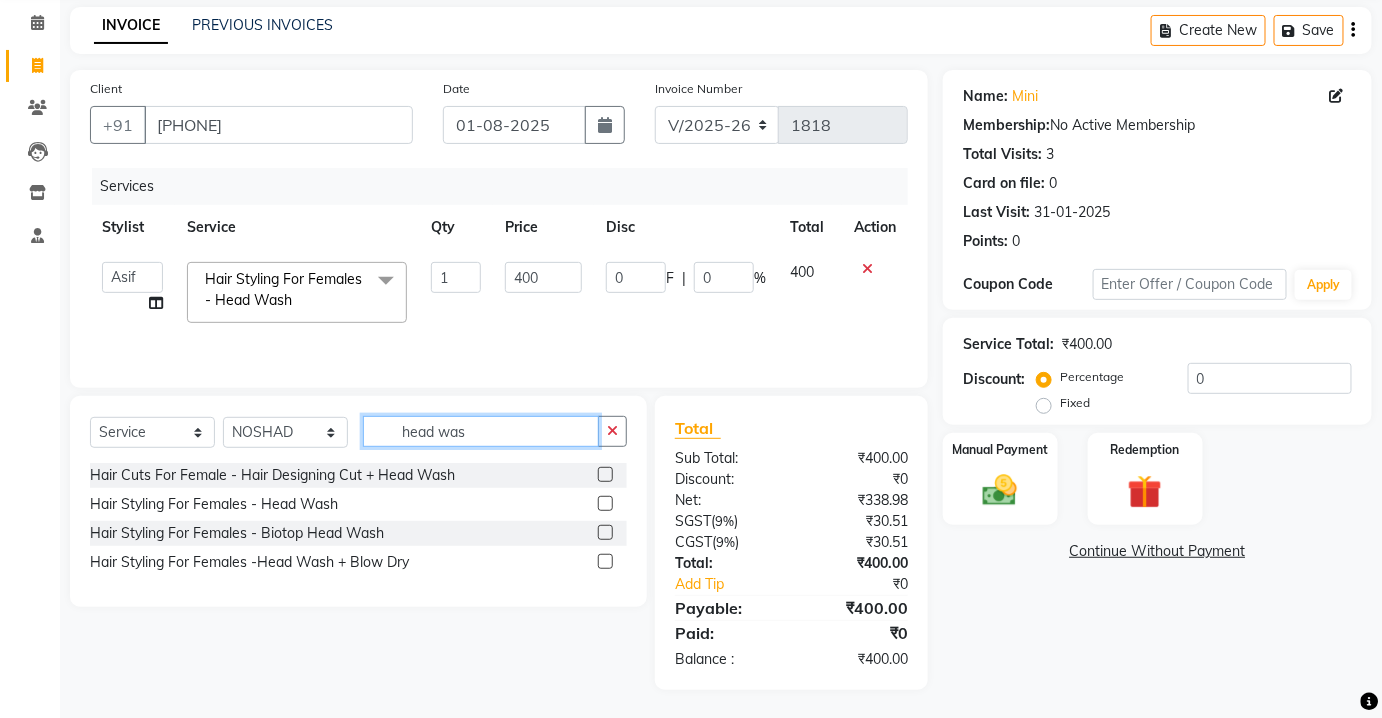 click on "head was" 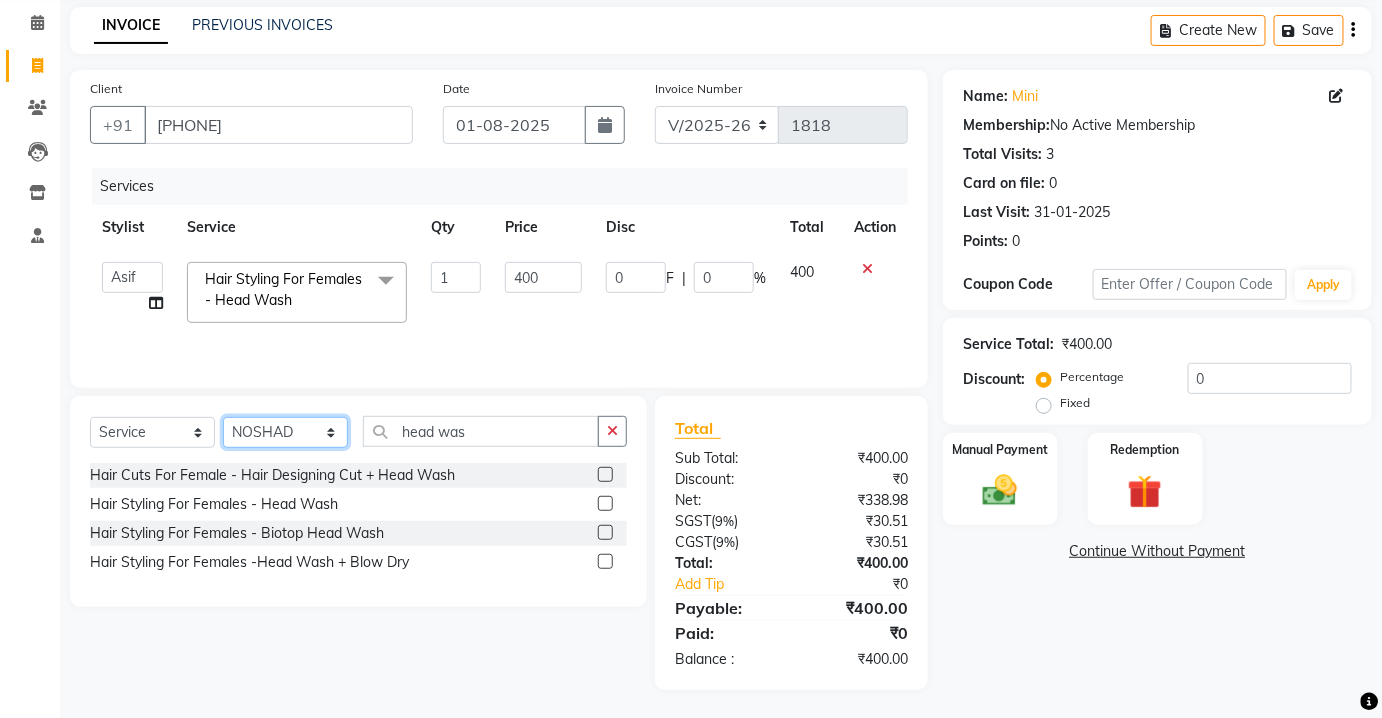 click on "Select Stylist Aarti Asif AZIZA BOBBY CHARMAYNE CHARMS DR. POOJA MITTAL HINA HUSSAN NOSHAD RANI RAVI SOOD  SAKSHI SANTOSH SAPNA TABBASUM" 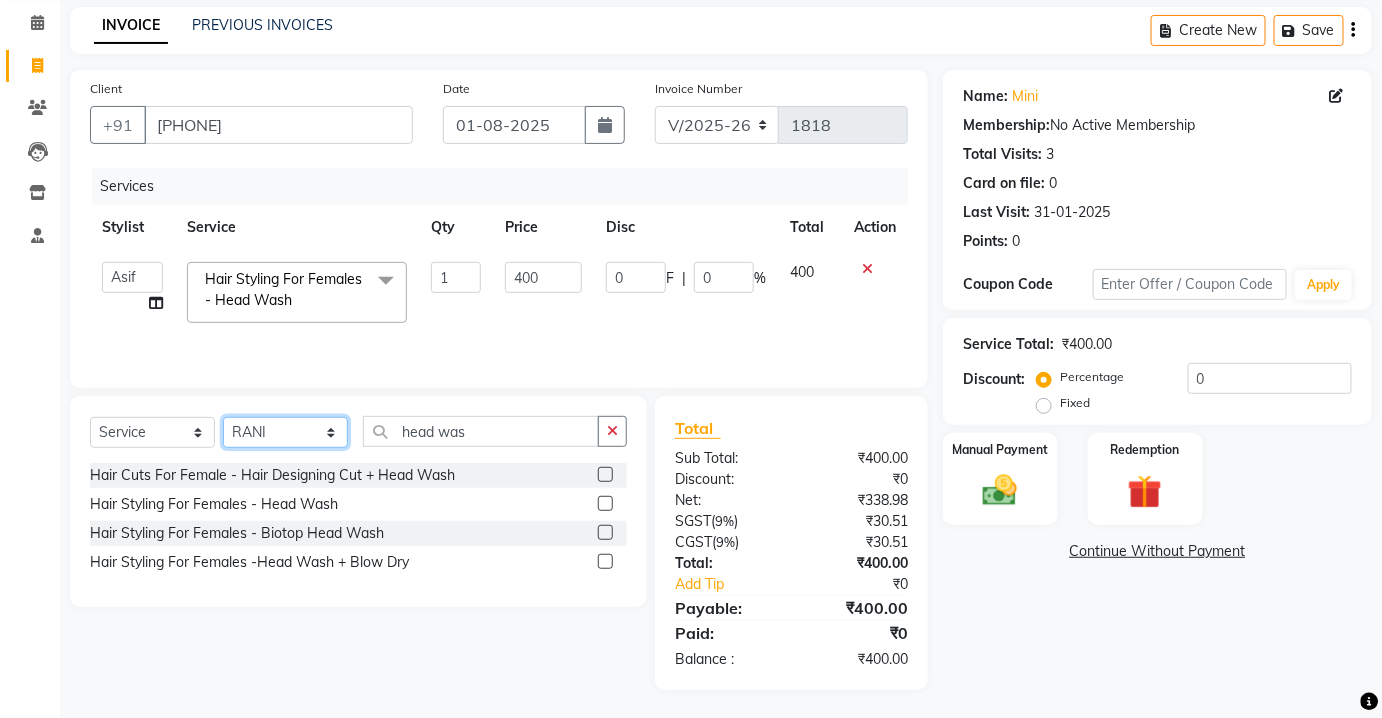 click on "Select Stylist Aarti Asif AZIZA BOBBY CHARMAYNE CHARMS DR. POOJA MITTAL HINA HUSSAN NOSHAD RANI RAVI SOOD  SAKSHI SANTOSH SAPNA TABBASUM" 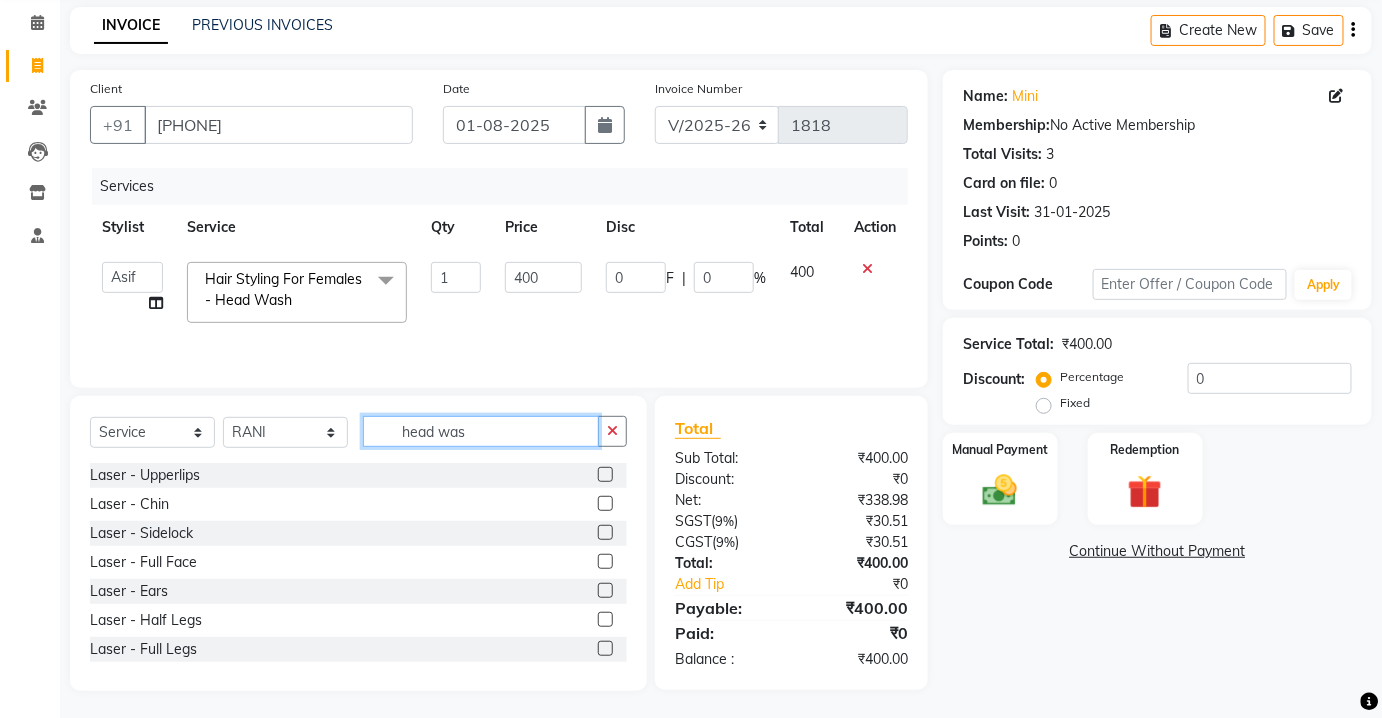 click on "head was" 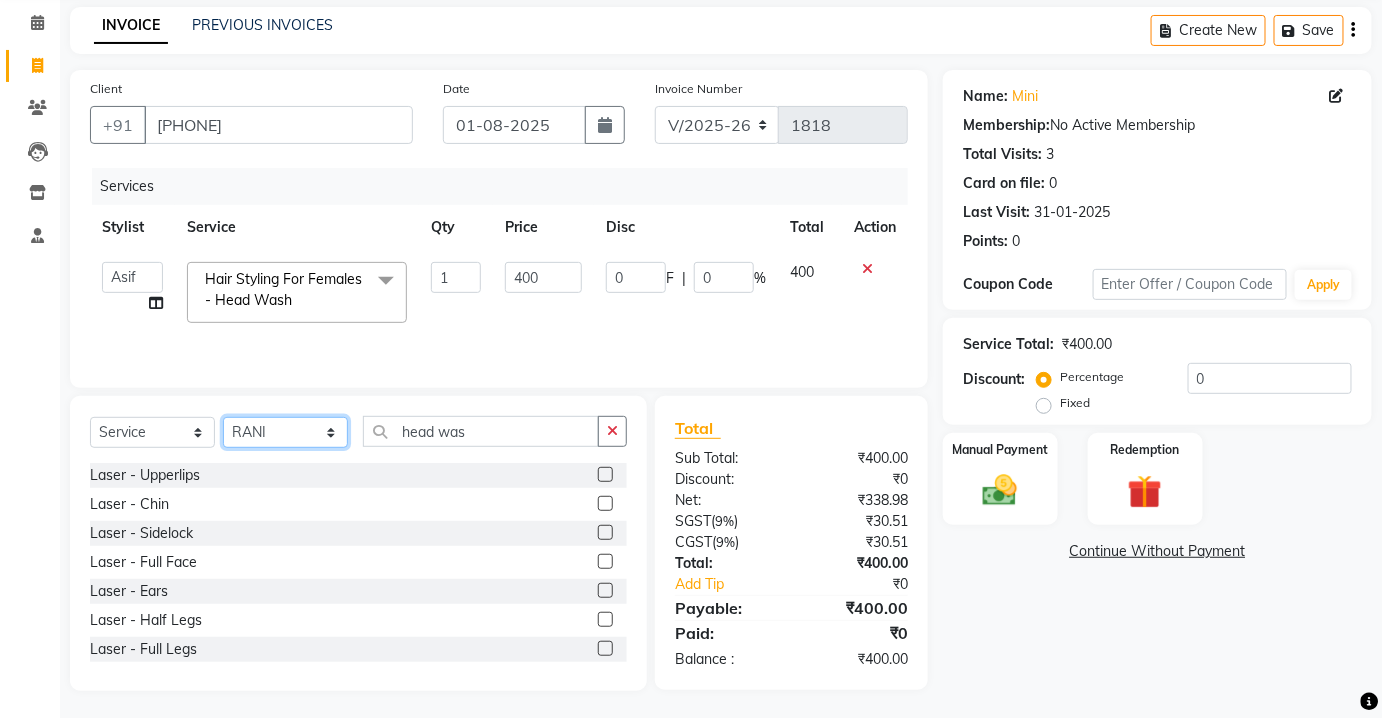 drag, startPoint x: 335, startPoint y: 439, endPoint x: 330, endPoint y: 423, distance: 16.763054 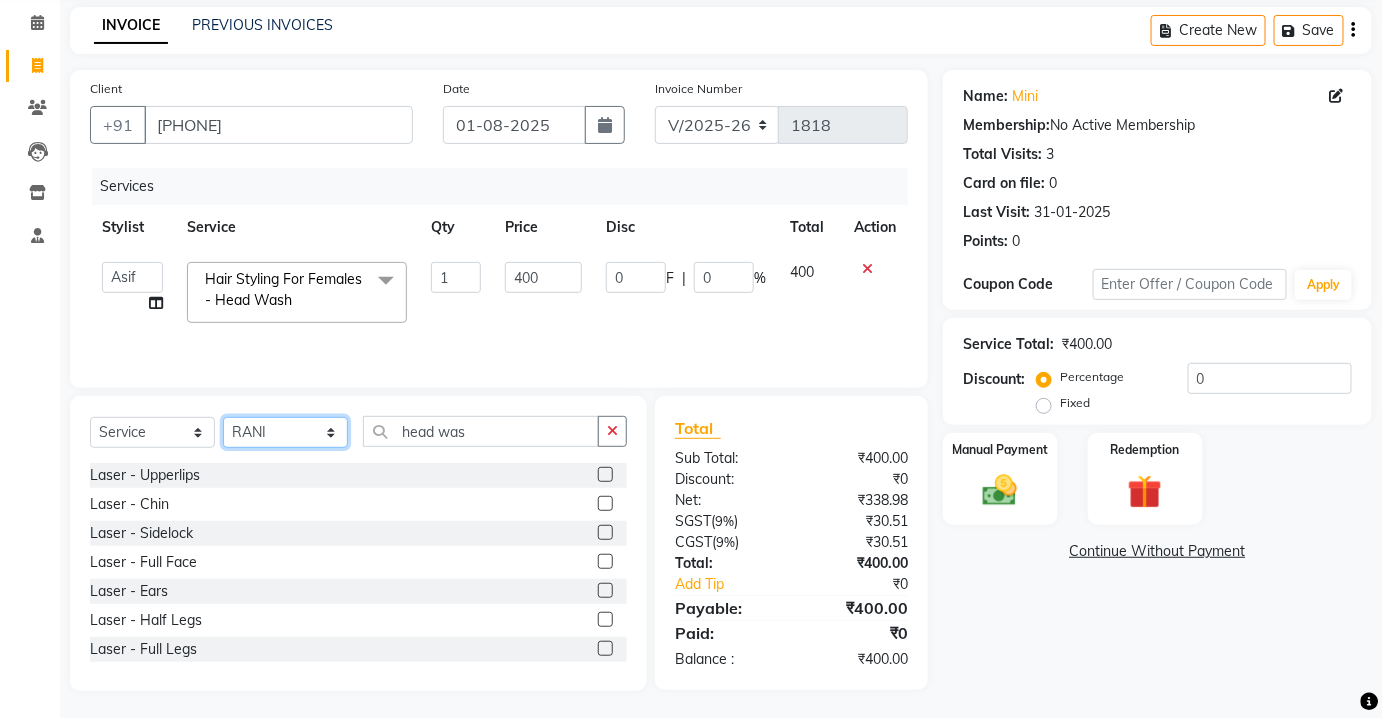 select on "17842" 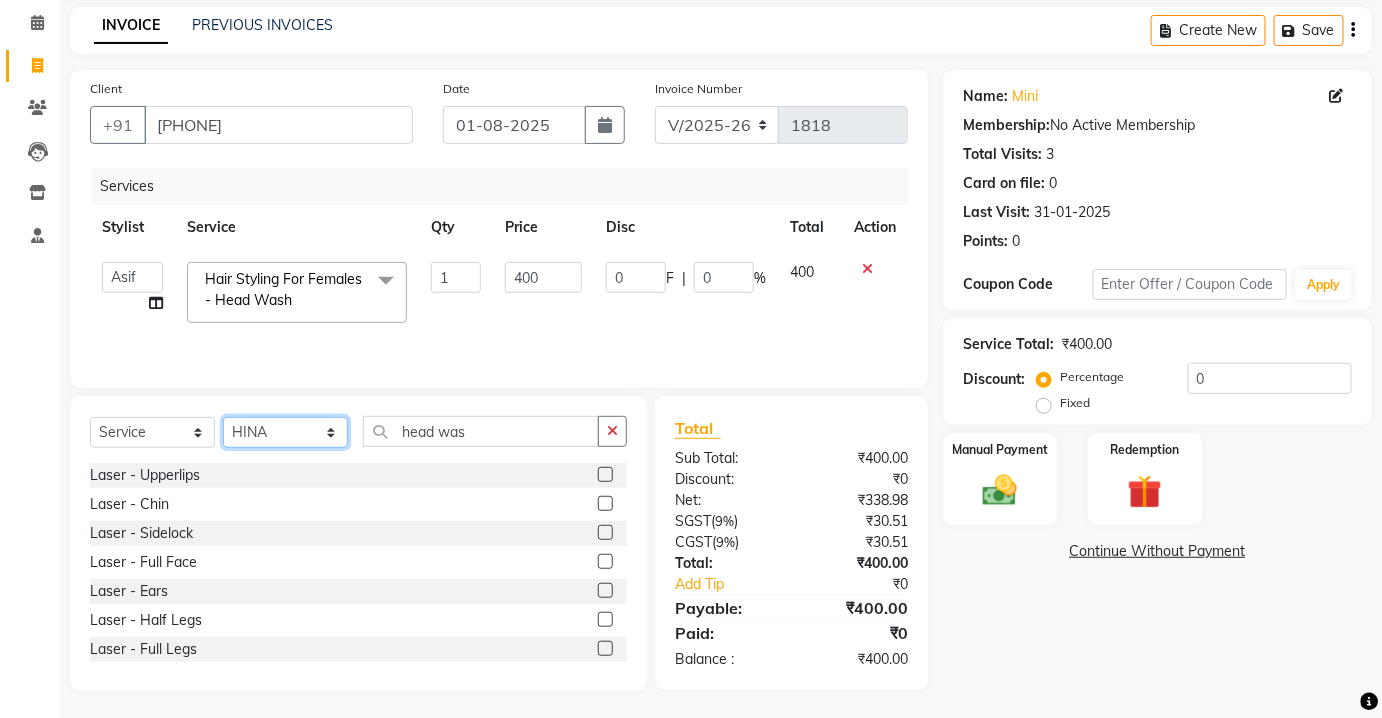 click on "Select Stylist Aarti Asif AZIZA BOBBY CHARMAYNE CHARMS DR. POOJA MITTAL HINA HUSSAN NOSHAD RANI RAVI SOOD  SAKSHI SANTOSH SAPNA TABBASUM" 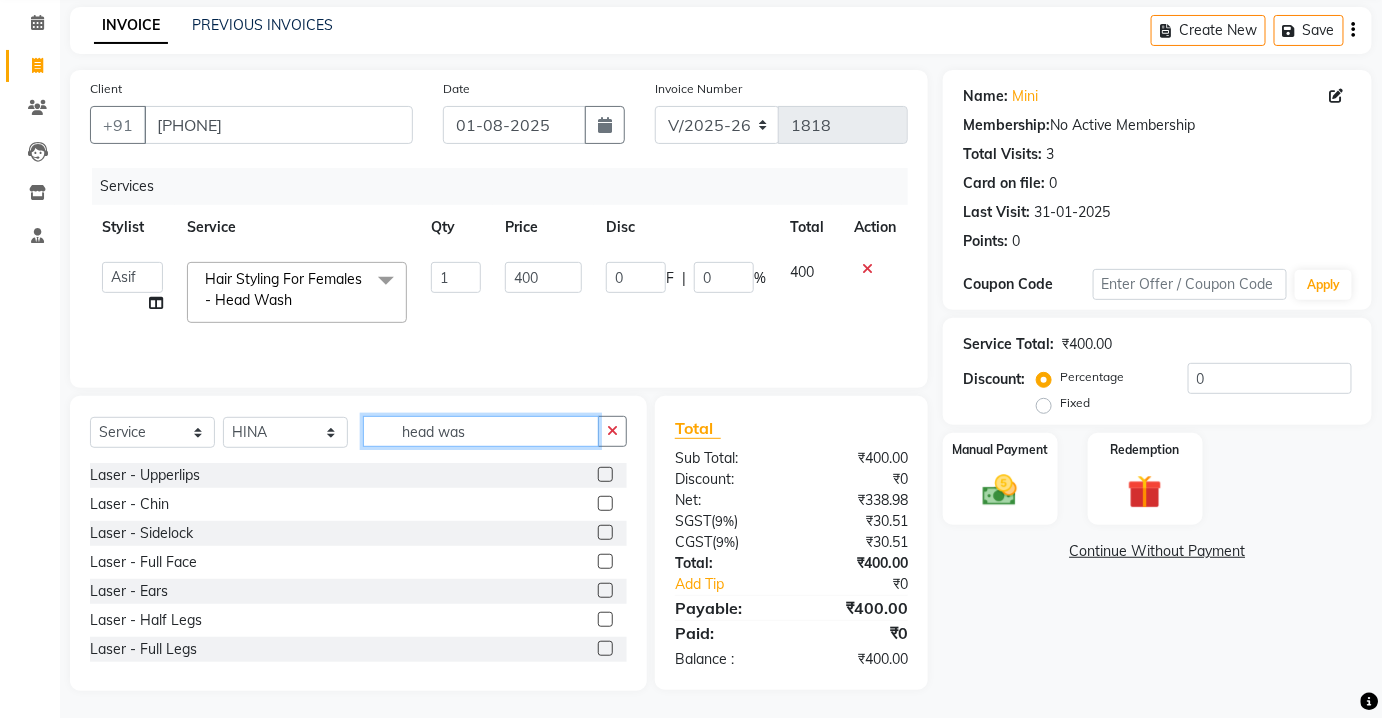 click on "head was" 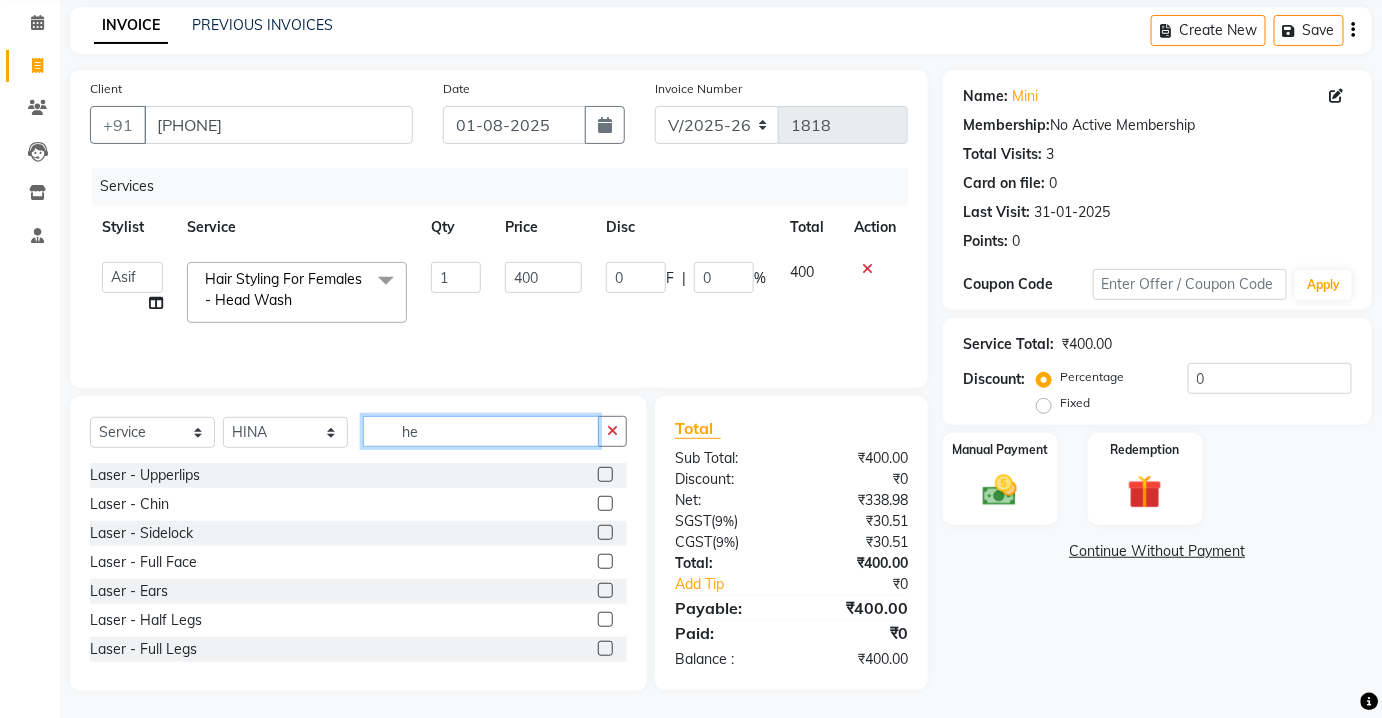 type on "h" 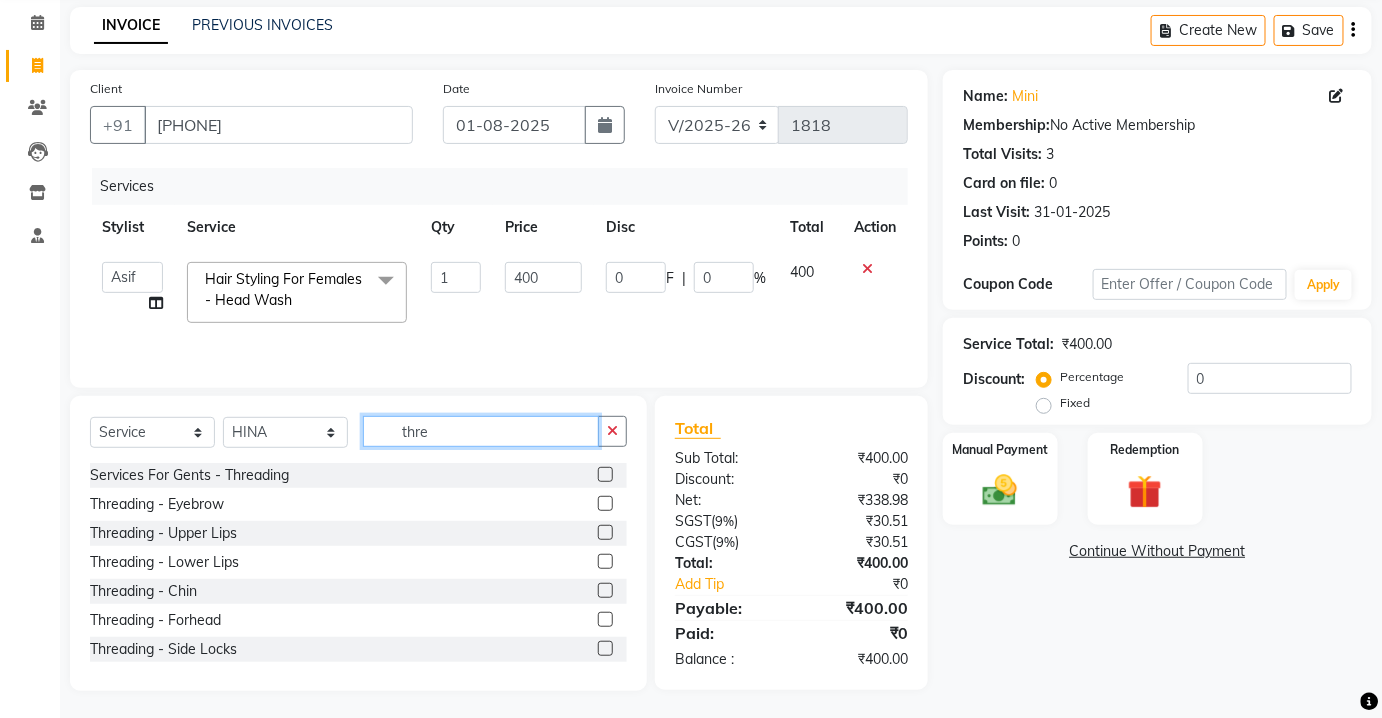 type on "thre" 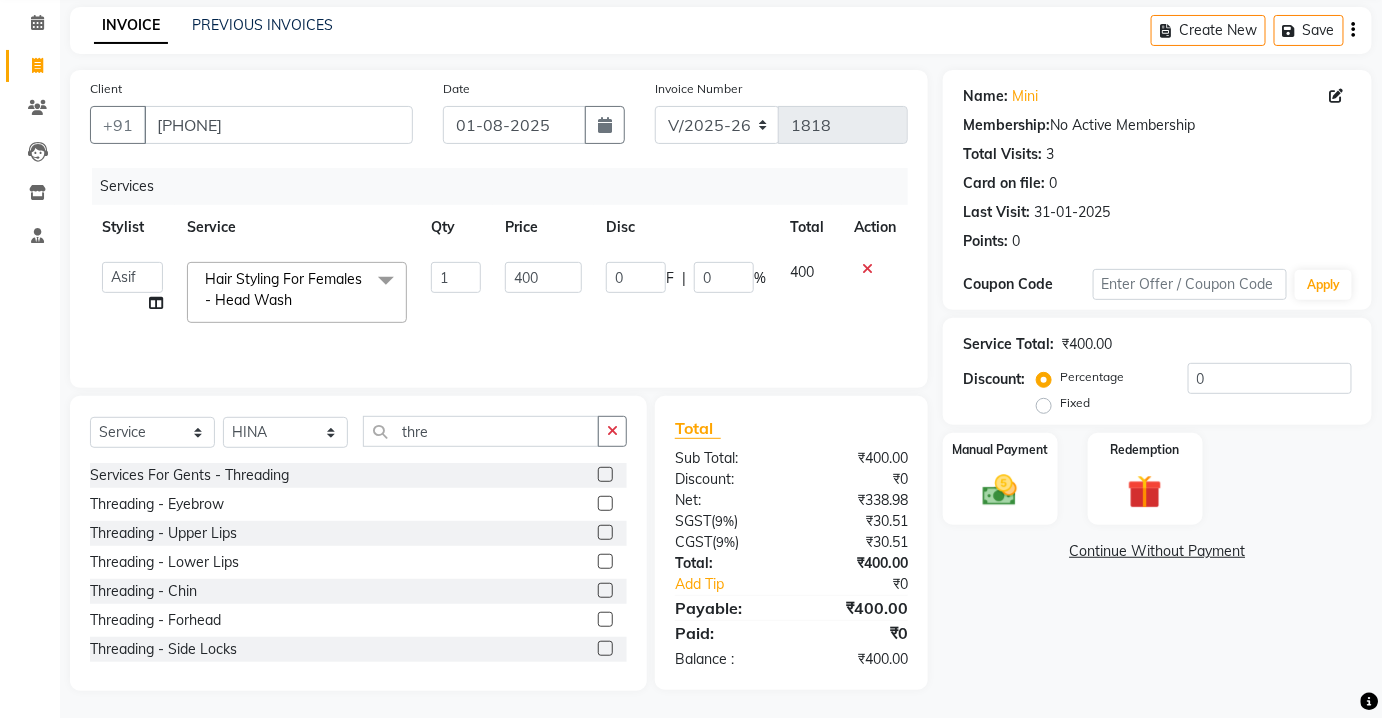 click 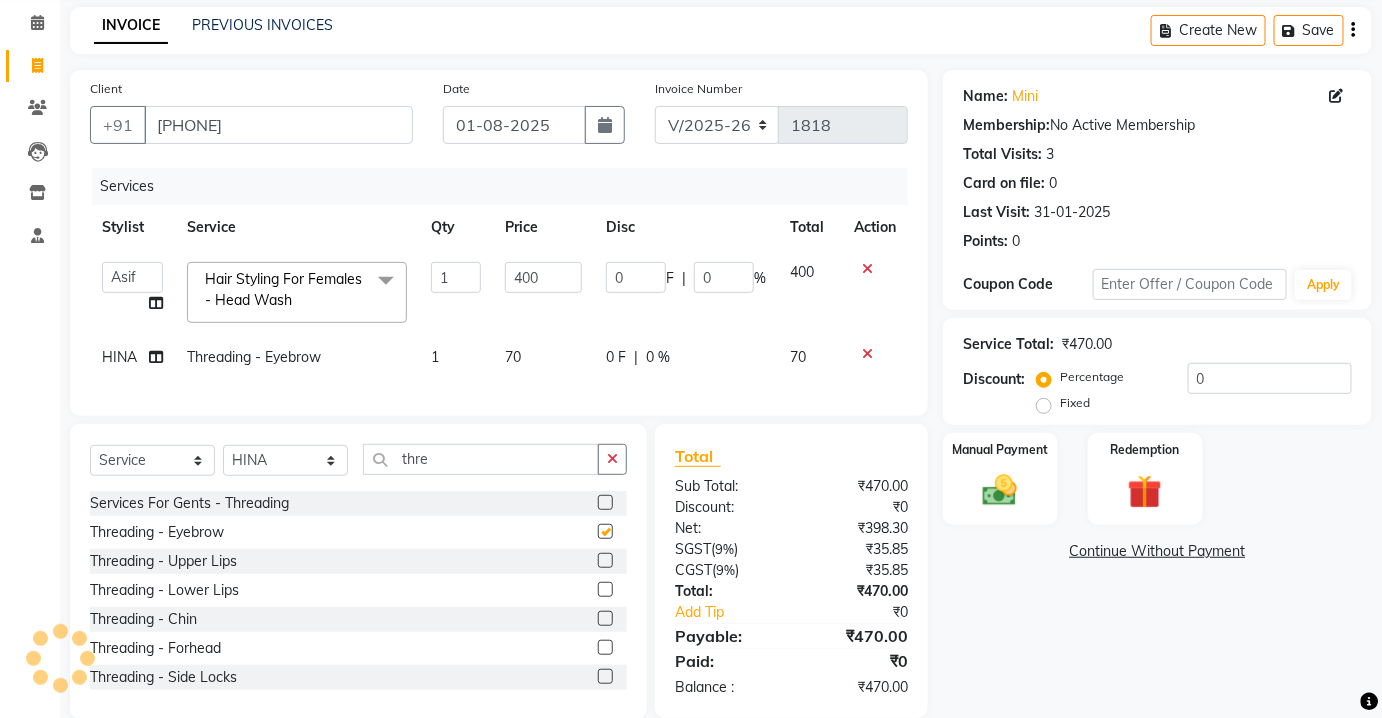 checkbox on "false" 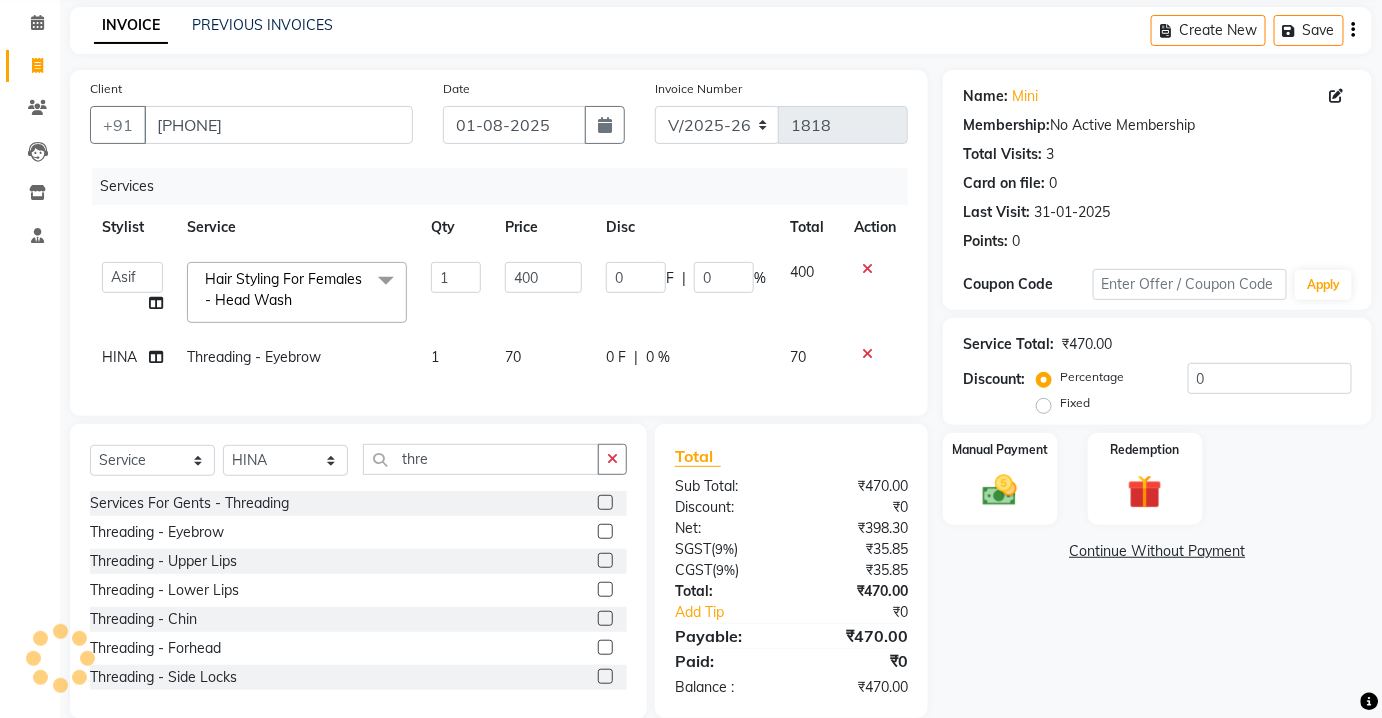 scroll, scrollTop: 122, scrollLeft: 0, axis: vertical 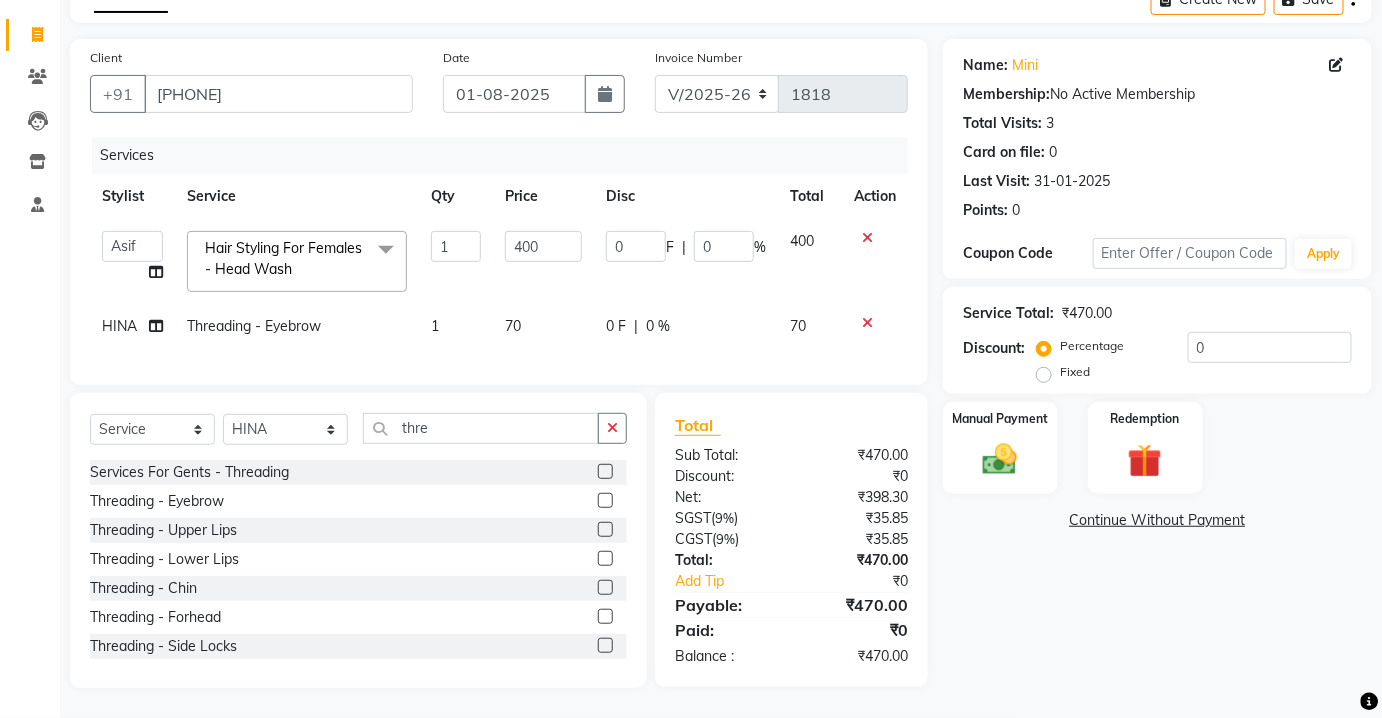 click 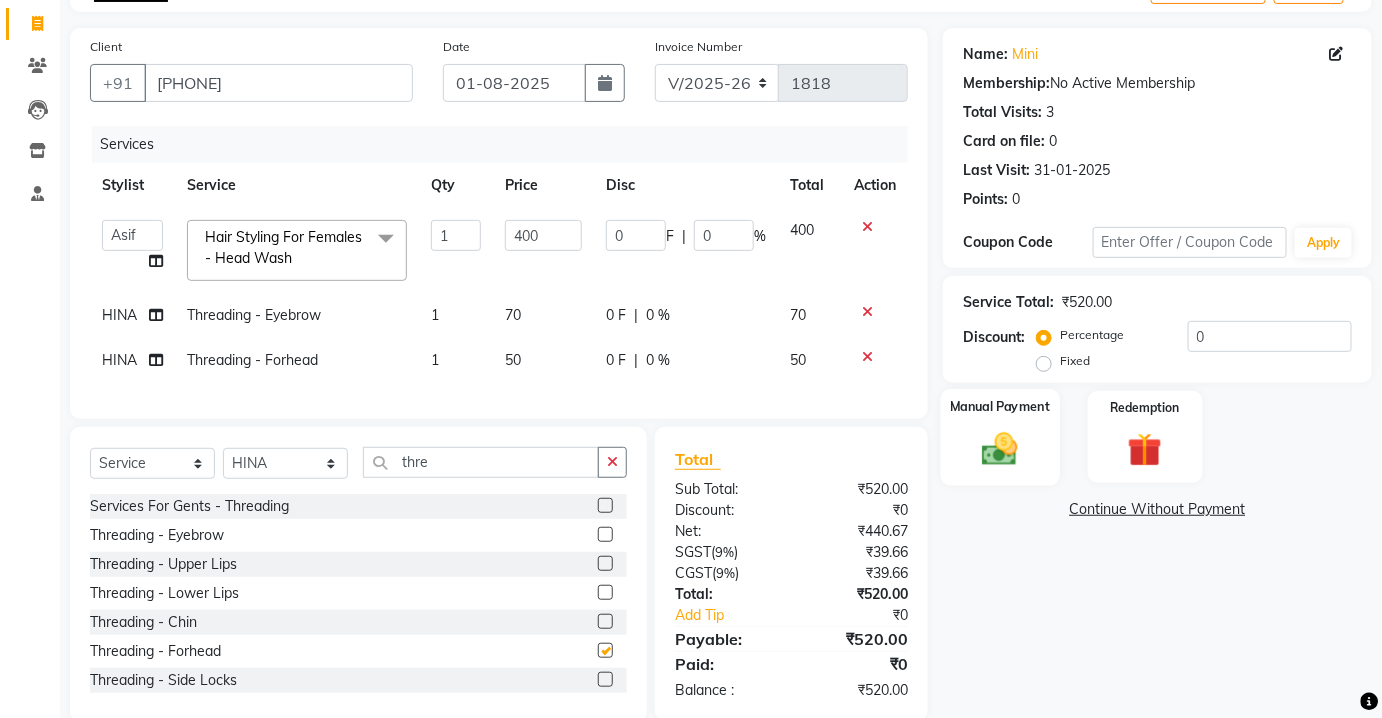 checkbox on "false" 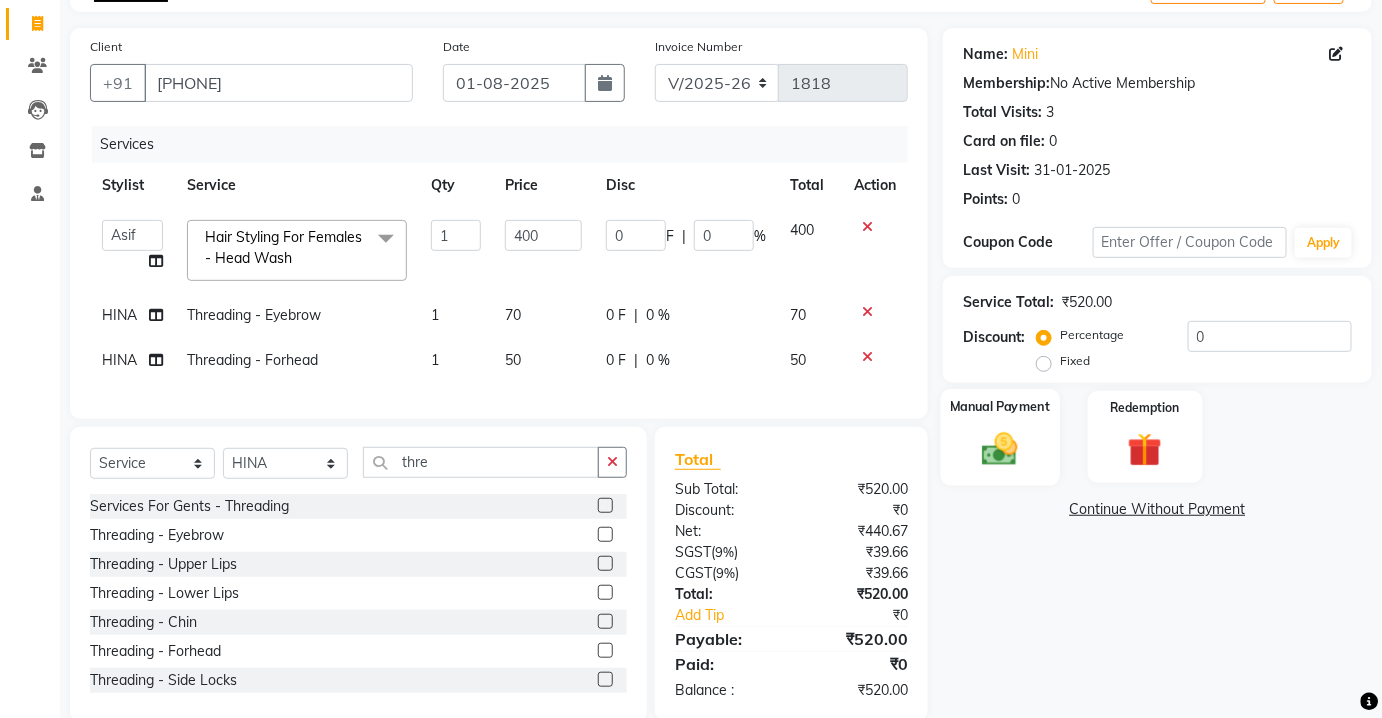 scroll, scrollTop: 168, scrollLeft: 0, axis: vertical 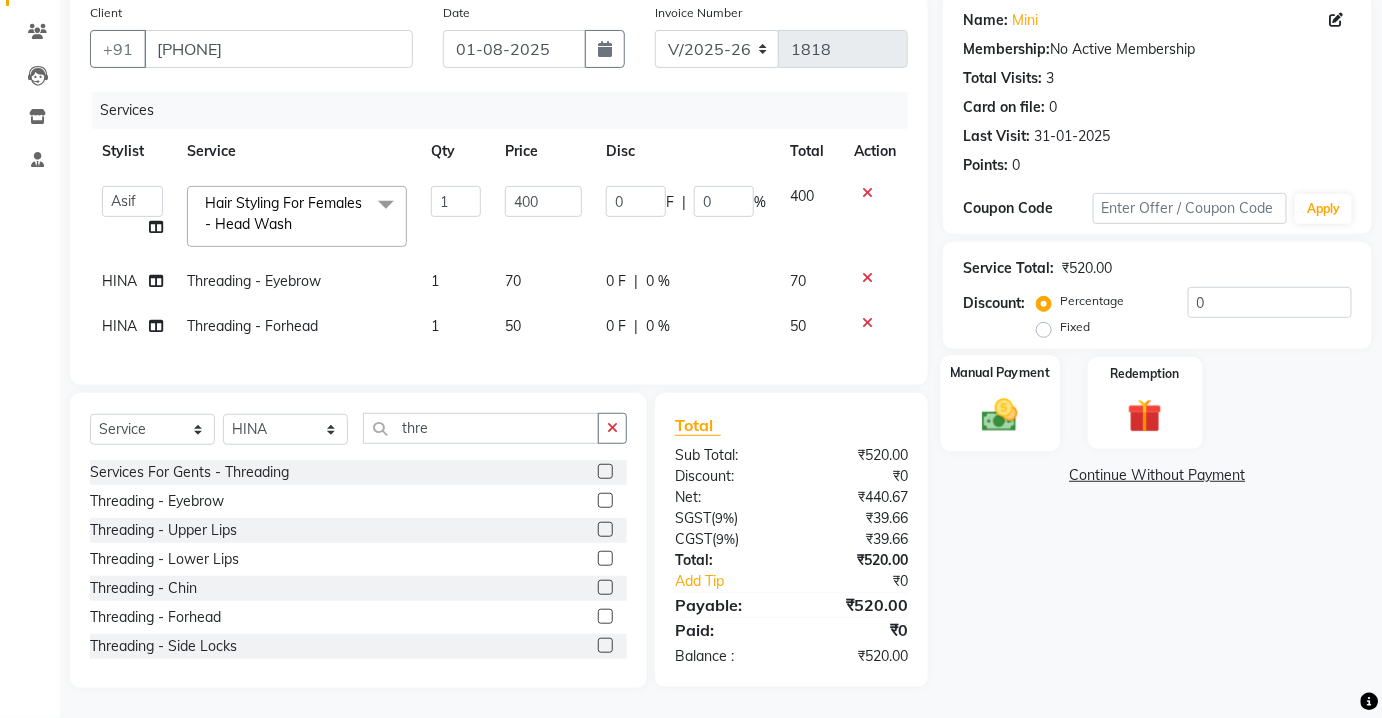 click on "Manual Payment" 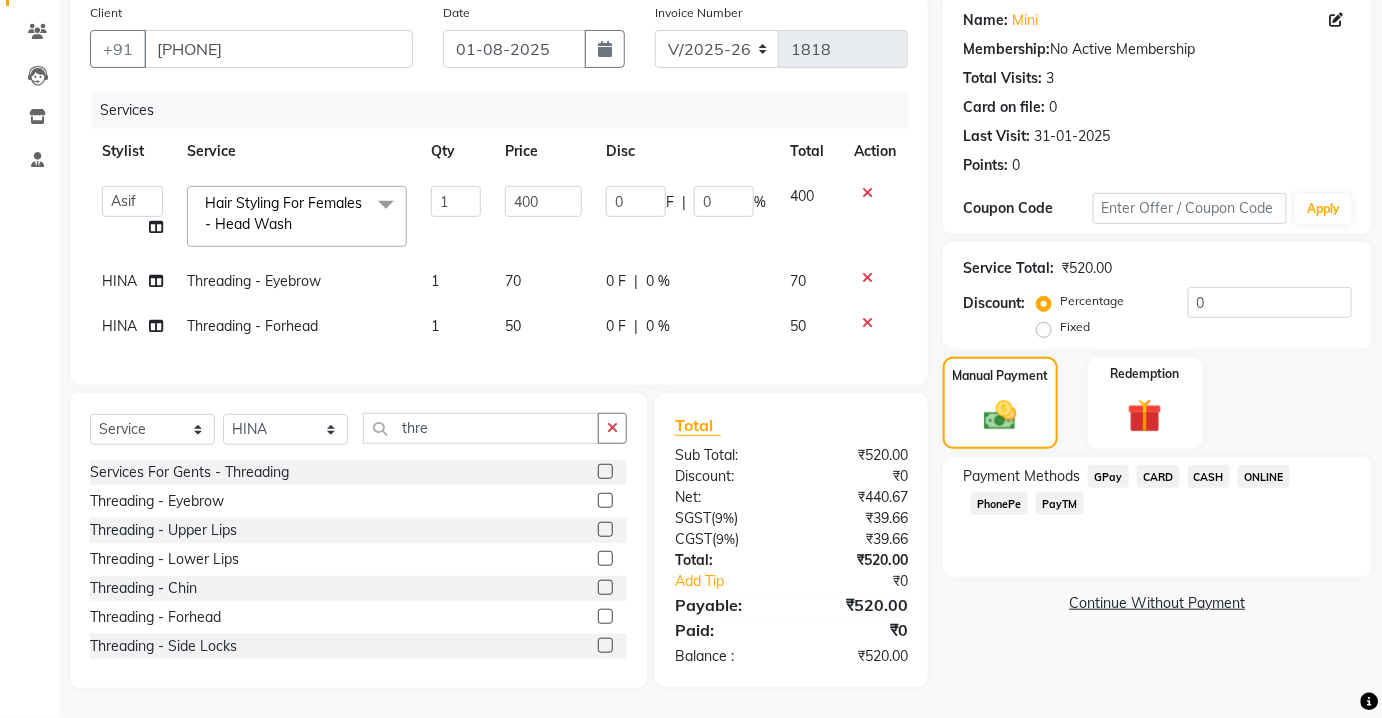 click on "CASH" 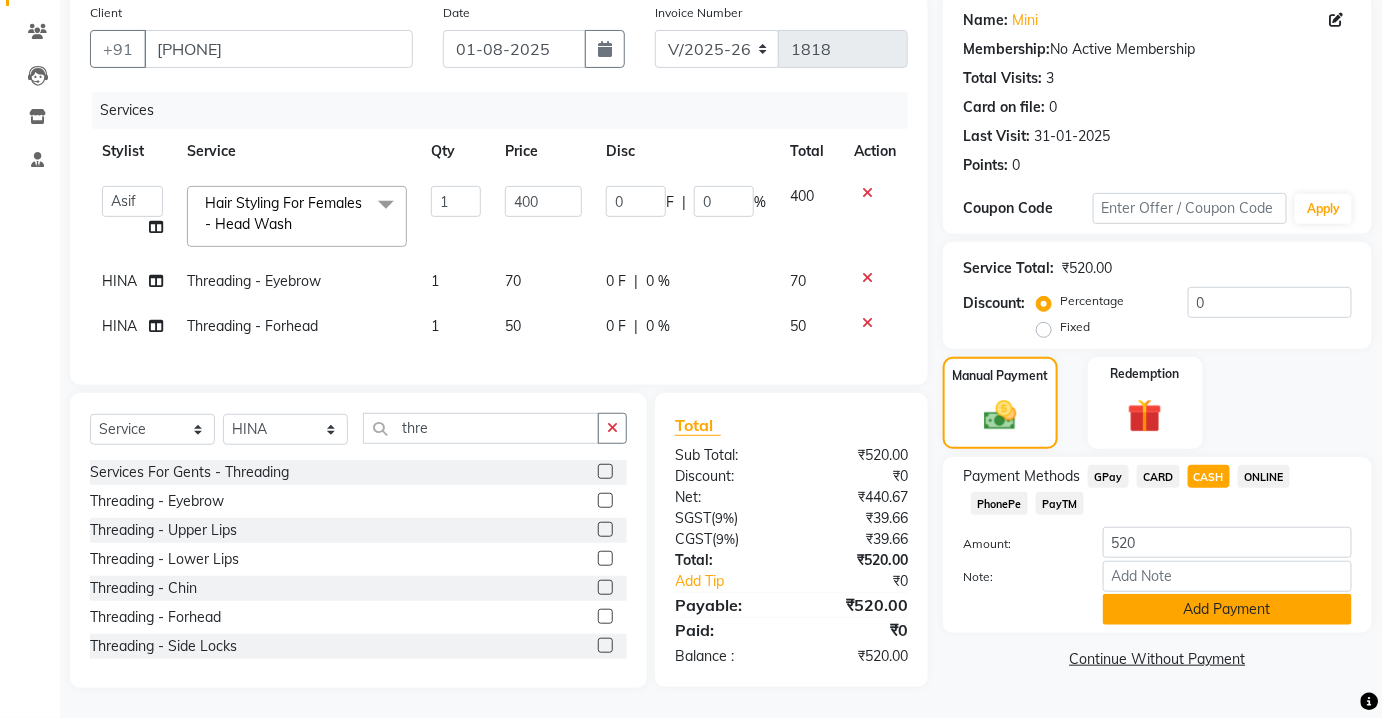 click on "Add Payment" 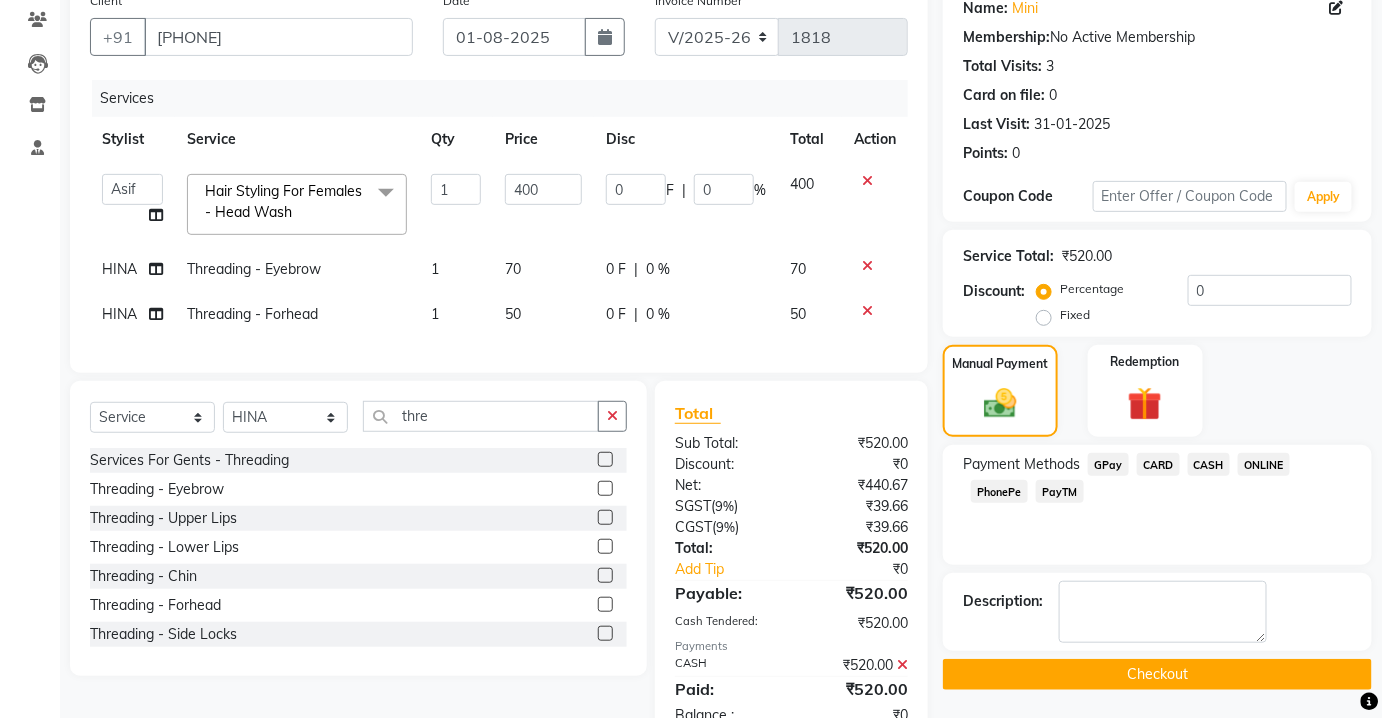 click on "Checkout" 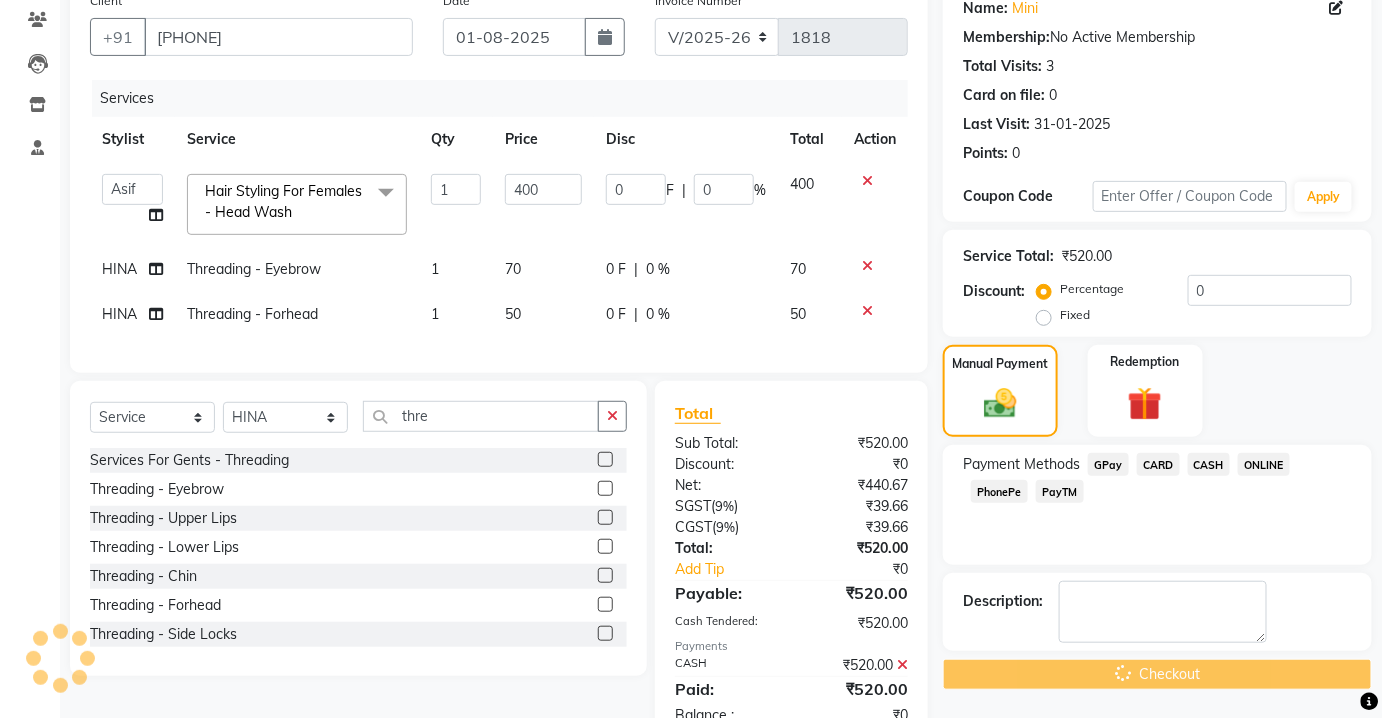 scroll, scrollTop: 237, scrollLeft: 0, axis: vertical 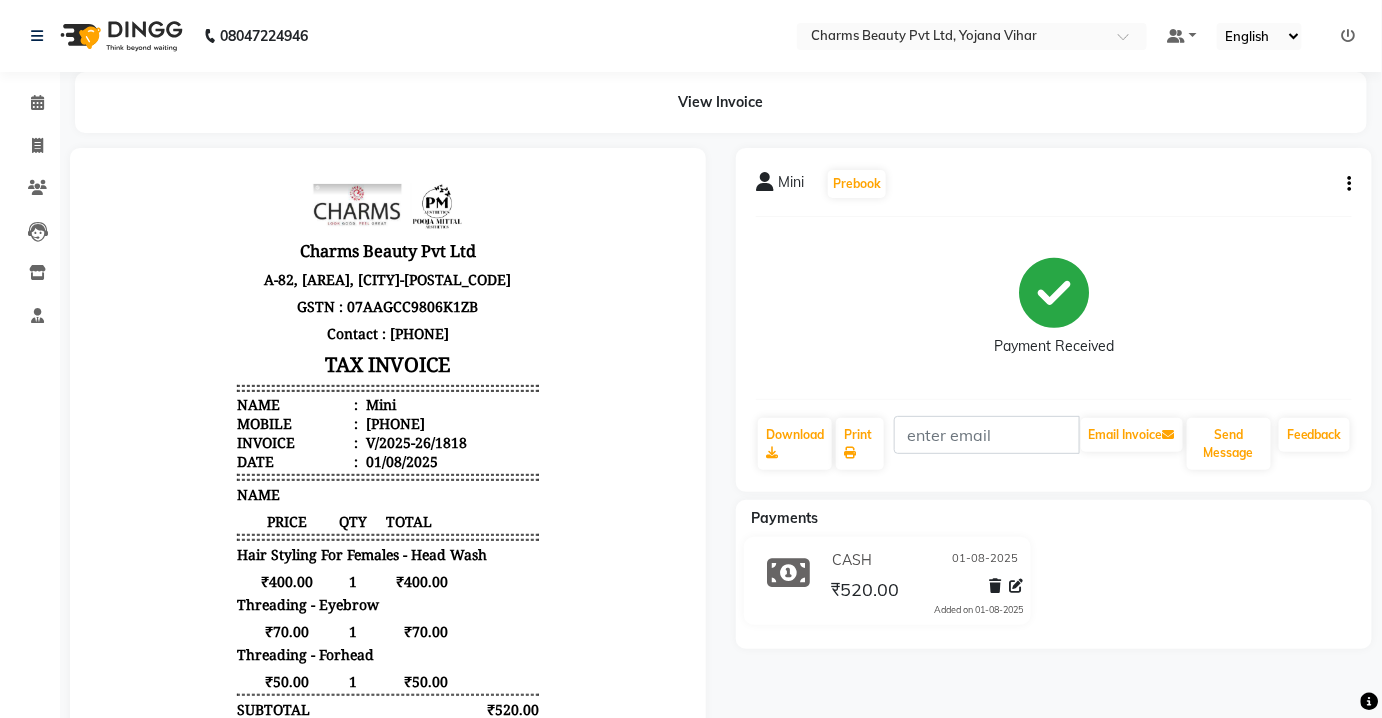 click on "CASH 01-08-2025 ₹520.00  Added on 01-08-2025" 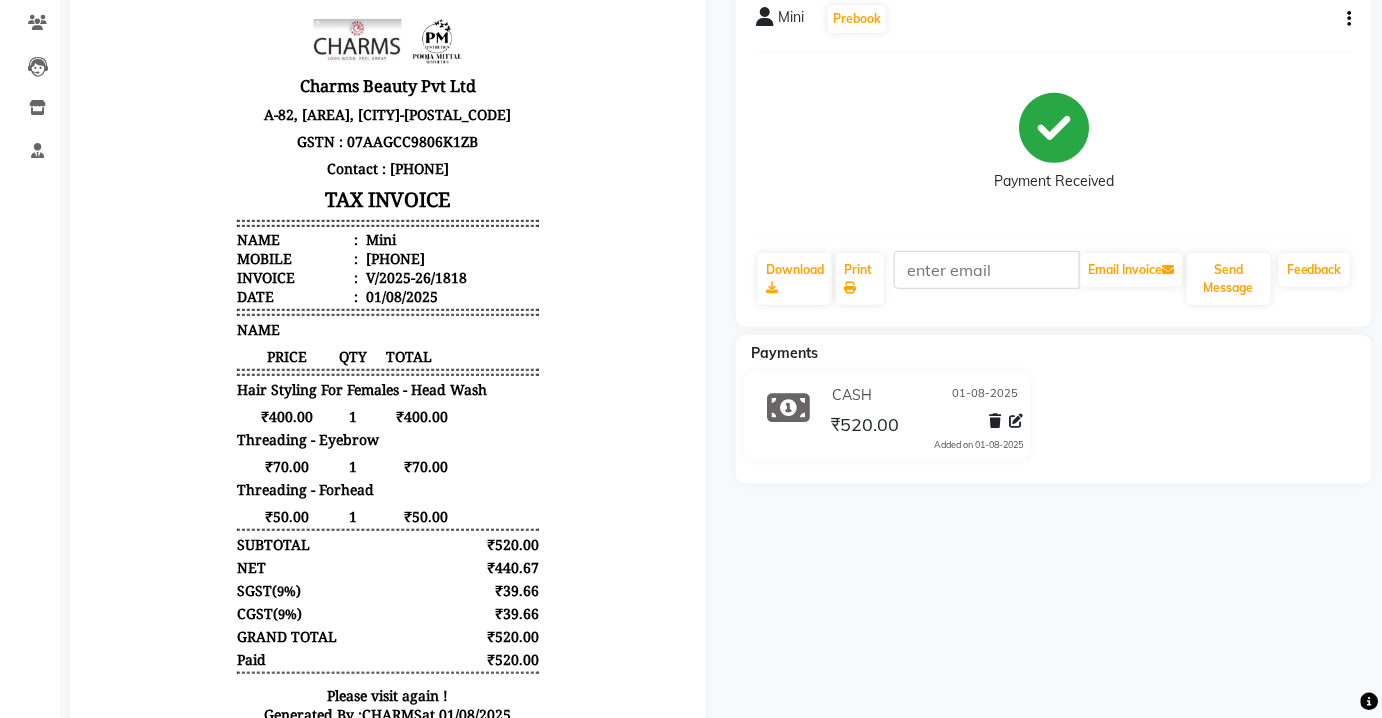 scroll, scrollTop: 167, scrollLeft: 0, axis: vertical 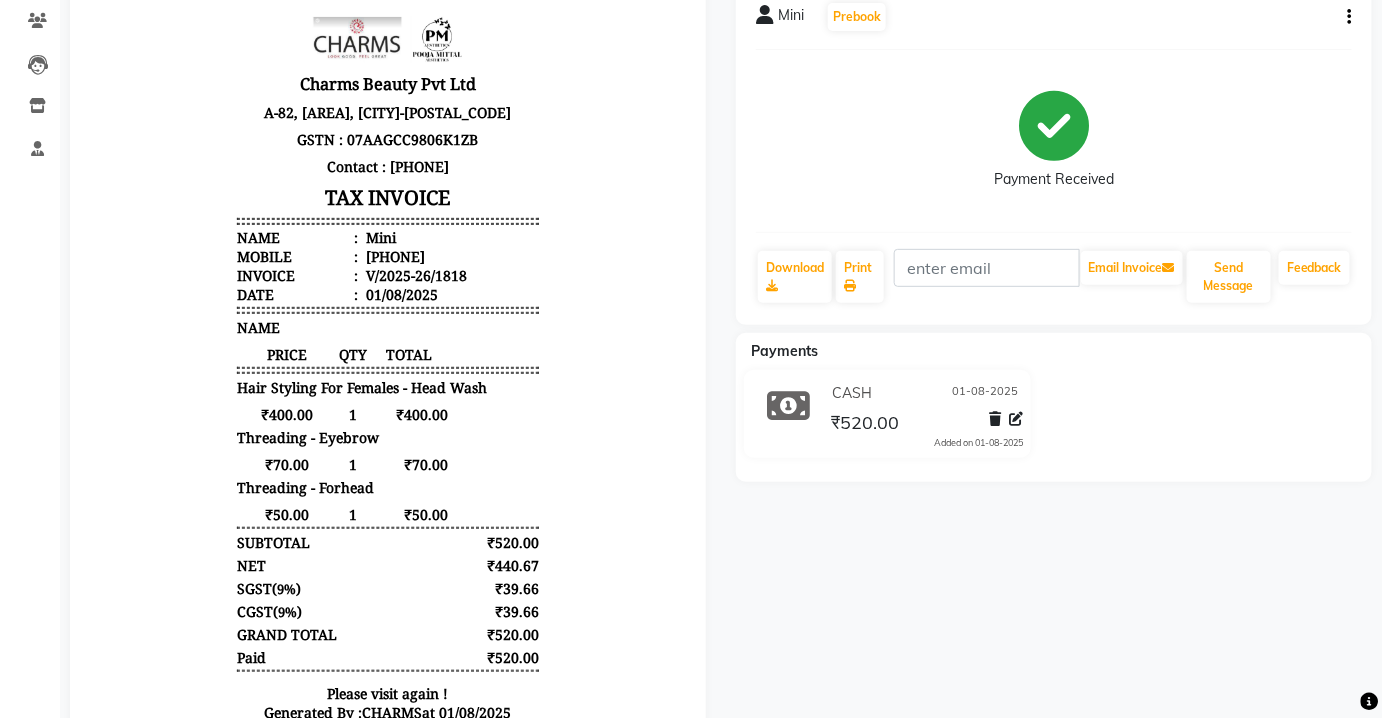 click on "Mini   Prebook   Payment Received  Download  Print   Email Invoice   Send Message Feedback  Payments CASH 01-08-2025 ₹520.00  Added on 01-08-2025" 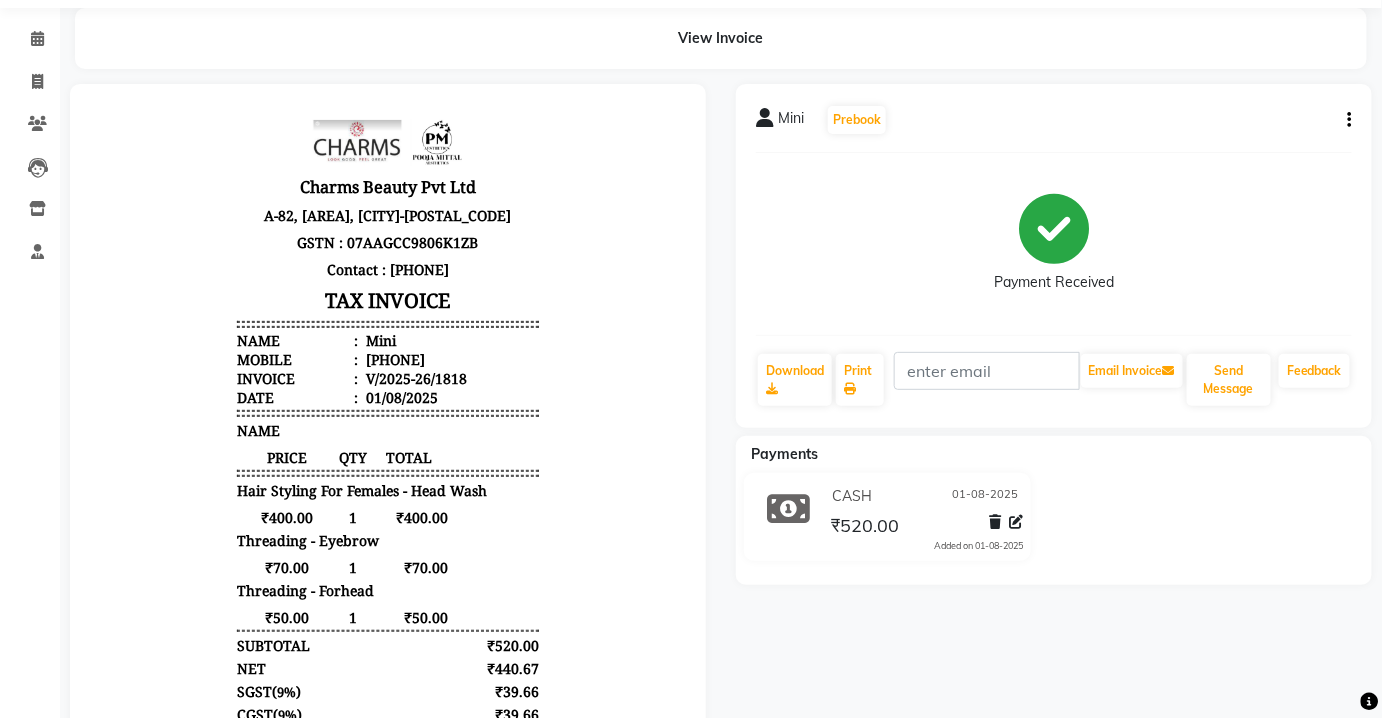 scroll, scrollTop: 0, scrollLeft: 0, axis: both 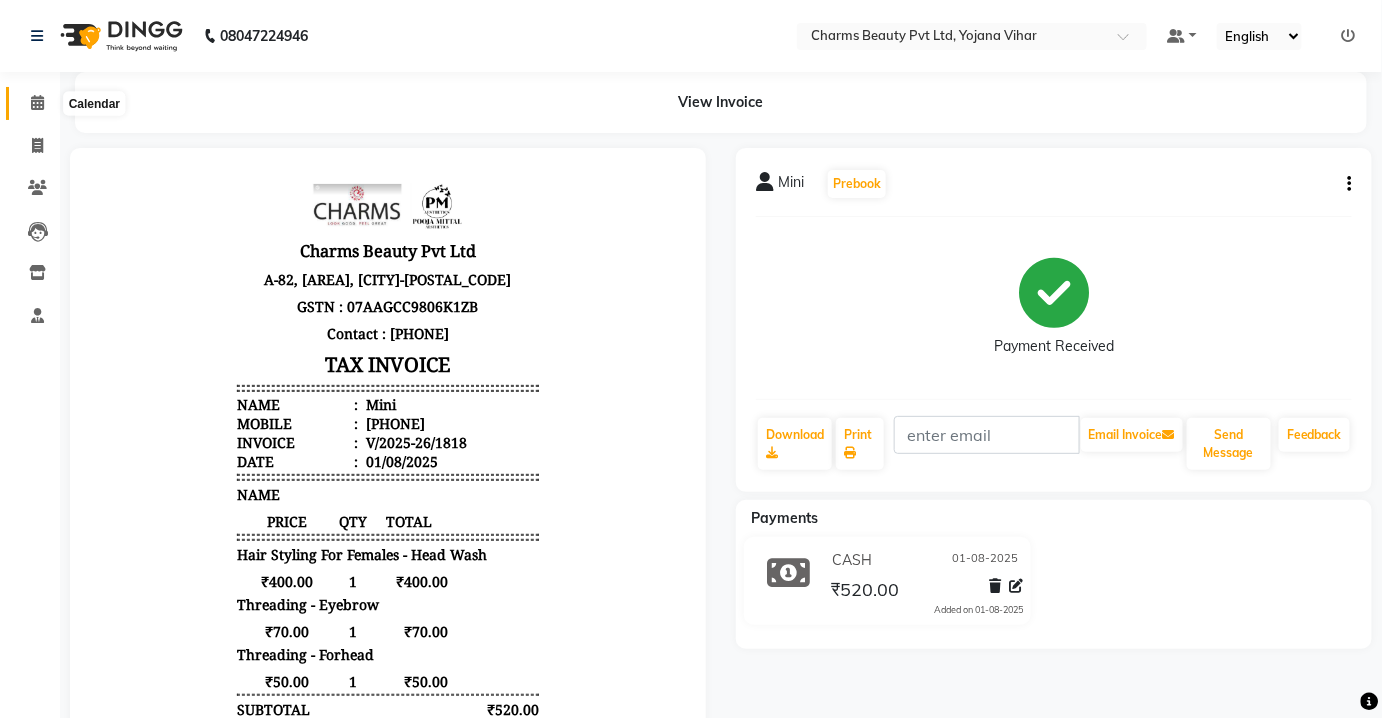 click 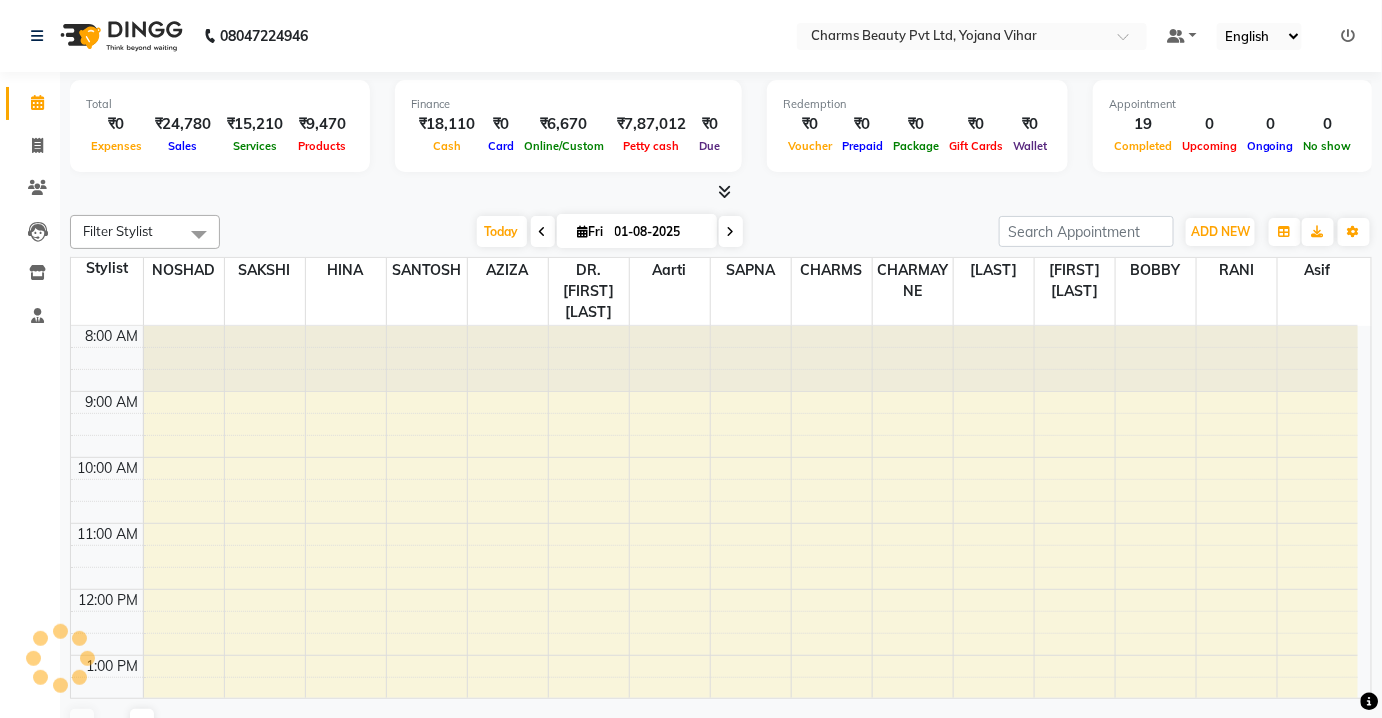 scroll, scrollTop: 0, scrollLeft: 0, axis: both 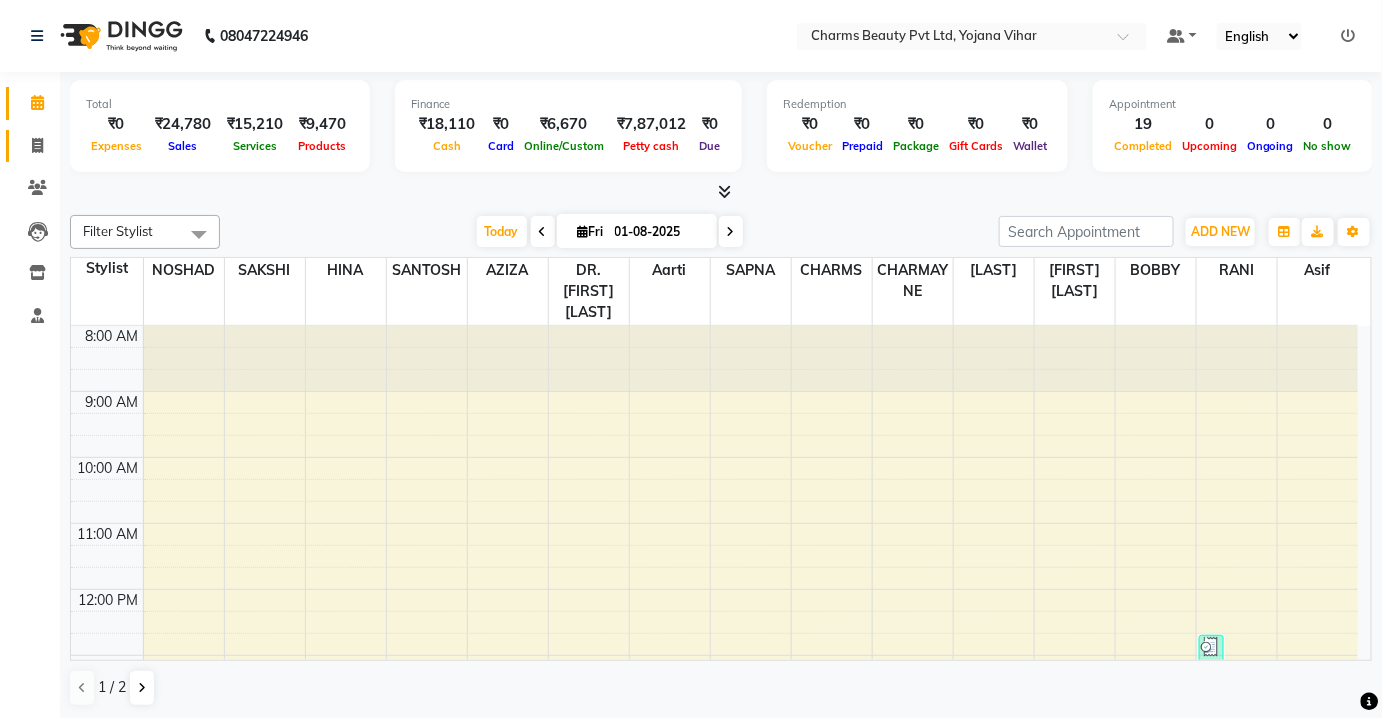 click on "Invoice" 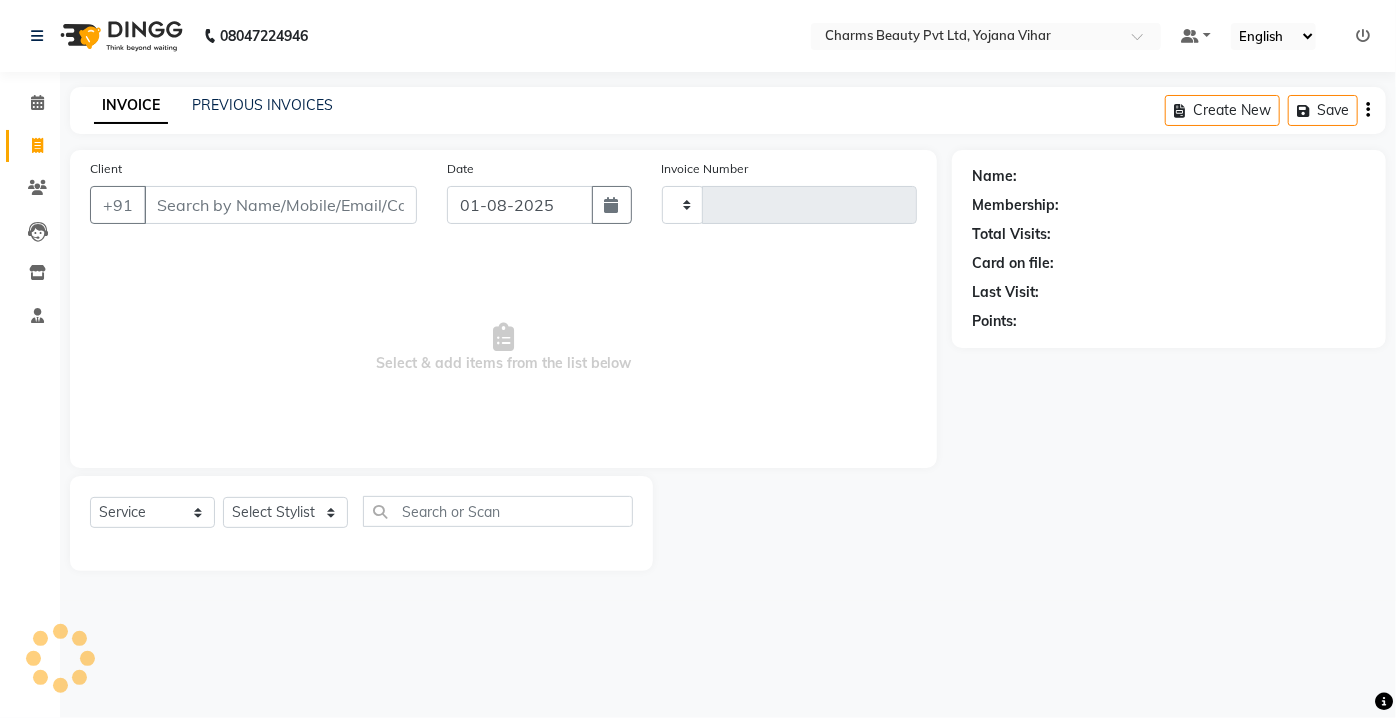 type on "1819" 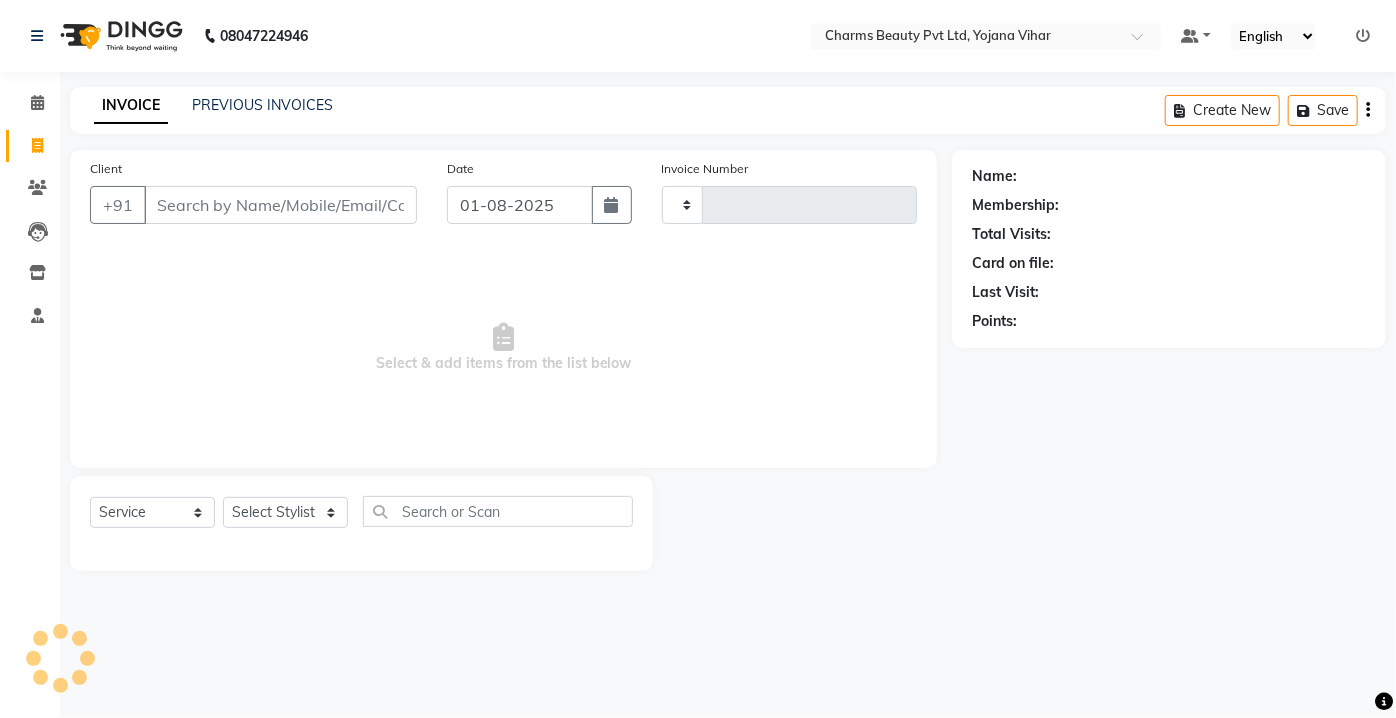select on "3743" 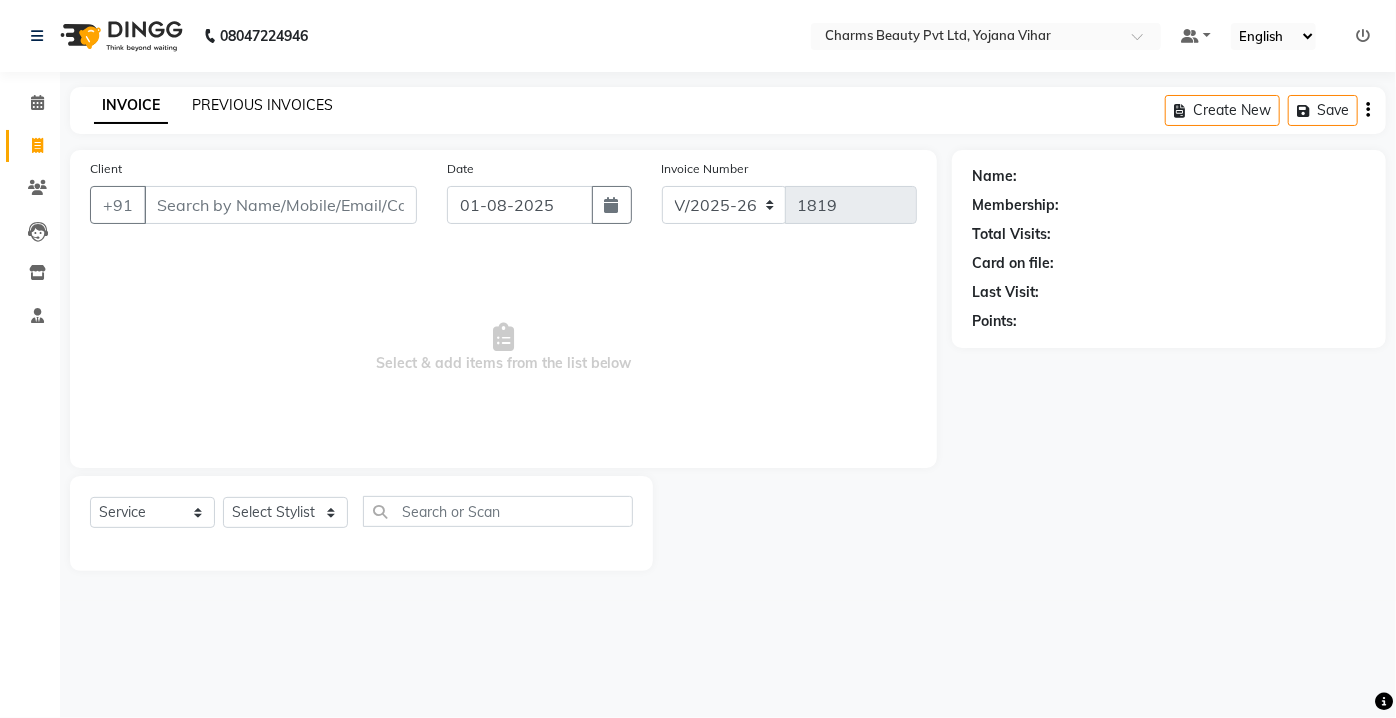 click on "PREVIOUS INVOICES" 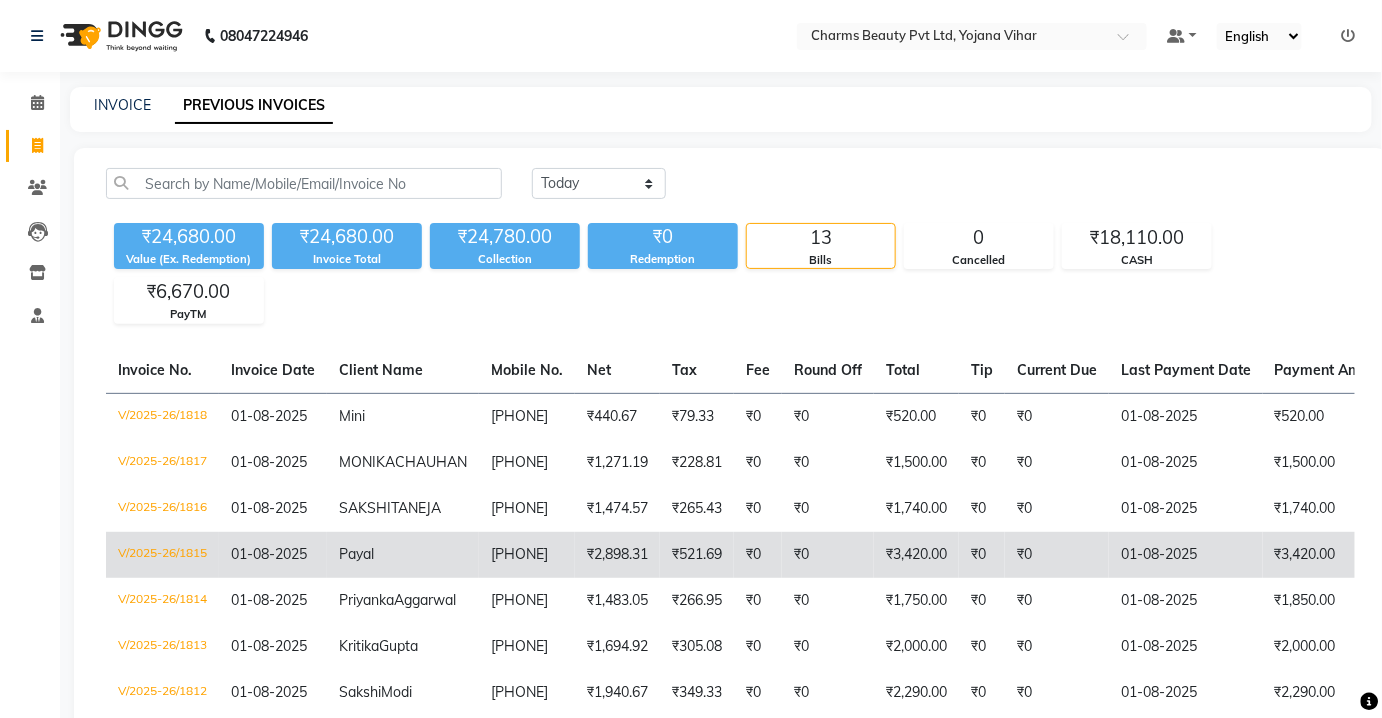 click on "V/2025-26/1815" 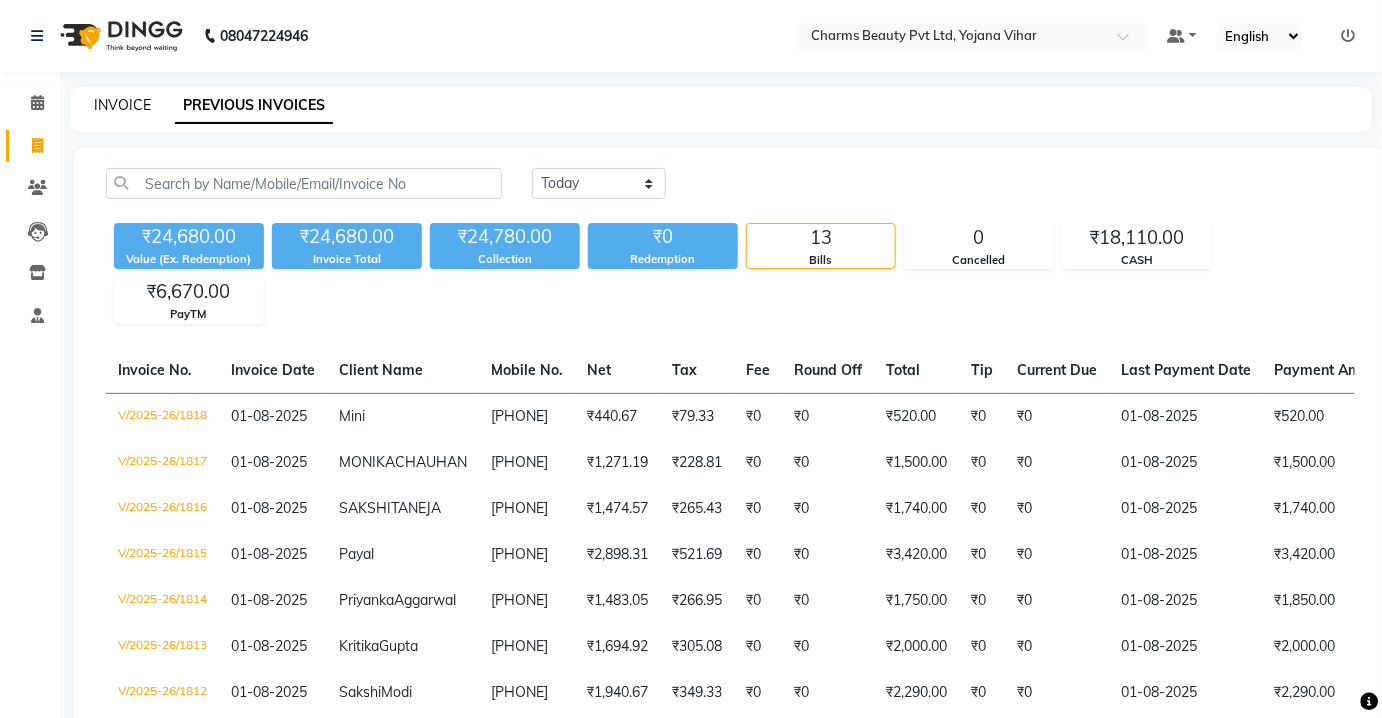 click on "INVOICE" 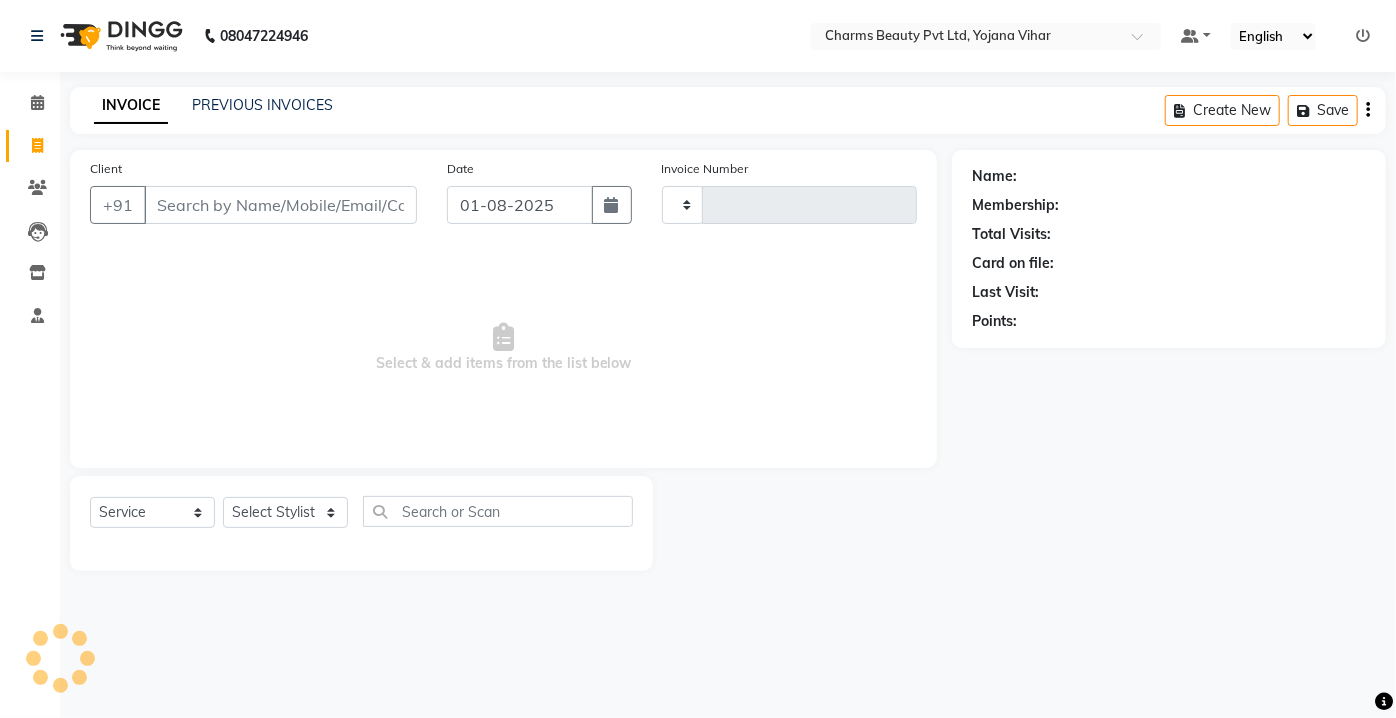 type on "1819" 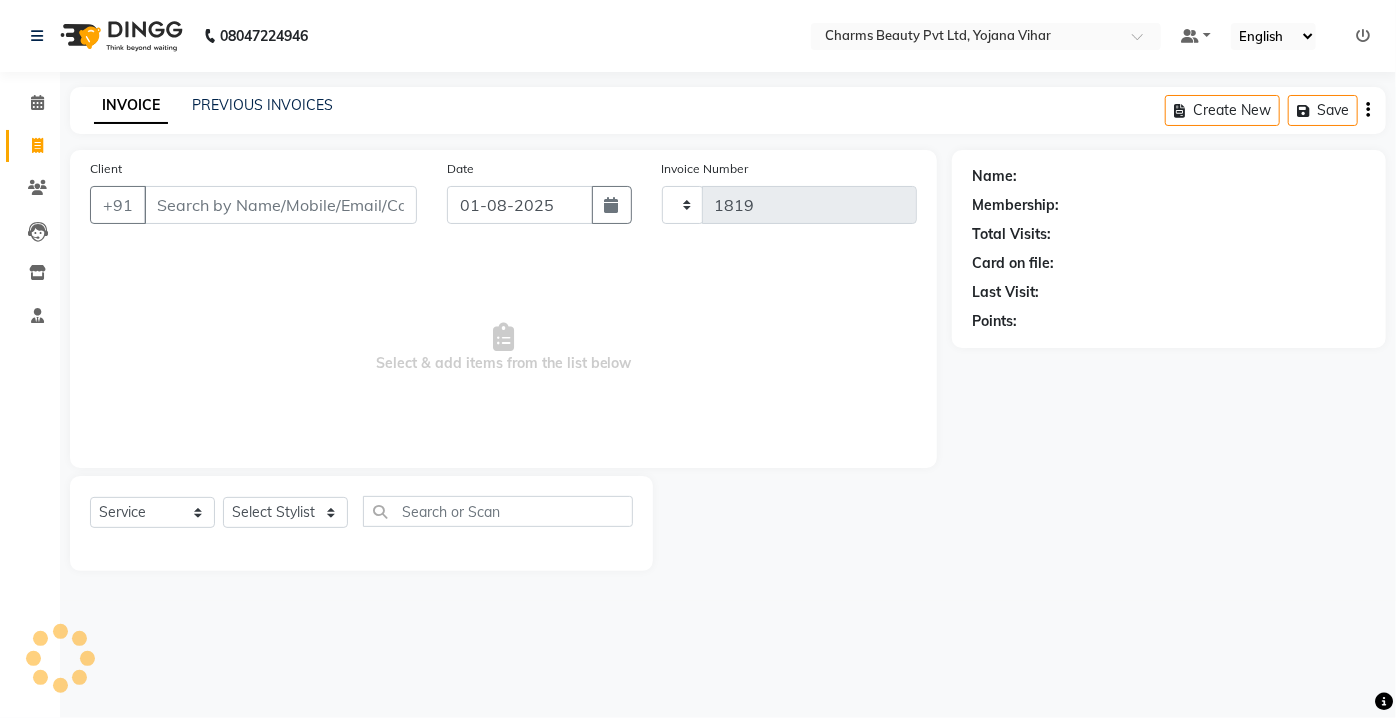 select on "3743" 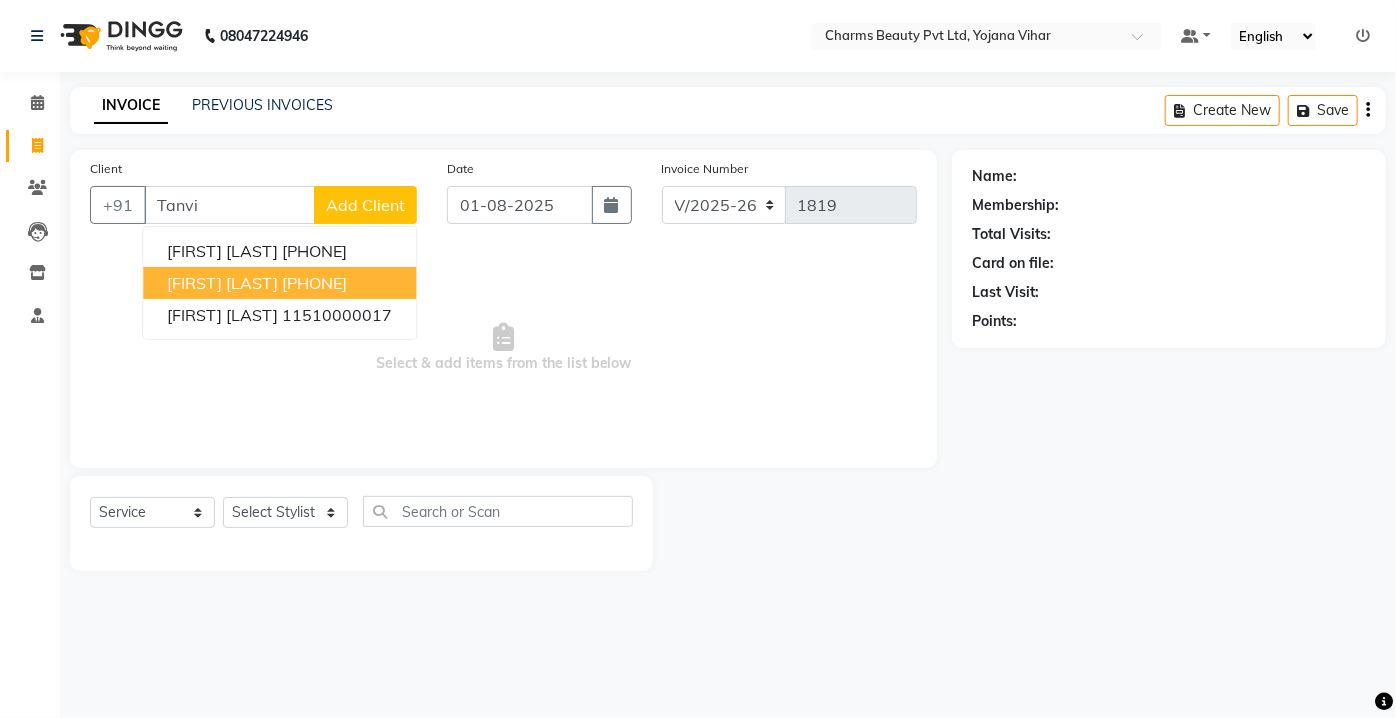 click on "Tanvi Aggrawal  9953096424" at bounding box center (279, 283) 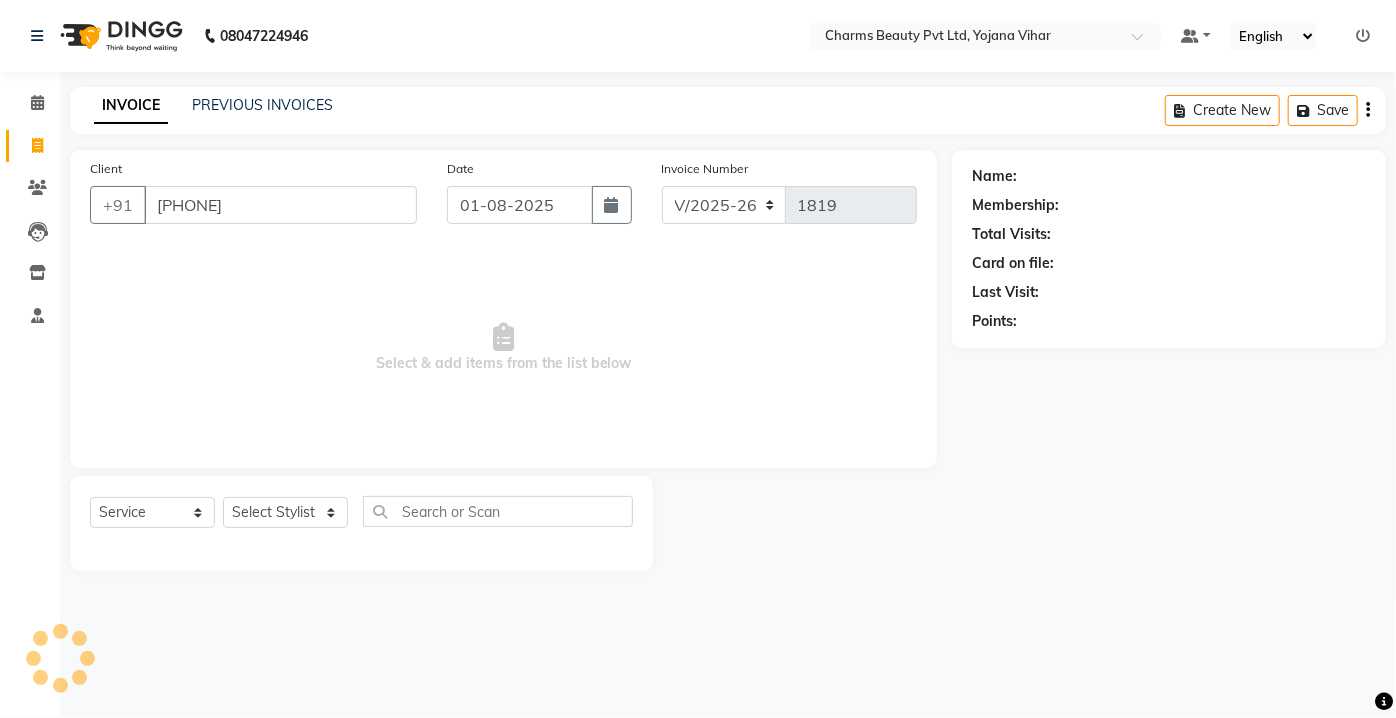 type on "9953096424" 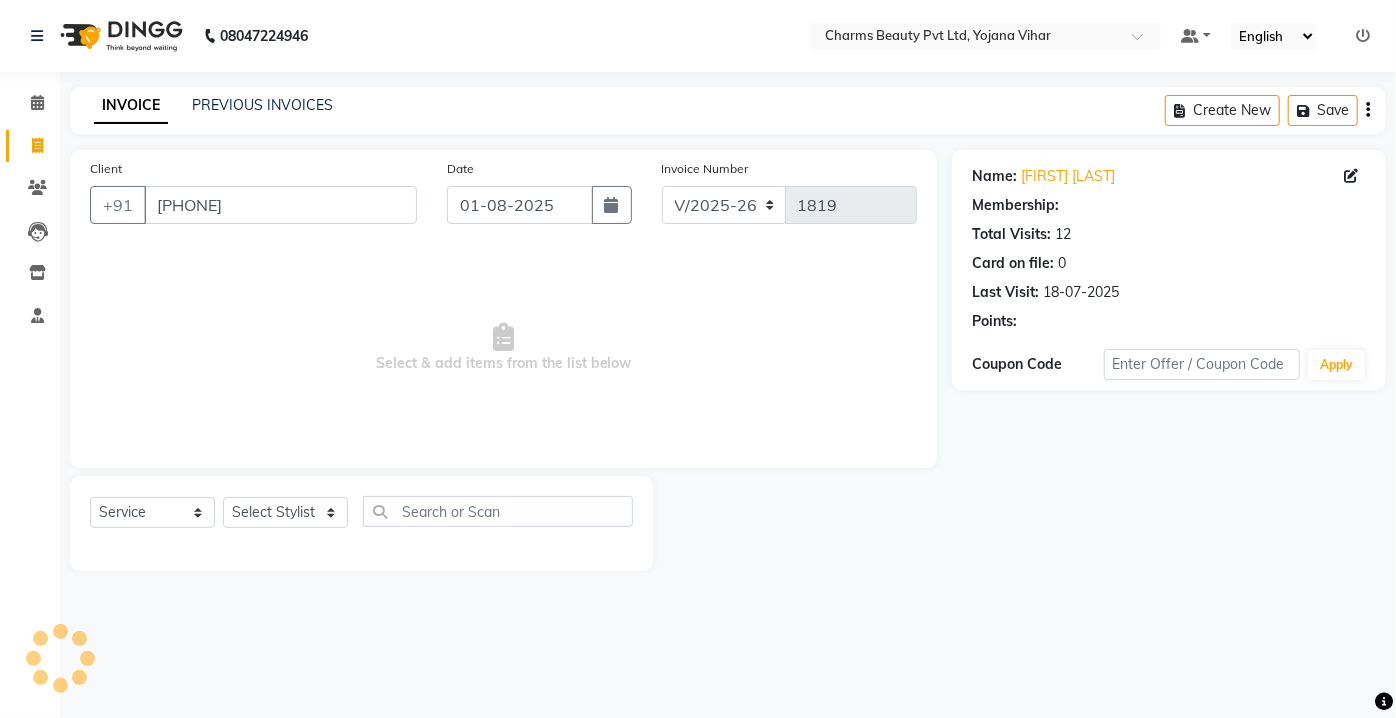 drag, startPoint x: 288, startPoint y: 532, endPoint x: 291, endPoint y: 511, distance: 21.213203 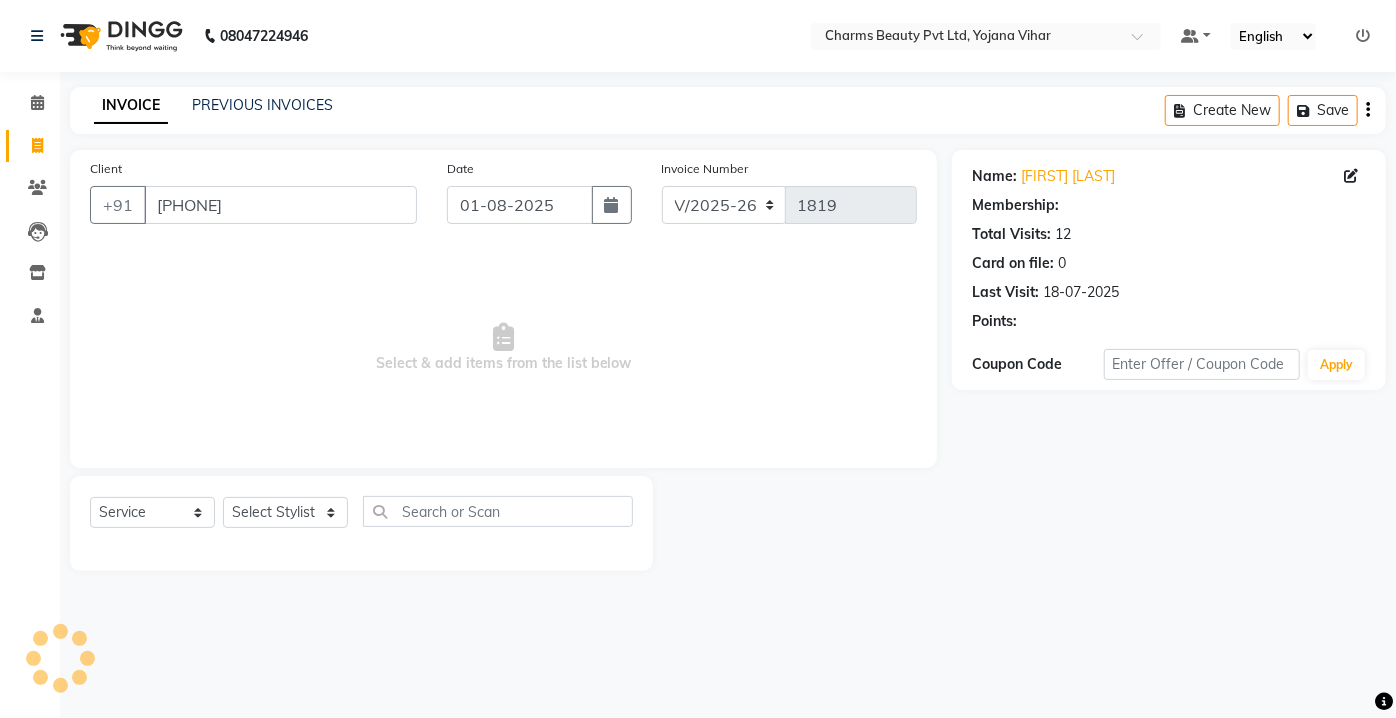 click on "Select  Service  Product  Membership  Package Voucher Prepaid Gift Card  Select Stylist Aarti Asif AZIZA BOBBY CHARMAYNE CHARMS DR. POOJA MITTAL HINA HUSSAN NOSHAD RANI RAVI SOOD  SAKSHI SANTOSH SAPNA TABBASUM" 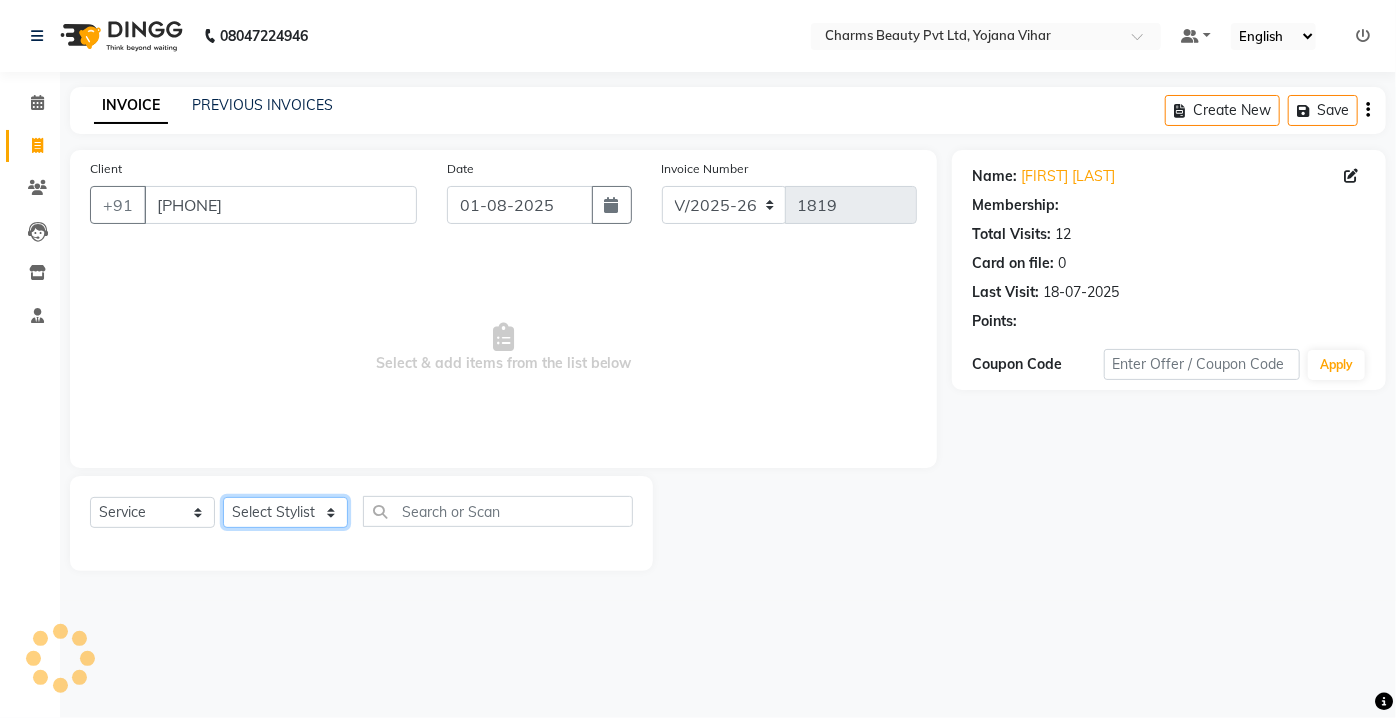 click on "Select Stylist Aarti Asif AZIZA BOBBY CHARMAYNE CHARMS DR. POOJA MITTAL HINA HUSSAN NOSHAD RANI RAVI SOOD  SAKSHI SANTOSH SAPNA TABBASUM" 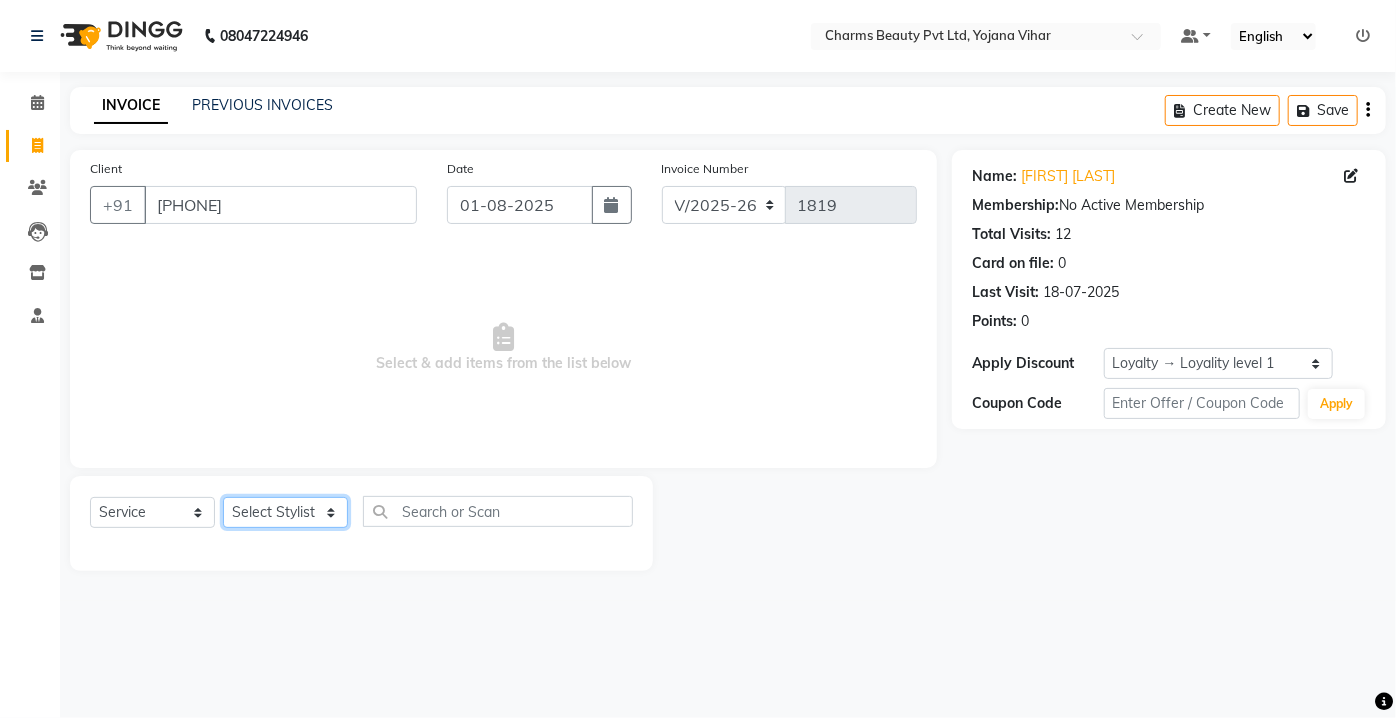 select on "87460" 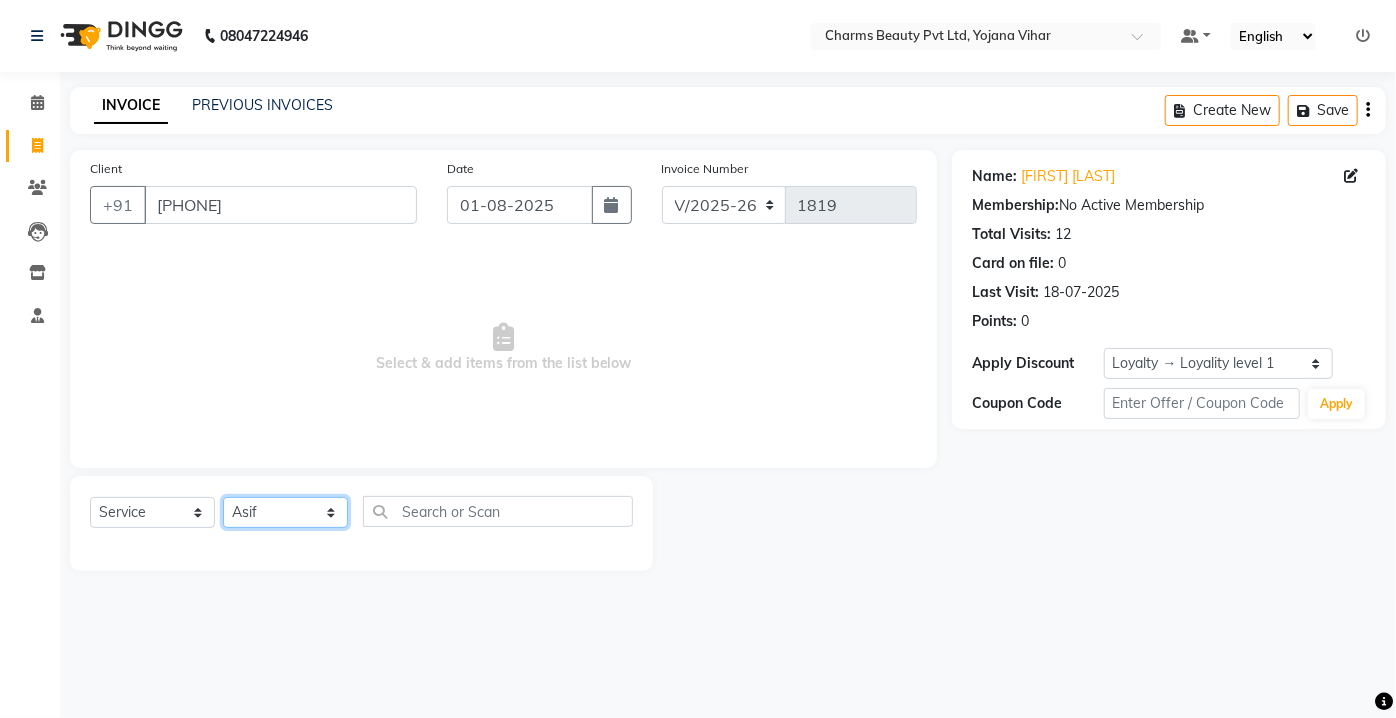 click on "Select Stylist Aarti Asif AZIZA BOBBY CHARMAYNE CHARMS DR. POOJA MITTAL HINA HUSSAN NOSHAD RANI RAVI SOOD  SAKSHI SANTOSH SAPNA TABBASUM" 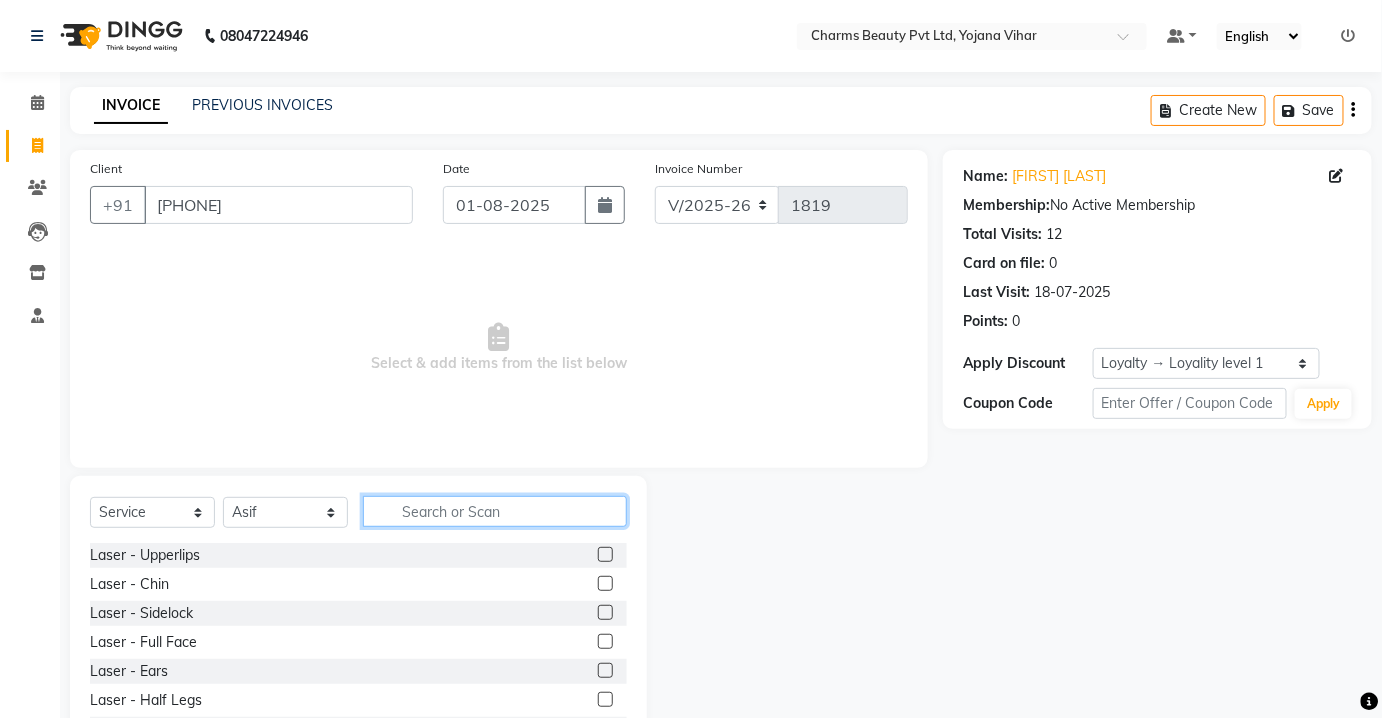 click 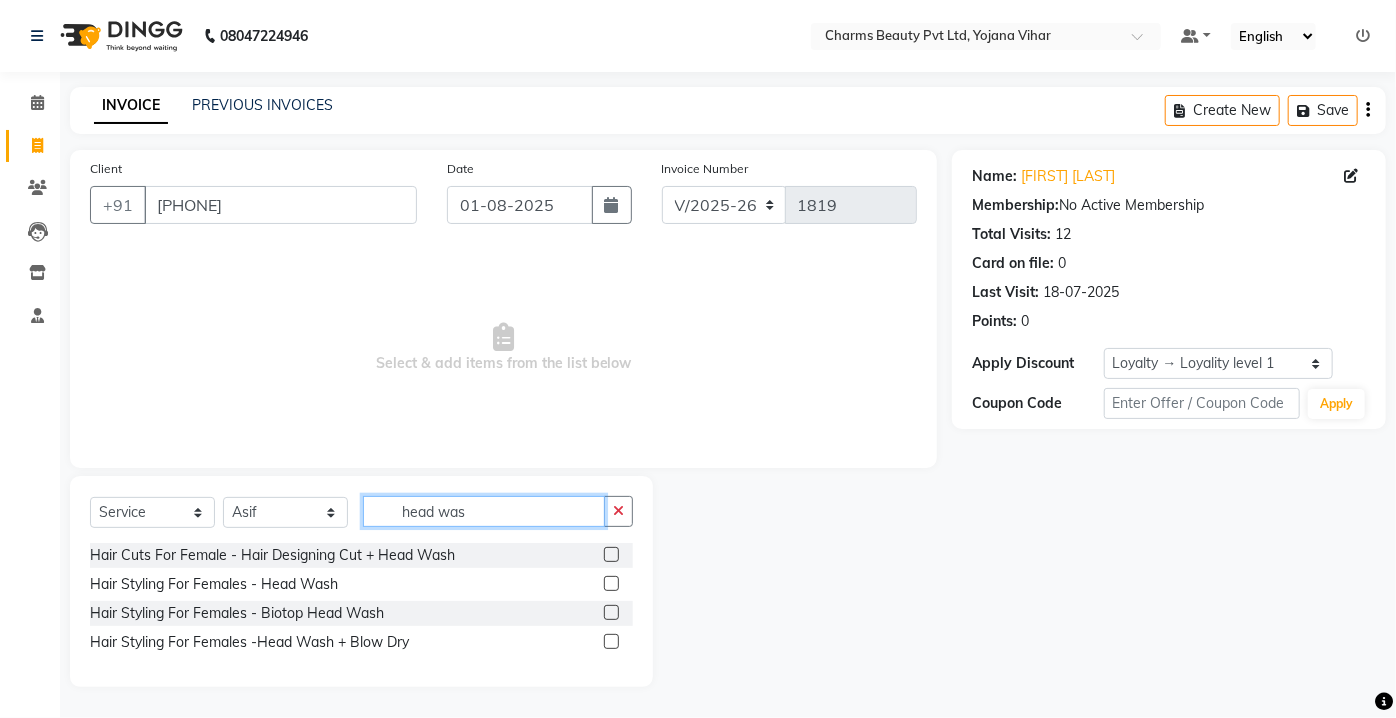 type on "head was" 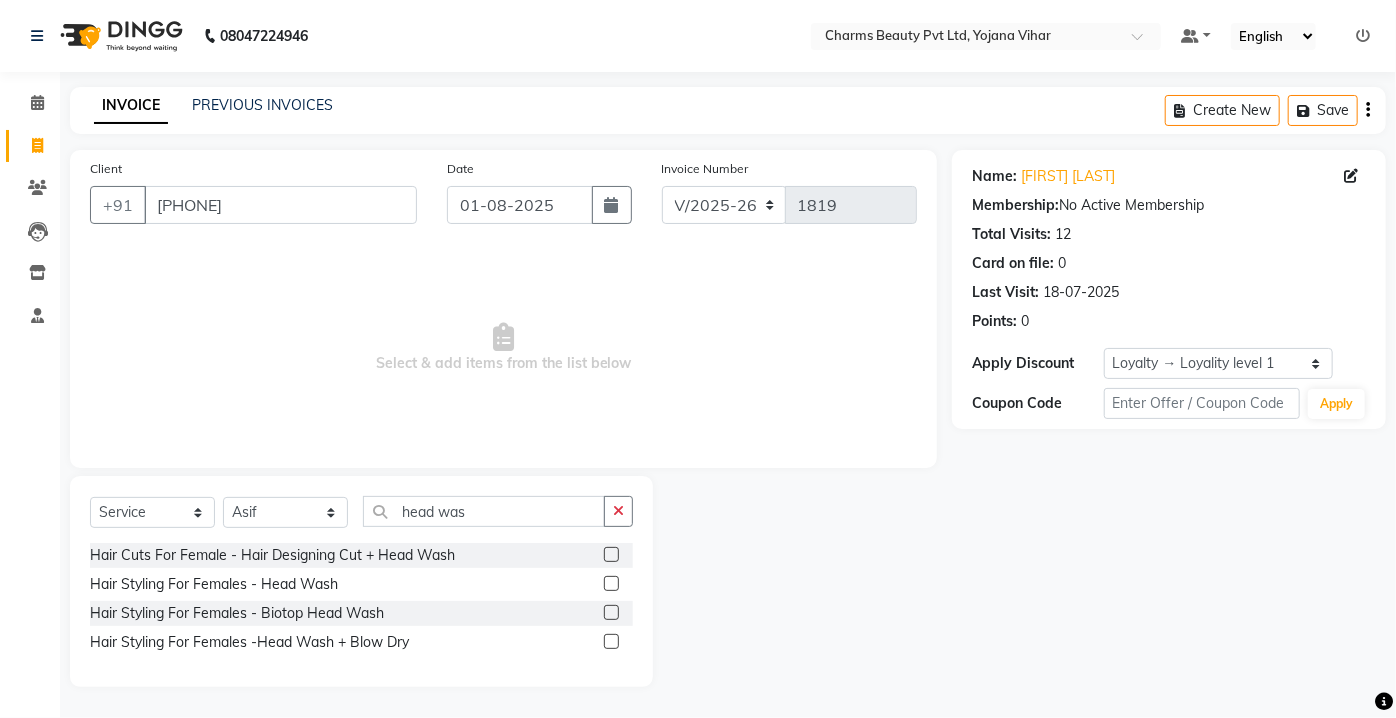 click 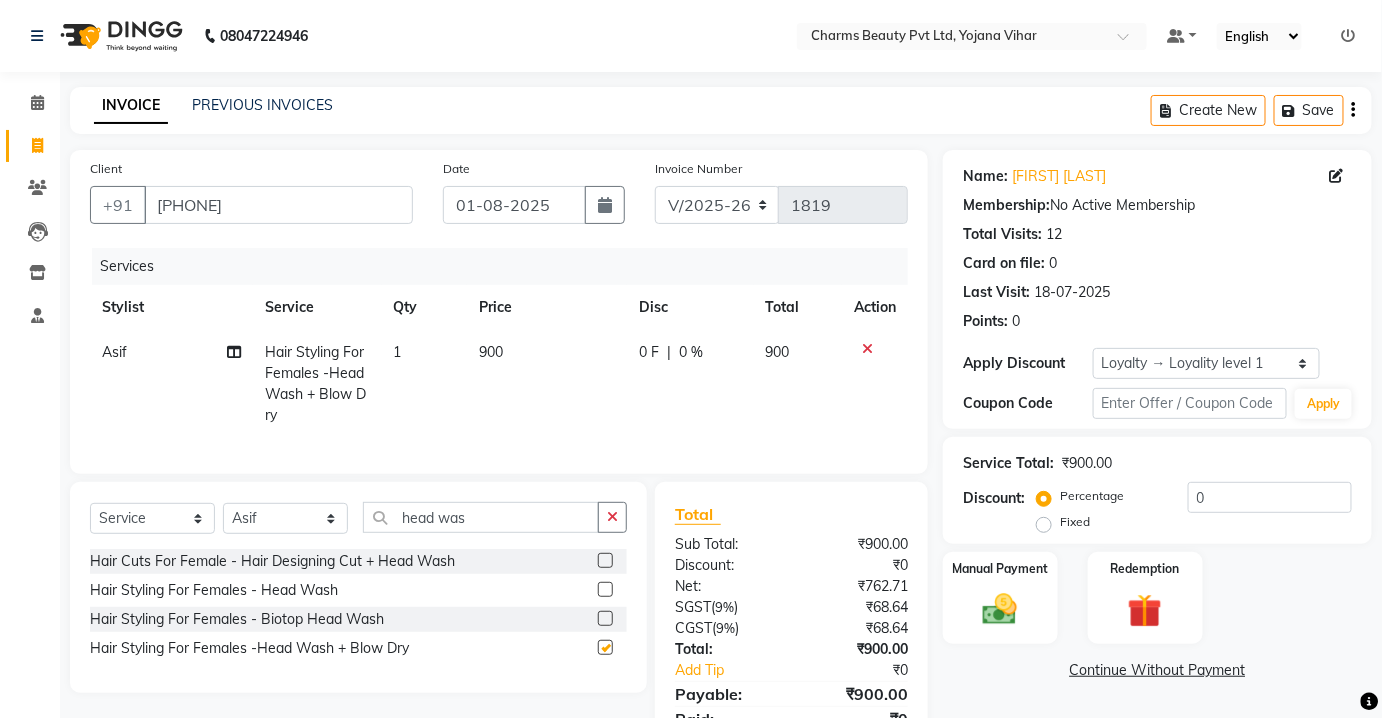 checkbox on "false" 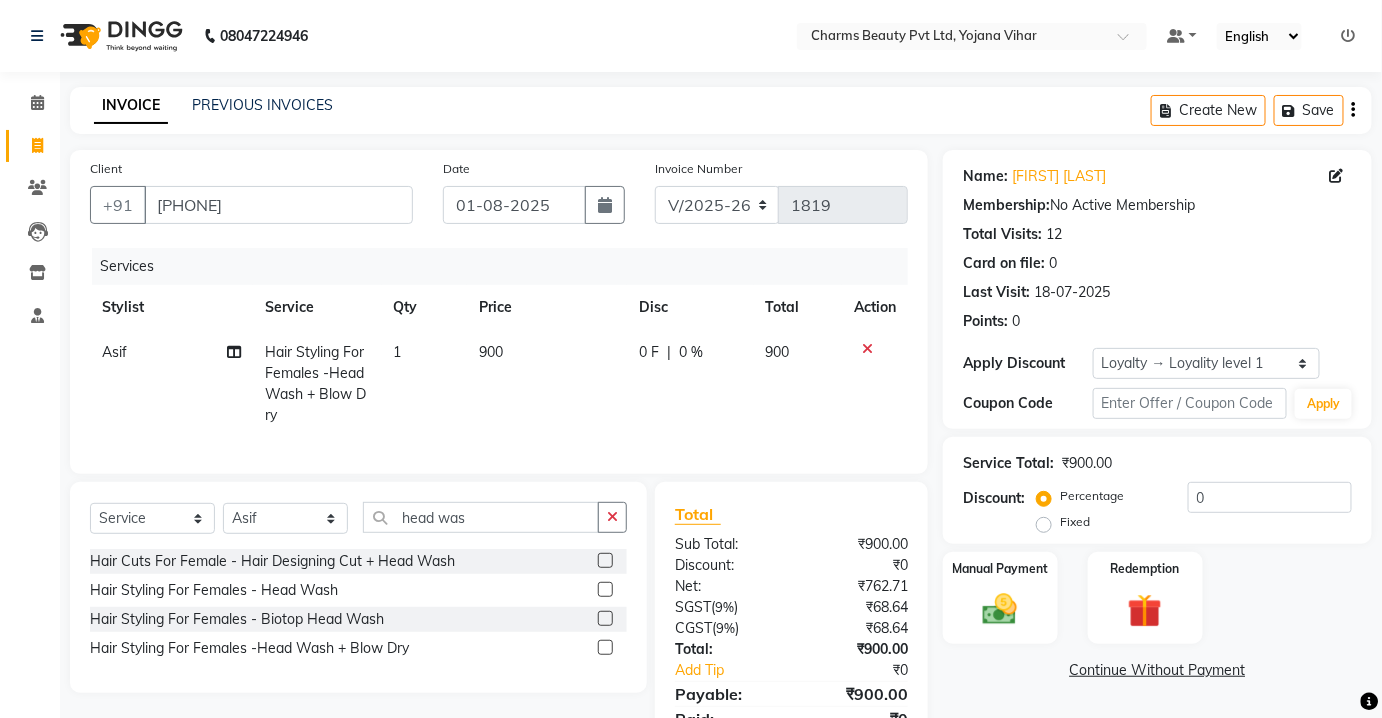 click on "900" 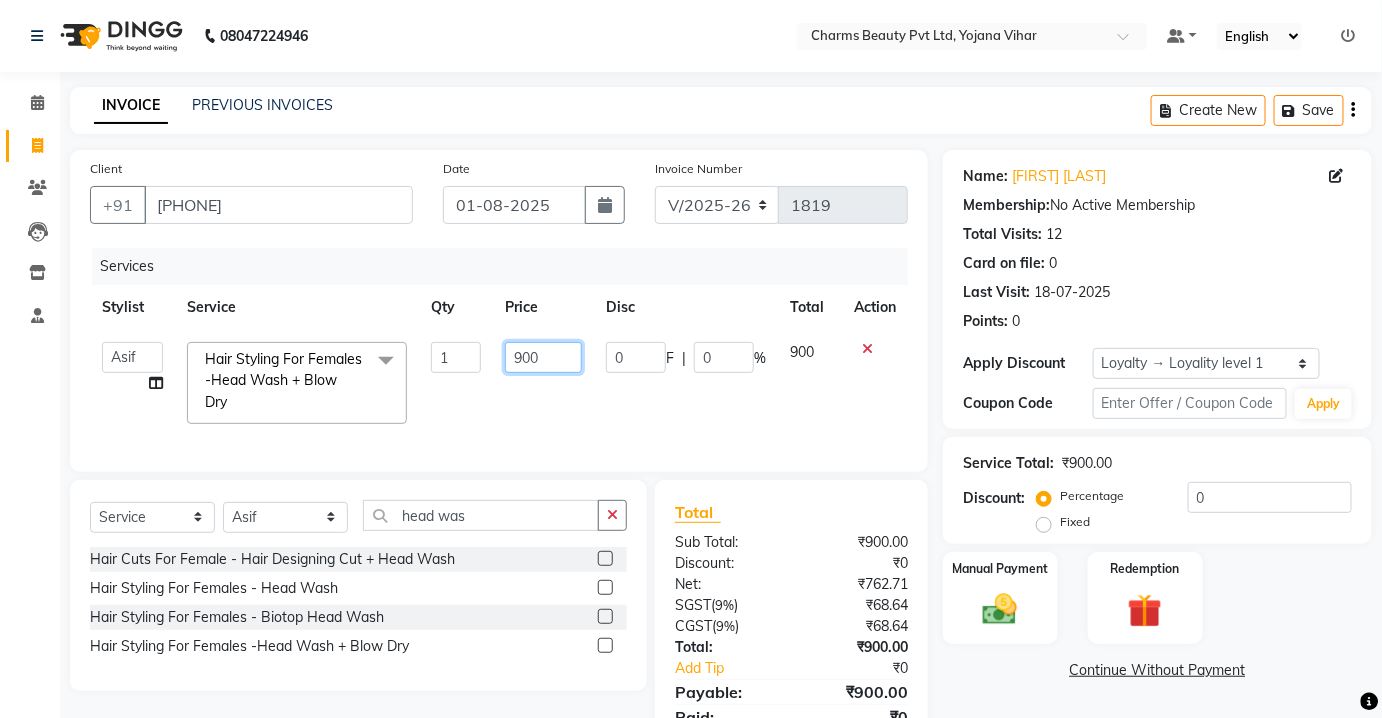 click on "900" 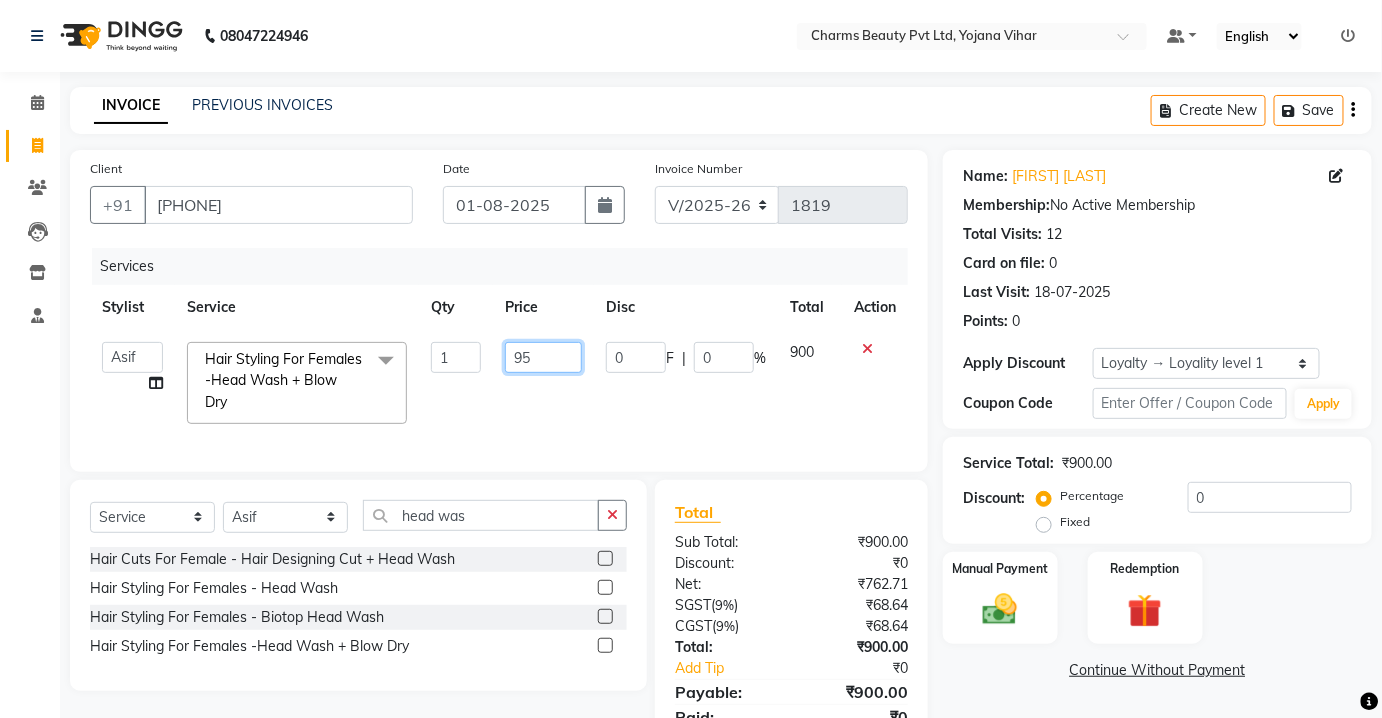 type on "950" 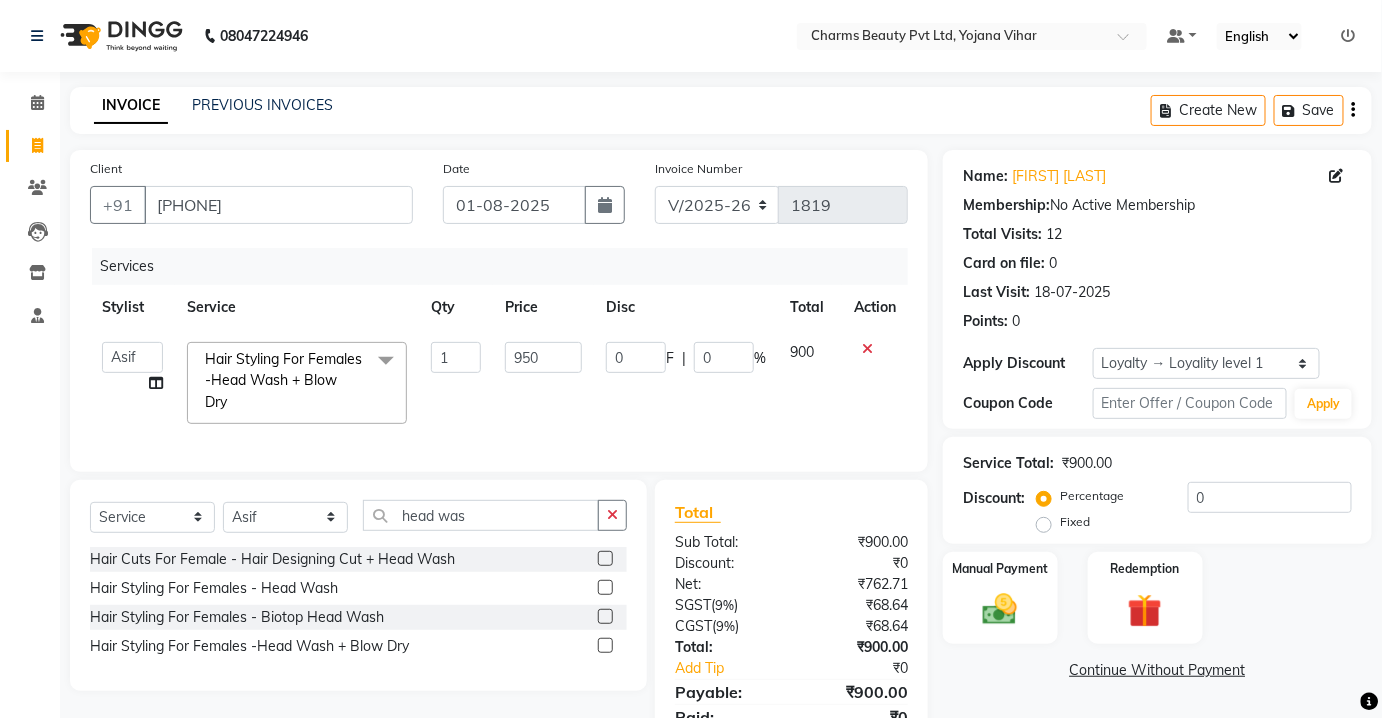 click on "950" 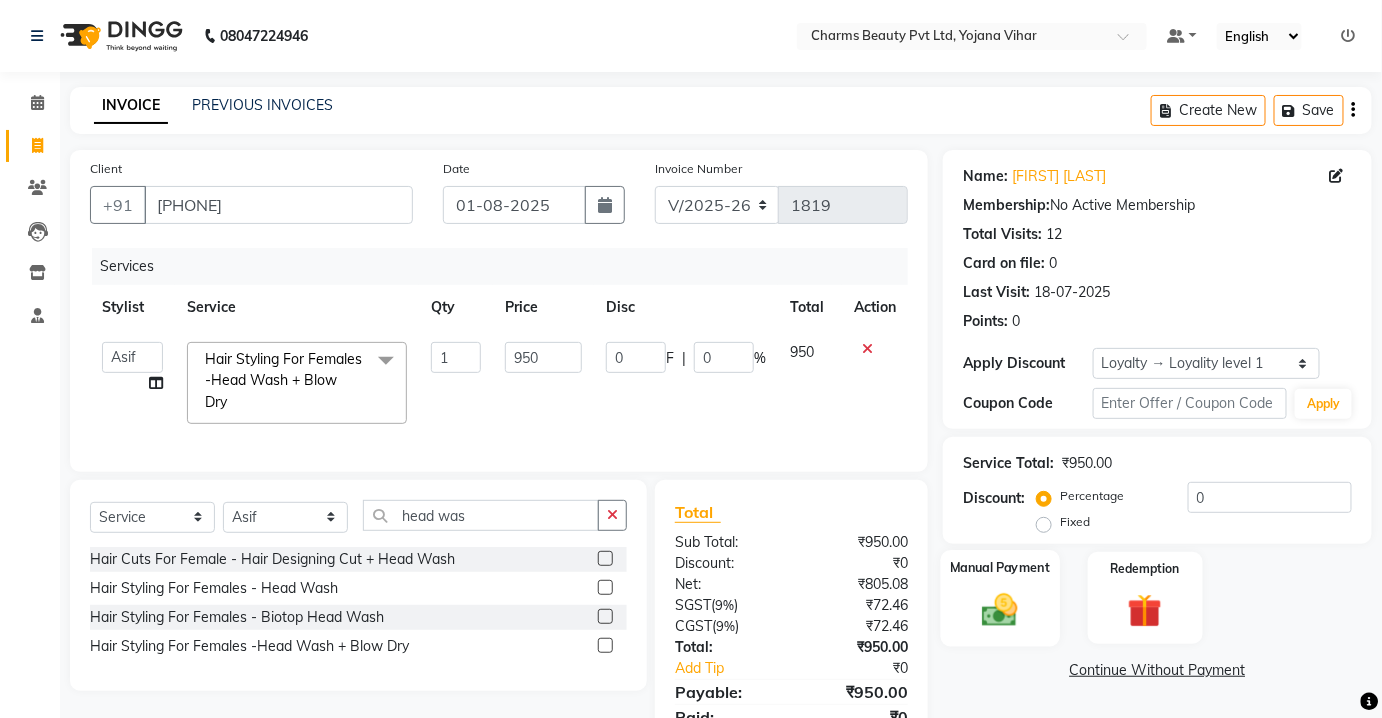 click 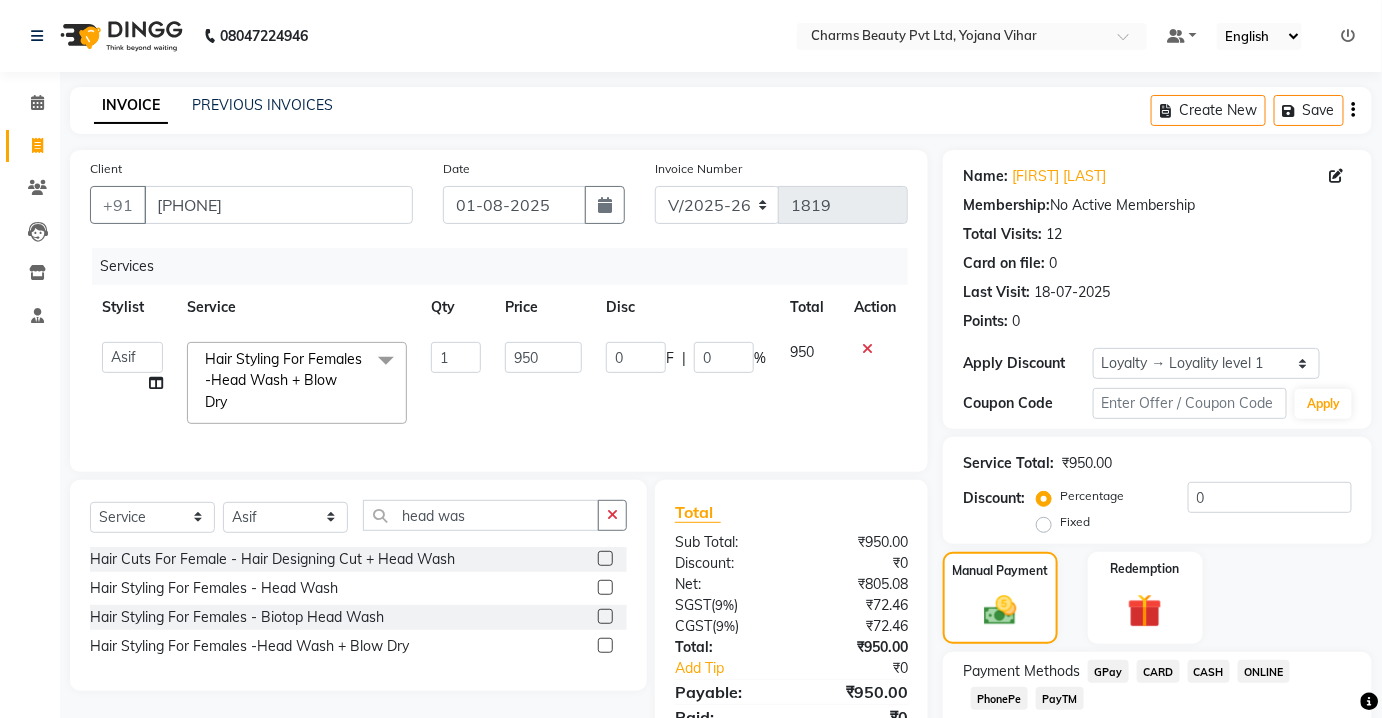 scroll, scrollTop: 98, scrollLeft: 0, axis: vertical 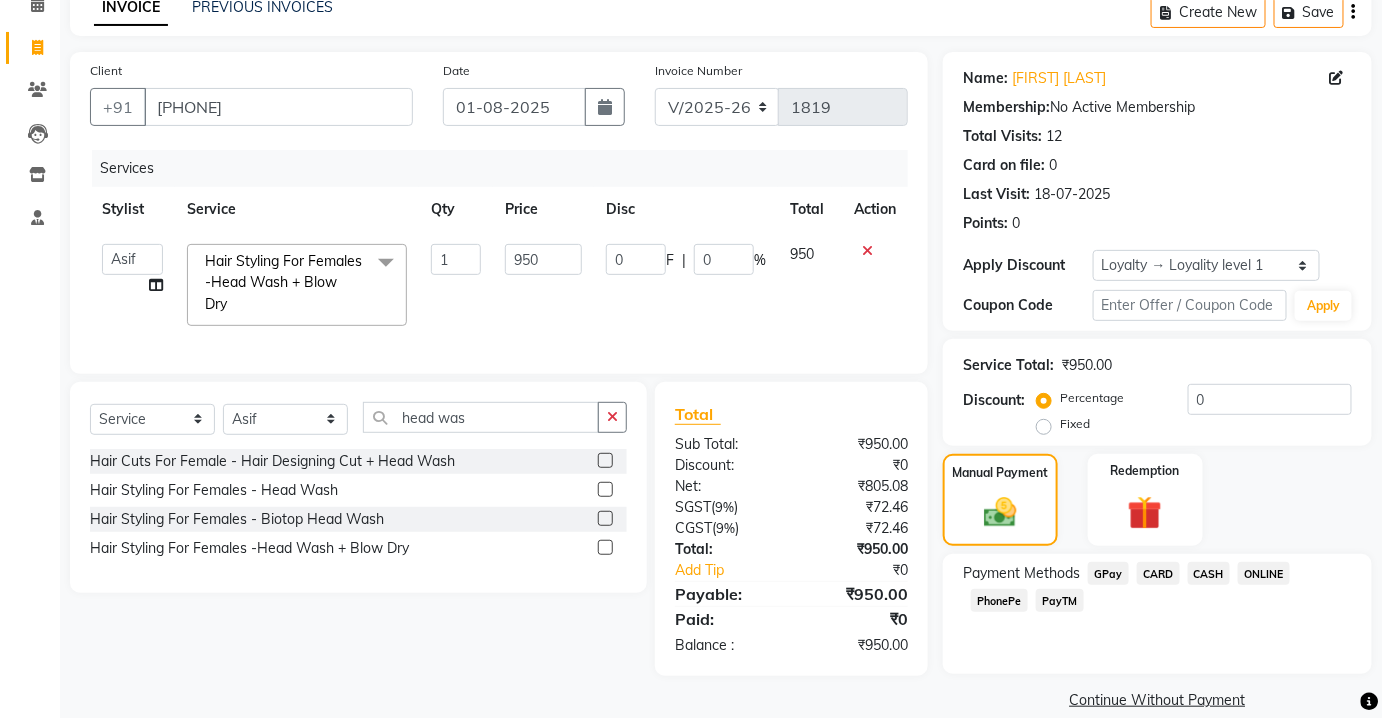 click on "CASH" 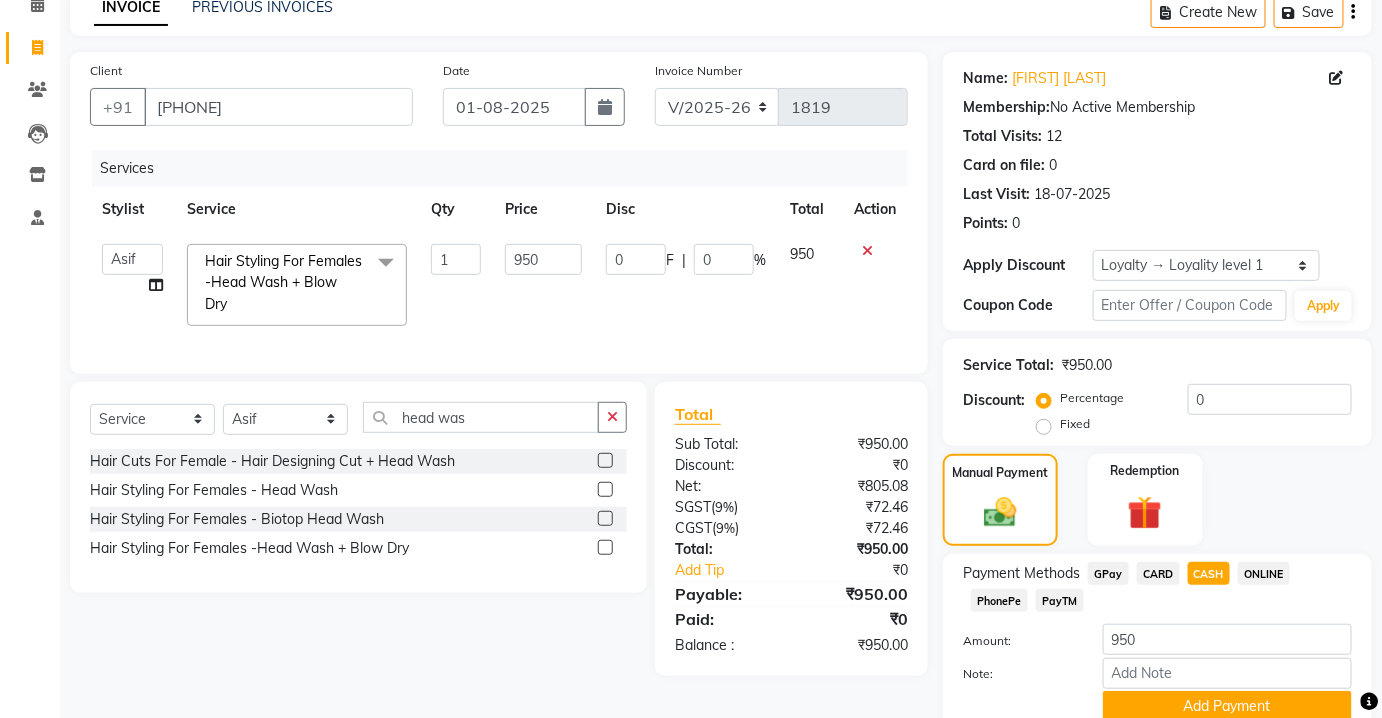 scroll, scrollTop: 180, scrollLeft: 0, axis: vertical 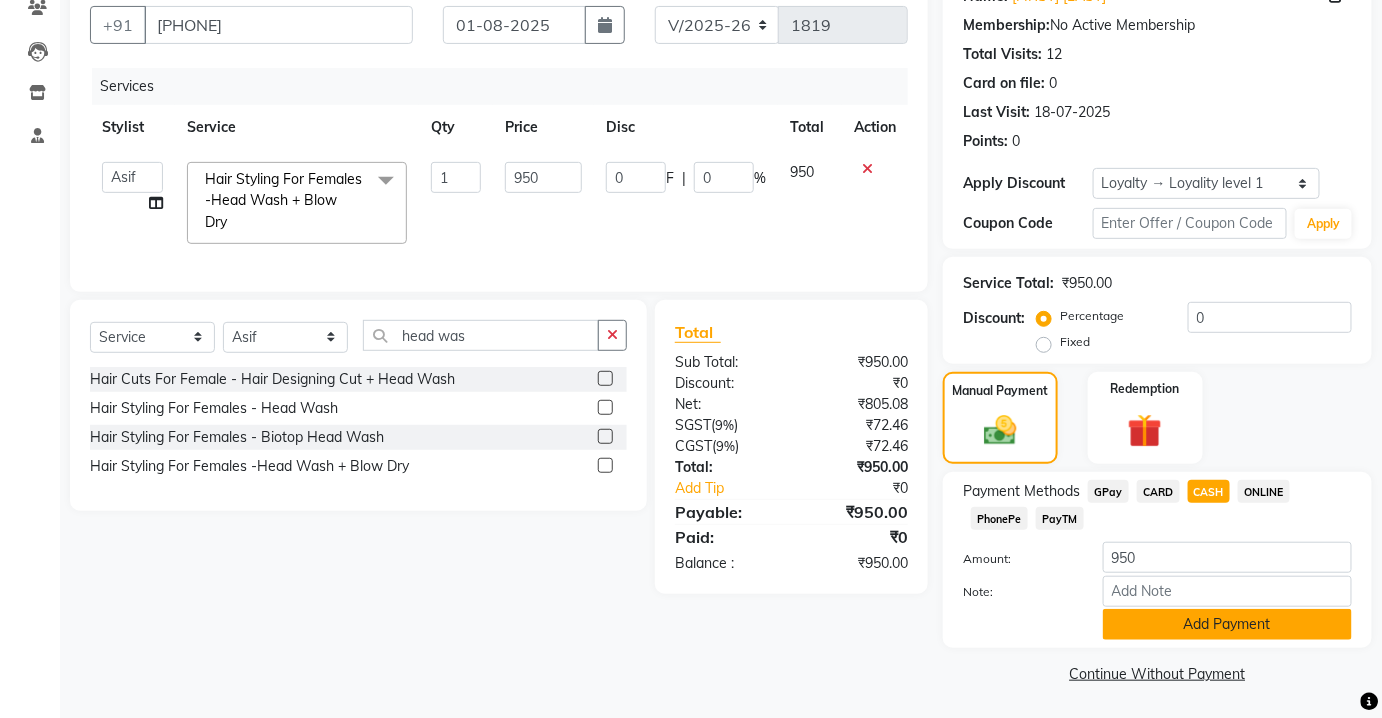click on "Add Payment" 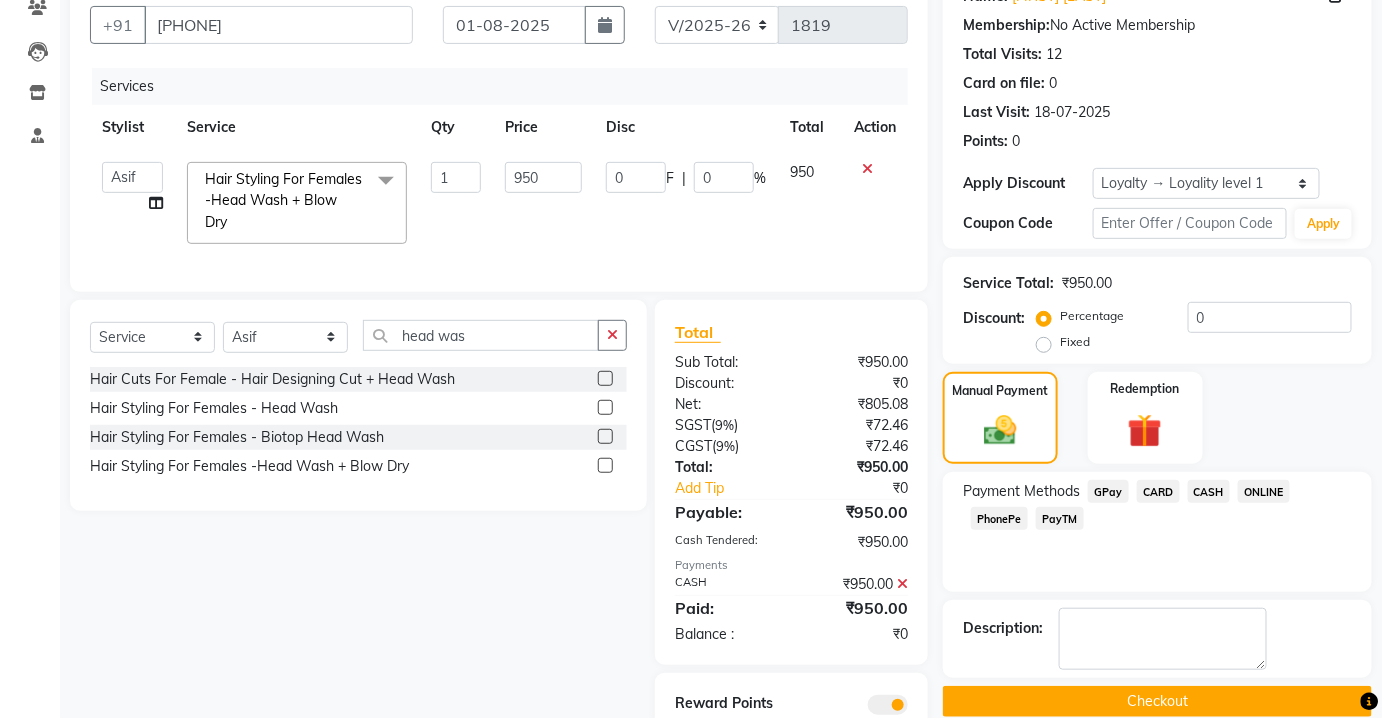 scroll, scrollTop: 268, scrollLeft: 0, axis: vertical 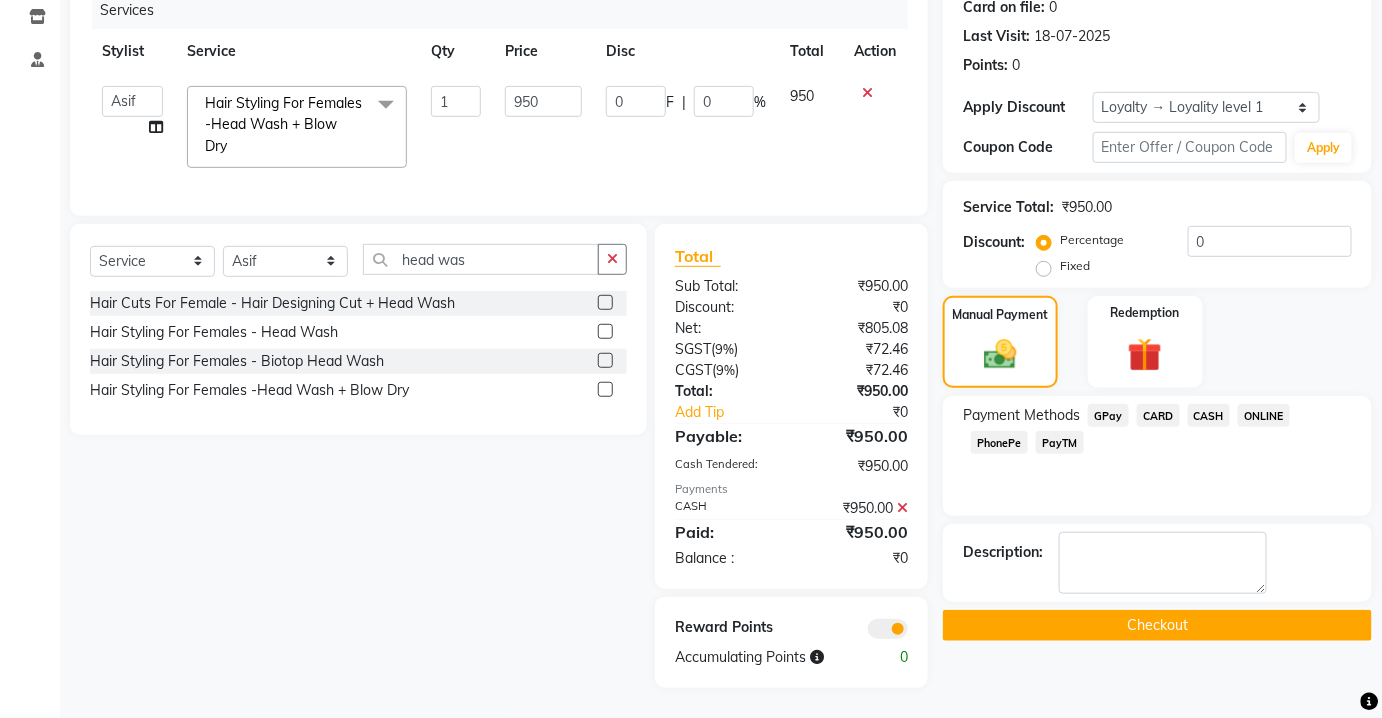 click on "Name: Tanvi Aggrawal Membership:  No Active Membership  Total Visits:  12 Card on file:  0 Last Visit:   18-07-2025 Points:   0  Apply Discount Select  Loyalty → Loyality level 1  Coupon Code Apply Service Total:  ₹950.00  Discount:  Percentage   Fixed  0 Manual Payment Redemption Payment Methods  GPay   CARD   CASH   ONLINE   PhonePe   PayTM  Description:                   Checkout" 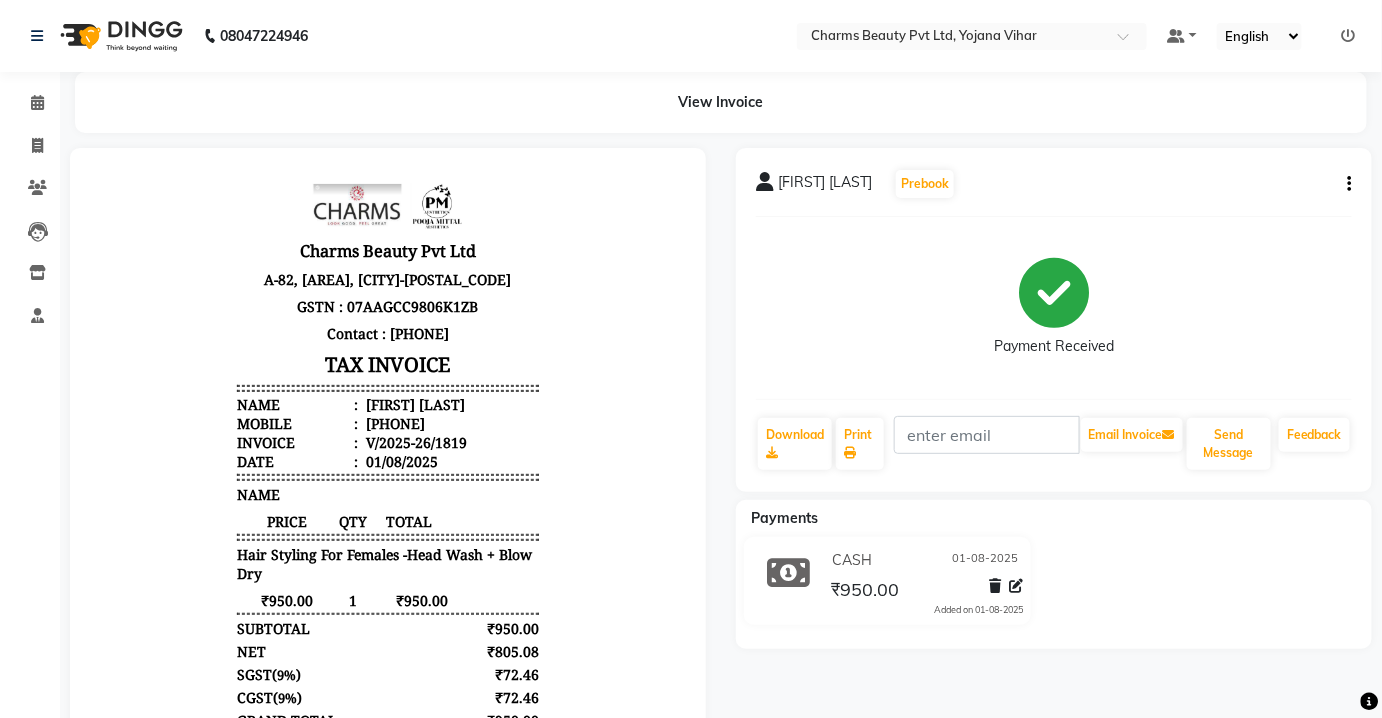 scroll, scrollTop: 84, scrollLeft: 0, axis: vertical 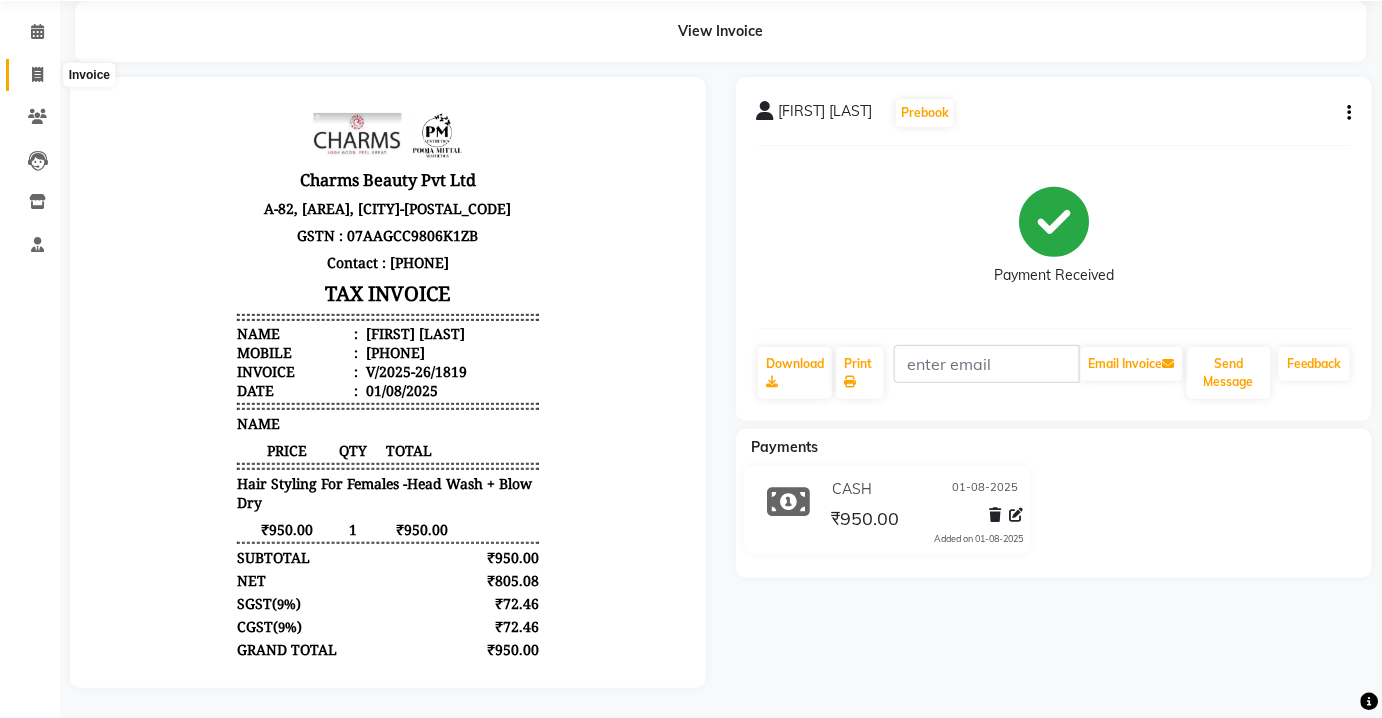 click 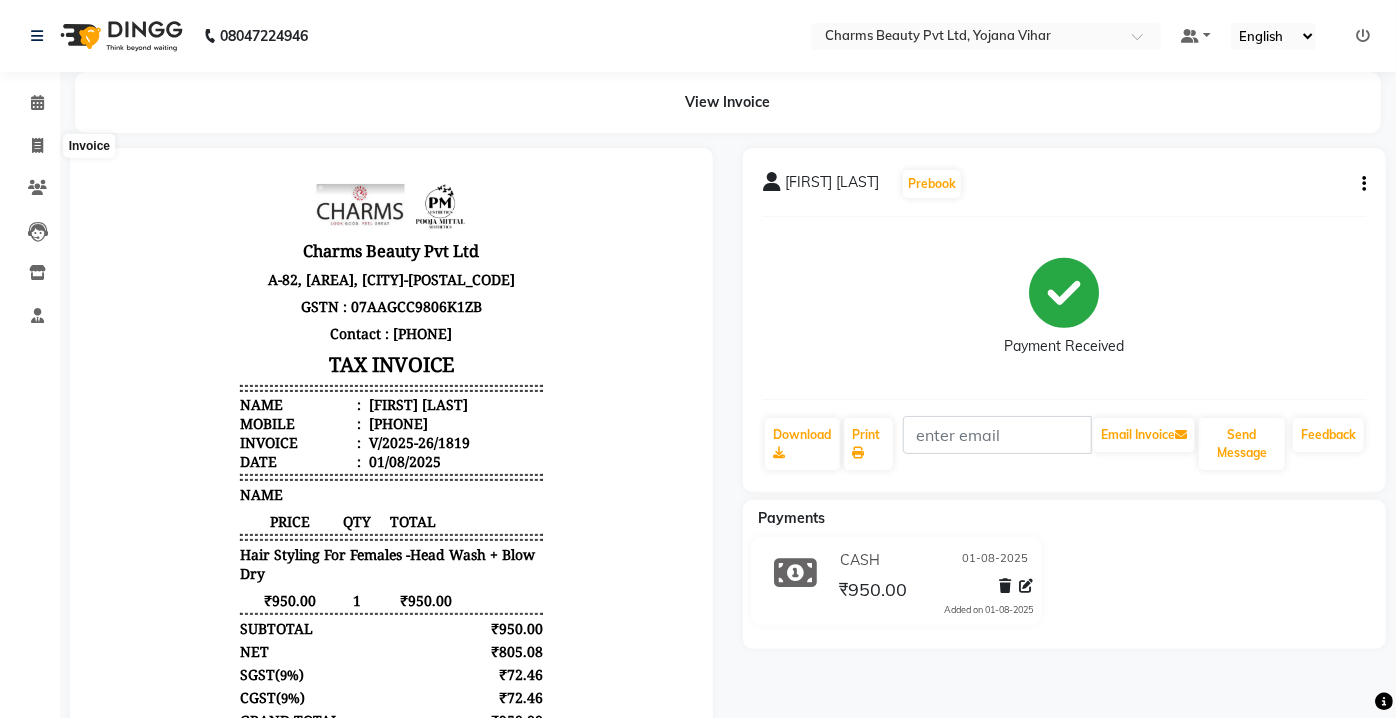 select on "service" 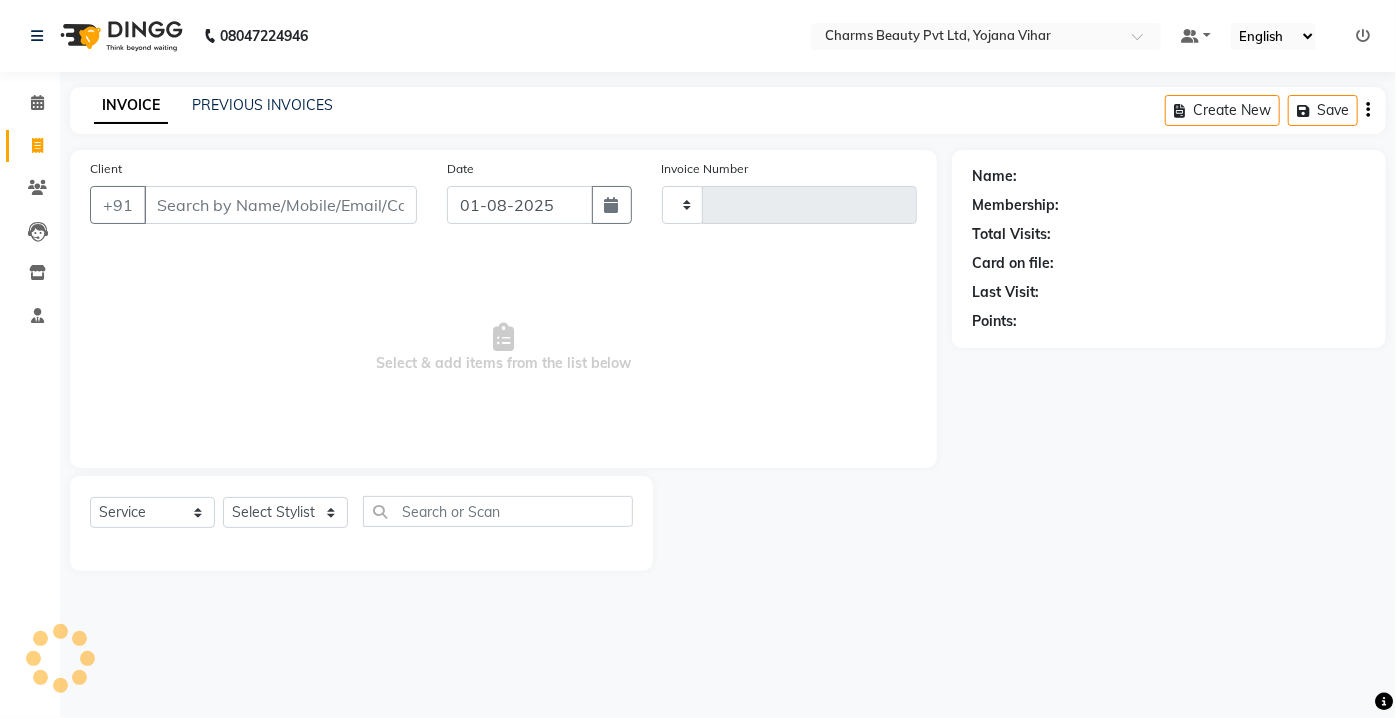 type on "1820" 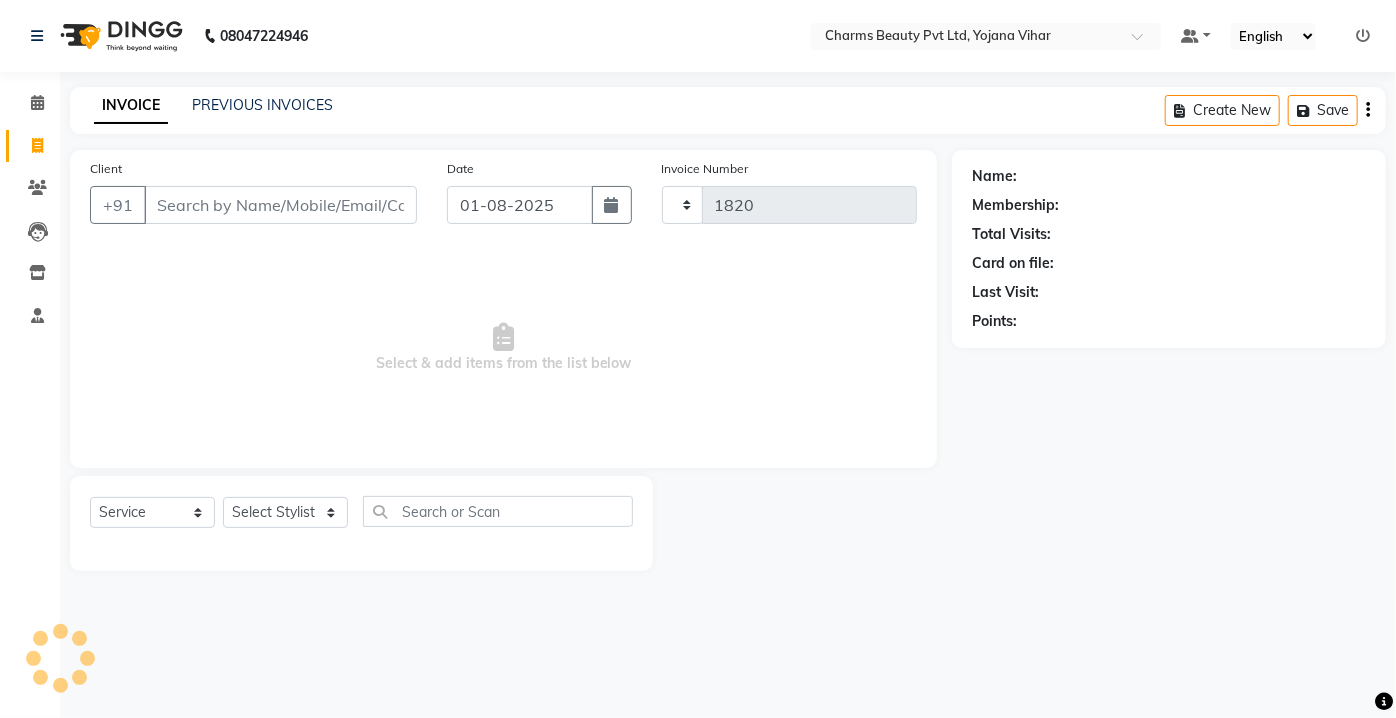 select on "3743" 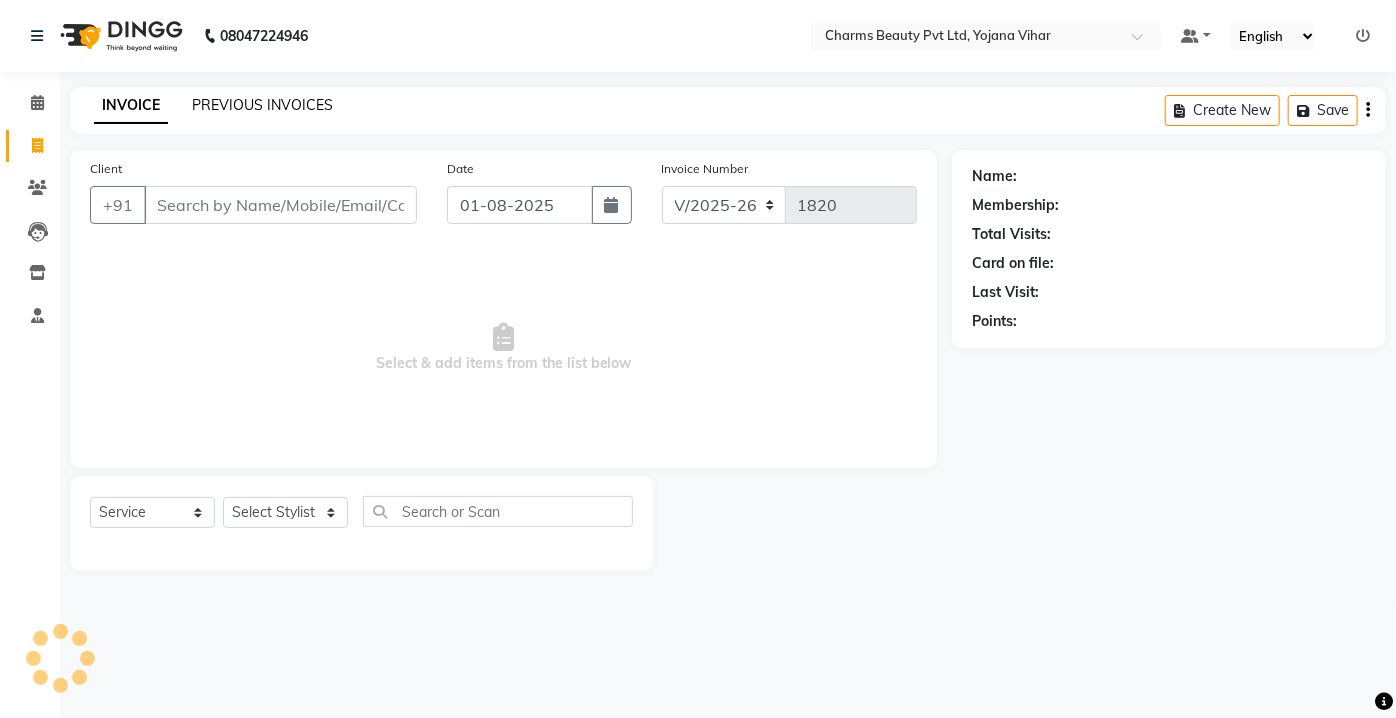 click on "PREVIOUS INVOICES" 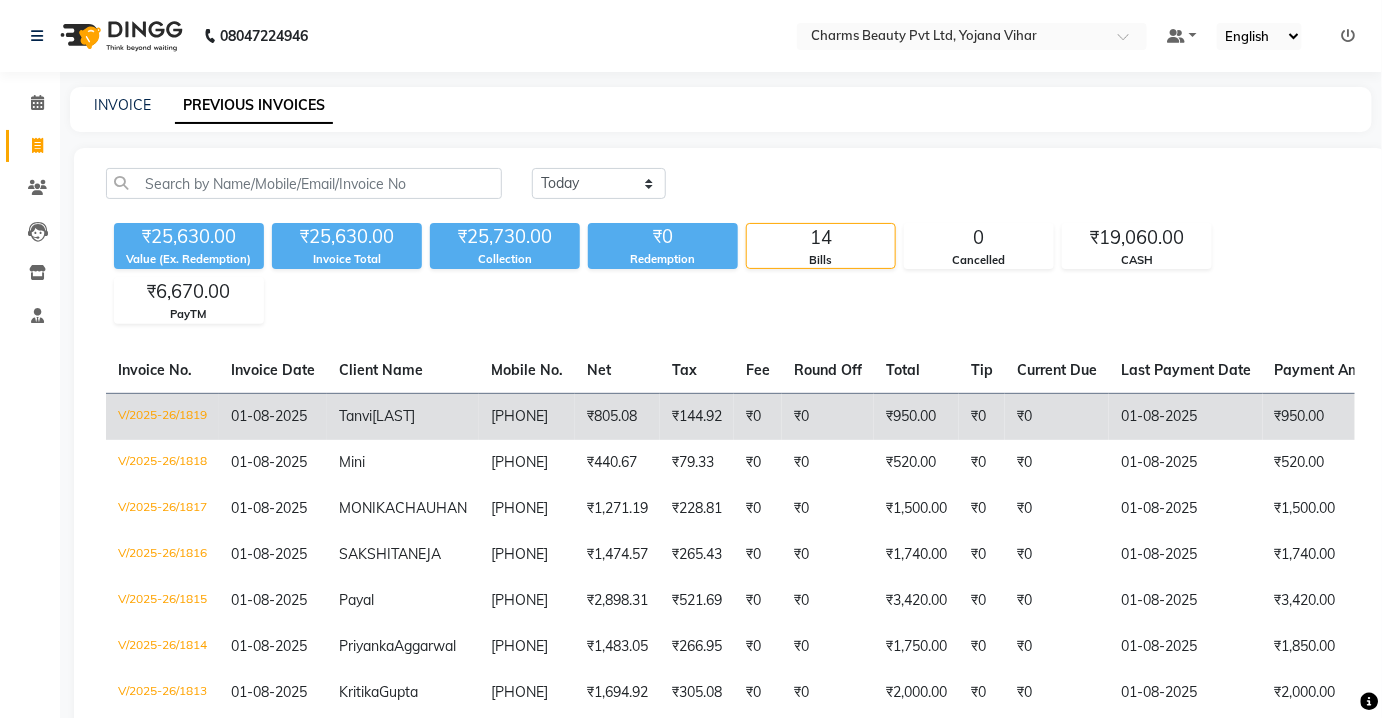 scroll, scrollTop: 363, scrollLeft: 0, axis: vertical 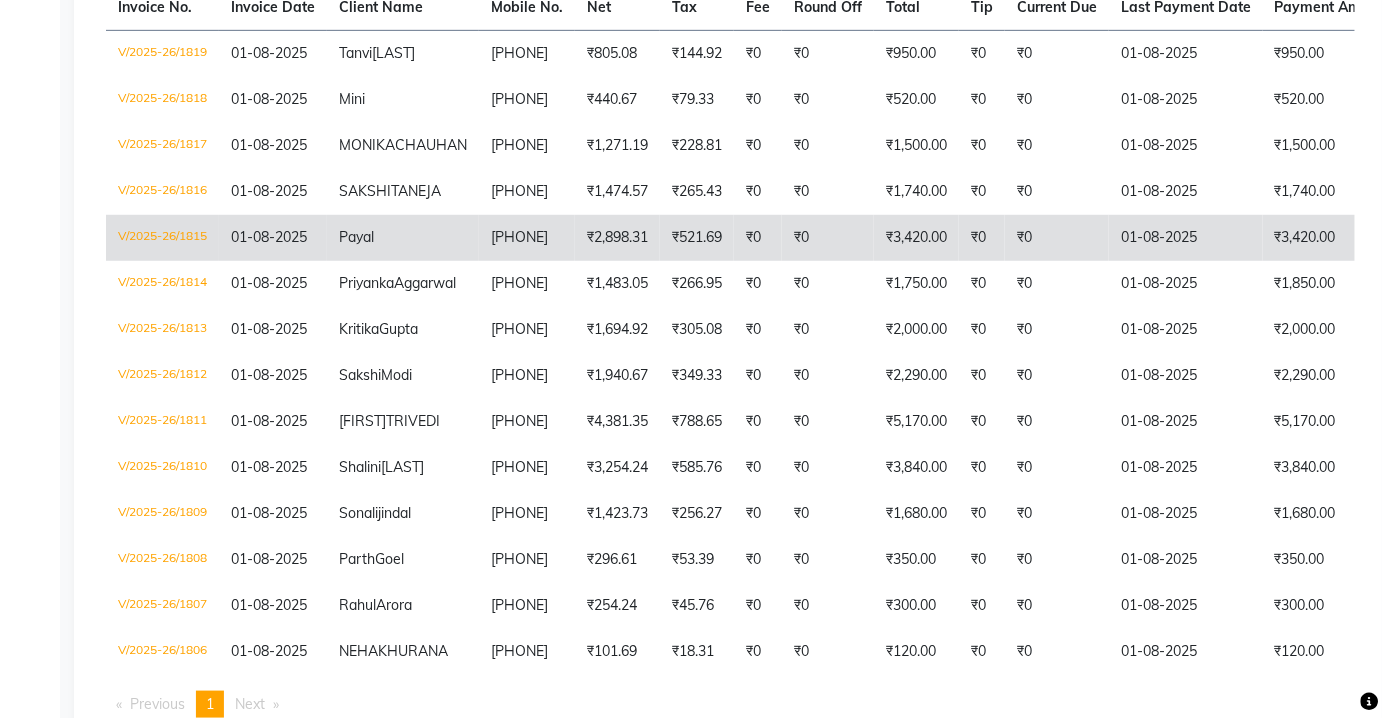 click on "01-08-2025" 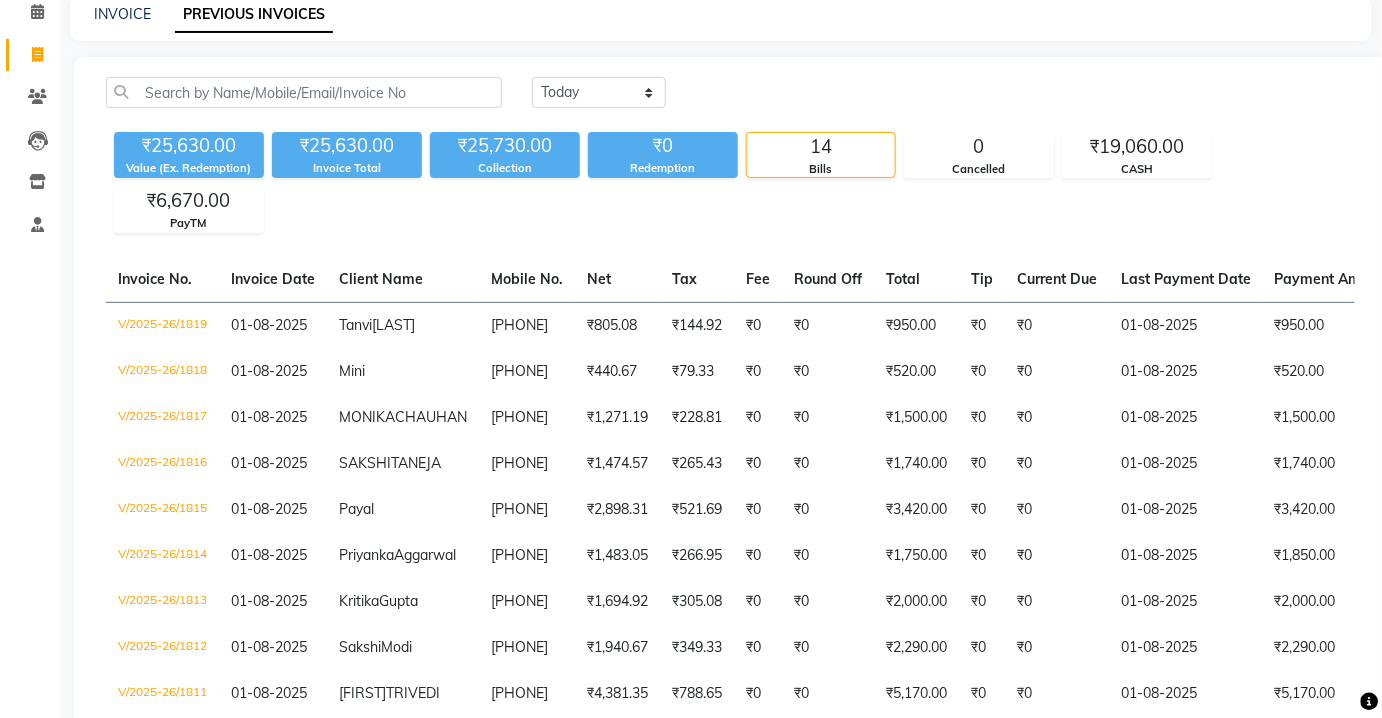 scroll, scrollTop: 90, scrollLeft: 0, axis: vertical 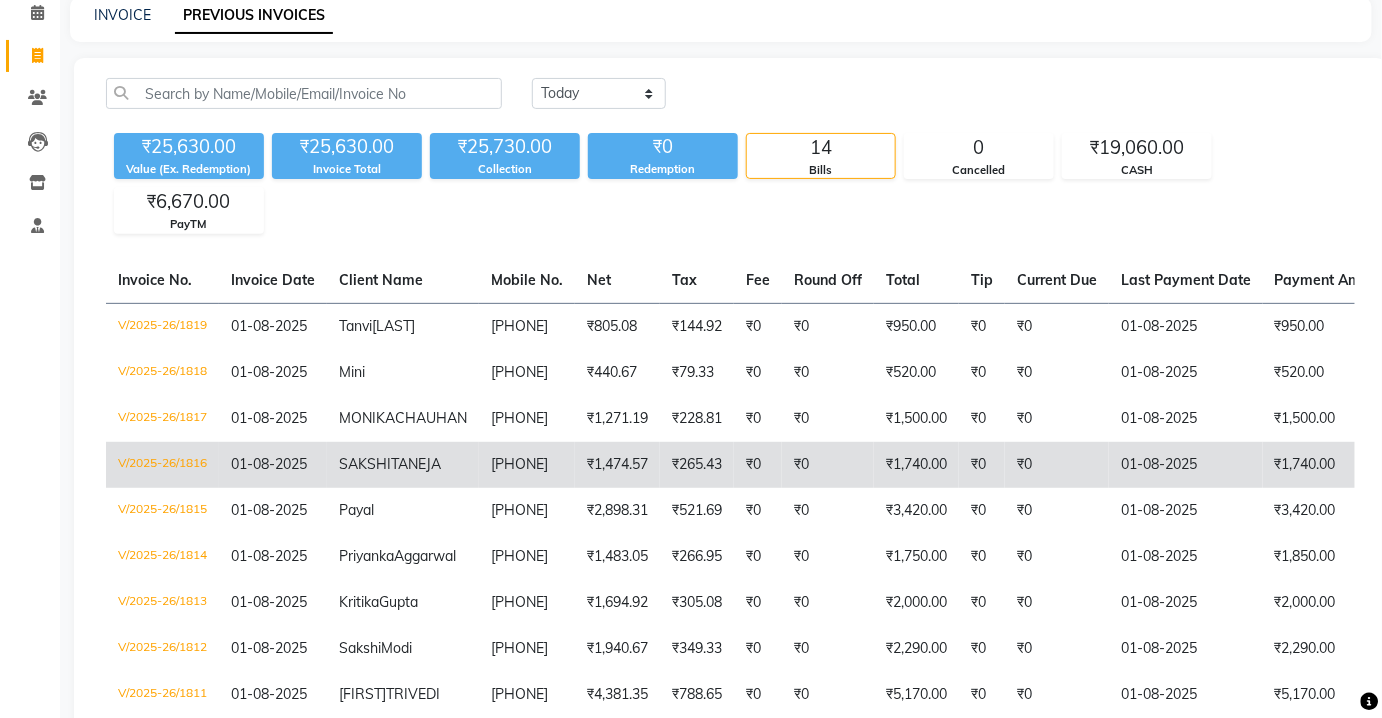 click on "01-08-2025" 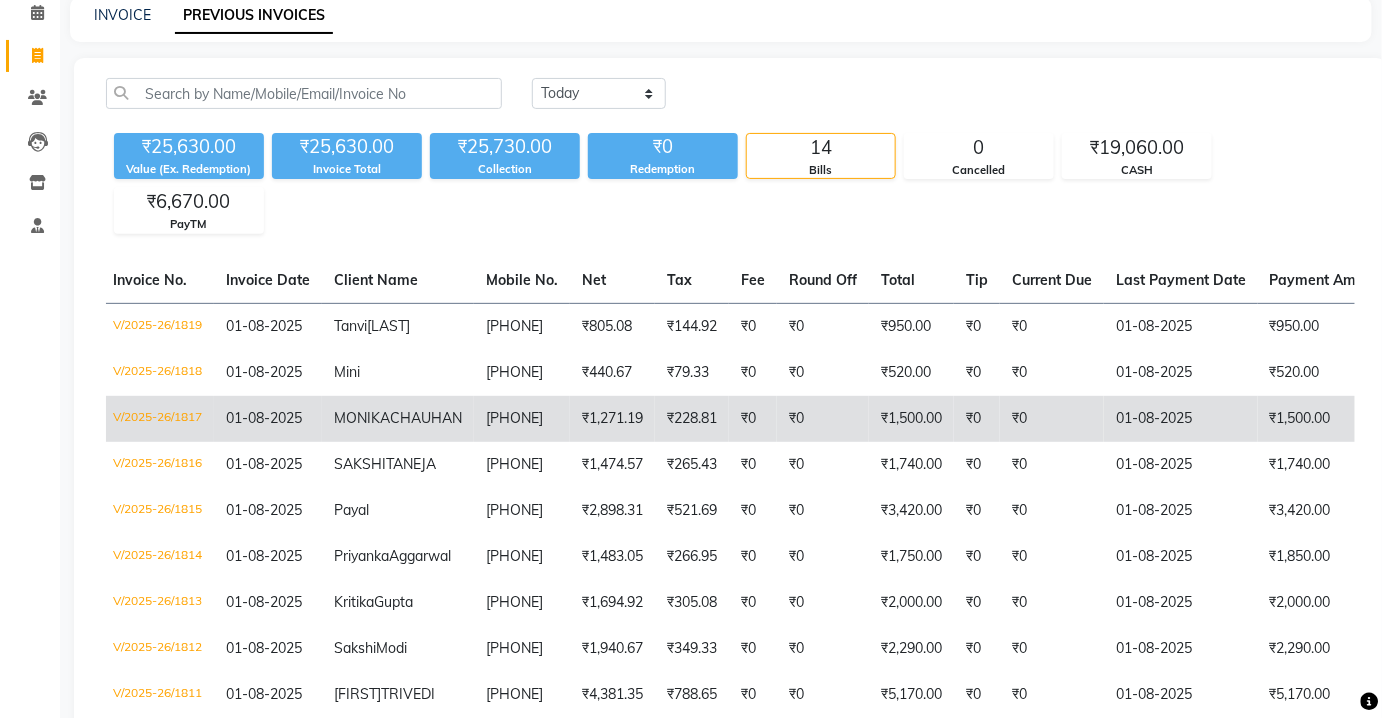 scroll, scrollTop: 0, scrollLeft: 0, axis: both 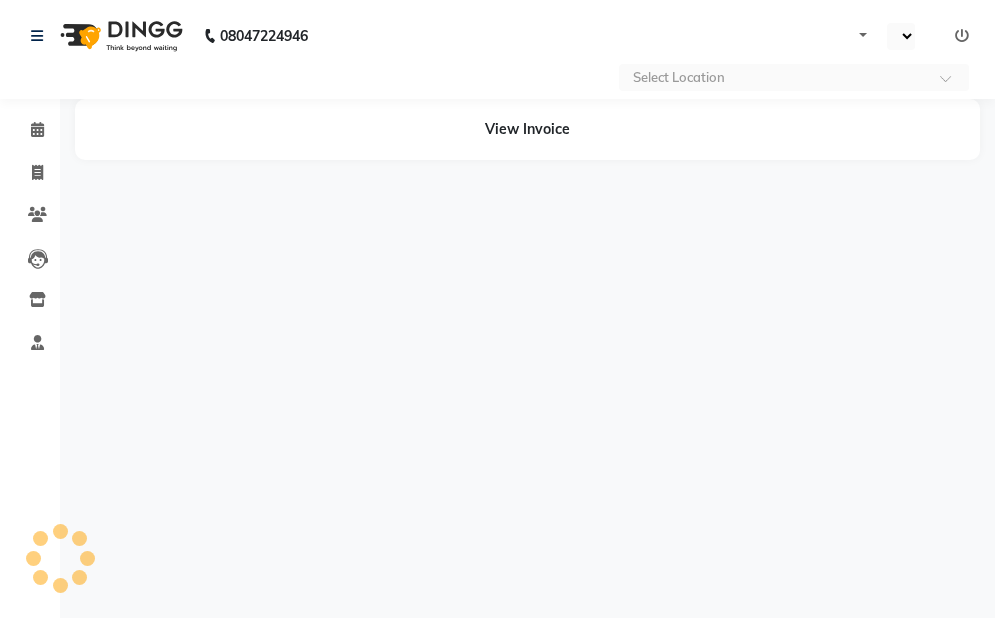 select on "en" 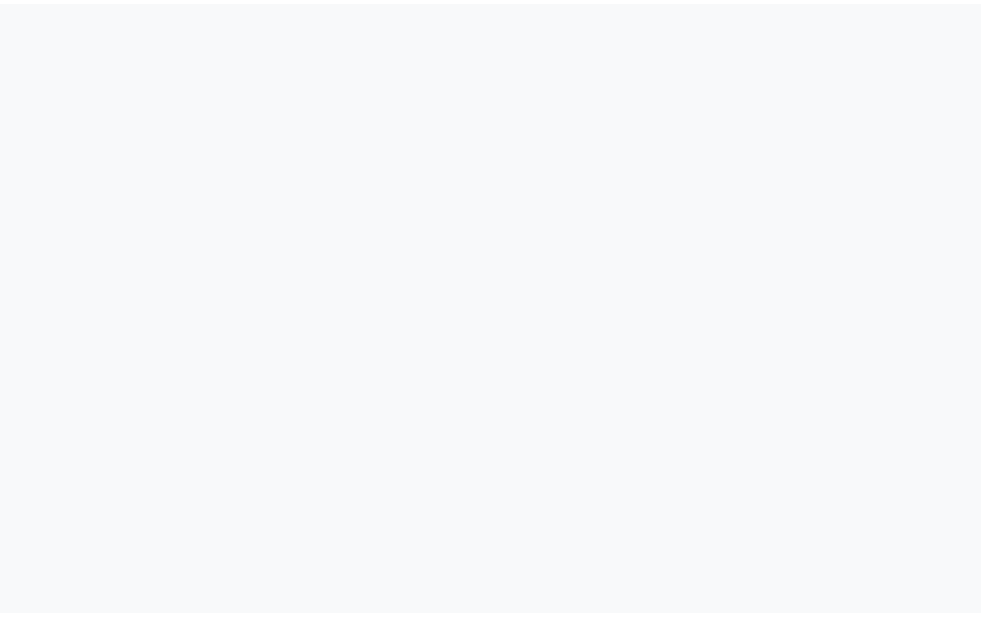 scroll, scrollTop: 0, scrollLeft: 0, axis: both 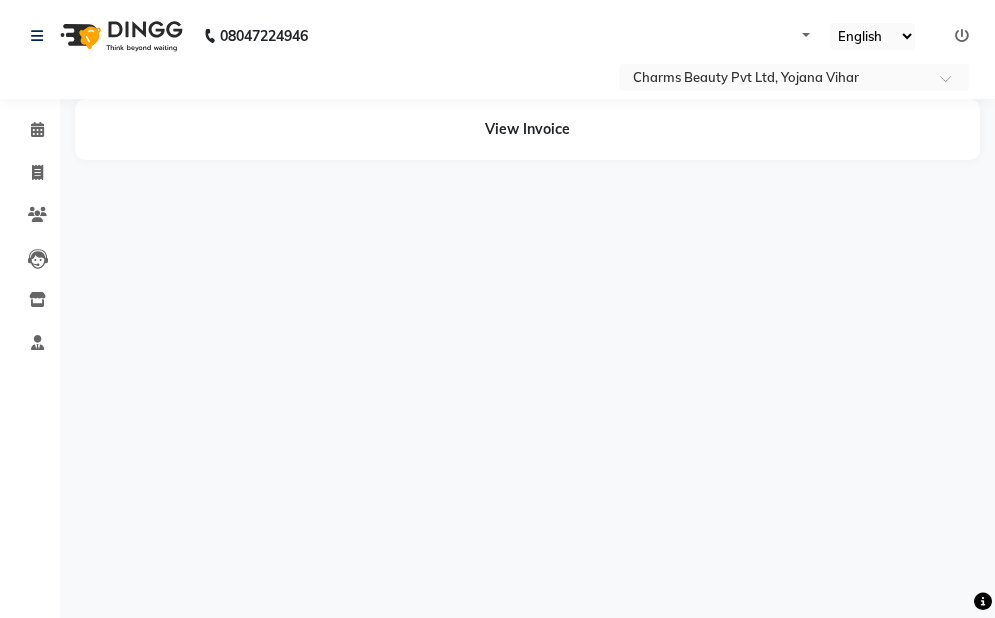 select on "en" 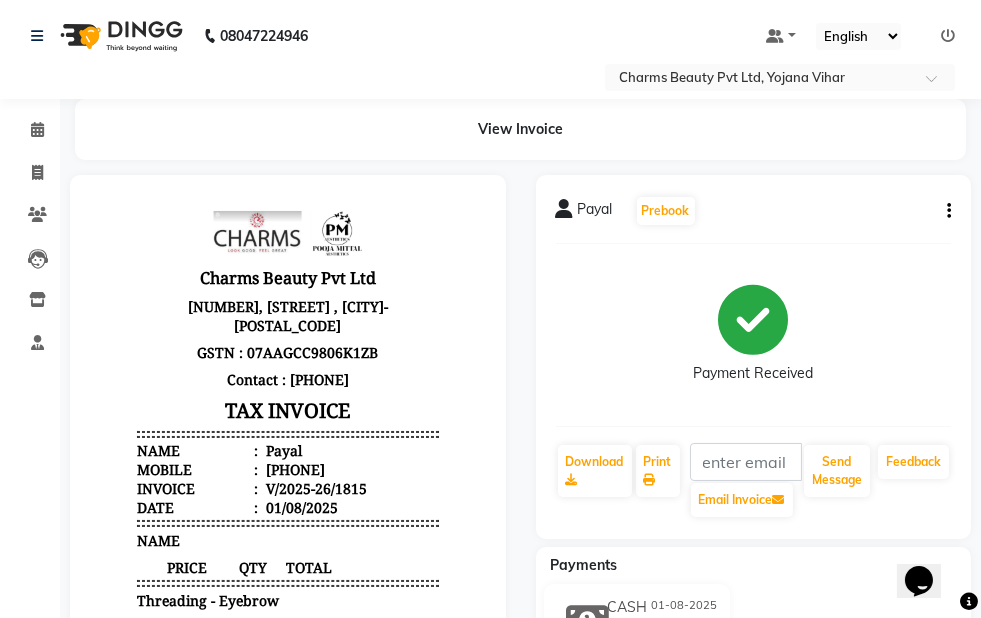 scroll, scrollTop: 0, scrollLeft: 0, axis: both 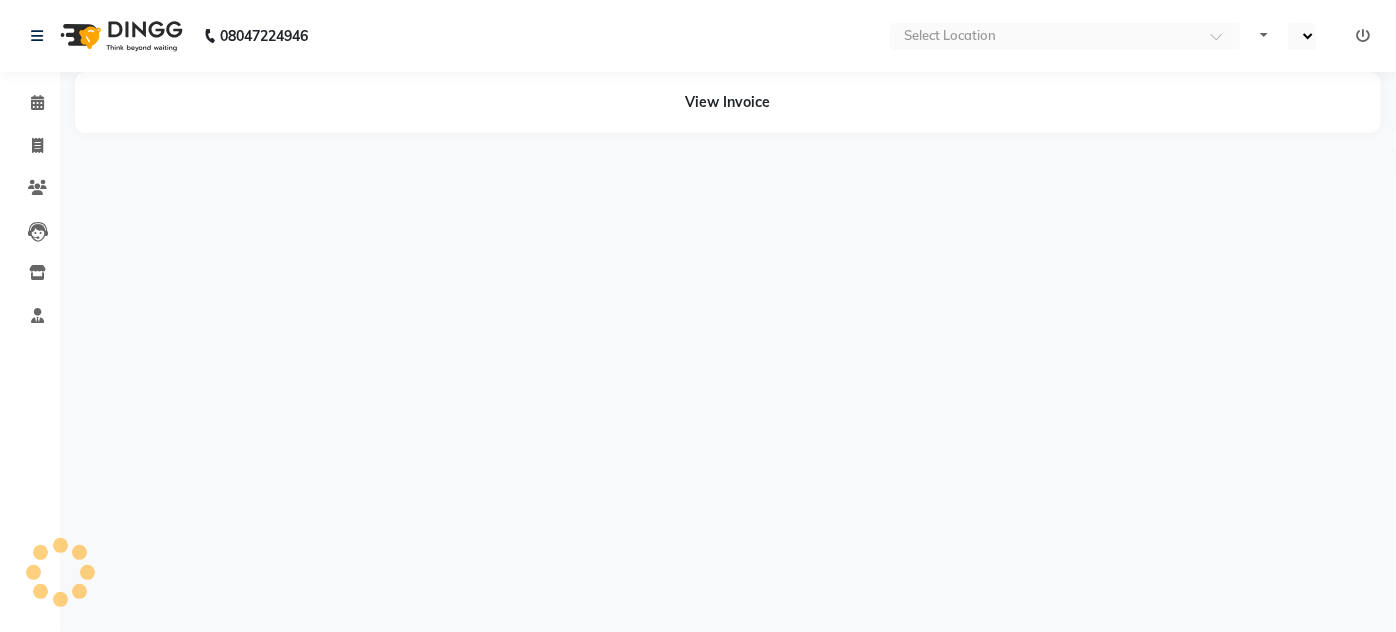 select on "en" 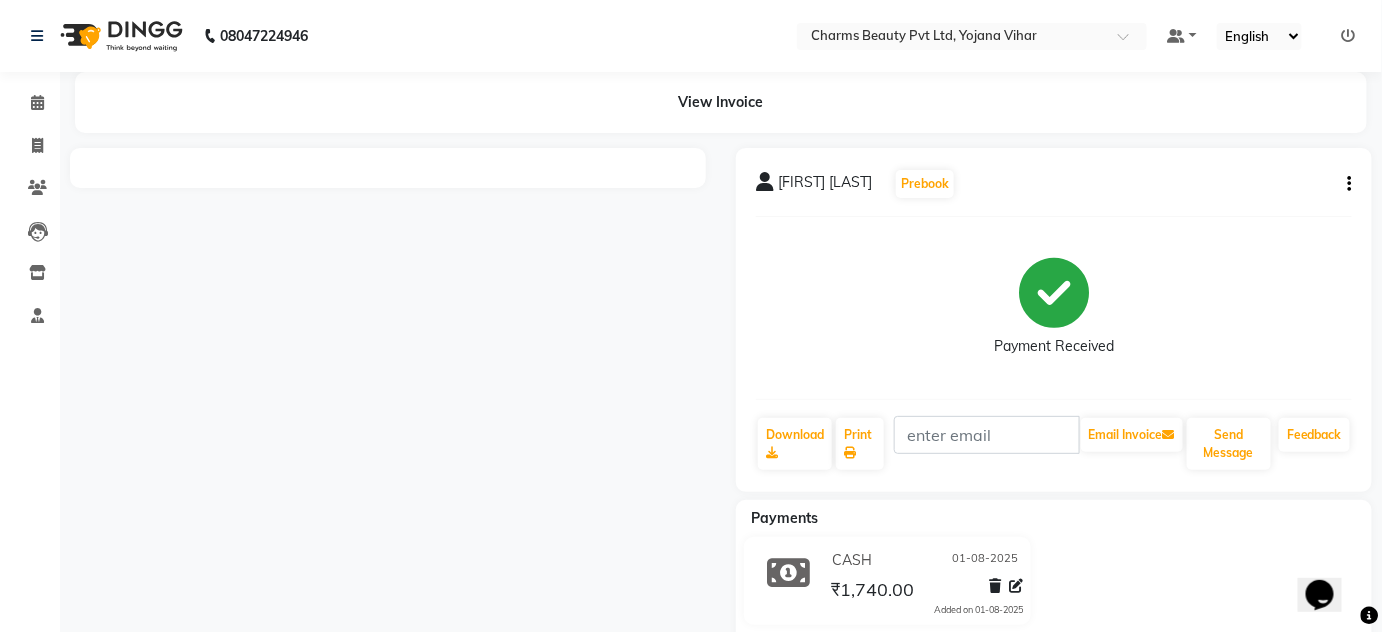 scroll, scrollTop: 0, scrollLeft: 0, axis: both 